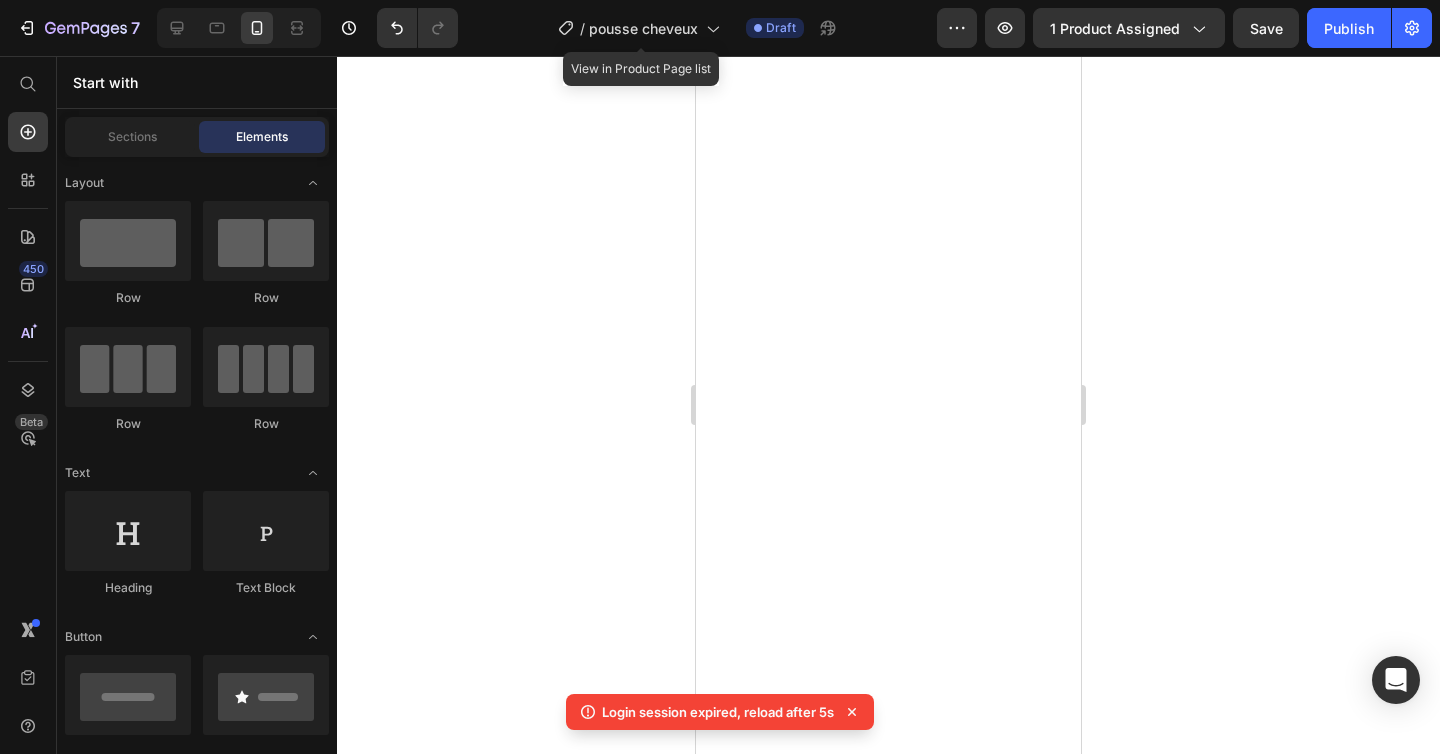 scroll, scrollTop: 0, scrollLeft: 0, axis: both 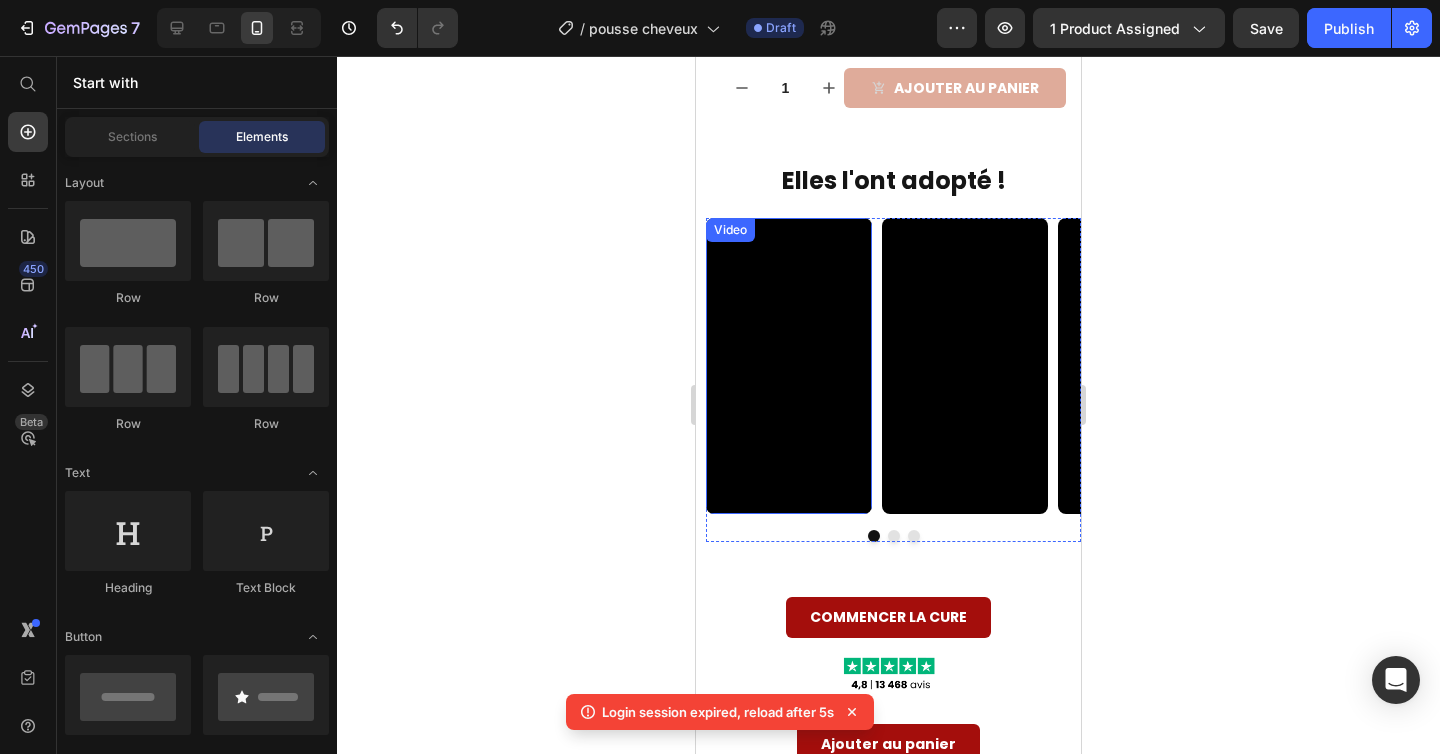click at bounding box center (789, 365) 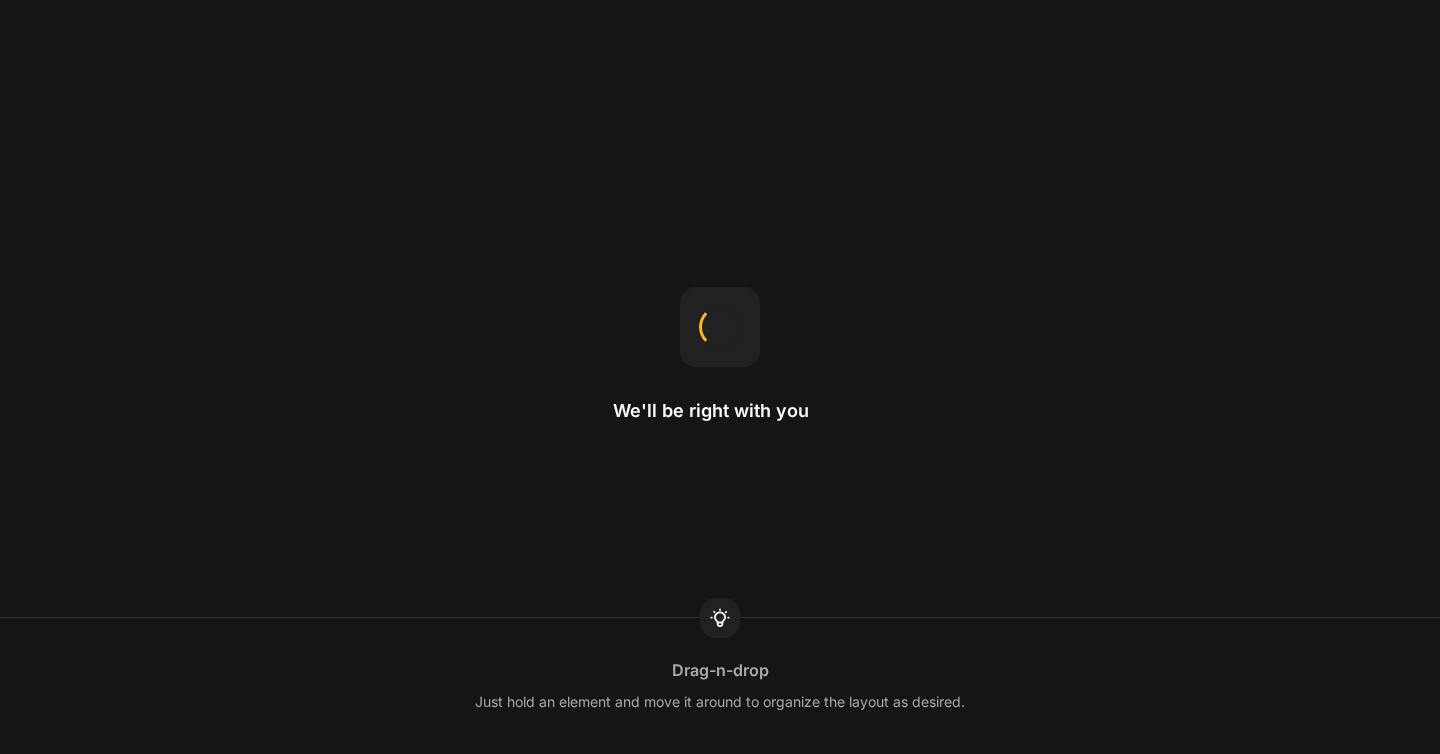 scroll, scrollTop: 0, scrollLeft: 0, axis: both 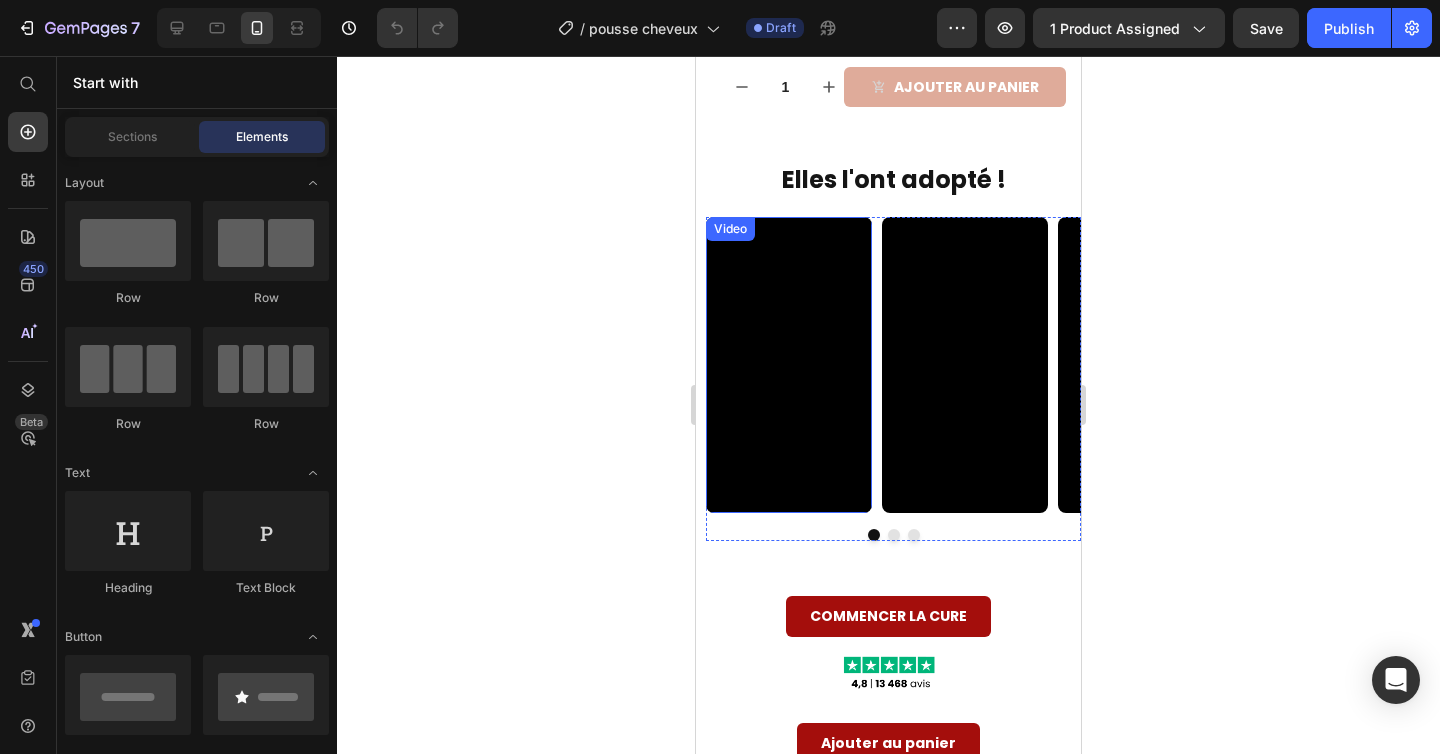 click at bounding box center (789, 364) 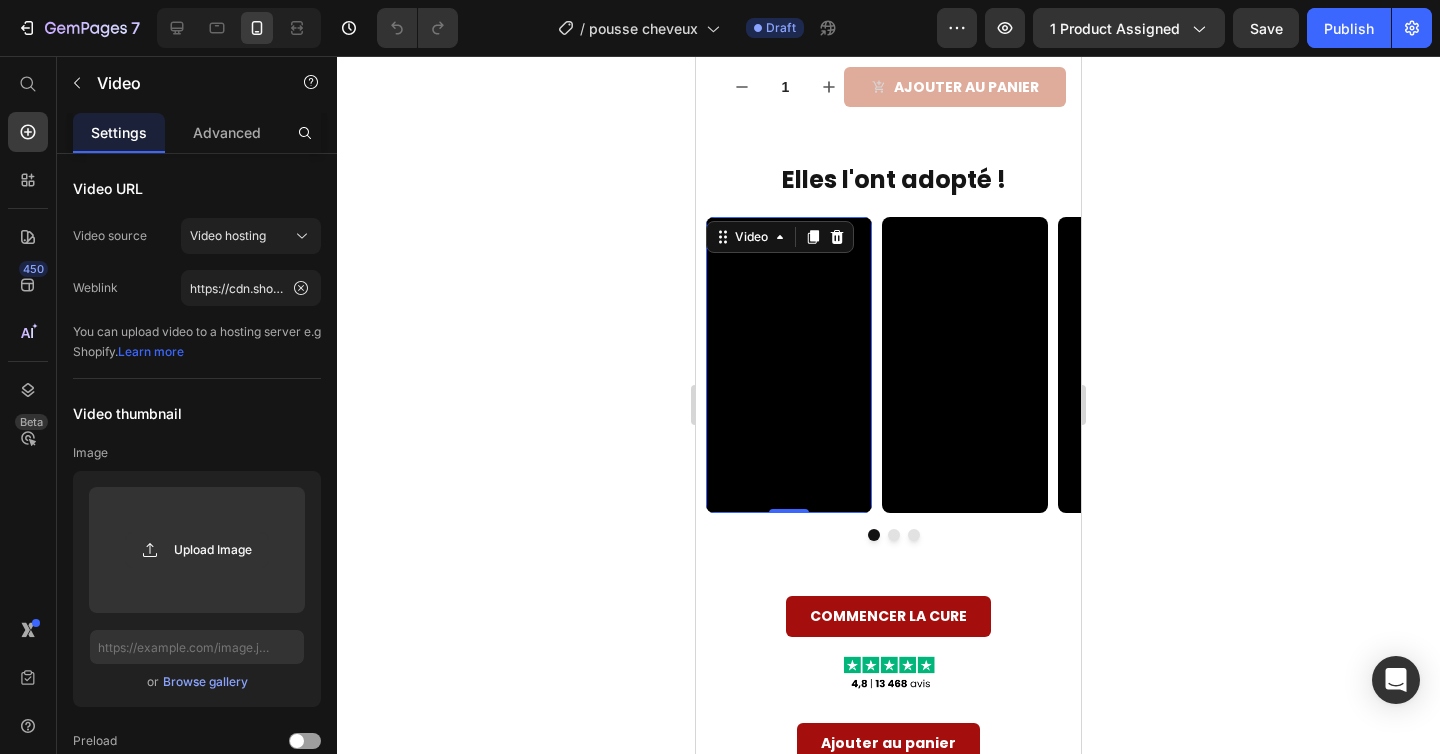 click at bounding box center (789, 364) 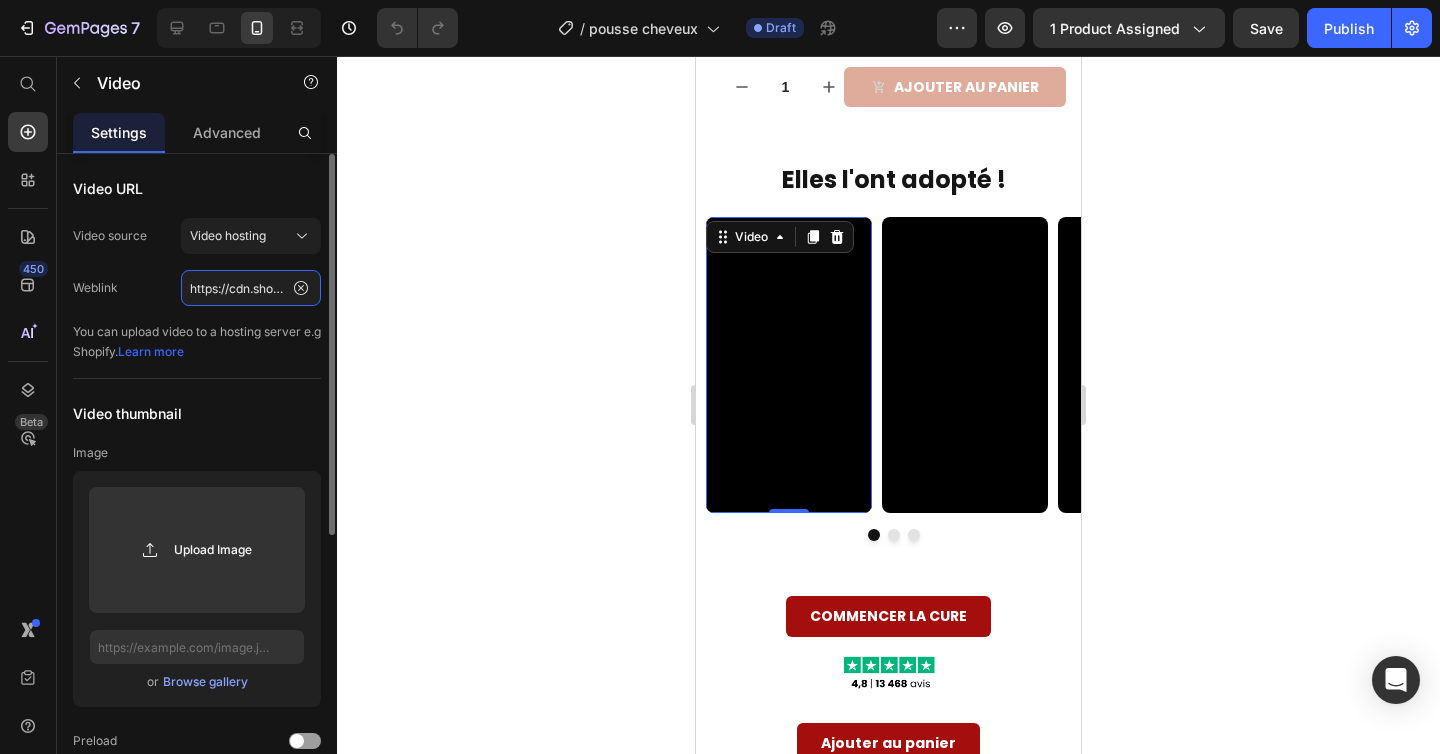 click on "https://cdn.shopify.com/videos/c/o/v/7e4e3772c8724b65b337cceaa1c5046e.mp4" 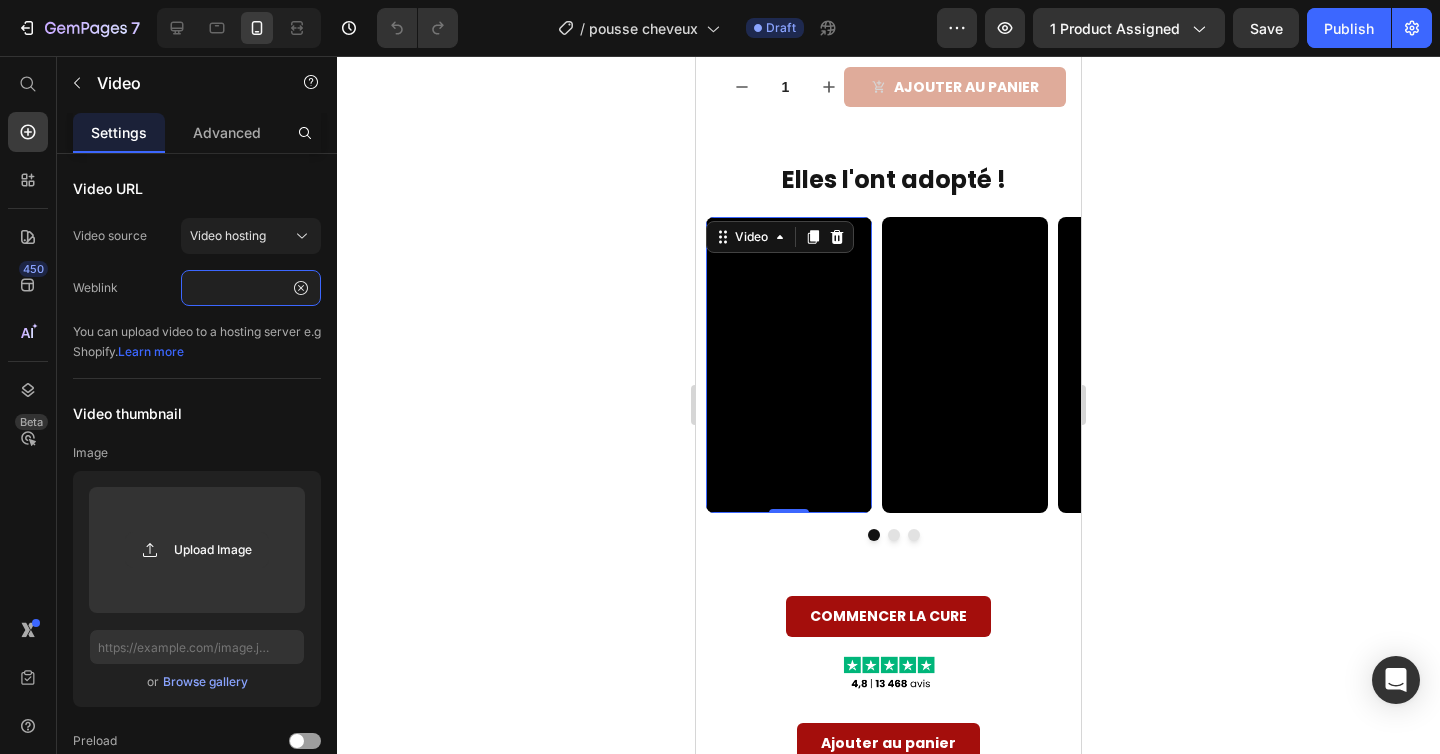 type on "https://cdn.shopify.com/videos/c/o/v/a44aef417c004858ab7e7ab48aa7d5e5.mp4" 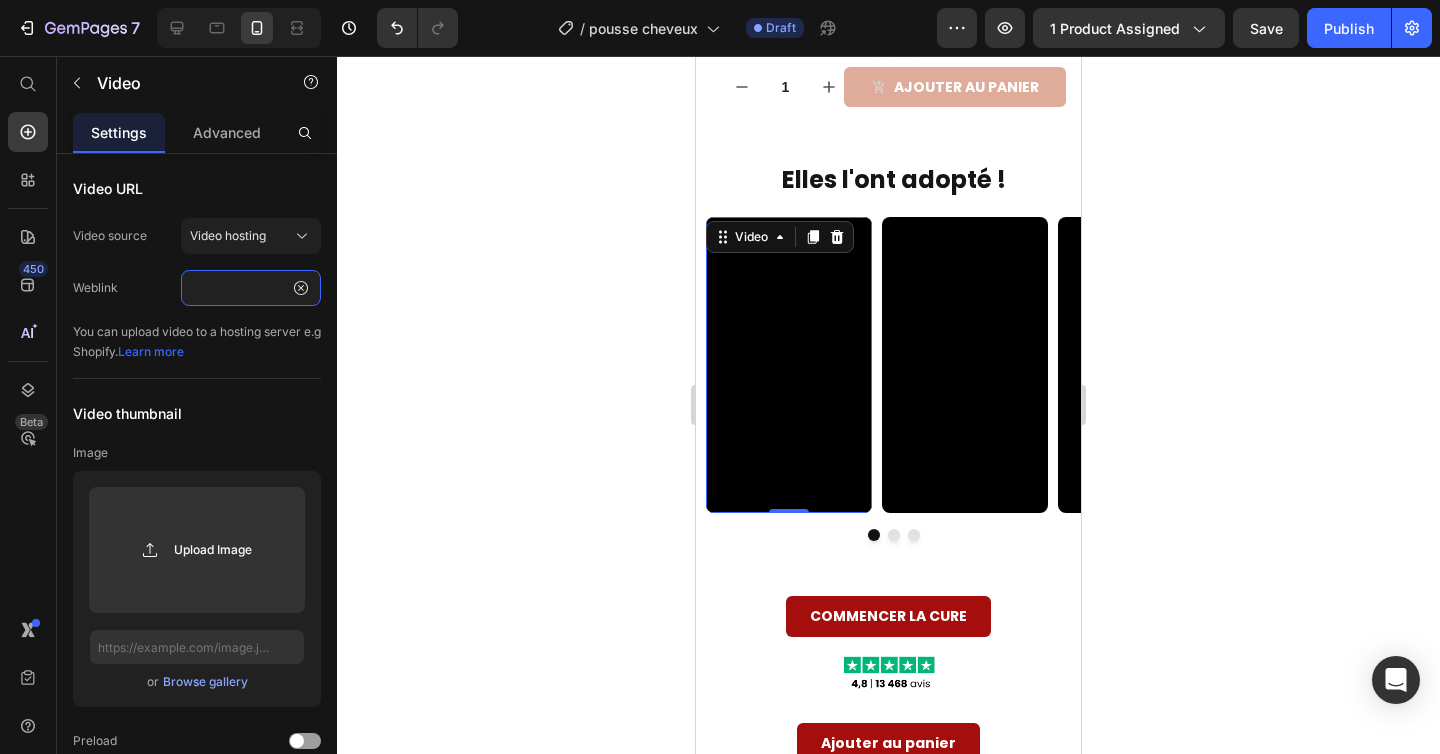 scroll, scrollTop: 0, scrollLeft: 0, axis: both 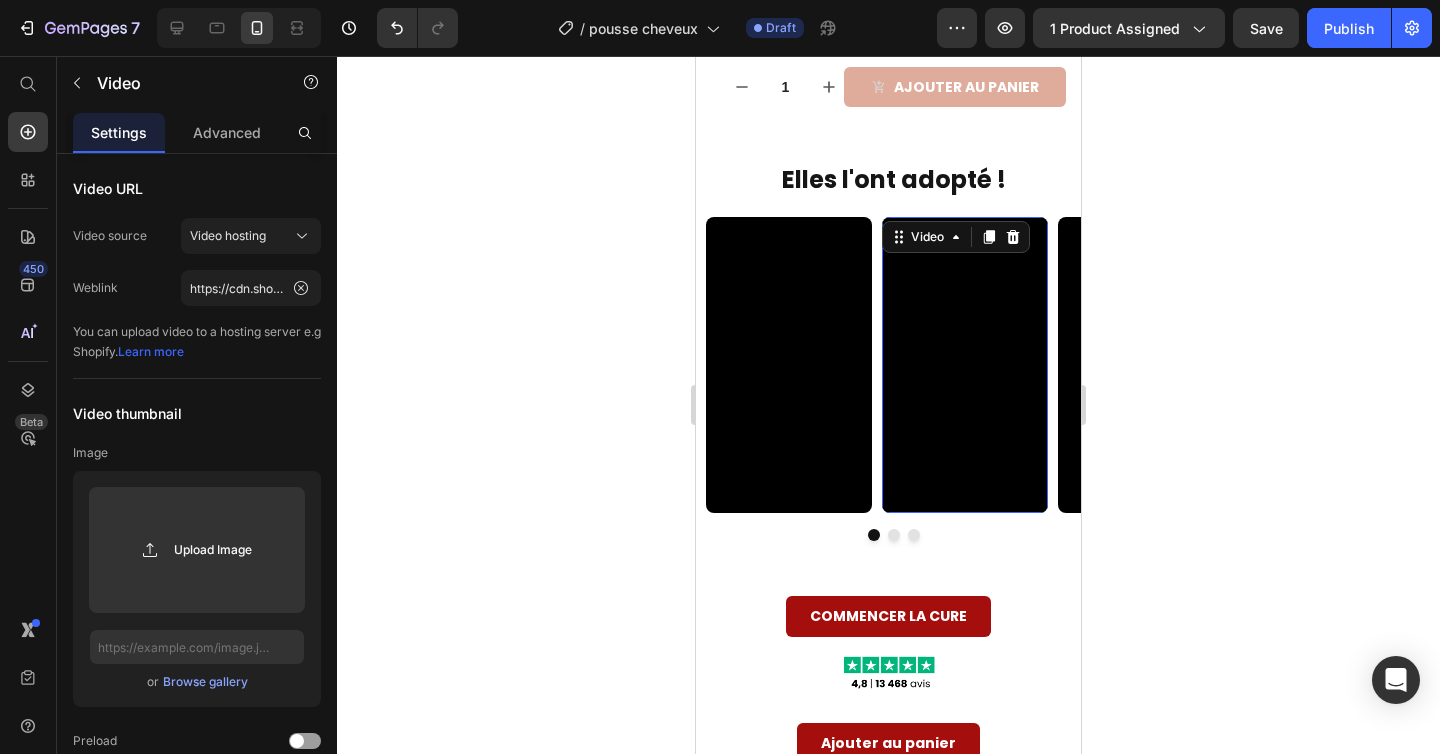 click at bounding box center (965, 364) 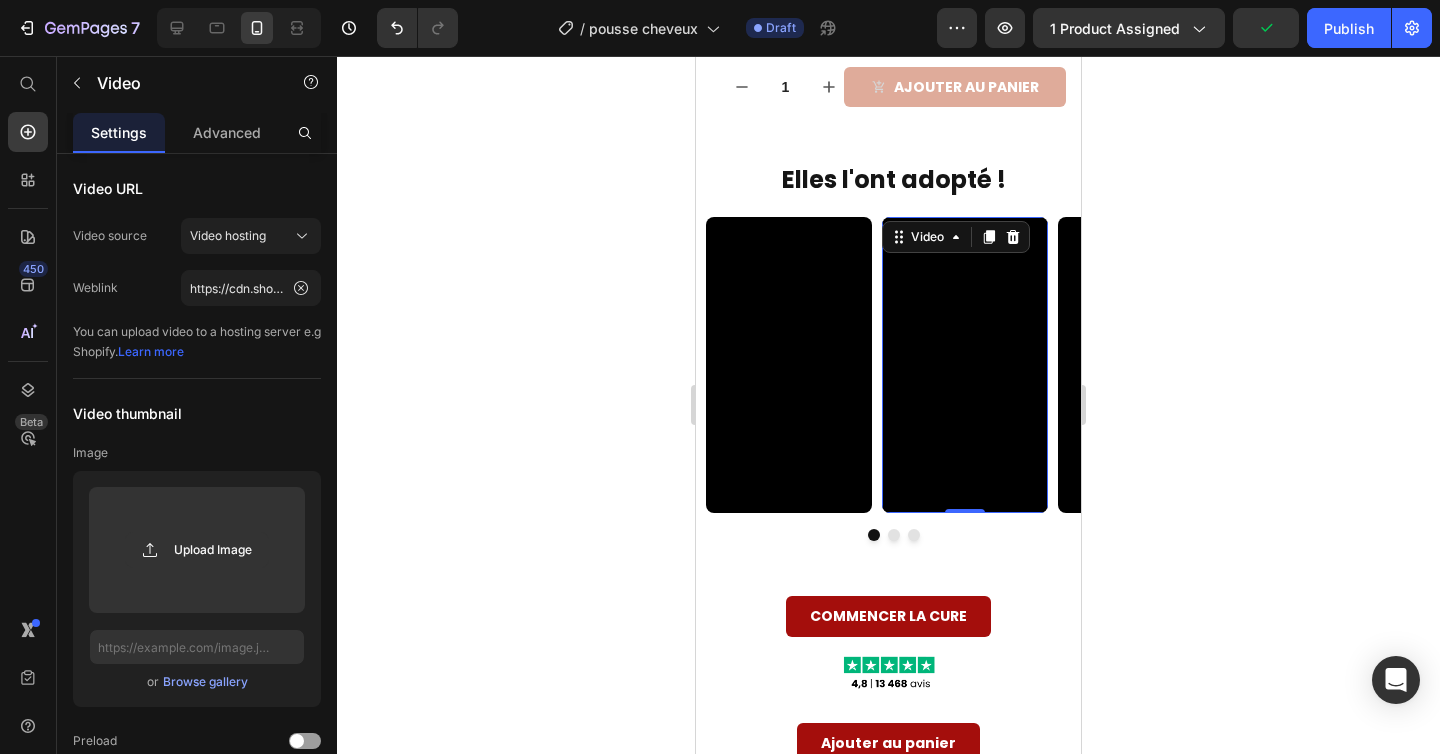 click at bounding box center (965, 364) 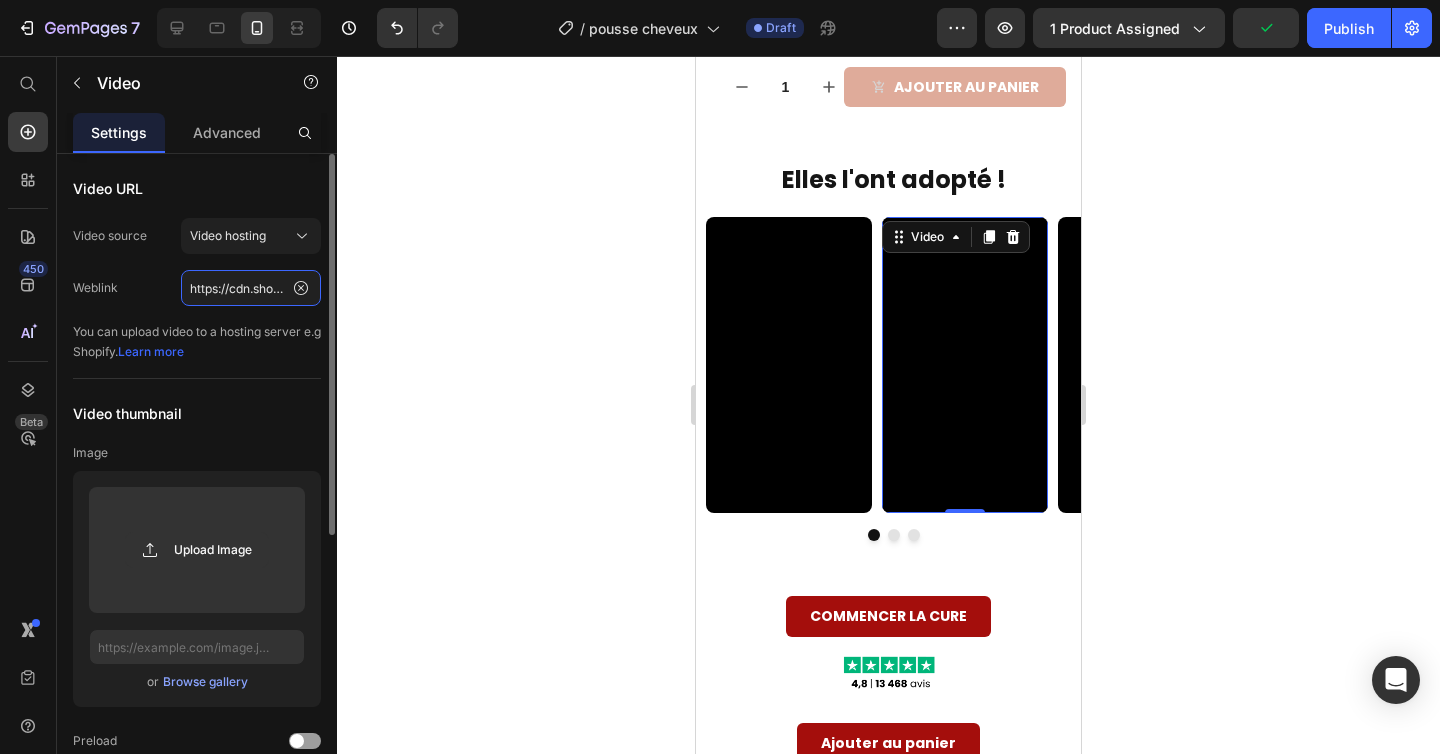 click on "https://cdn.shopify.com/videos/c/o/v/2de9ef113332402097389e2295416899.mp4" 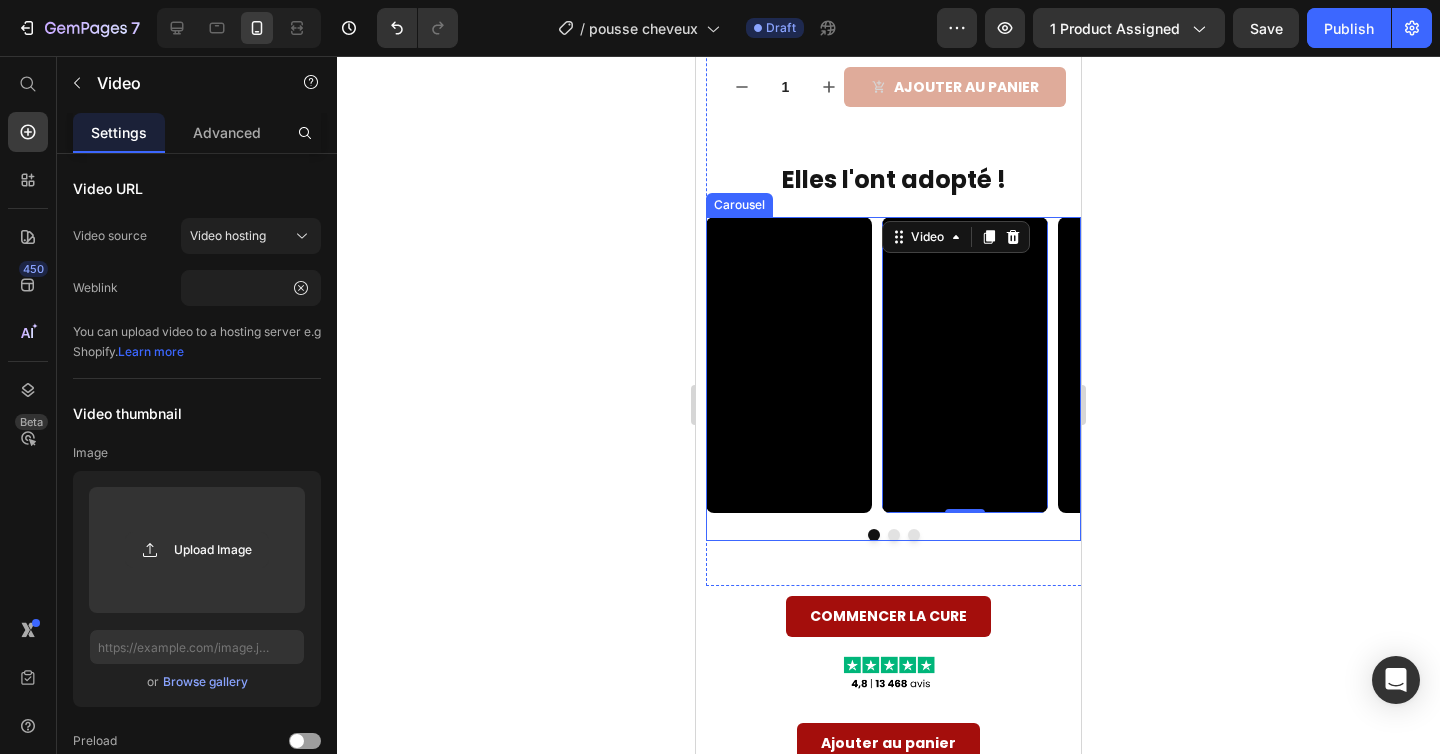 click at bounding box center (894, 535) 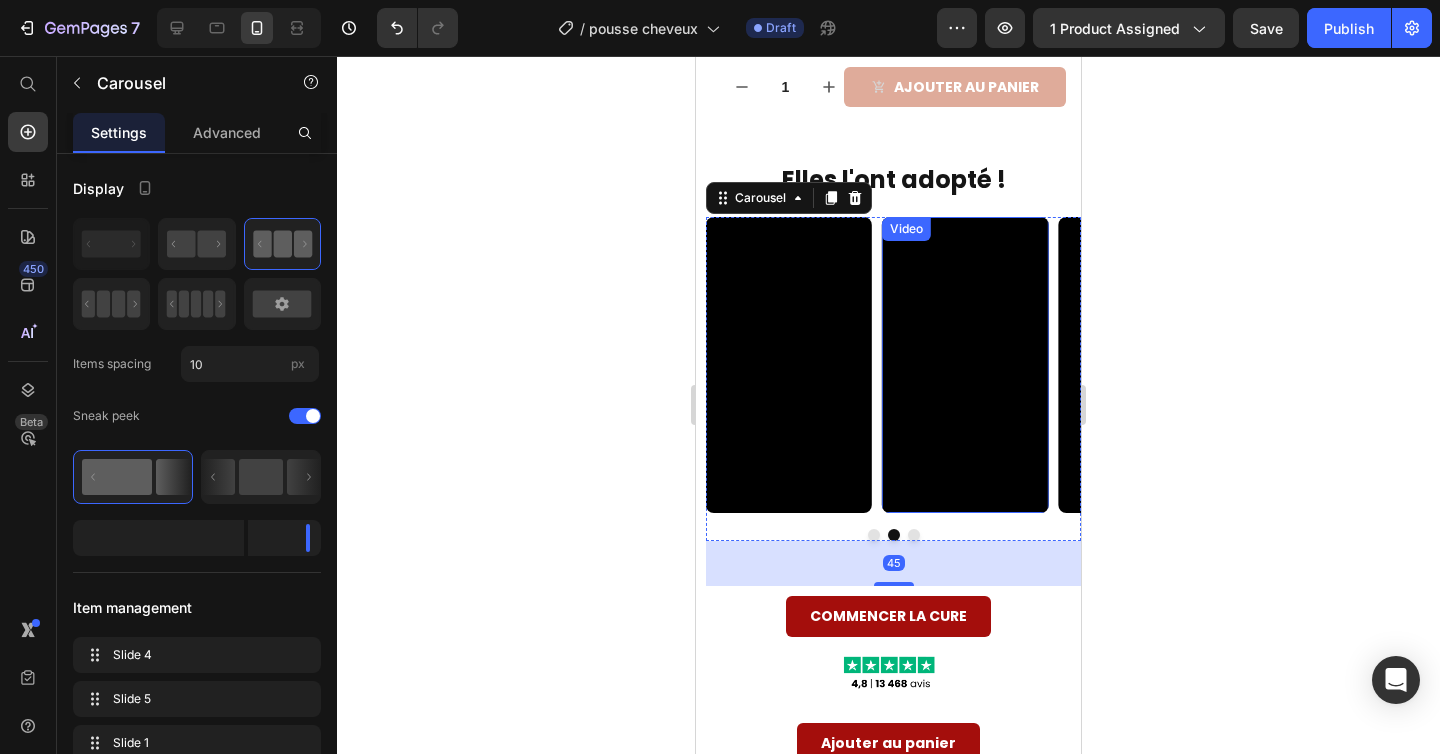 click at bounding box center [965, 364] 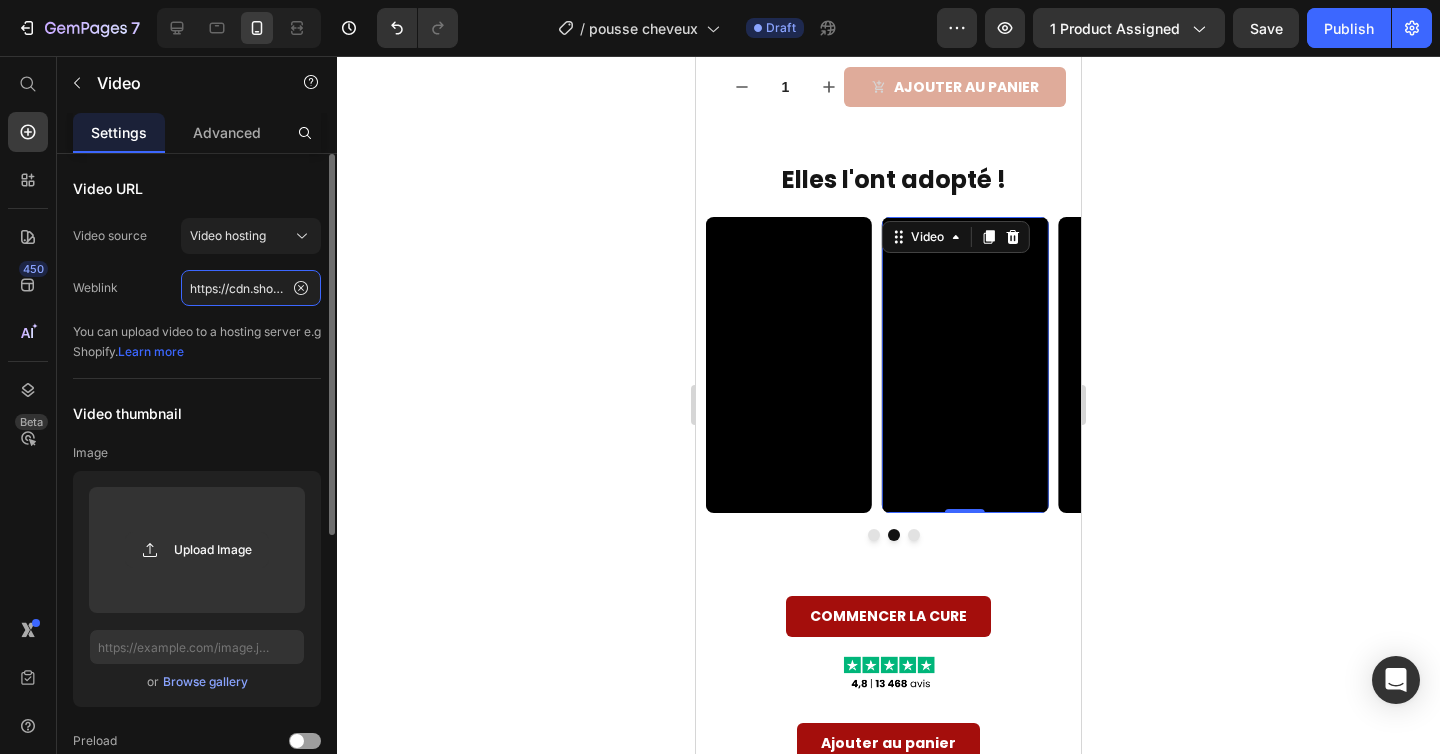 click on "https://cdn.shopify.com/videos/c/o/v/ef3db9b7aec6474a84c064689f491abb.mp4" 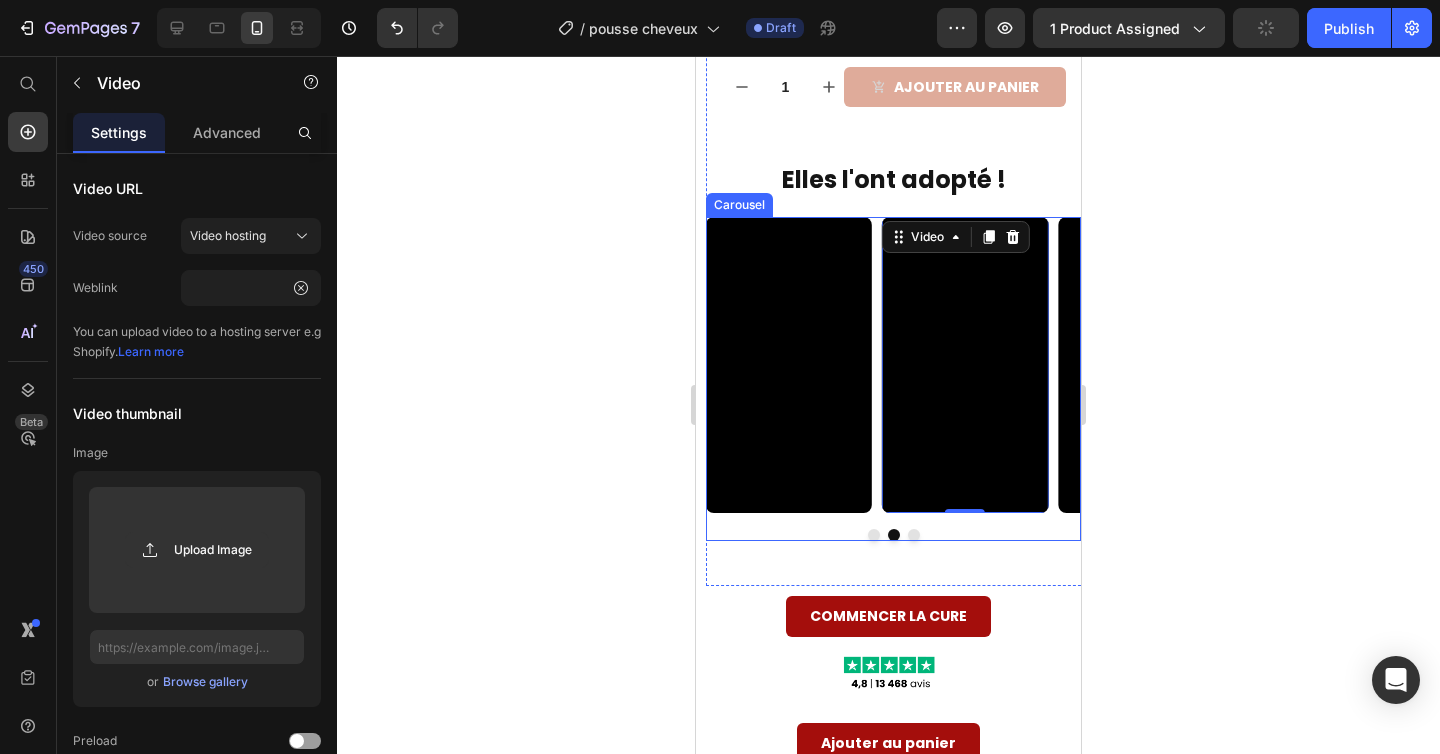 click at bounding box center [874, 535] 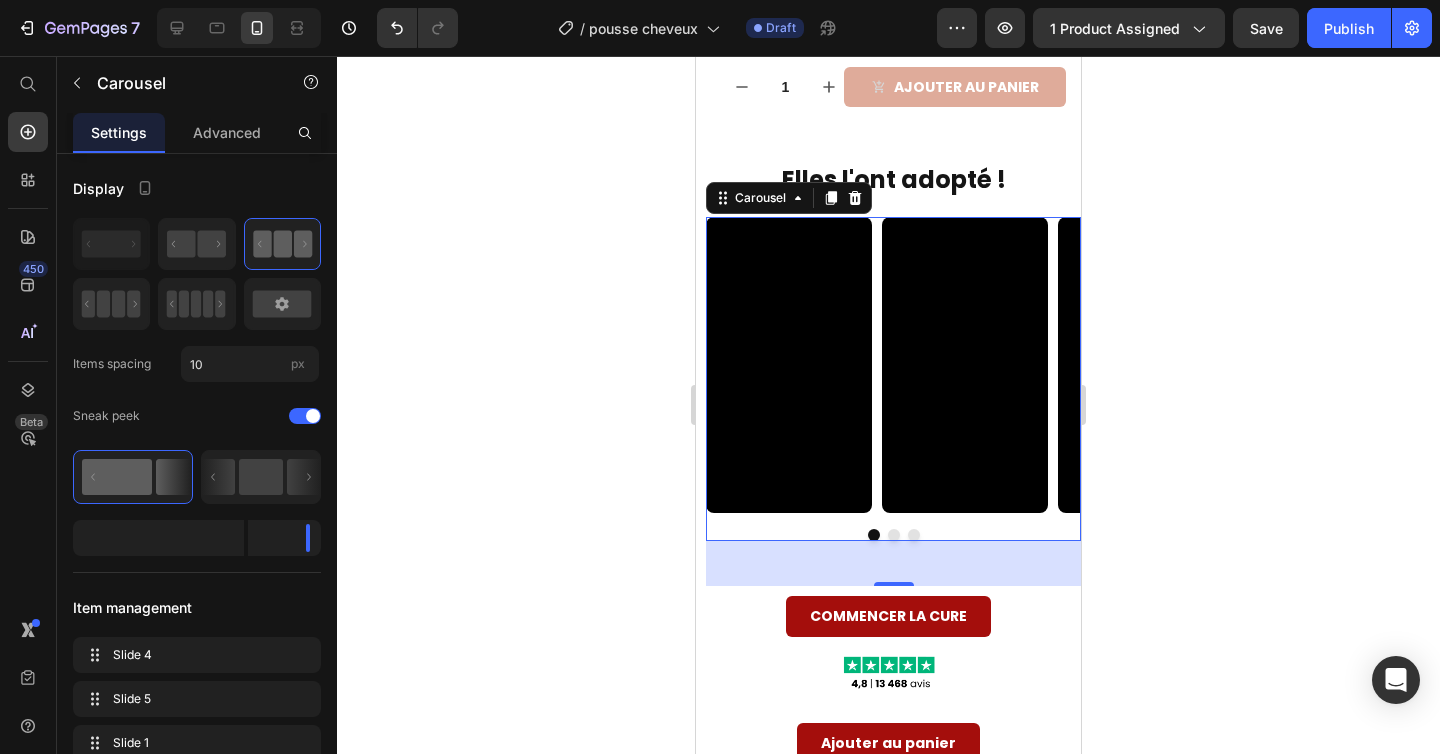 click at bounding box center [894, 535] 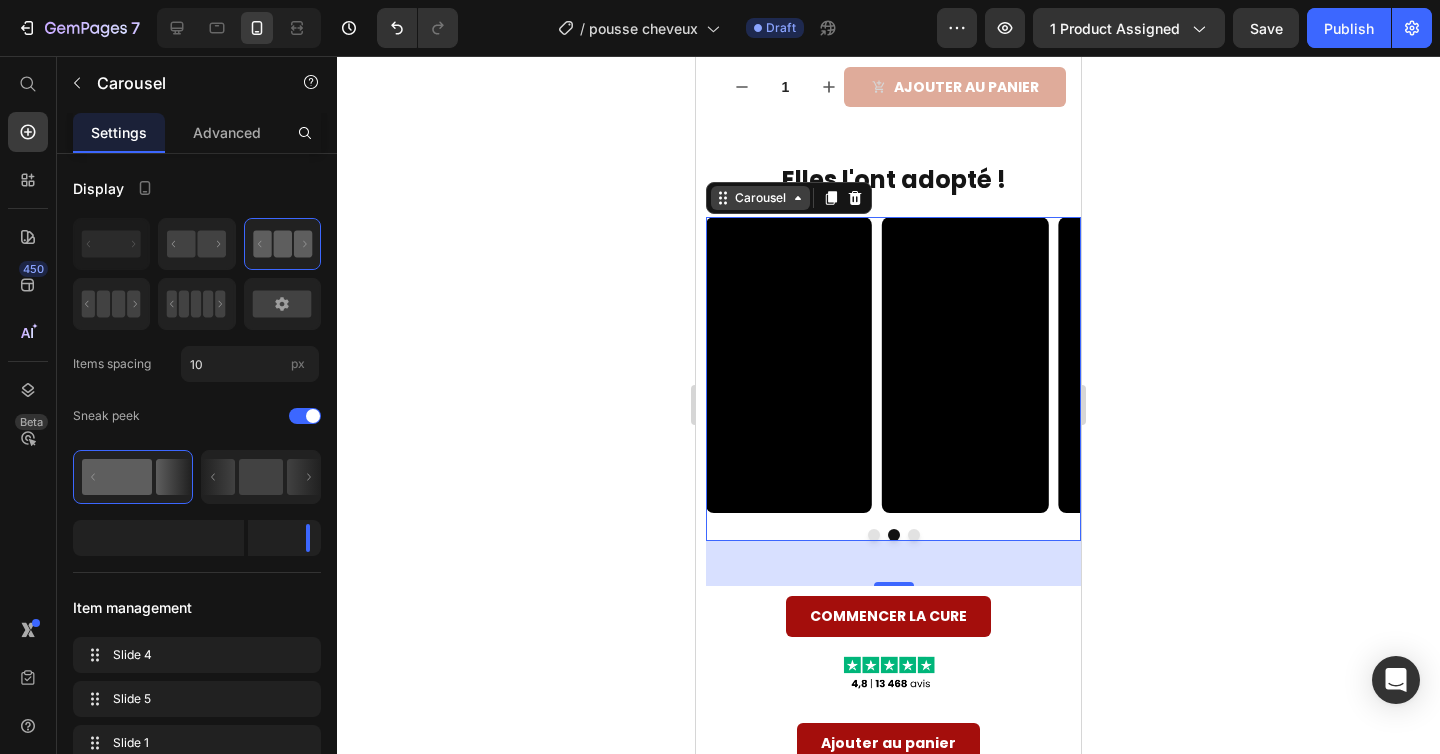 click on "Carousel" at bounding box center [760, 198] 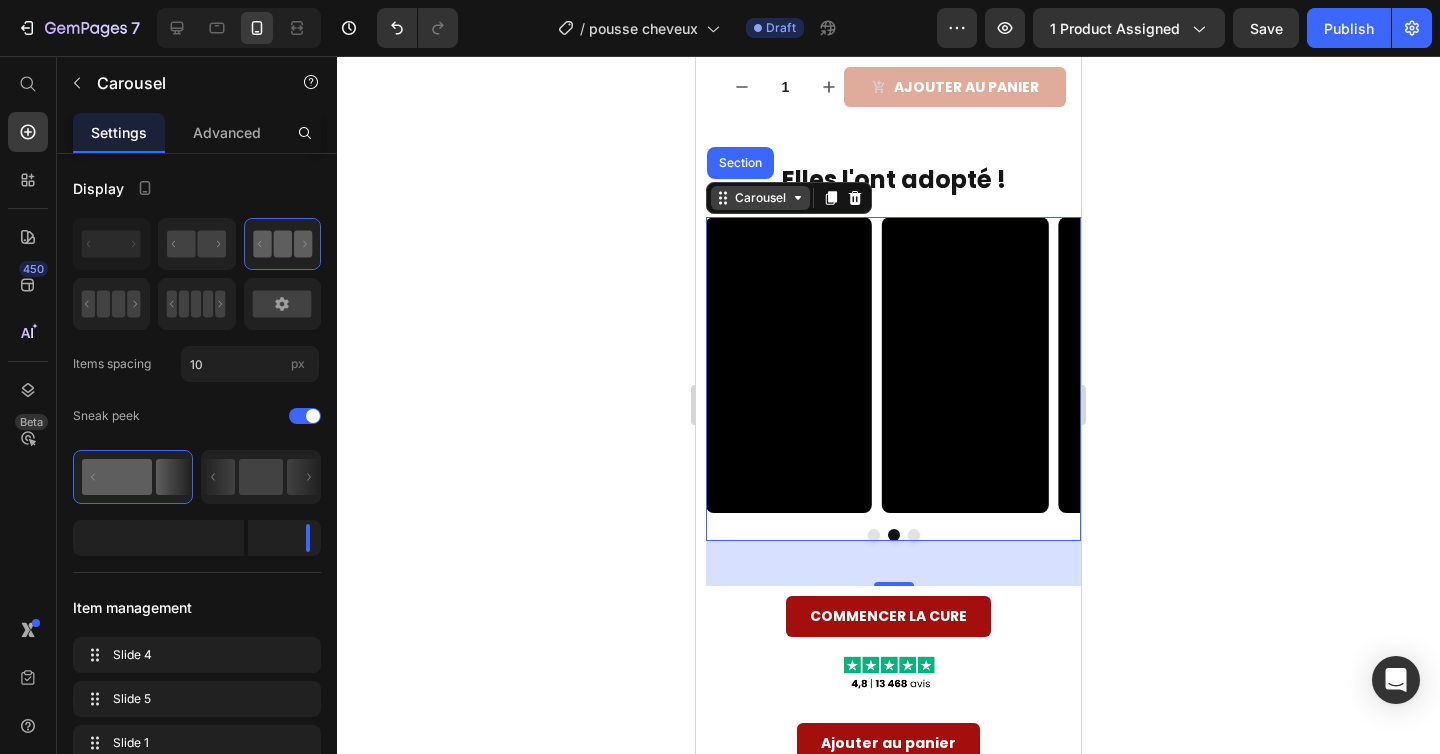 click on "Carousel" at bounding box center (760, 198) 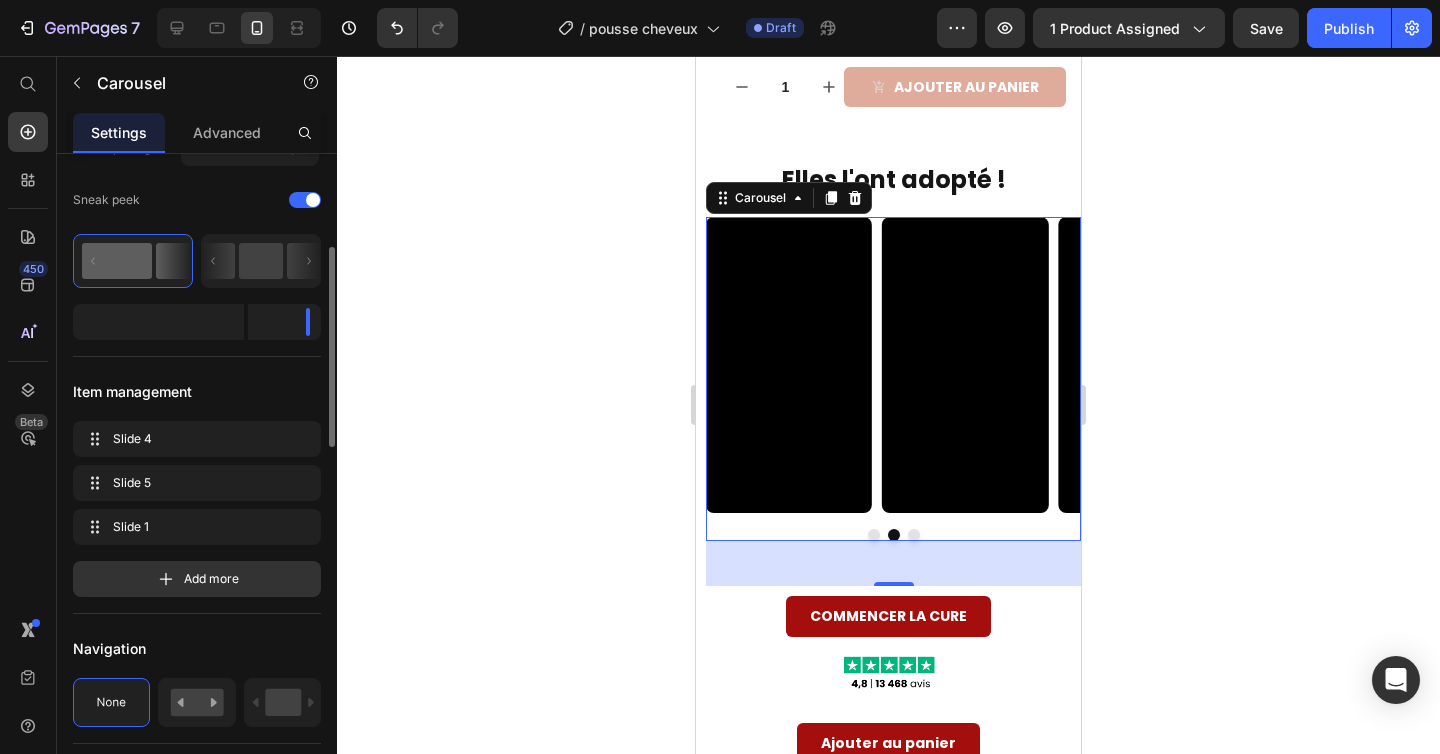 scroll, scrollTop: 237, scrollLeft: 0, axis: vertical 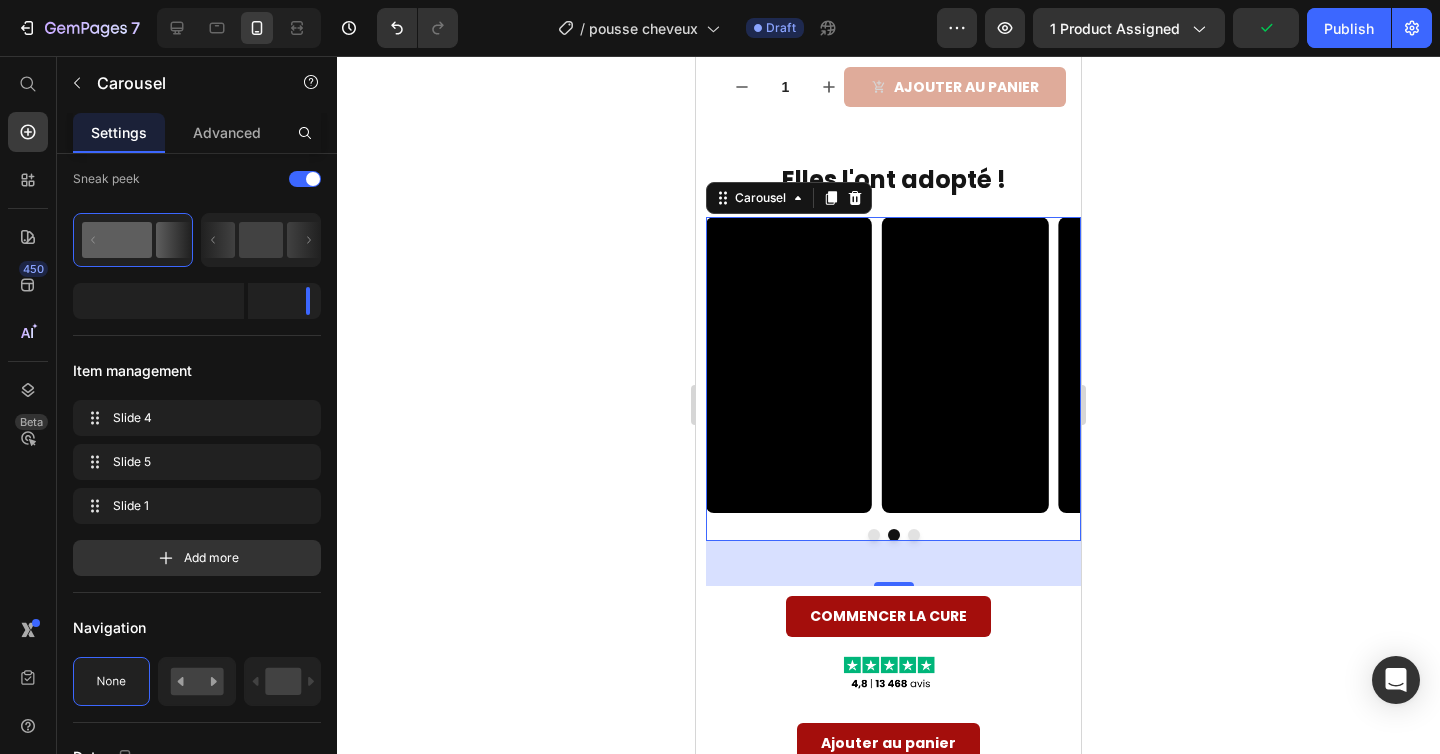 click at bounding box center [914, 535] 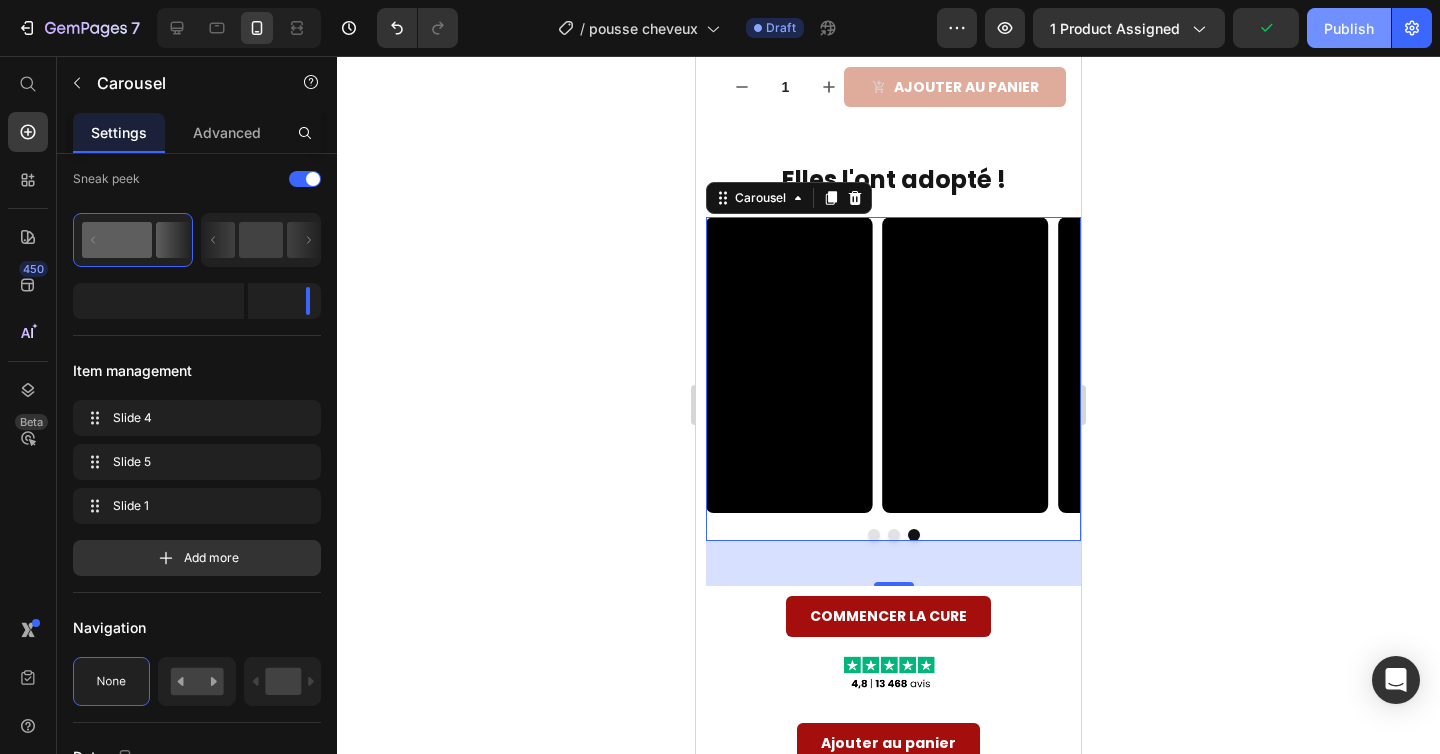 click on "Publish" 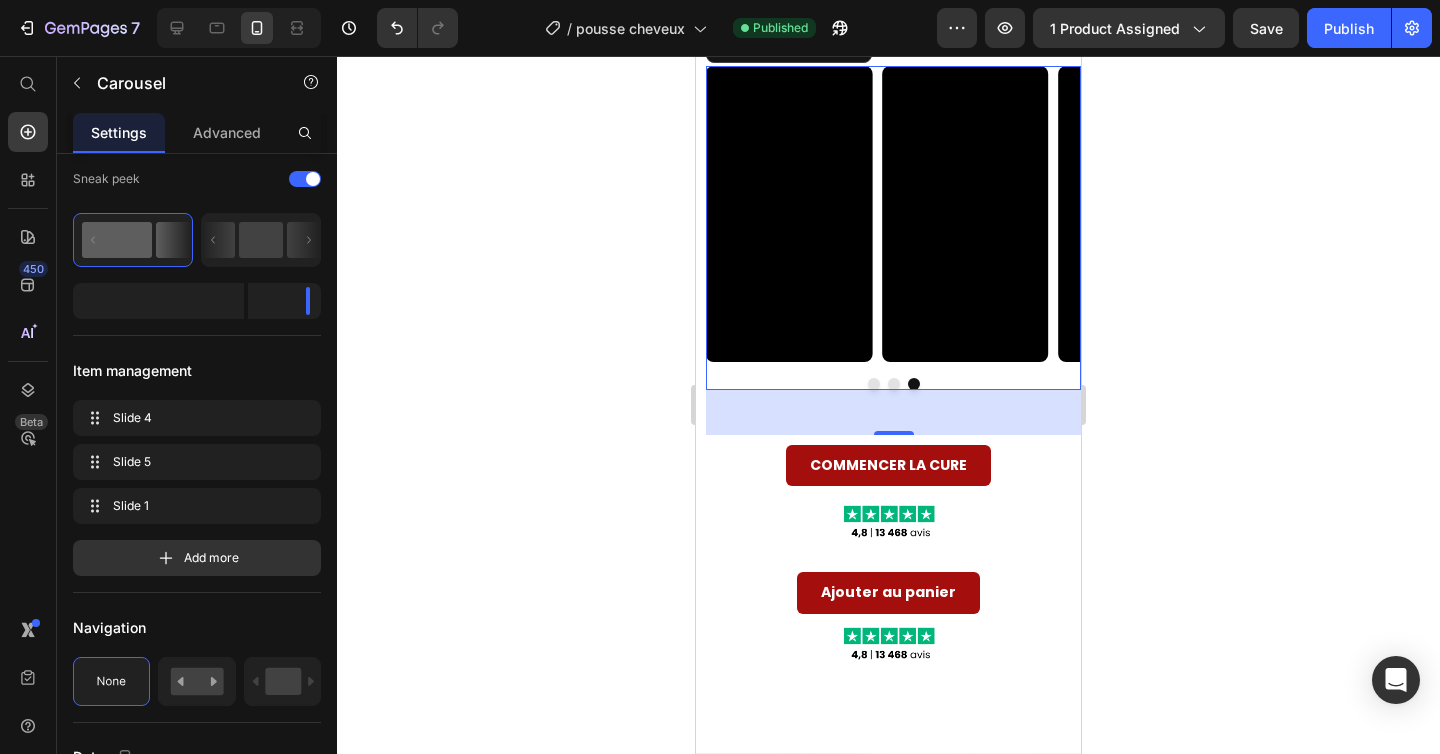 scroll, scrollTop: 3490, scrollLeft: 0, axis: vertical 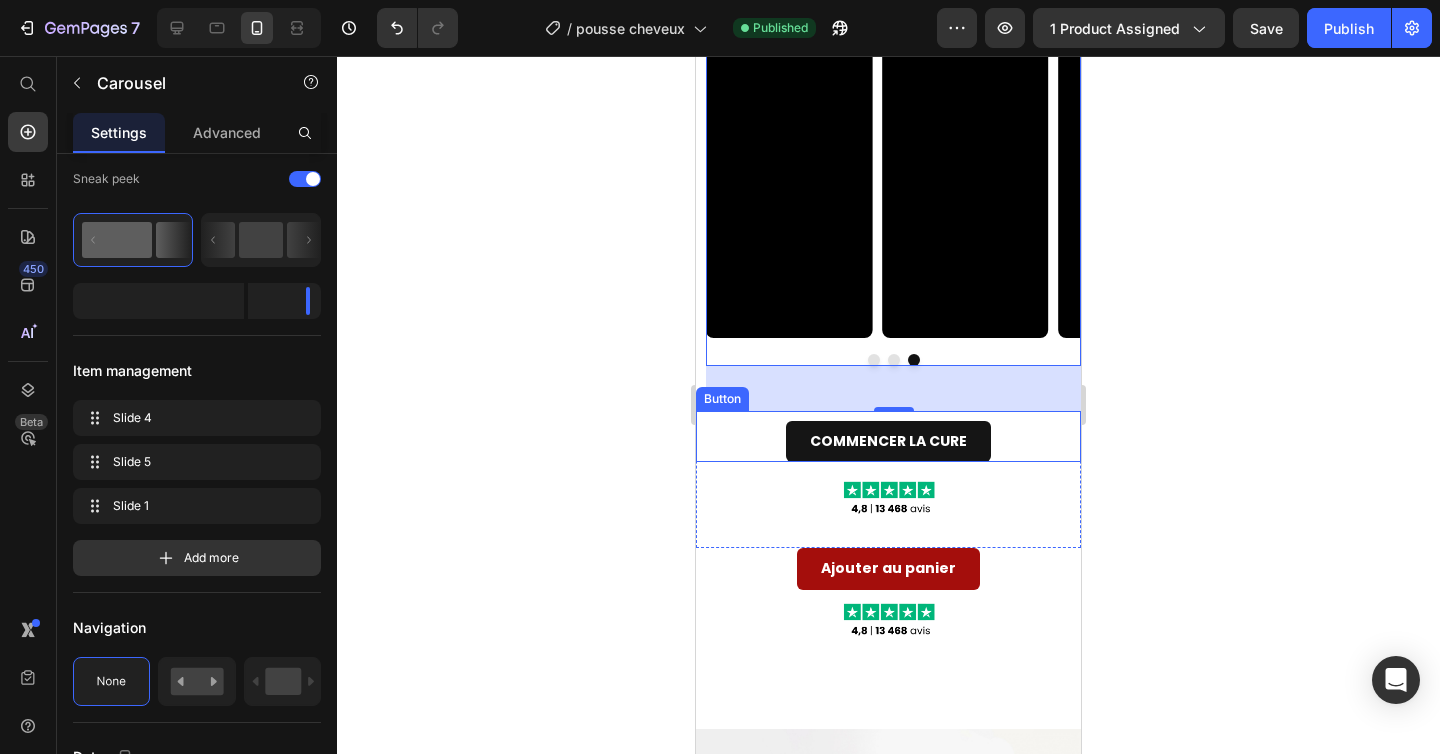 click on "COMMENCER LA CURE" at bounding box center (888, 441) 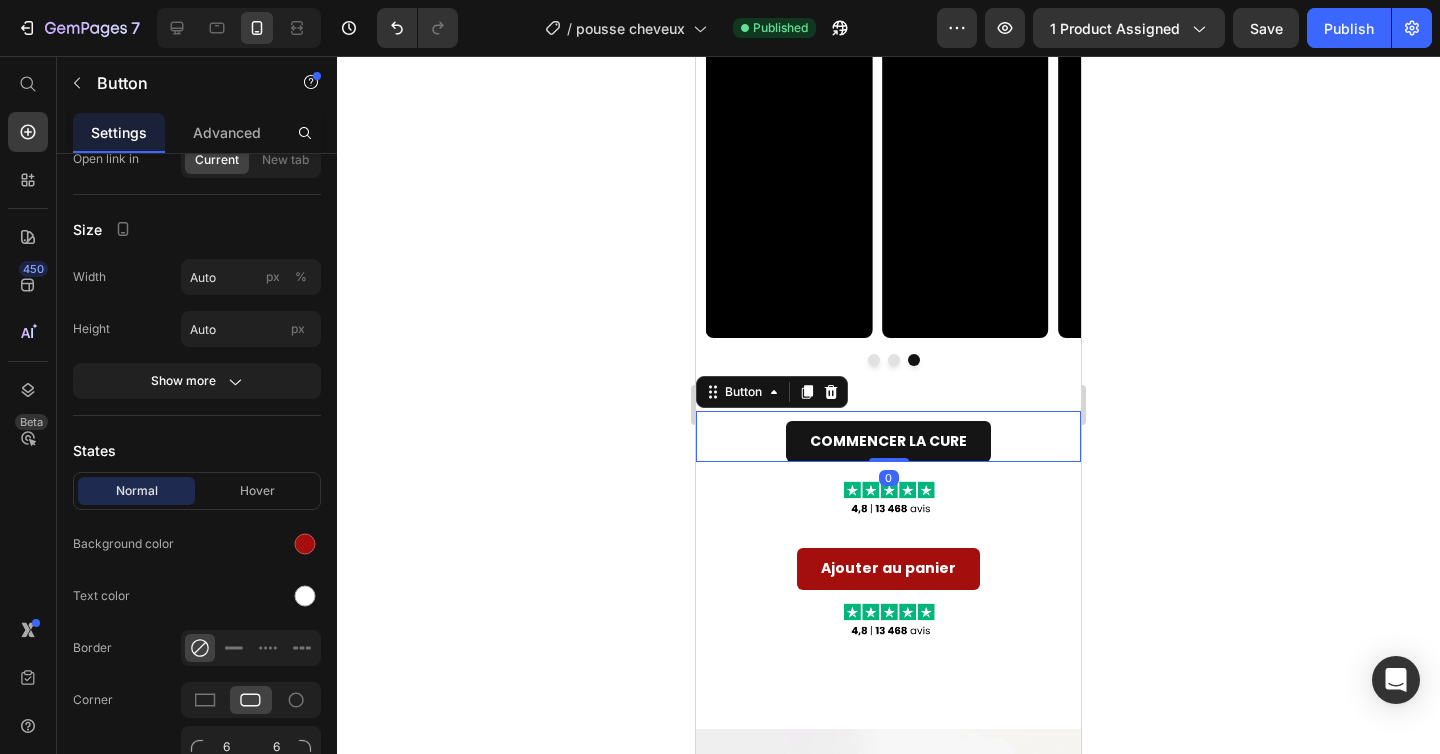 scroll, scrollTop: 0, scrollLeft: 0, axis: both 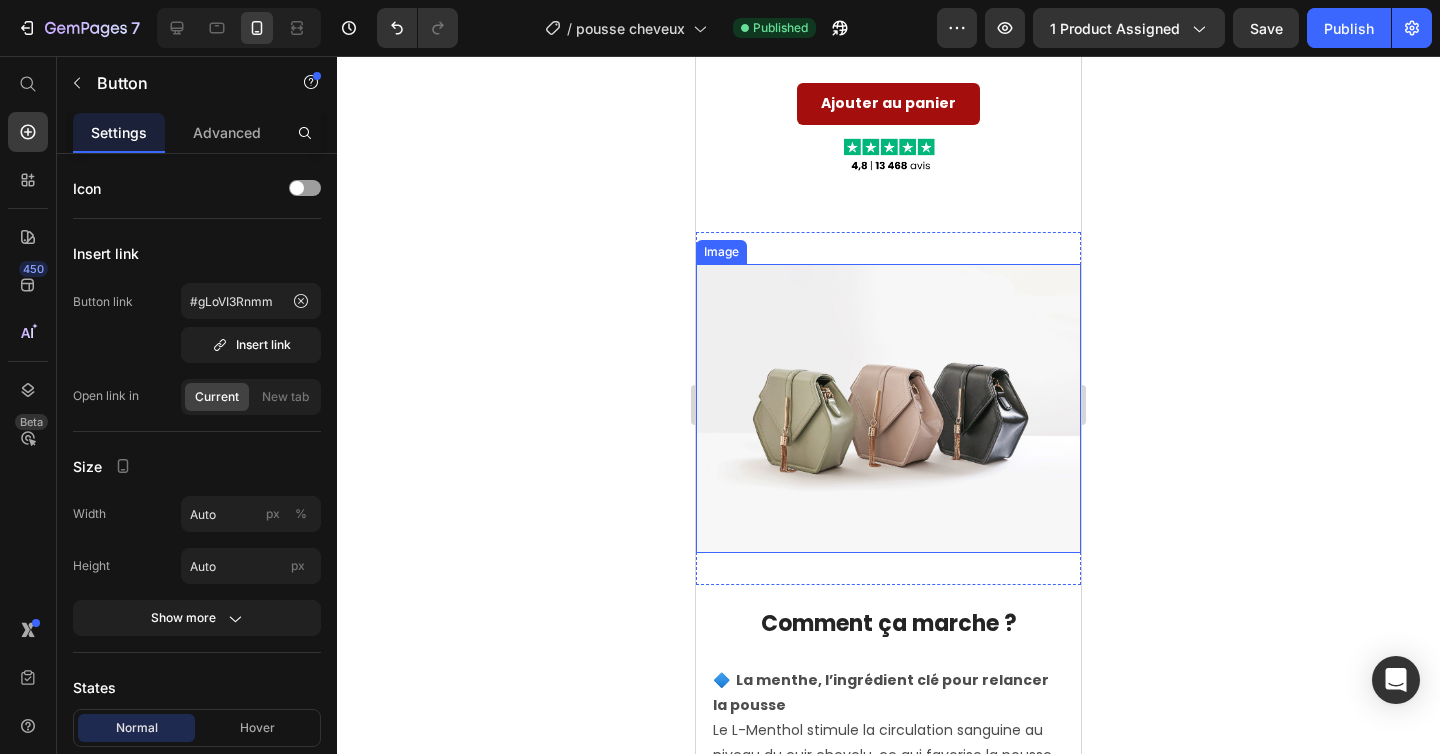 click at bounding box center (888, 408) 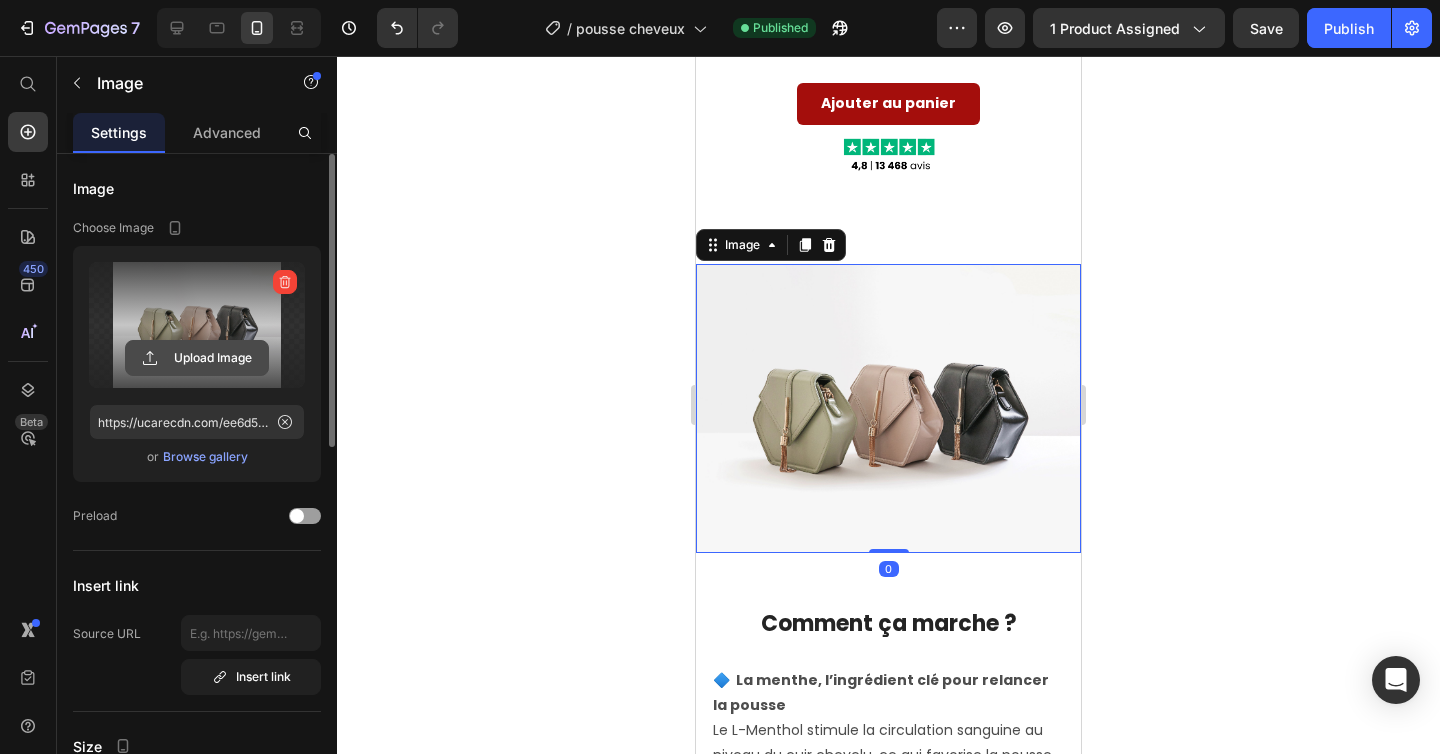 click 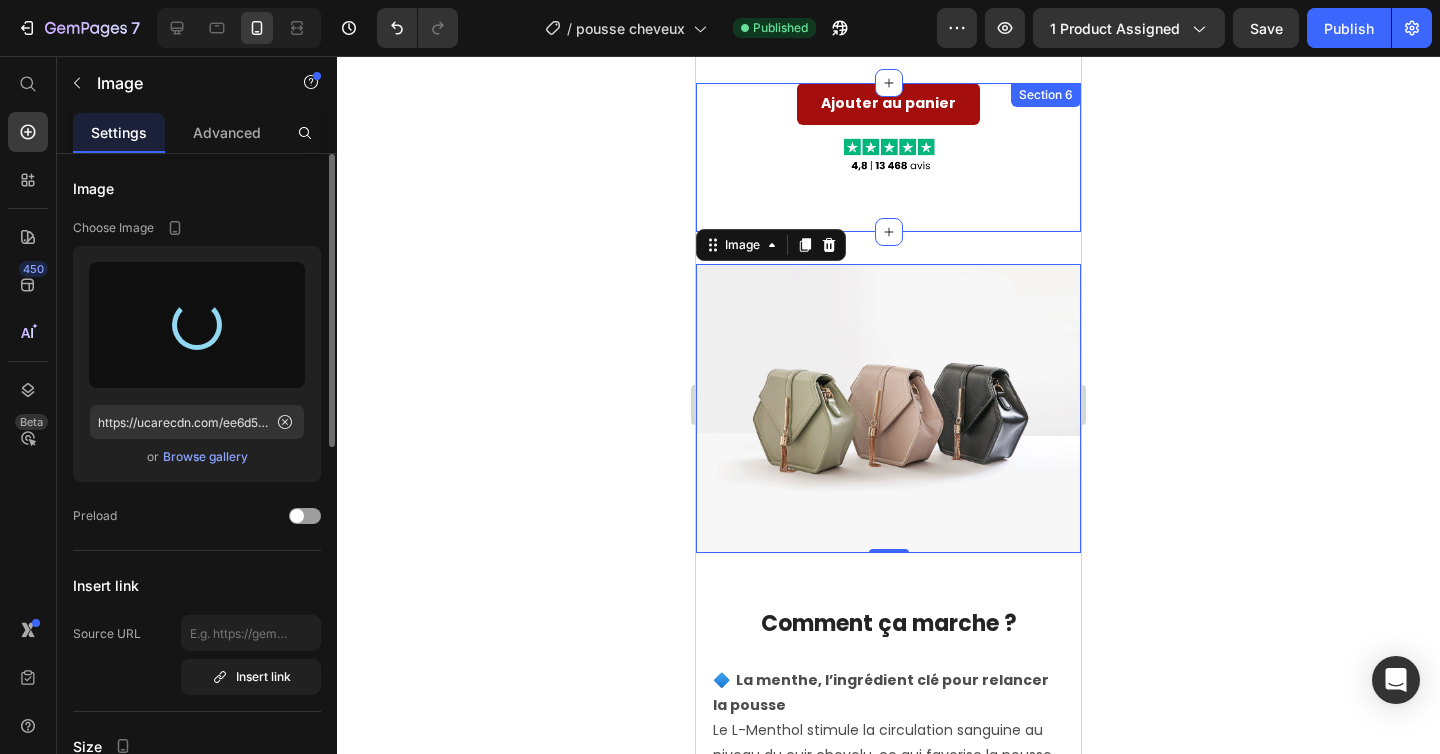 type on "https://cdn.shopify.com/s/files/1/0696/9353/8503/files/gempages_560741977759417125-76ce57f8-b1ec-413e-8118-9e2442de3f91.png" 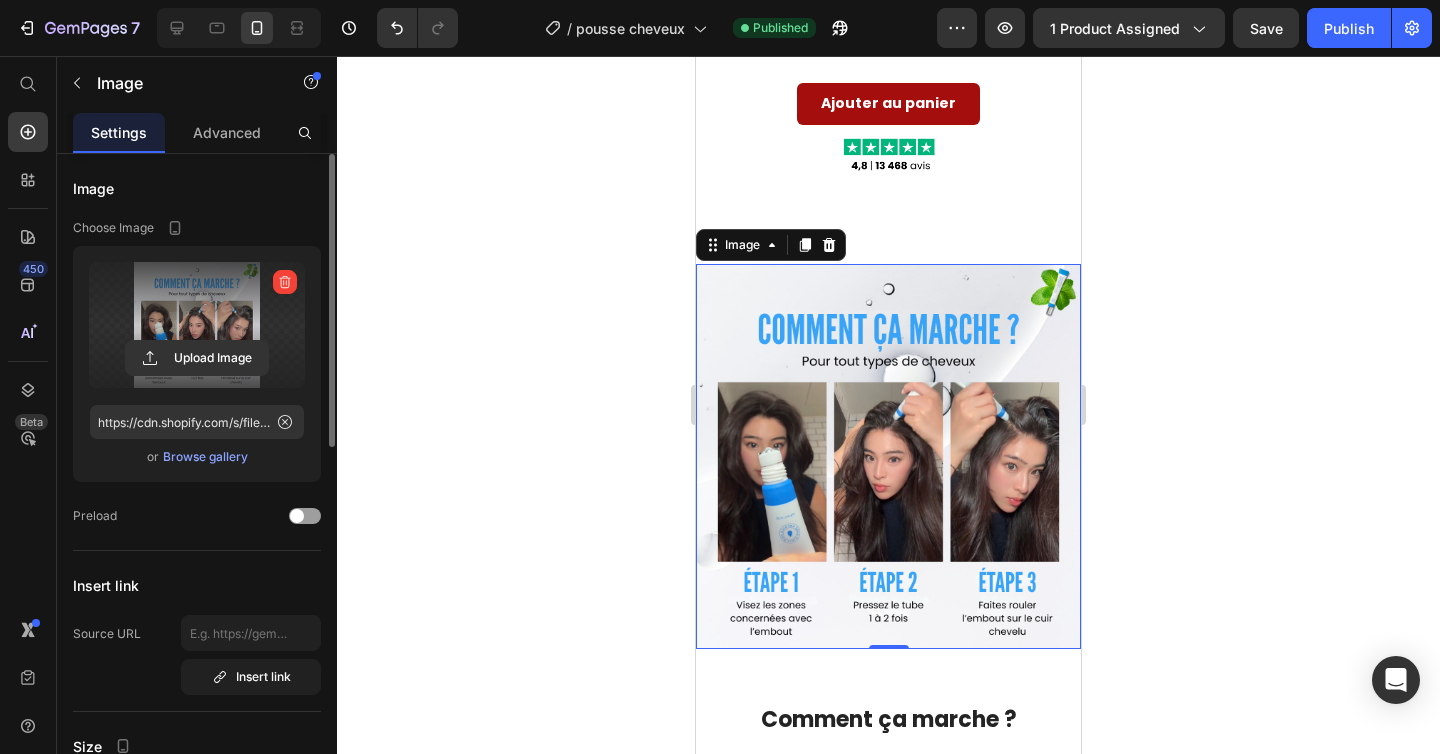 click 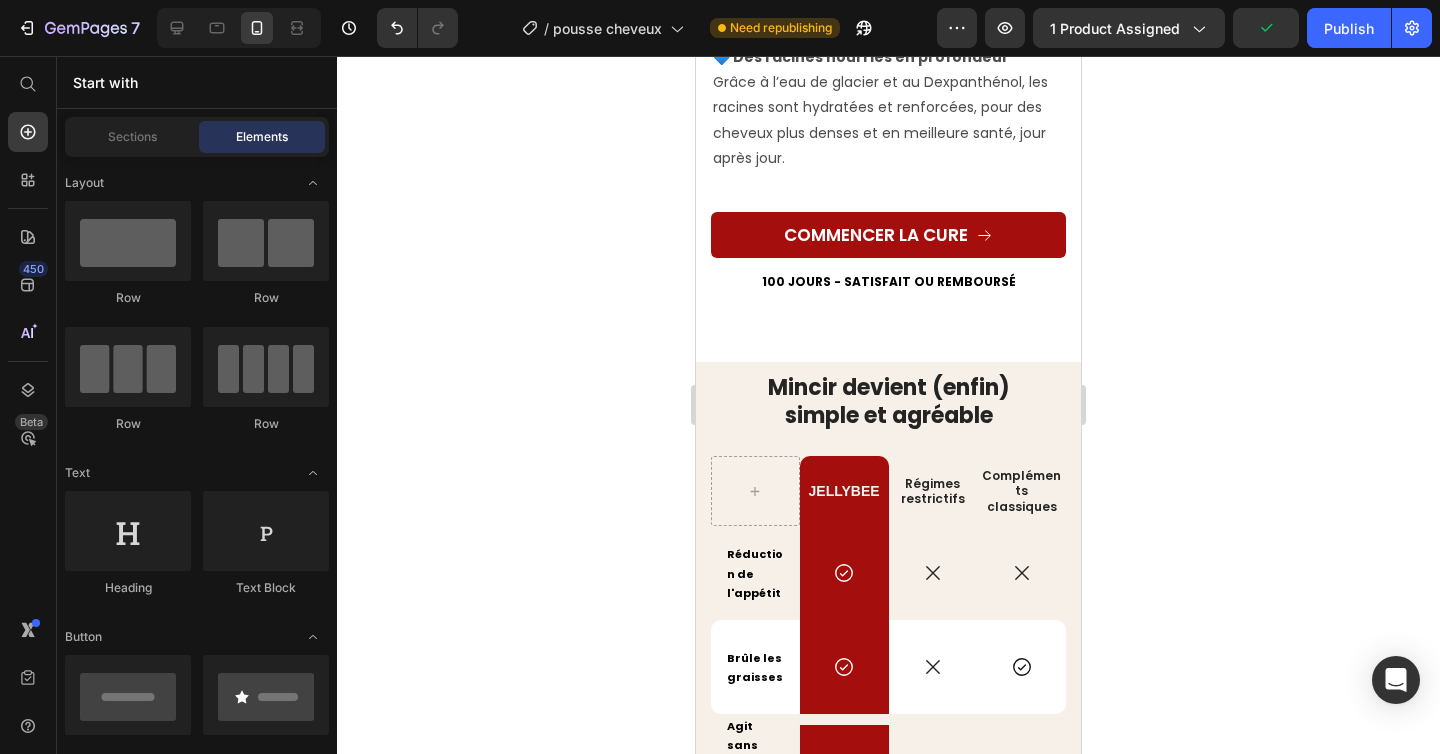 scroll, scrollTop: 5160, scrollLeft: 0, axis: vertical 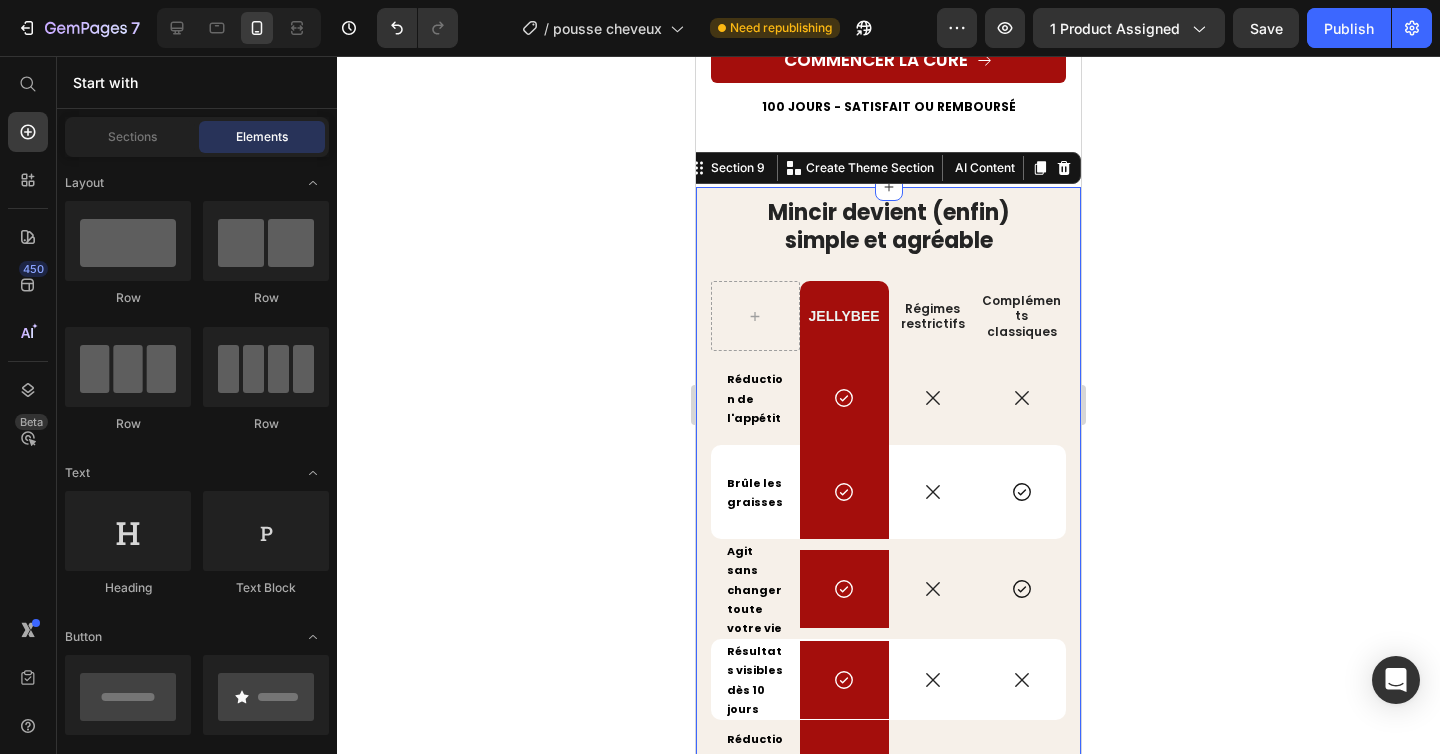click on "Mincir devient (enfin) simple et agréable Heading
JELLYBEE Text Block Régimes restrictifs Text Block Compléments classiques Text Block Row Réduction de l'appétit Text Block
Icon Row
Icon
Icon Row Brûle les graisses Text Block
Icon Row
Icon
Icon Row Agit sans changer toute votre vie Text Block
Icon Row
Icon
Icon Row Résultats visibles dès 10 jours Text Block
Icon Row
Icon
Icon Row Réduction des ballonnements Text Block
Icon Row
Icon
Icon Row Aucun effet secondaire Text Block
Icon Row
Icon
Icon Row Facile à utiliser (1 stick / jour) Text Block
Icon Row
Icon
Icon Row COMMENCER LA CURE Button SATISFAIT OU REMBOURSÉ Text Block Row Section 9   AI Content" at bounding box center (888, 673) 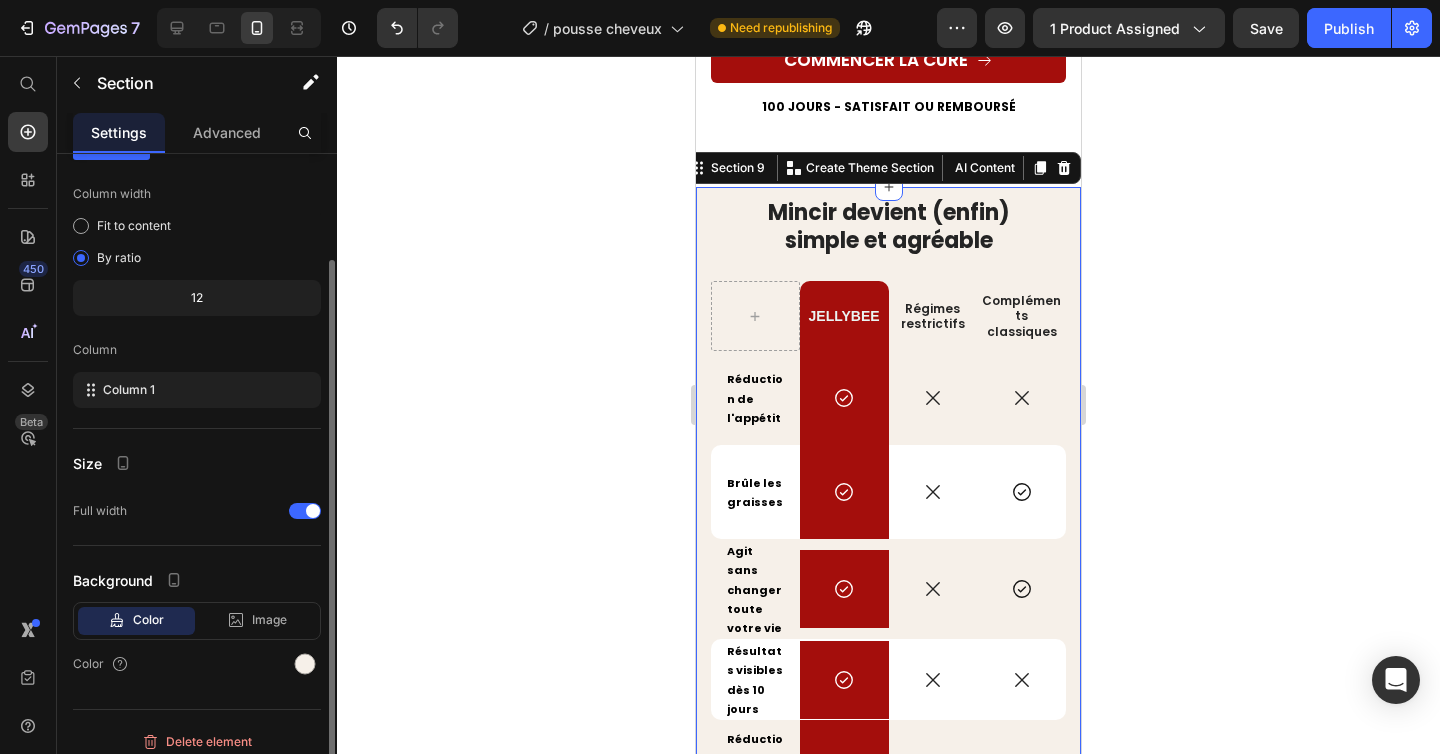 scroll, scrollTop: 107, scrollLeft: 0, axis: vertical 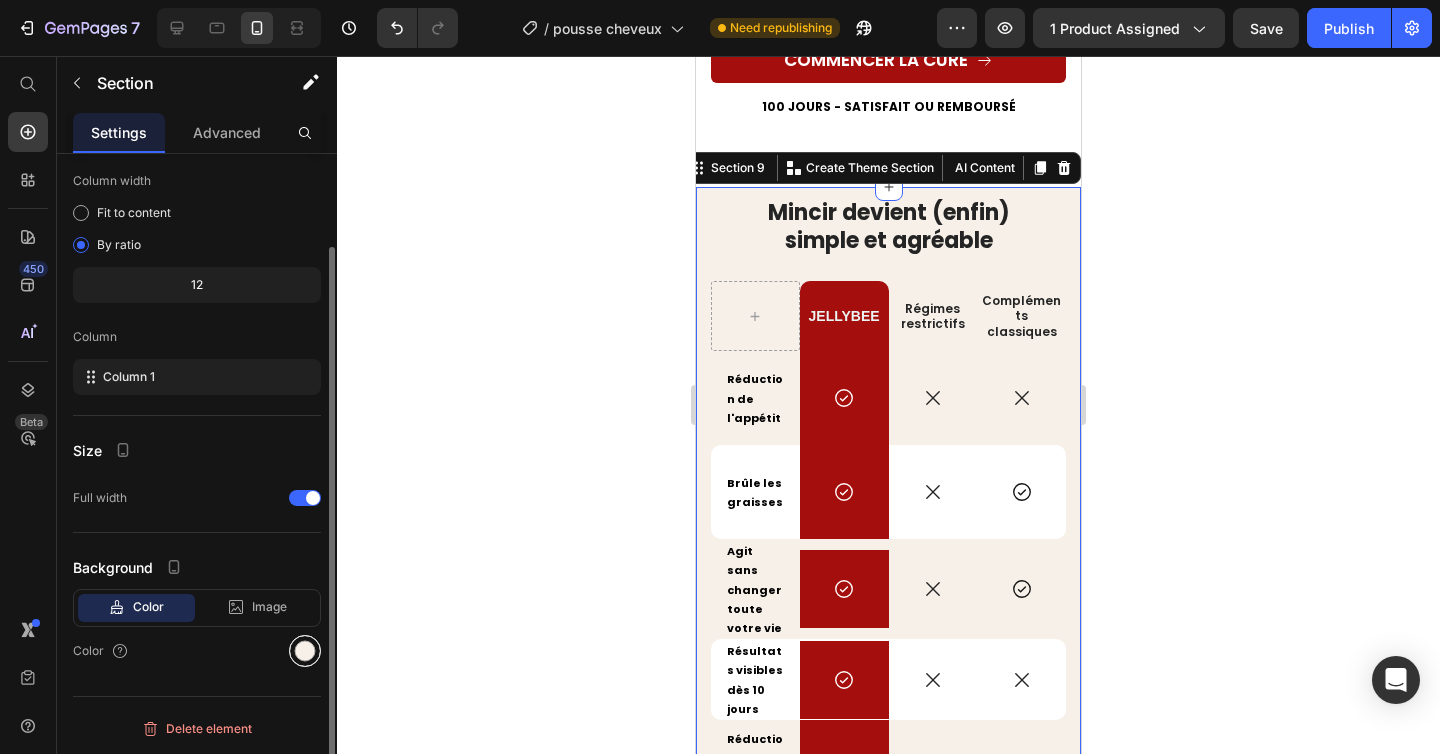 click at bounding box center (305, 651) 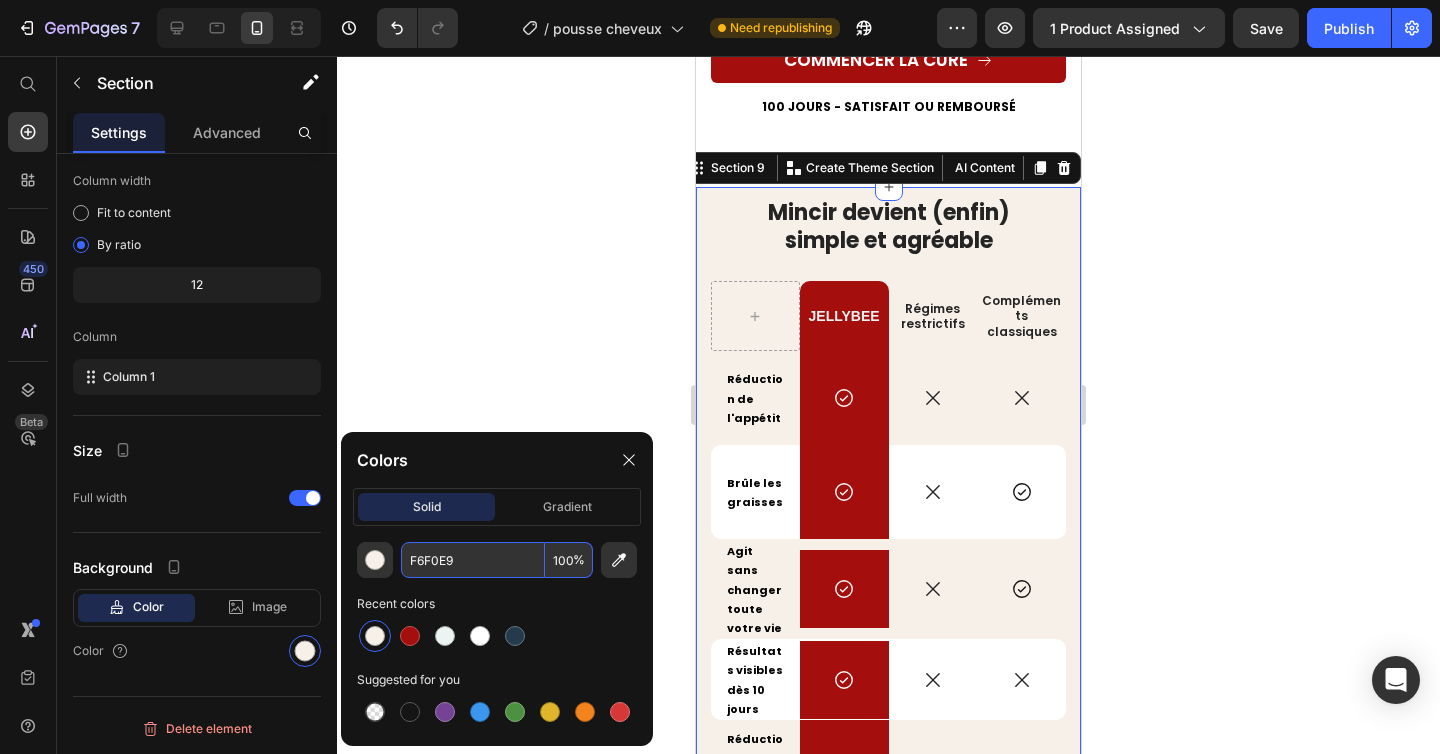click on "F6F0E9" at bounding box center [473, 560] 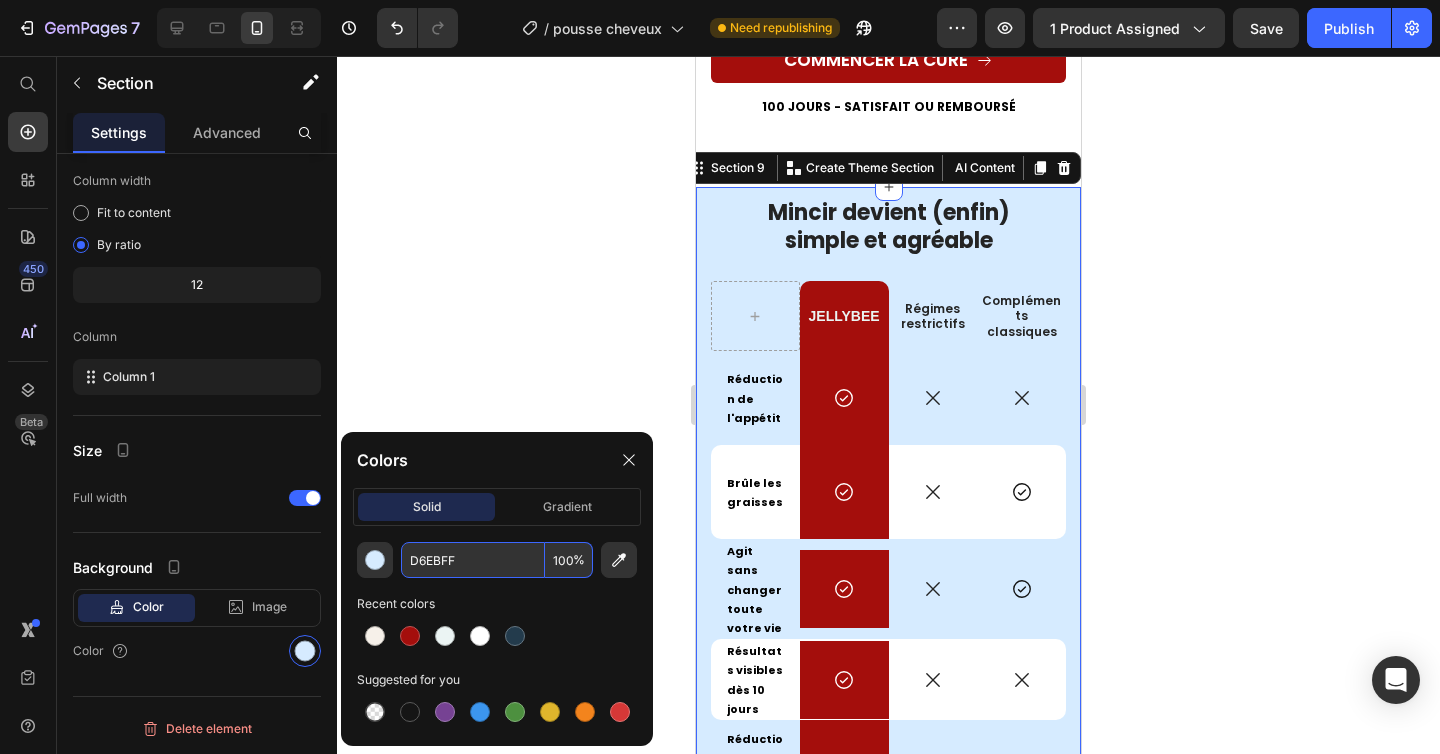type on "D6EBFF" 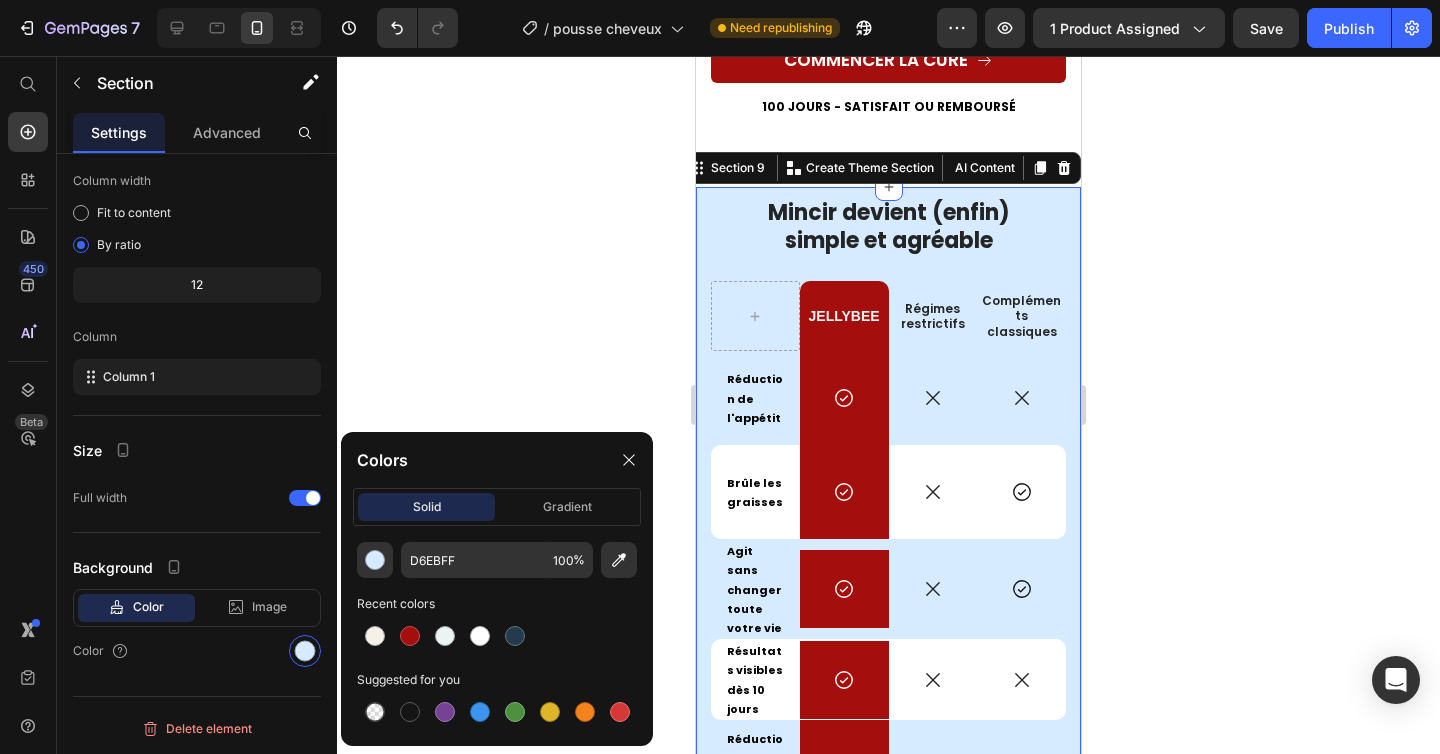 click 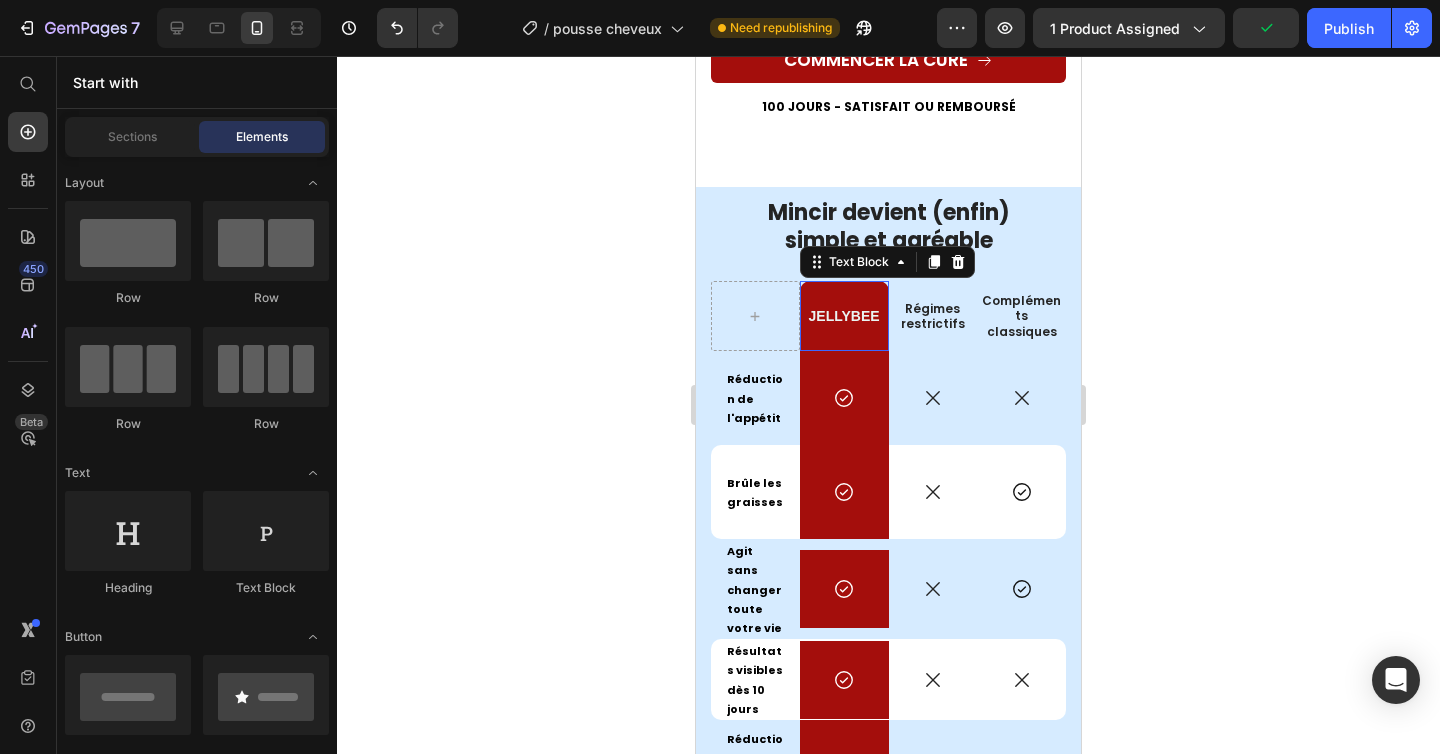 click on "JELLYBEE" at bounding box center (844, 316) 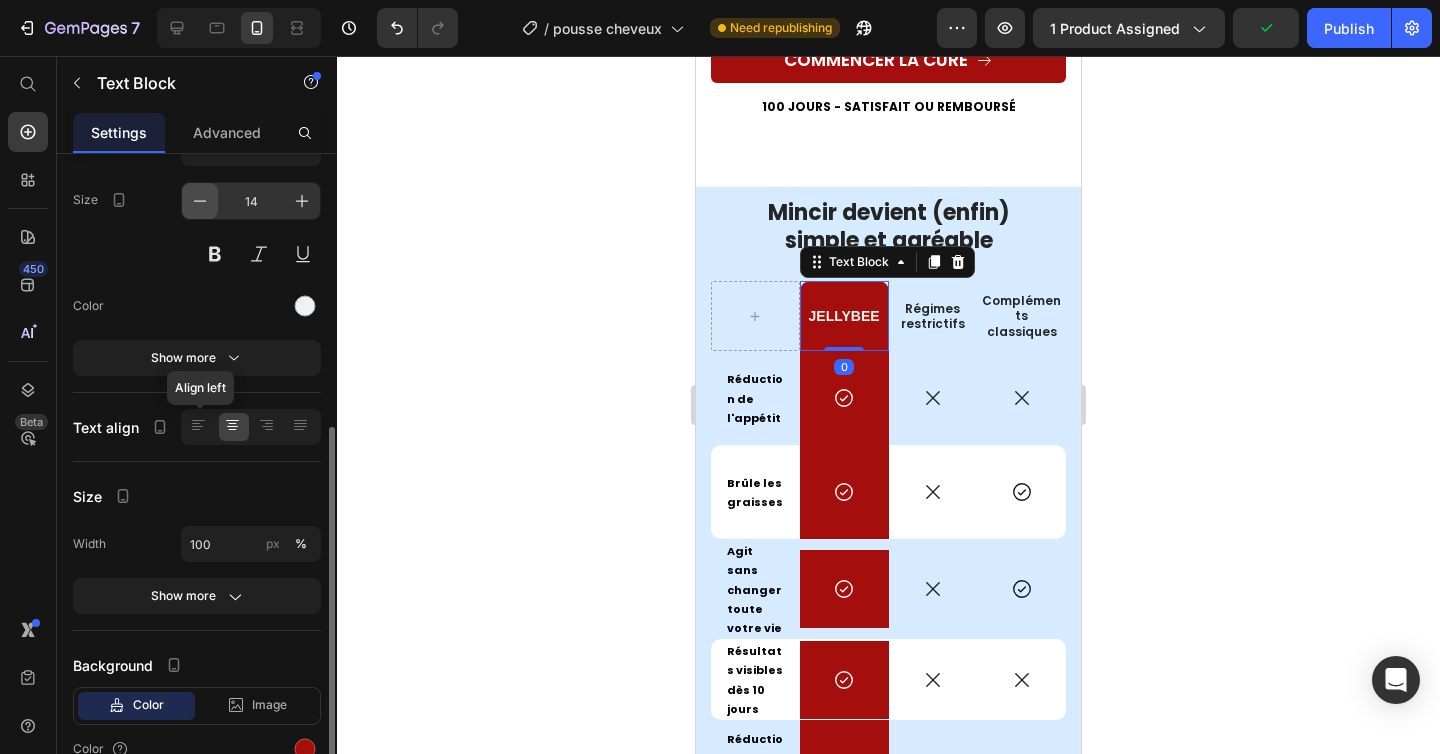 scroll, scrollTop: 238, scrollLeft: 0, axis: vertical 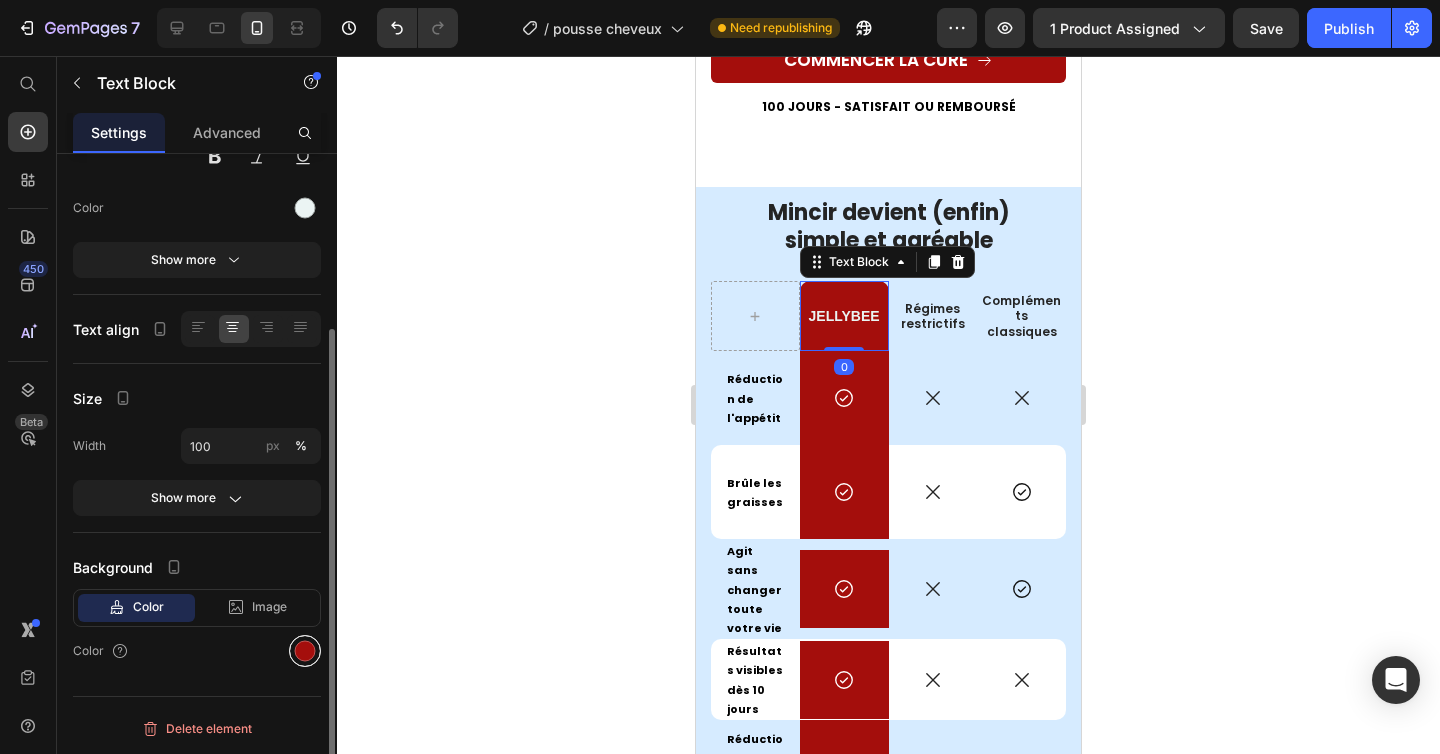 click at bounding box center (305, 651) 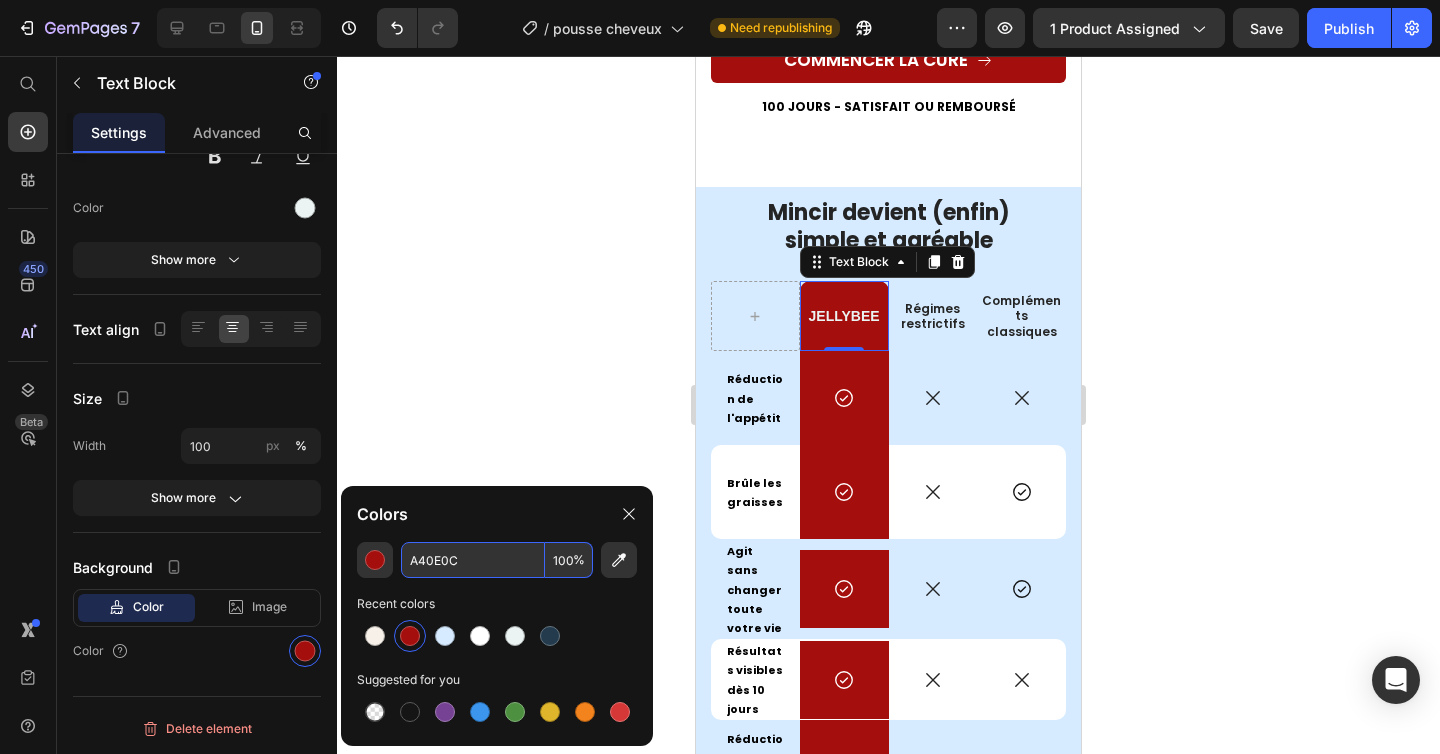 click on "A40E0C" at bounding box center (473, 560) 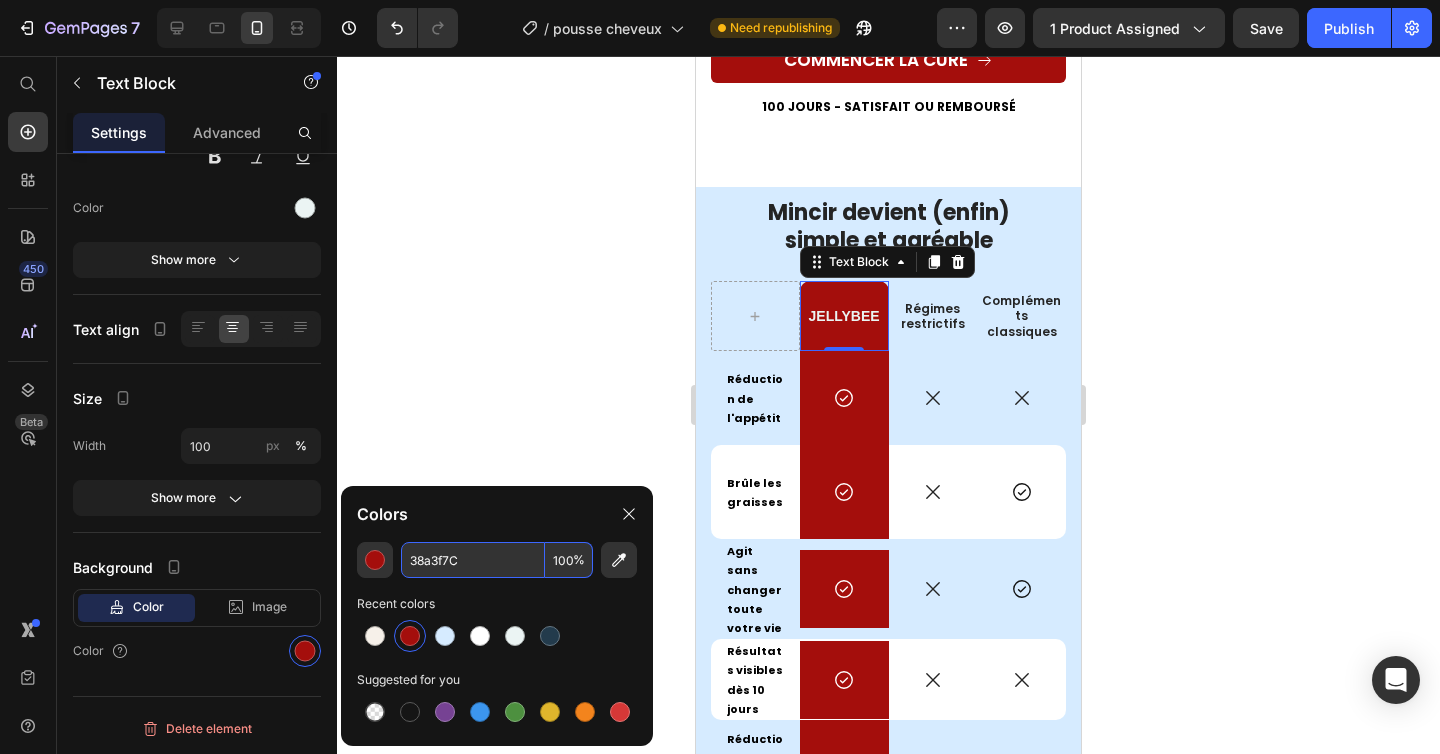 click on "38a3f7C" at bounding box center [473, 560] 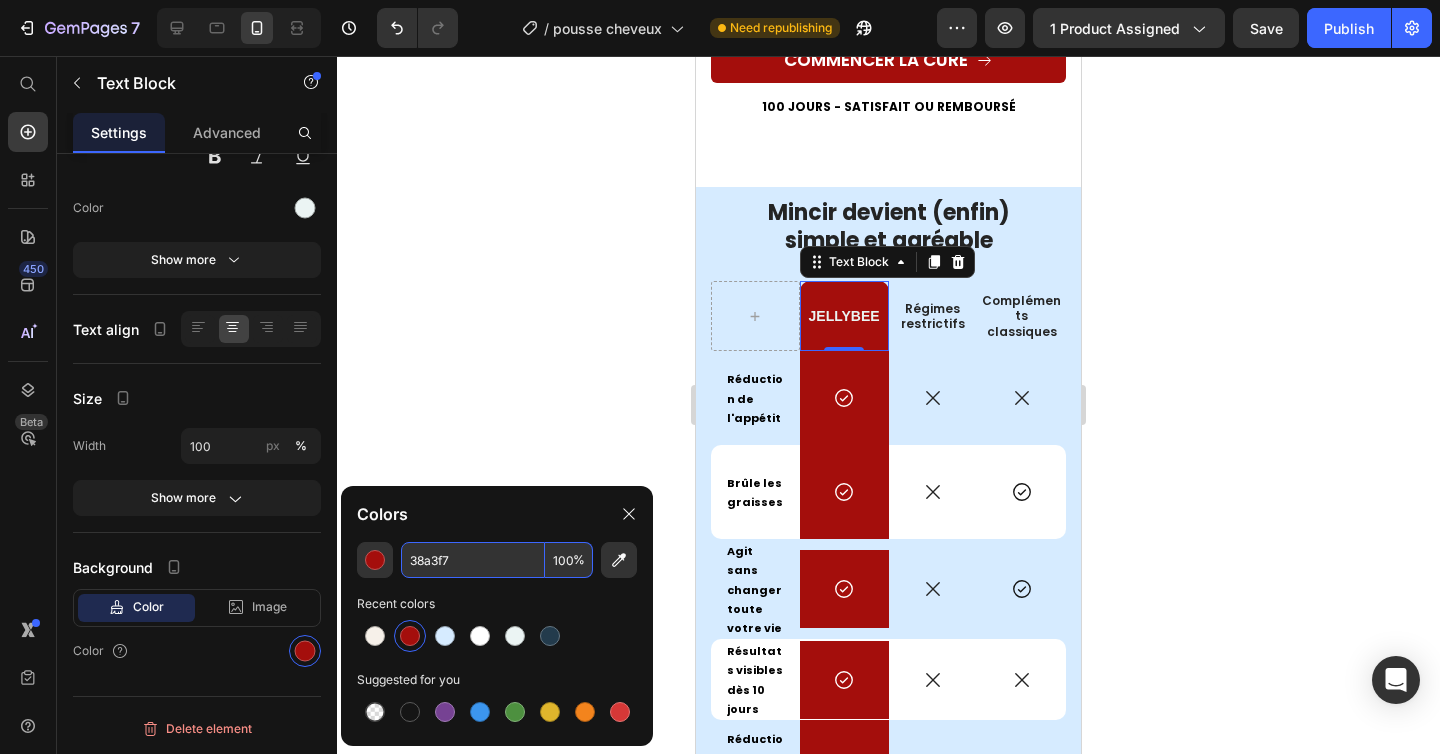 type on "38A3F7" 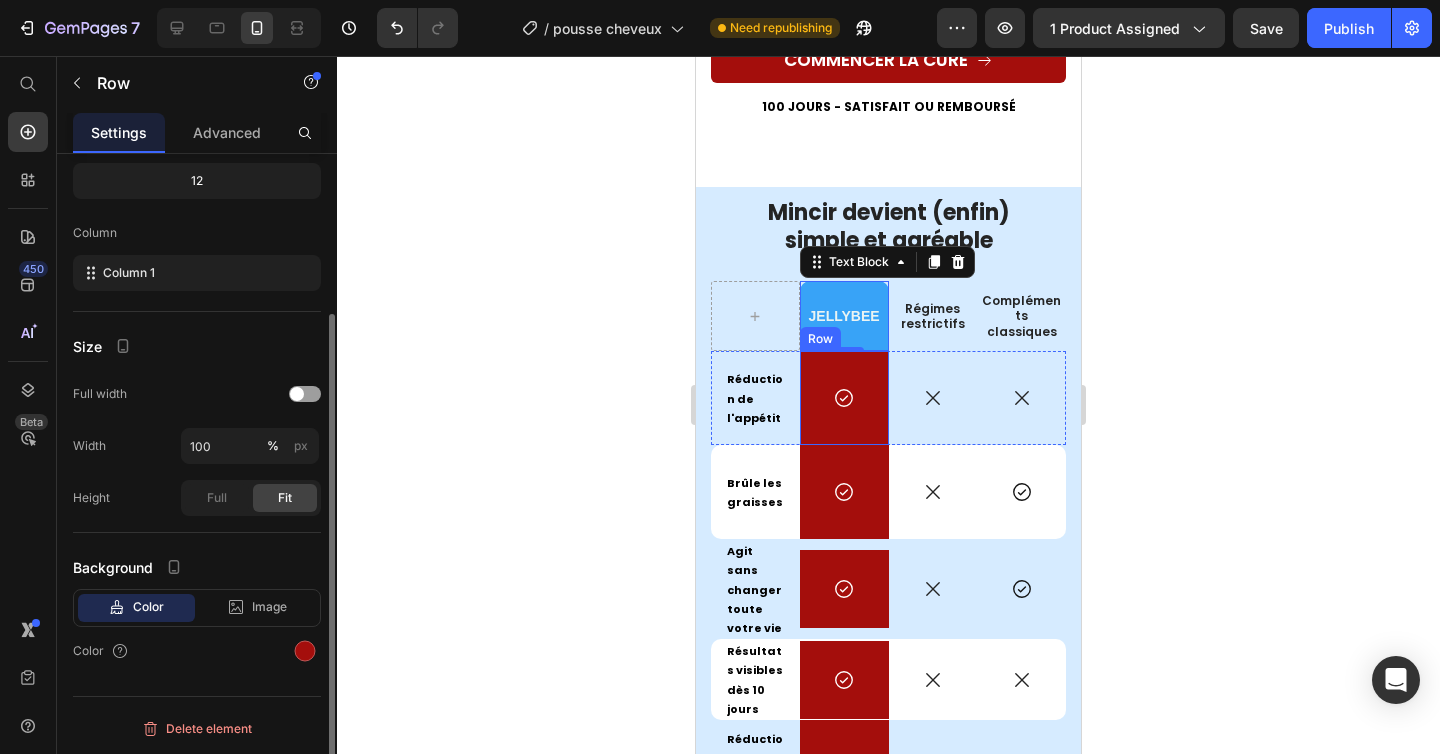 click on "Icon Row" at bounding box center [844, 398] 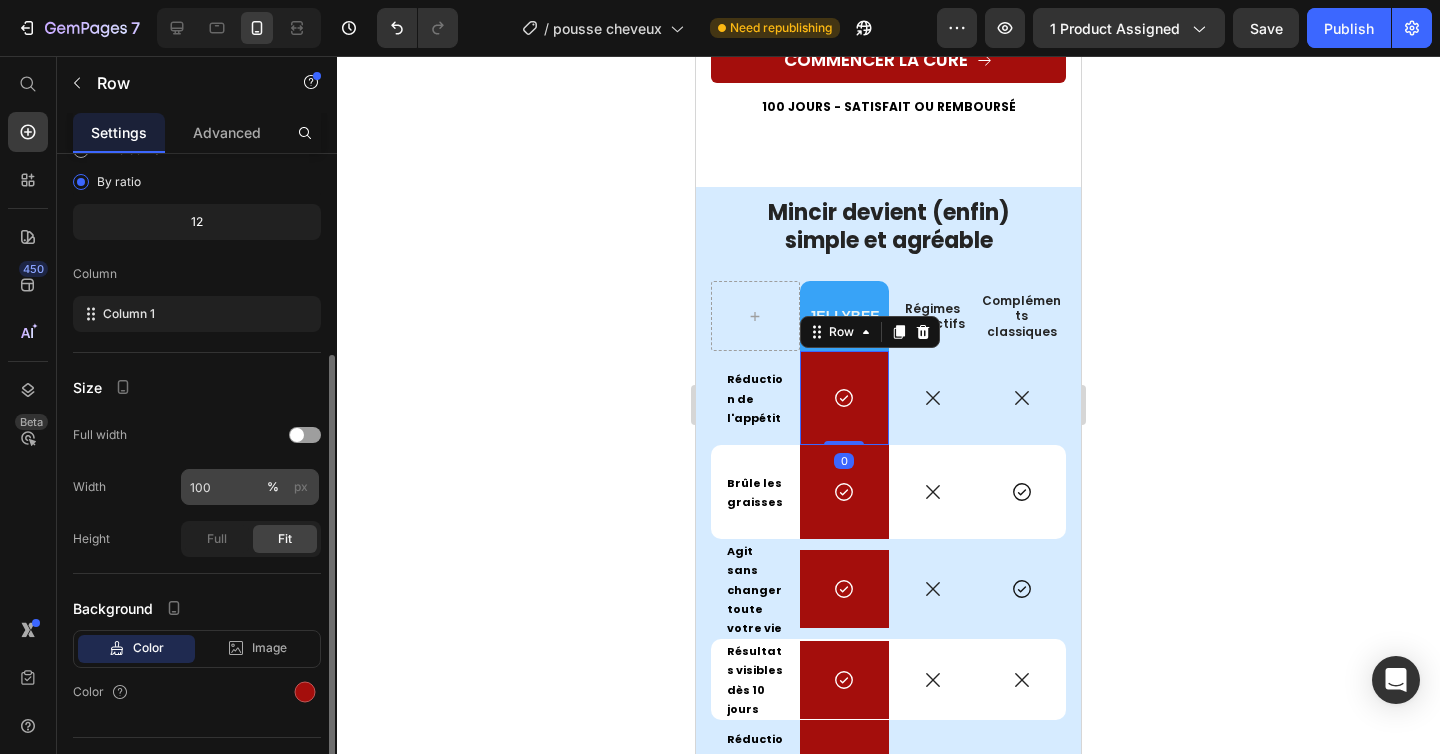 scroll, scrollTop: 211, scrollLeft: 0, axis: vertical 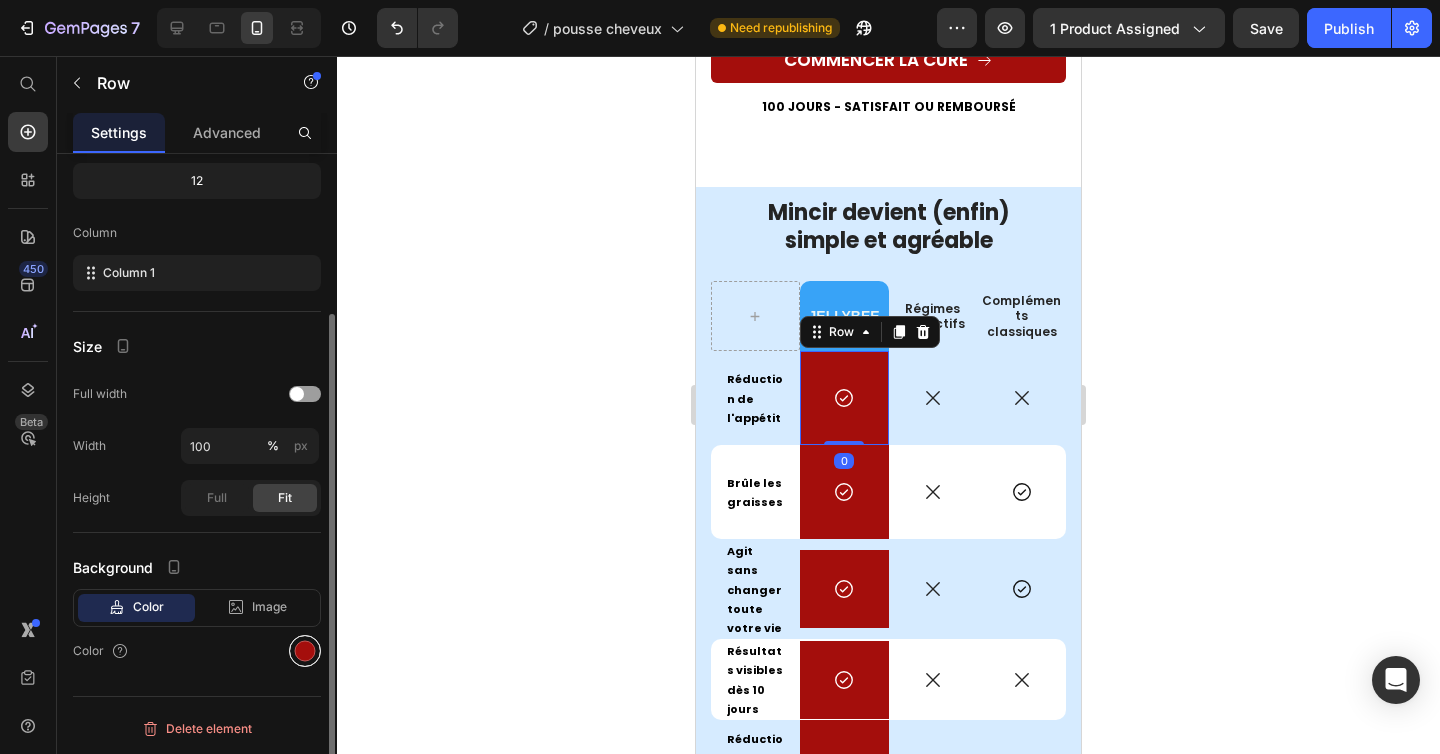 click at bounding box center (305, 651) 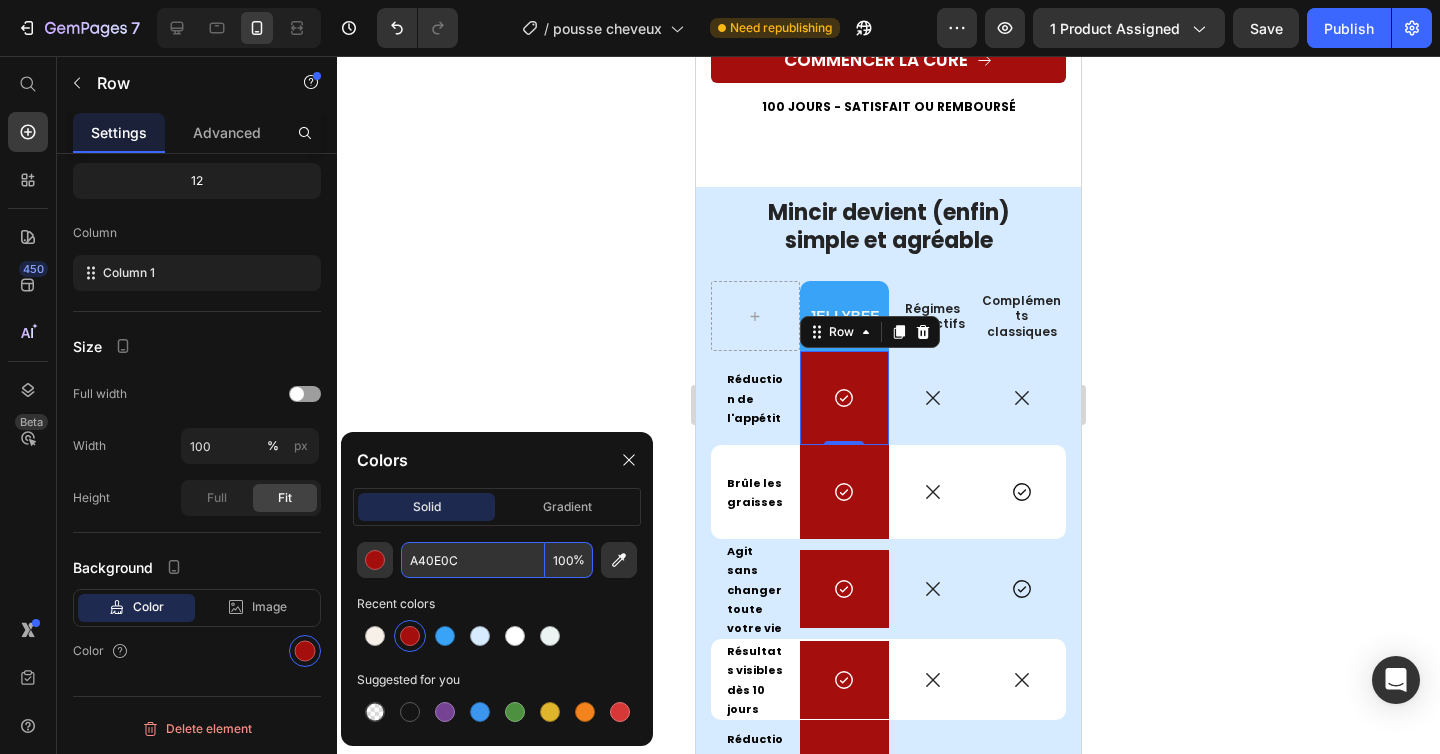 click on "A40E0C" at bounding box center (473, 560) 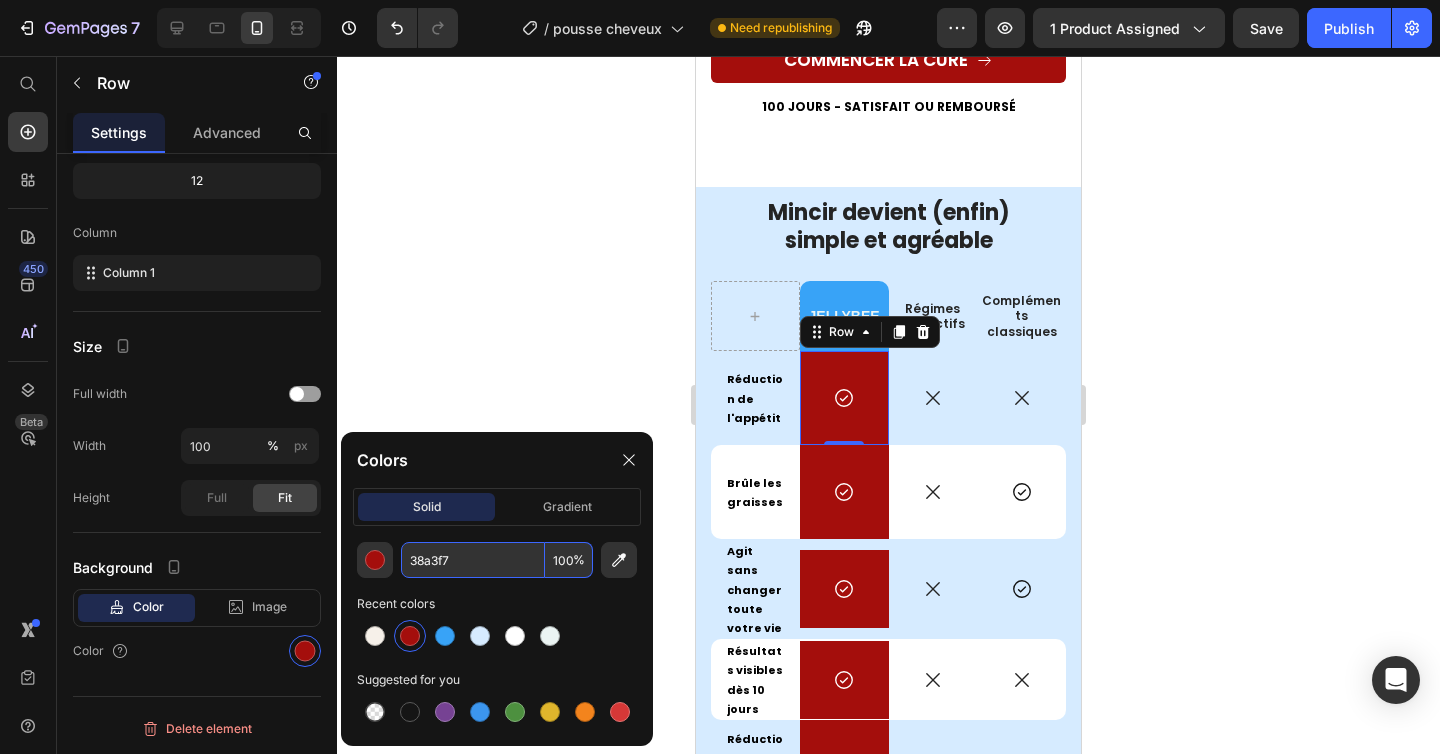 type on "38A3F7" 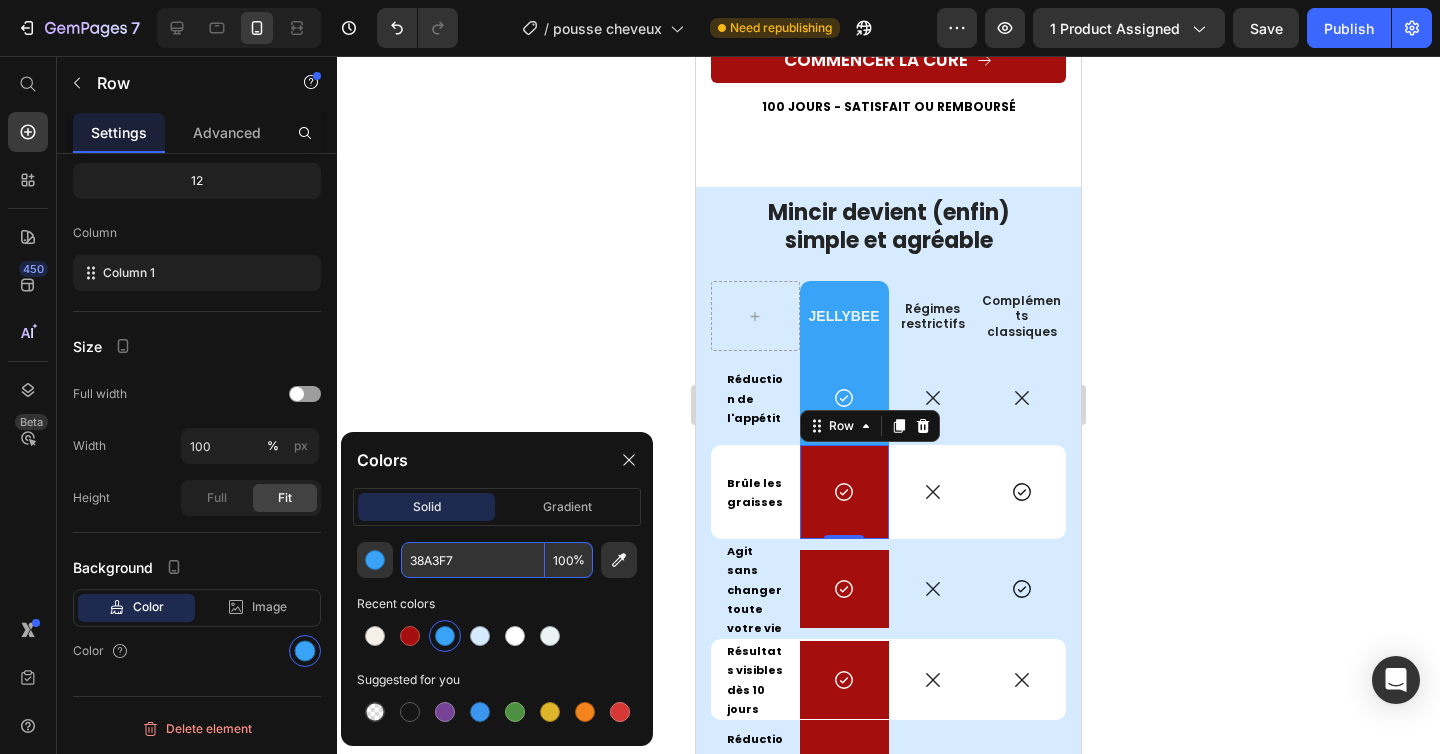 click on "Icon Row   0" at bounding box center [844, 492] 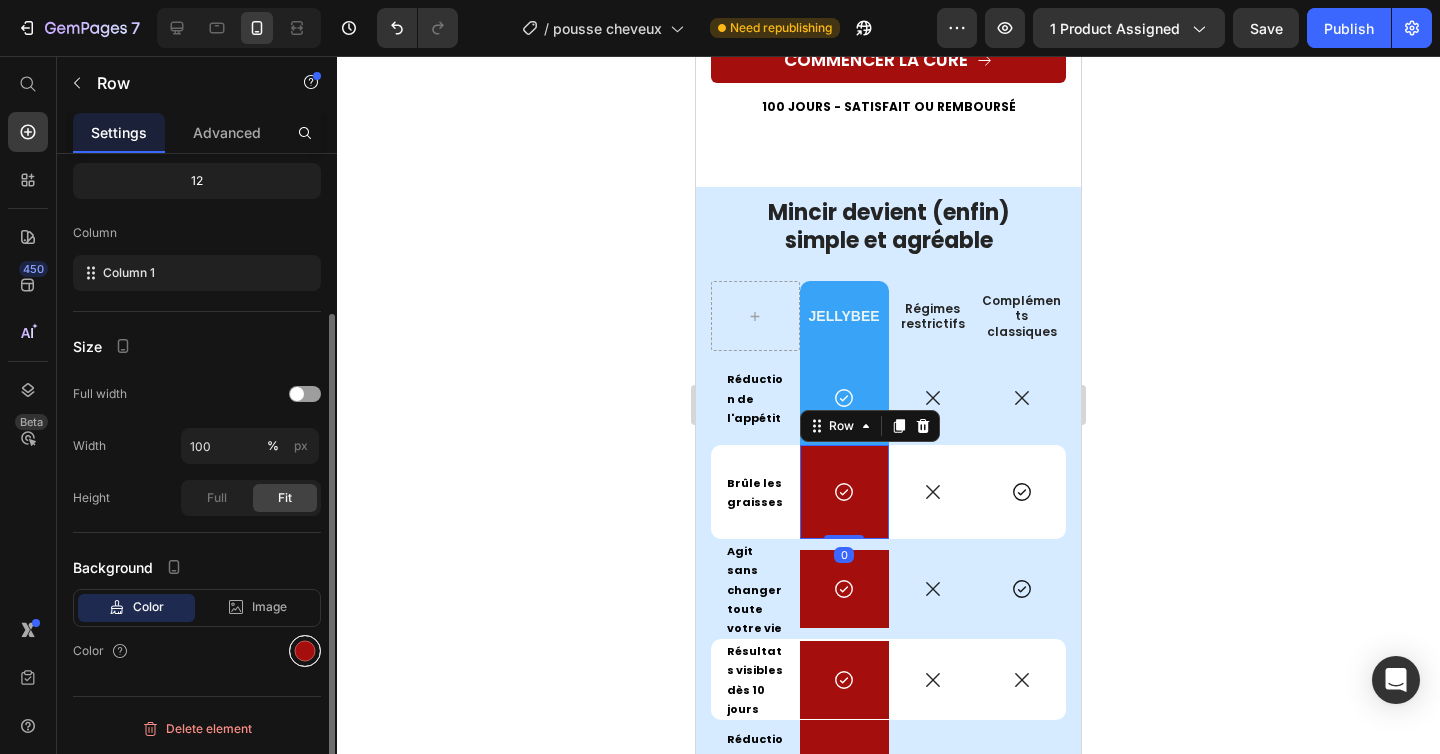 click at bounding box center [305, 651] 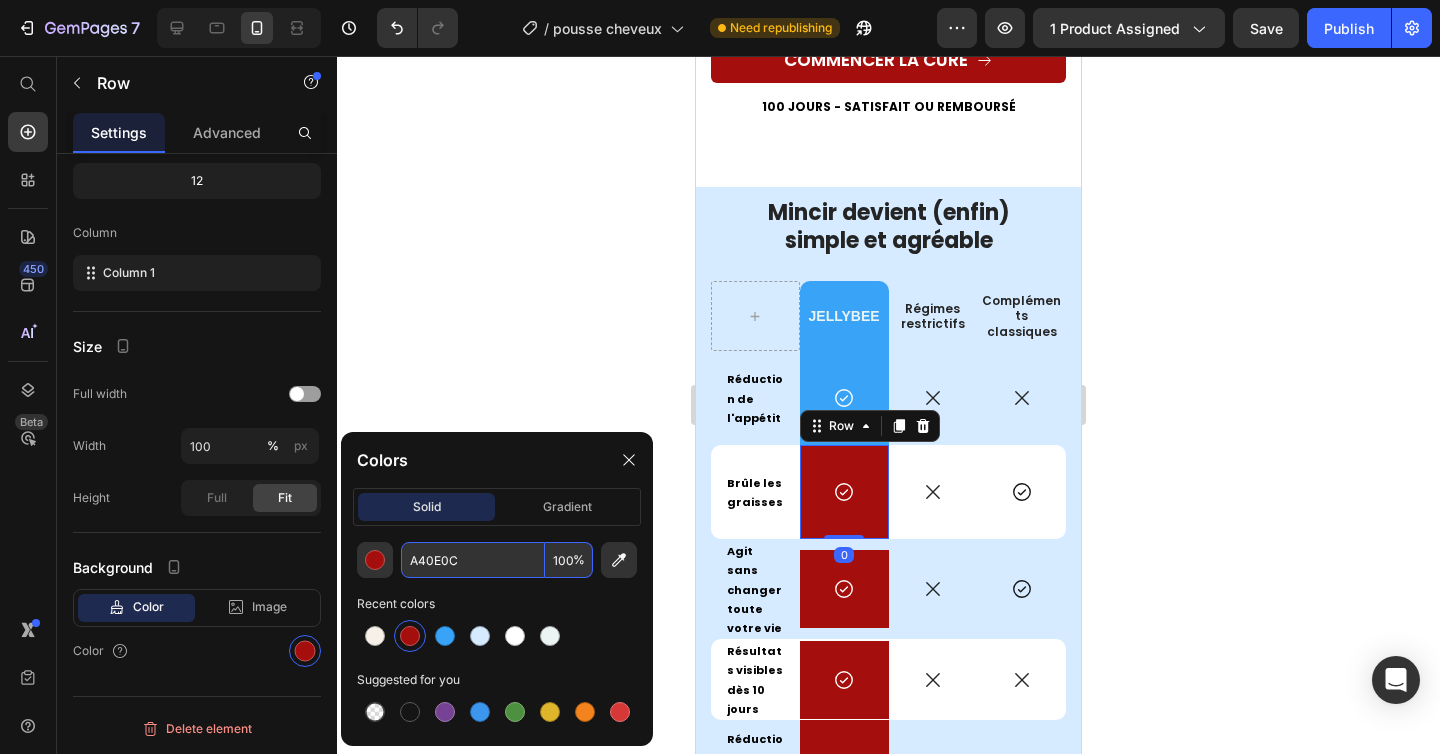 click on "A40E0C" at bounding box center (473, 560) 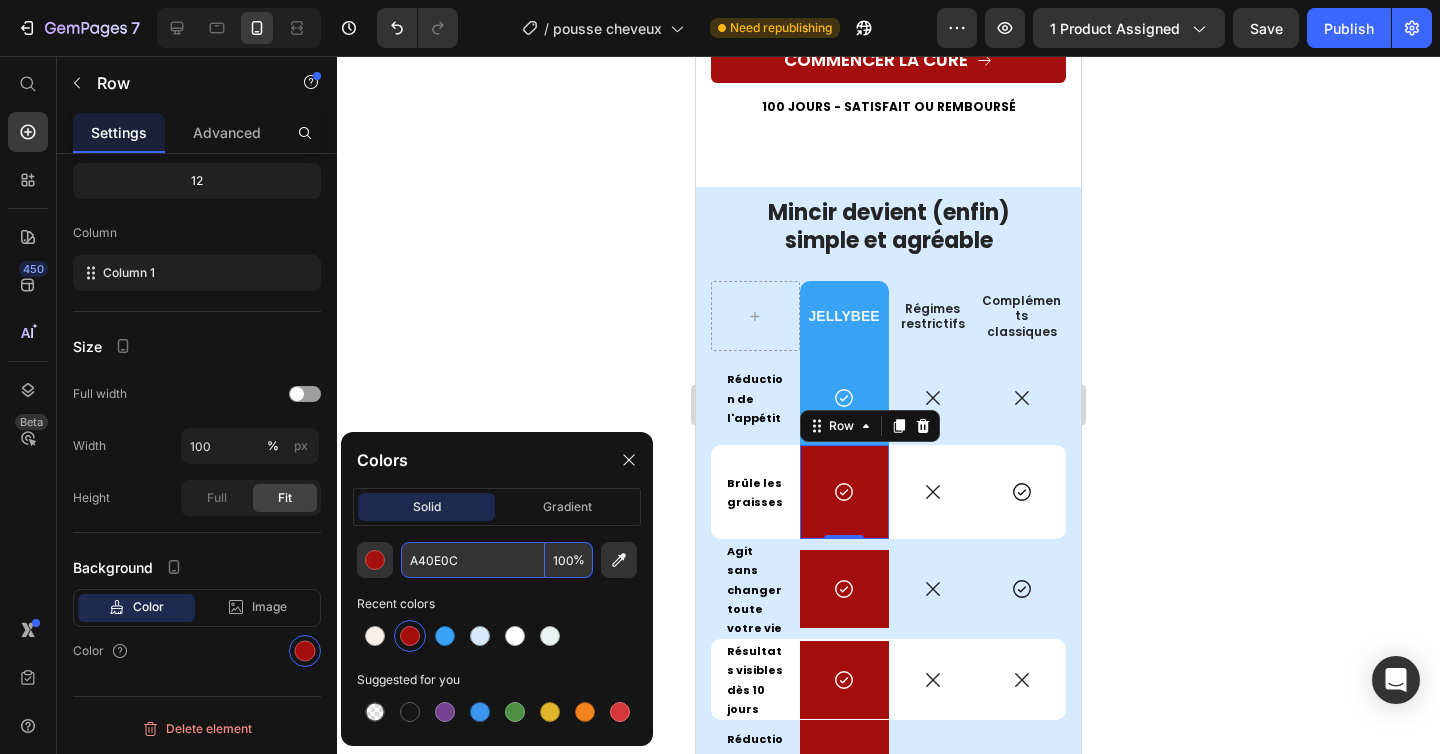 click on "A40E0C" at bounding box center (473, 560) 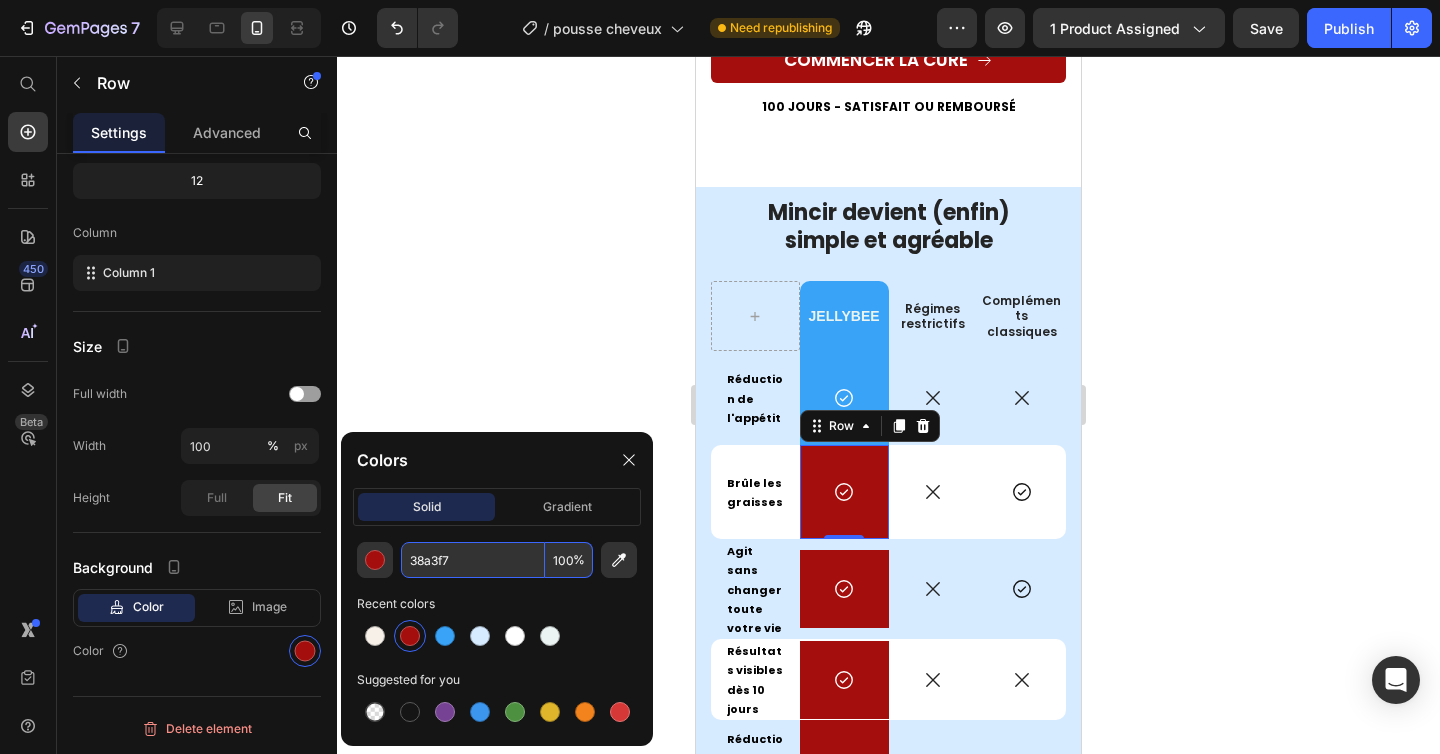 type on "38A3F7" 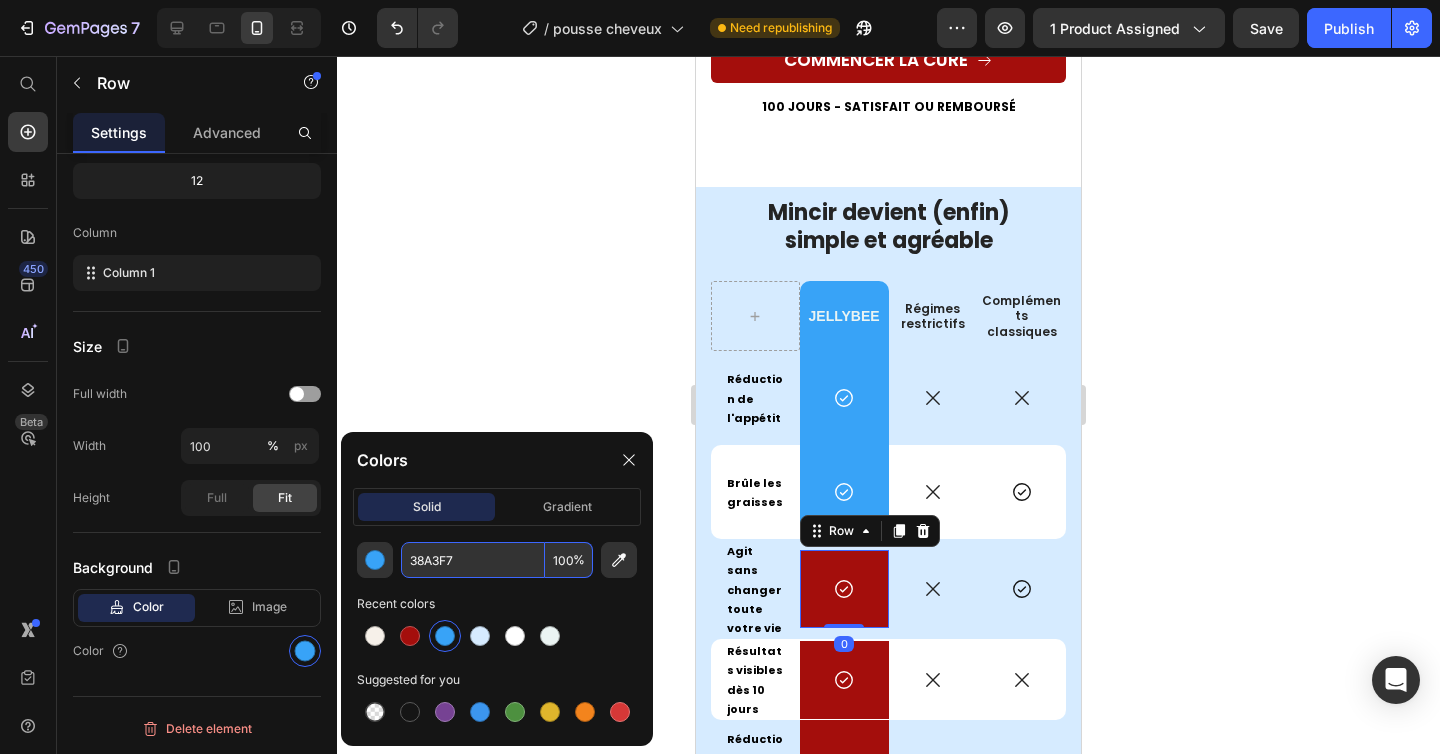 click on "Icon Row   0" at bounding box center (844, 589) 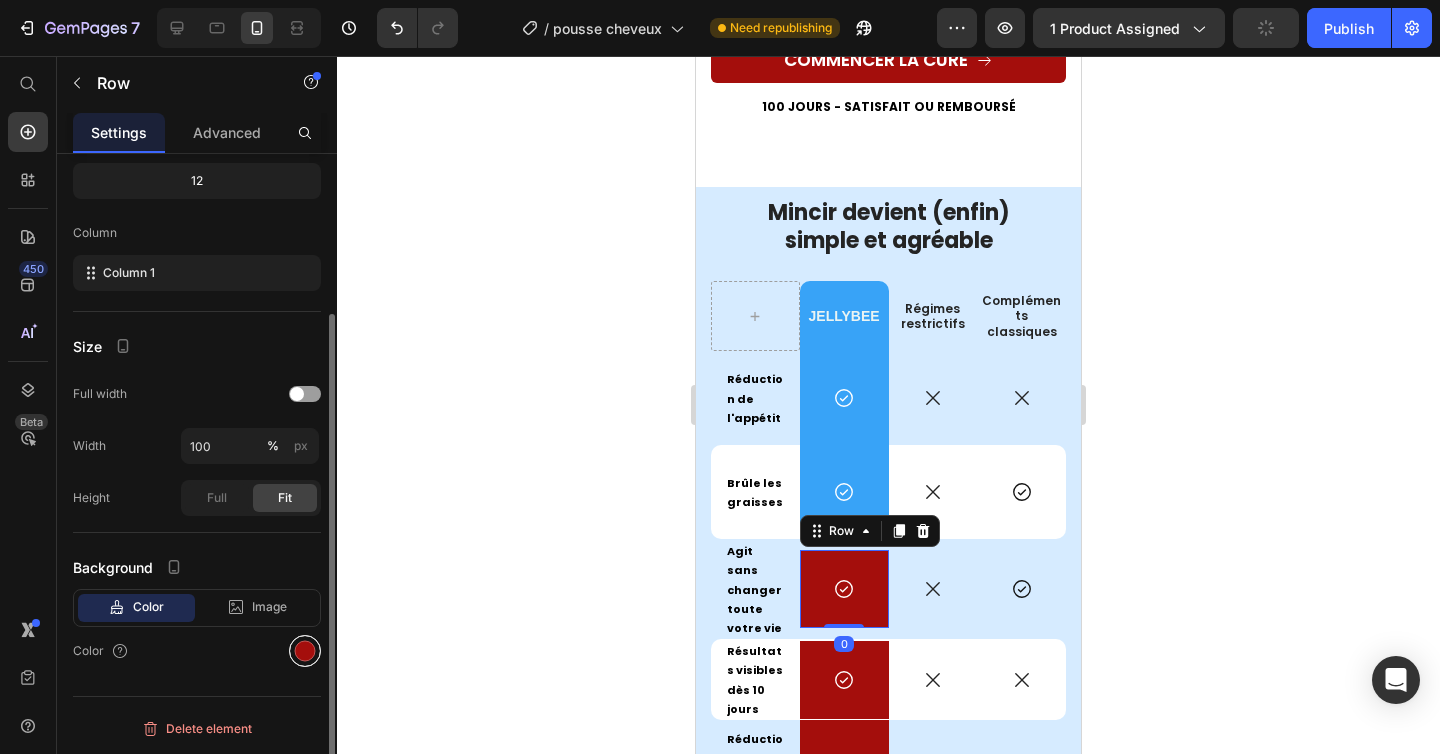 click at bounding box center (305, 651) 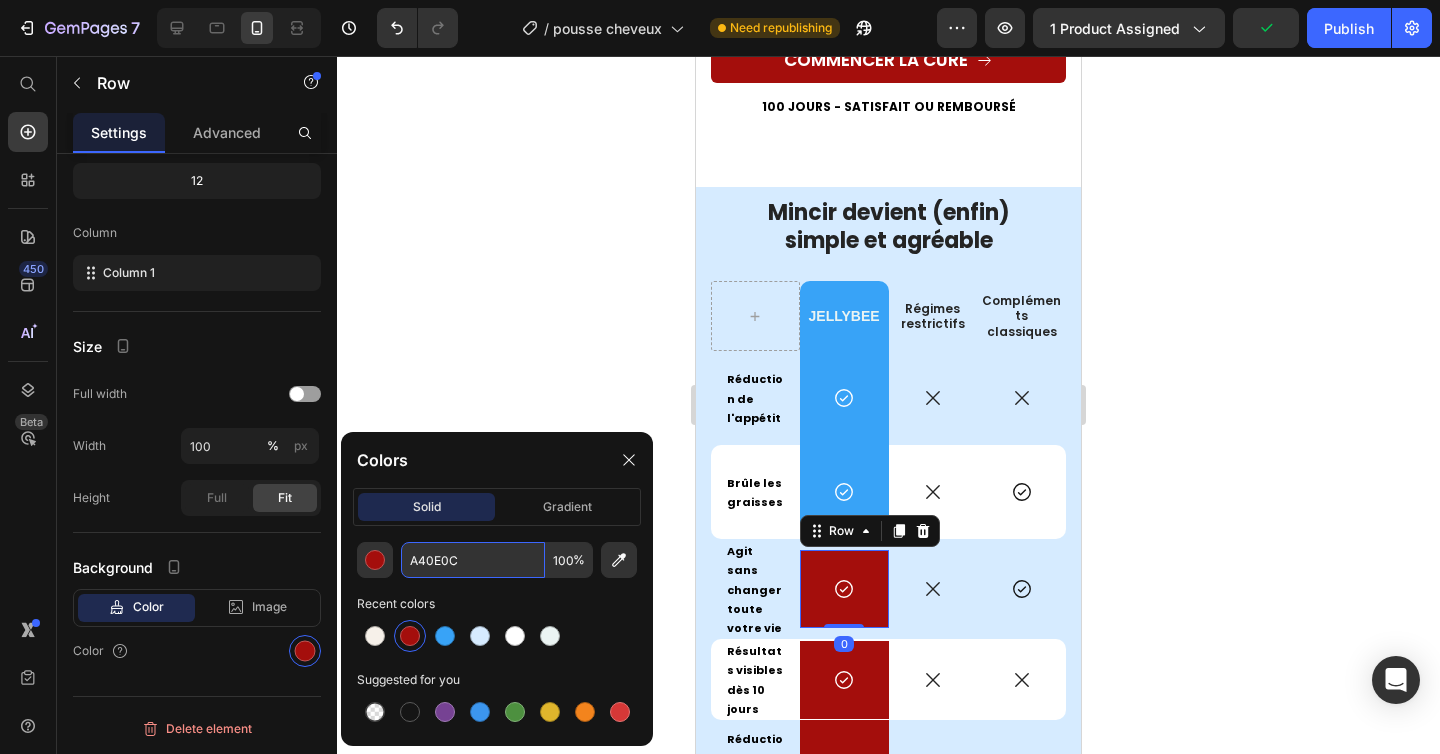 click on "A40E0C" at bounding box center (473, 560) 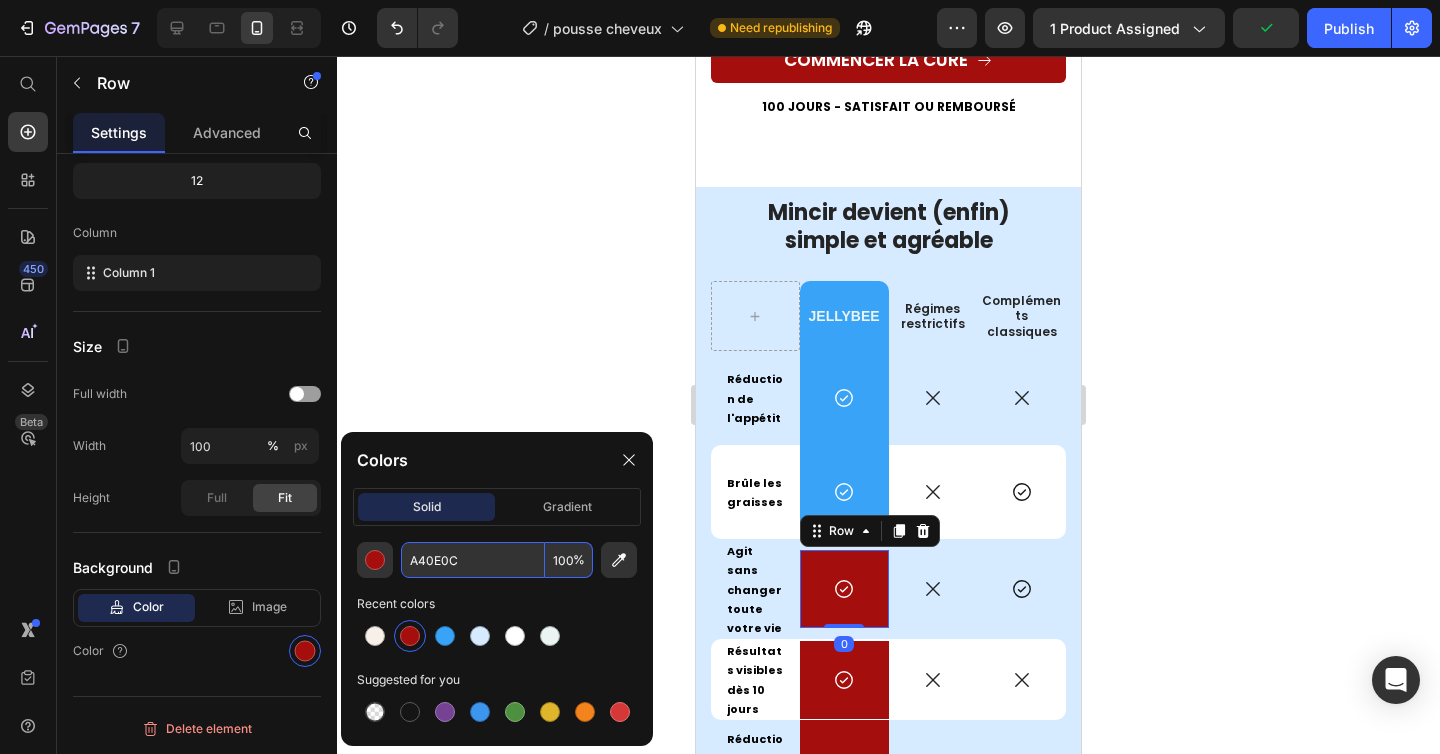 click on "A40E0C" at bounding box center [473, 560] 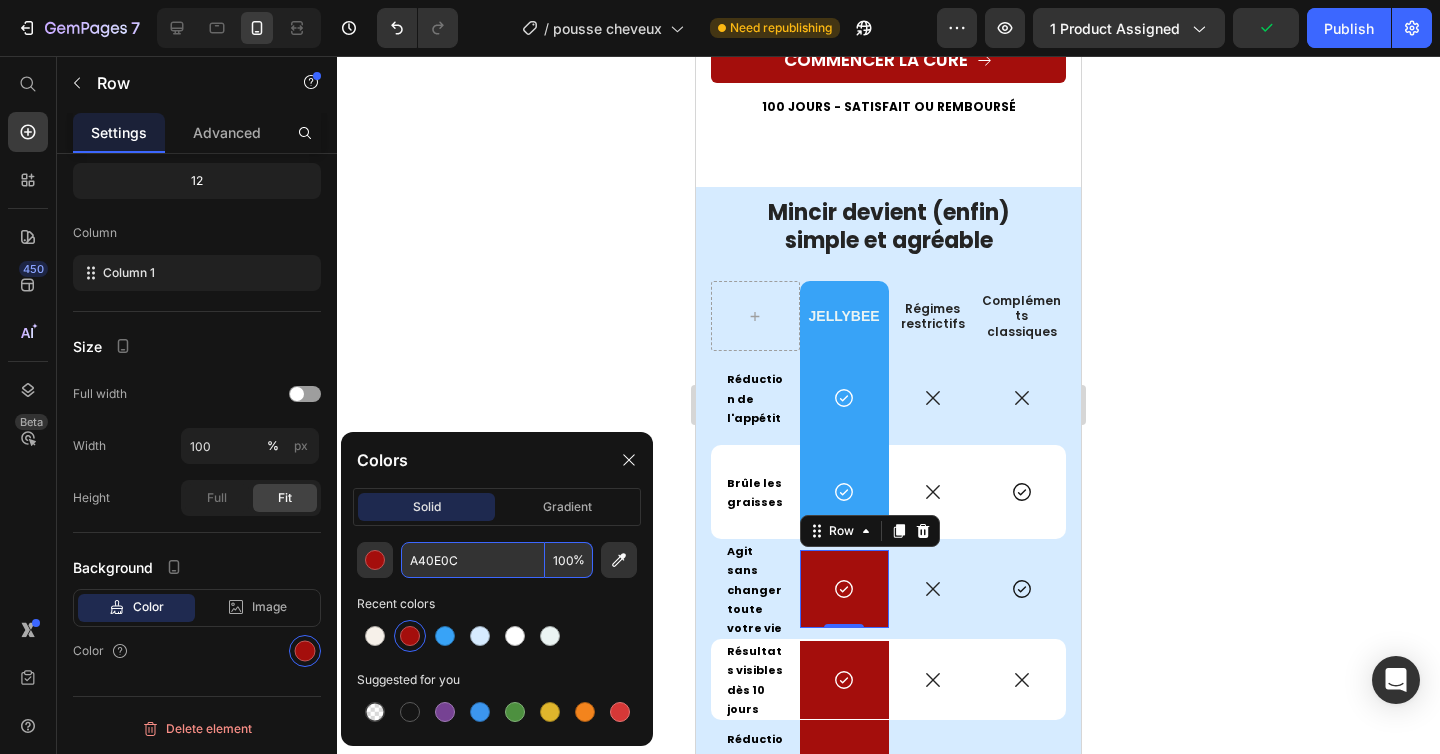 paste on "38a3f7" 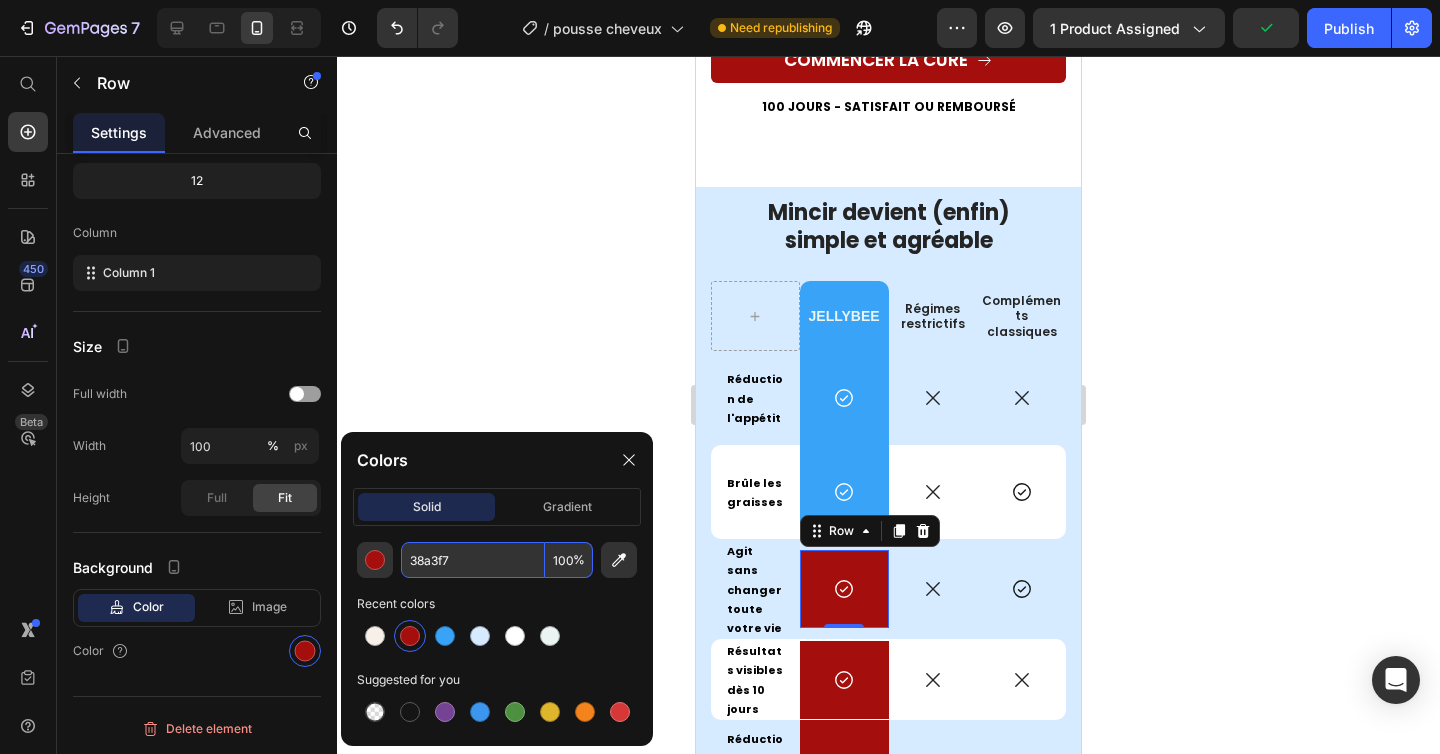 type on "38A3F7" 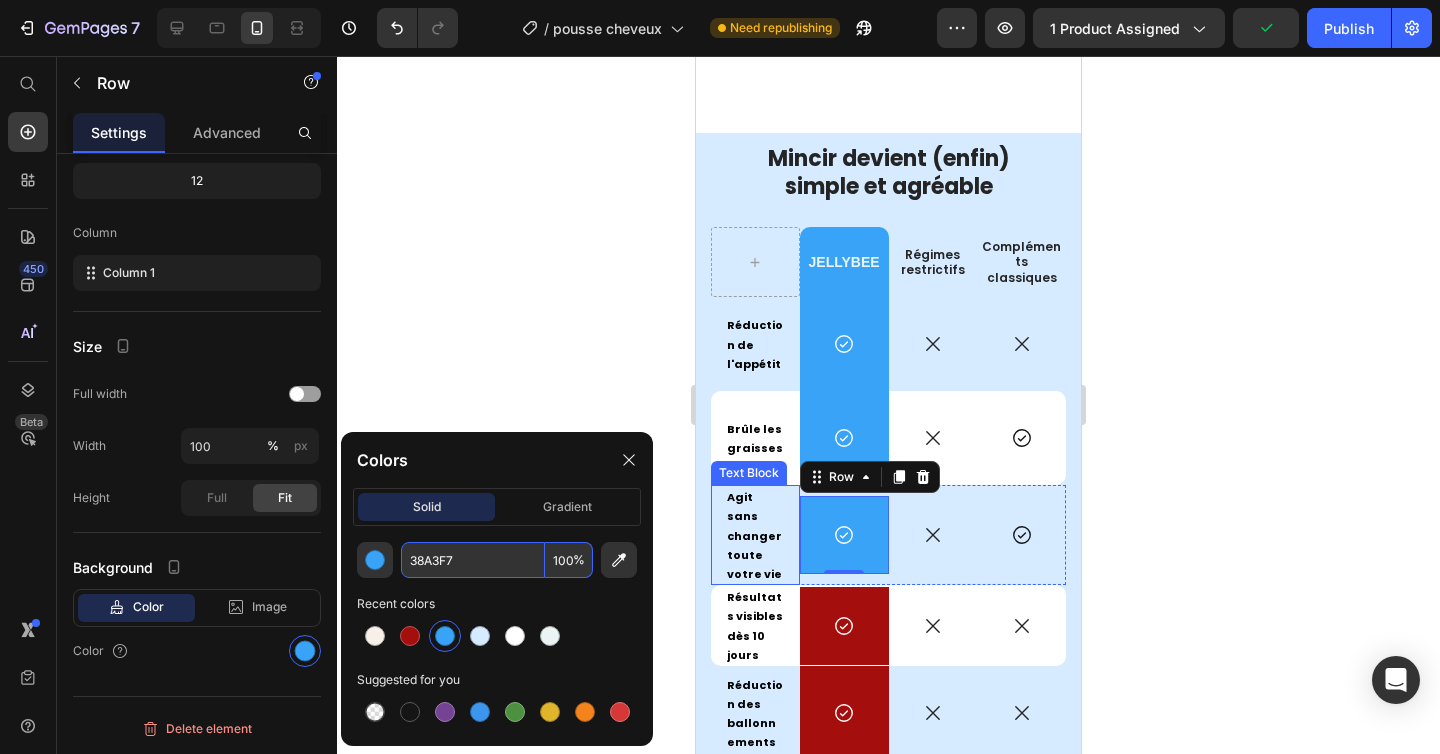 scroll, scrollTop: 5358, scrollLeft: 0, axis: vertical 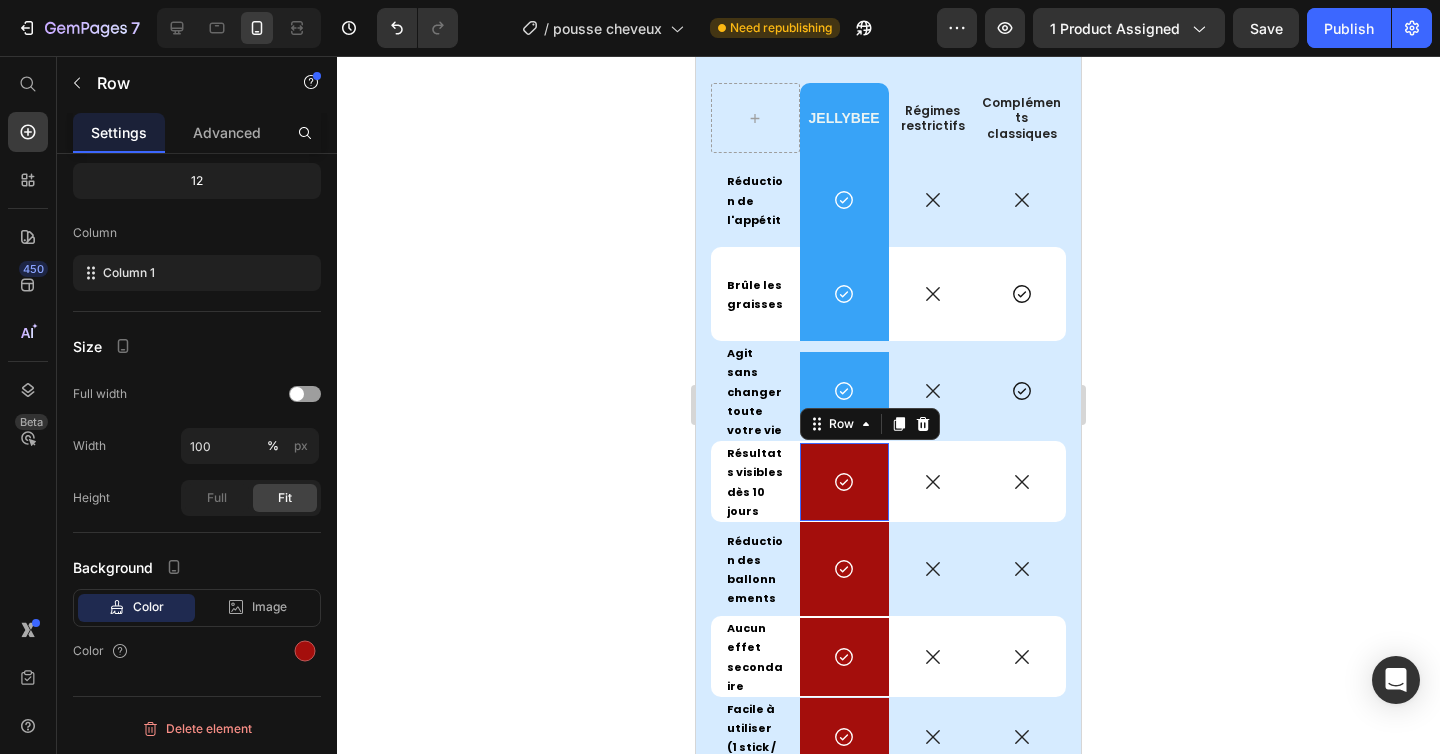 click on "Icon Row   0" at bounding box center [844, 482] 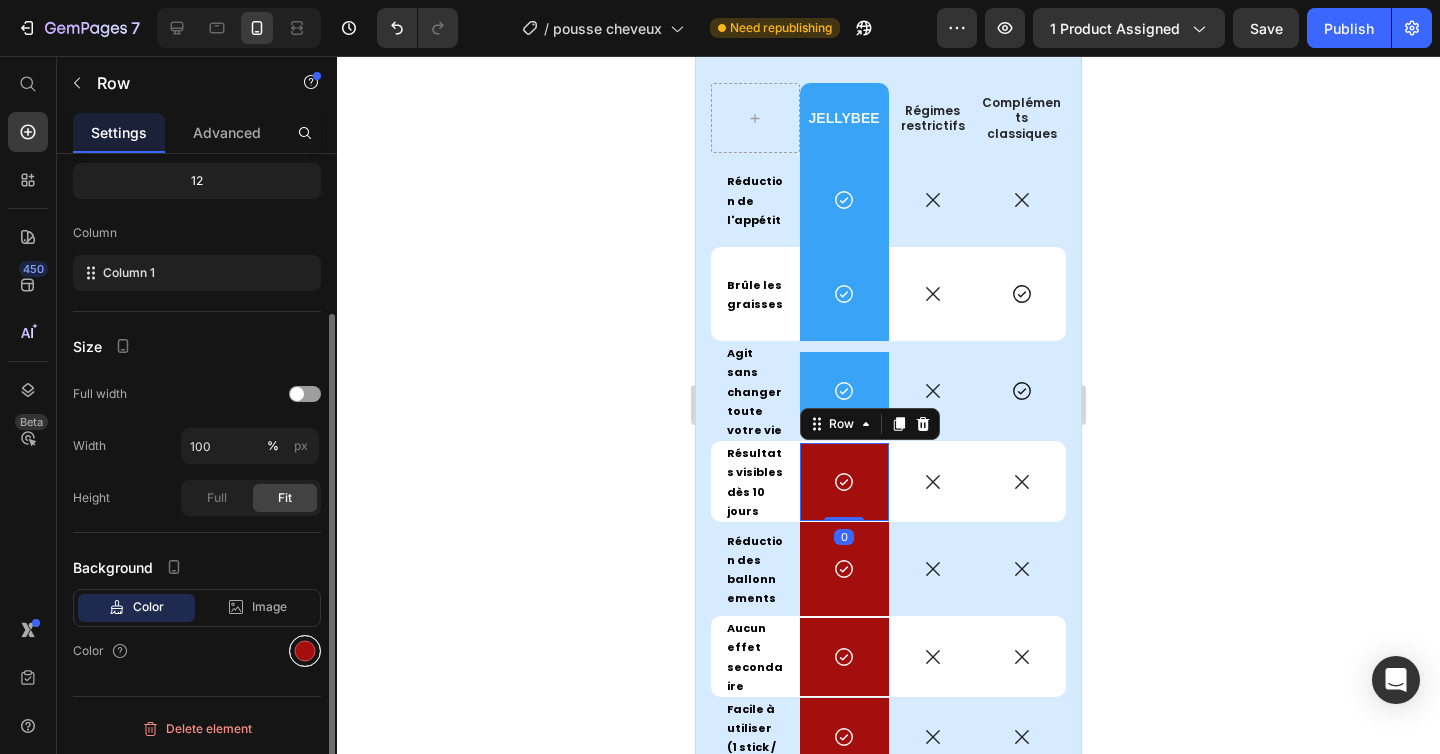 click at bounding box center (305, 651) 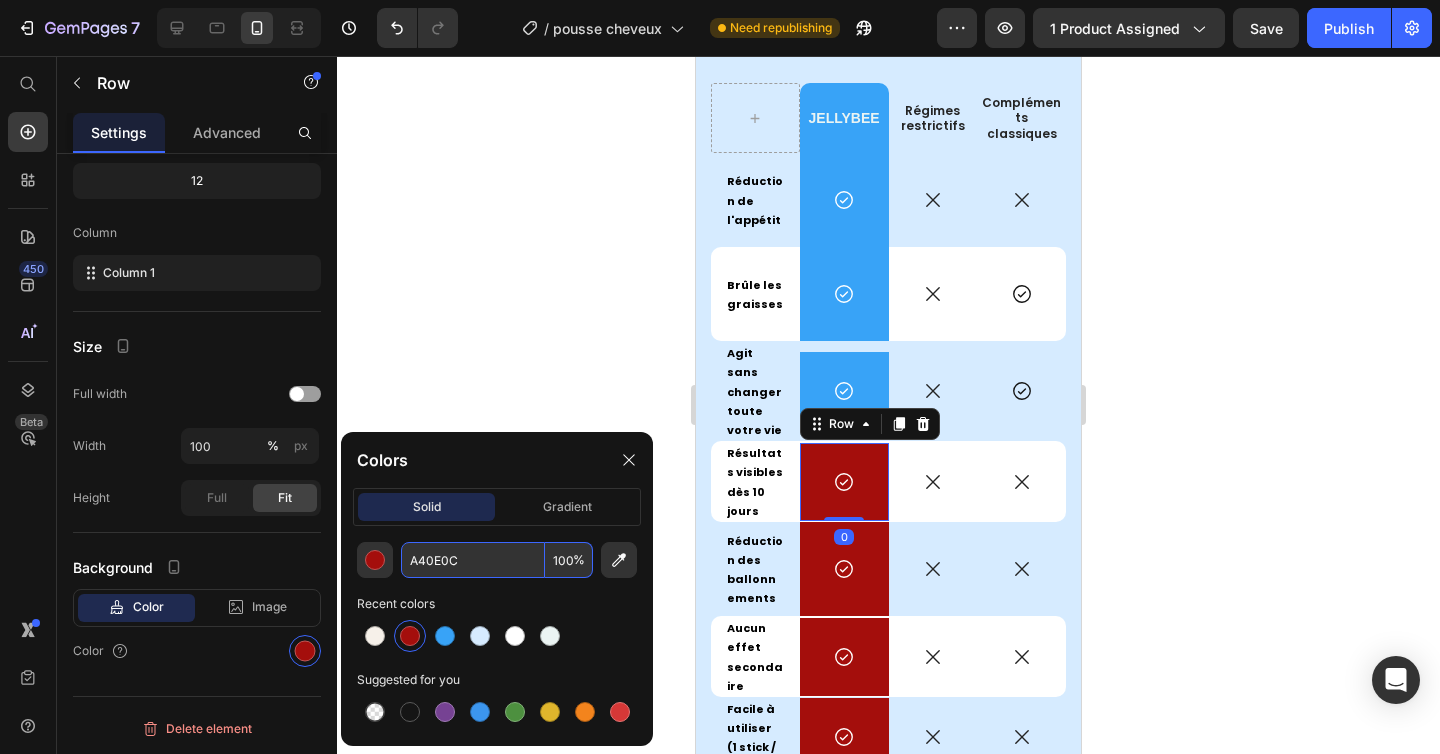 click on "A40E0C" at bounding box center (473, 560) 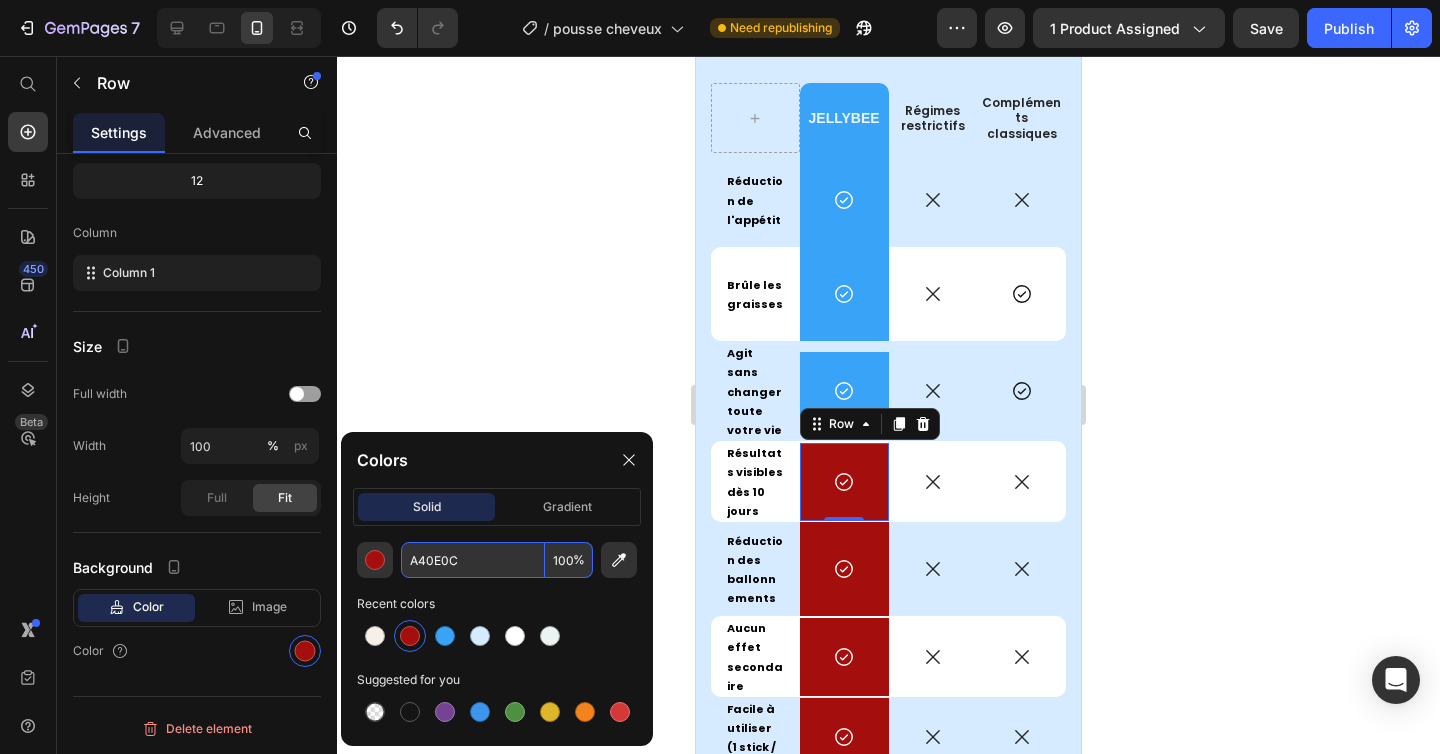 paste on "38a3f7" 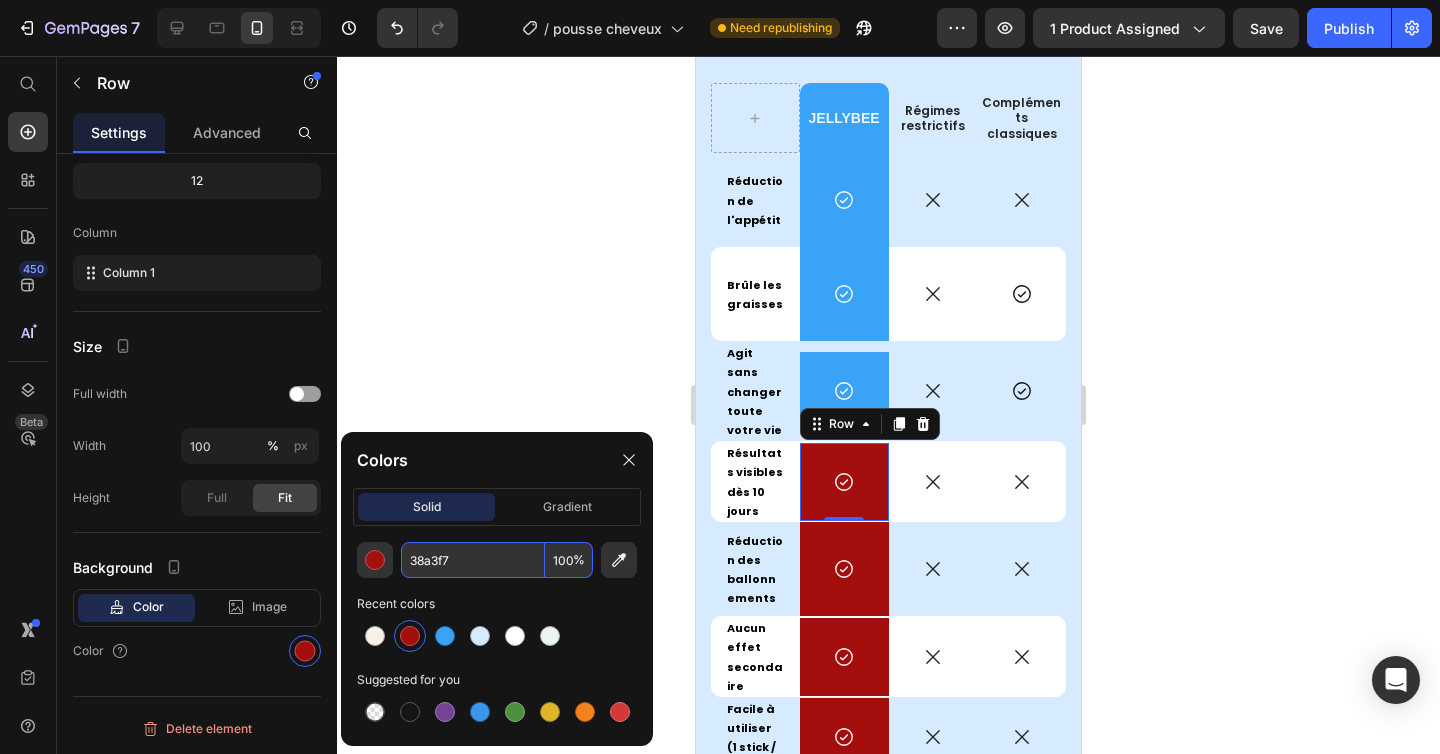 type on "38A3F7" 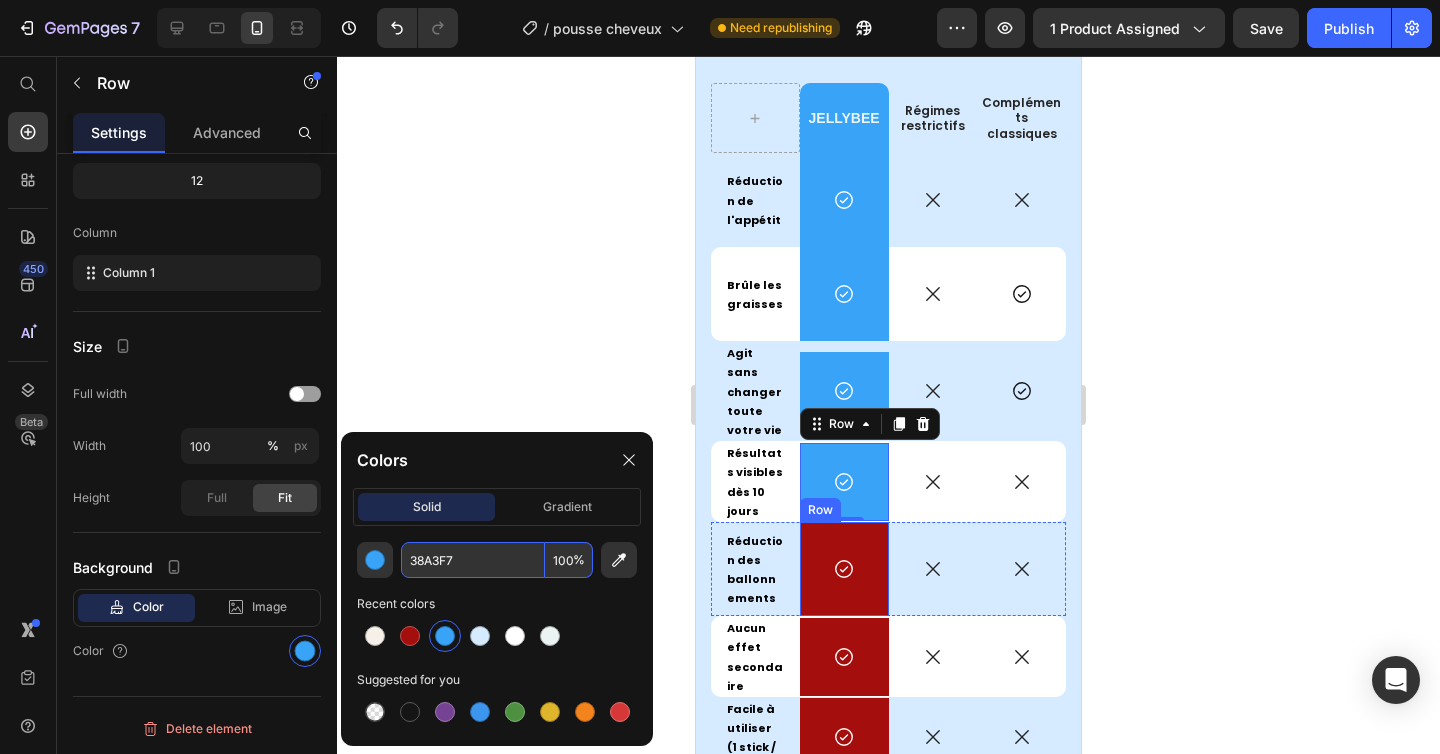 scroll, scrollTop: 5478, scrollLeft: 0, axis: vertical 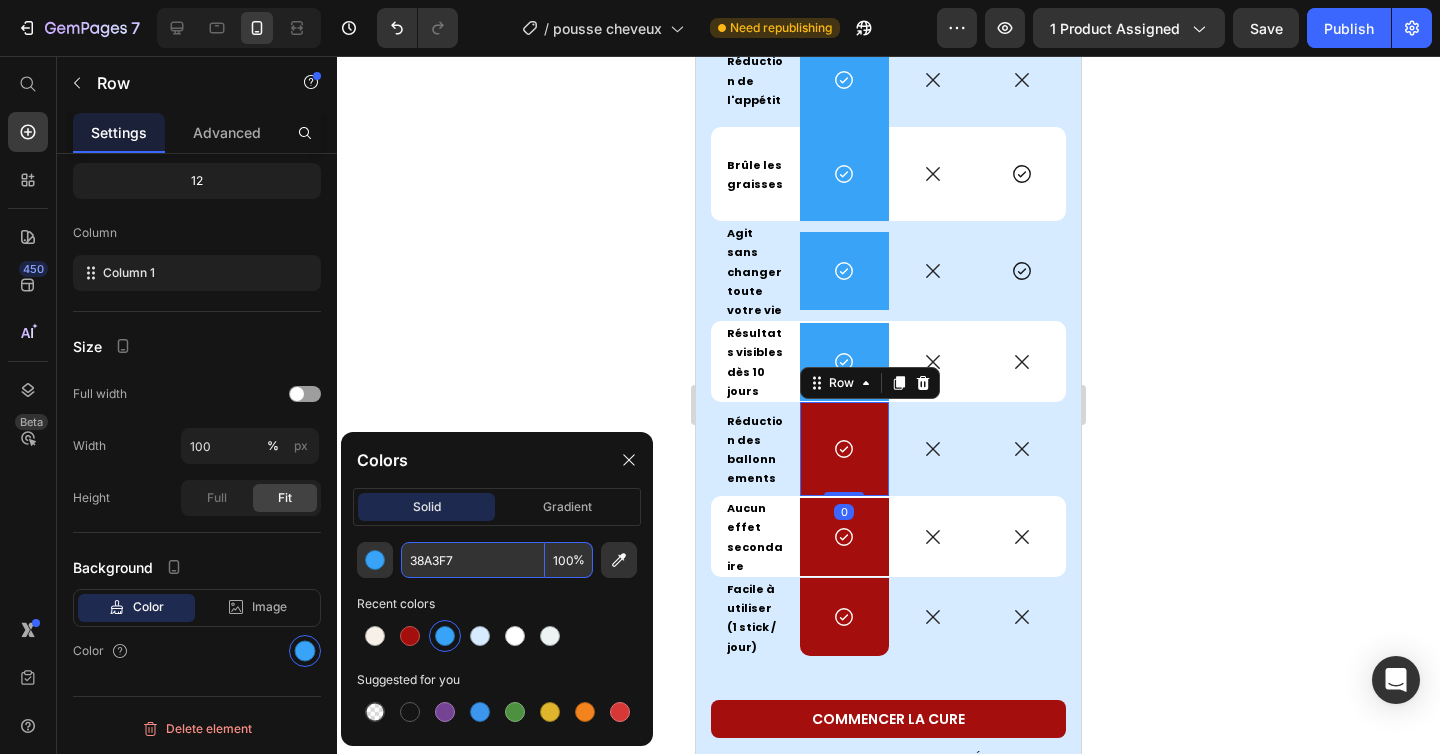 click on "Icon Row   0" at bounding box center [844, 449] 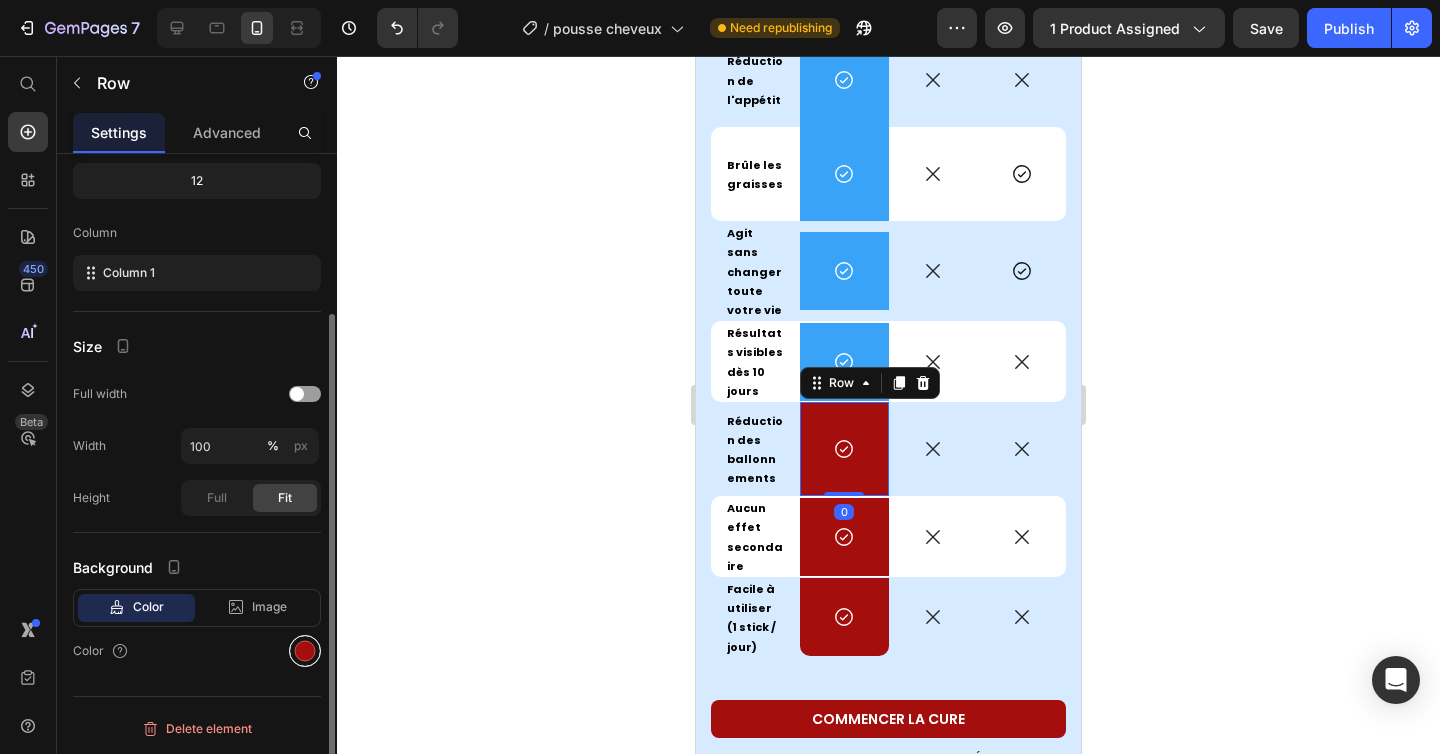 click at bounding box center (305, 651) 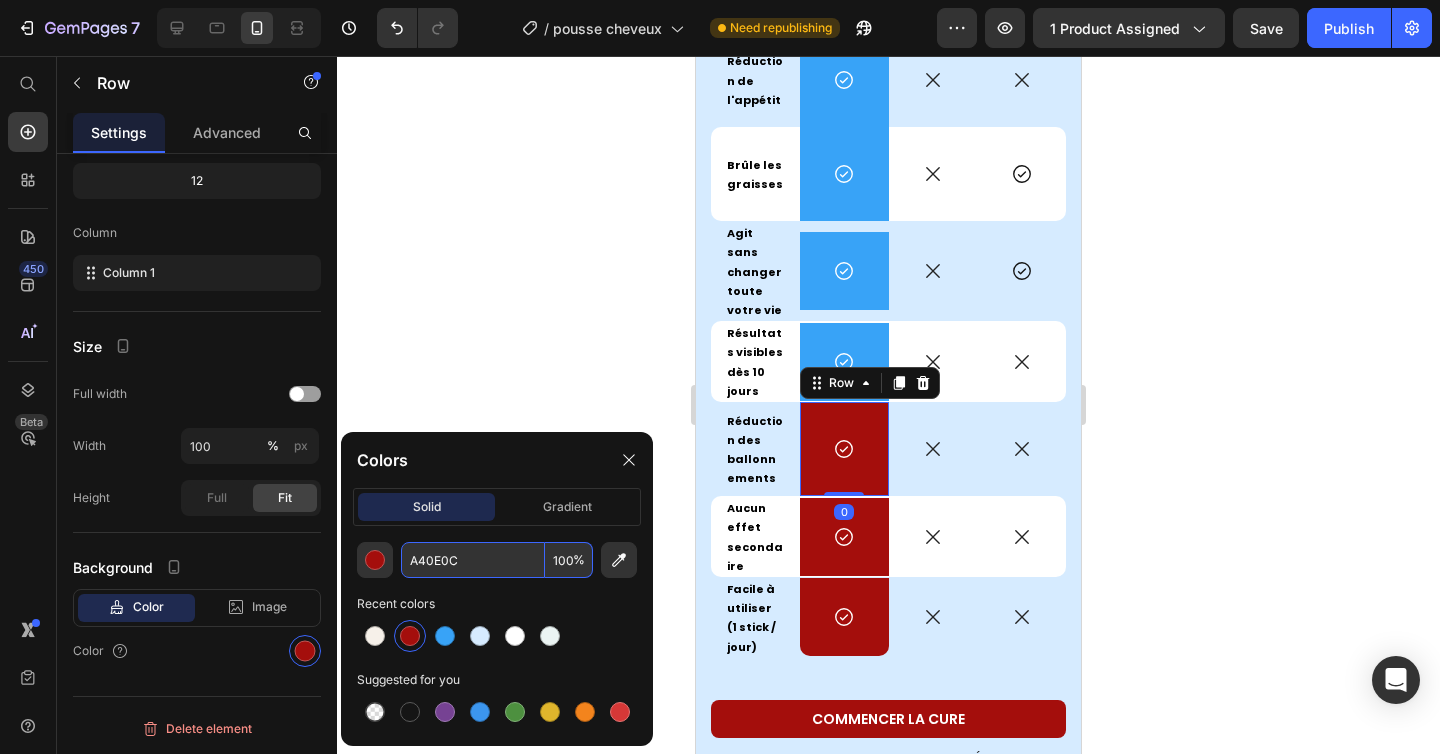 click on "A40E0C" at bounding box center [473, 560] 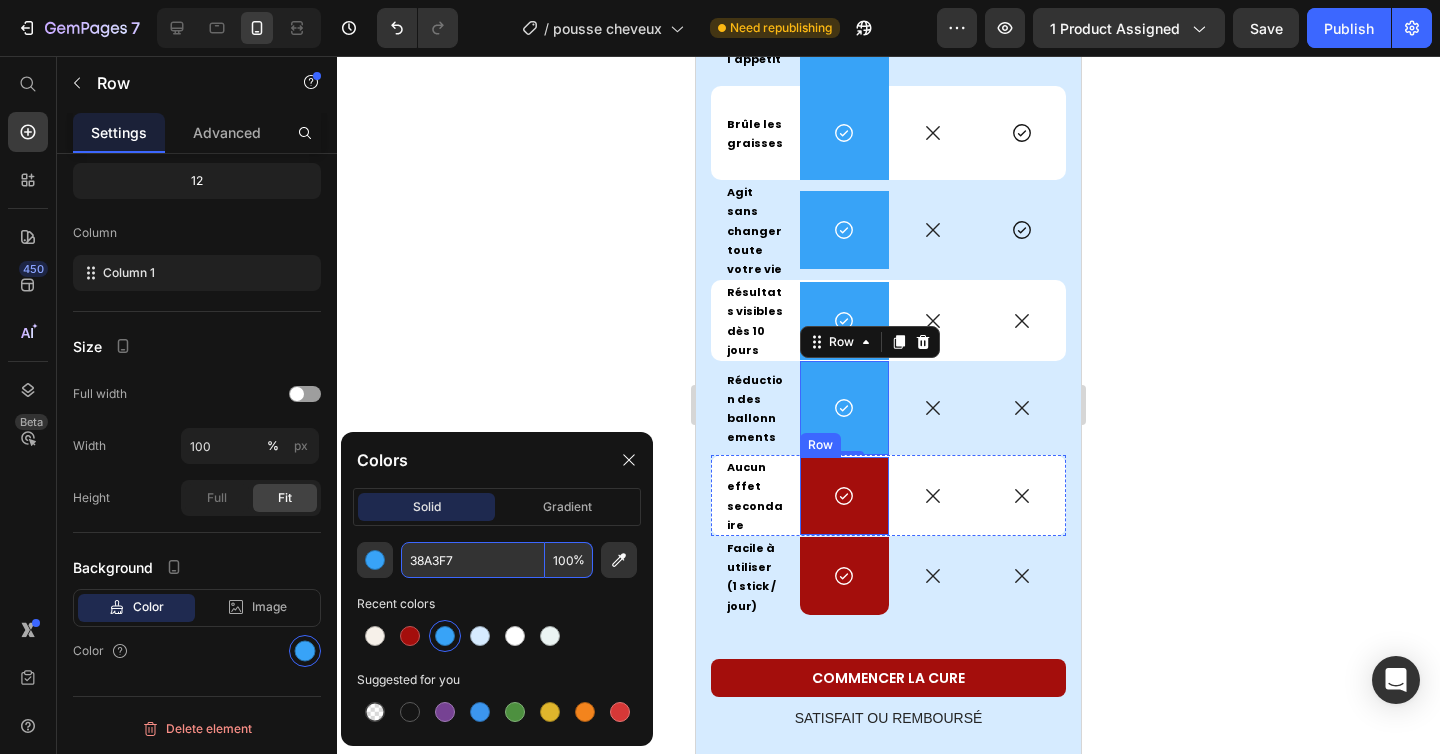 scroll, scrollTop: 5548, scrollLeft: 0, axis: vertical 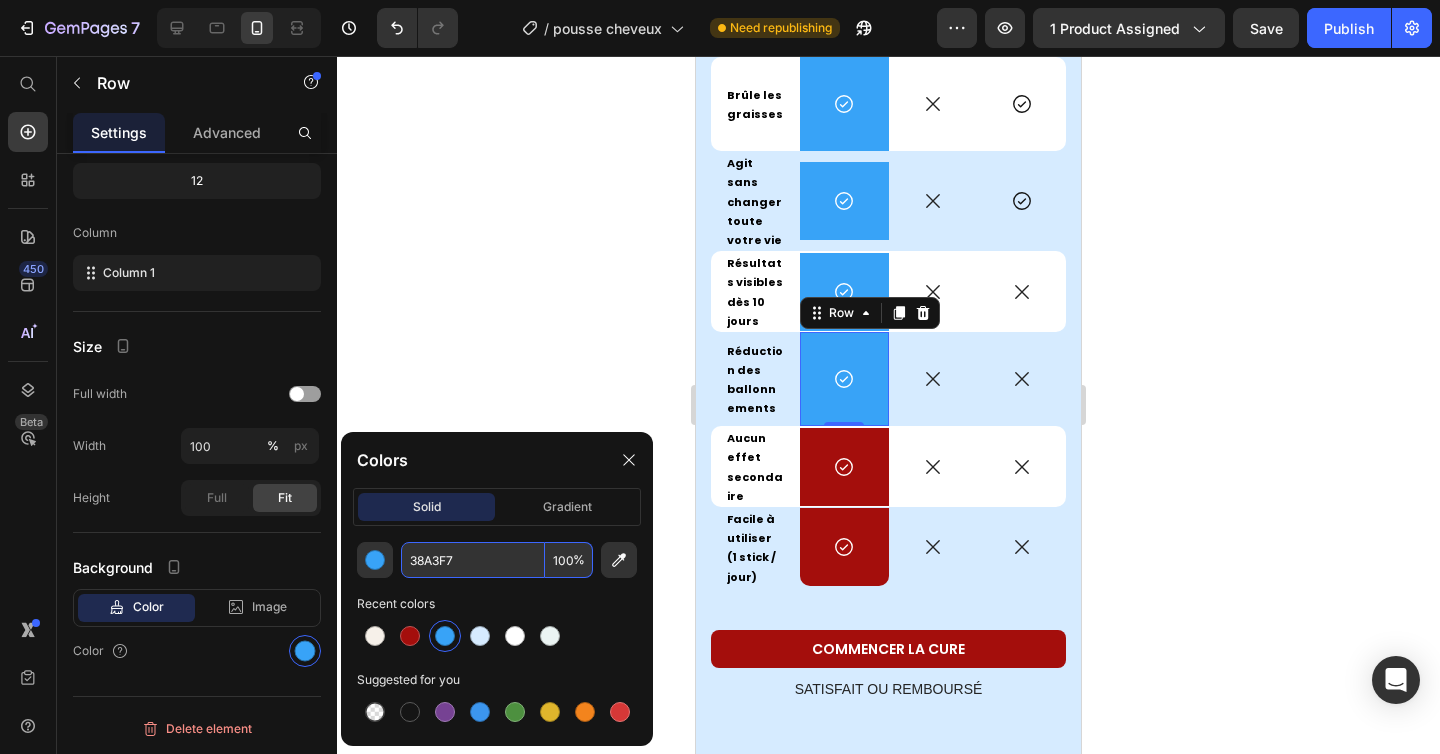 type on "38A3F7" 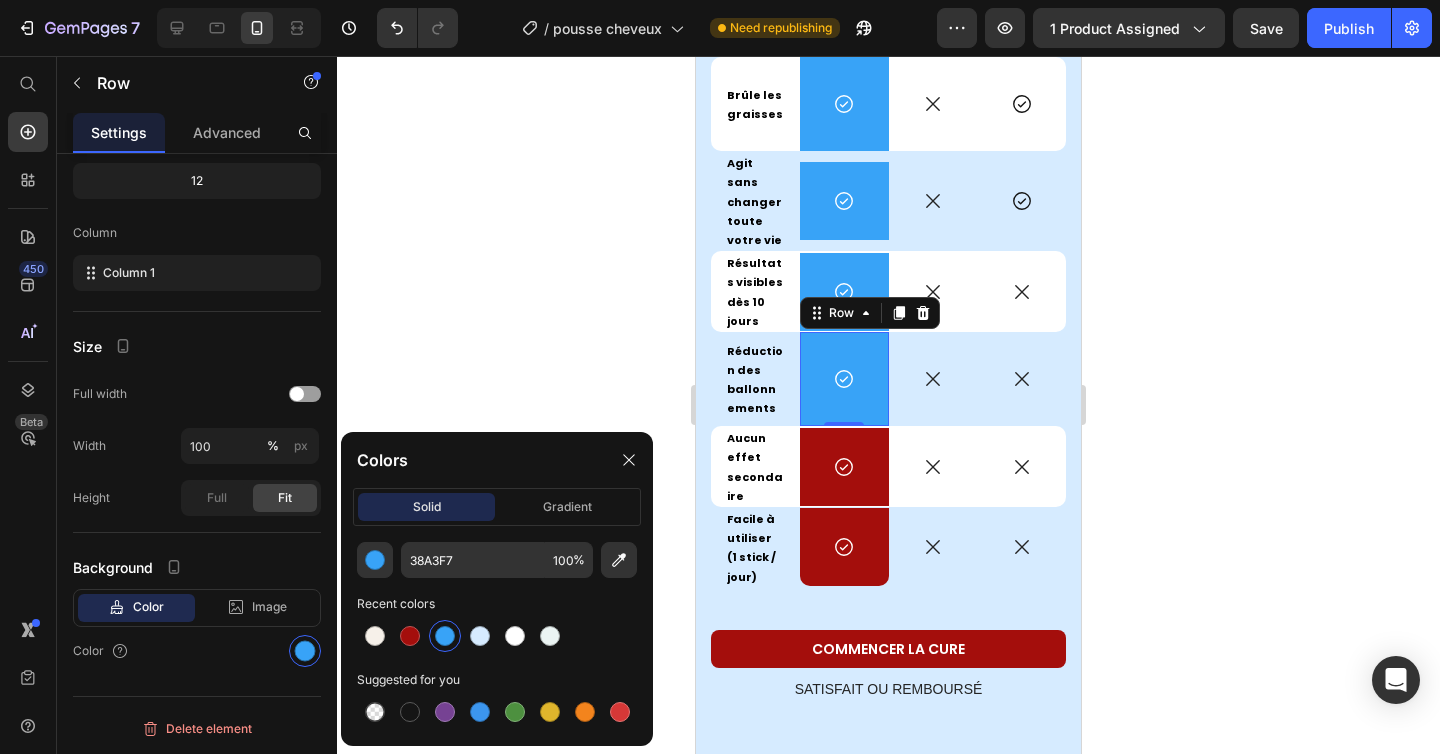 click on "0" at bounding box center (844, 442) 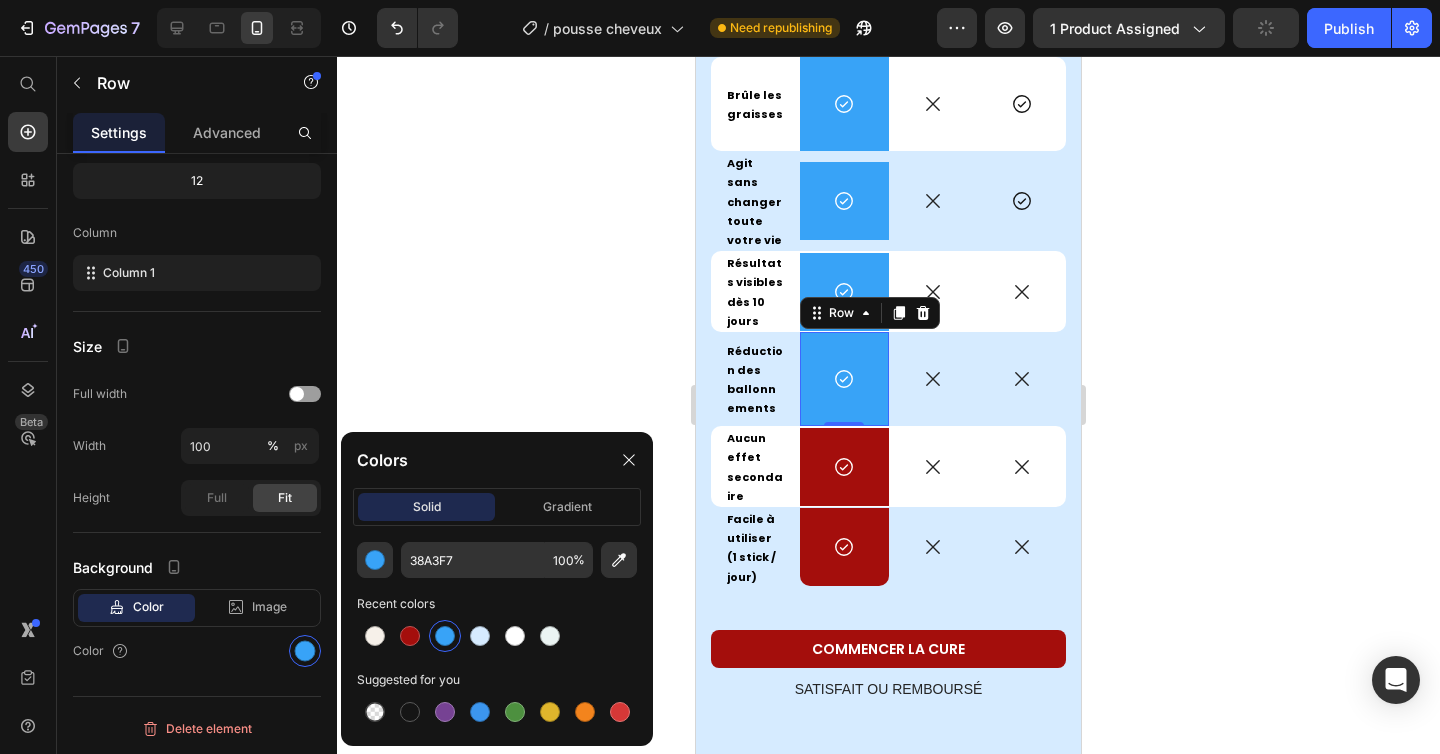 click on "0" at bounding box center (844, 442) 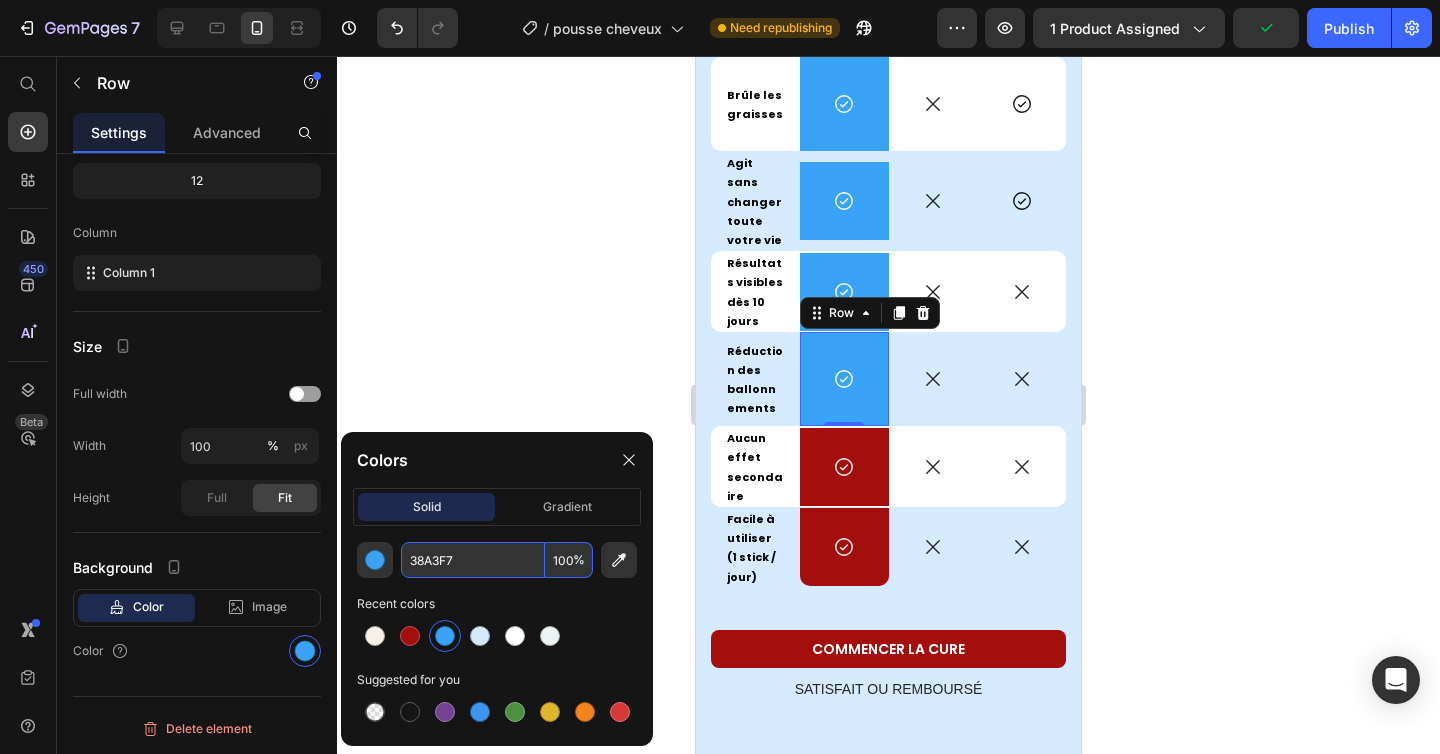 click on "38A3F7" at bounding box center (473, 560) 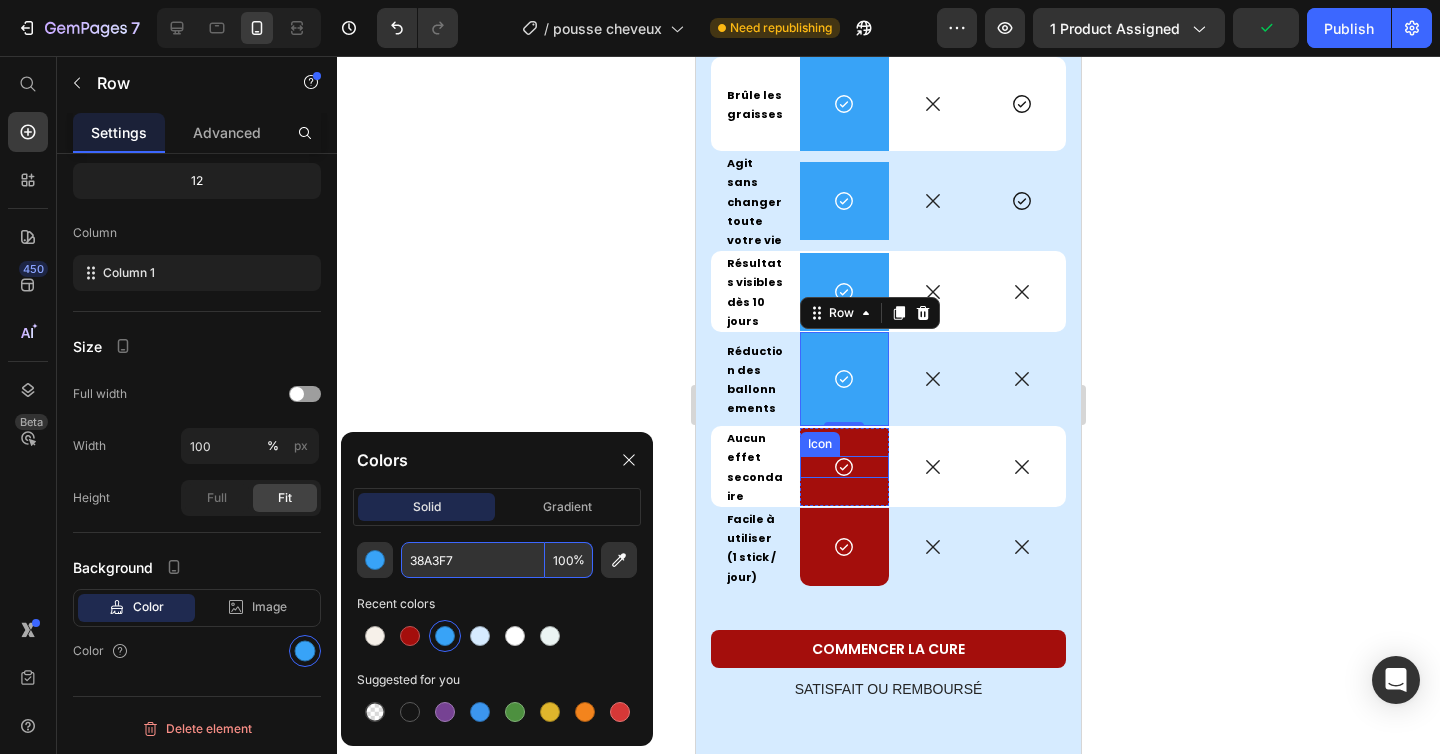 click on "Icon" at bounding box center (820, 444) 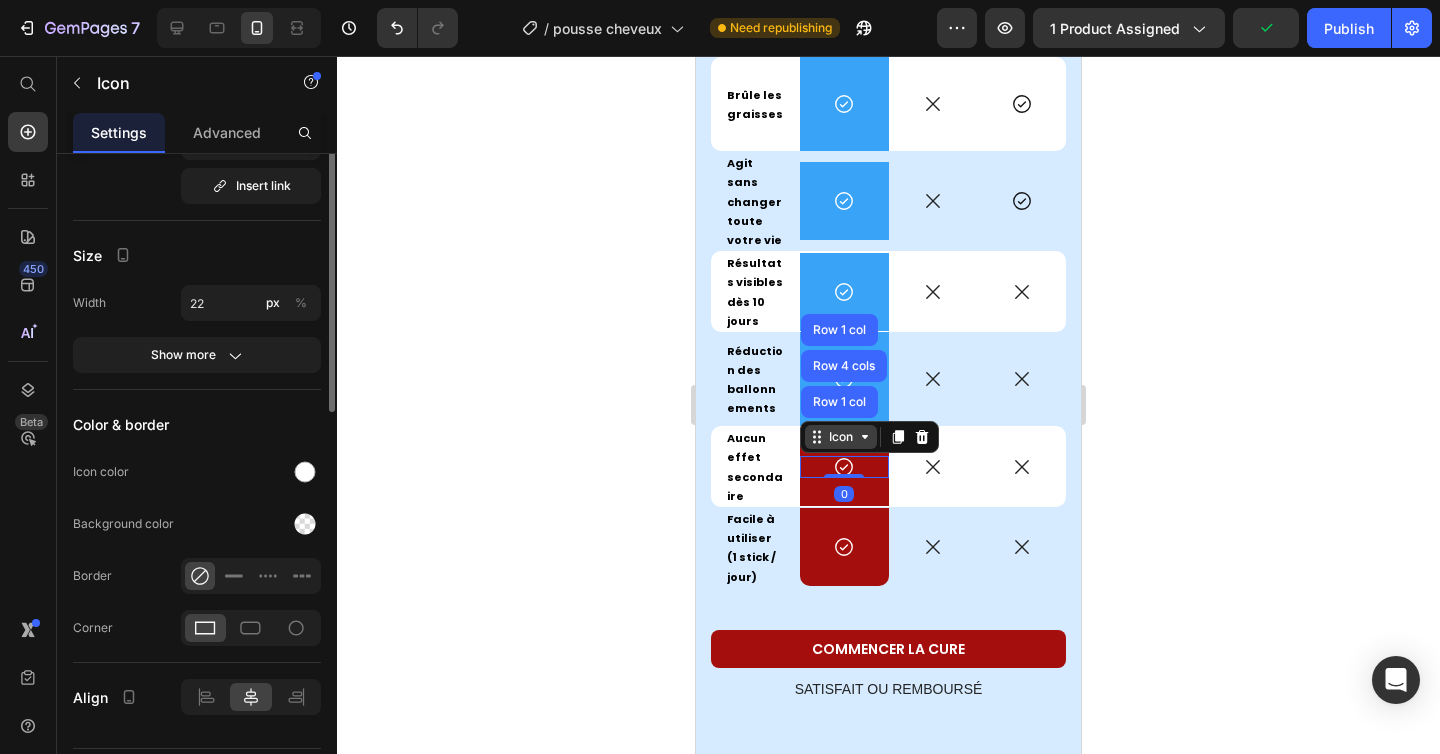 scroll, scrollTop: 0, scrollLeft: 0, axis: both 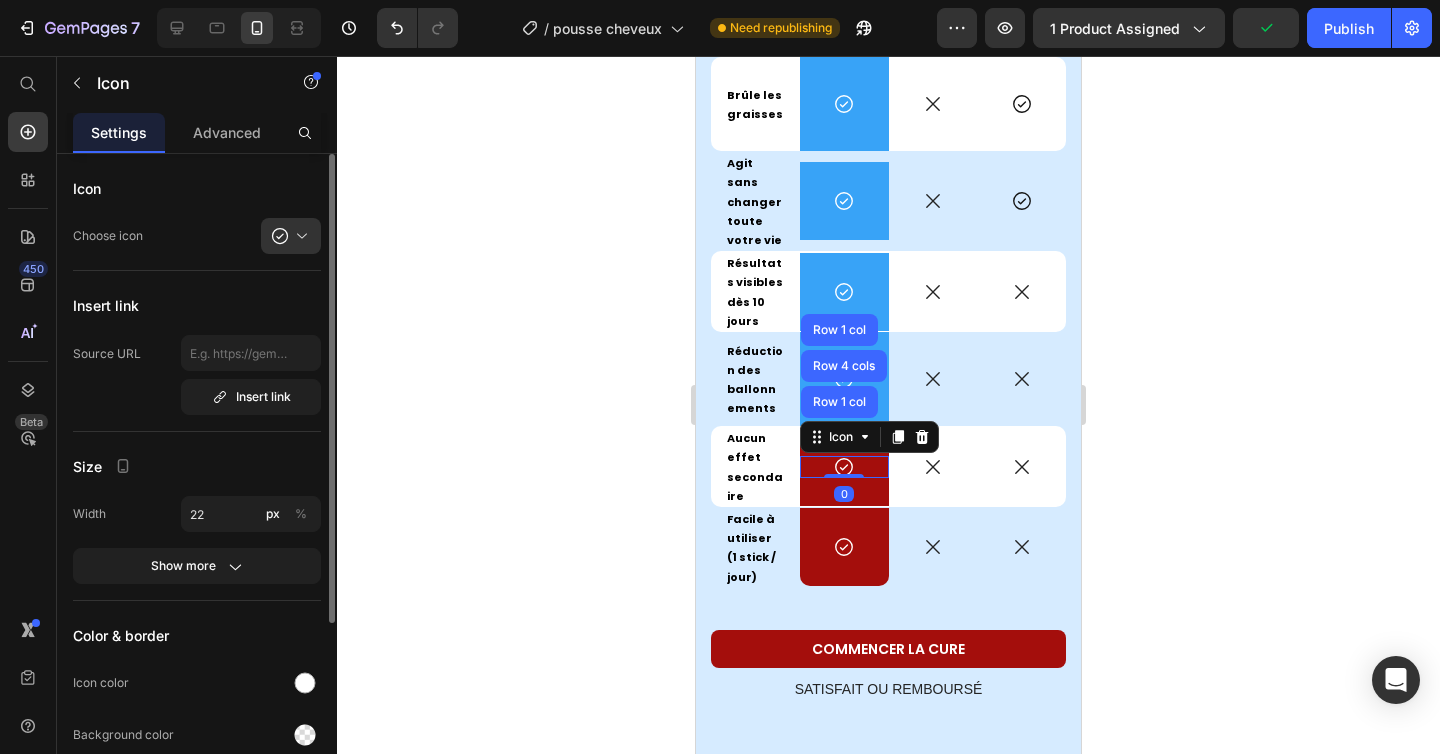 click 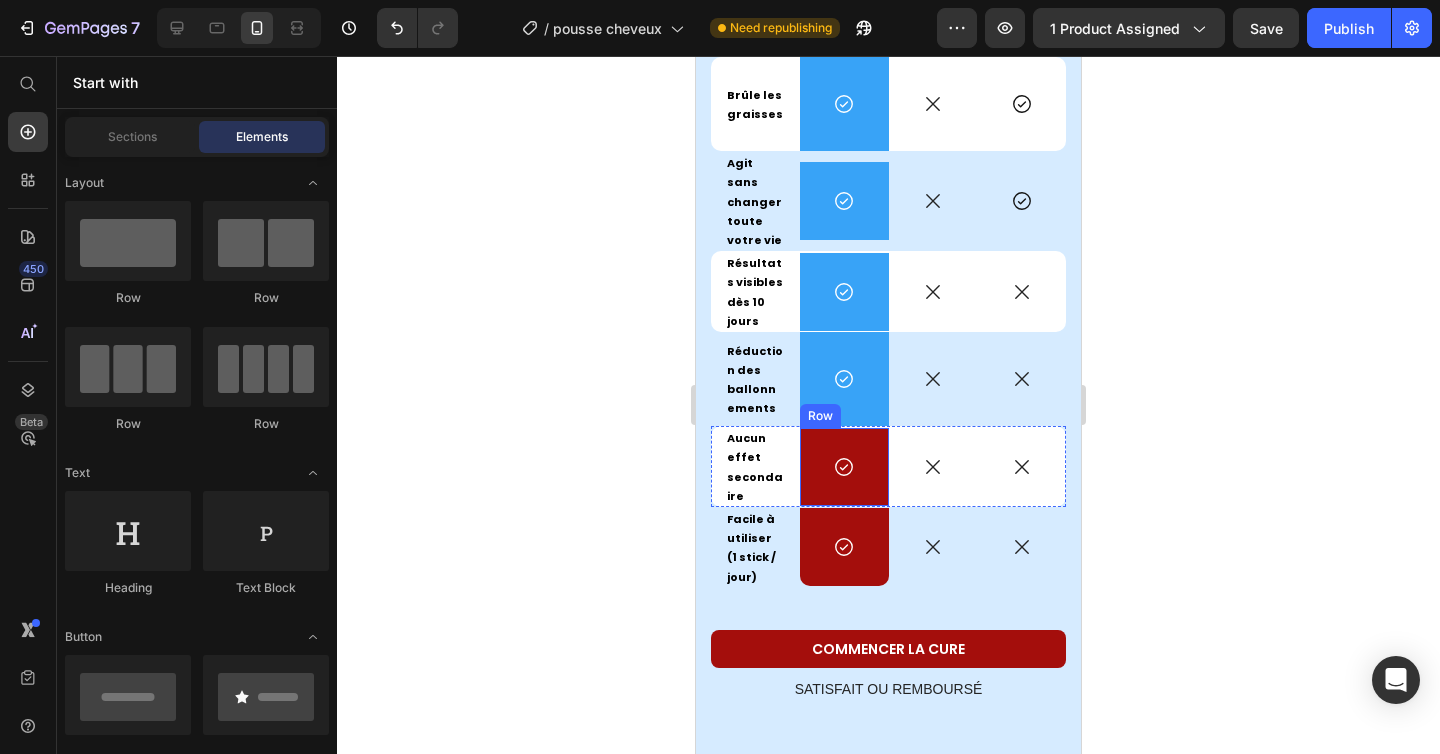 click on "Icon Row" at bounding box center (844, 467) 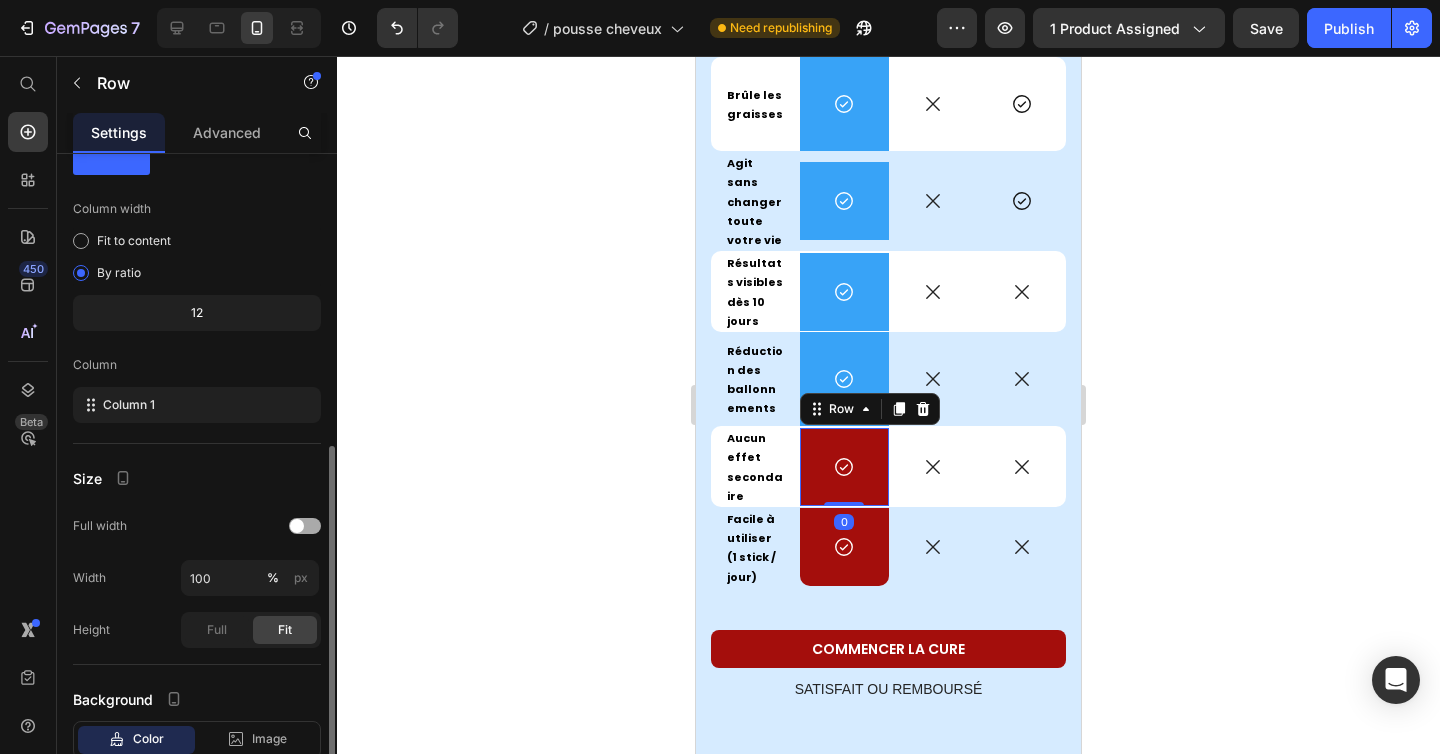 scroll, scrollTop: 211, scrollLeft: 0, axis: vertical 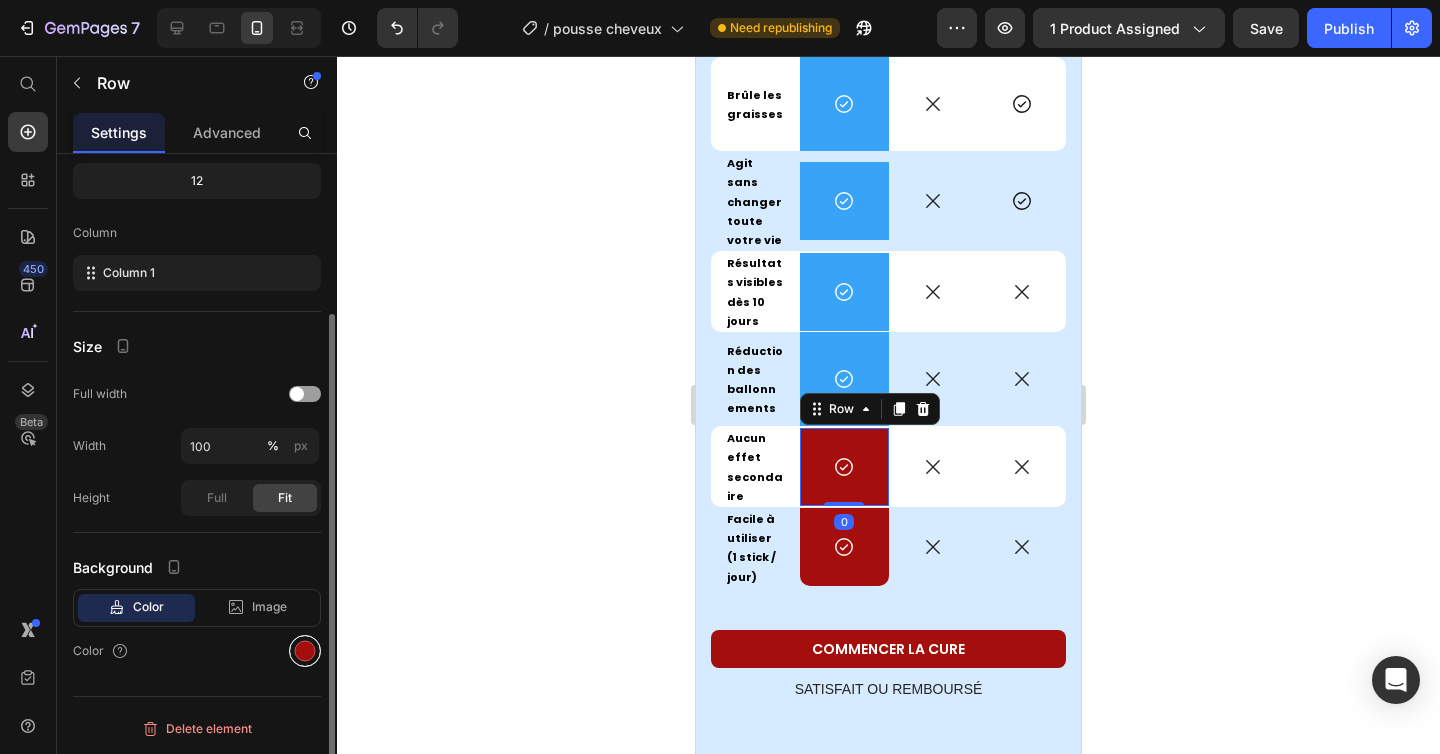 click at bounding box center (305, 651) 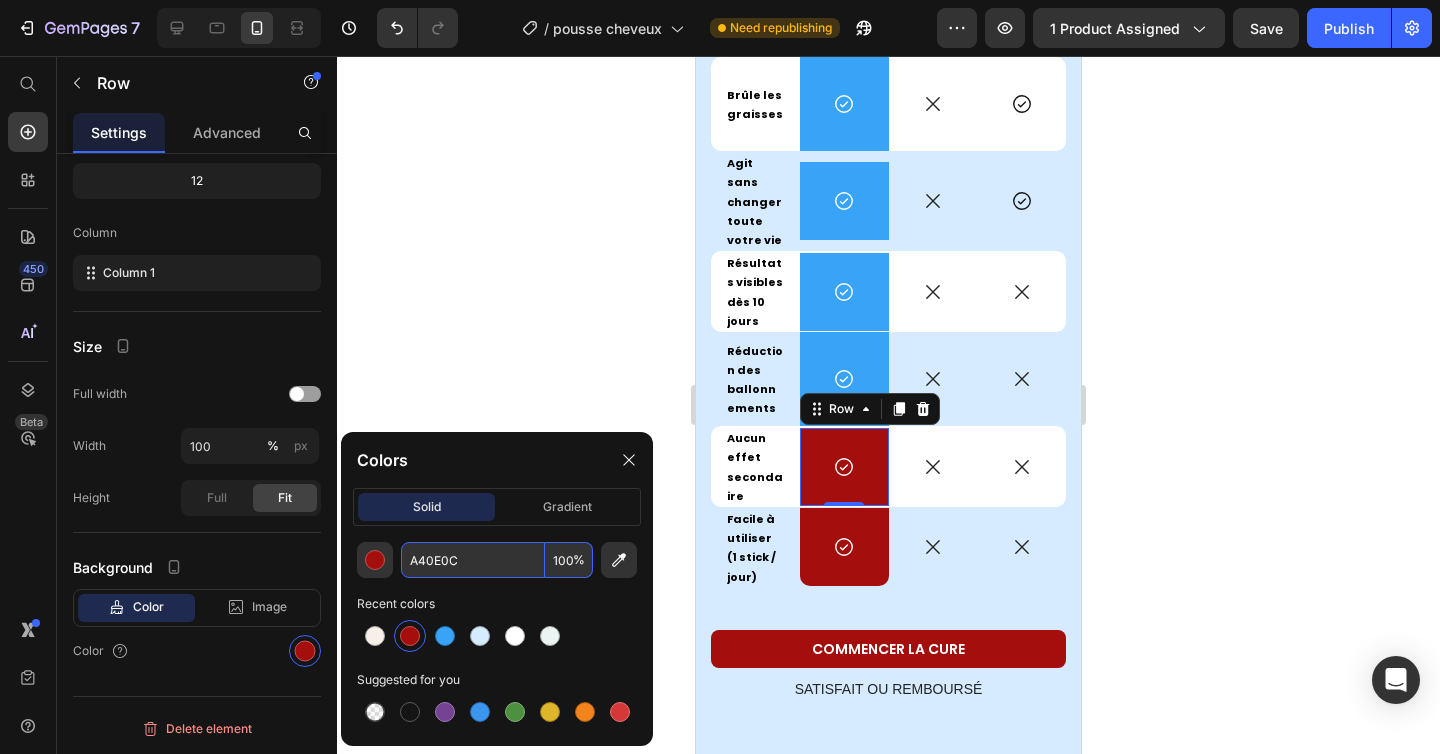 click on "A40E0C" at bounding box center (473, 560) 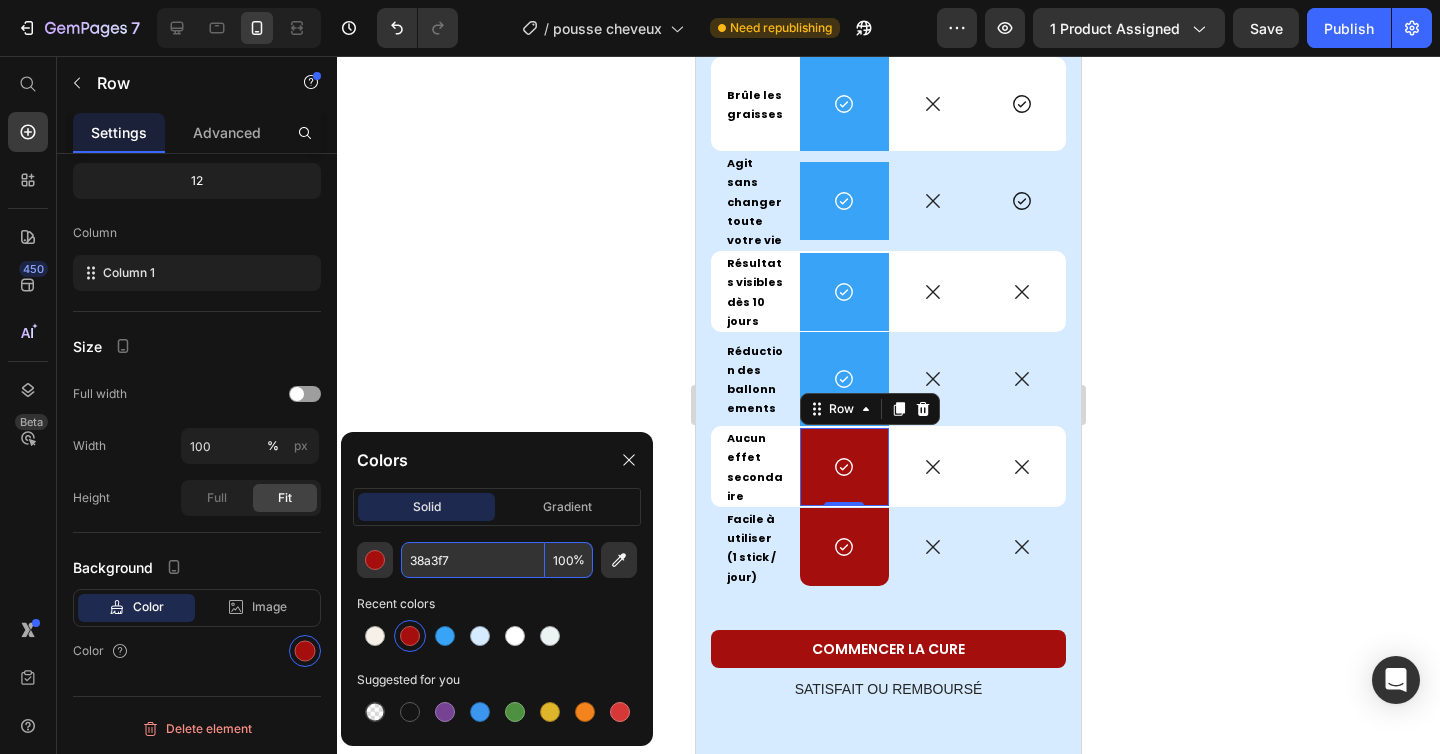 type on "38A3F7" 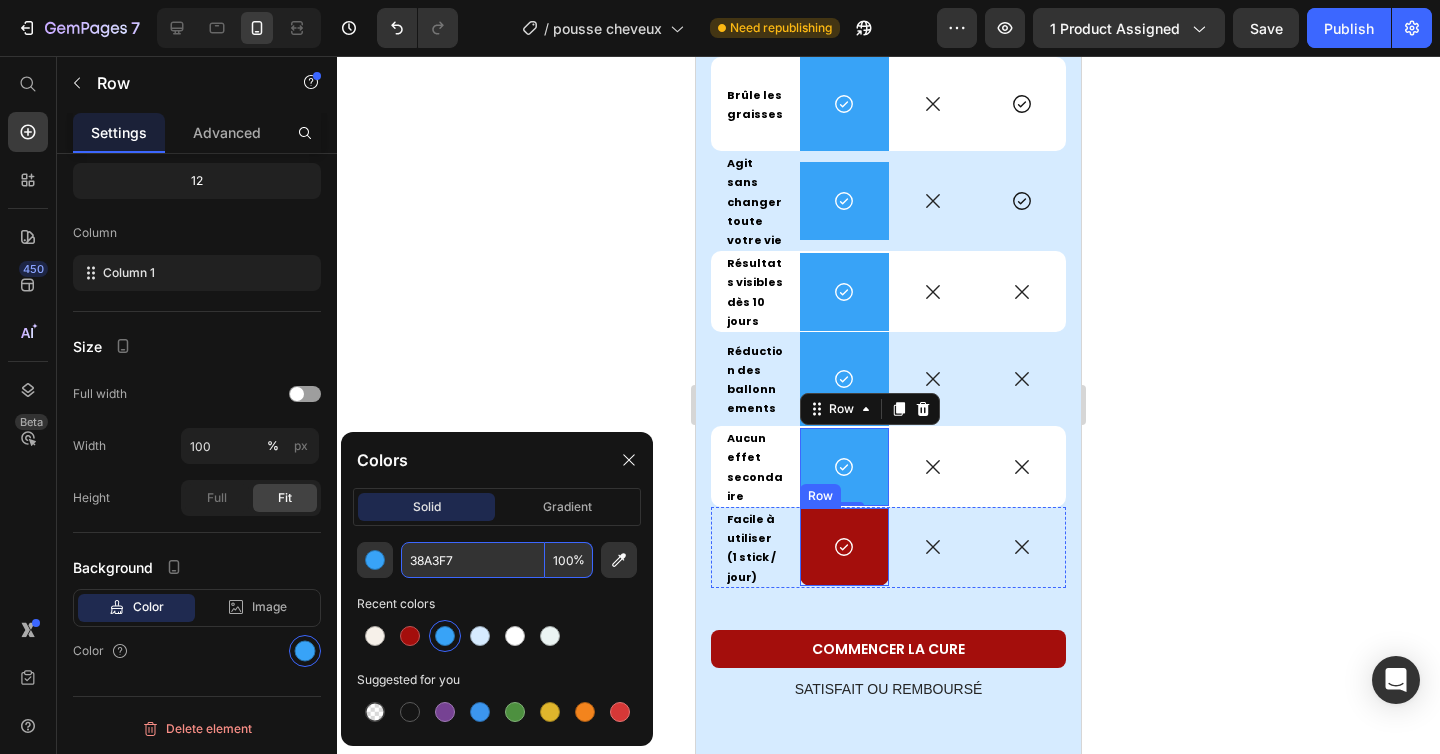 click on "Icon Row" at bounding box center (844, 547) 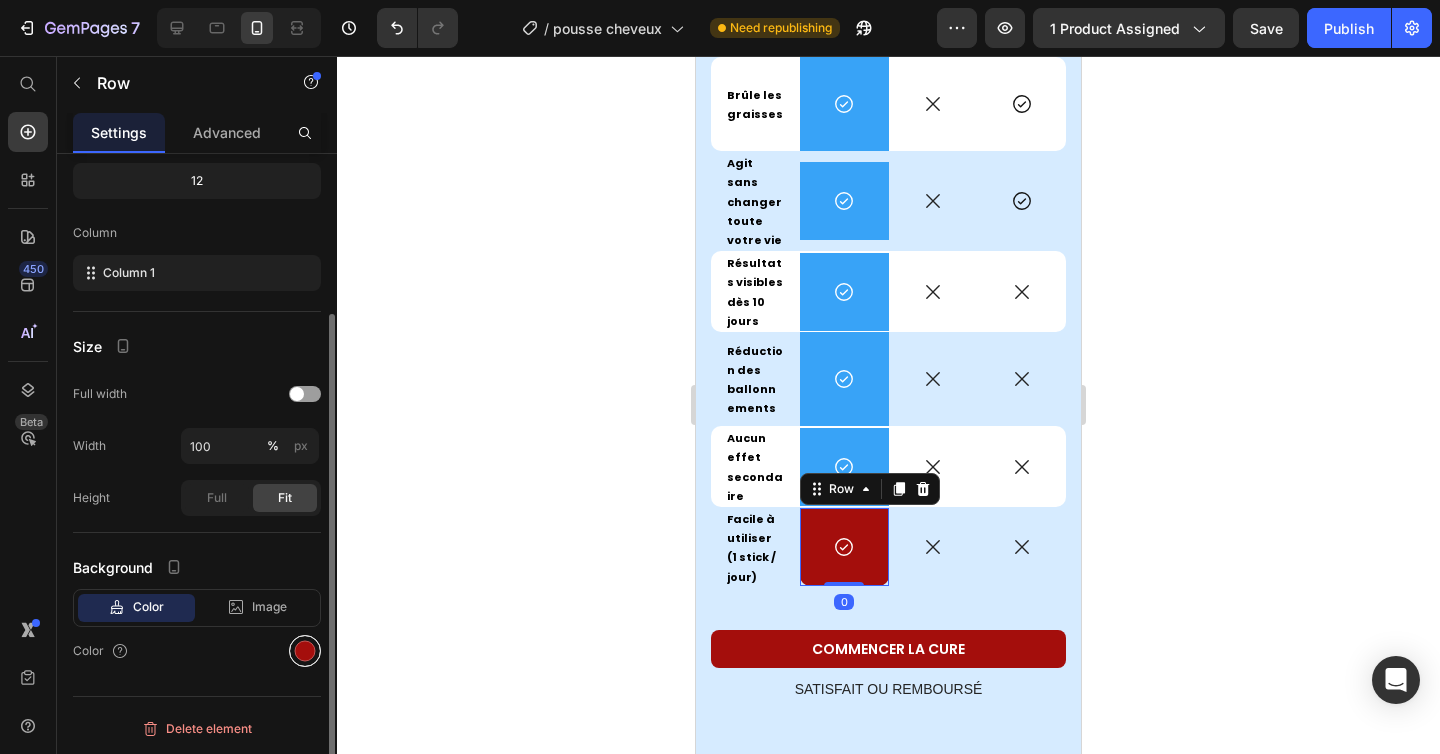 click at bounding box center (305, 651) 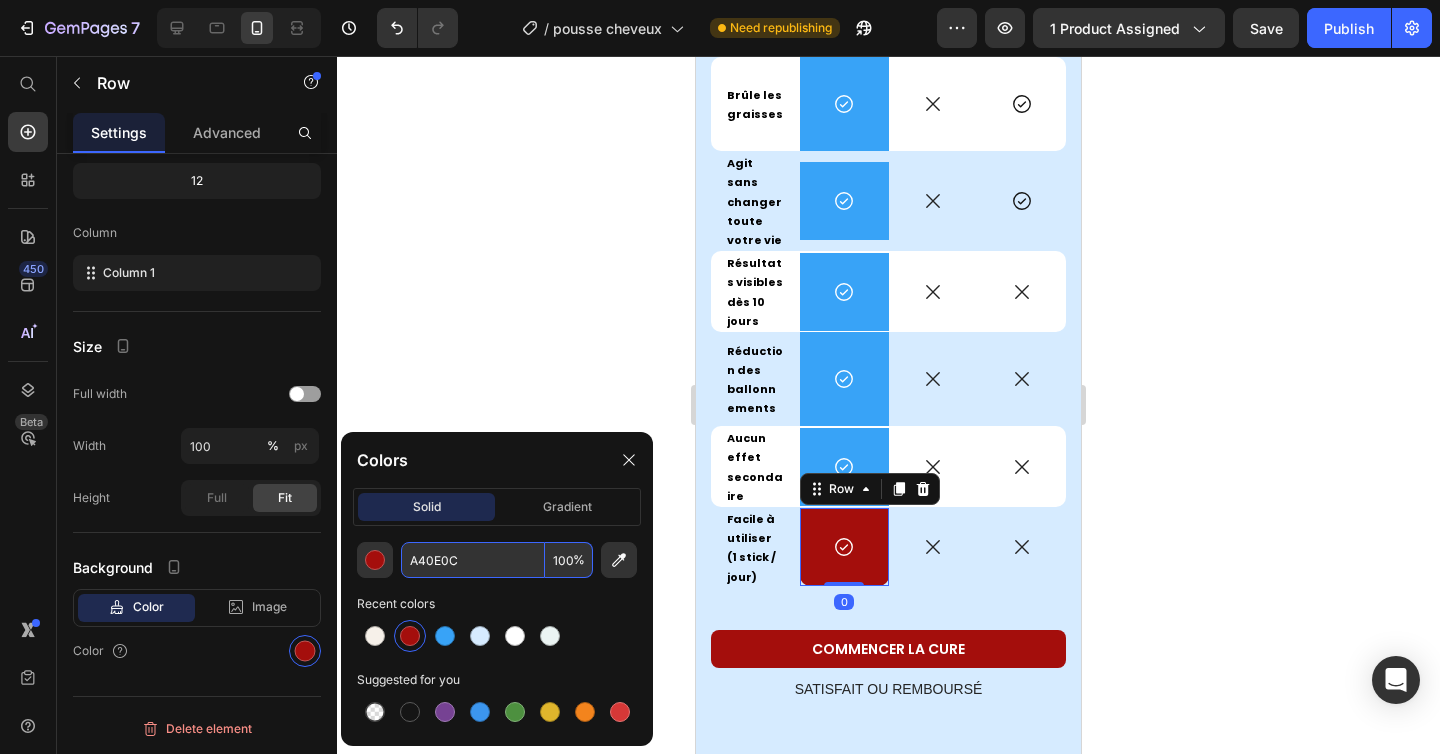 click on "A40E0C" at bounding box center [473, 560] 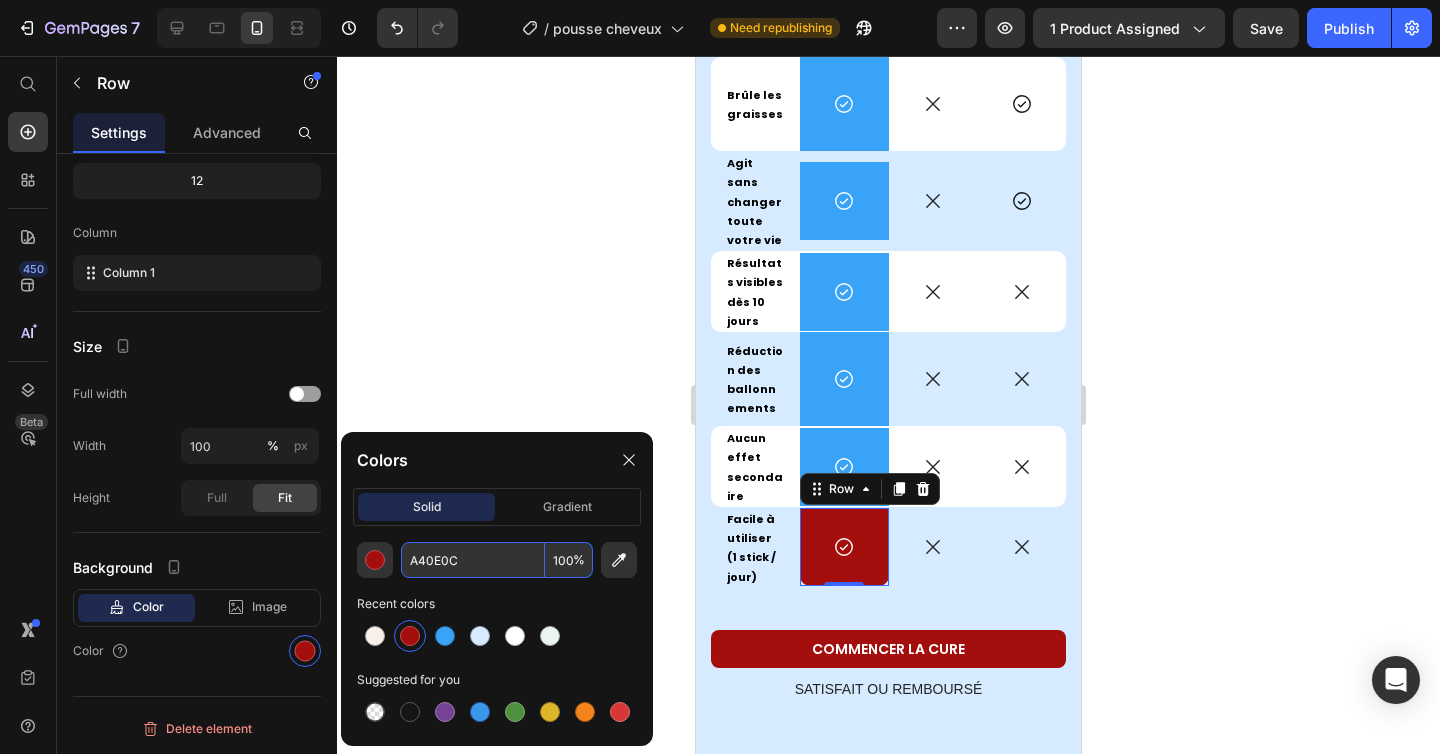paste on "38a3f7" 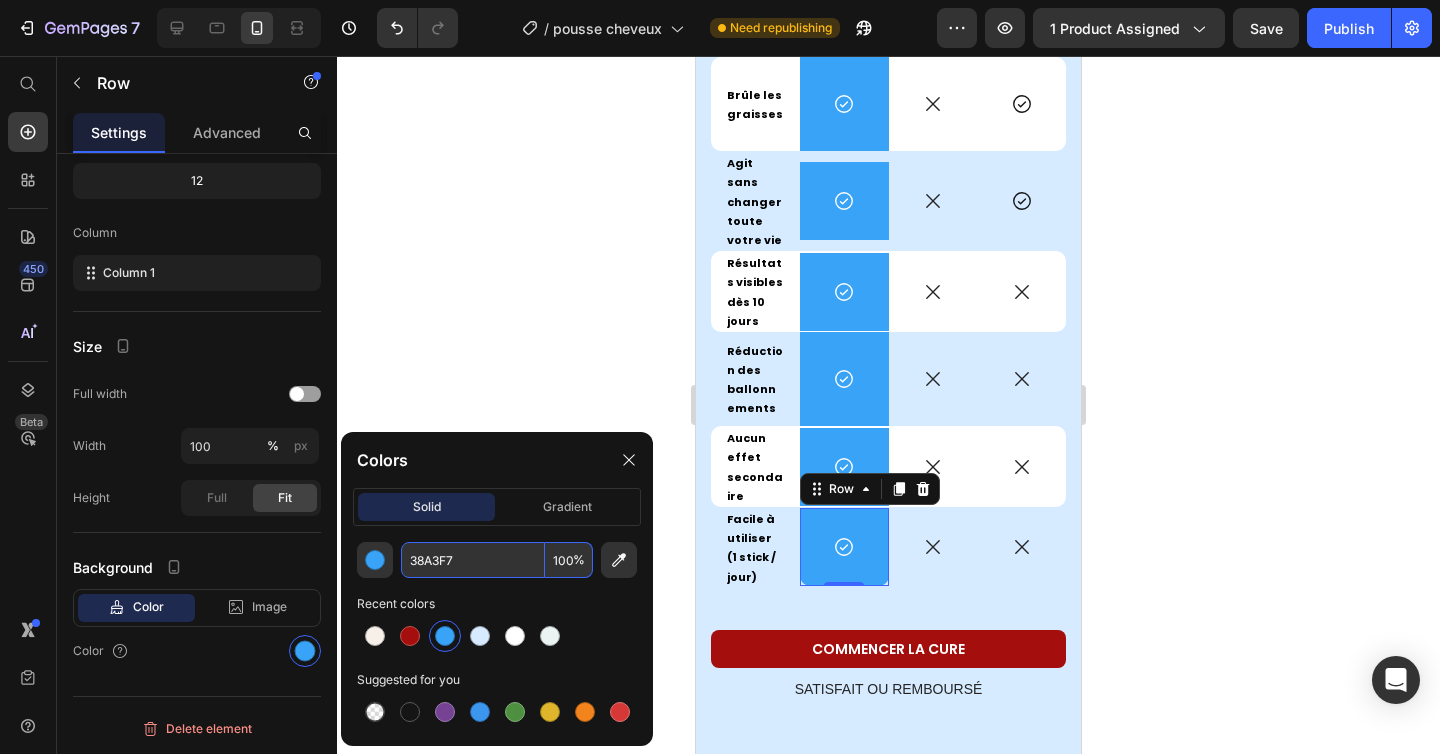 type on "38A3F7" 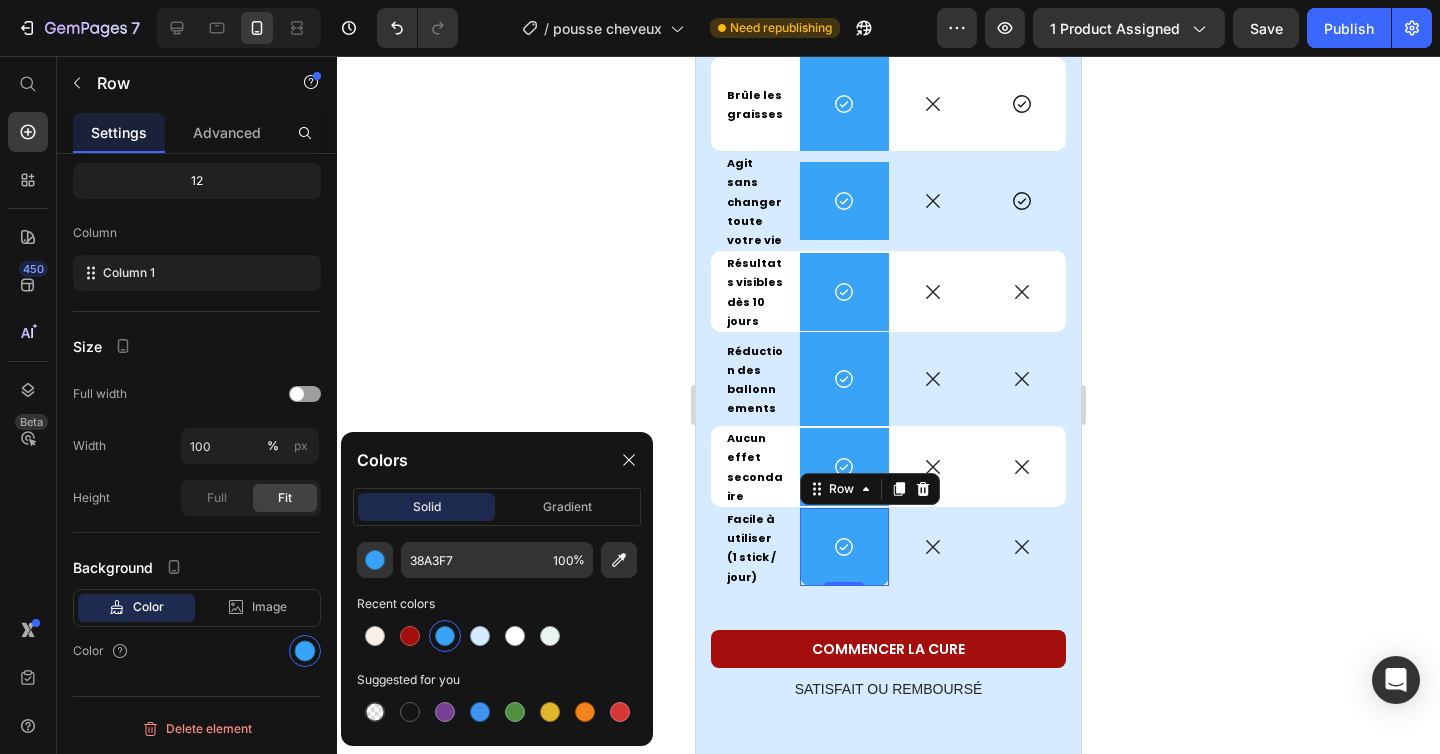 click 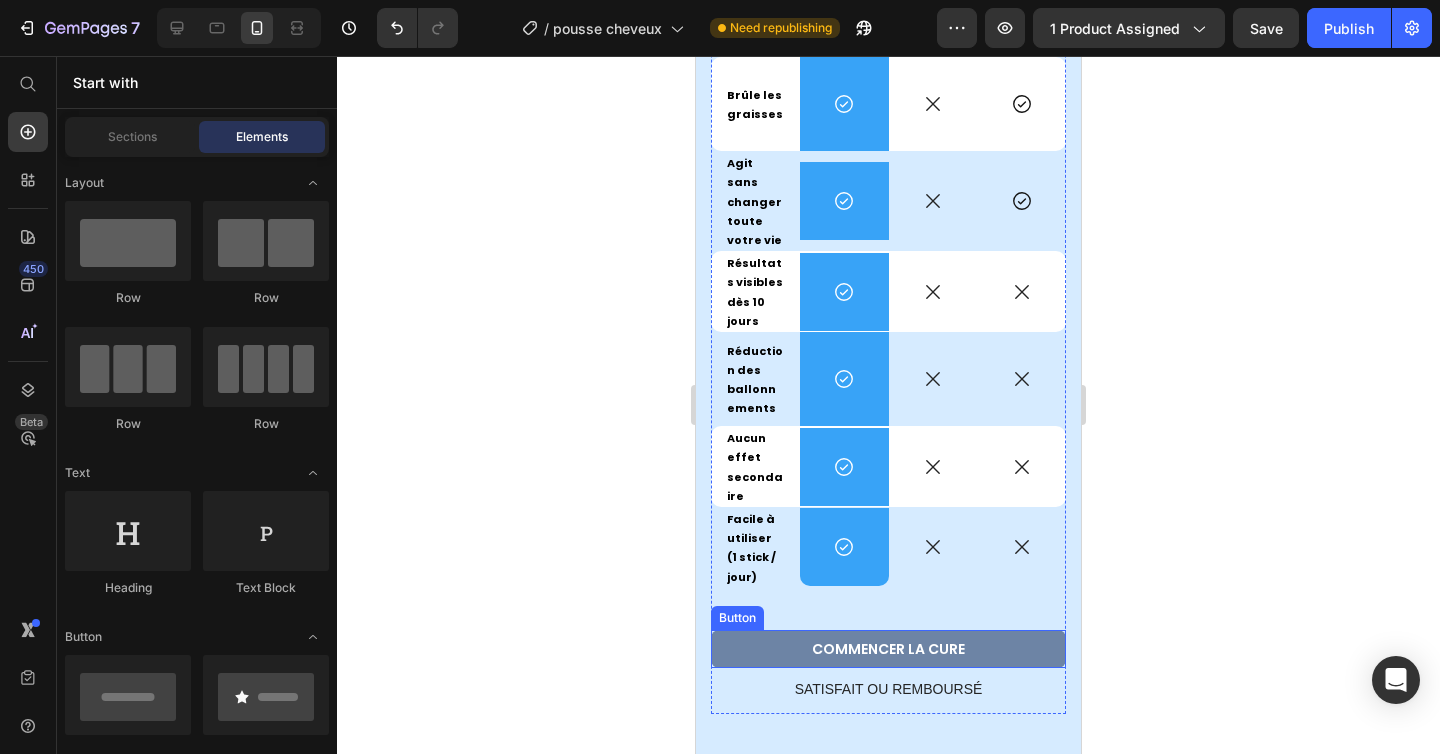 click on "COMMENCER LA CURE" at bounding box center [888, 649] 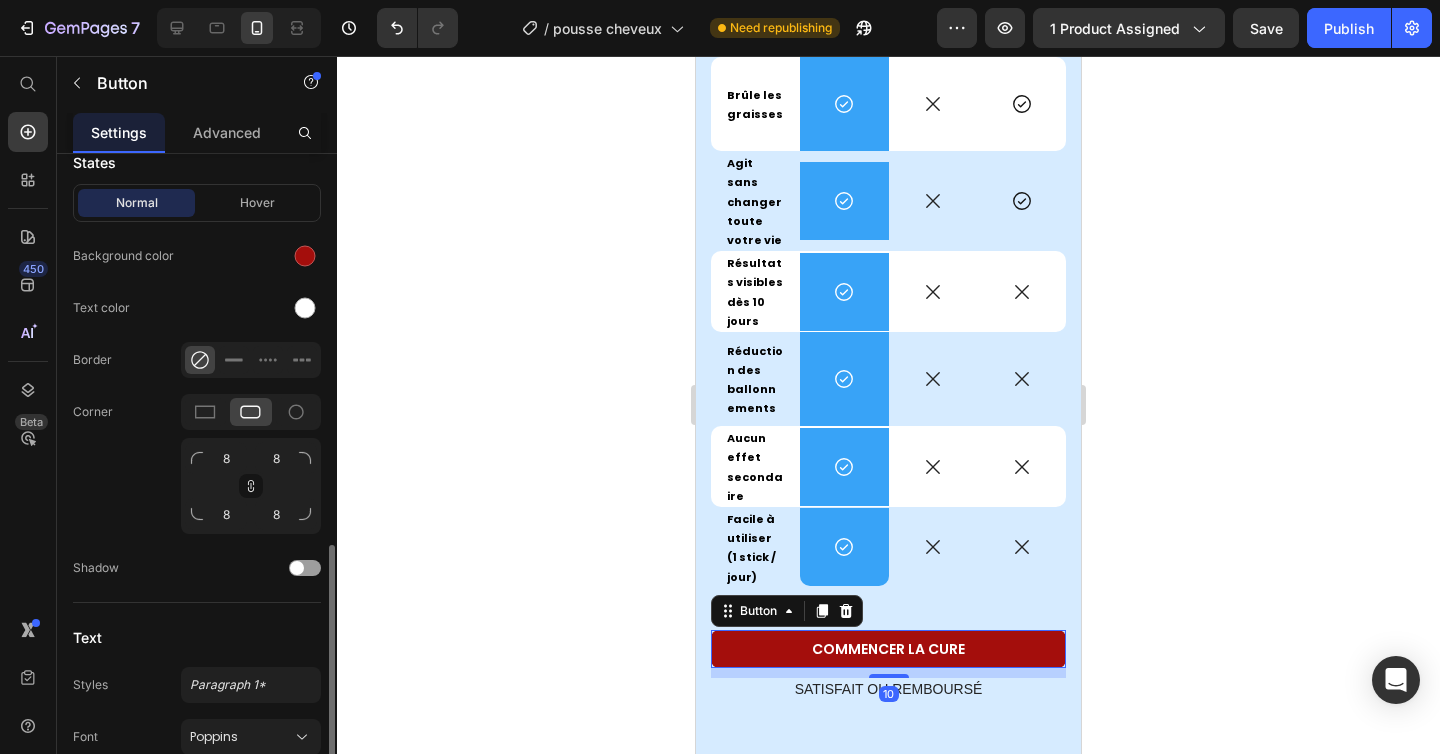 scroll, scrollTop: 478, scrollLeft: 0, axis: vertical 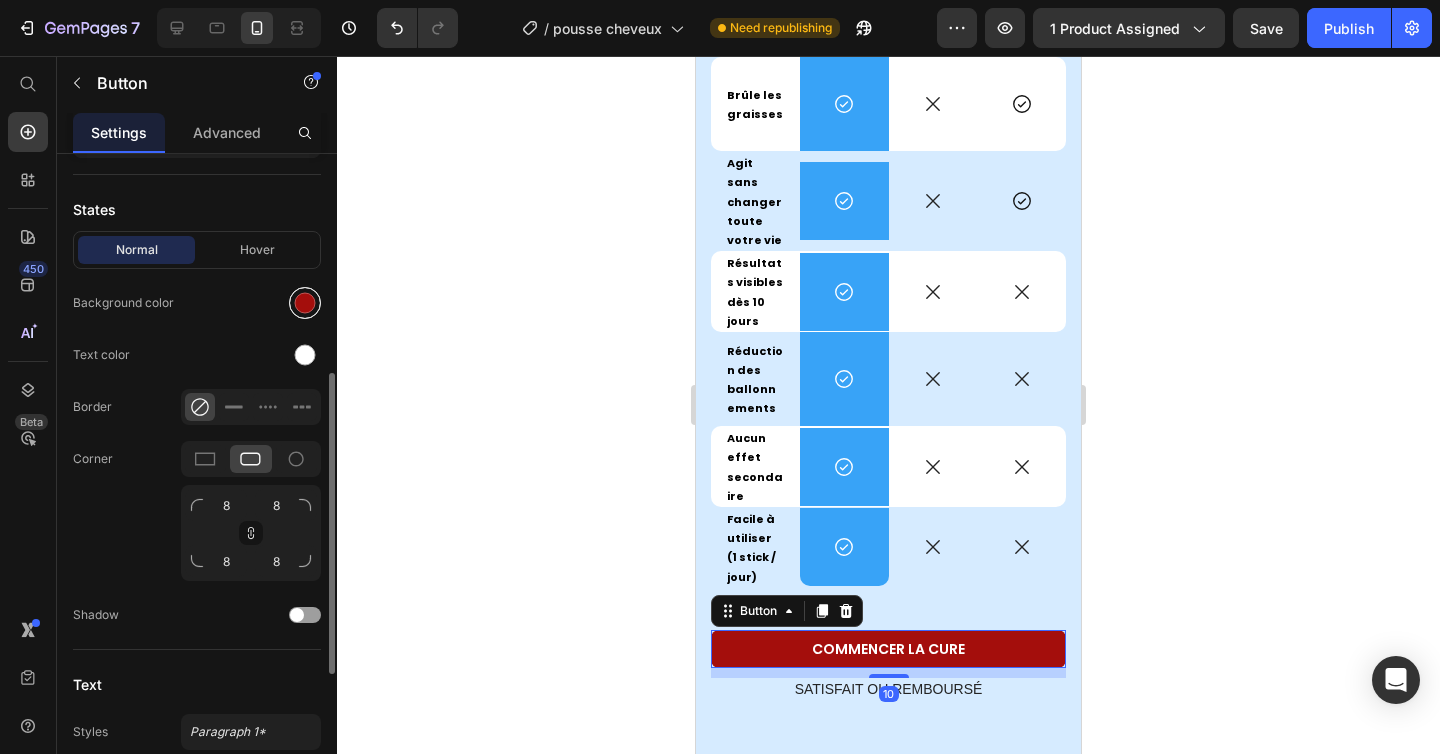 click at bounding box center (305, 303) 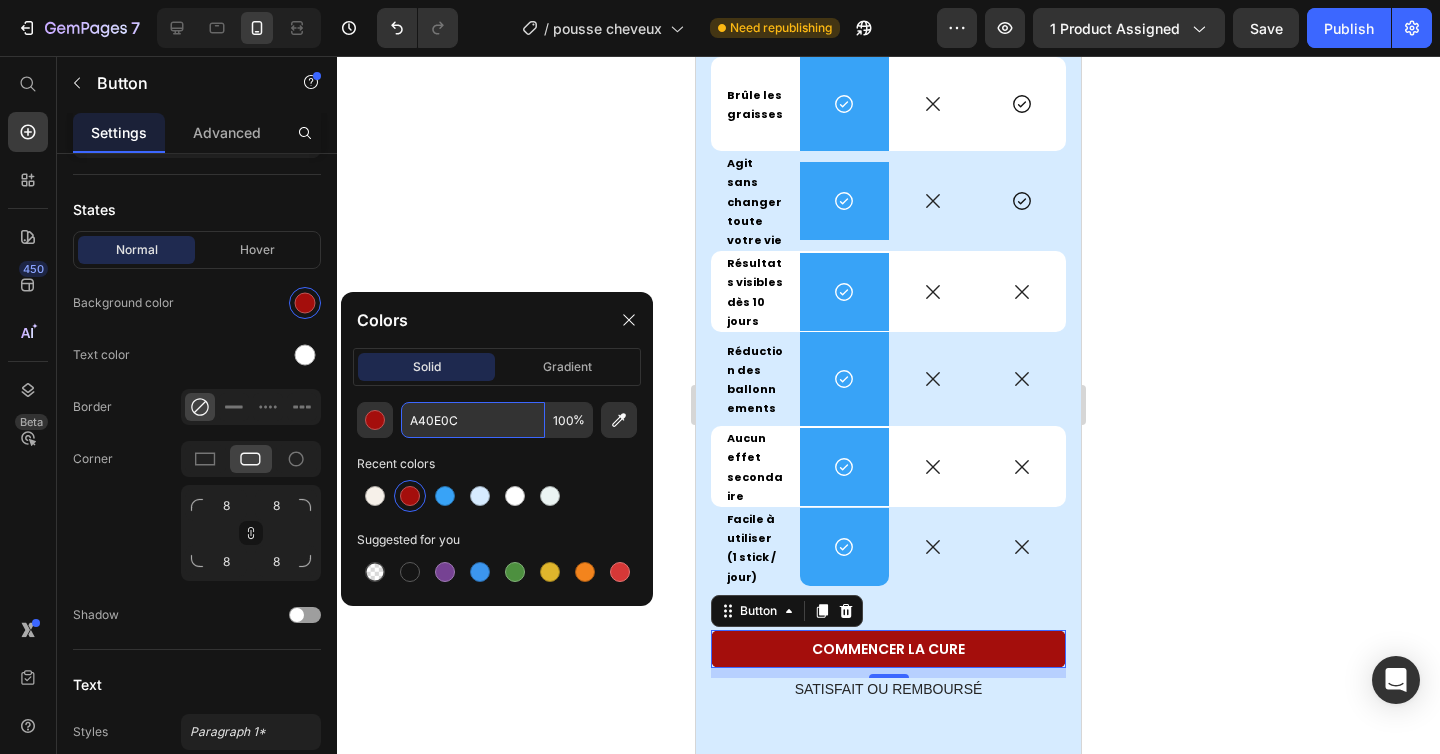 click on "A40E0C" at bounding box center [473, 420] 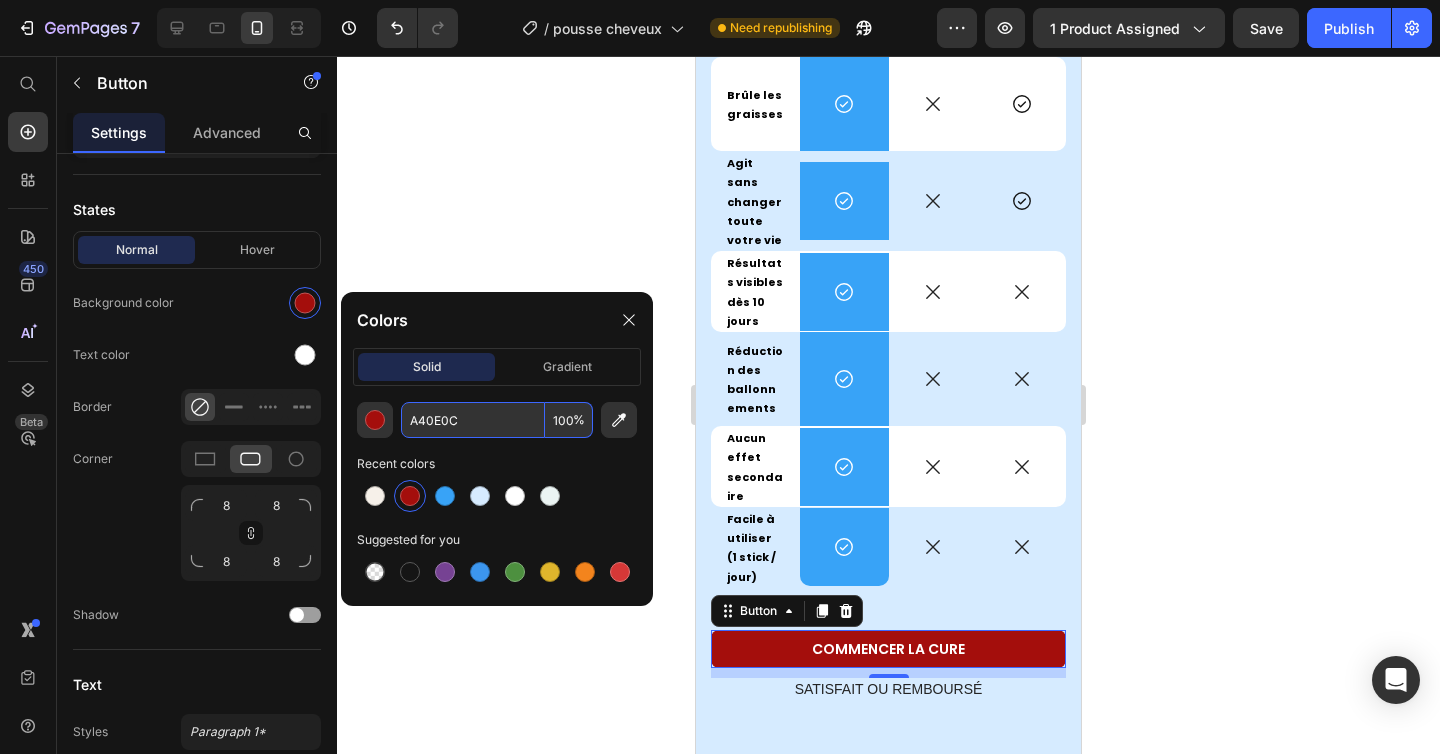 click on "A40E0C" at bounding box center (473, 420) 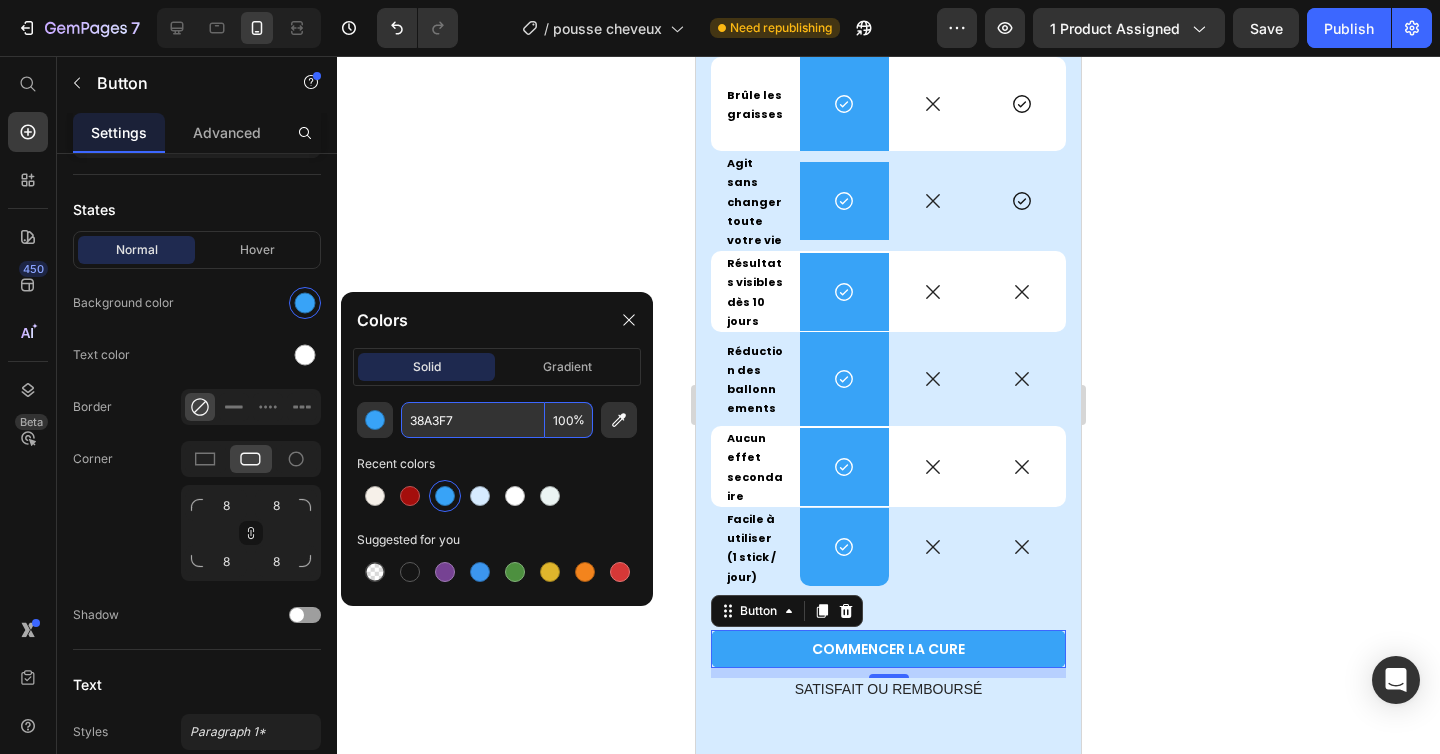 type on "38A3F7" 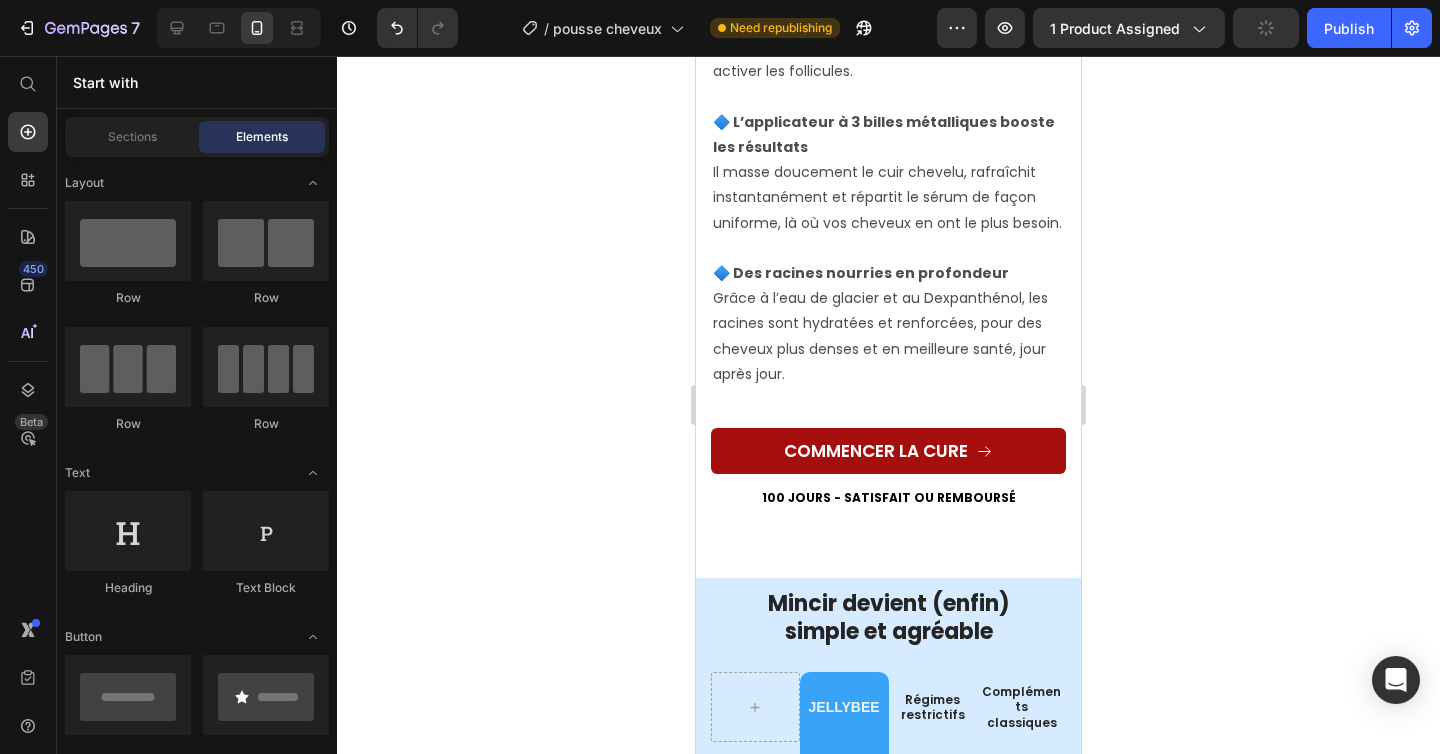 scroll, scrollTop: 4774, scrollLeft: 0, axis: vertical 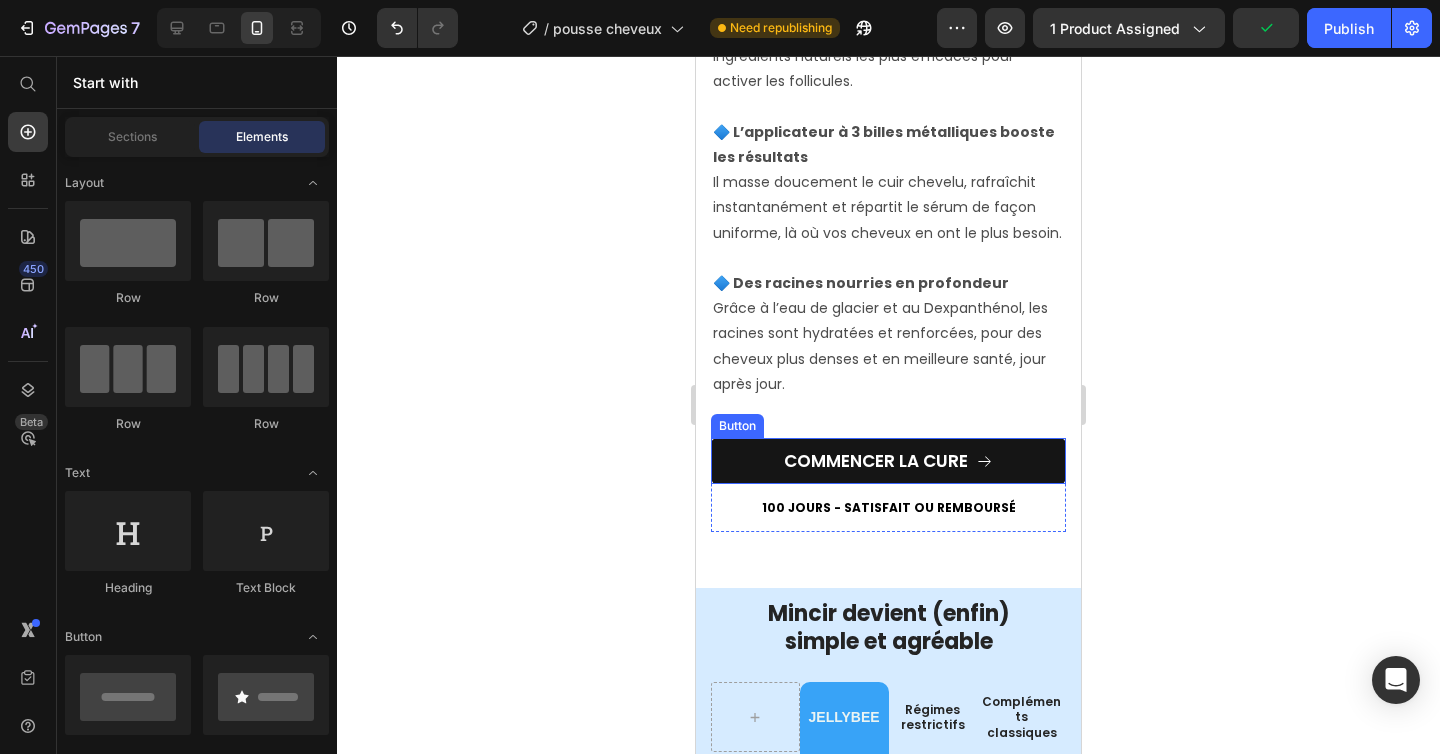 click on "COMMENCER LA CURE" at bounding box center (888, 461) 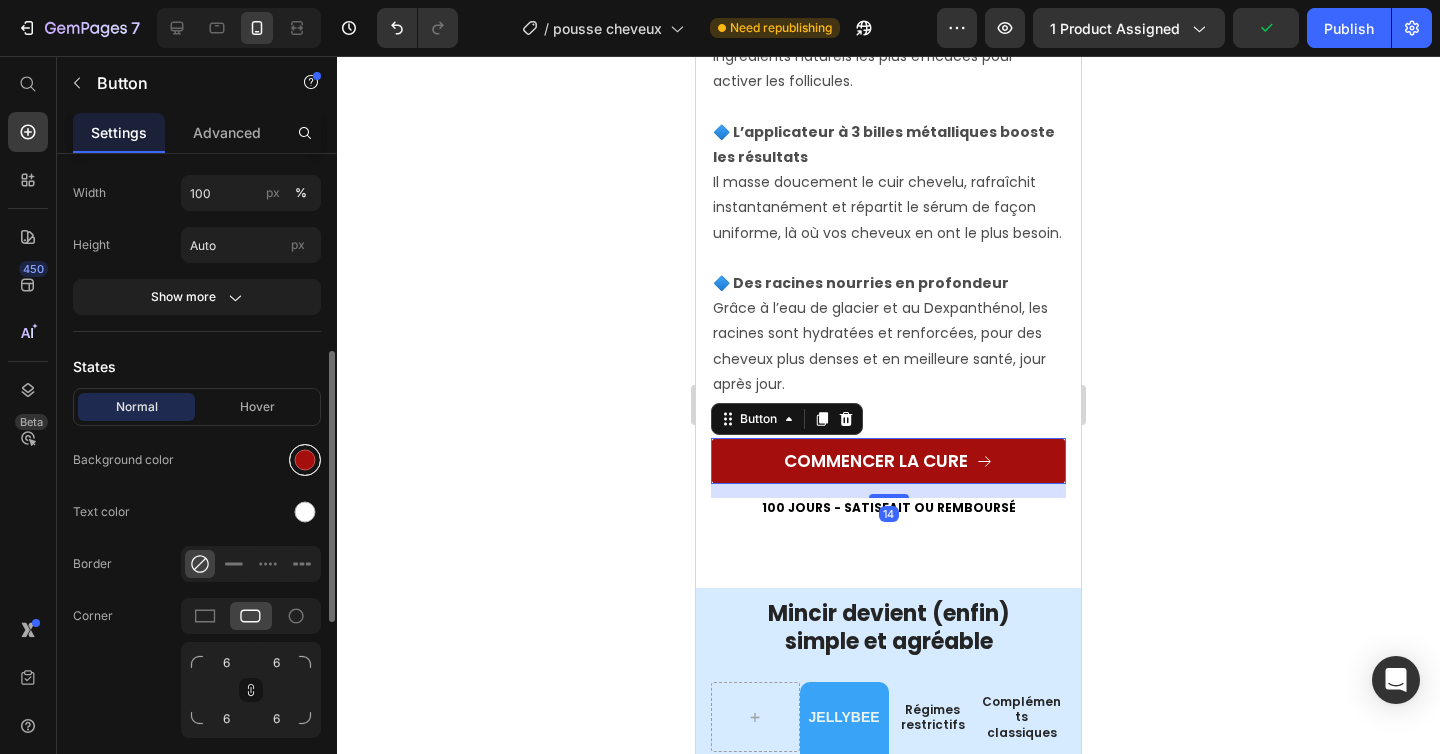 click at bounding box center [305, 460] 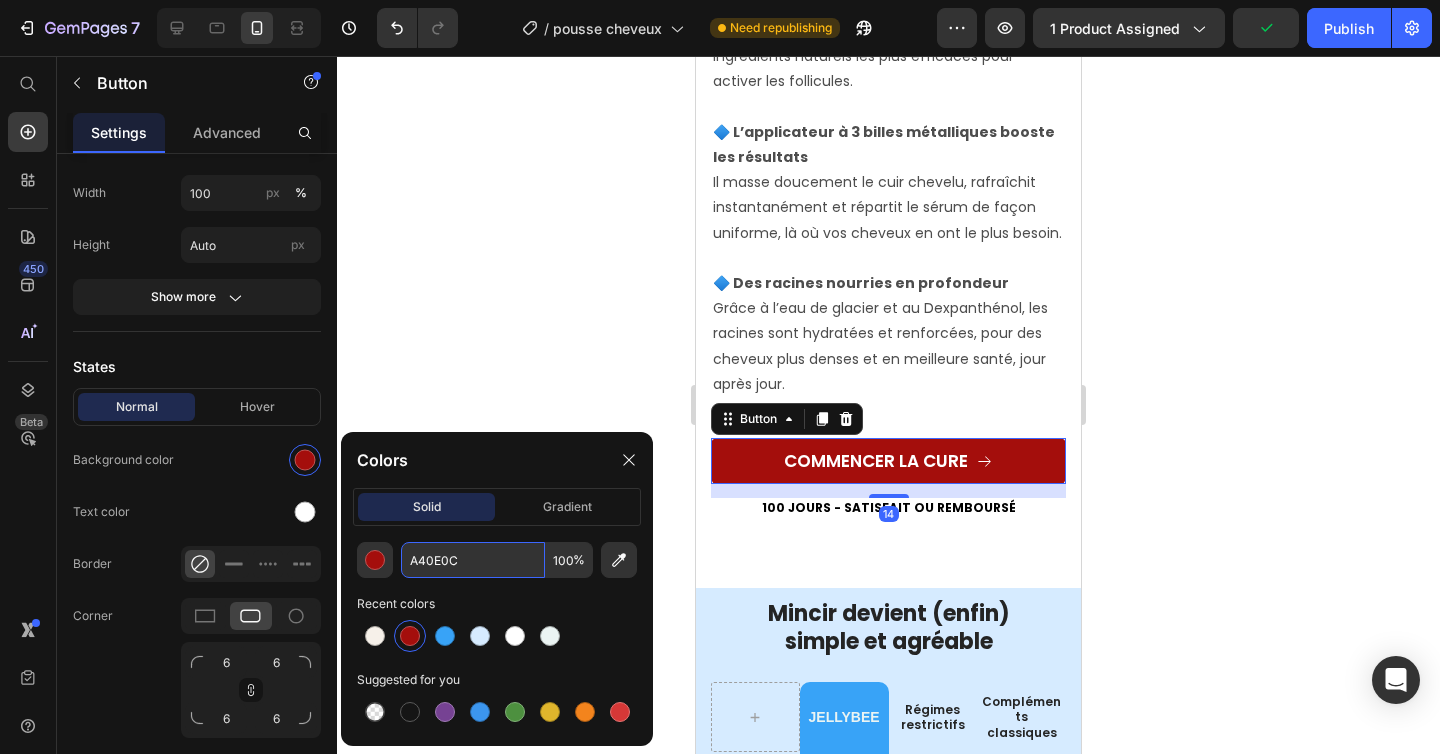 click on "A40E0C" at bounding box center (473, 560) 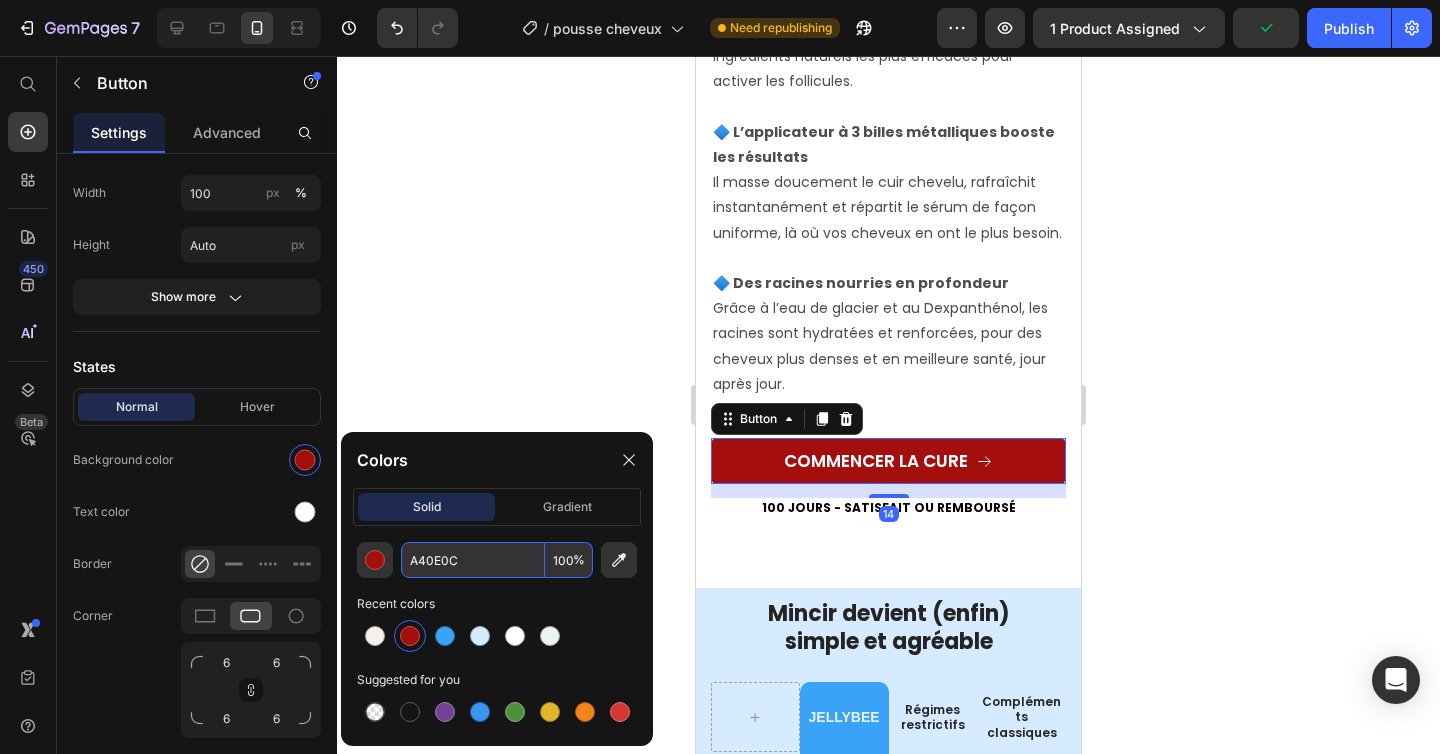 click on "A40E0C" at bounding box center [473, 560] 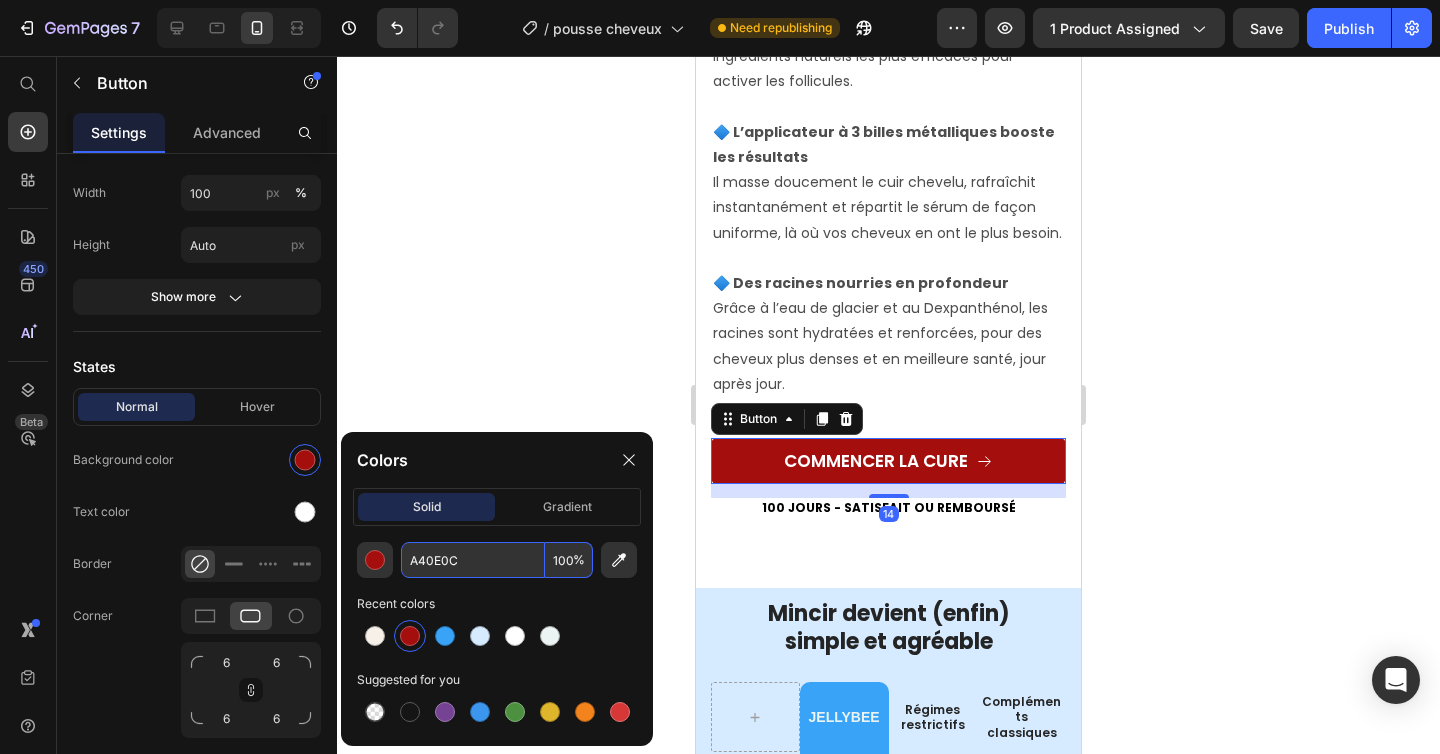 paste on "38a3f7" 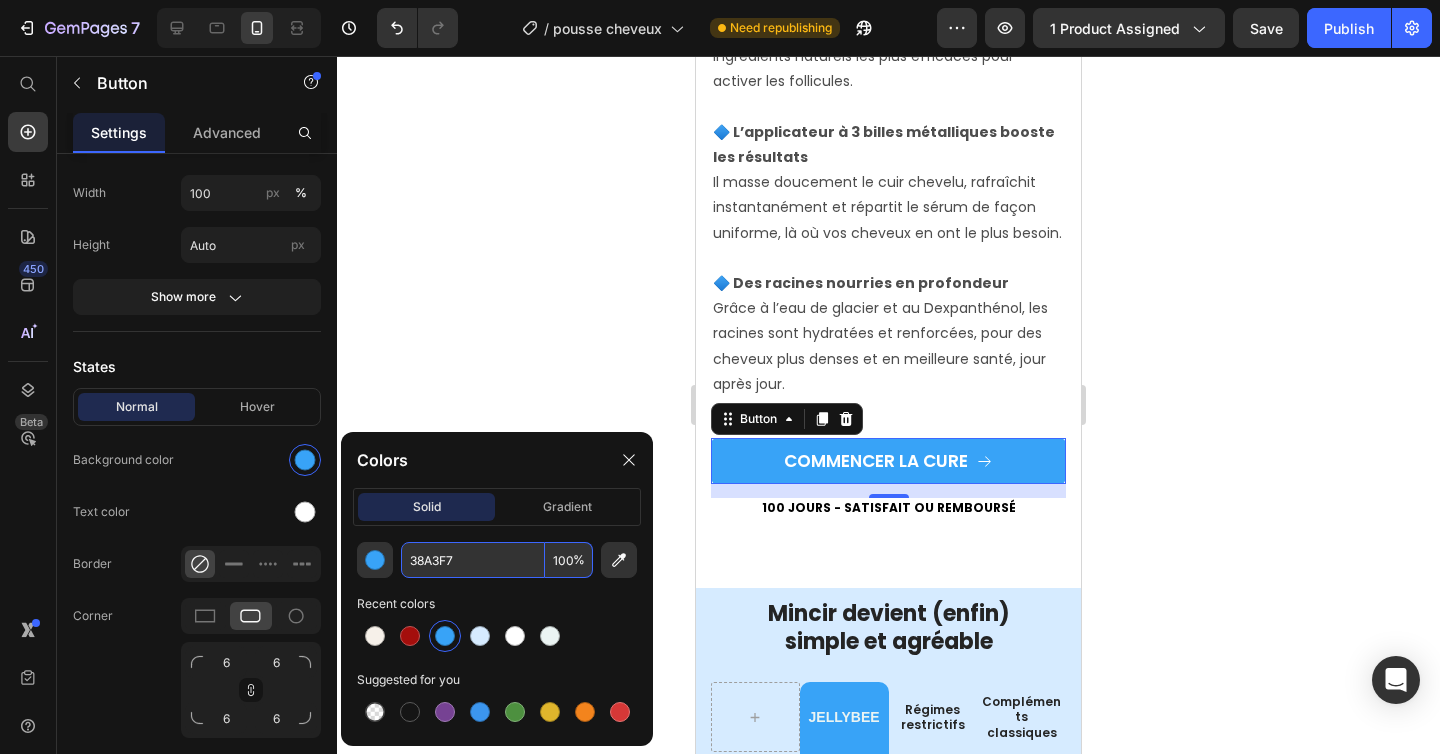 type on "38A3F7" 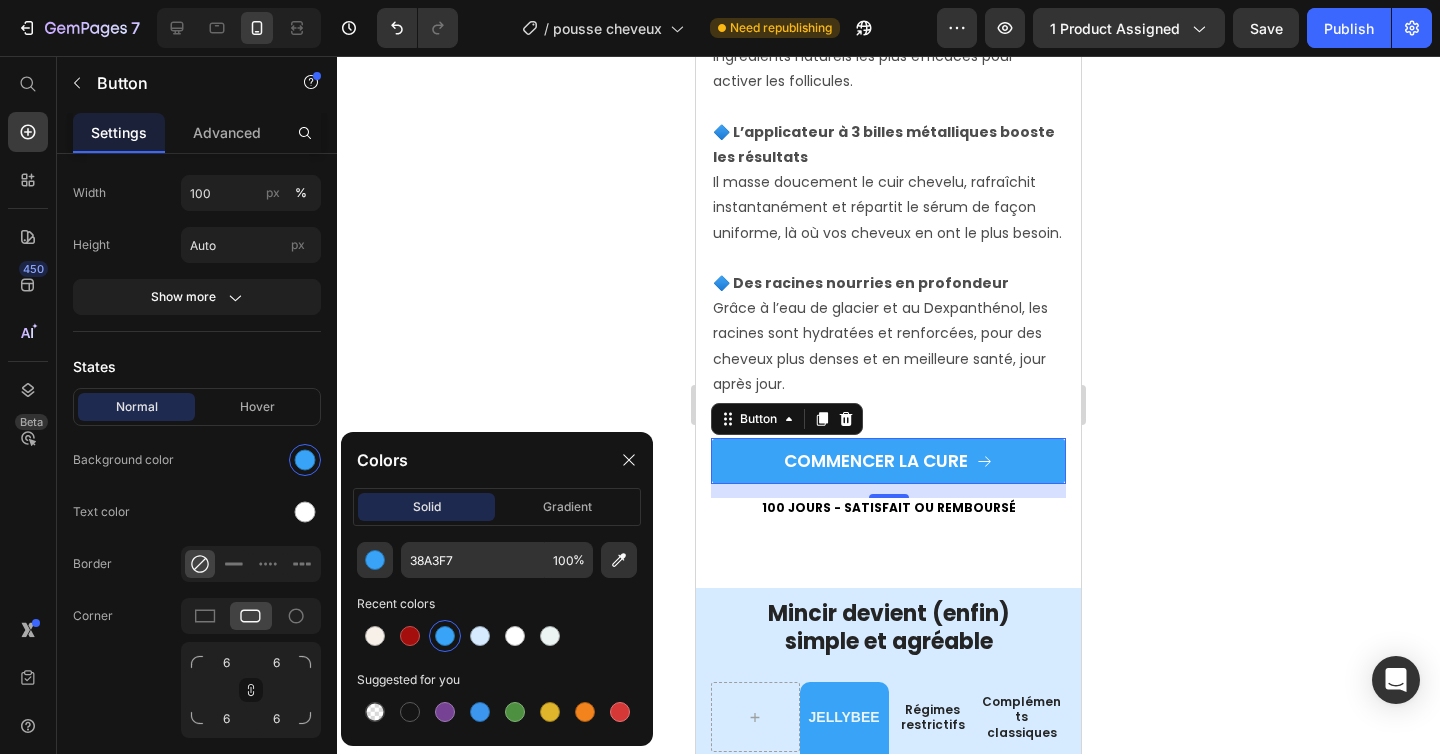 click 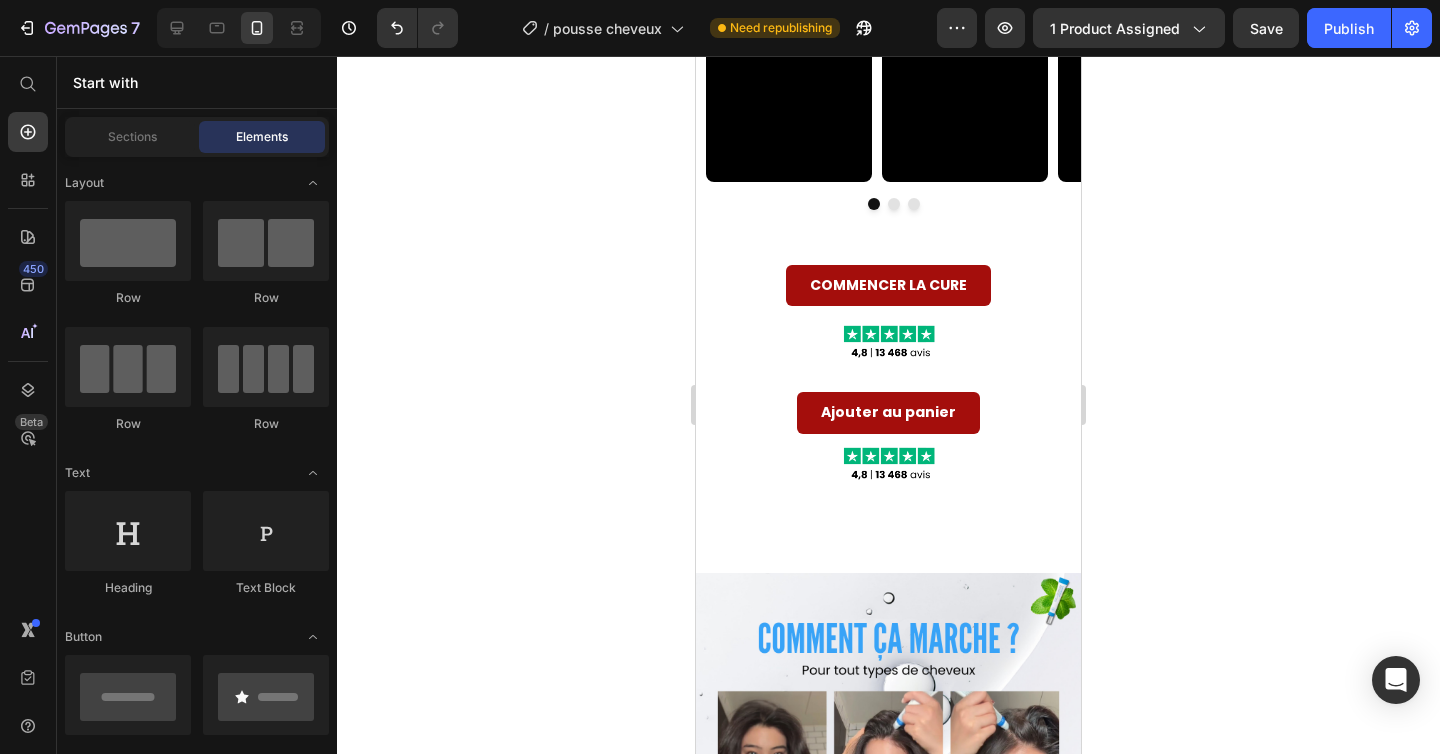 scroll, scrollTop: 3635, scrollLeft: 0, axis: vertical 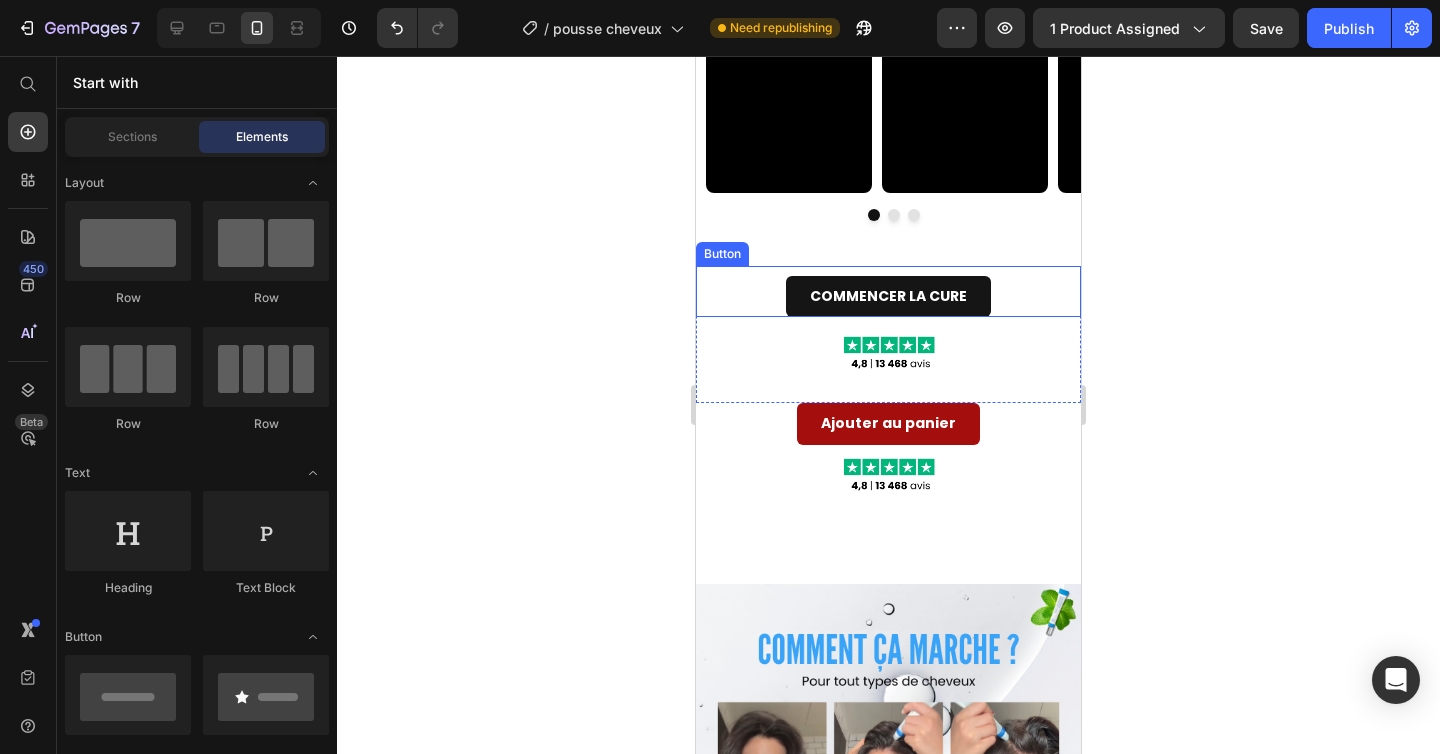 click on "COMMENCER LA CURE" at bounding box center (888, 296) 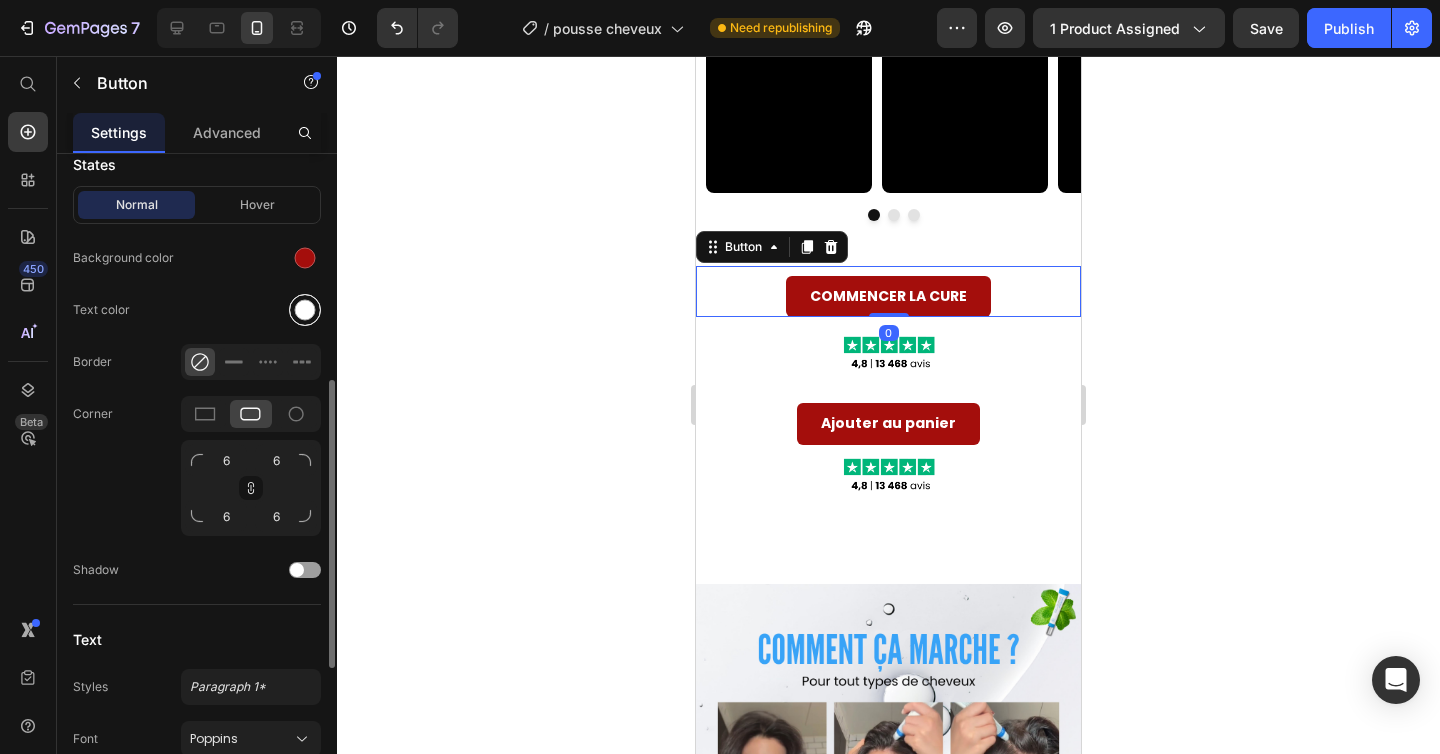 scroll, scrollTop: 543, scrollLeft: 0, axis: vertical 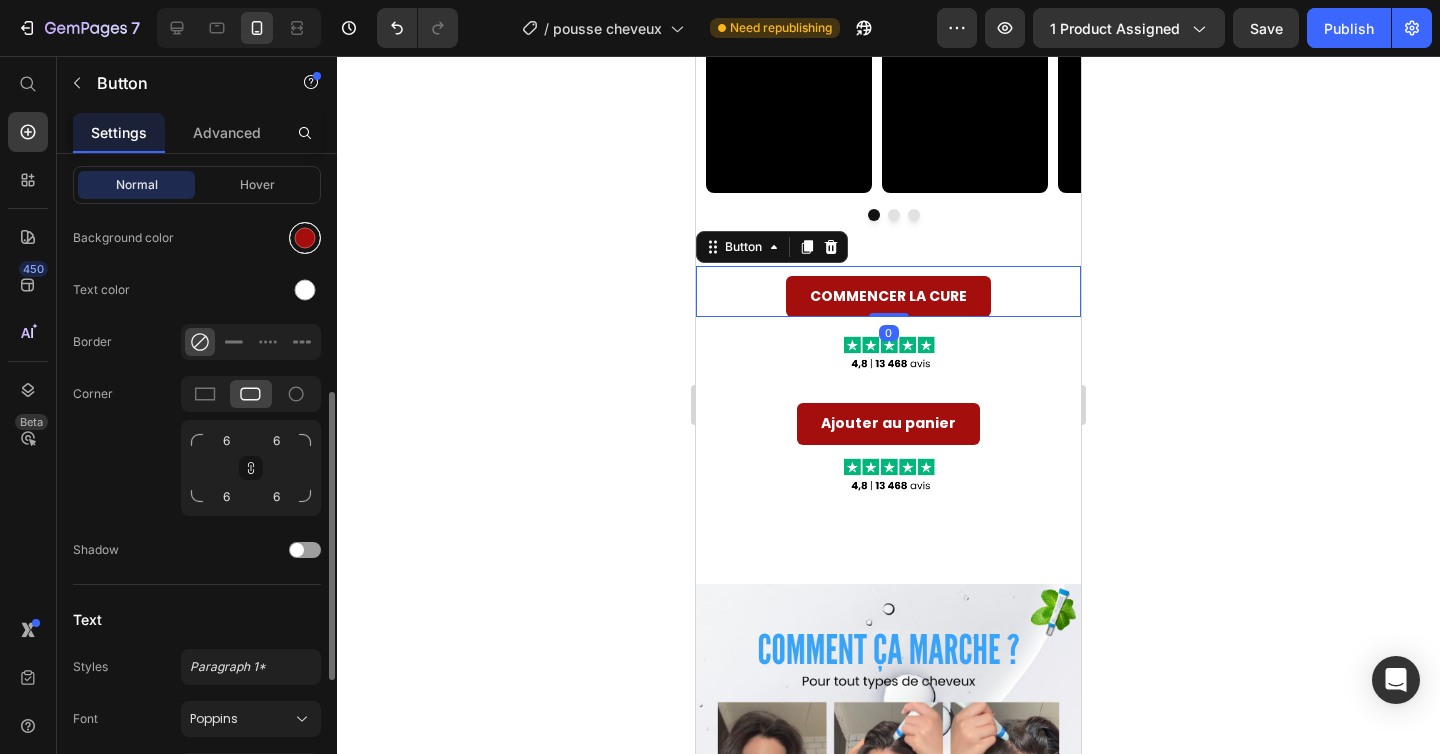 click at bounding box center [305, 238] 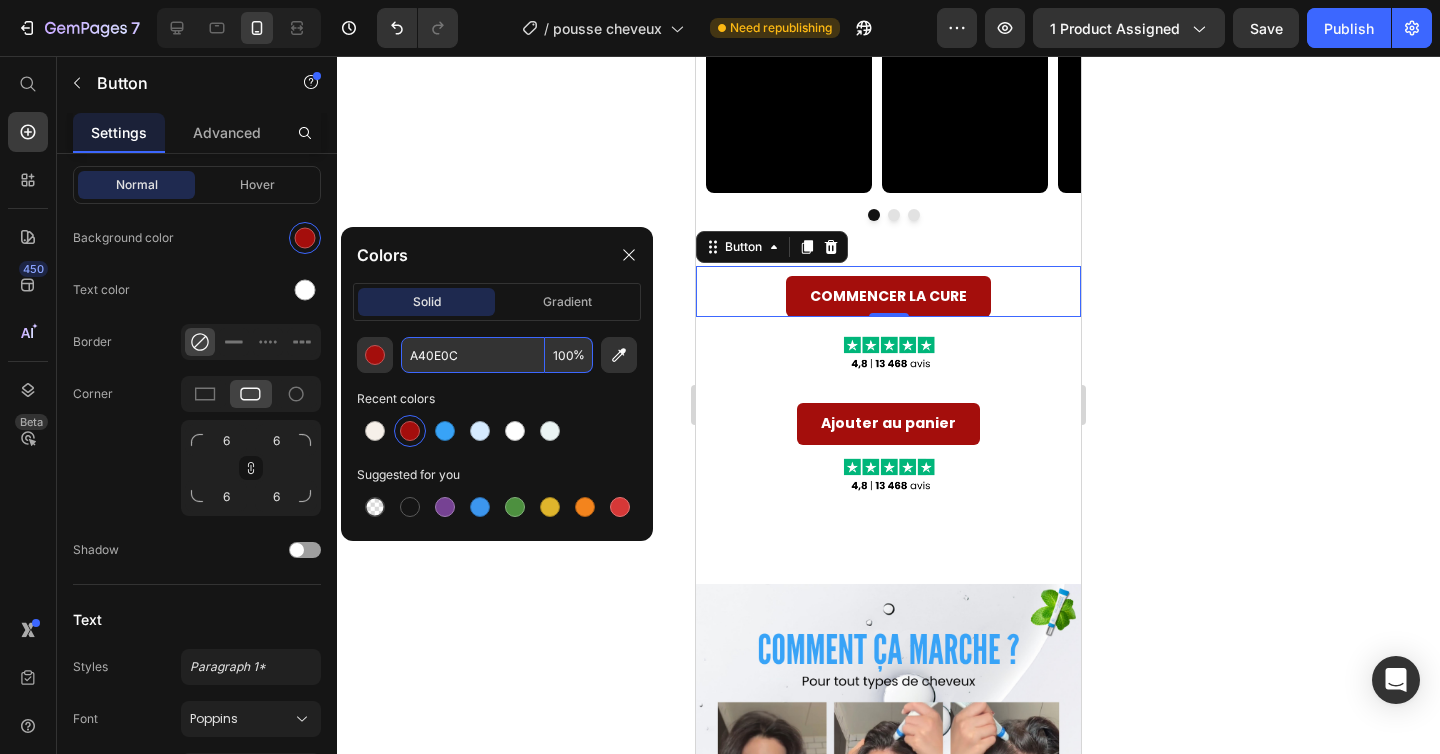 click on "A40E0C" at bounding box center [473, 355] 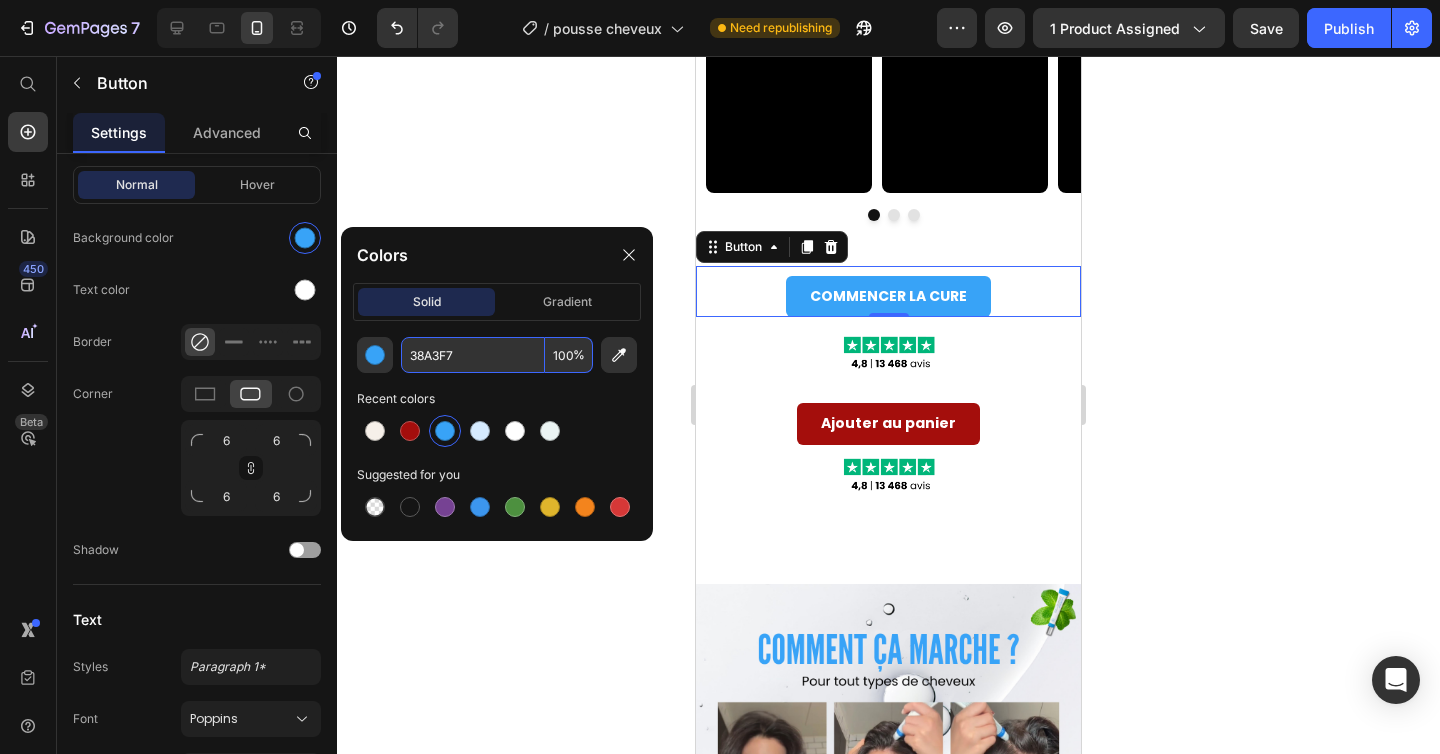 type on "38A3F7" 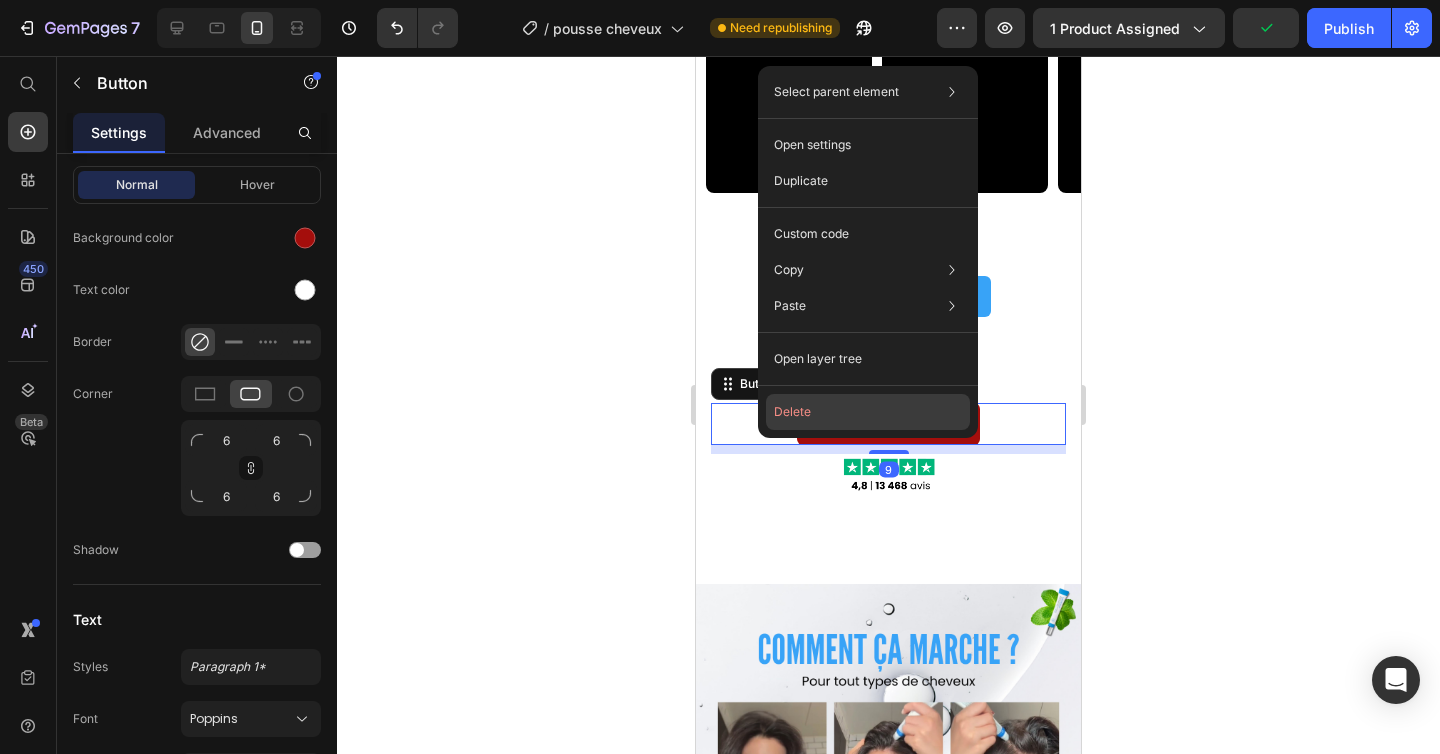 click on "Delete" 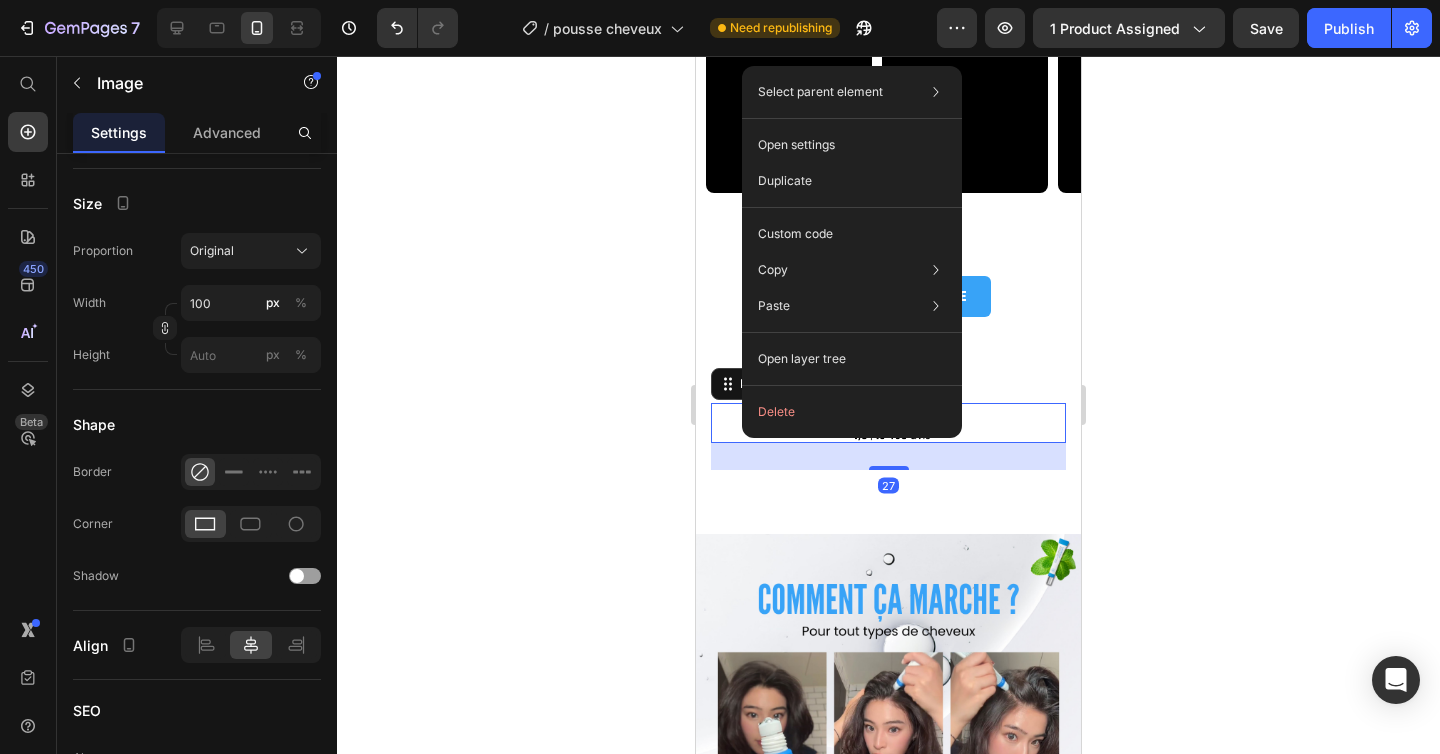 scroll, scrollTop: 0, scrollLeft: 0, axis: both 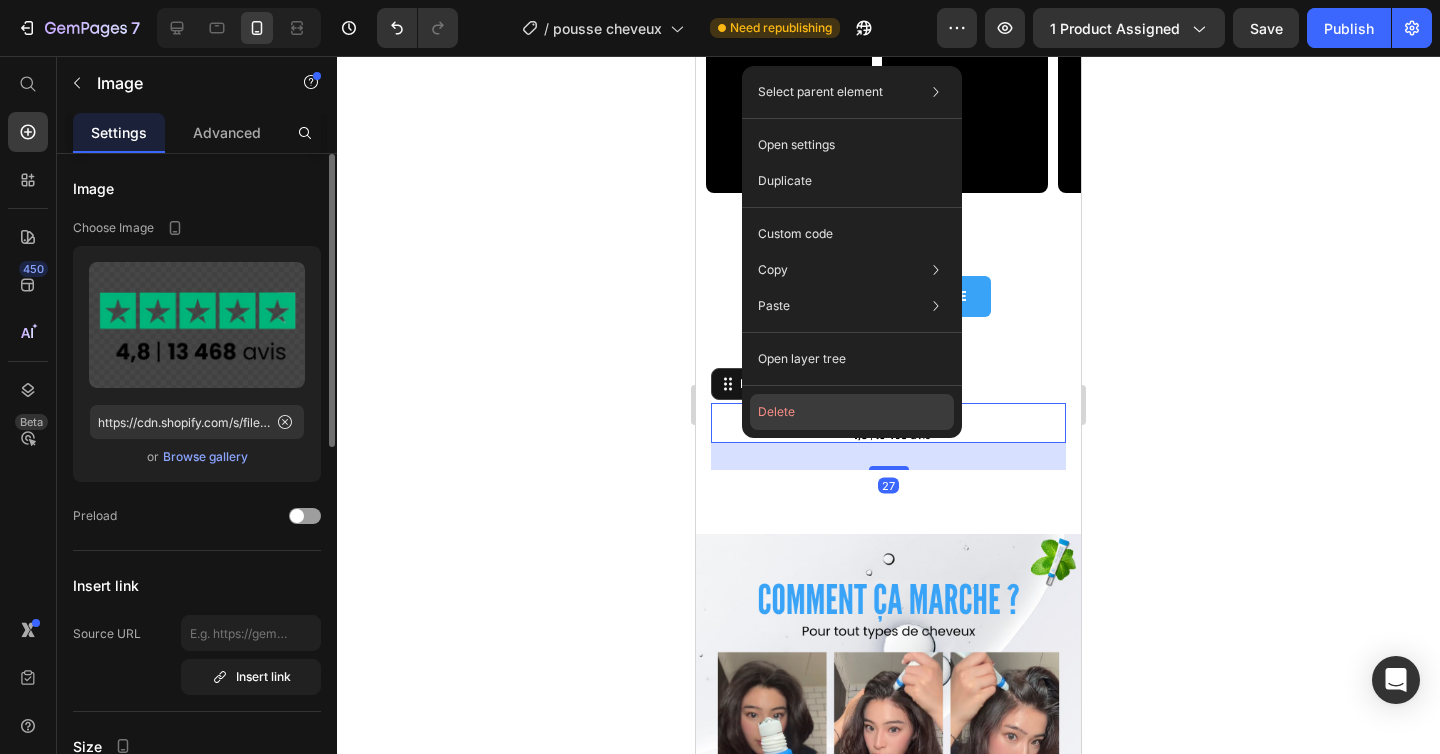 click on "Delete" 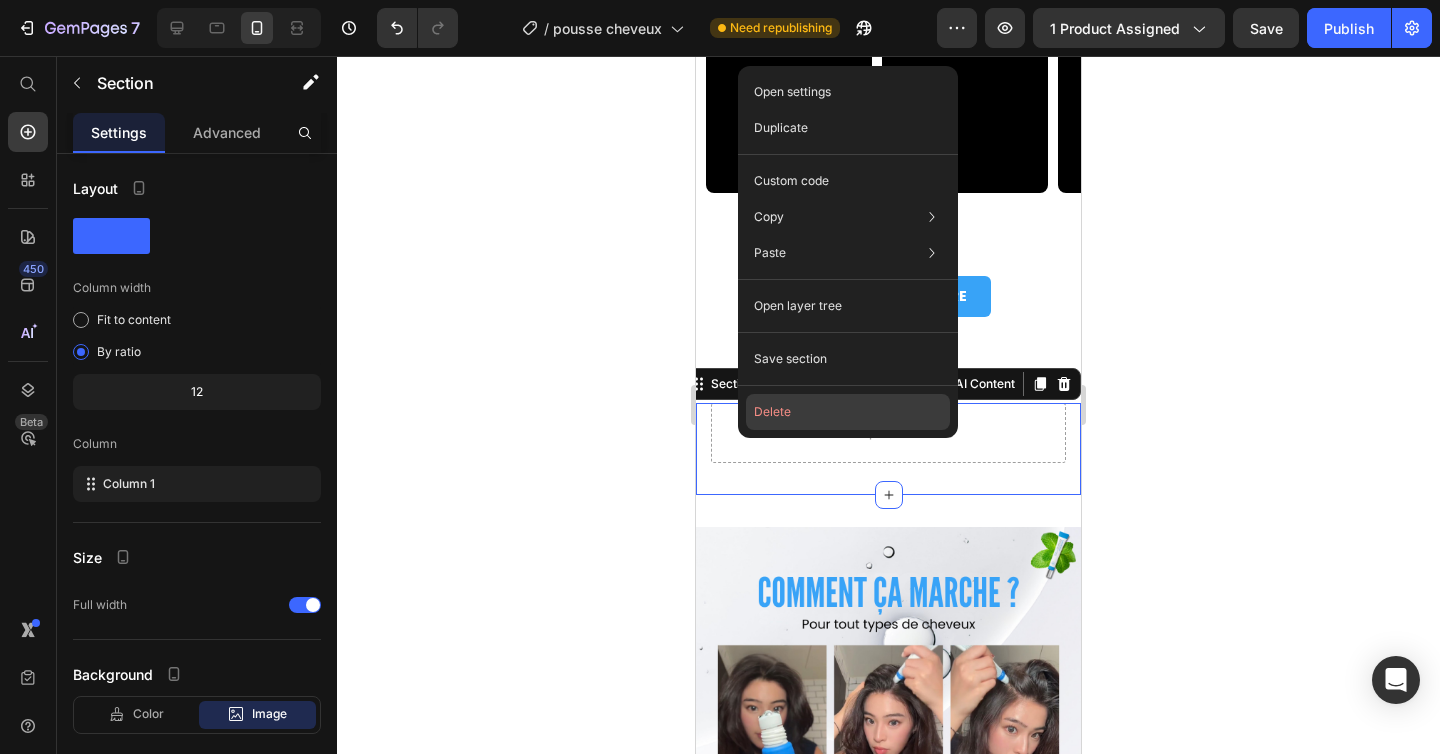 click on "Delete" 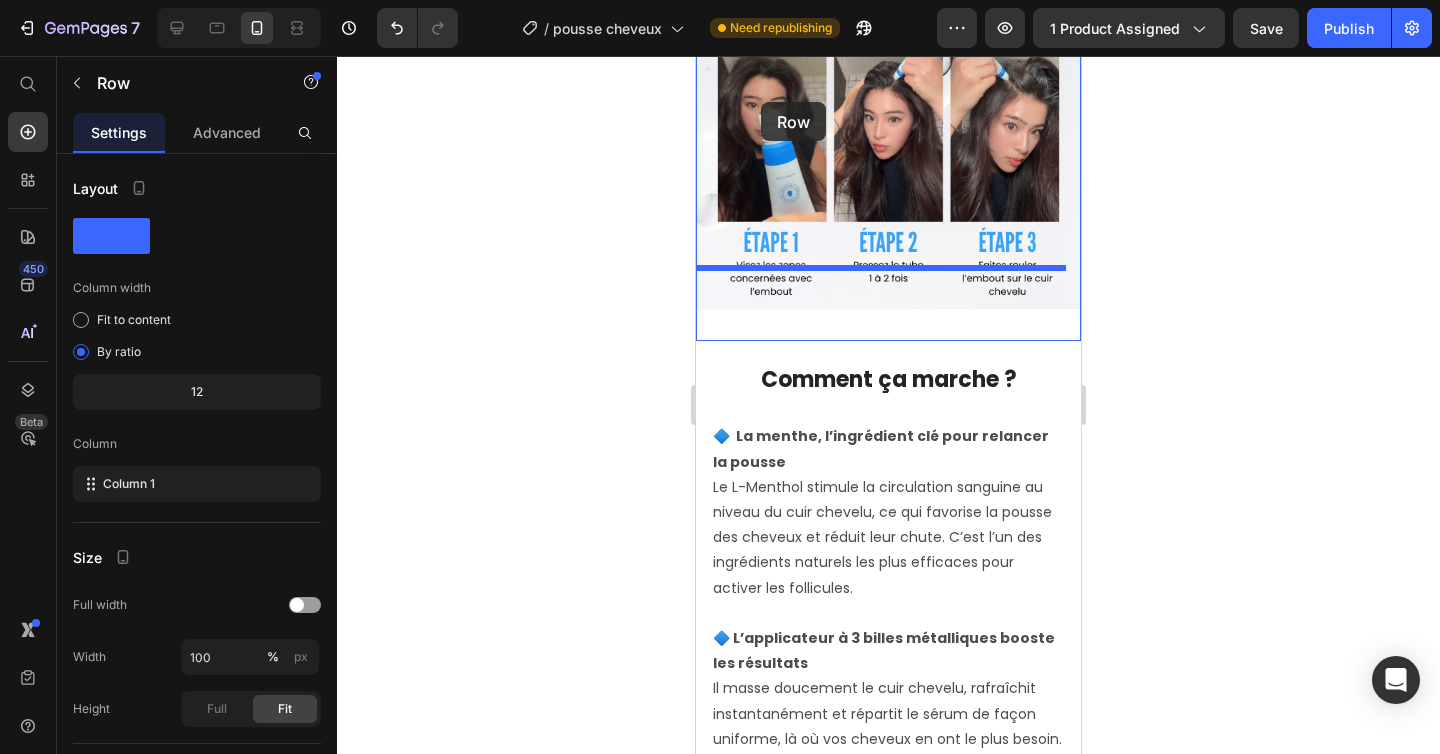 scroll, scrollTop: 4113, scrollLeft: 0, axis: vertical 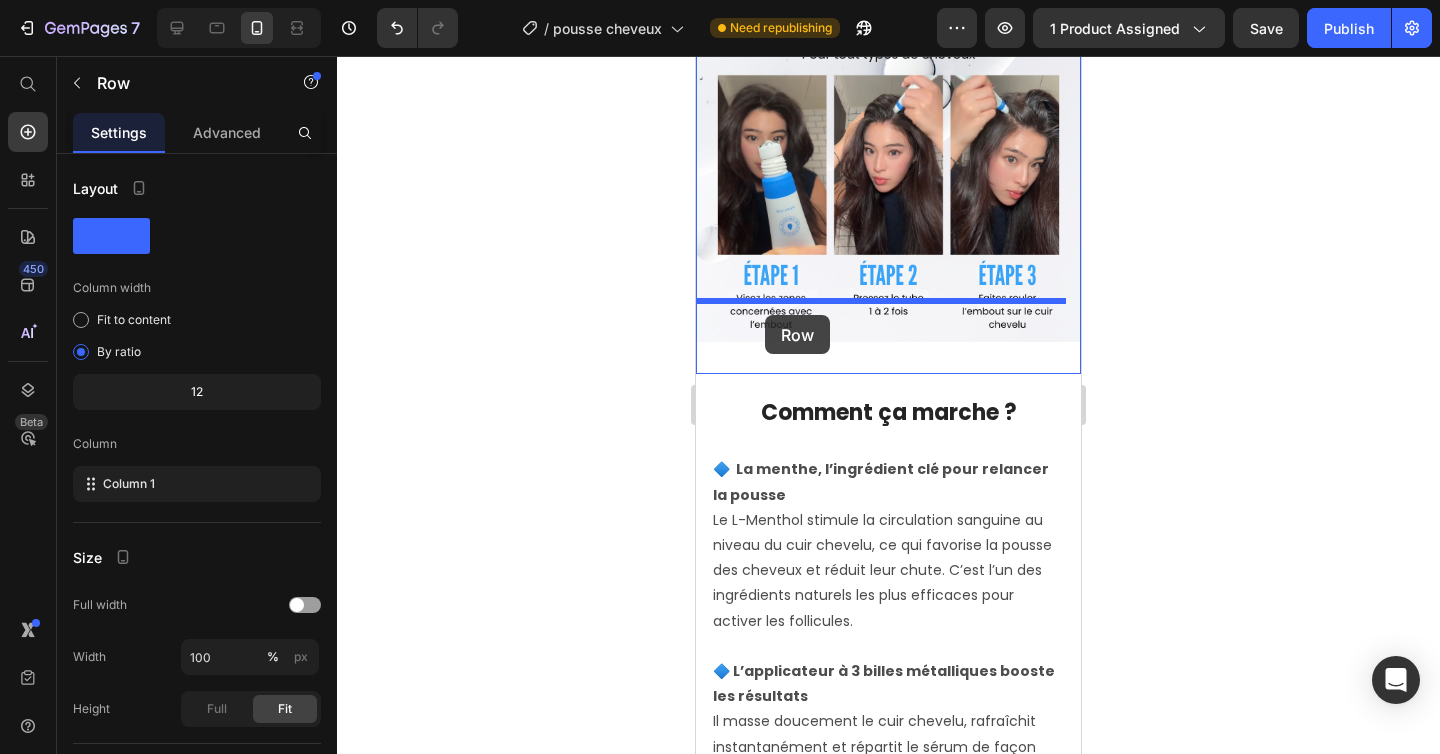 drag, startPoint x: 741, startPoint y: 668, endPoint x: 765, endPoint y: 316, distance: 352.81723 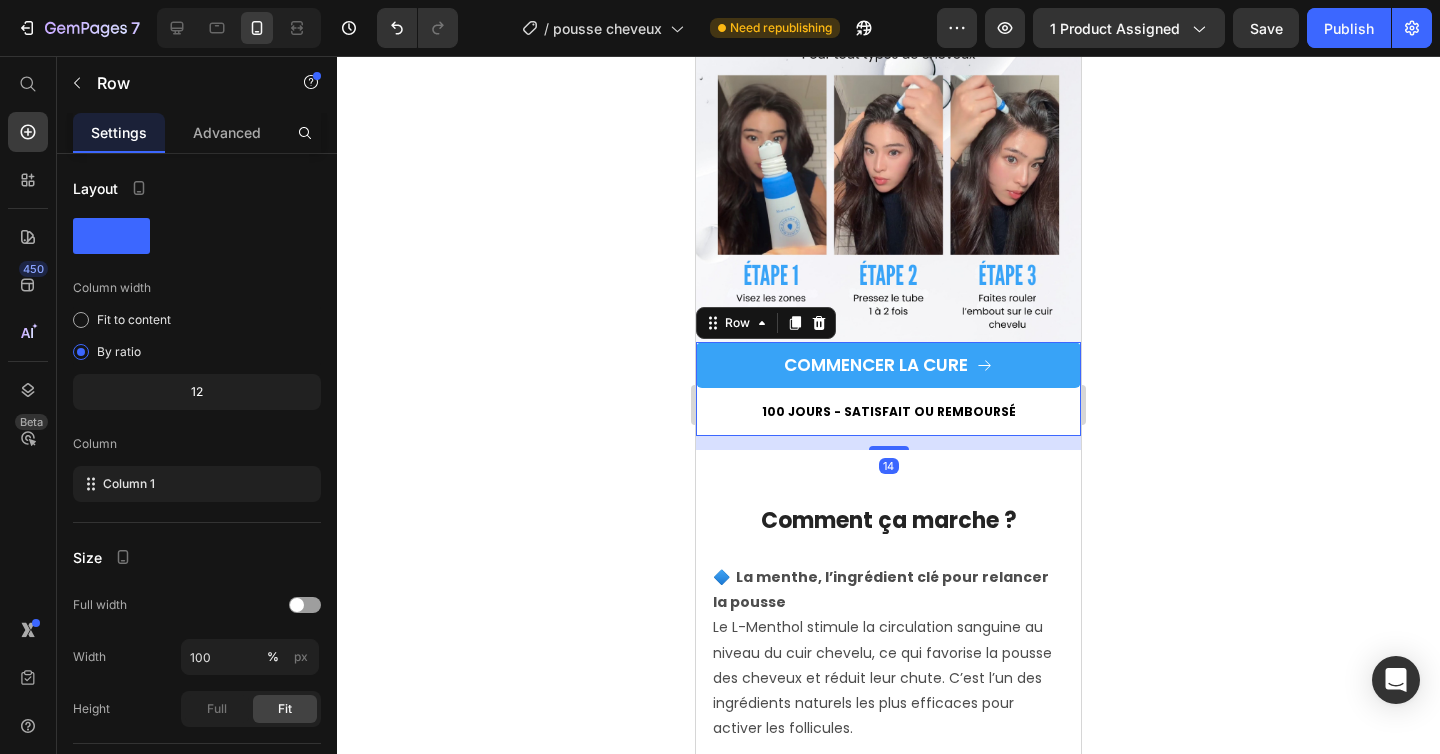 click 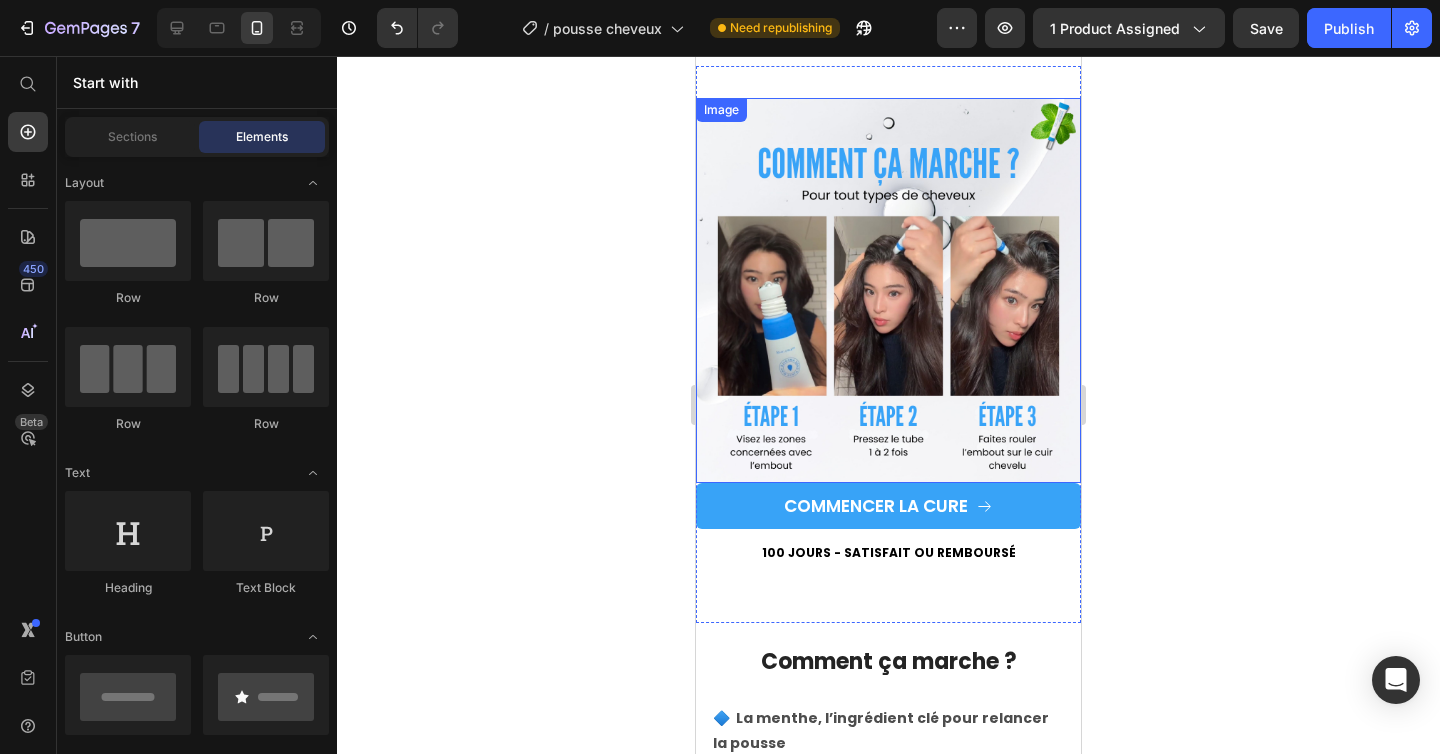 scroll, scrollTop: 3909, scrollLeft: 0, axis: vertical 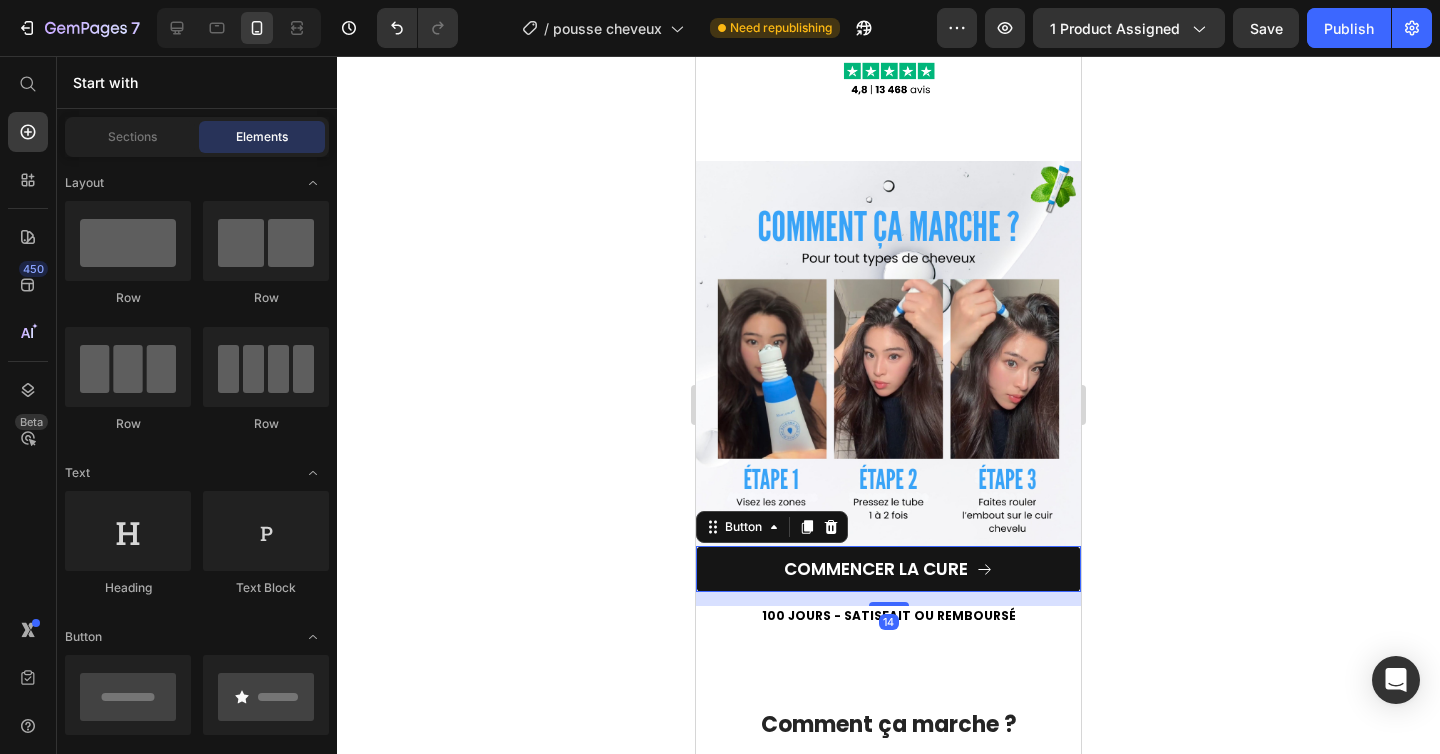 click on "COMMENCER LA CURE" at bounding box center [888, 569] 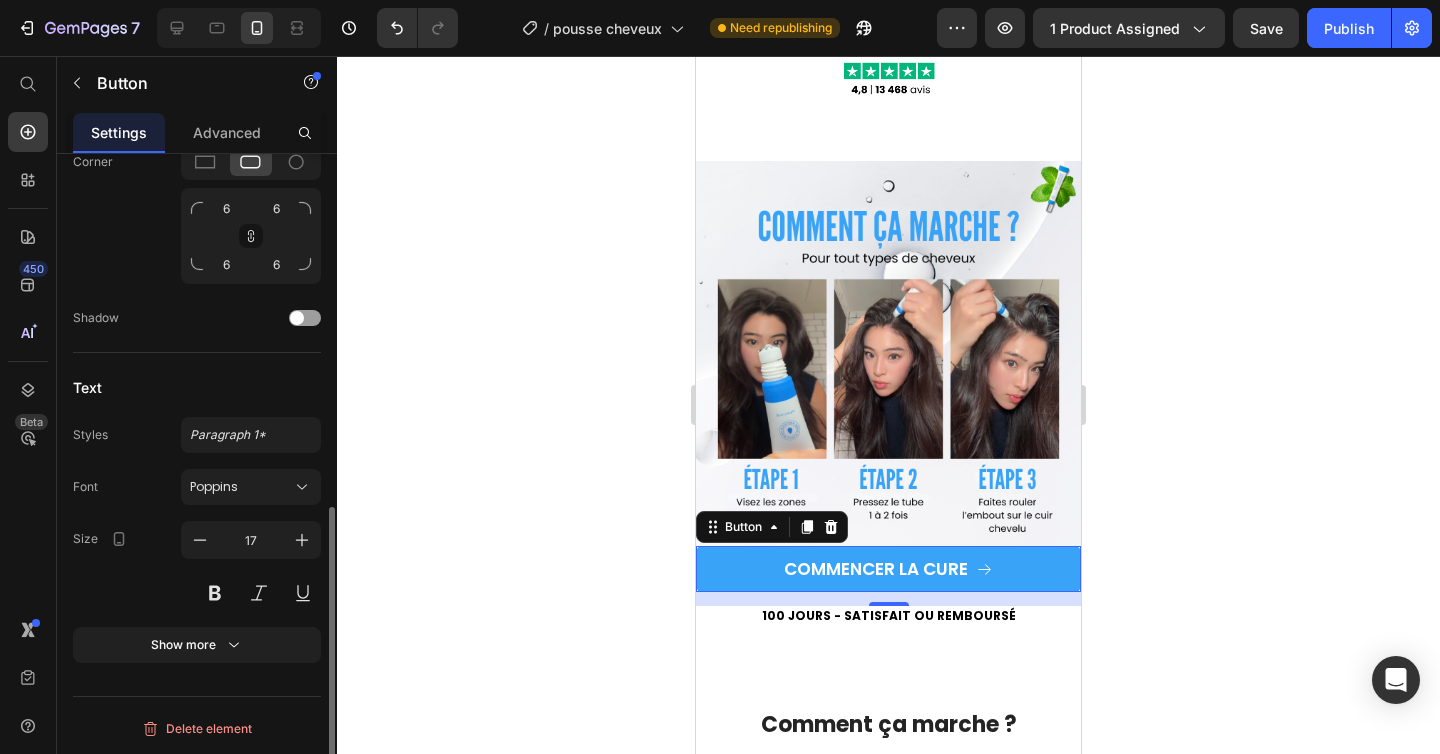 scroll, scrollTop: 0, scrollLeft: 0, axis: both 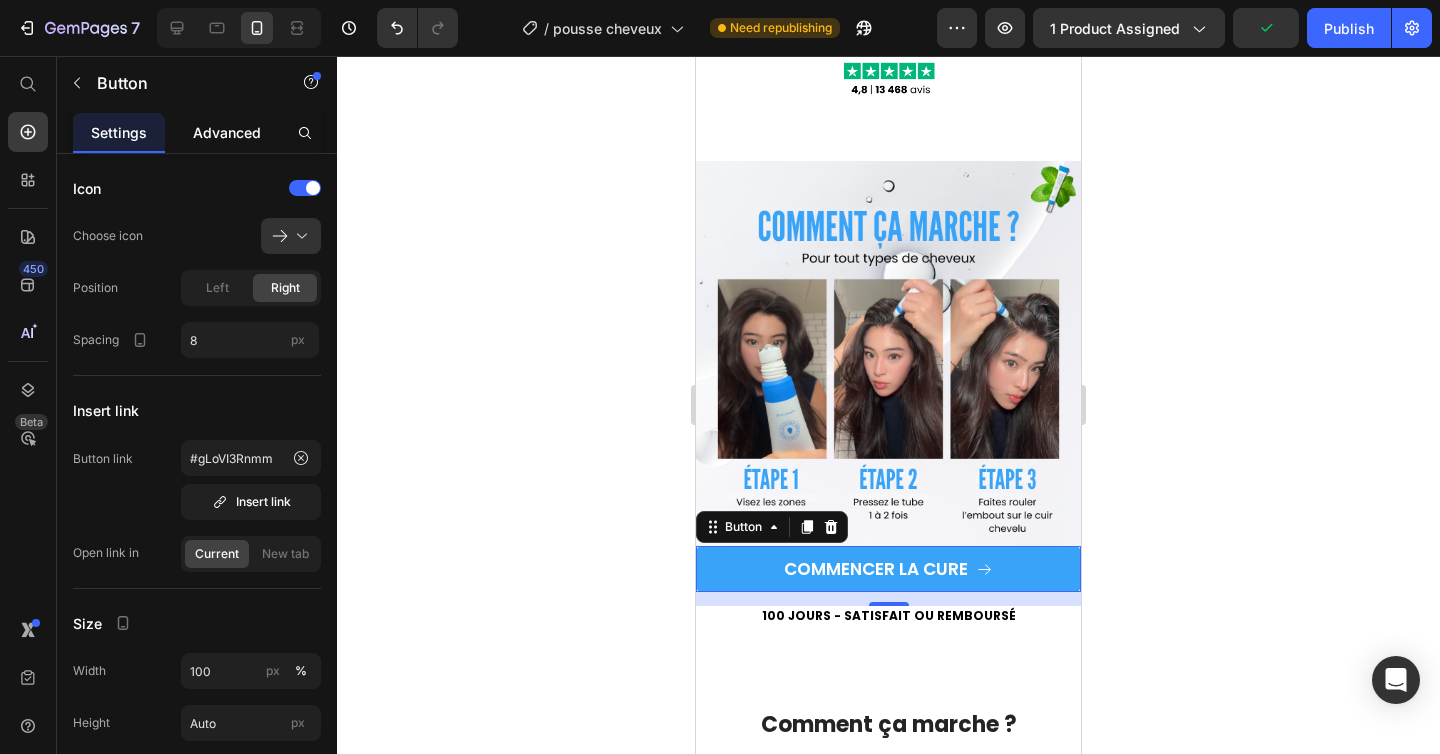 click on "Advanced" at bounding box center (227, 132) 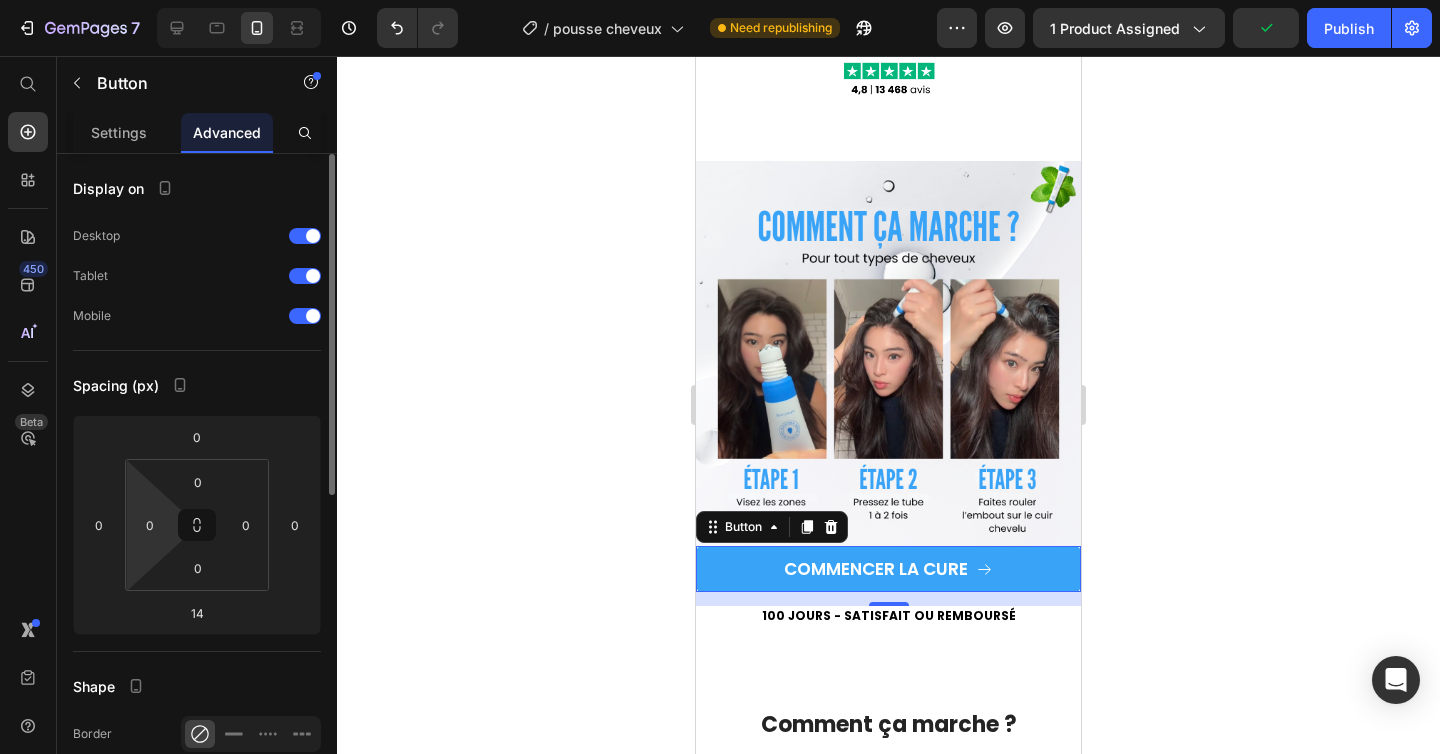 click on "7  Version history  /  pousse cheveux Need republishing Preview 1 product assigned  Publish  450 Beta Start with Sections Elements Hero Section Product Detail Brands Trusted Badges Guarantee Product Breakdown How to use Testimonials Compare Bundle FAQs Social Proof Brand Story Product List Collection Blog List Contact Sticky Add to Cart Custom Footer Browse Library 450 Layout
Row
Row
Row
Row Text
Heading
Text Block Button
Button
Button
Sticky Back to top Media" at bounding box center [720, 0] 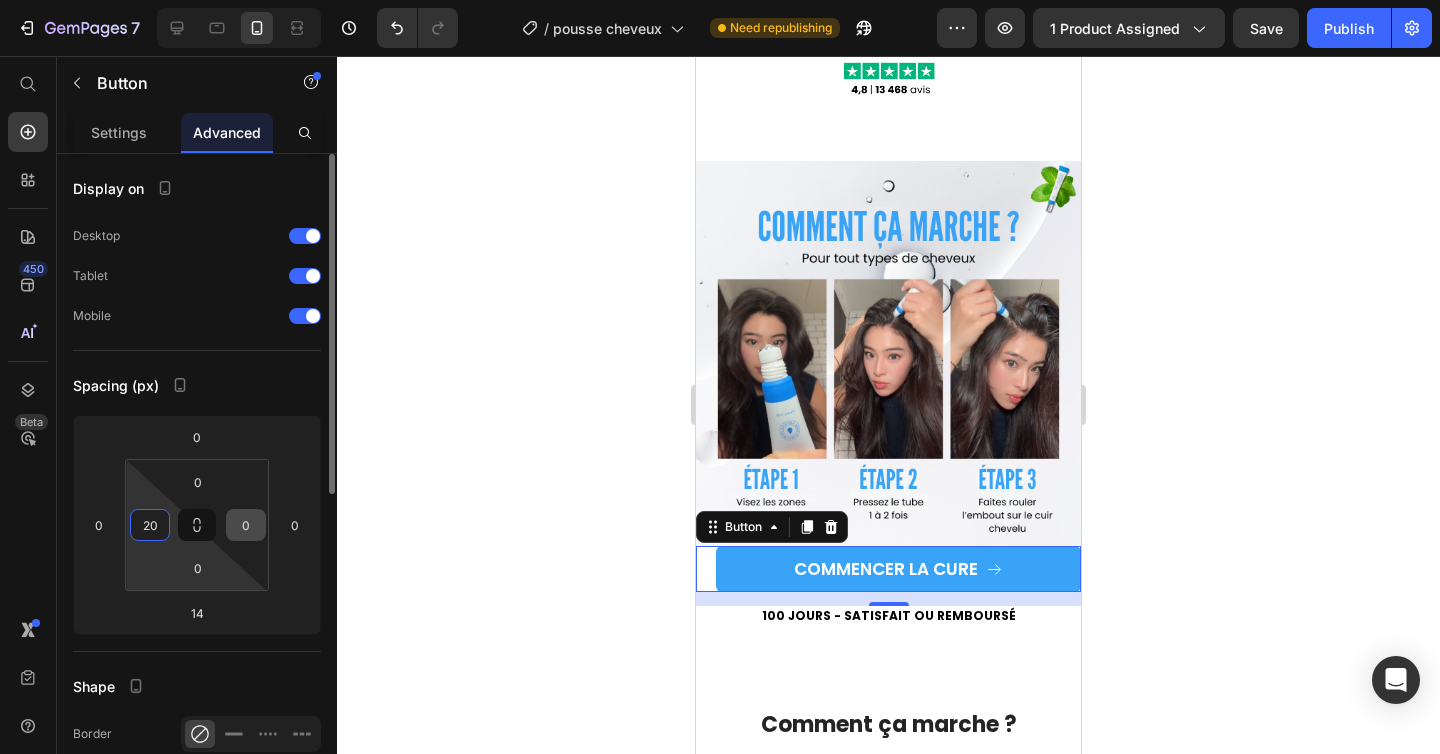 type on "20" 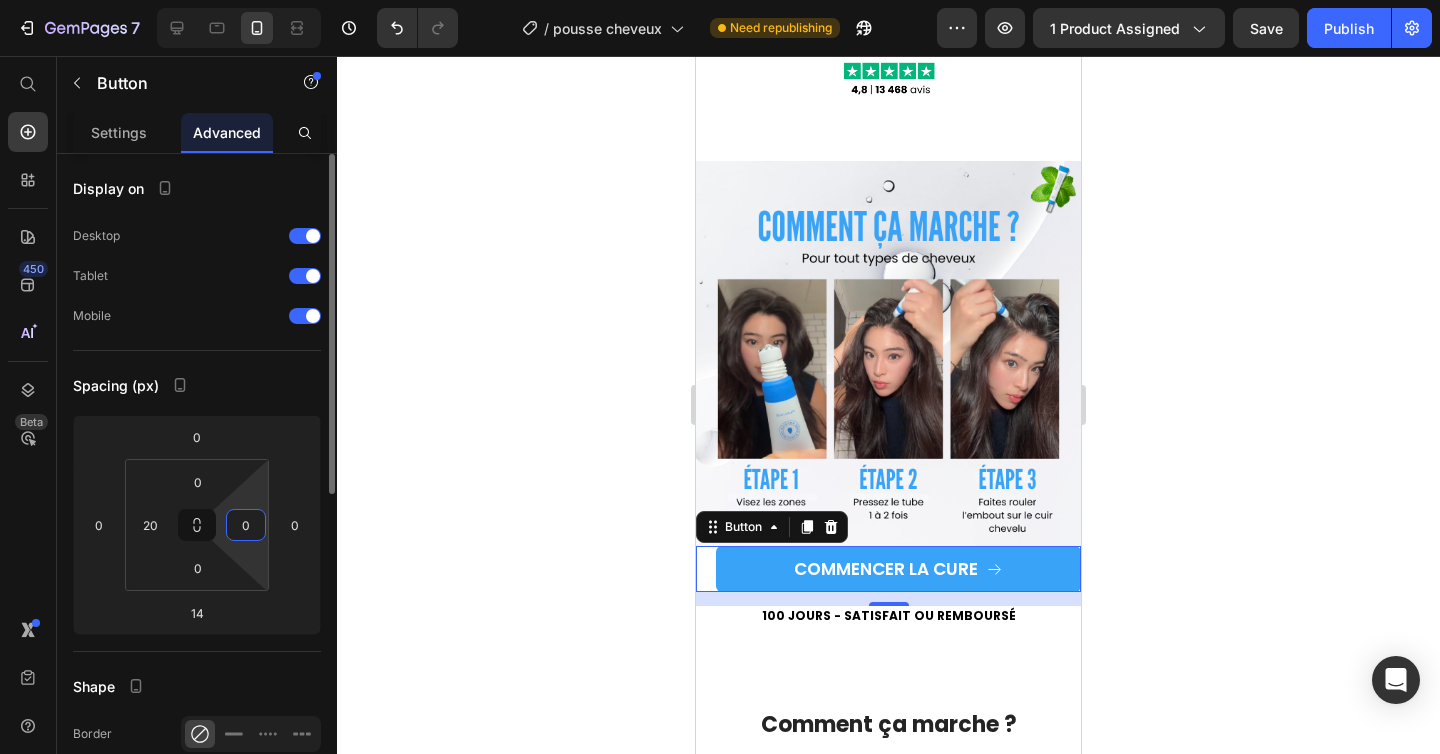 click on "0" at bounding box center [246, 525] 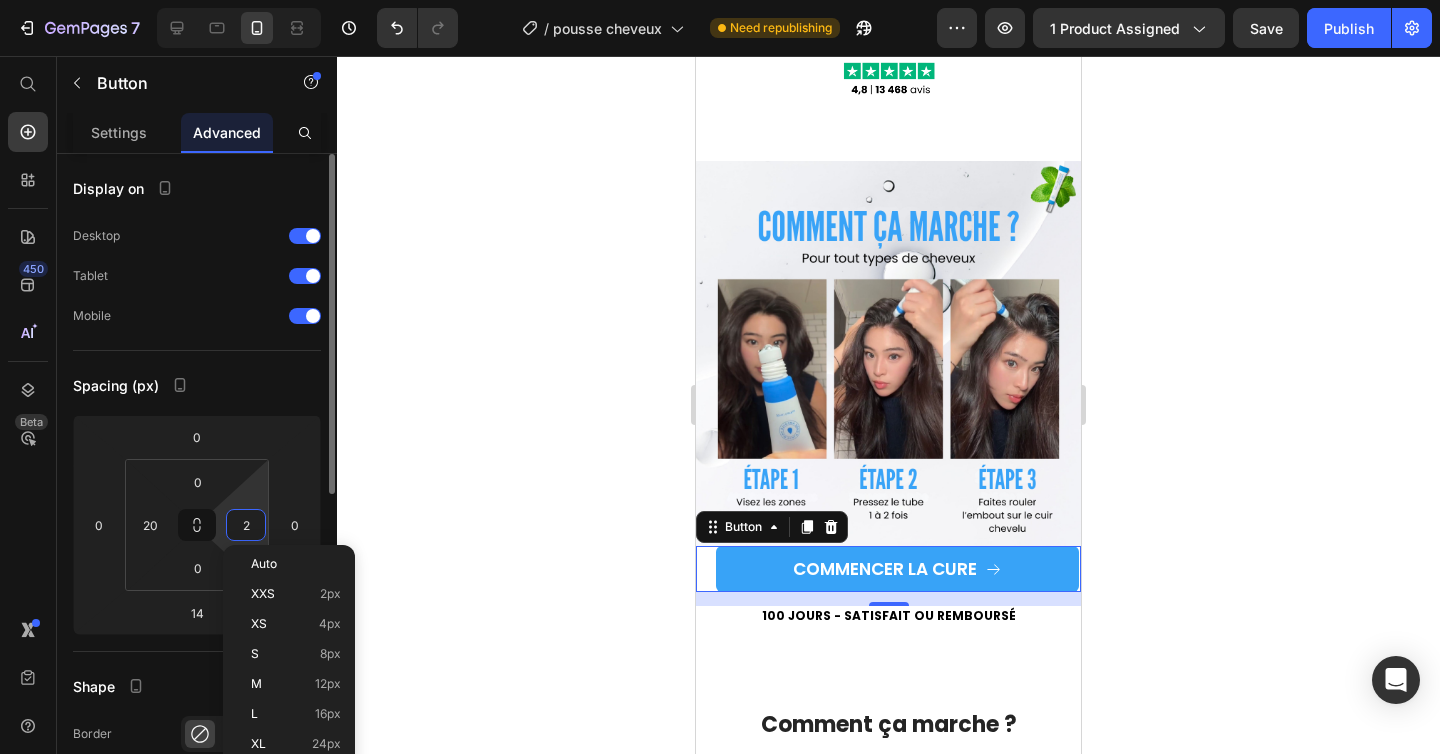 type on "20" 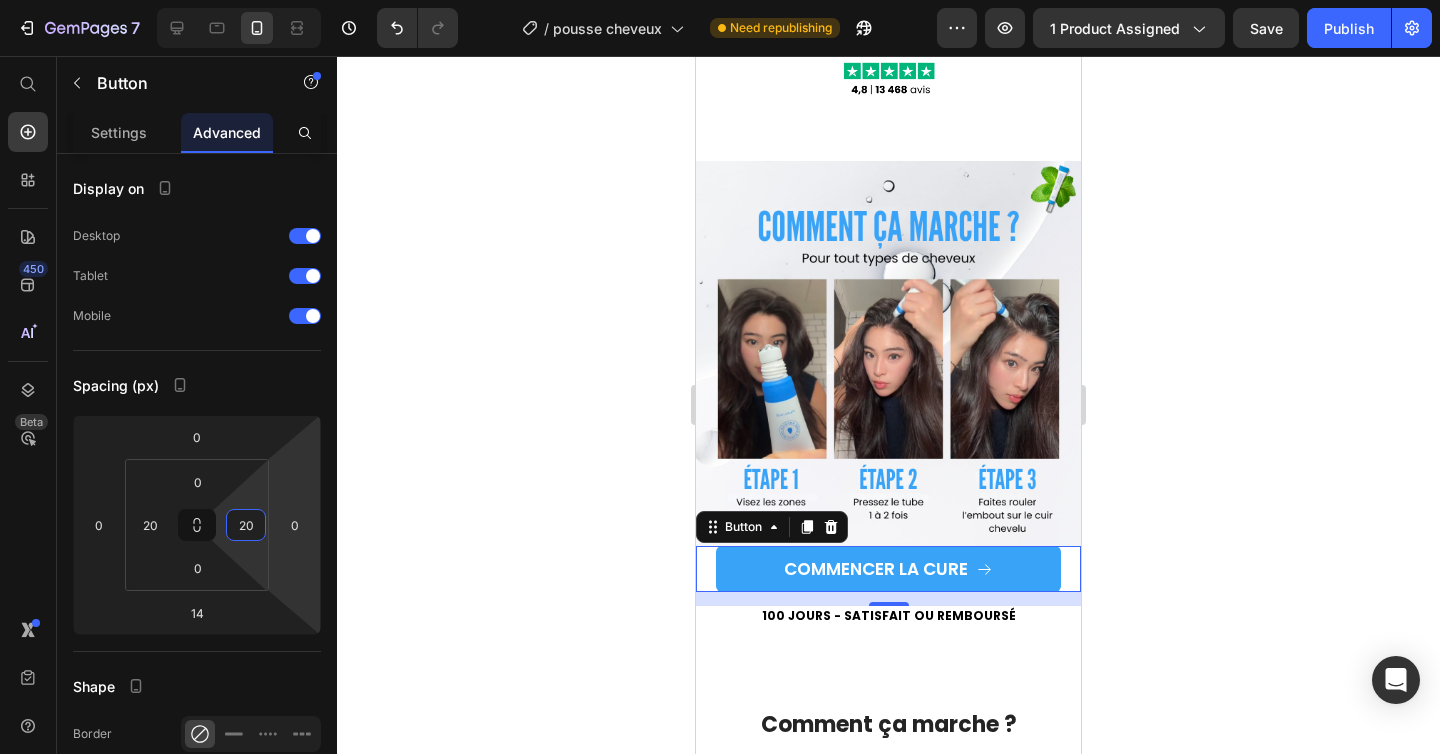 click 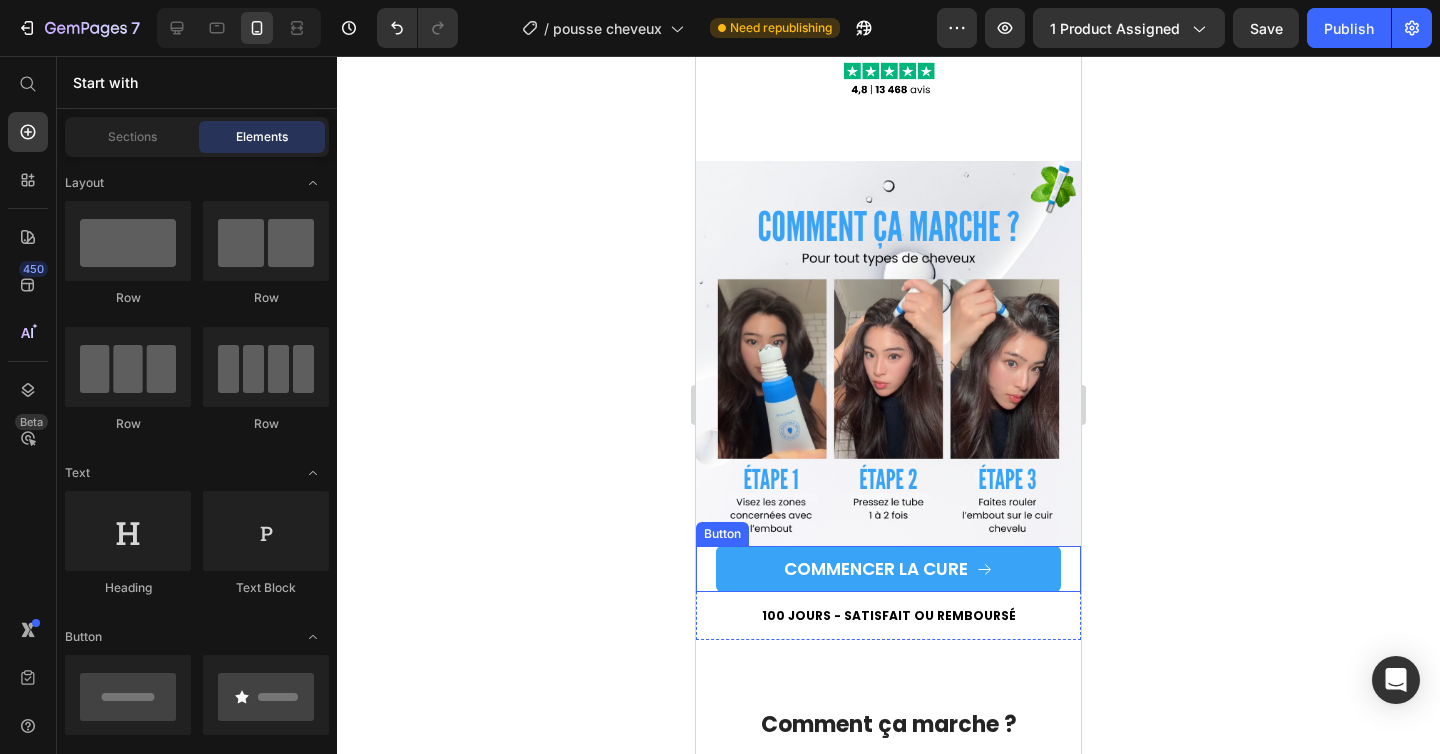 click on "COMMENCER LA CURE Button" at bounding box center (888, 569) 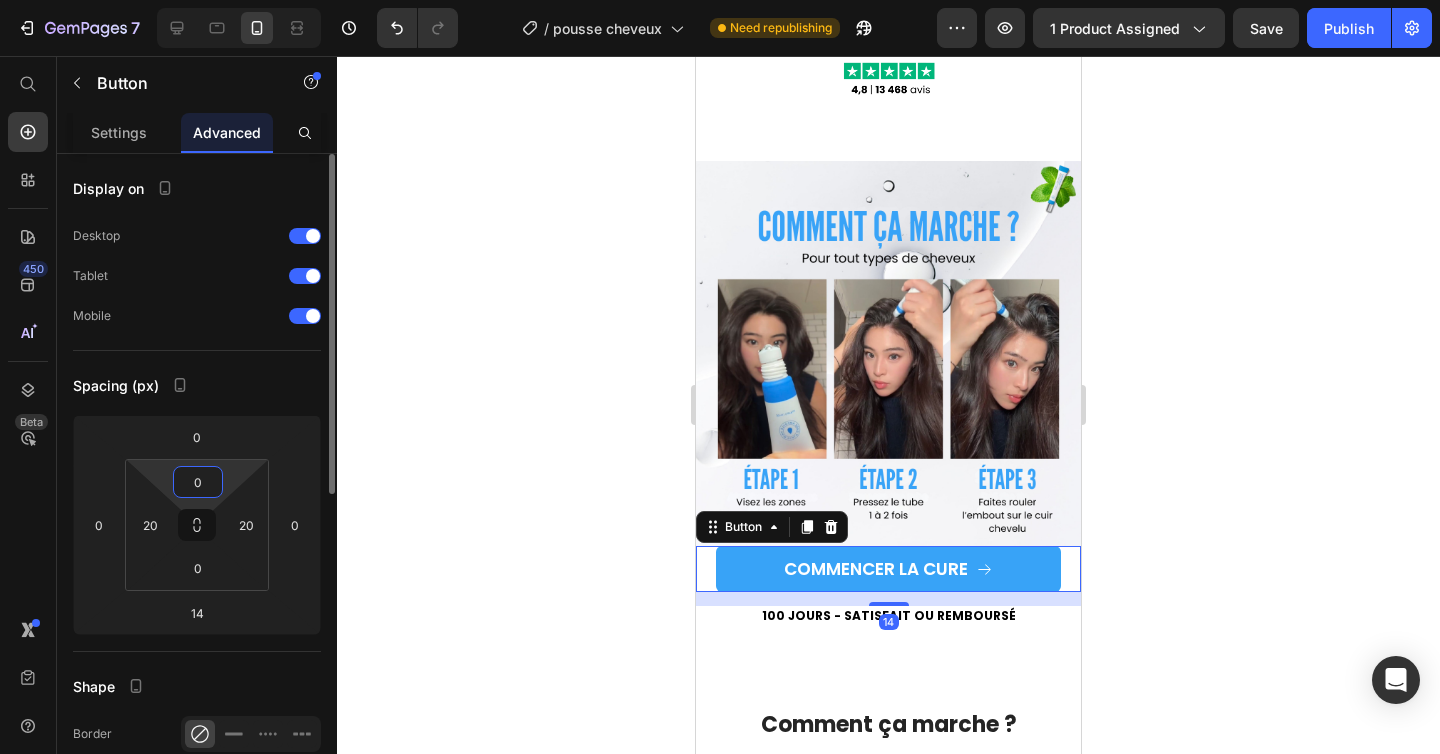 click on "0" at bounding box center (198, 482) 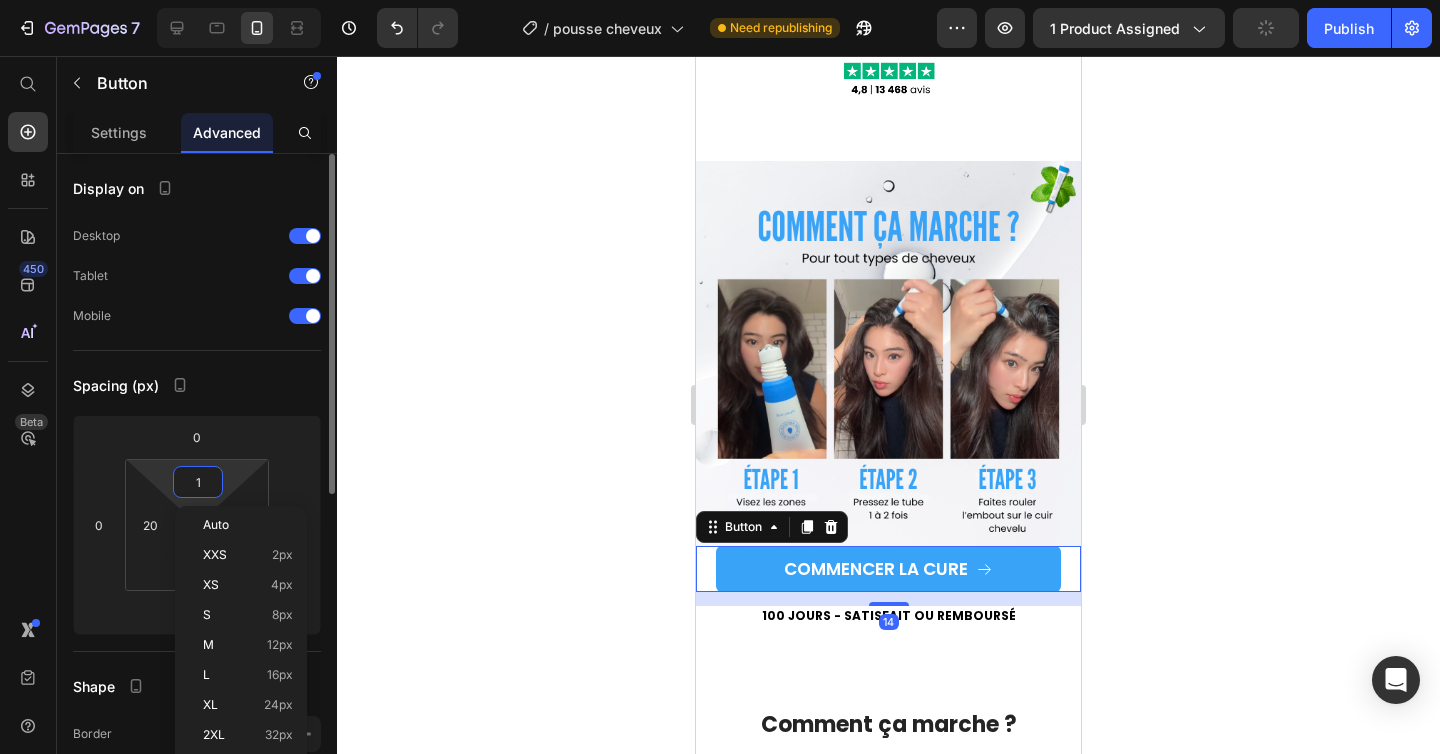 type on "10" 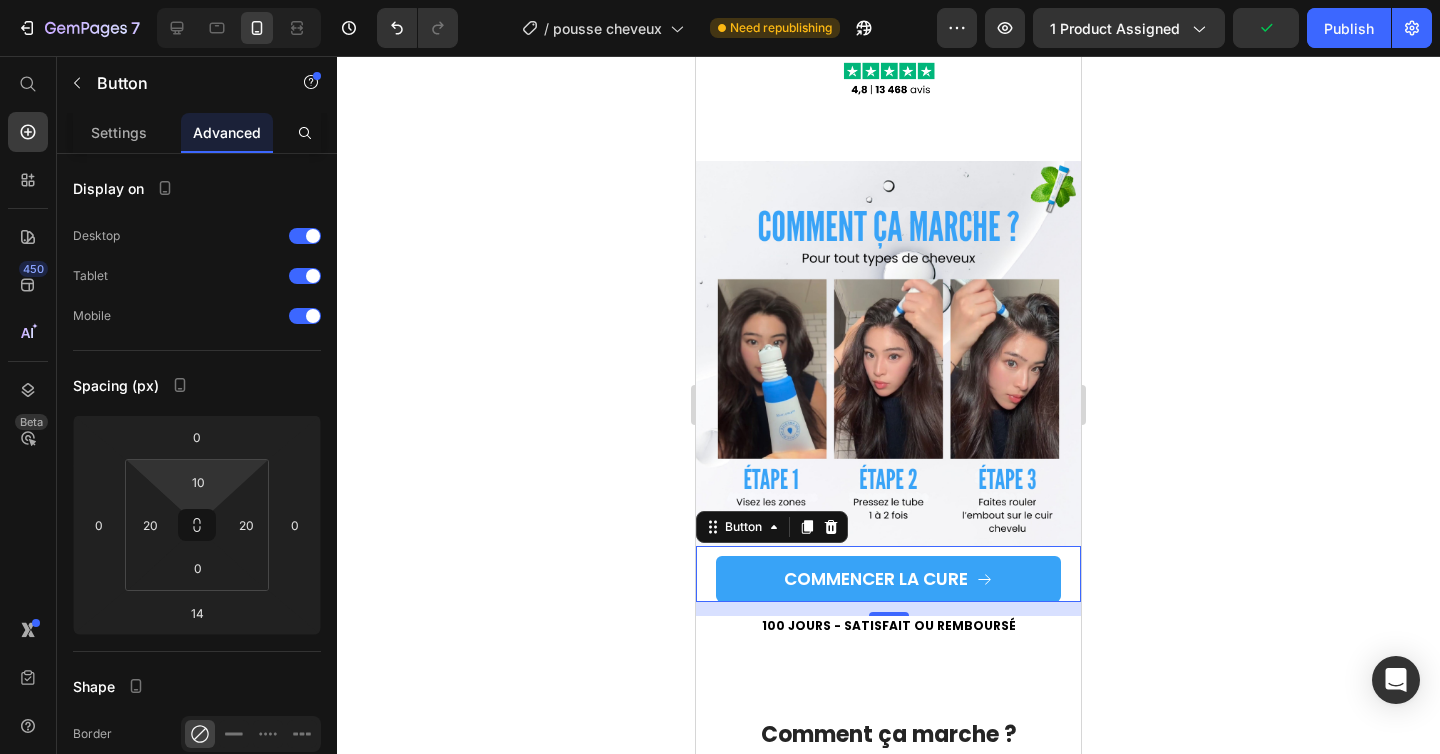 click 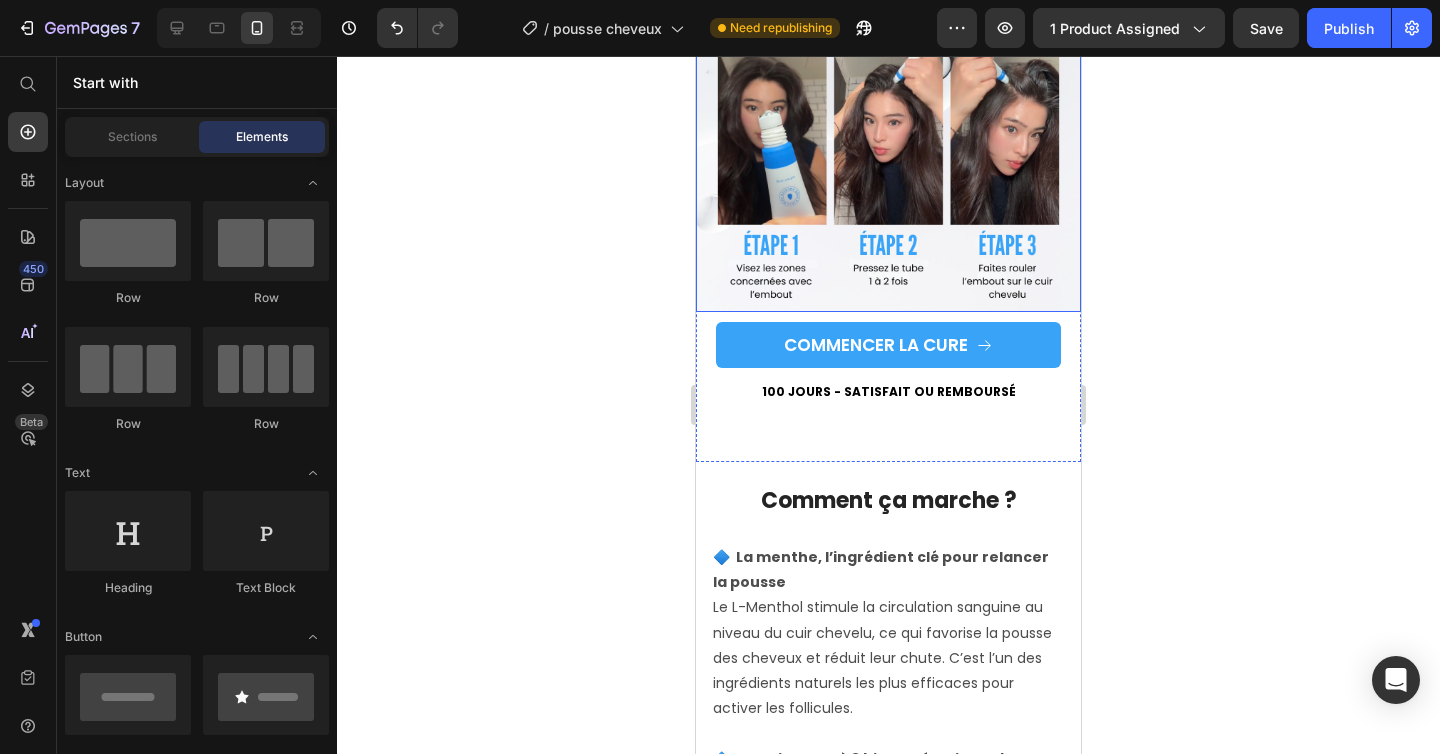 scroll, scrollTop: 4154, scrollLeft: 0, axis: vertical 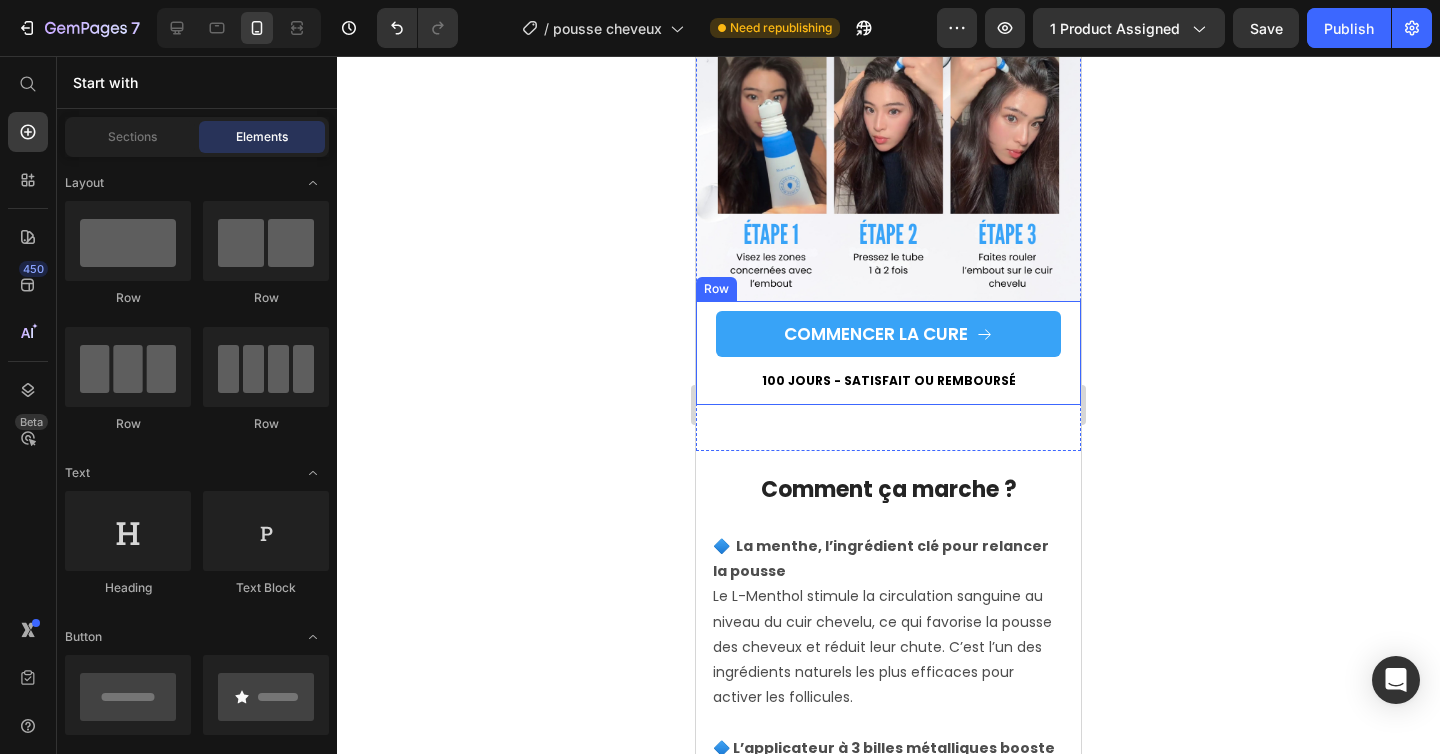 click on "COMMENCER LA CURE Button 100 JOURS - SATISFAIT OU REMBOURSÉ Text Block" at bounding box center [888, 353] 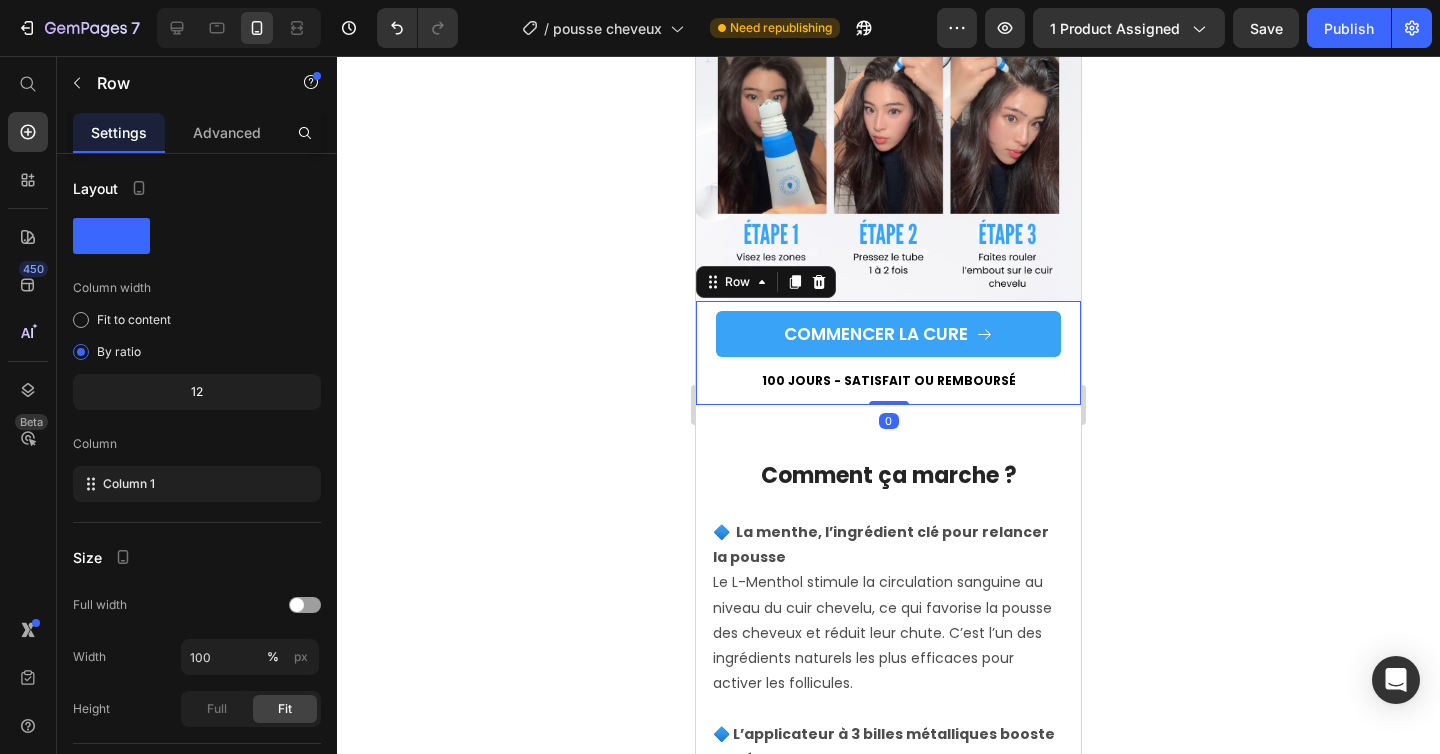 drag, startPoint x: 874, startPoint y: 374, endPoint x: 874, endPoint y: 332, distance: 42 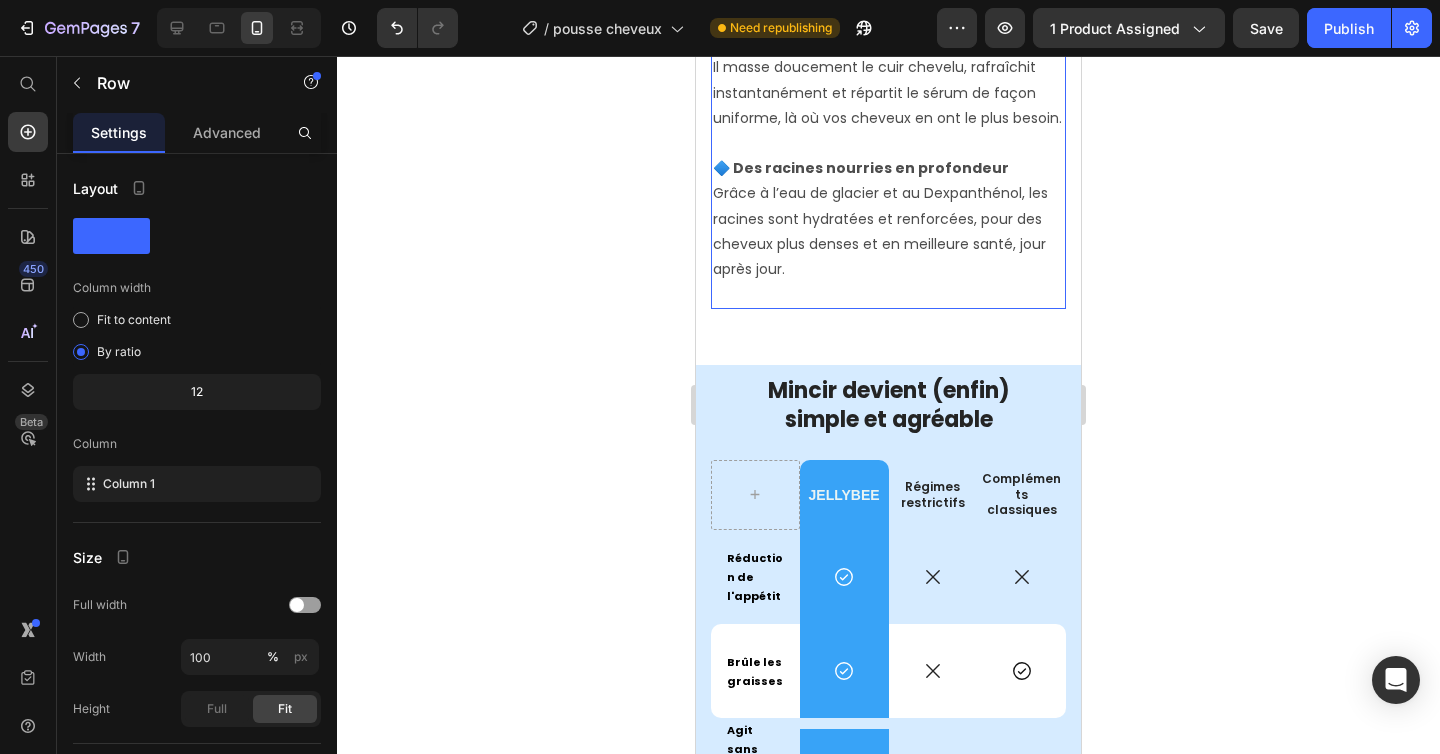 scroll, scrollTop: 4923, scrollLeft: 0, axis: vertical 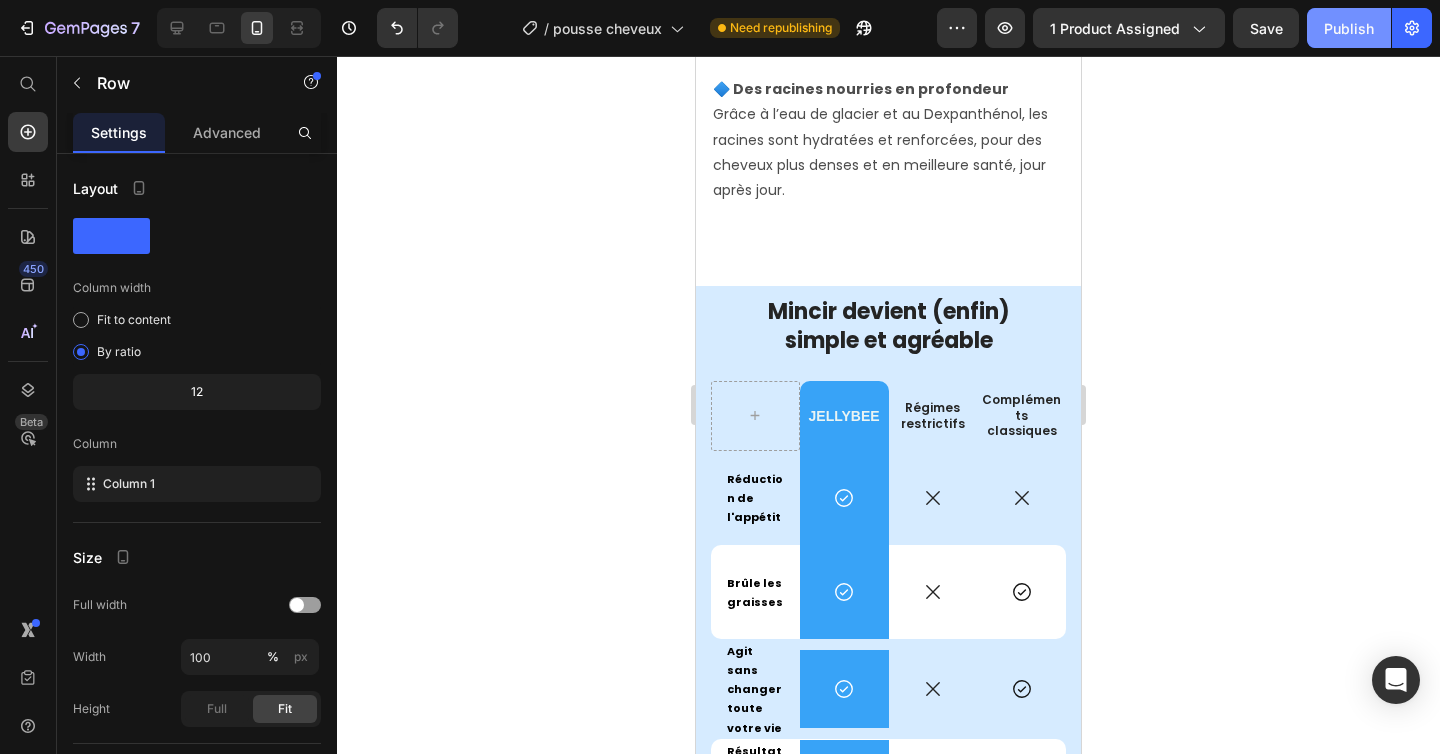 click on "Publish" at bounding box center (1349, 28) 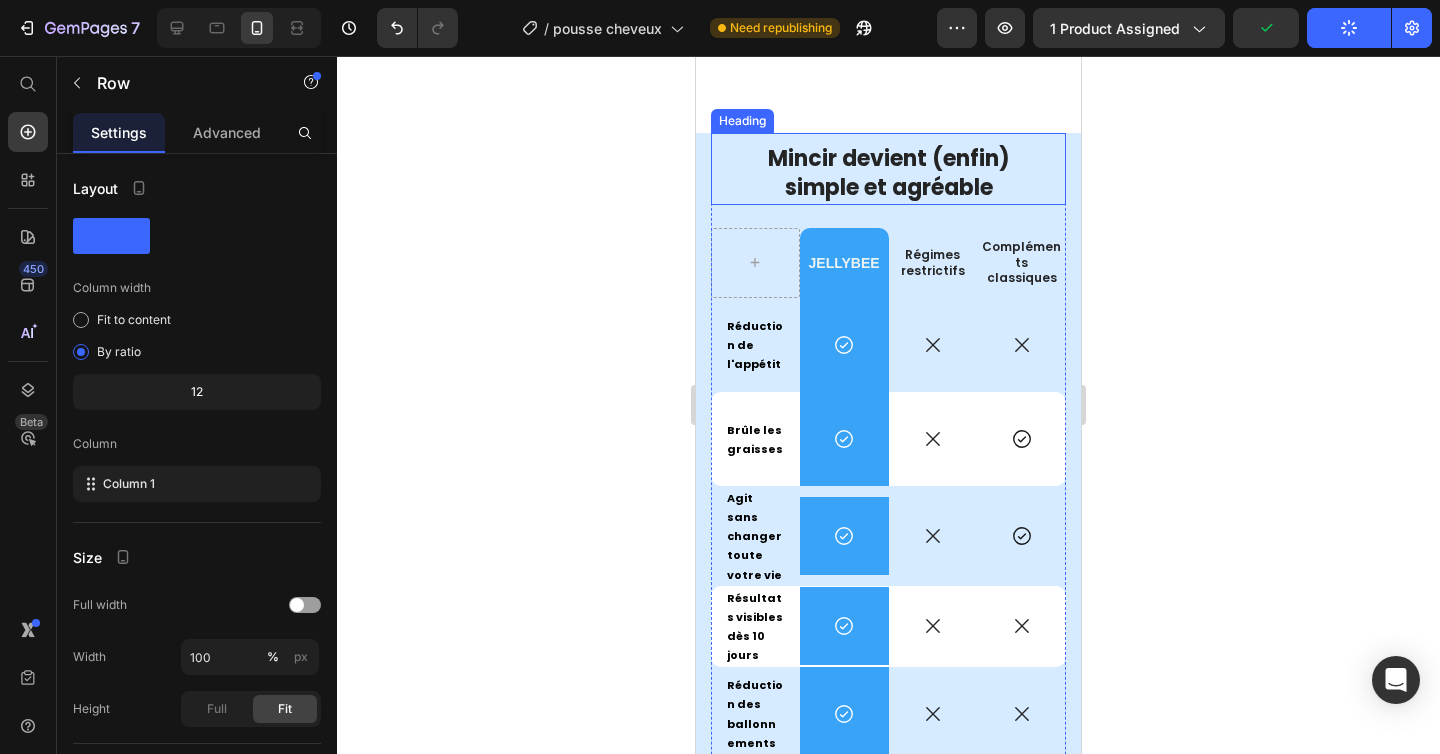 scroll, scrollTop: 5067, scrollLeft: 0, axis: vertical 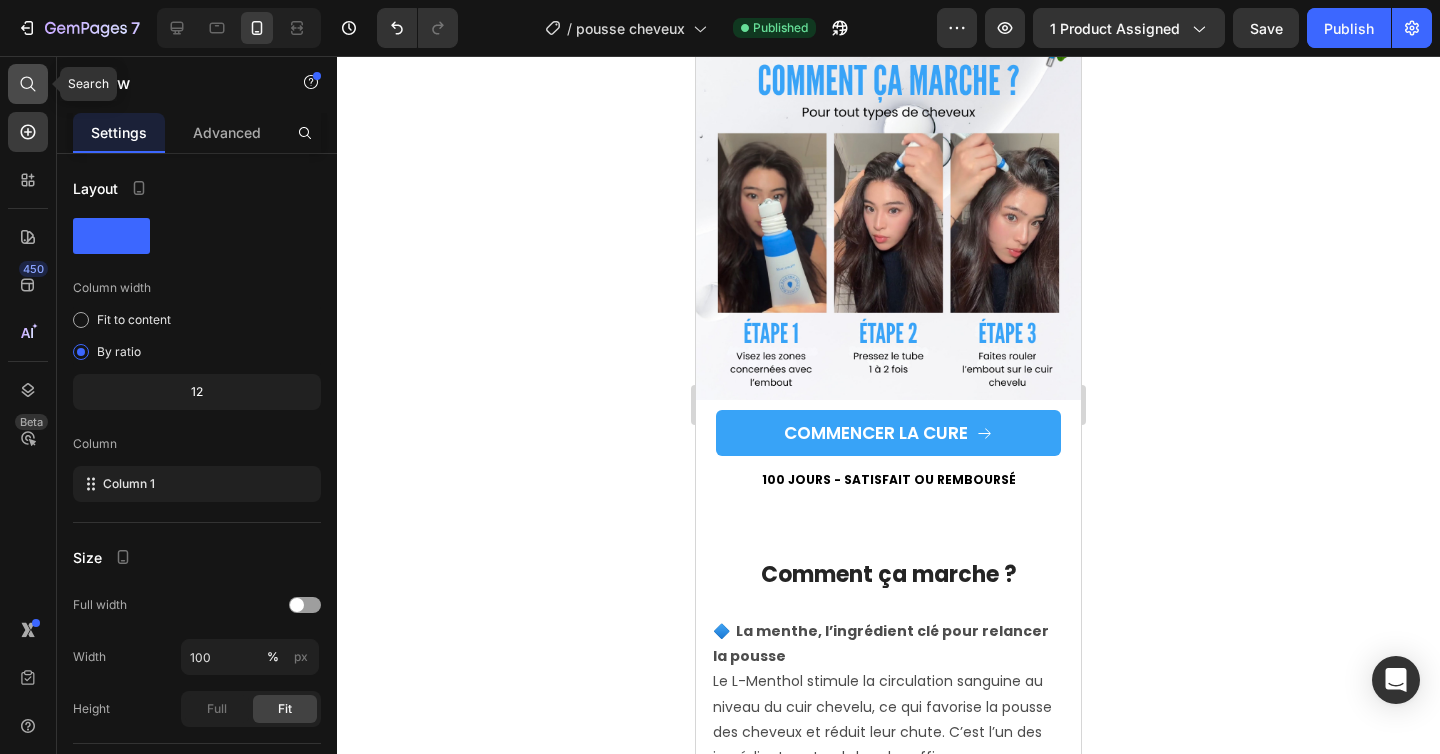 click 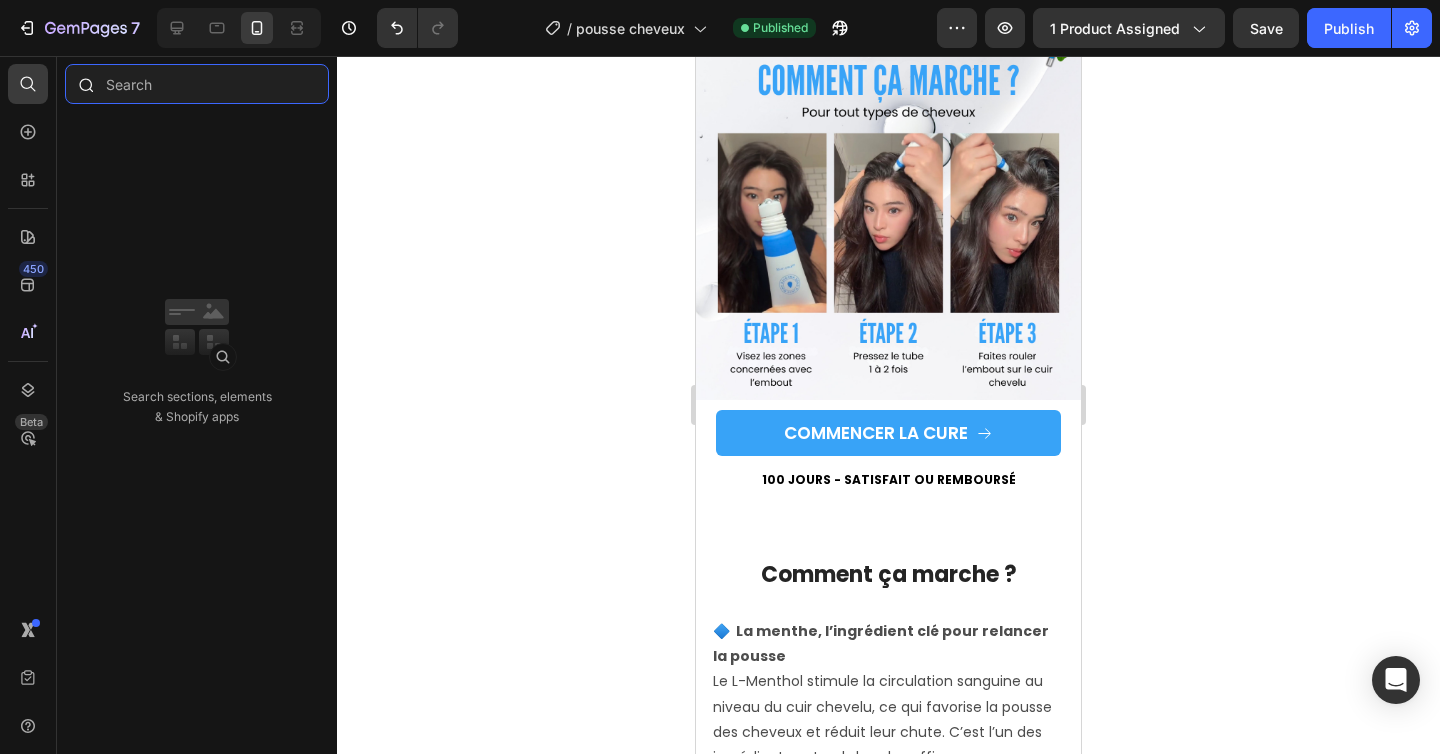 click at bounding box center (197, 84) 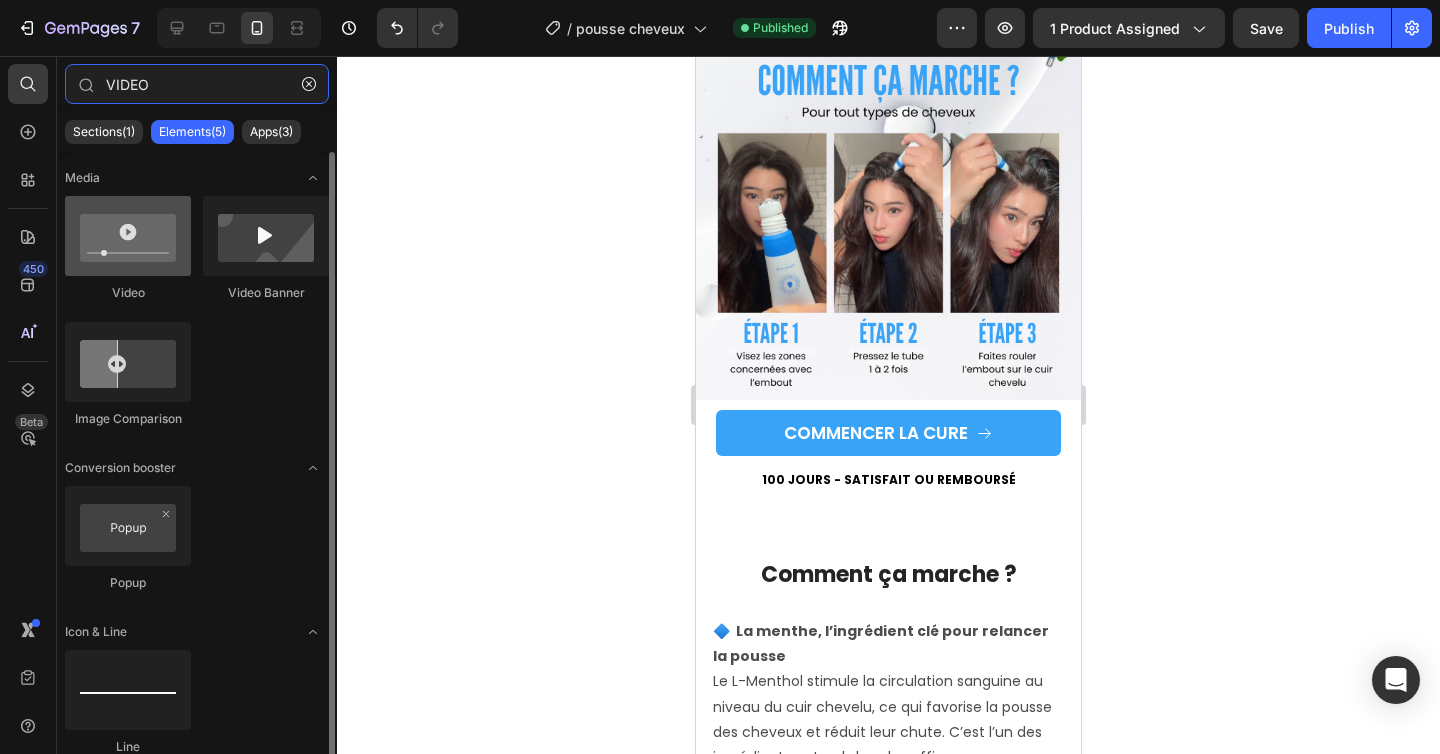 type on "VIDEO" 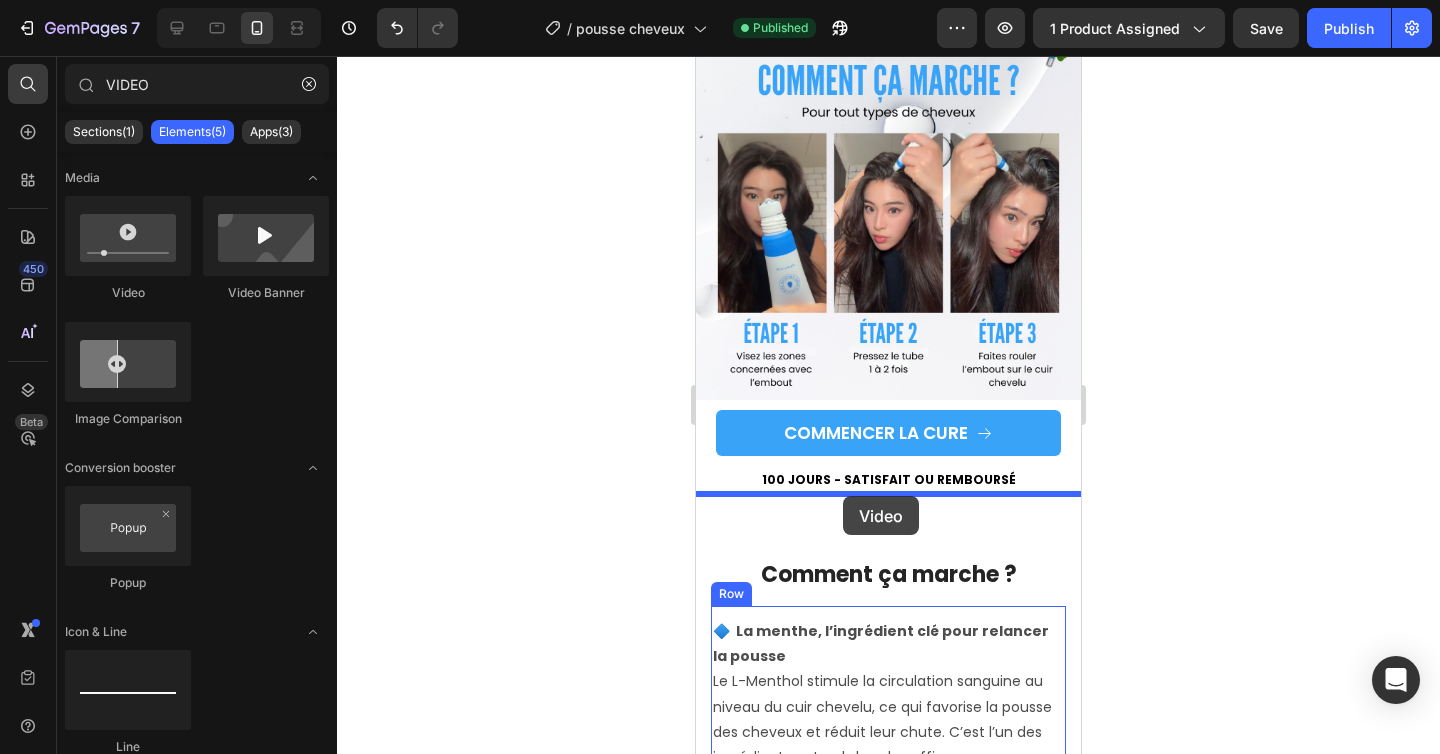 drag, startPoint x: 860, startPoint y: 286, endPoint x: 843, endPoint y: 497, distance: 211.68373 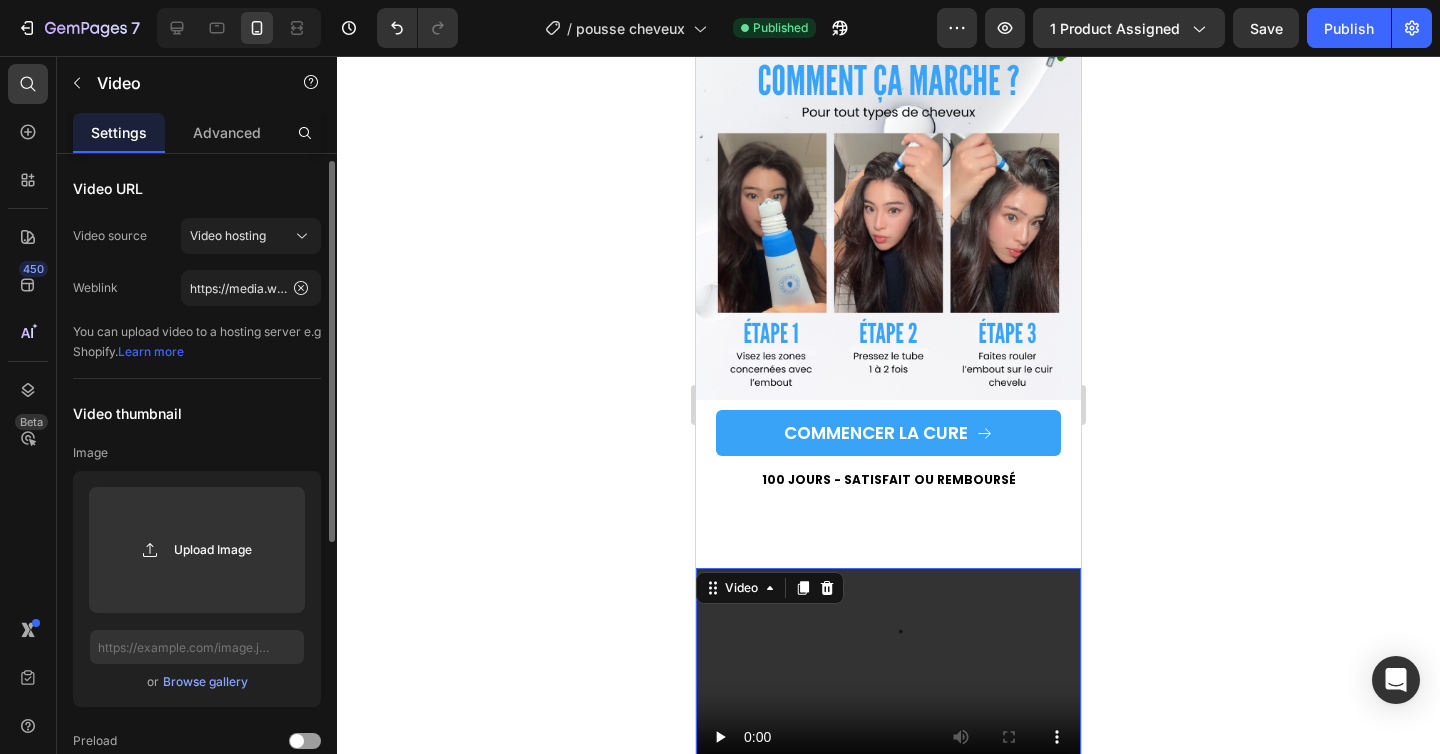 scroll, scrollTop: 106, scrollLeft: 0, axis: vertical 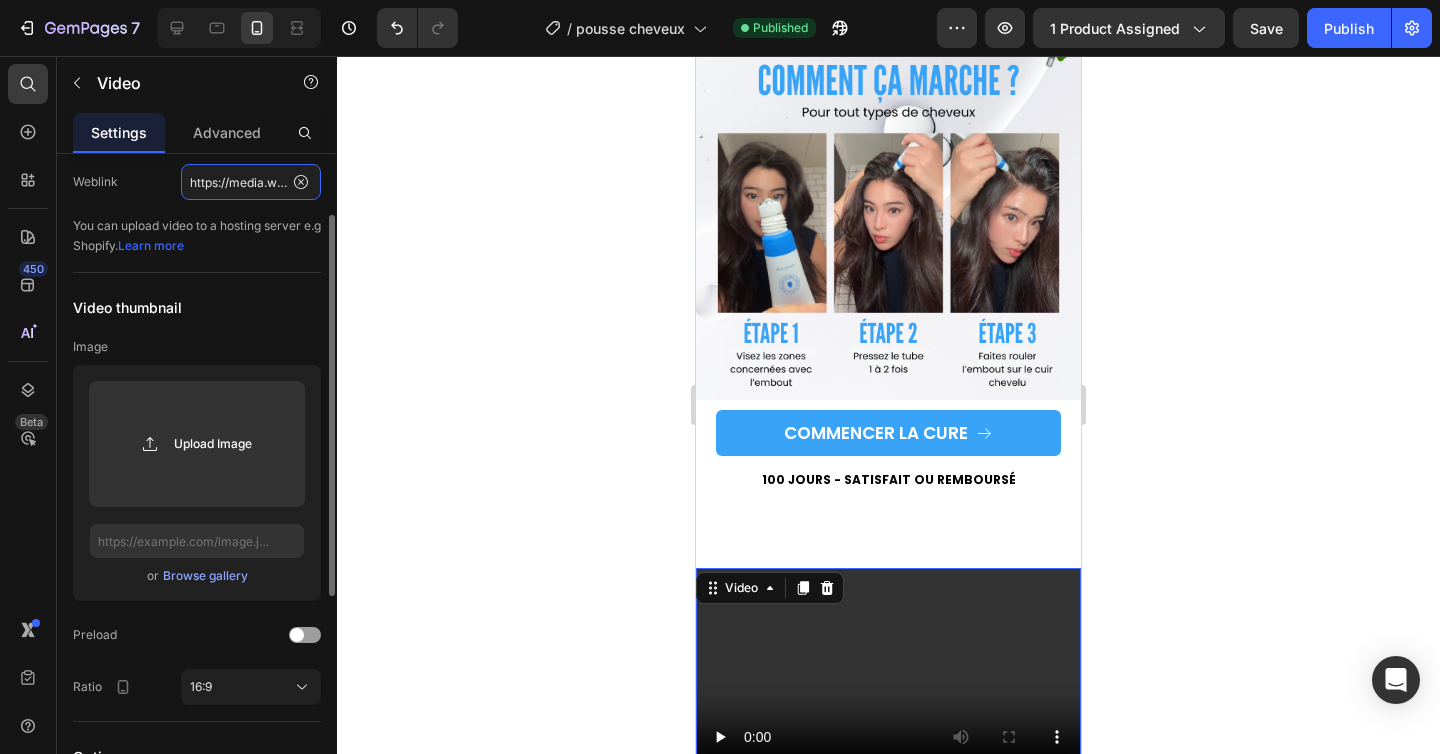 click on "https://media.w3.org/2010/05/sintel/trailer.mp4" 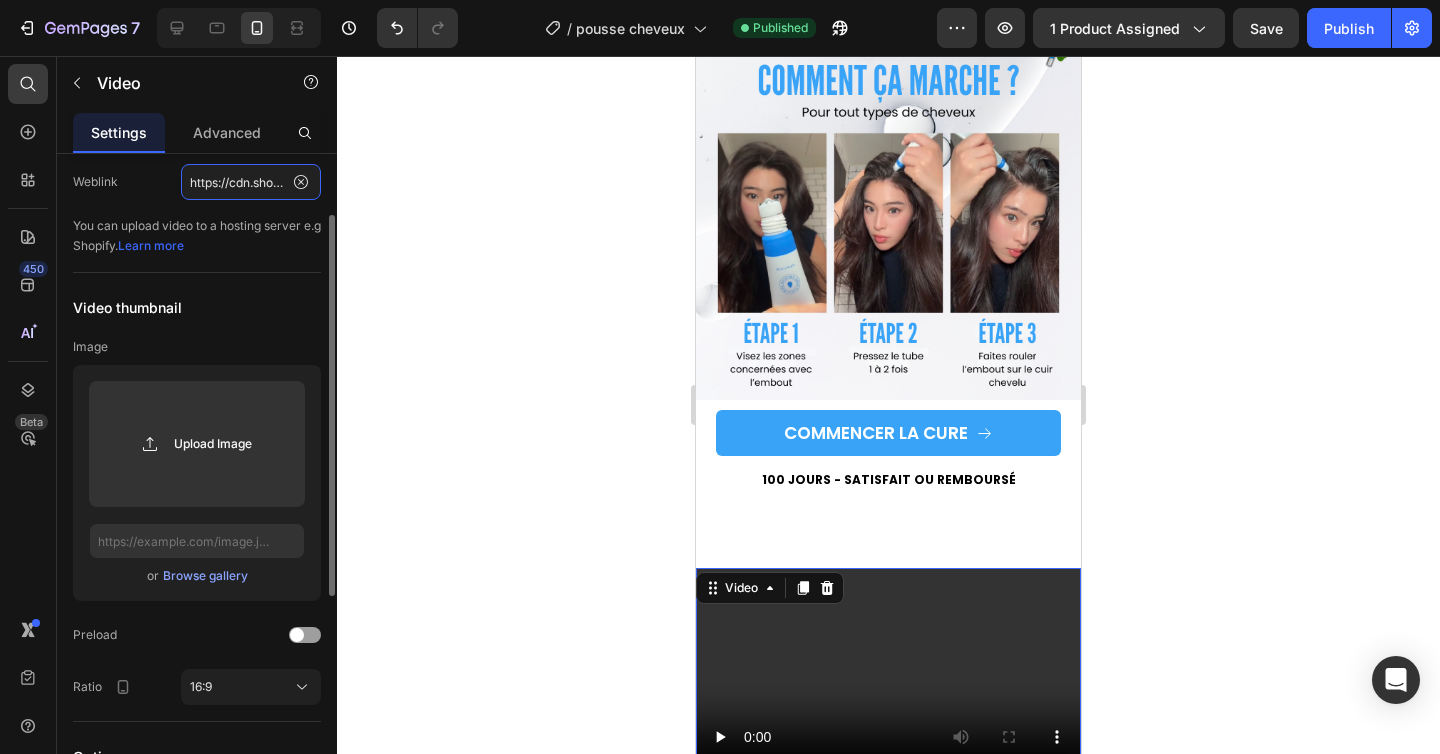 scroll, scrollTop: 0, scrollLeft: 385, axis: horizontal 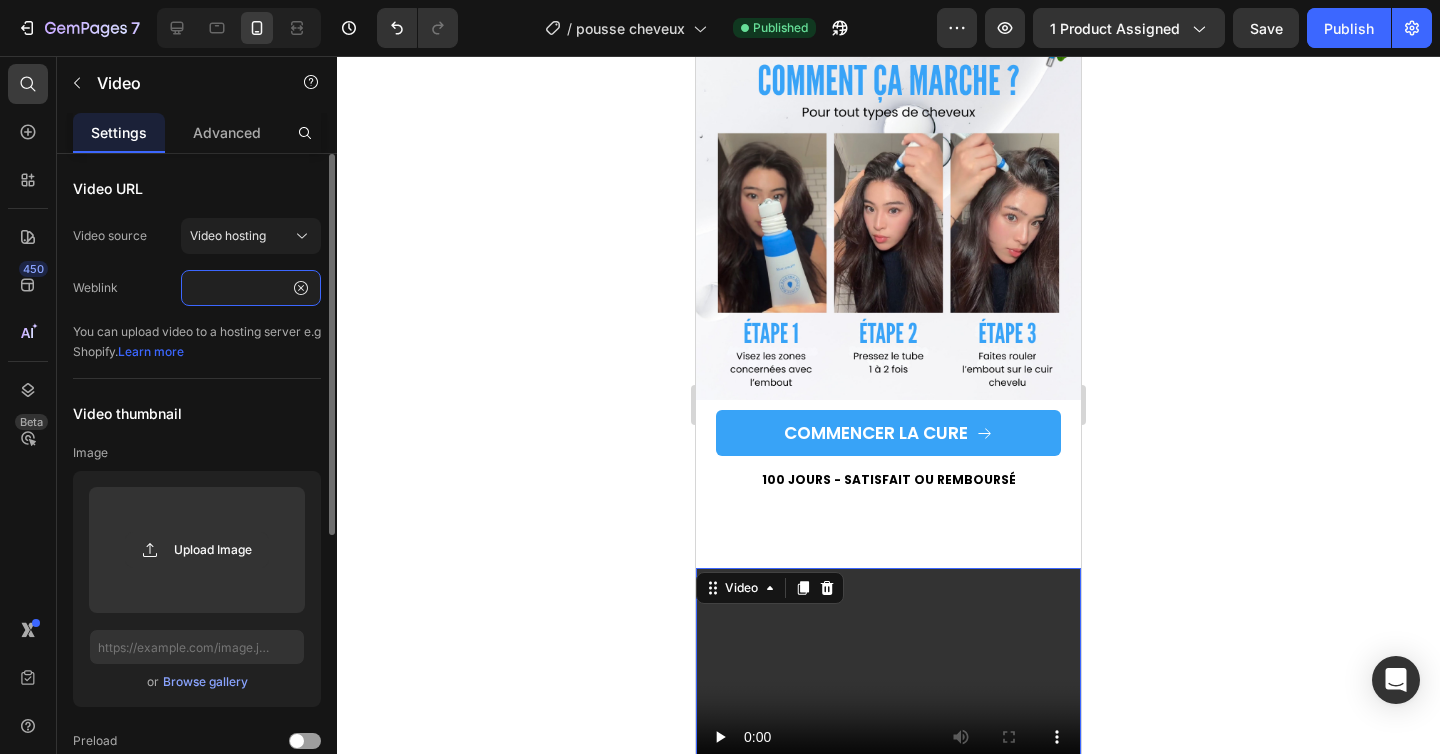 type on "https://cdn.shopify.com/s/files/1/0696/9353/8503/files/IMG_5046.gif?v=1752240829" 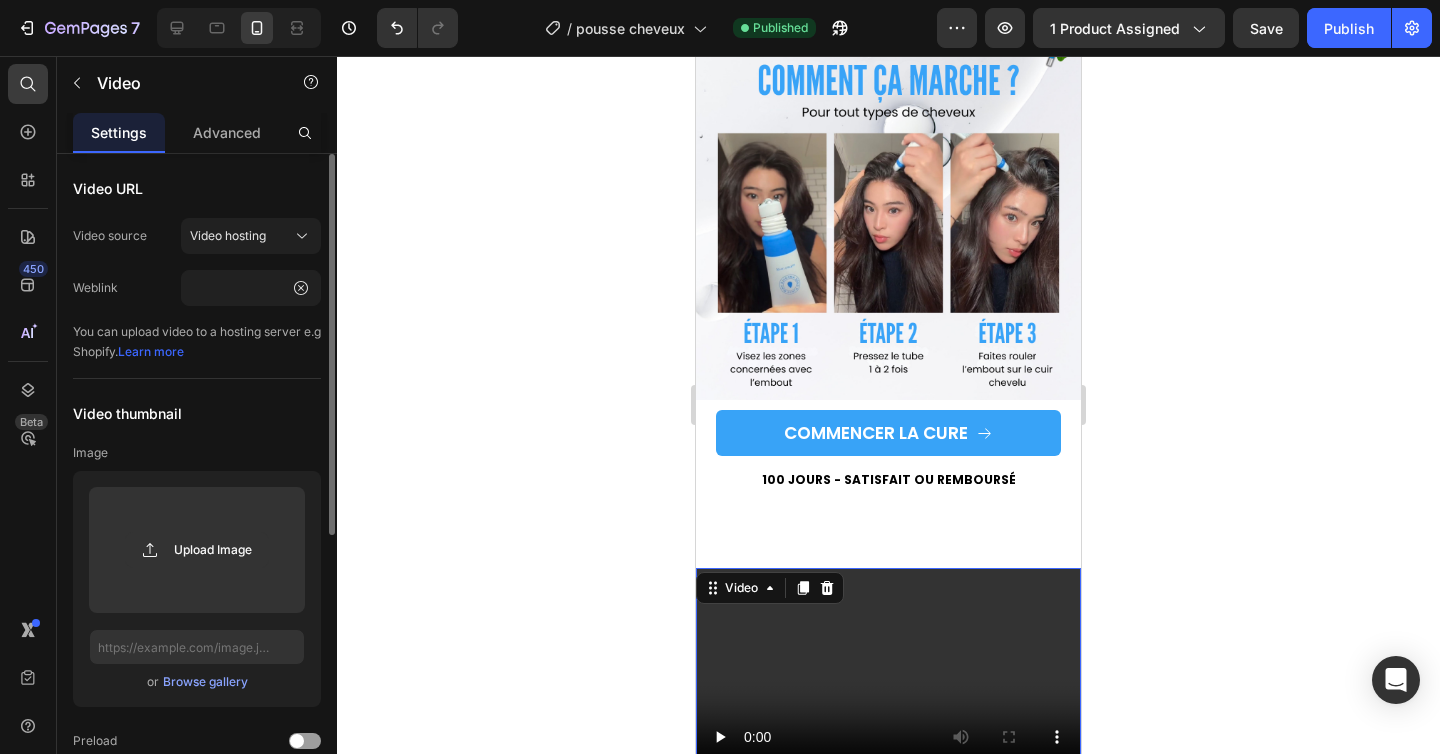 click on "Video URL Video source Video hosting Weblink https://cdn.shopify.com/s/files/1/0696/9353/8503/files/IMG_5046.gif?v=1752240829 You can upload video to a hosting server e.g Shopify.   Learn more" 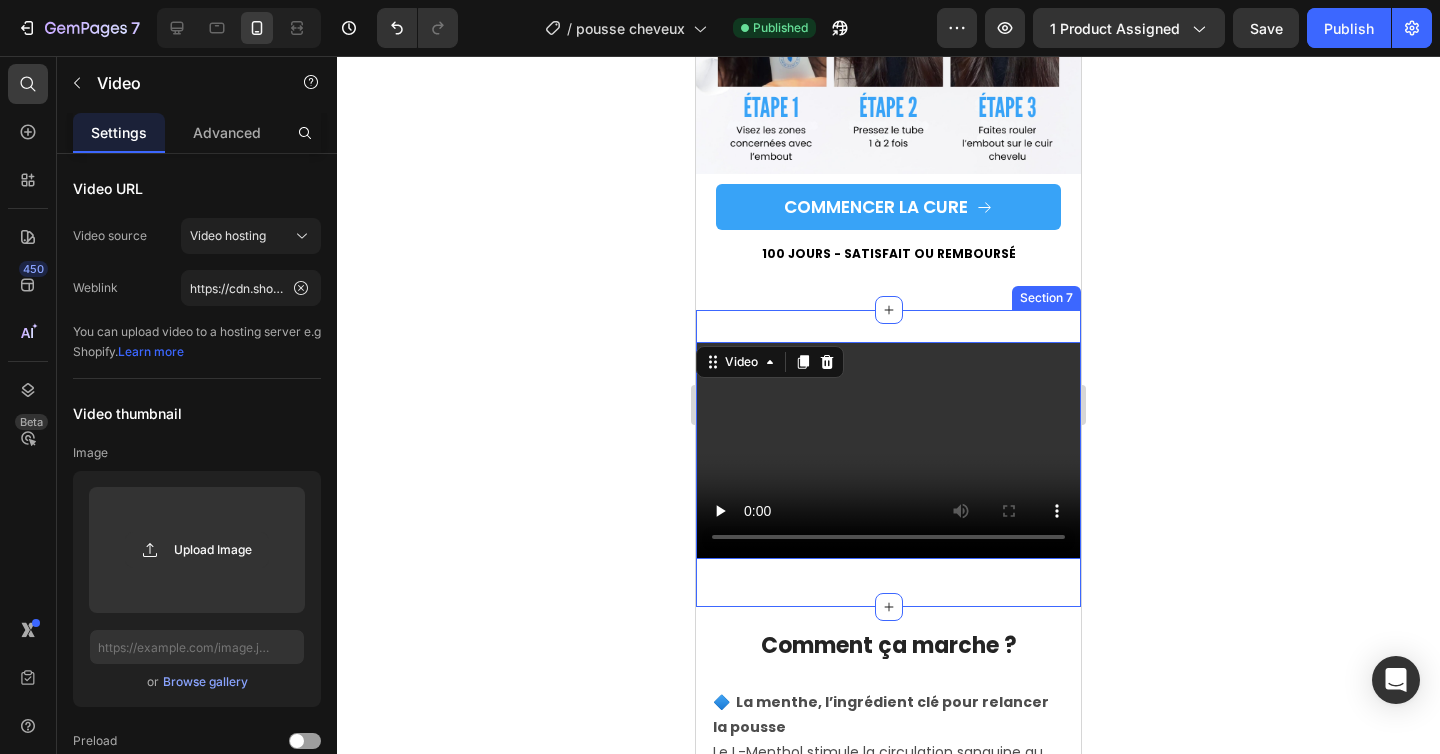 scroll, scrollTop: 4284, scrollLeft: 0, axis: vertical 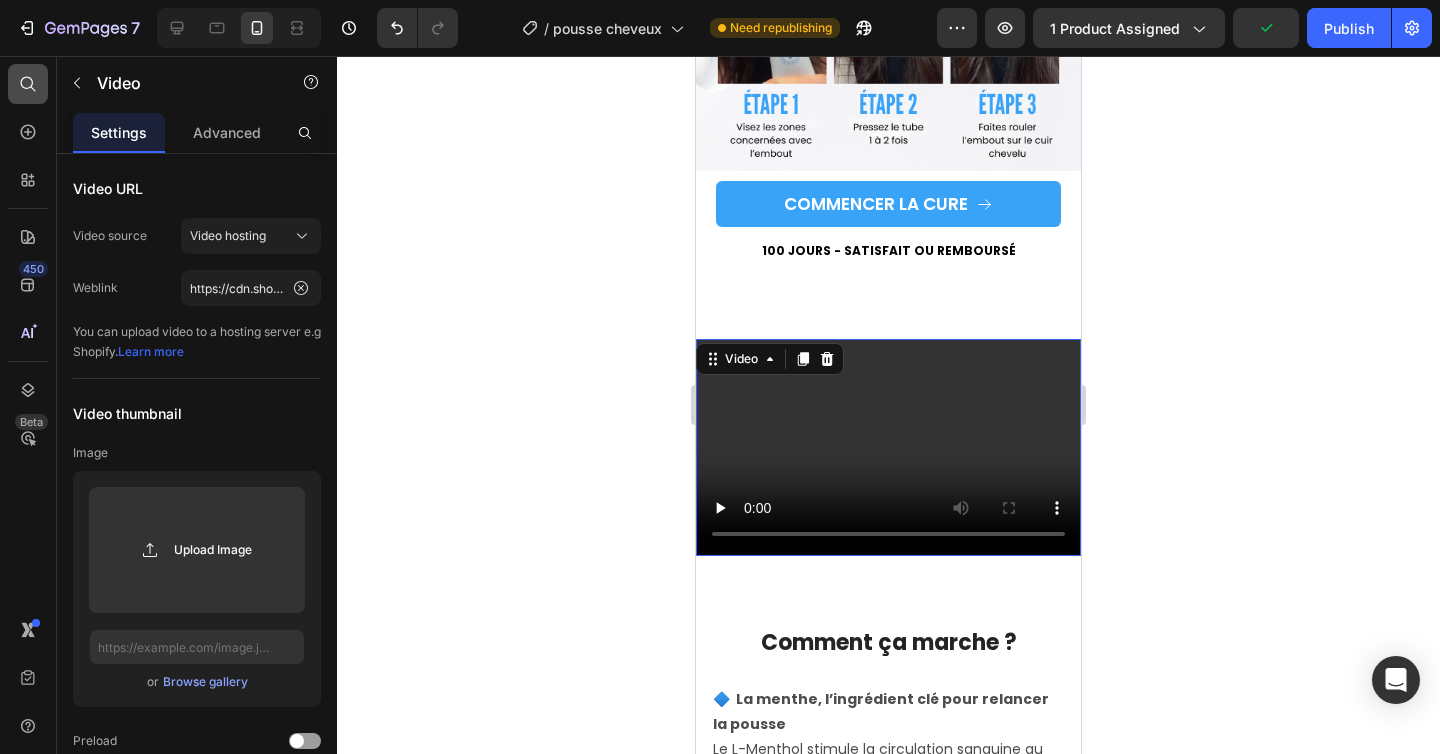 click 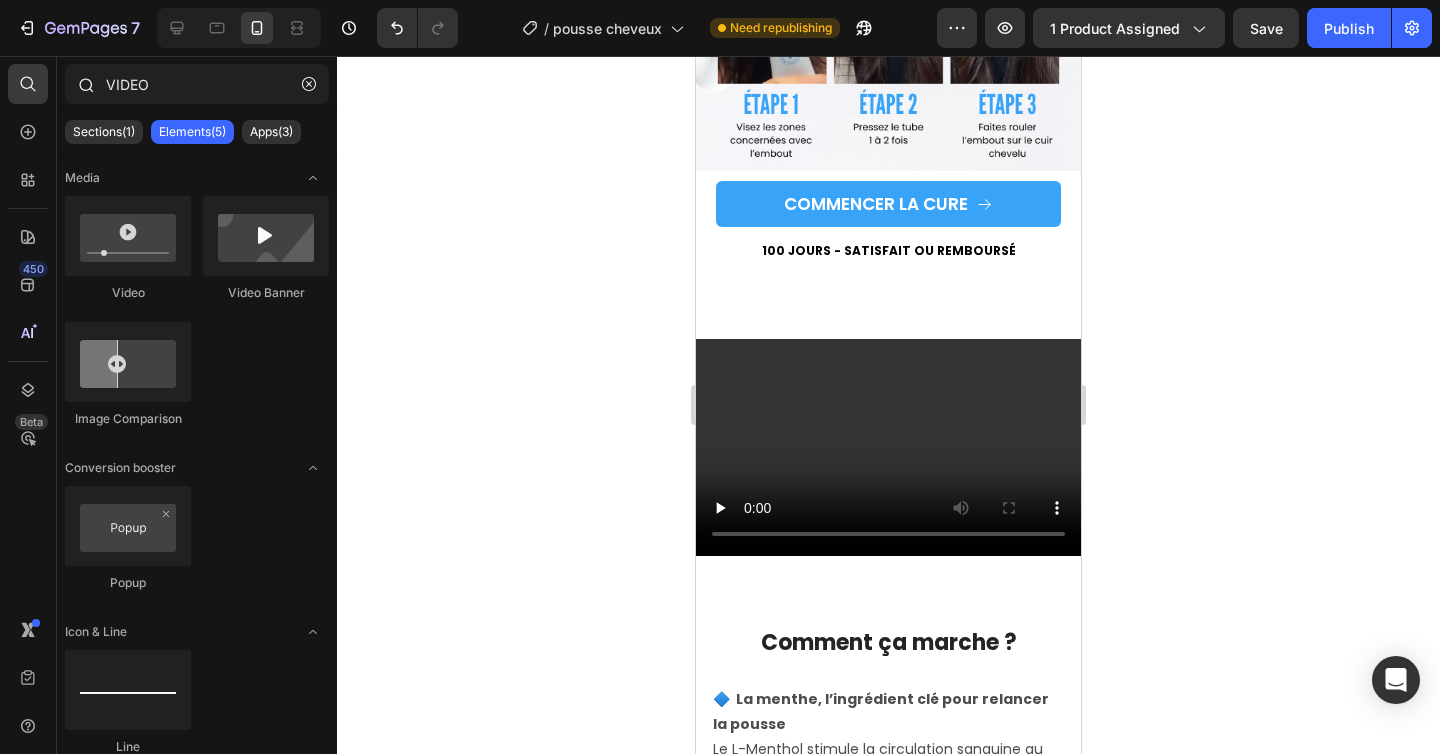 click on "VIDEO" 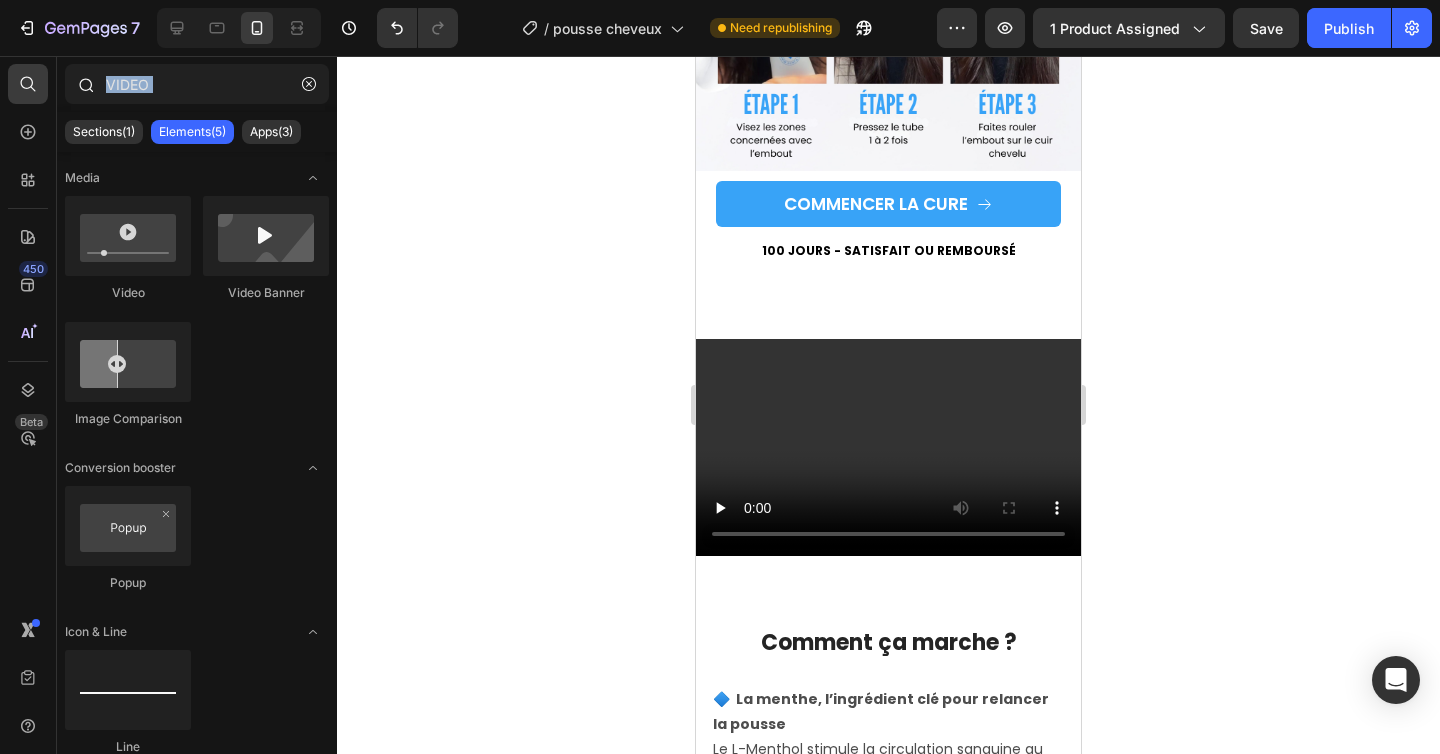 click on "VIDEO" 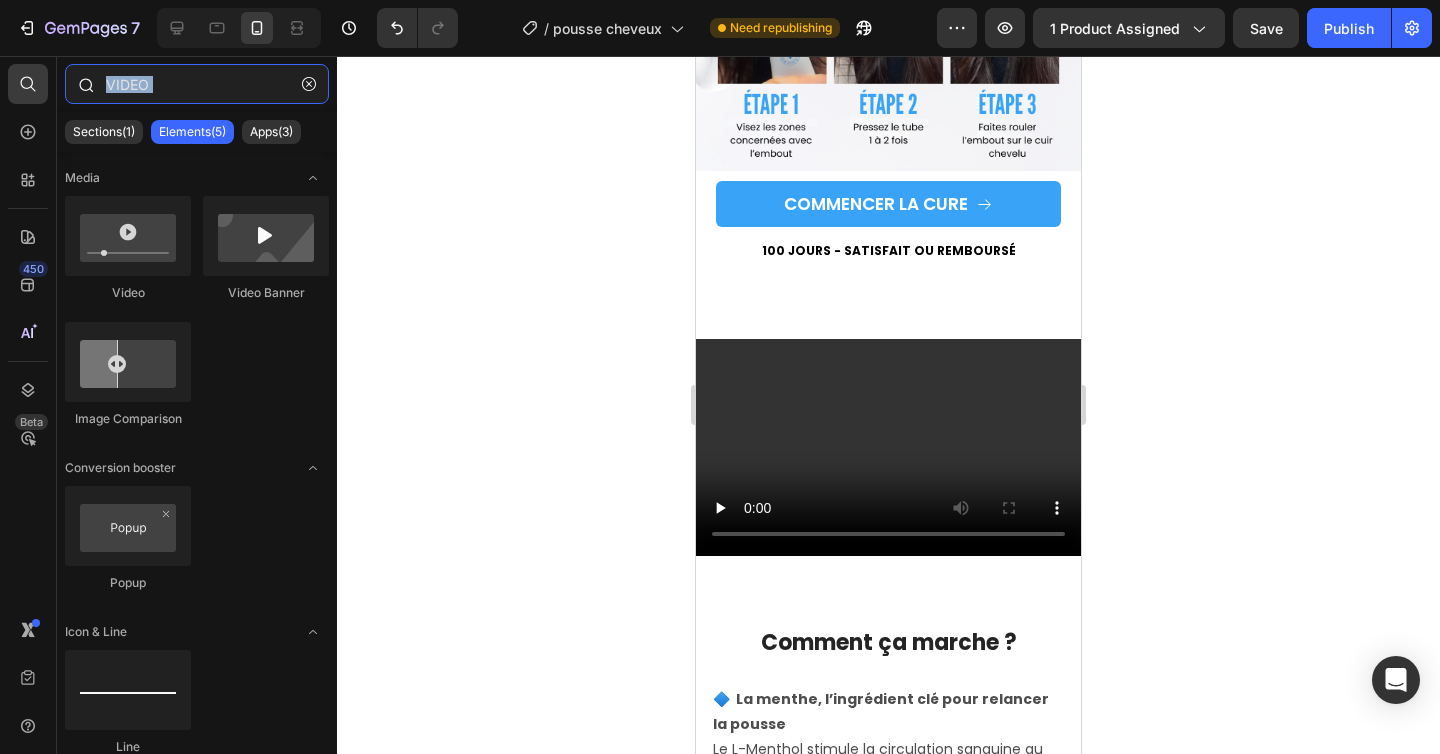click on "VIDEO" at bounding box center [197, 84] 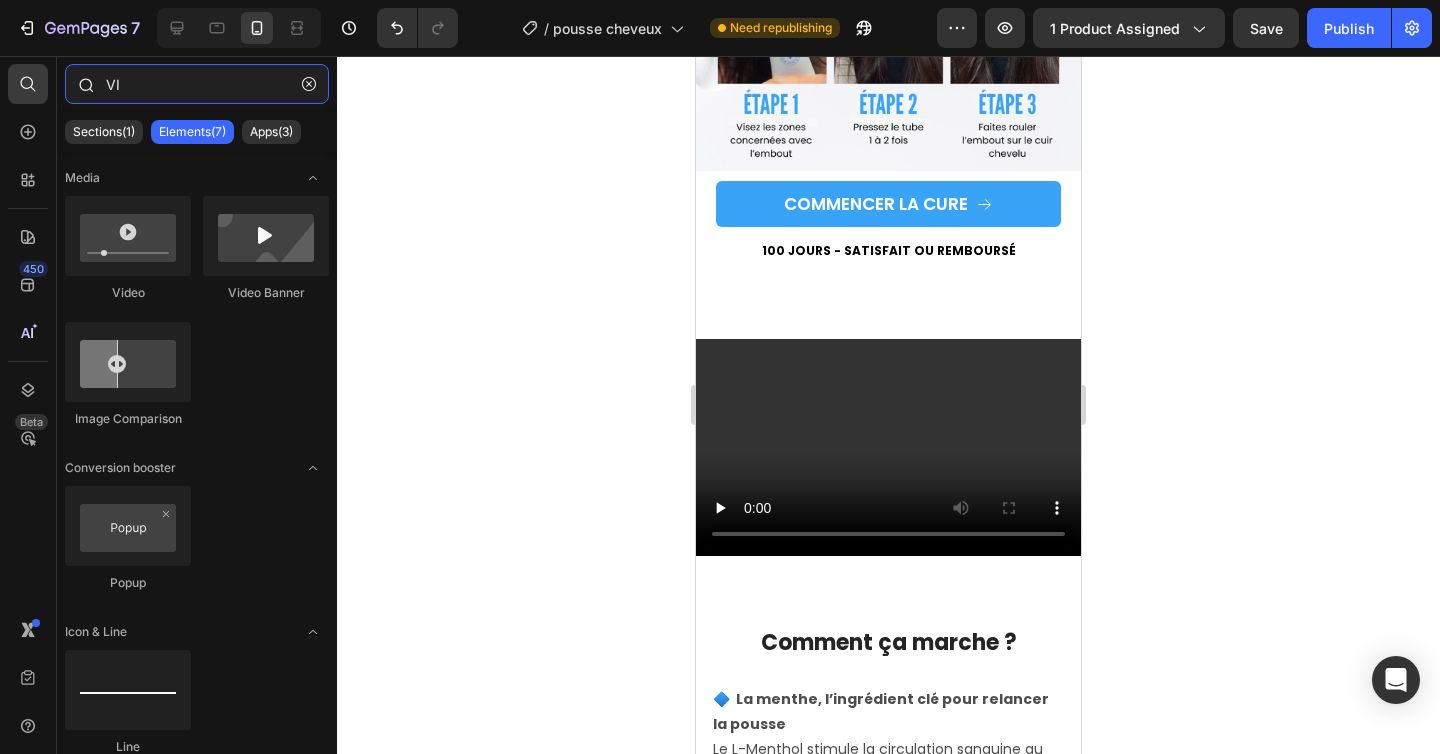 type on "V" 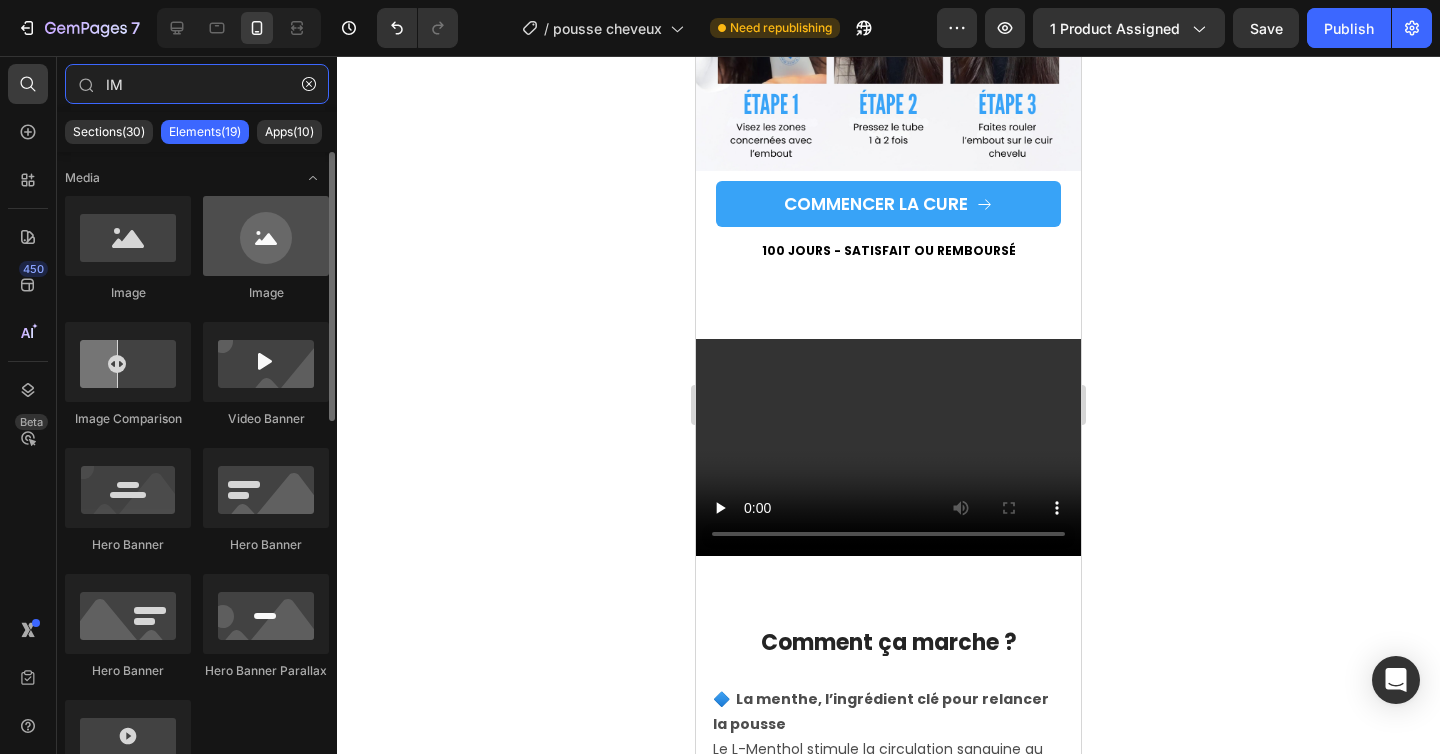 type on "IM" 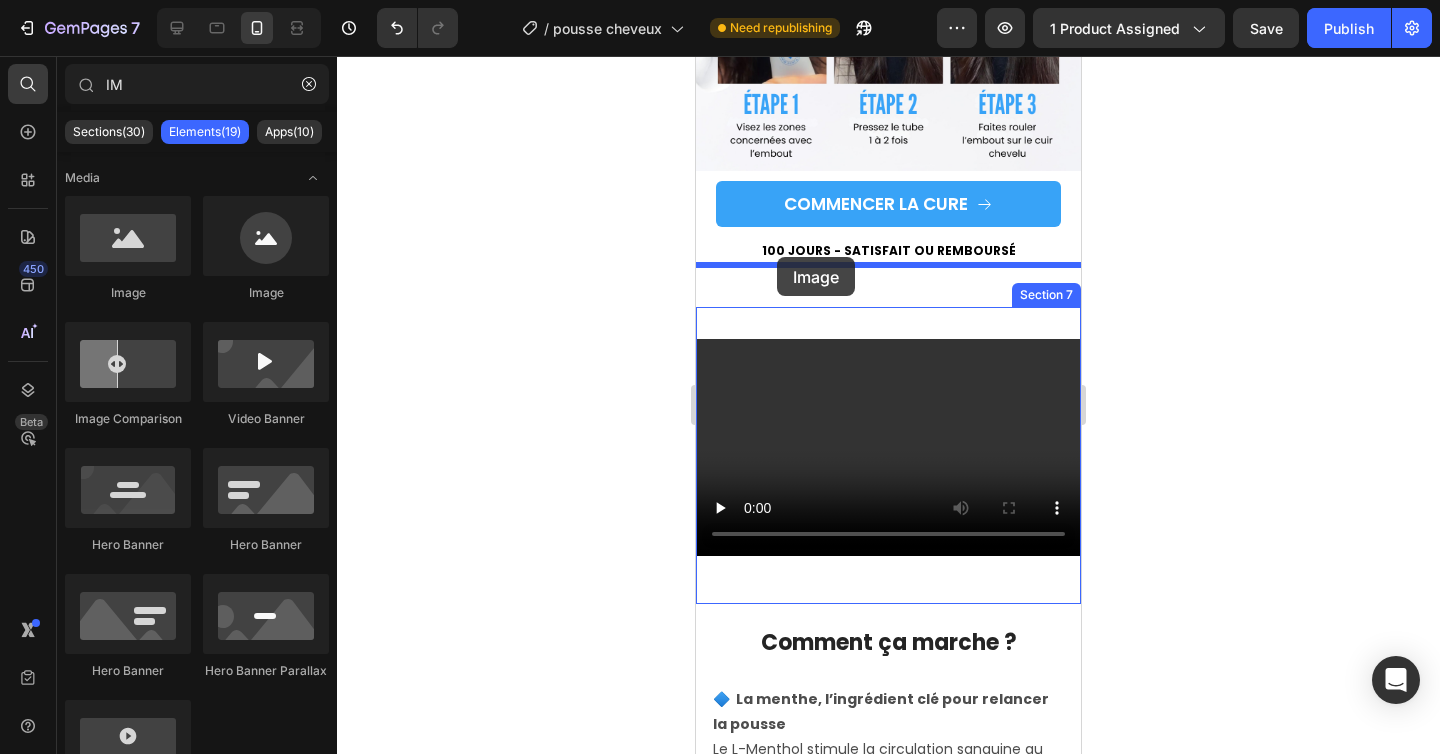 drag, startPoint x: 919, startPoint y: 297, endPoint x: 777, endPoint y: 258, distance: 147.25827 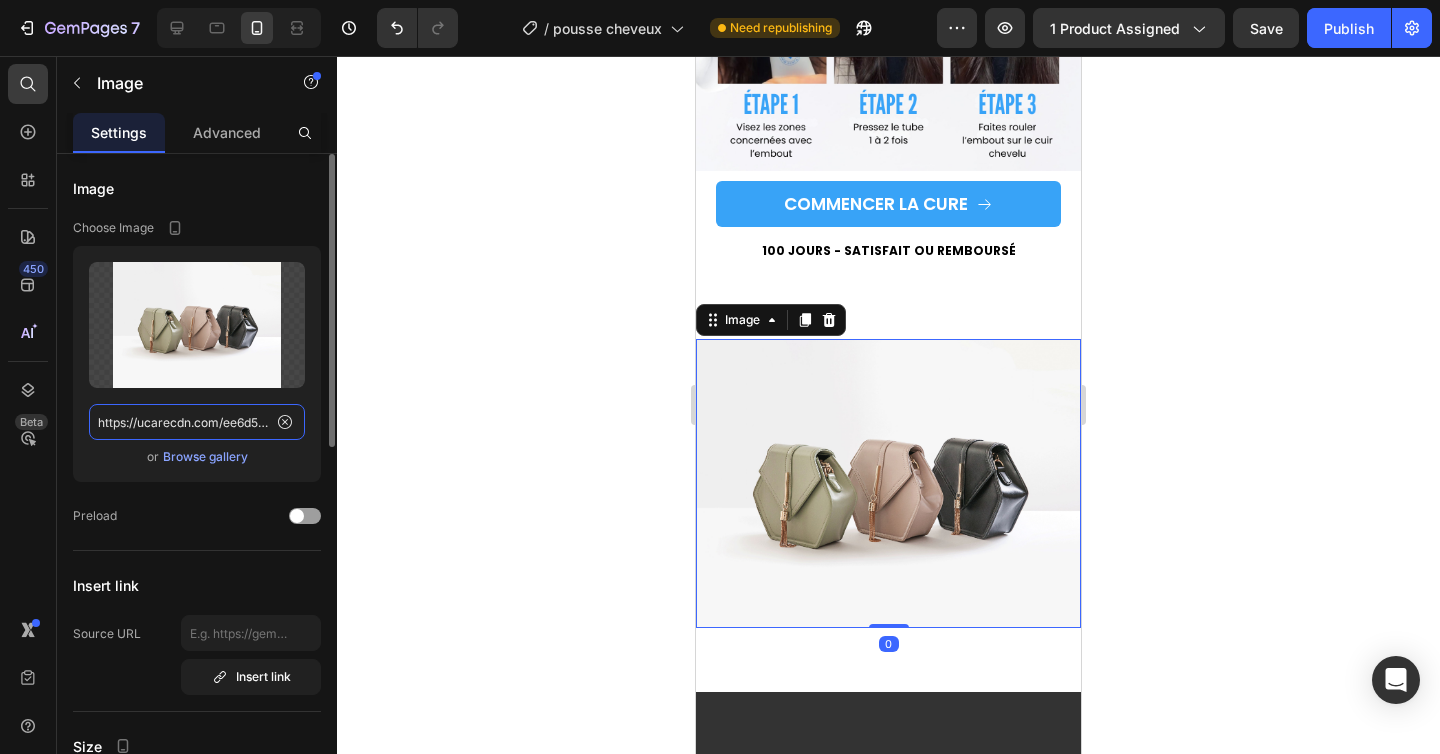 click on "https://ucarecdn.com/ee6d5074-1640-4cc7-8933-47c8589c3dee/-/format/auto/" 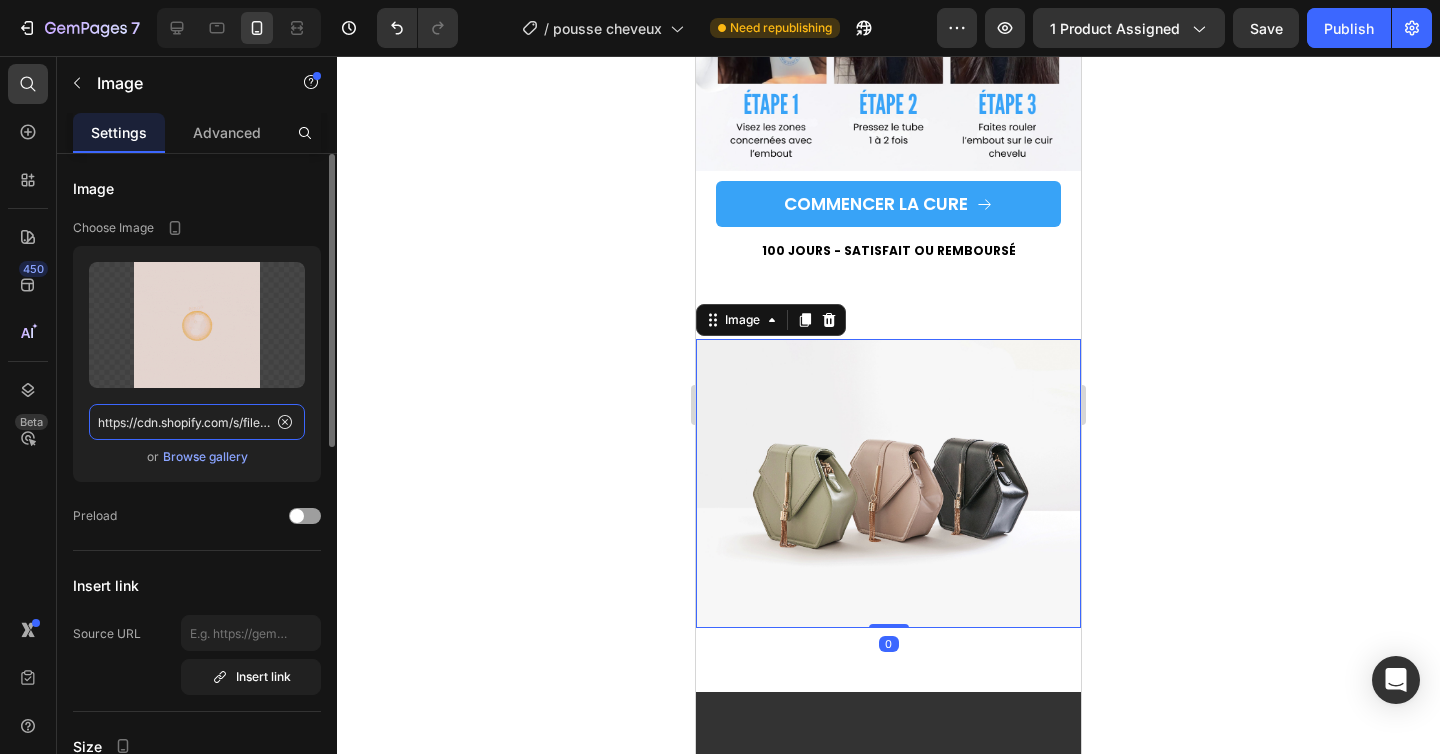 scroll, scrollTop: 0, scrollLeft: 309, axis: horizontal 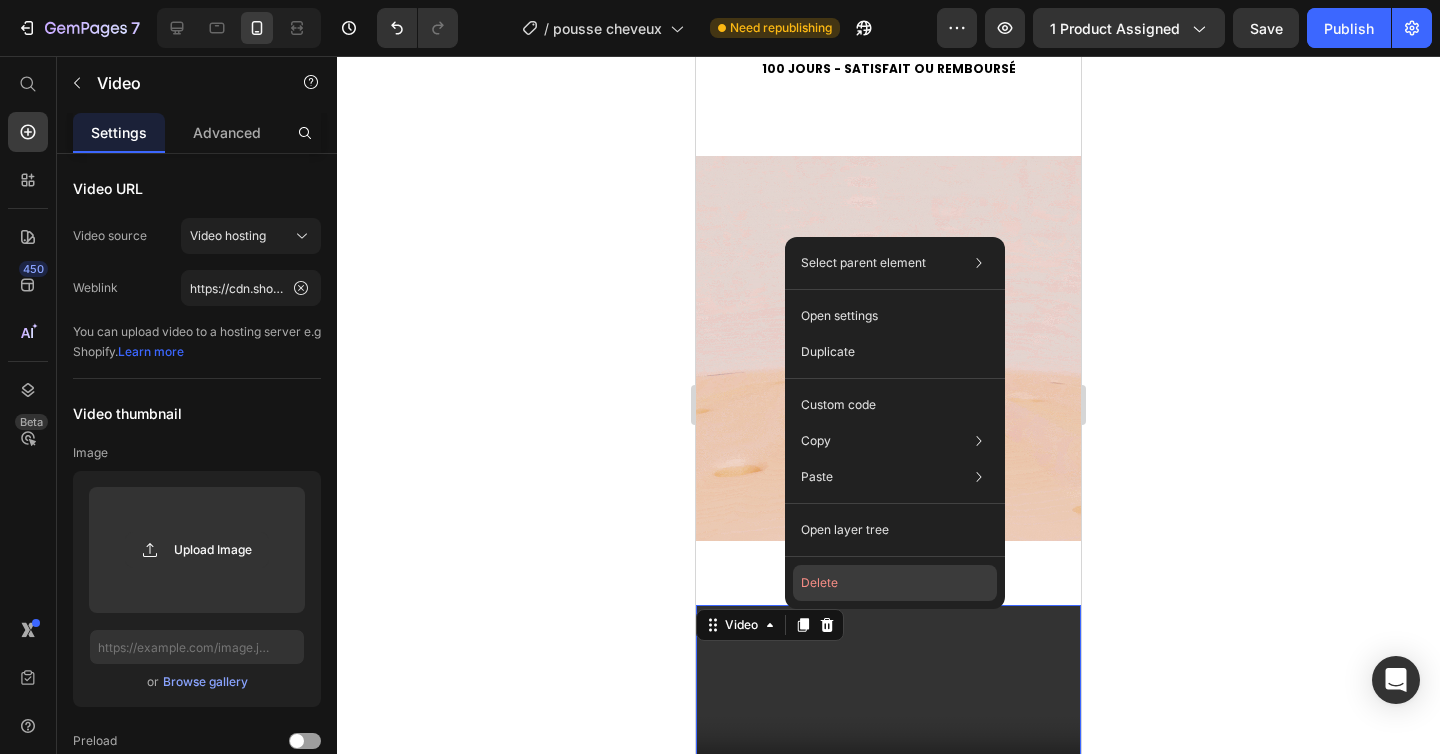 click on "Delete" 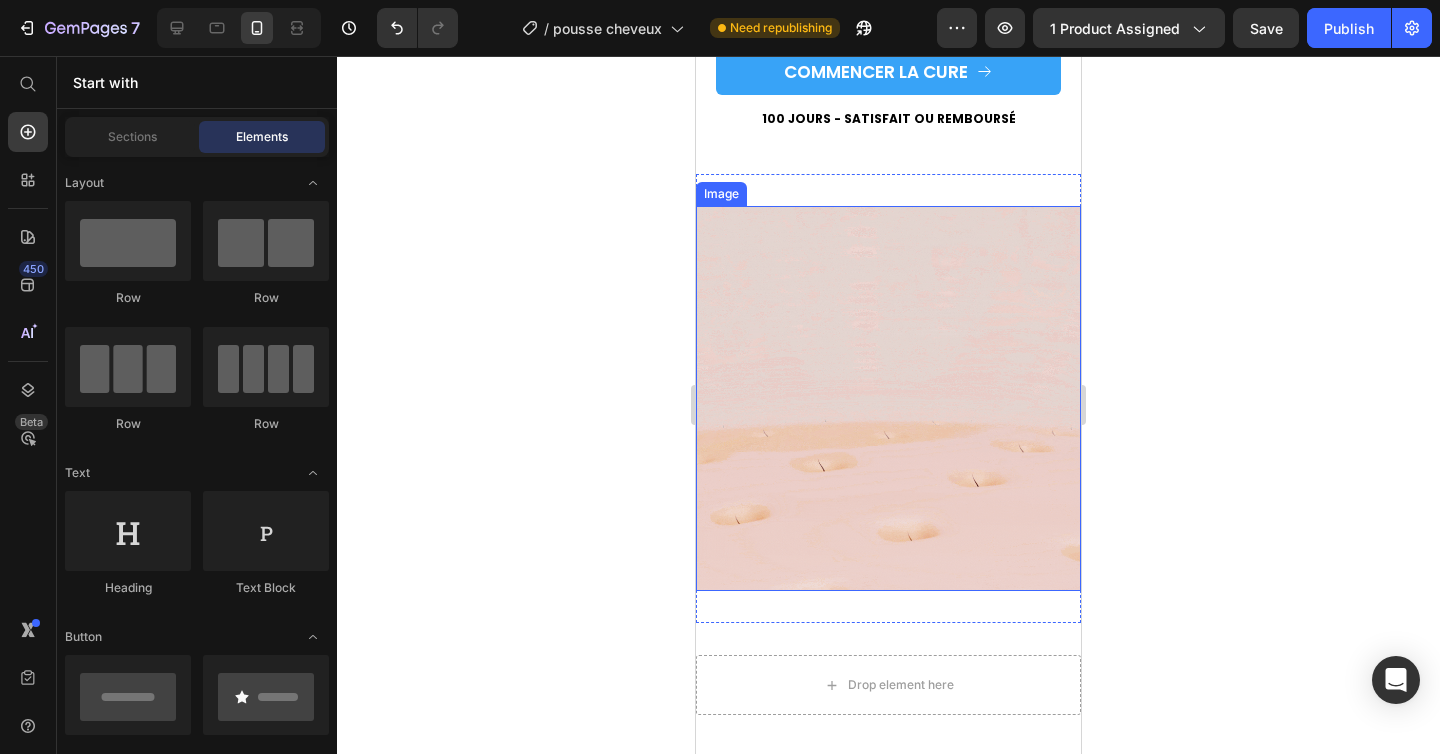 scroll, scrollTop: 4338, scrollLeft: 0, axis: vertical 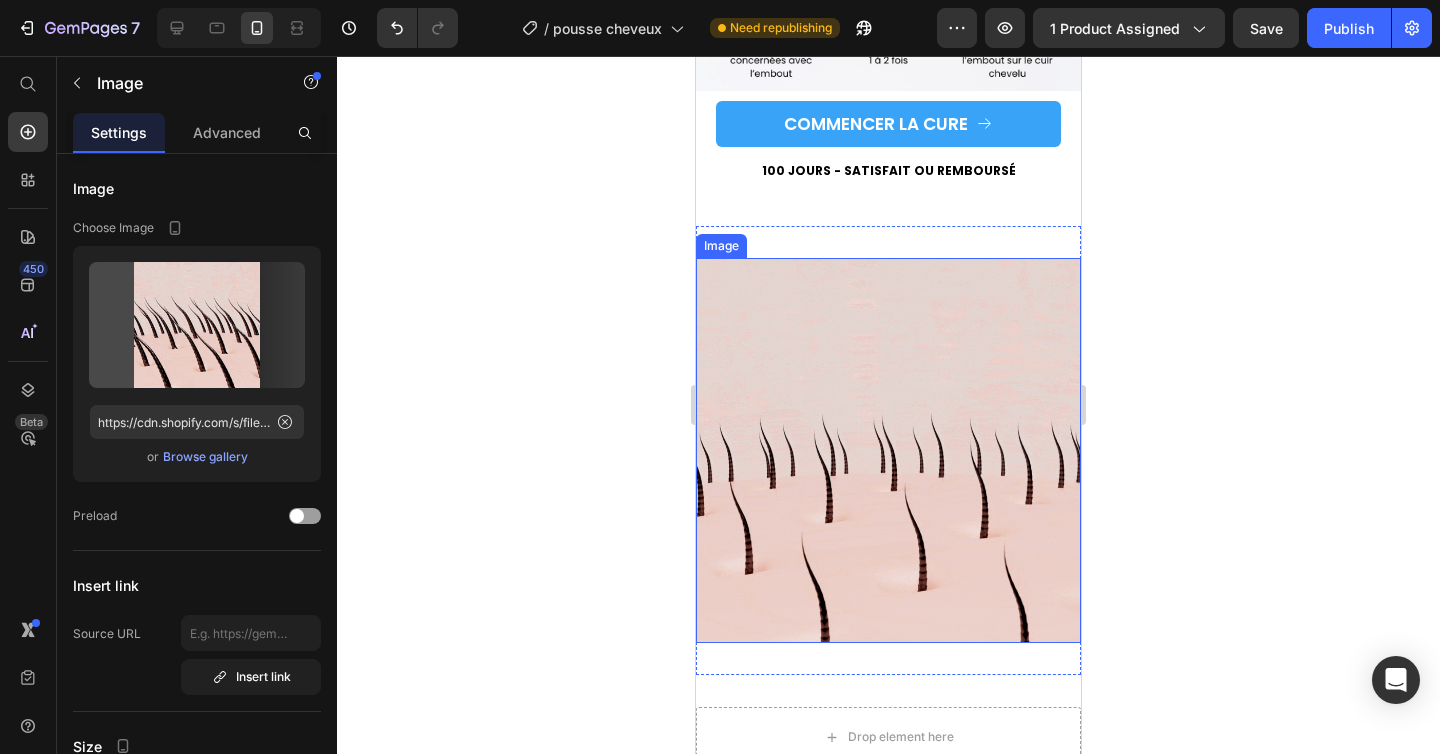 click at bounding box center (888, 450) 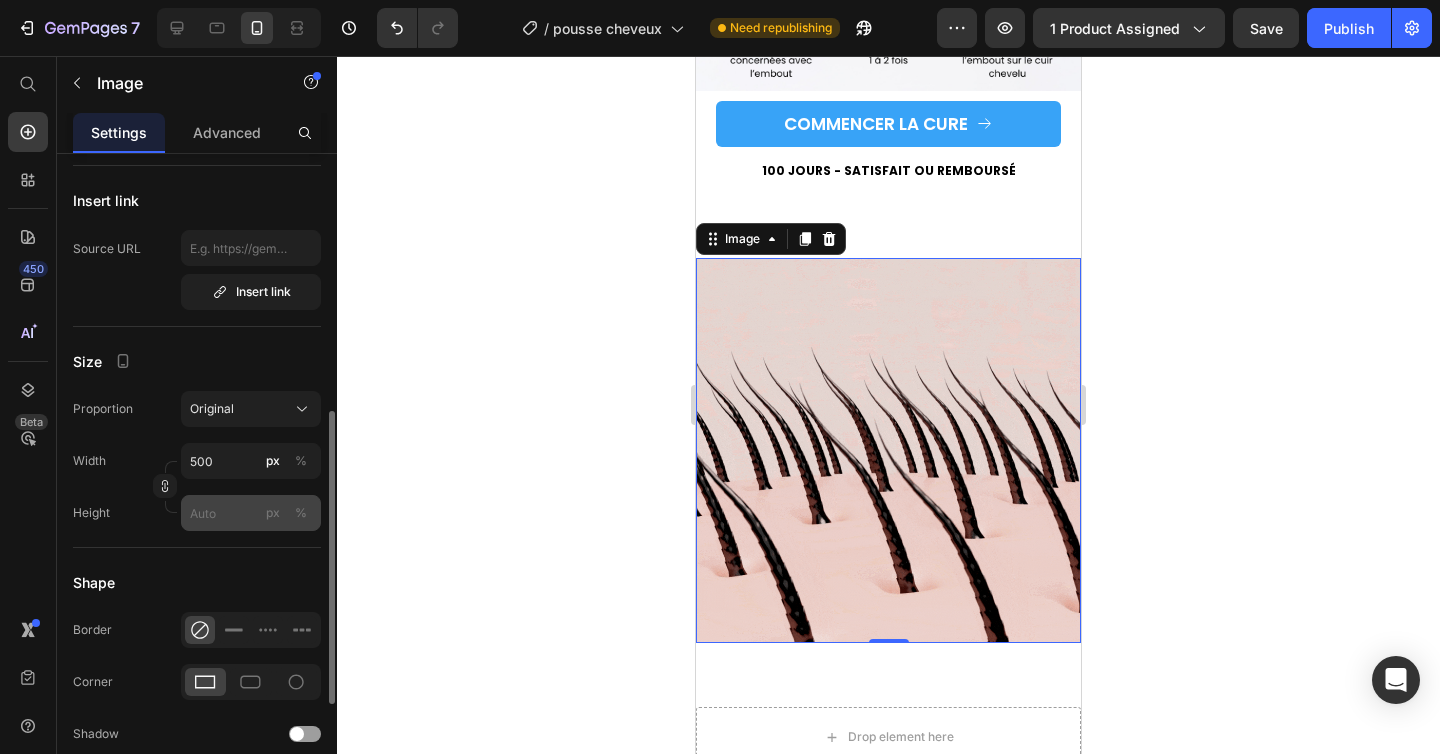 scroll, scrollTop: 444, scrollLeft: 0, axis: vertical 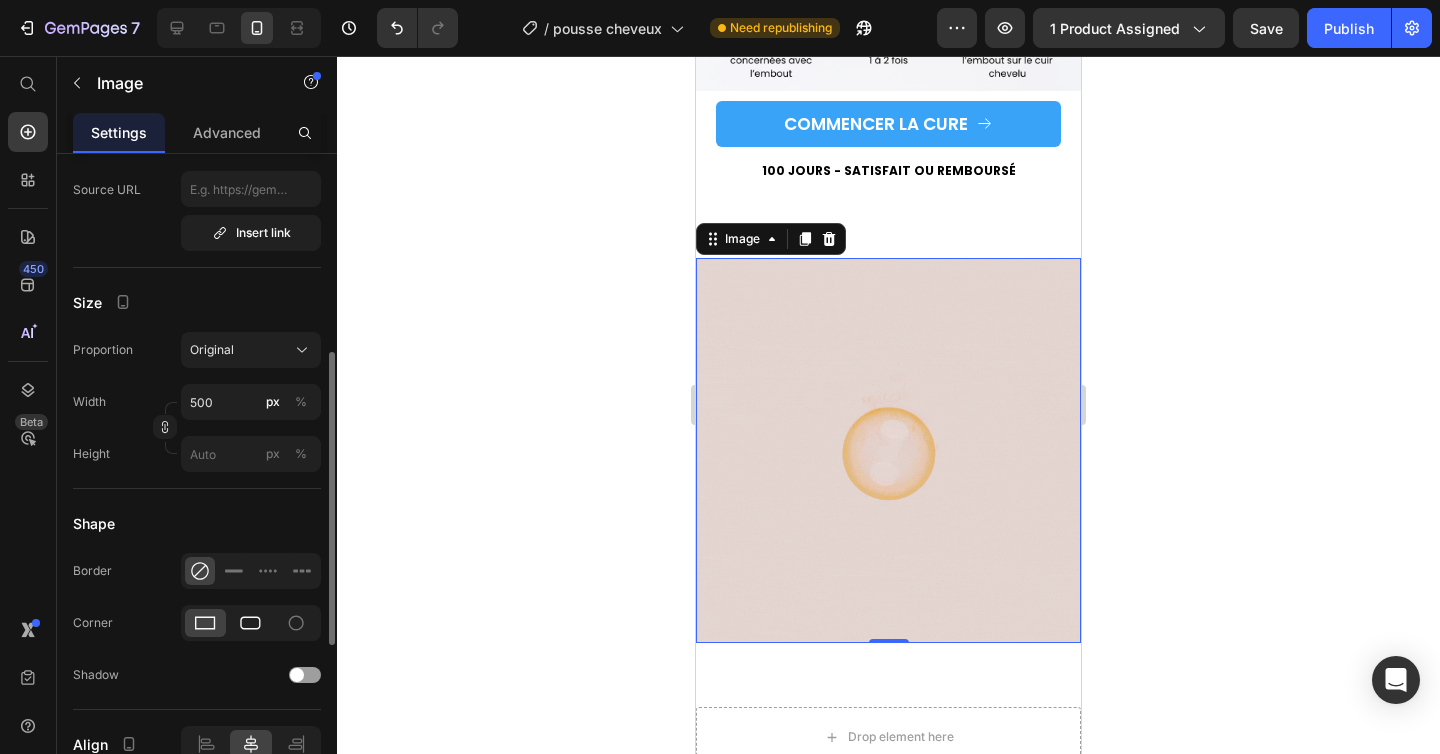 click 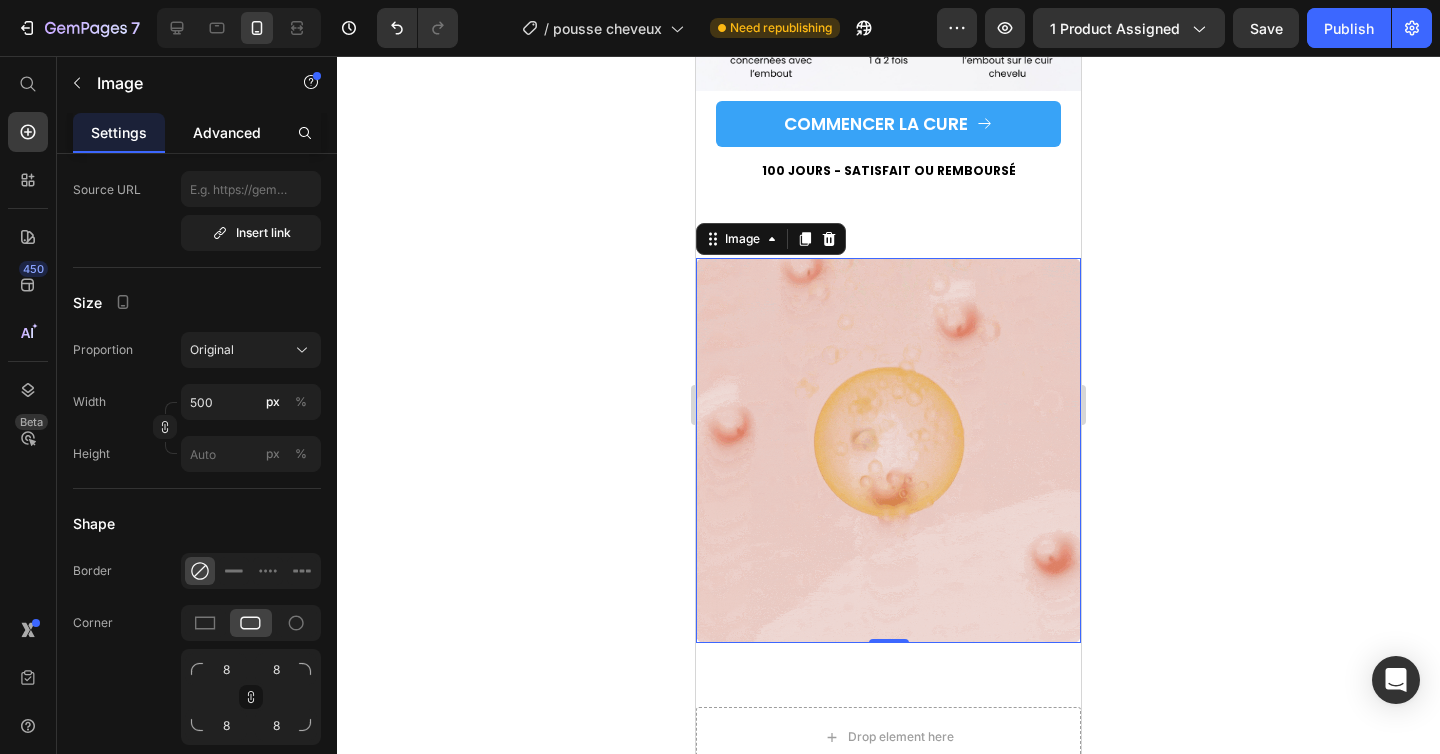 click on "Advanced" at bounding box center [227, 132] 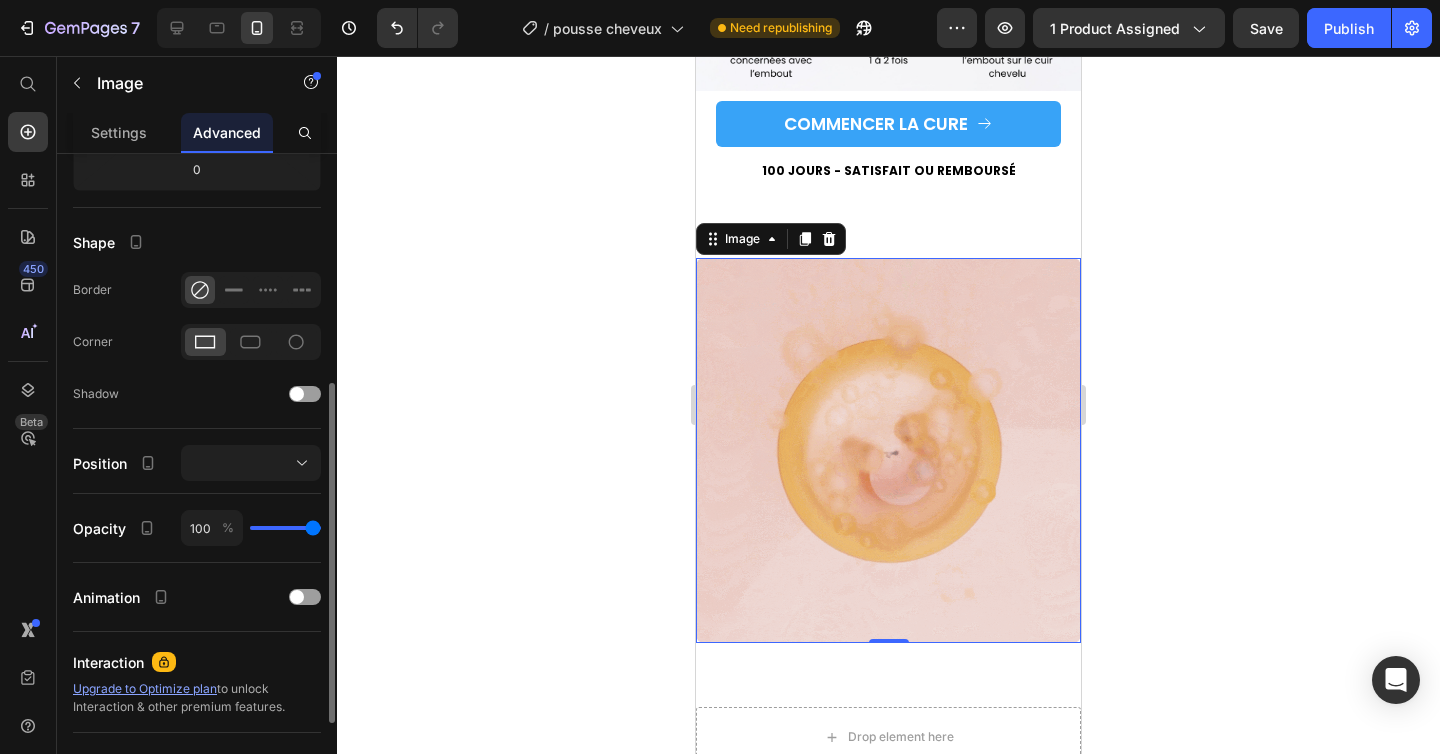 scroll, scrollTop: 0, scrollLeft: 0, axis: both 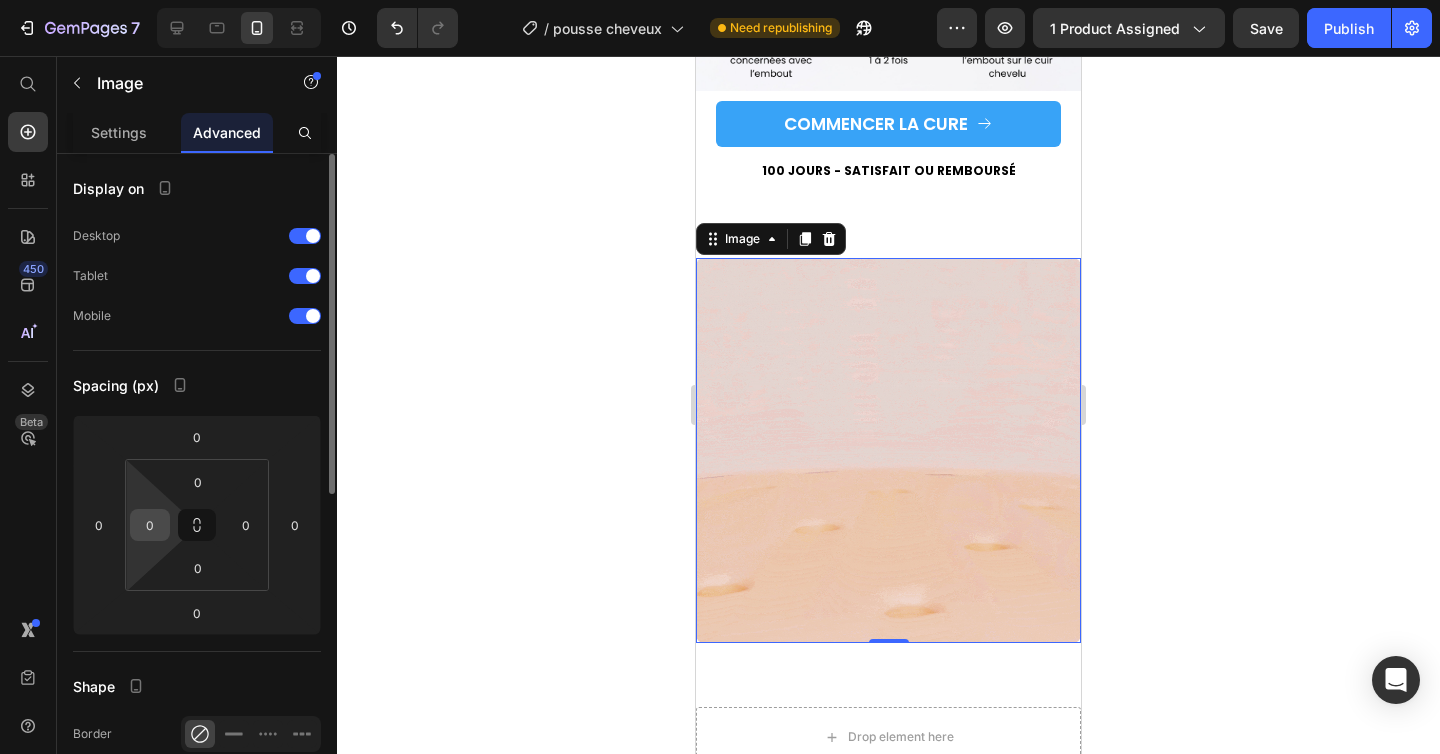 click on "0" at bounding box center (150, 525) 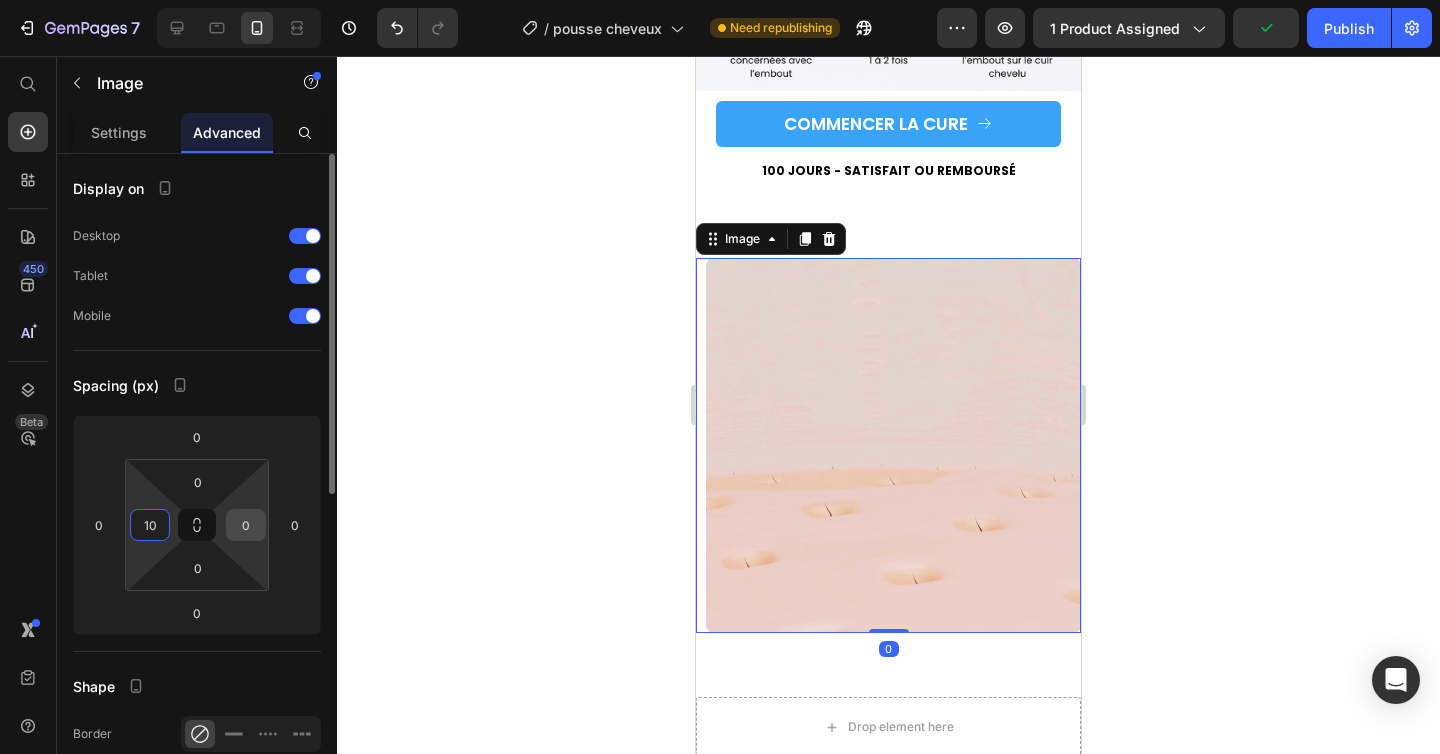 type on "10" 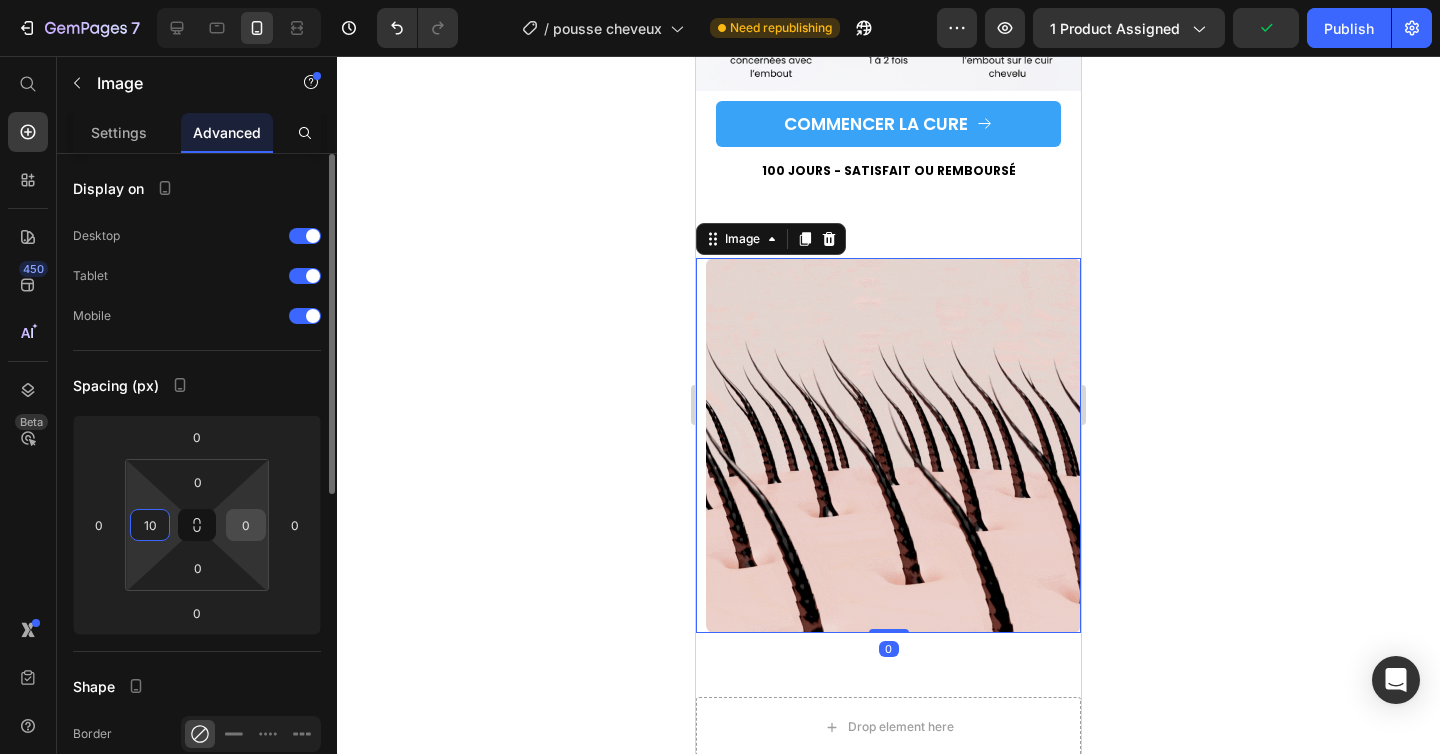 click on "0" at bounding box center (246, 525) 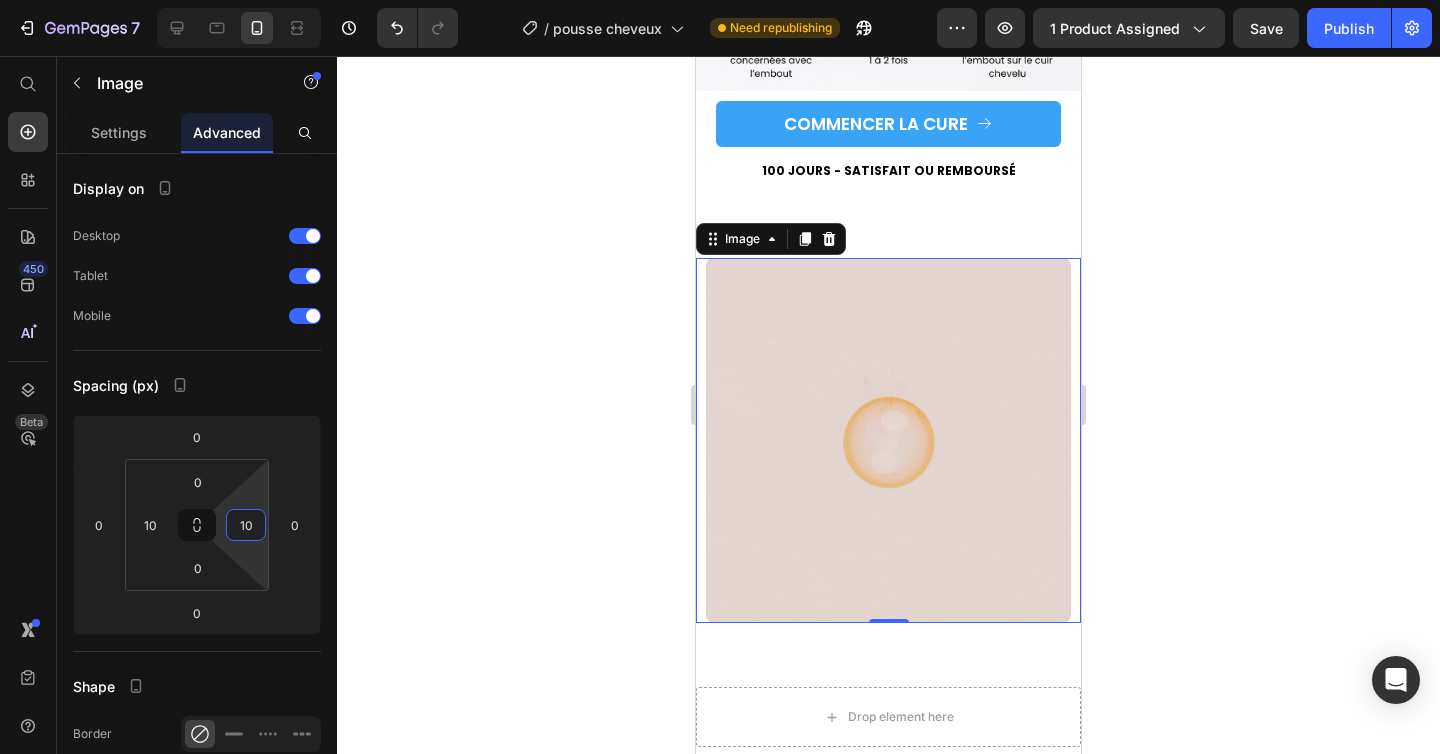 type on "10" 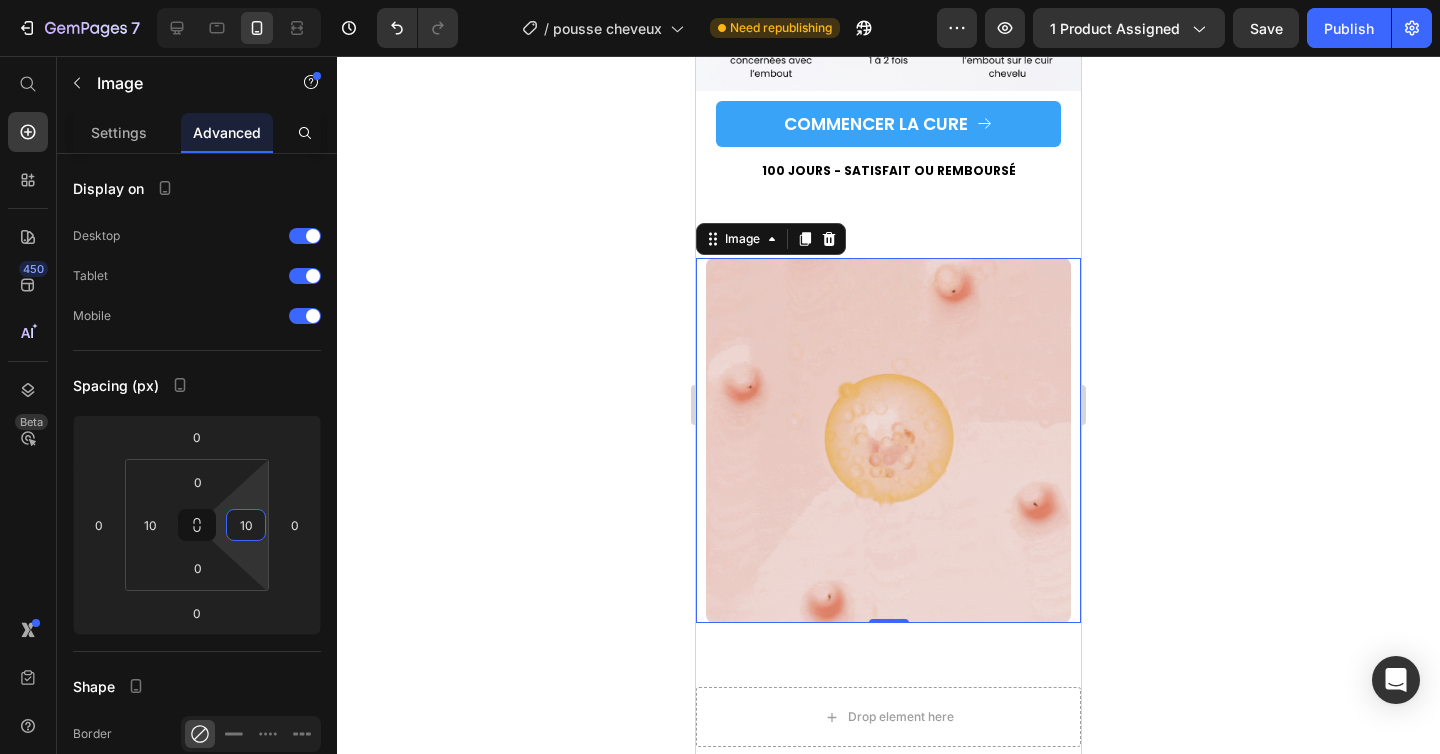 click 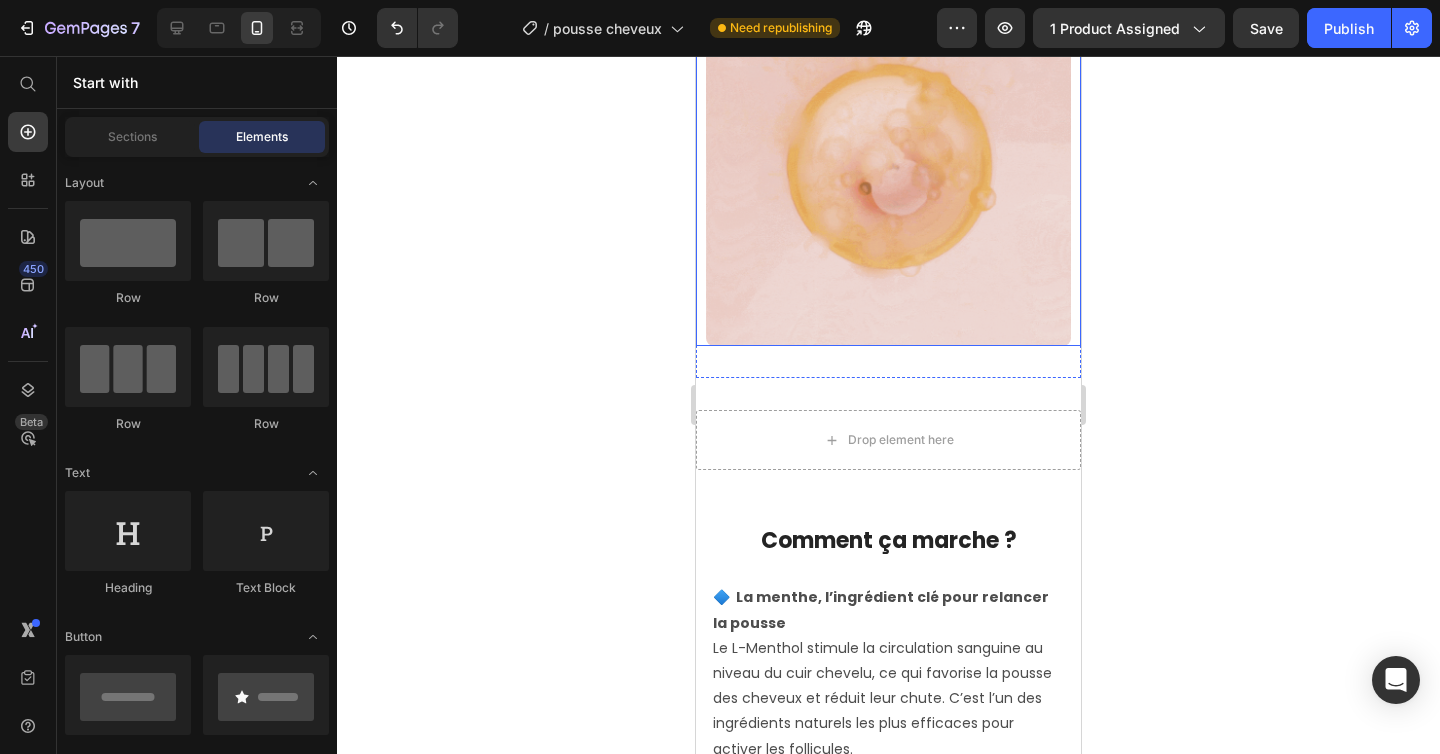 scroll, scrollTop: 4507, scrollLeft: 0, axis: vertical 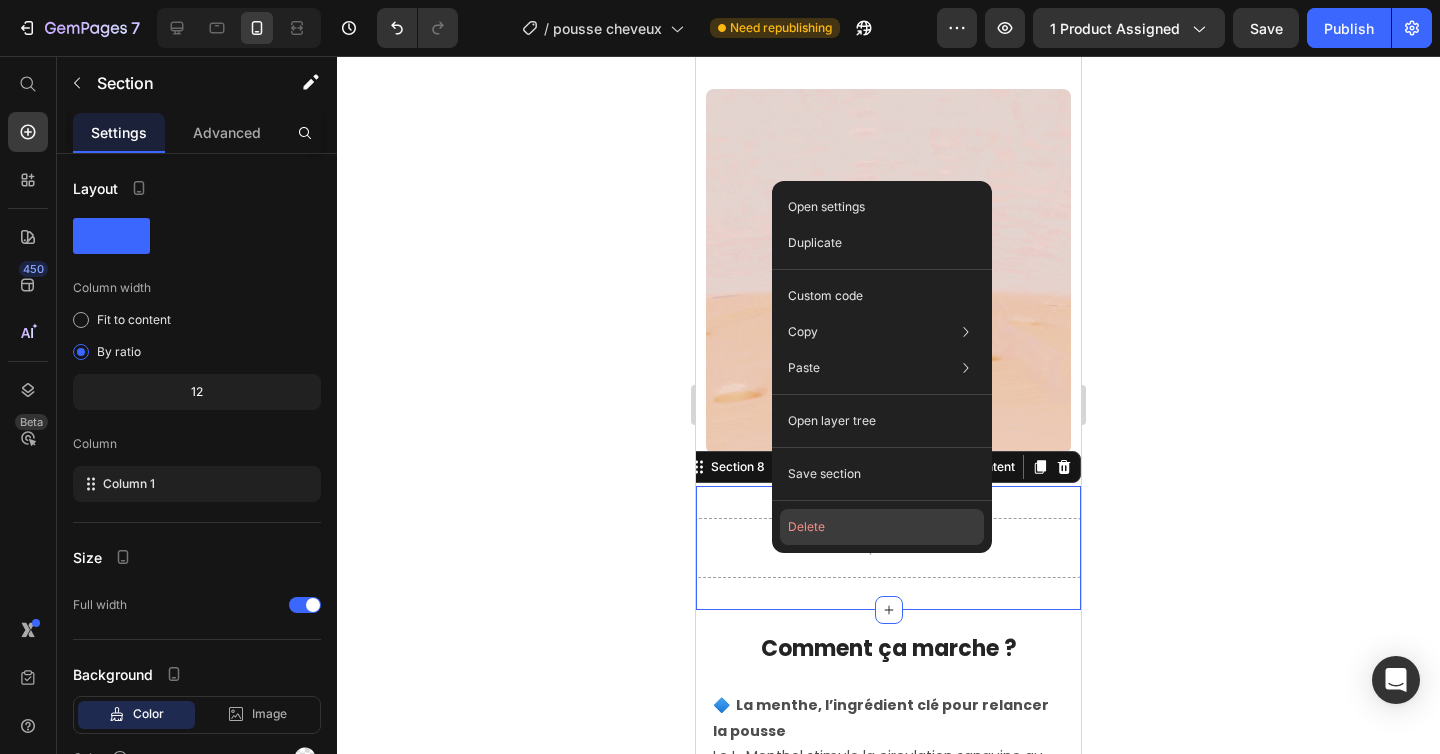 drag, startPoint x: 803, startPoint y: 530, endPoint x: 107, endPoint y: 474, distance: 698.24927 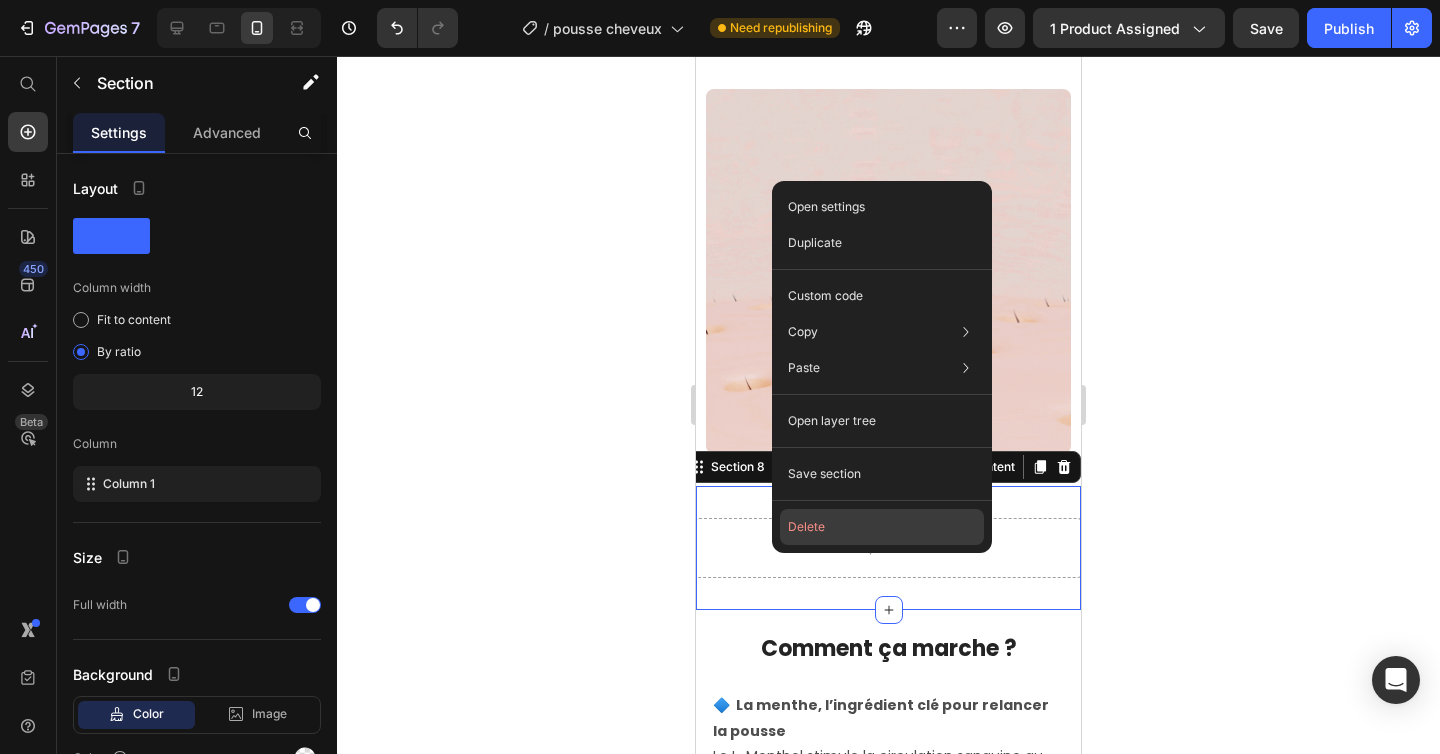 click on "Delete" 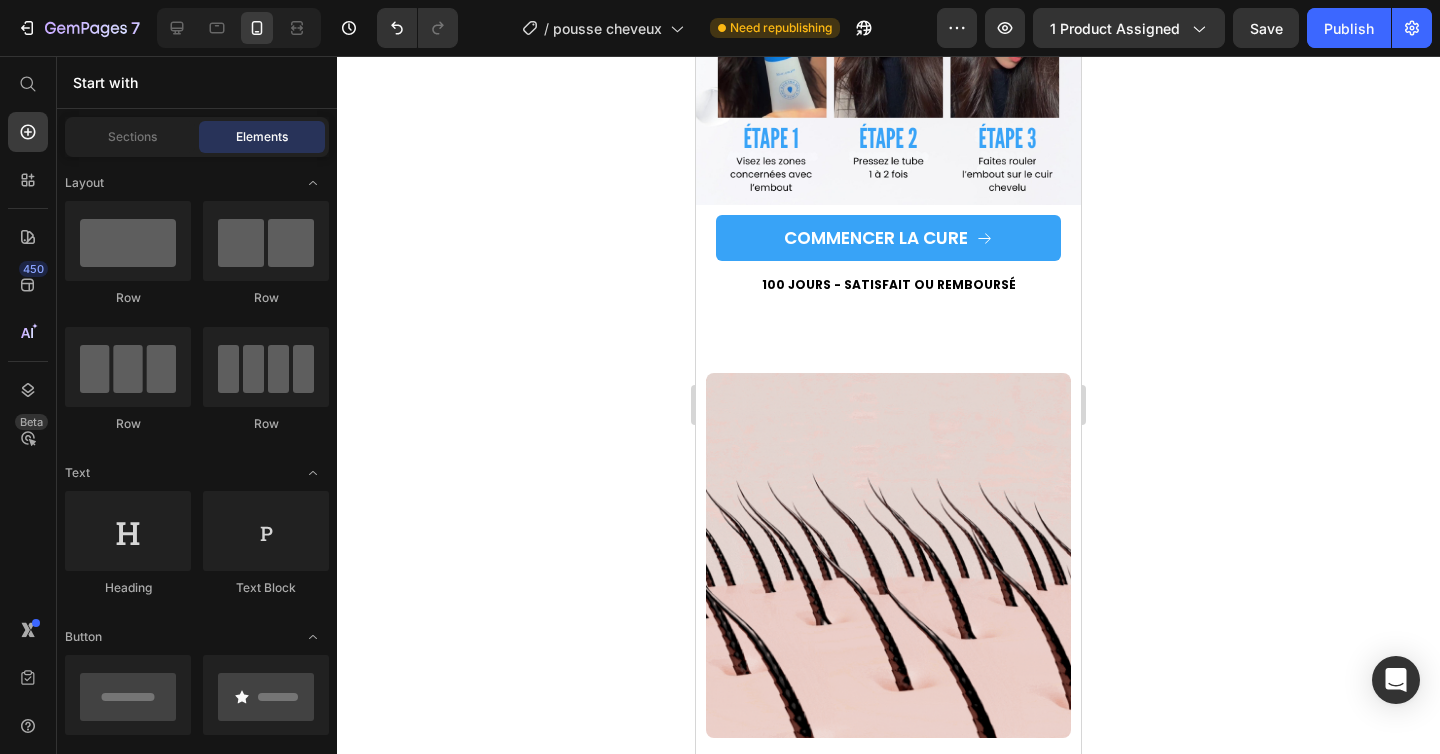 scroll, scrollTop: 4267, scrollLeft: 0, axis: vertical 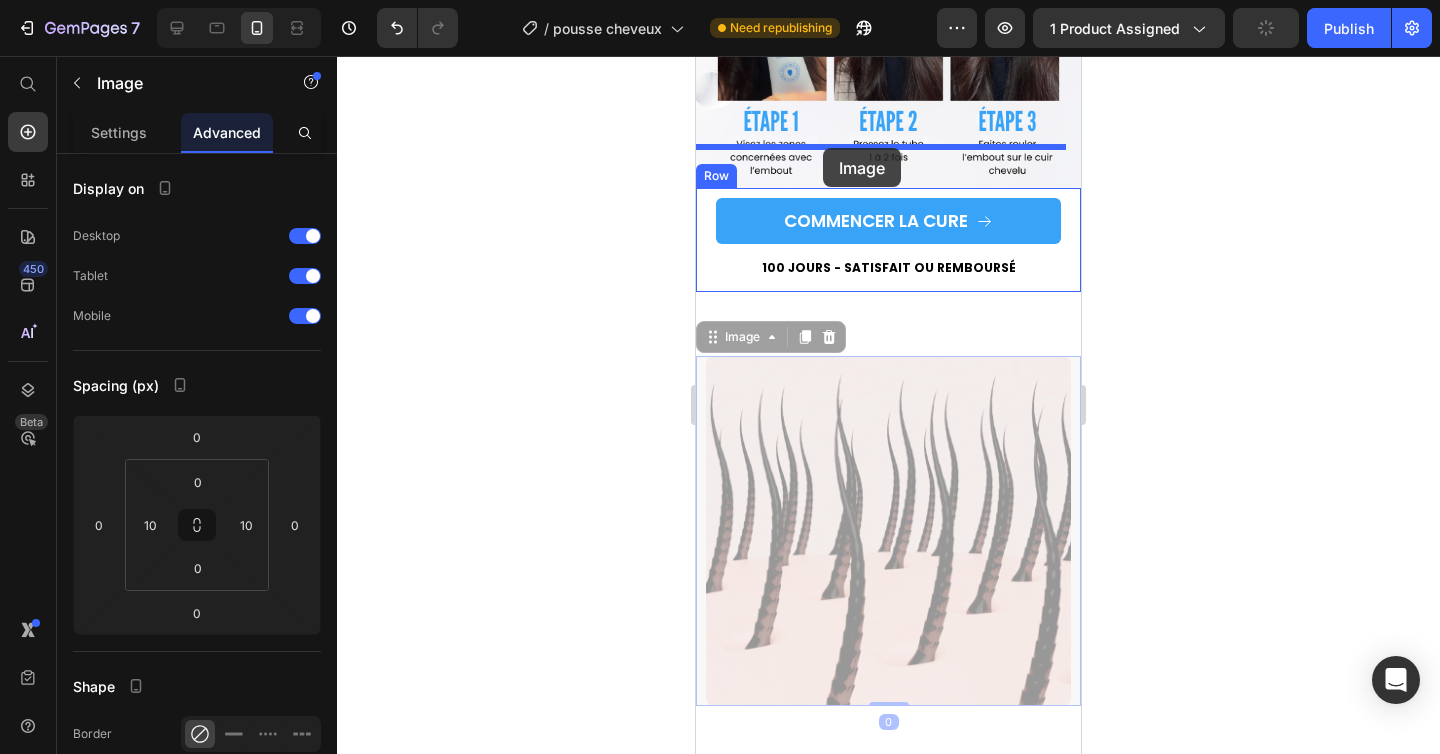 drag, startPoint x: 778, startPoint y: 430, endPoint x: 823, endPoint y: 148, distance: 285.56784 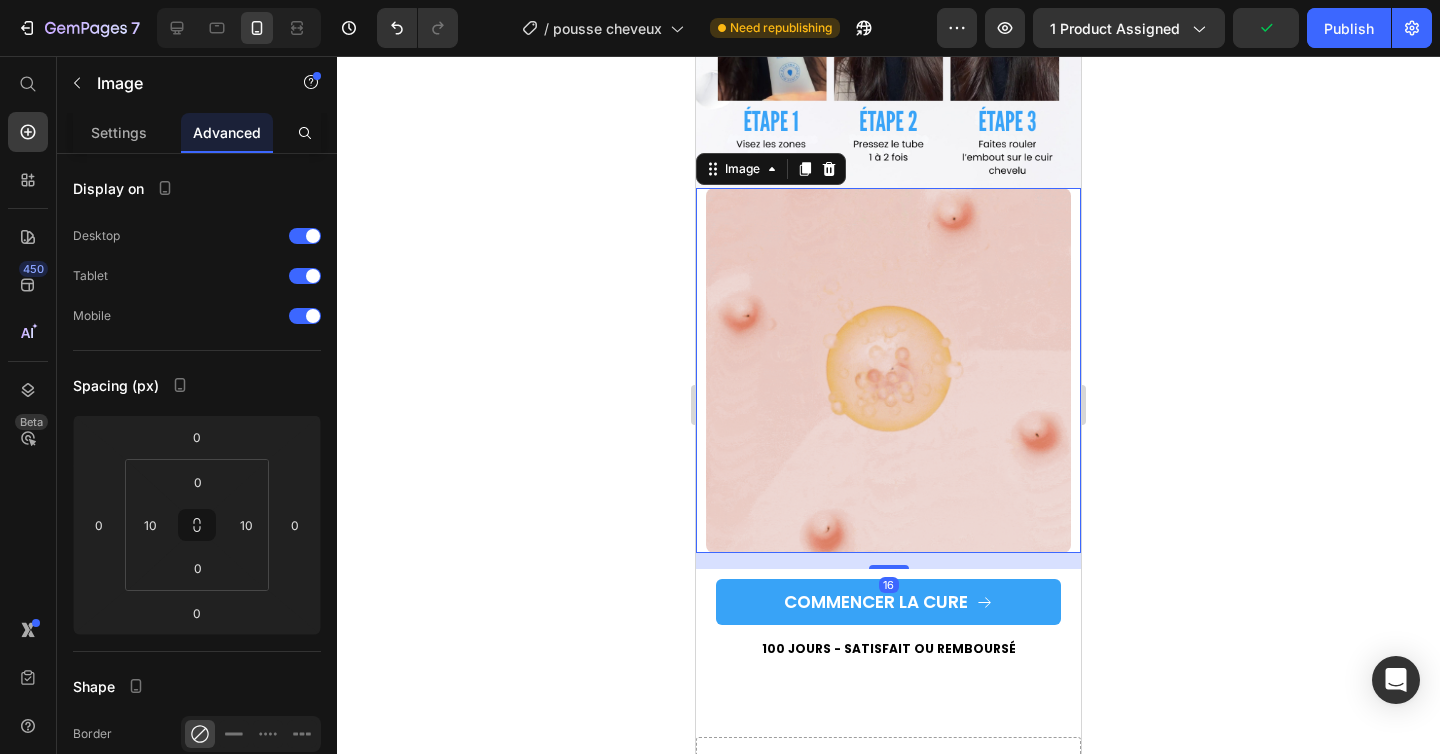 click 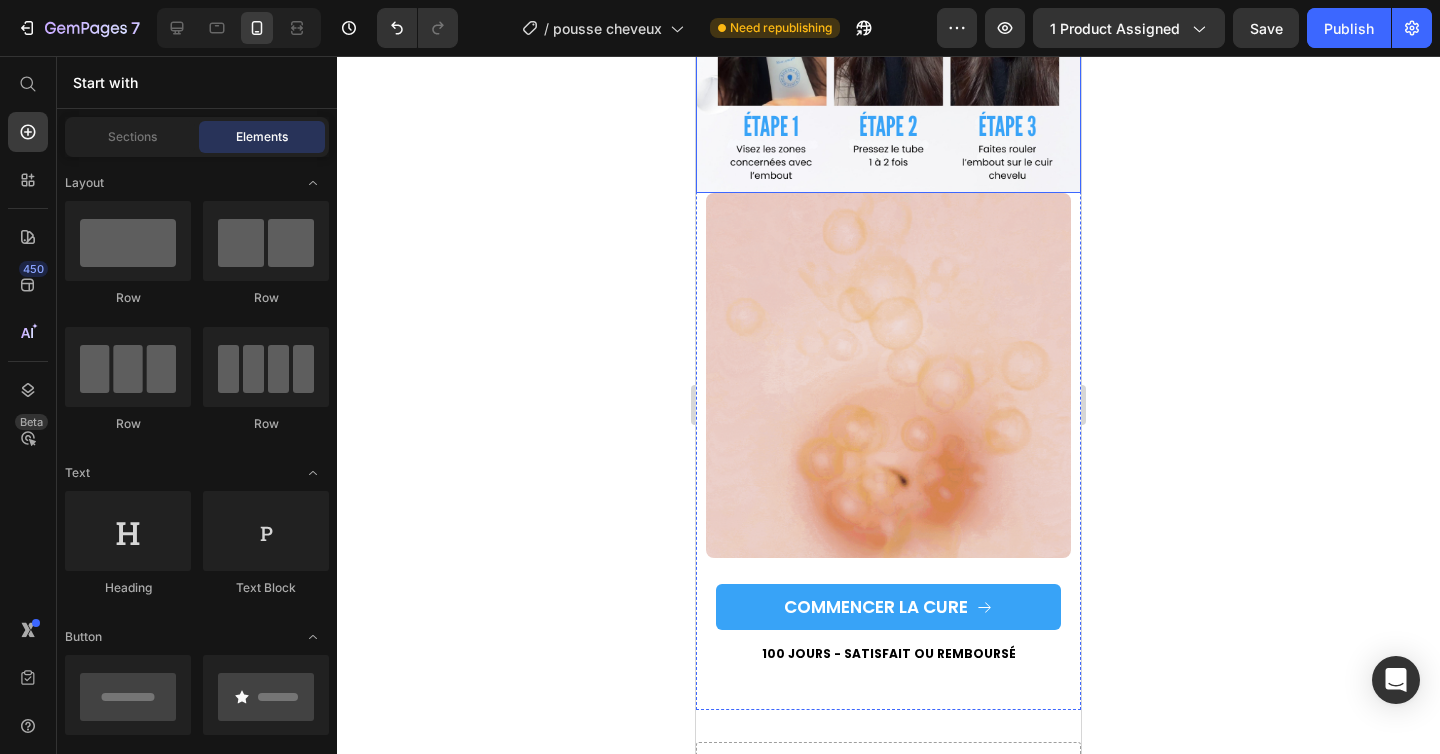 scroll, scrollTop: 4298, scrollLeft: 0, axis: vertical 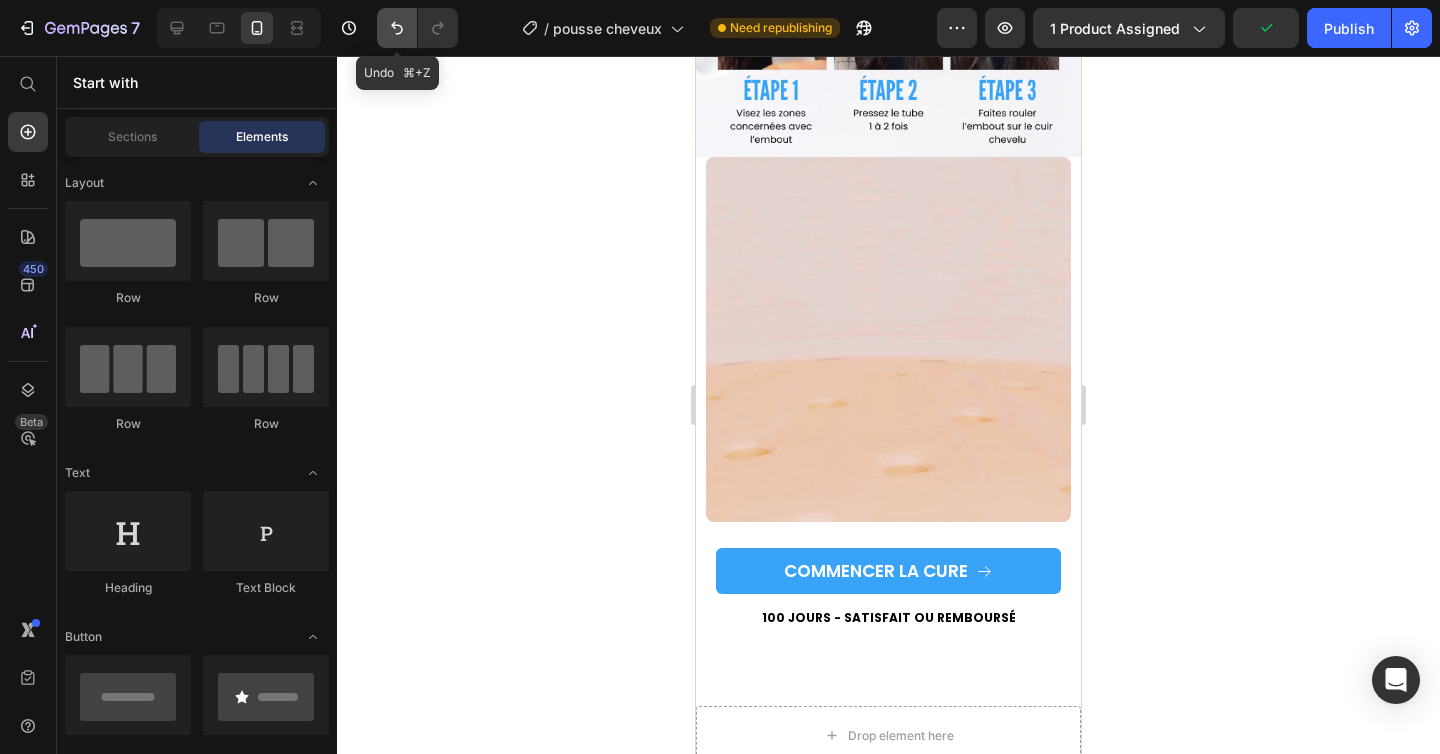 click 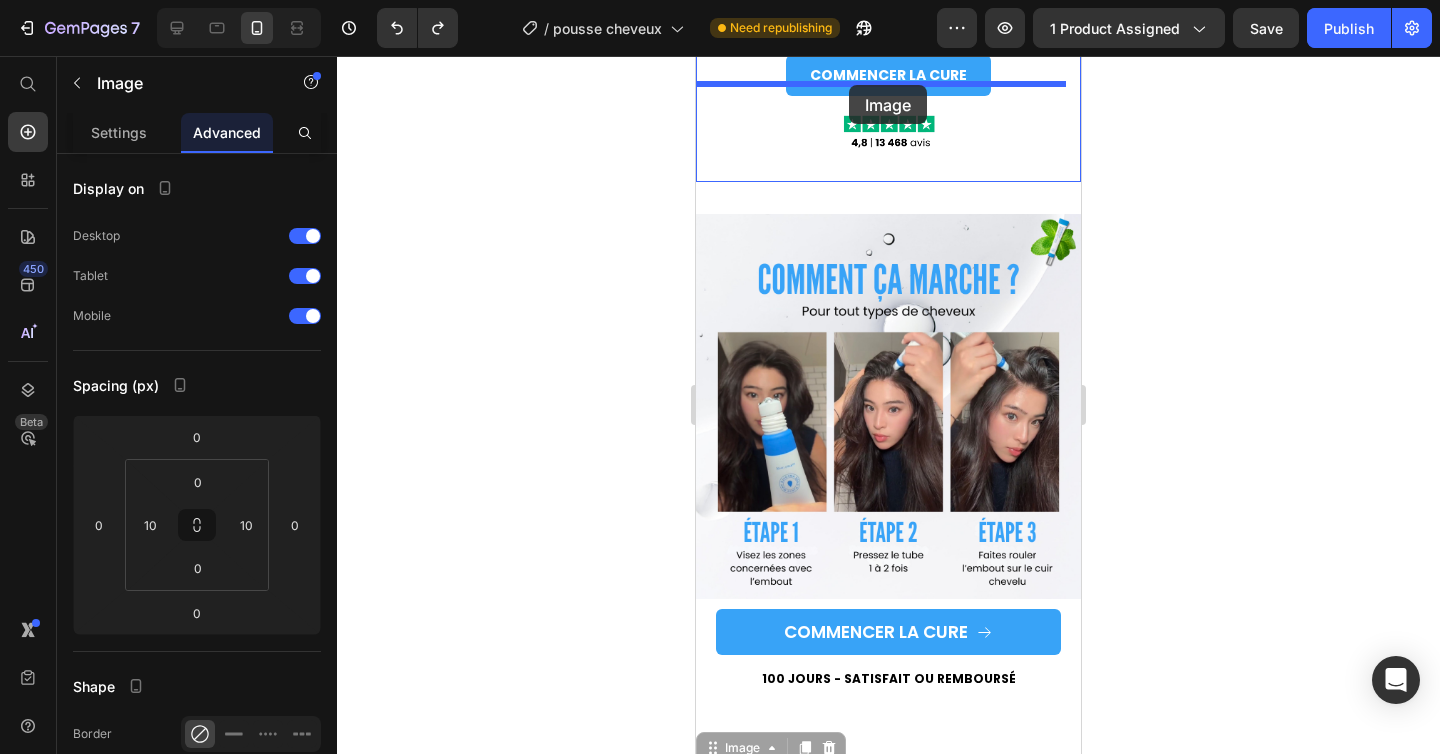scroll, scrollTop: 3747, scrollLeft: 0, axis: vertical 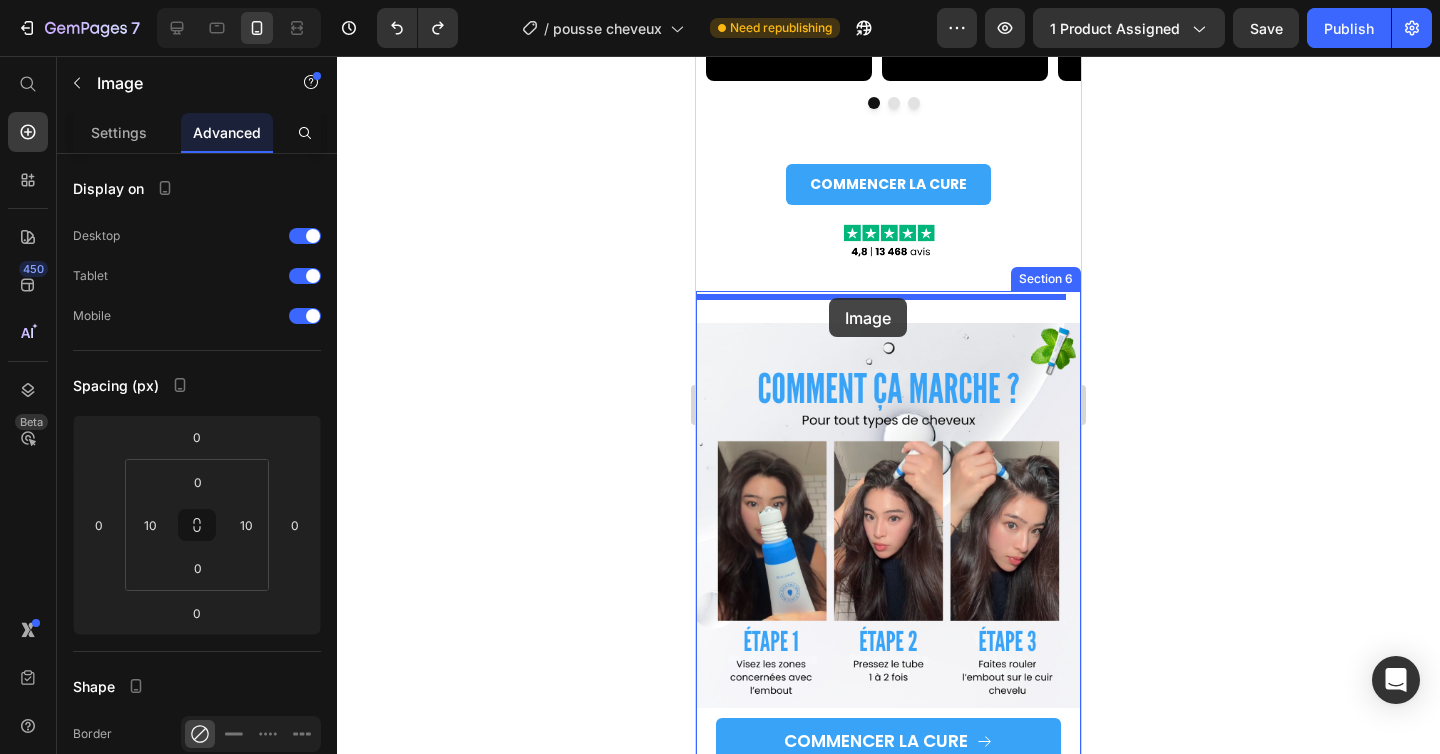 drag, startPoint x: 774, startPoint y: 669, endPoint x: 829, endPoint y: 298, distance: 375.05466 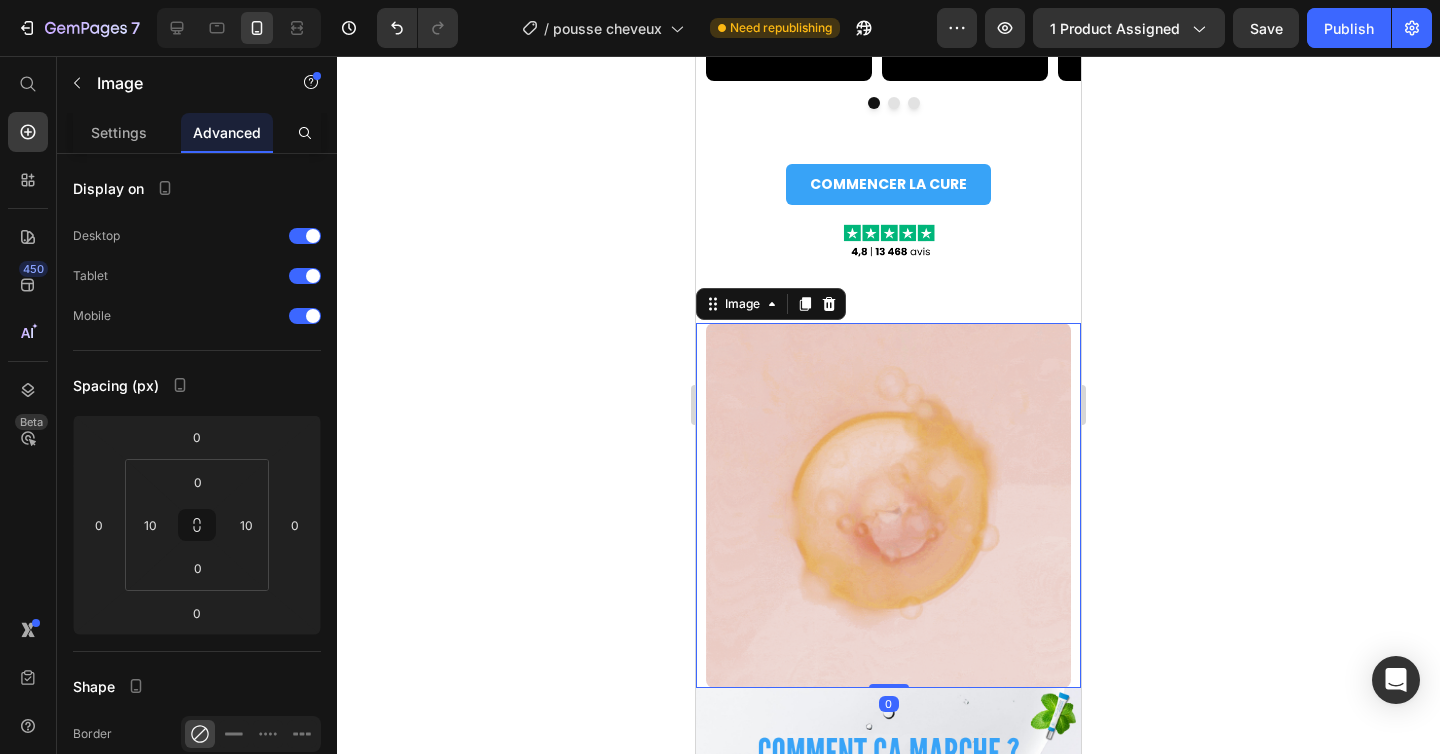 click 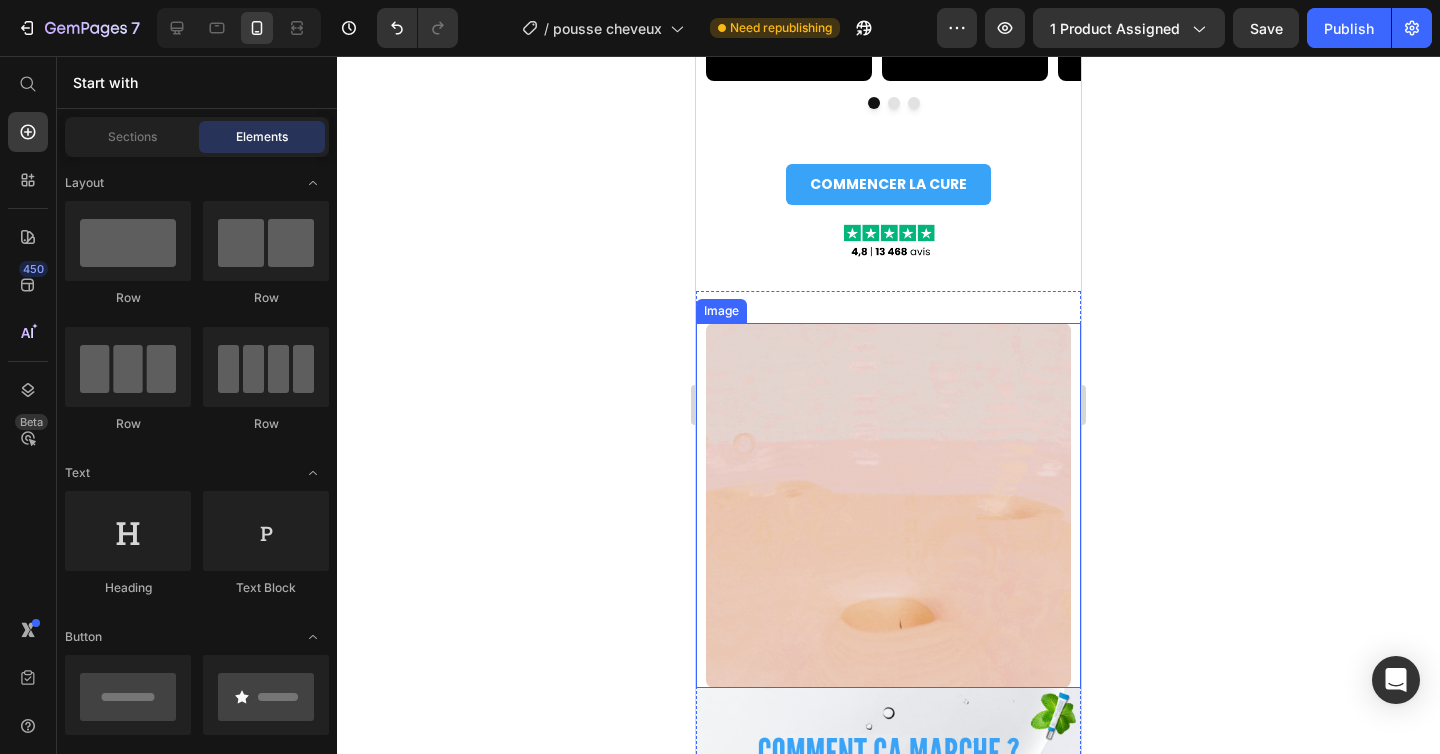 click at bounding box center (888, 505) 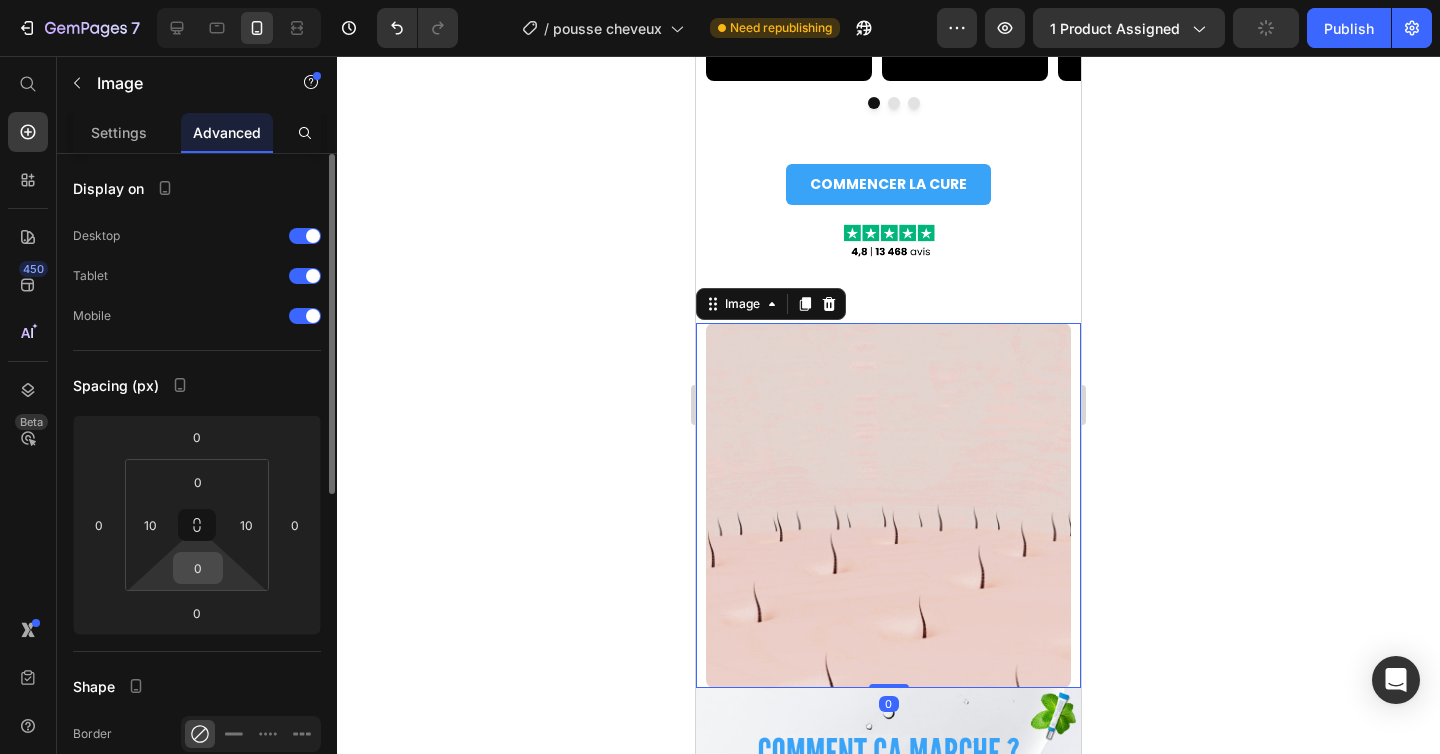 click on "0" at bounding box center [198, 568] 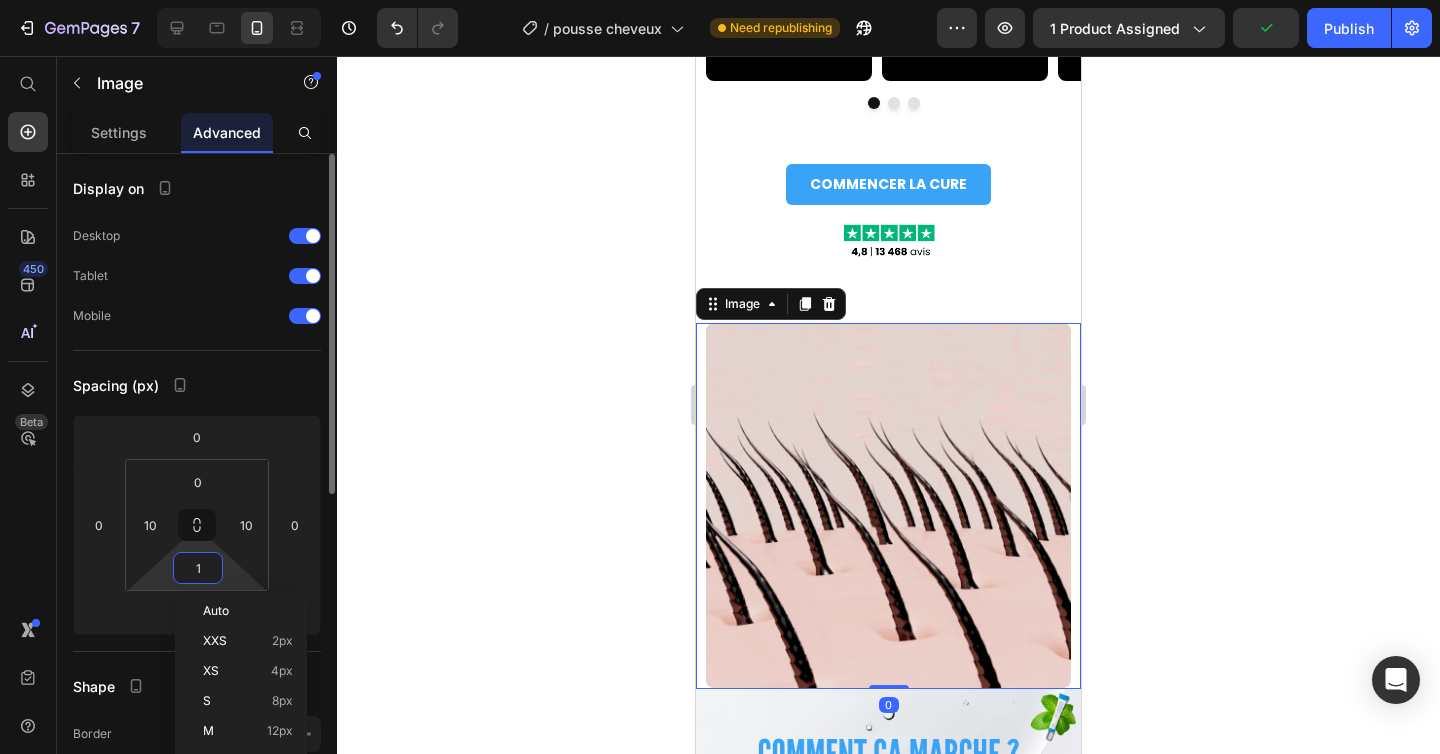 type on "10" 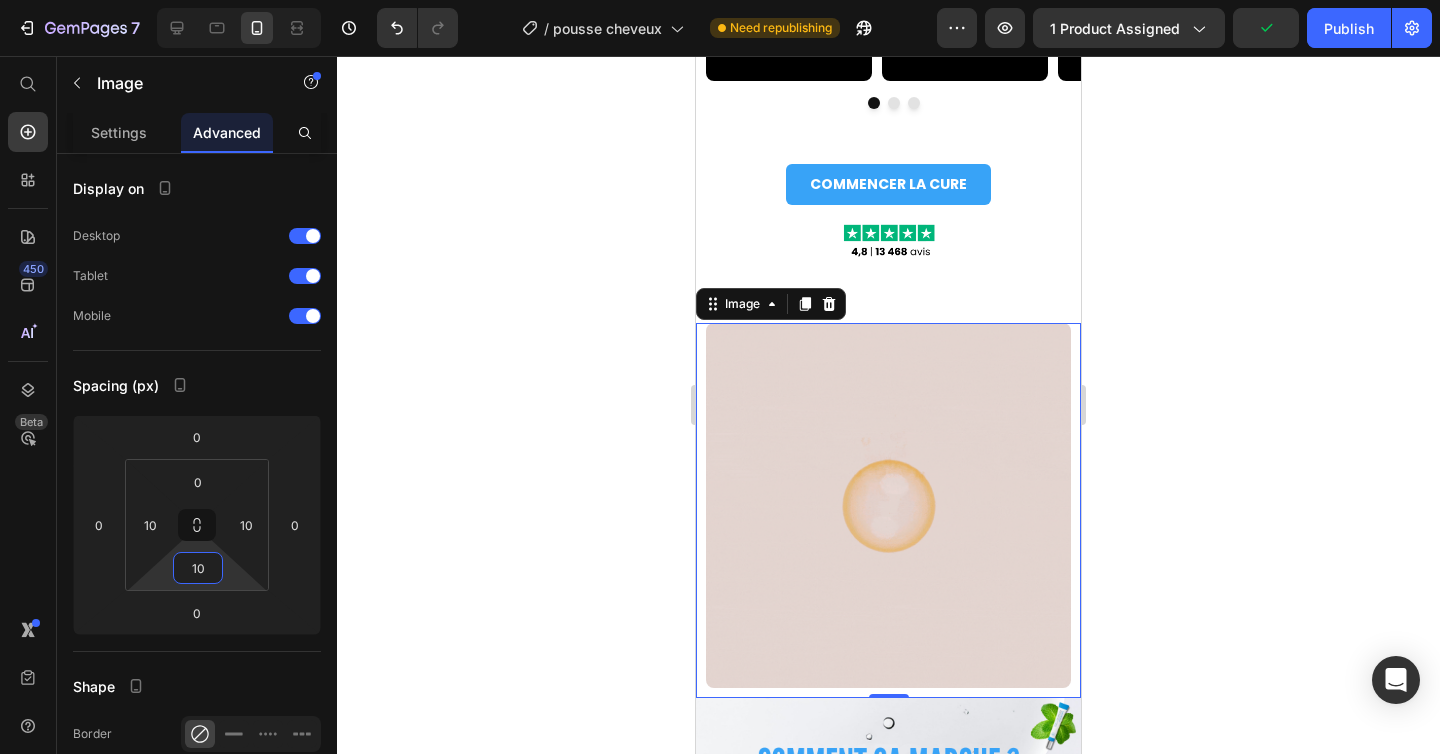 click 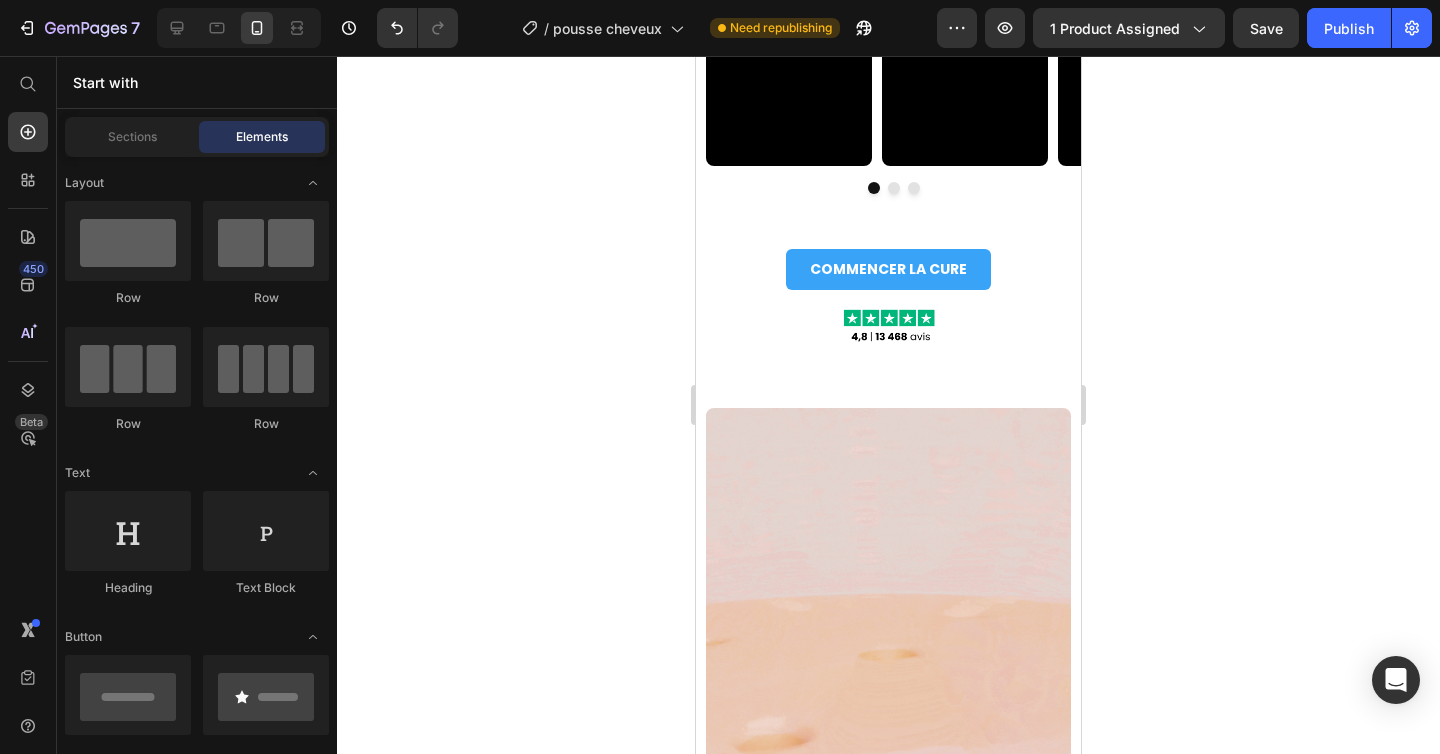 click 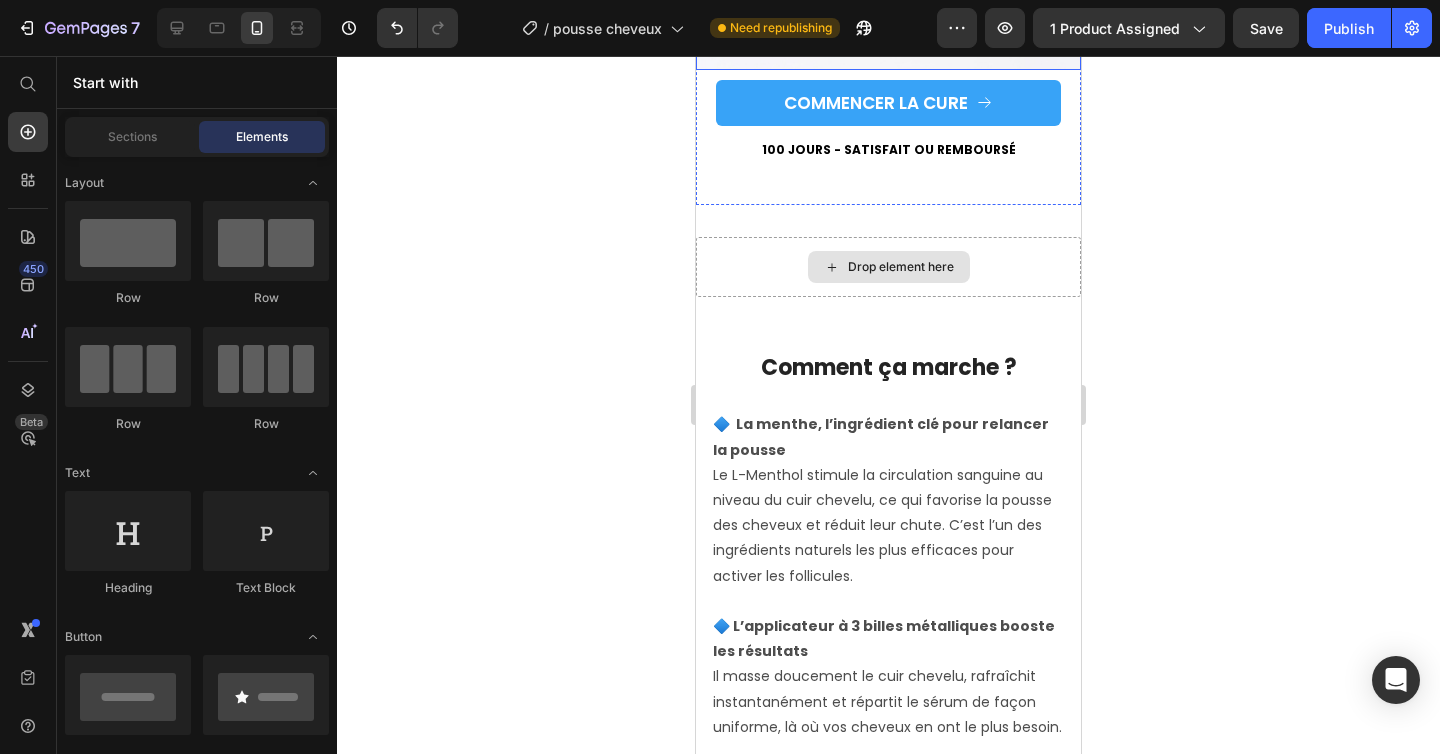scroll, scrollTop: 4765, scrollLeft: 0, axis: vertical 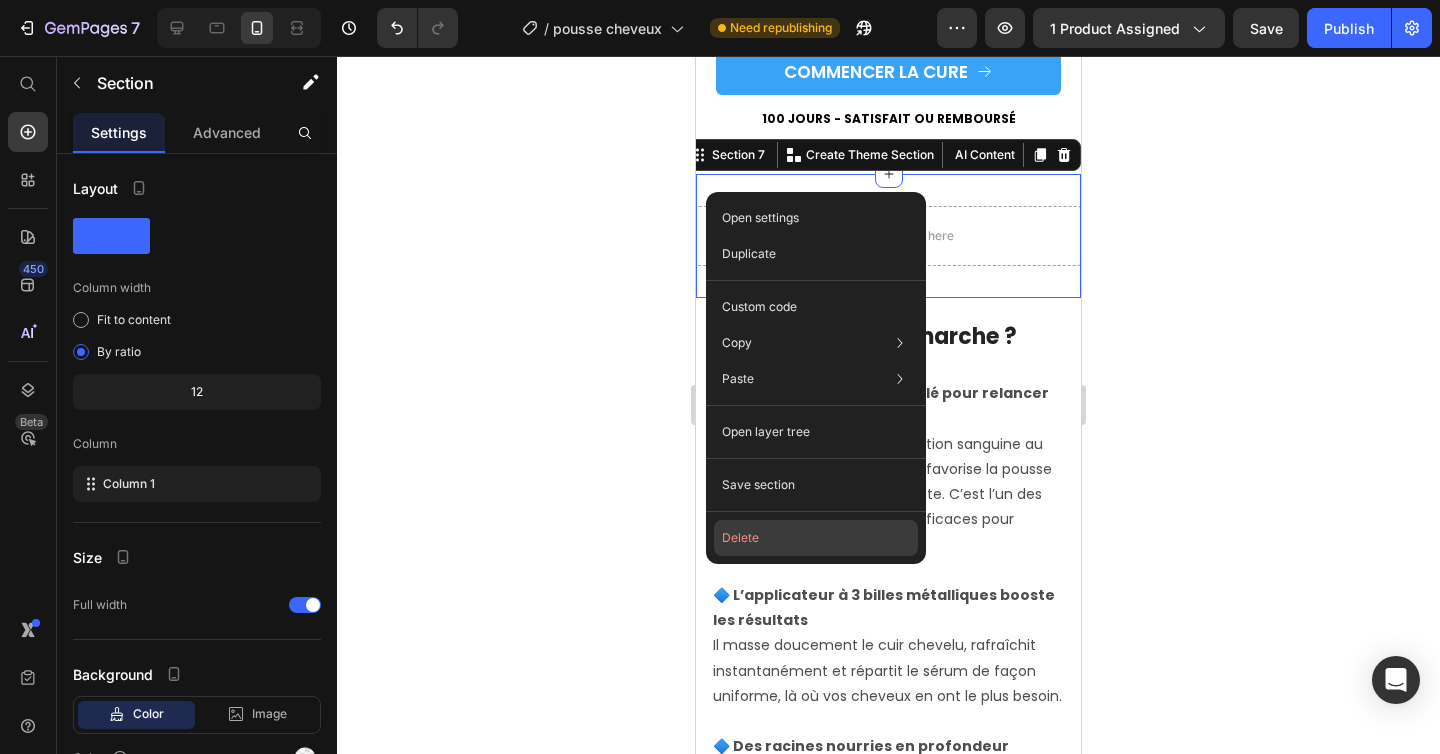 click on "Delete" 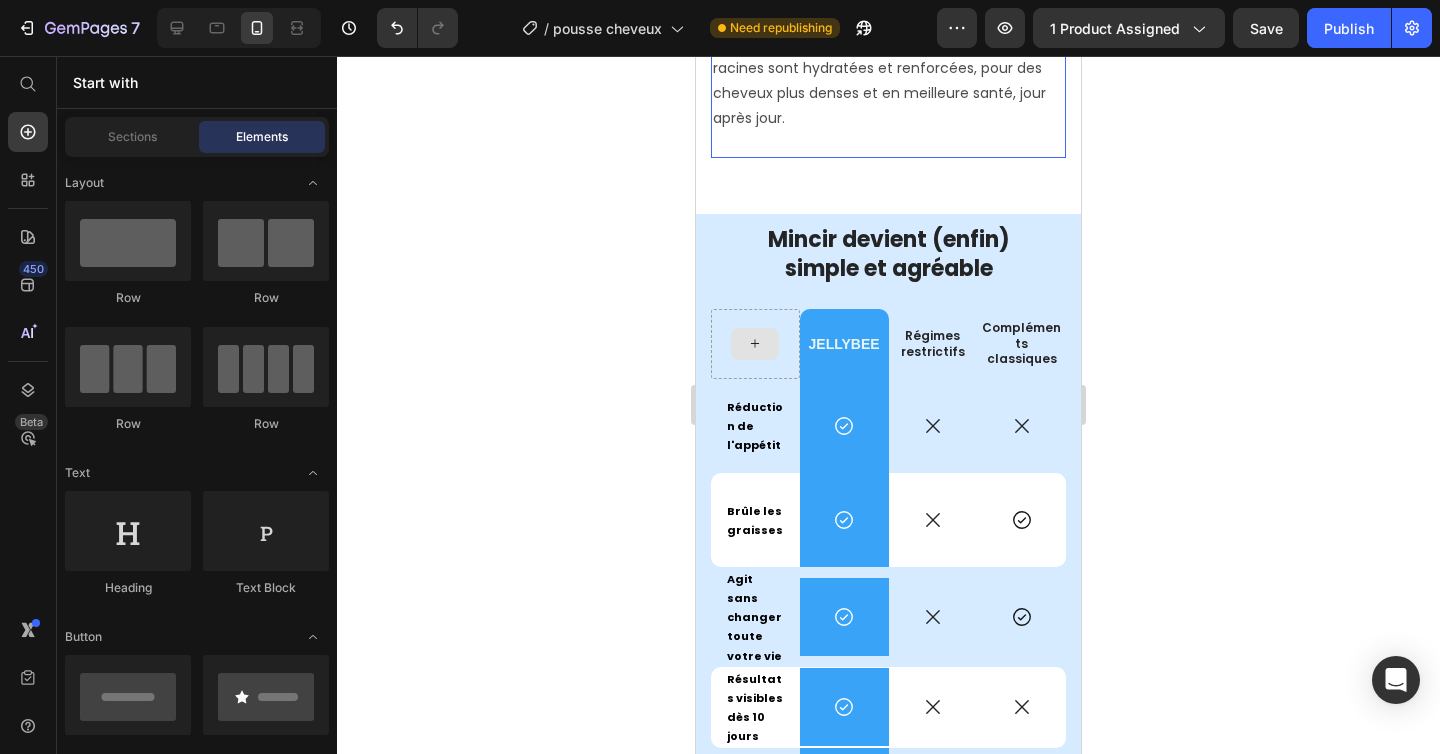 scroll, scrollTop: 5475, scrollLeft: 0, axis: vertical 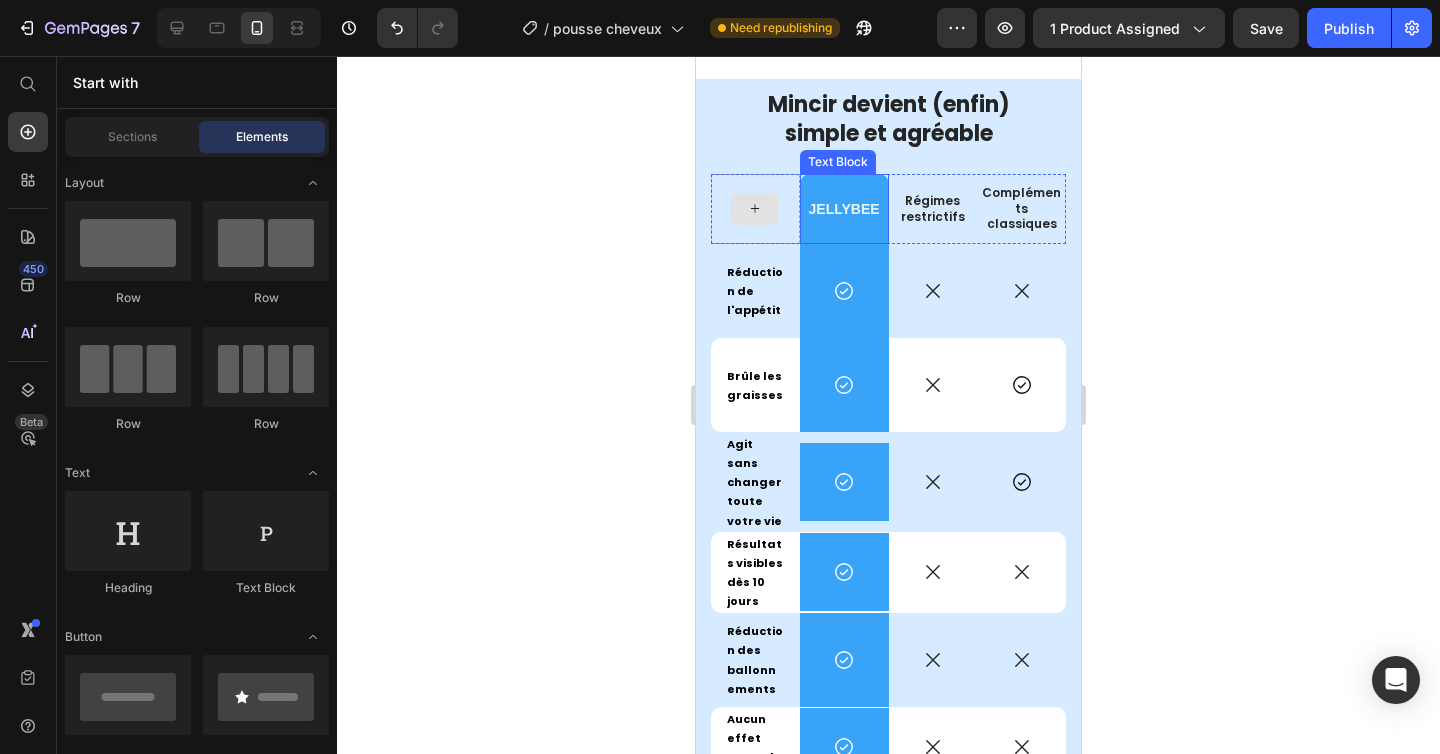 click on "JELLYBEE" at bounding box center [844, 209] 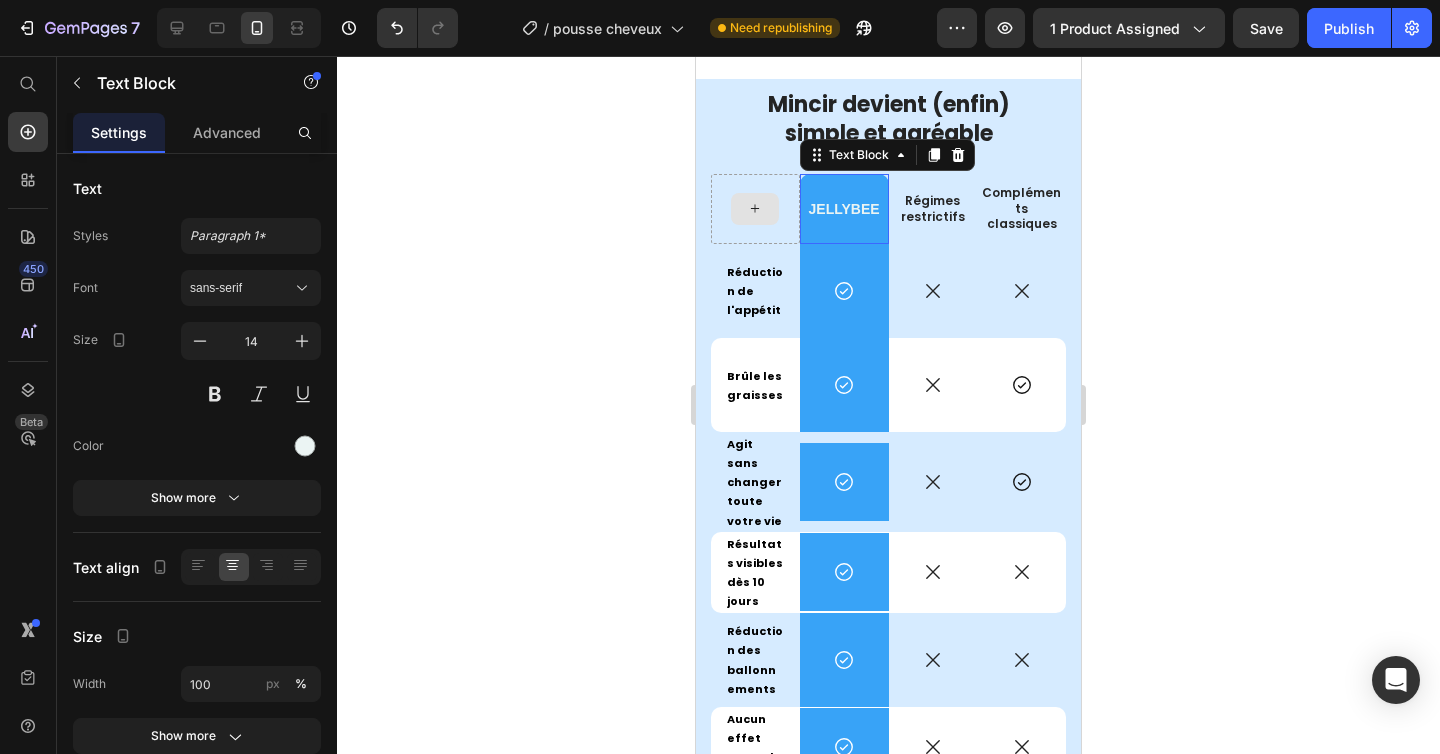 click on "JELLYBEE" at bounding box center (844, 209) 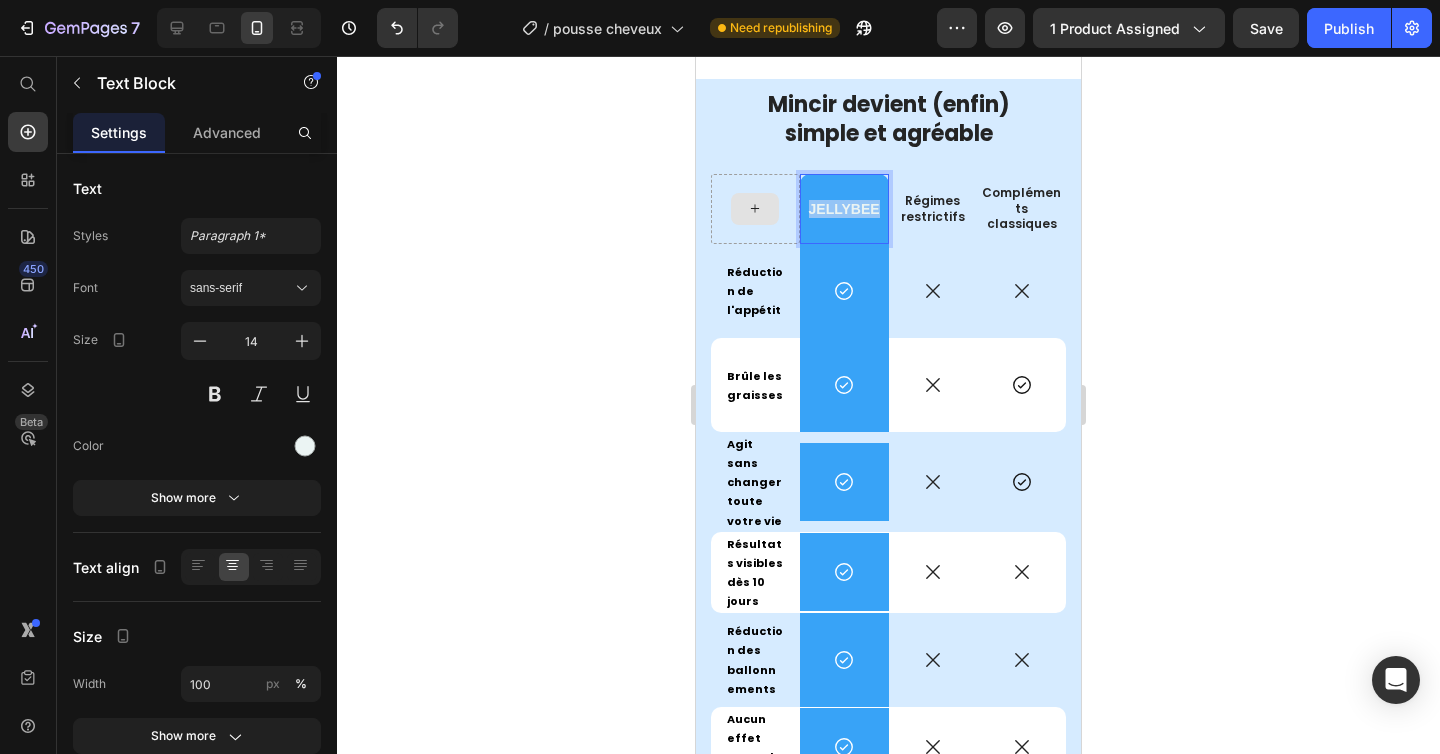 click on "JELLYBEE" at bounding box center [844, 209] 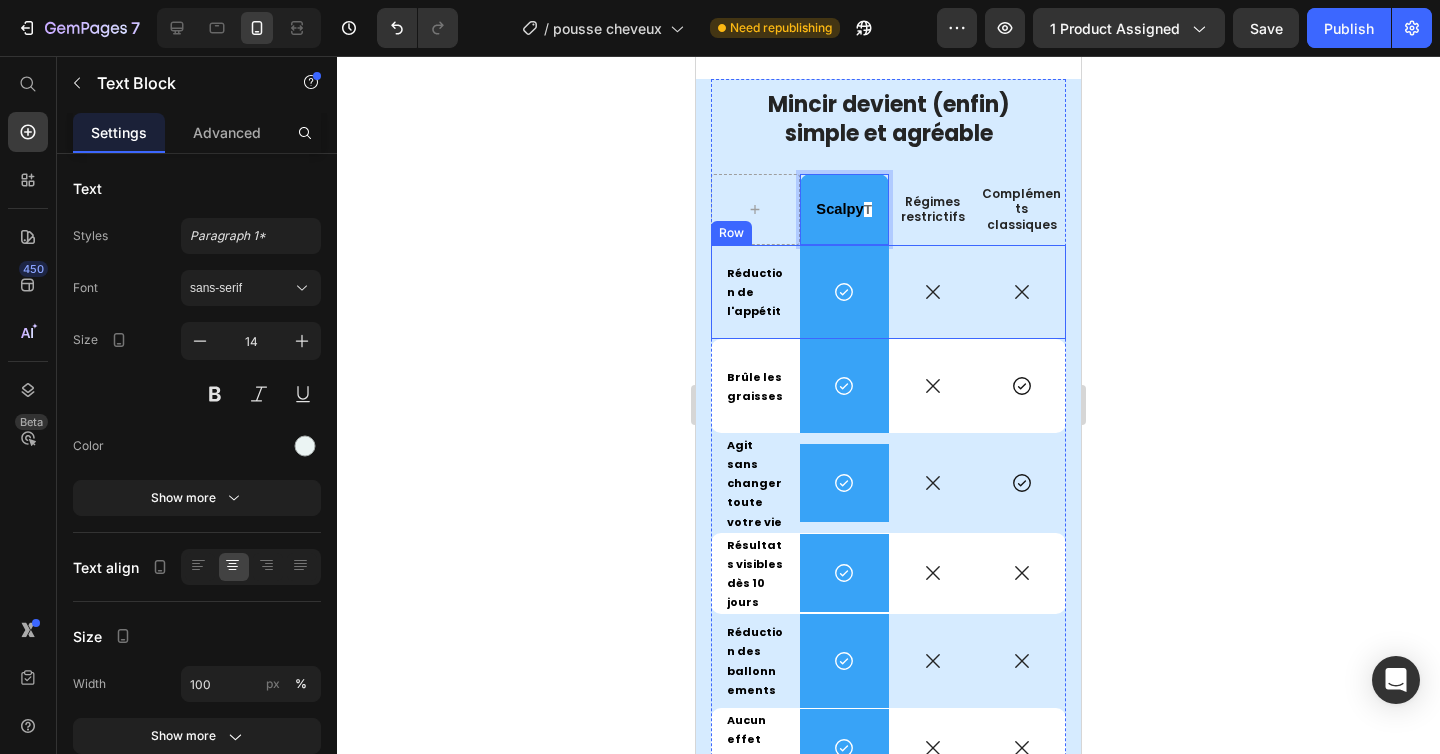 click on "Icon" at bounding box center (933, 292) 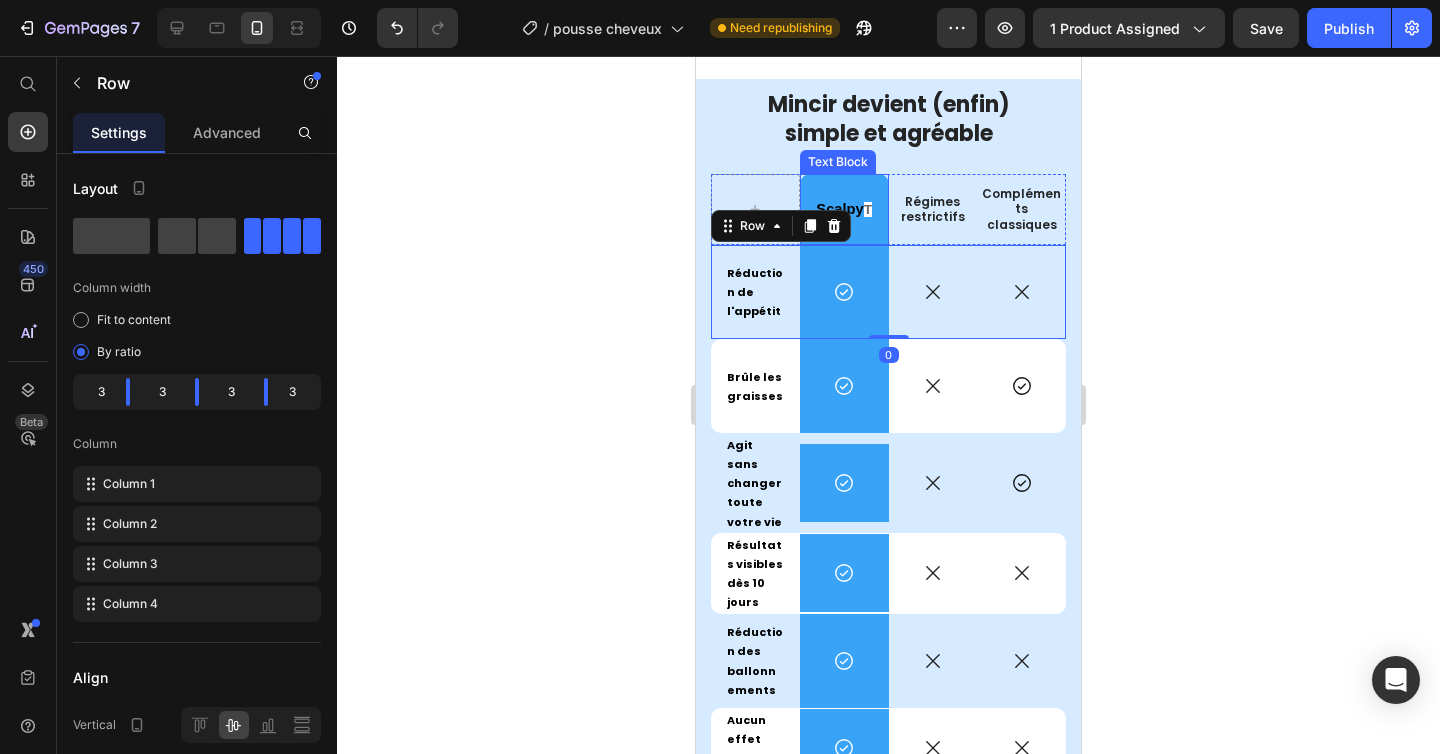 click on "Scalpy" at bounding box center (839, 209) 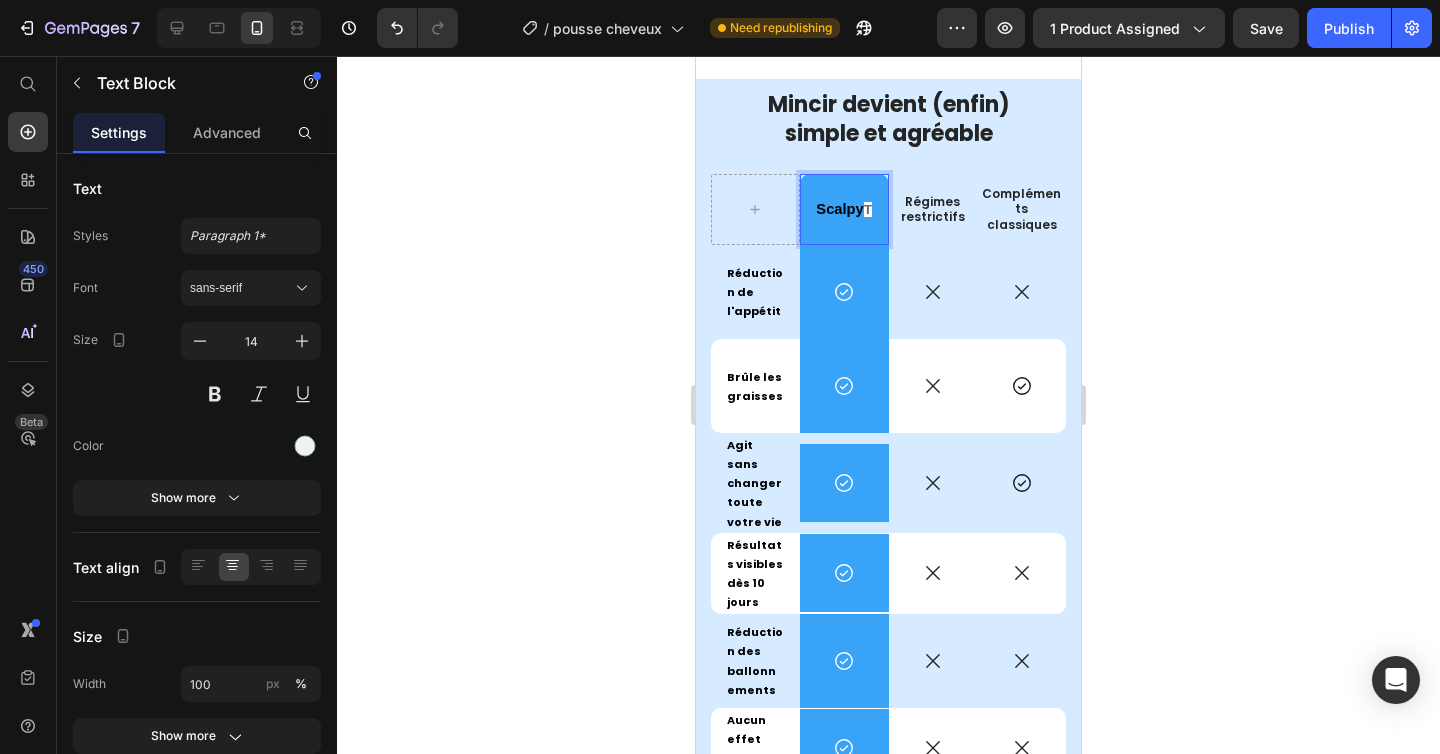 click on "Scalpy T" at bounding box center [844, 209] 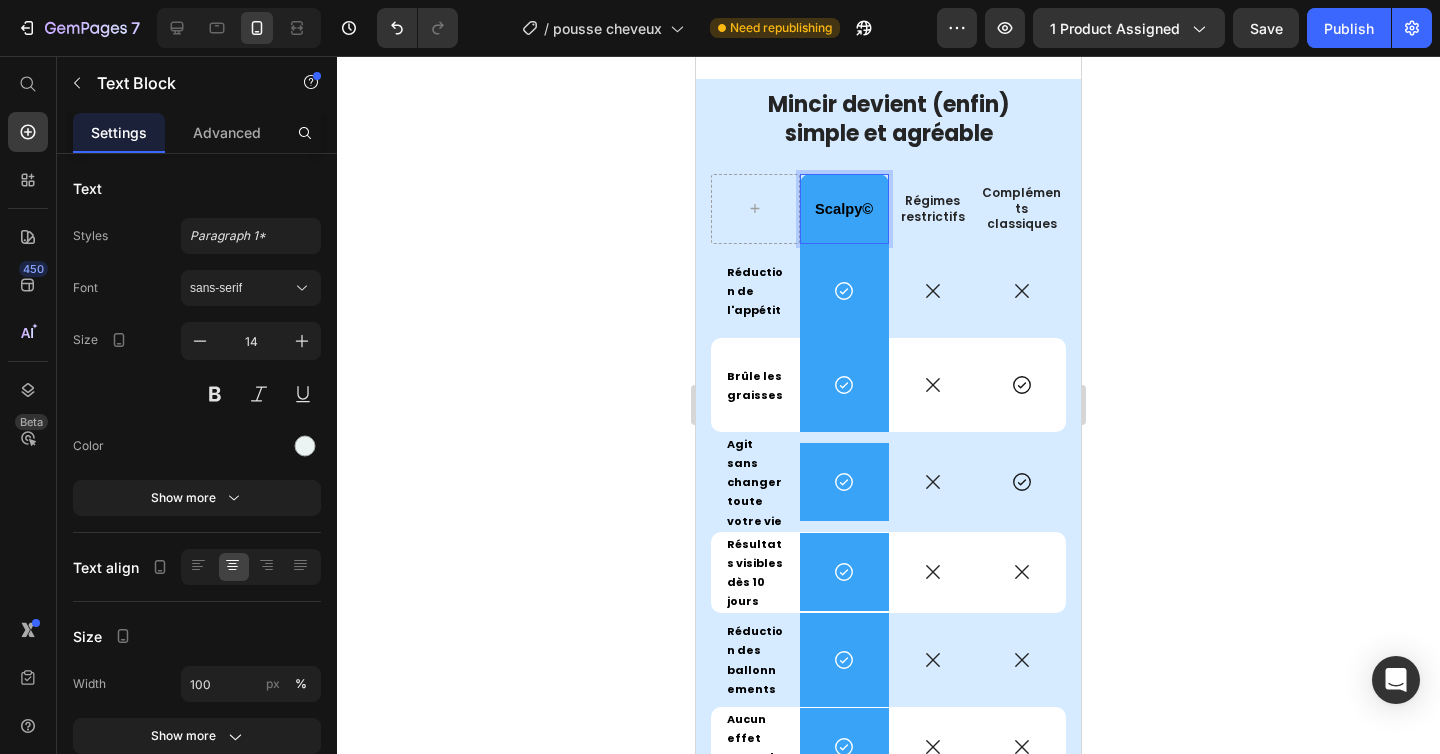 click 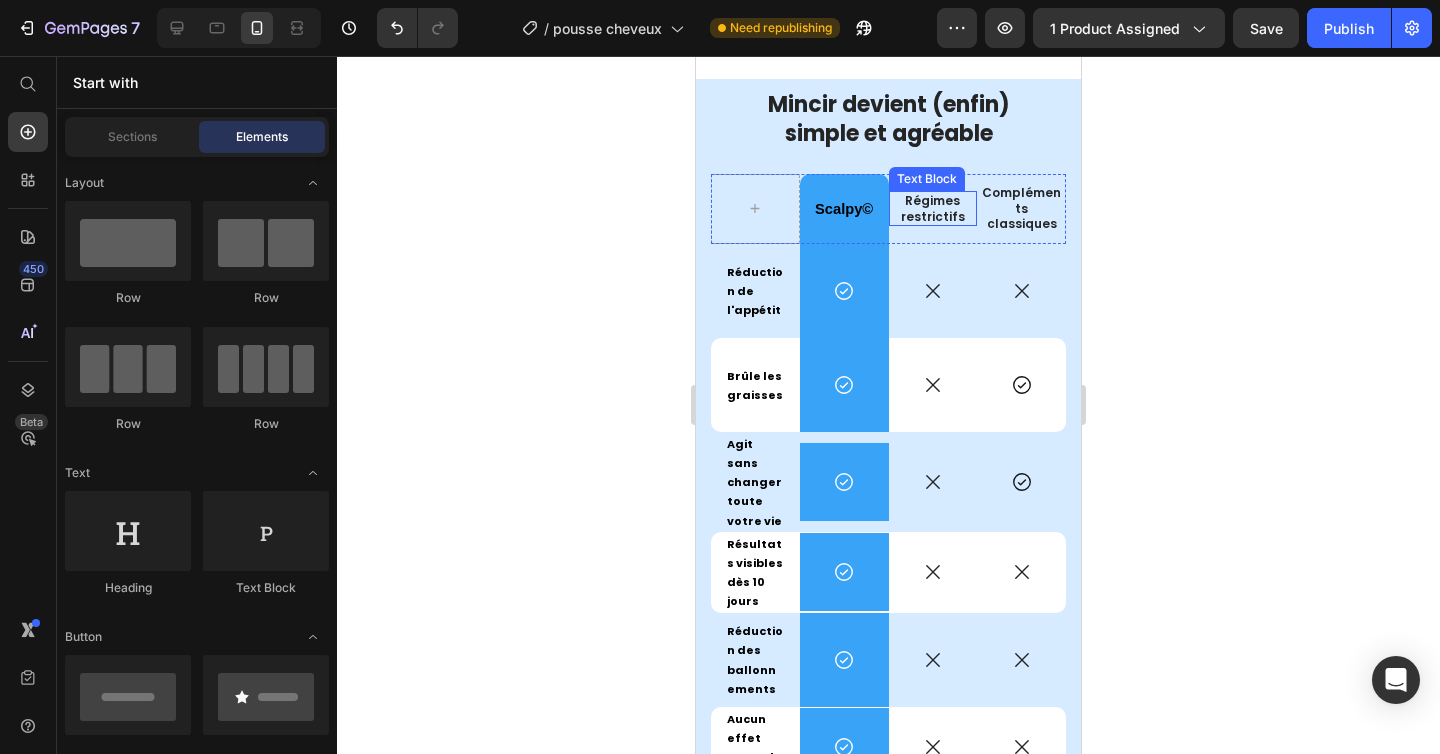 click on "Régimes restrictifs" at bounding box center [933, 208] 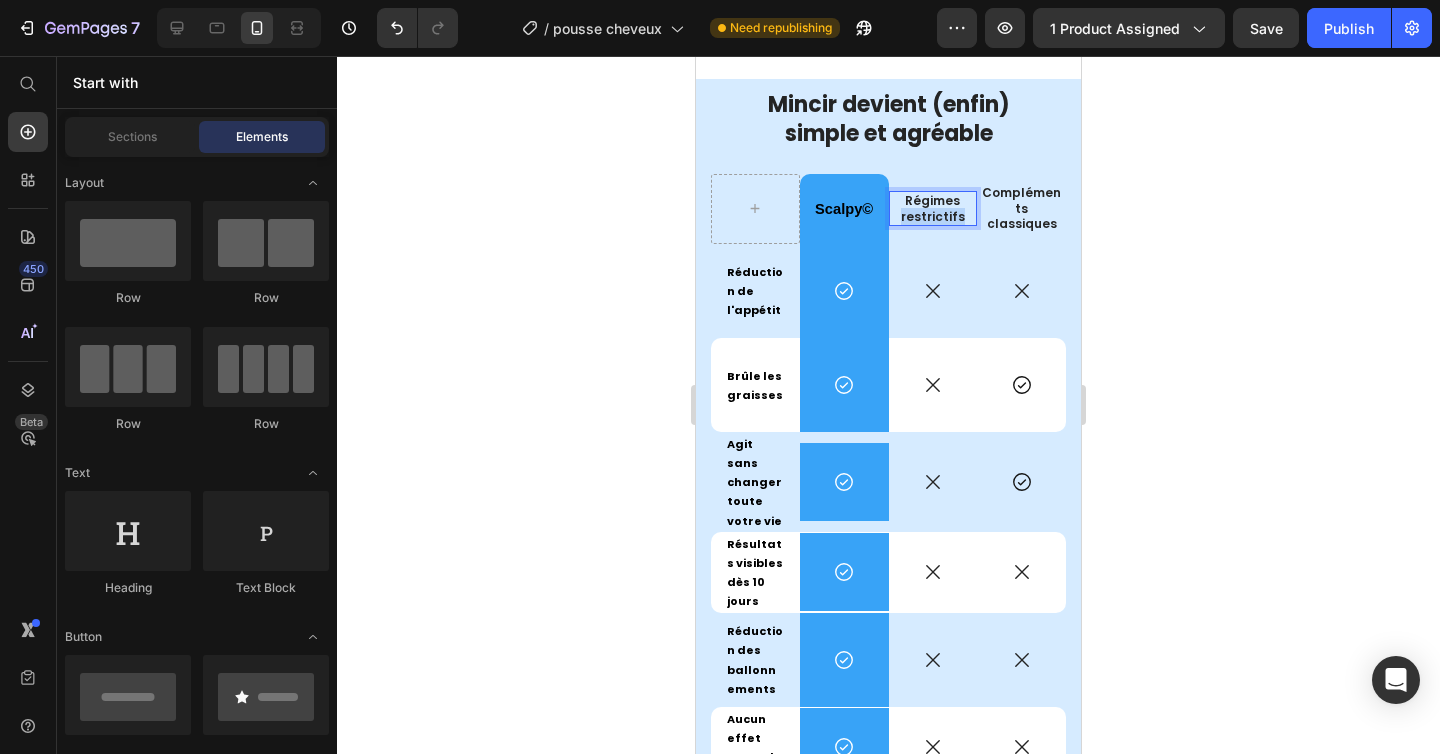 click on "Régimes restrictifs" at bounding box center (933, 208) 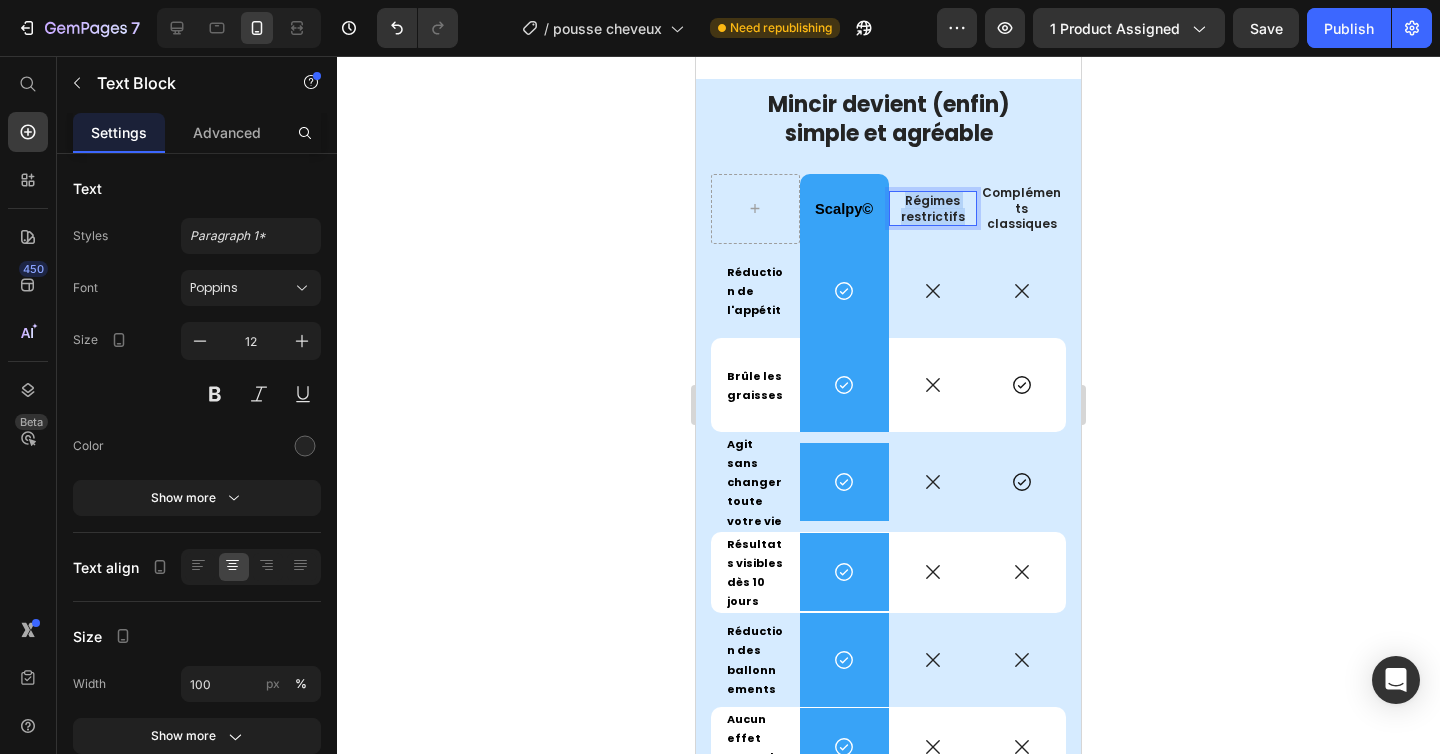 click on "Régimes restrictifs" at bounding box center [933, 208] 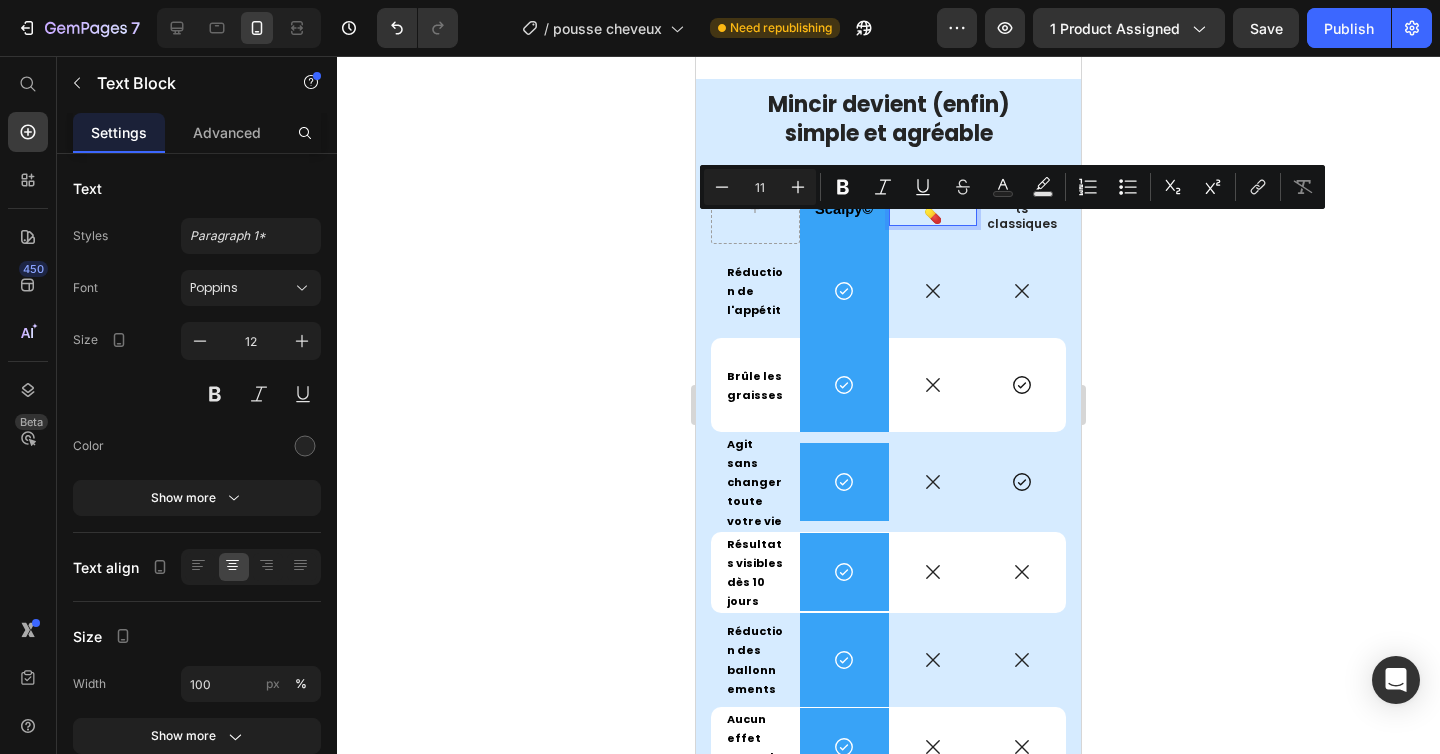 scroll, scrollTop: 5474, scrollLeft: 0, axis: vertical 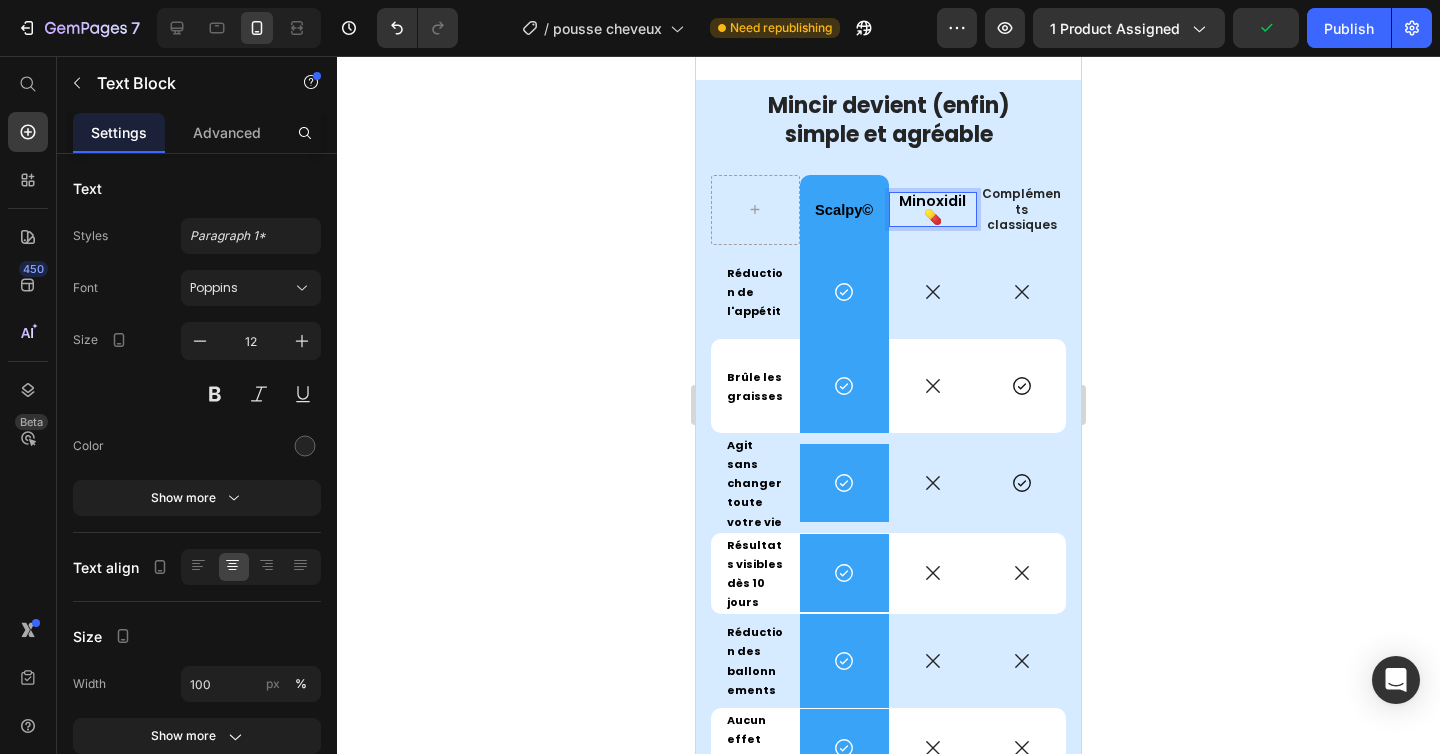 click on "Minoxidil 💊" at bounding box center (932, 209) 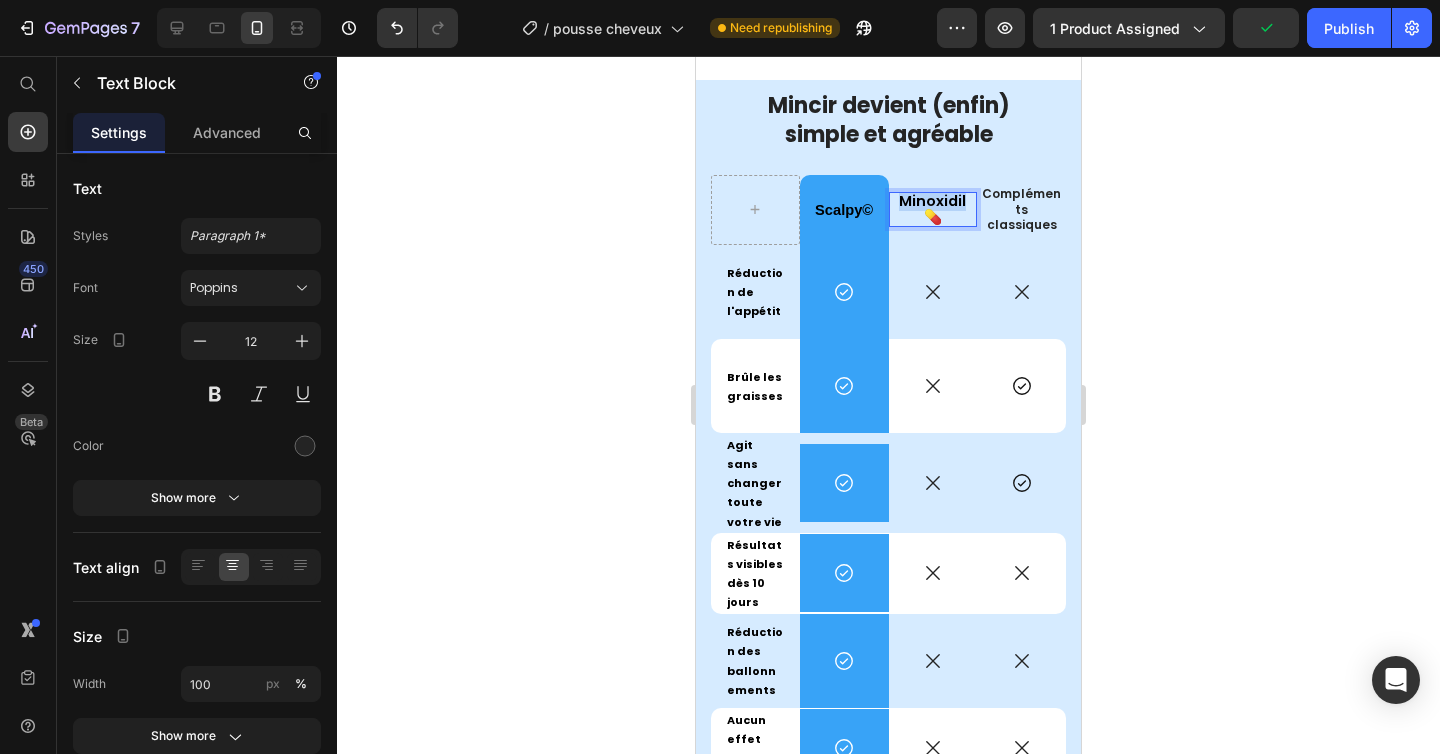 click on "Minoxidil 💊" at bounding box center [932, 209] 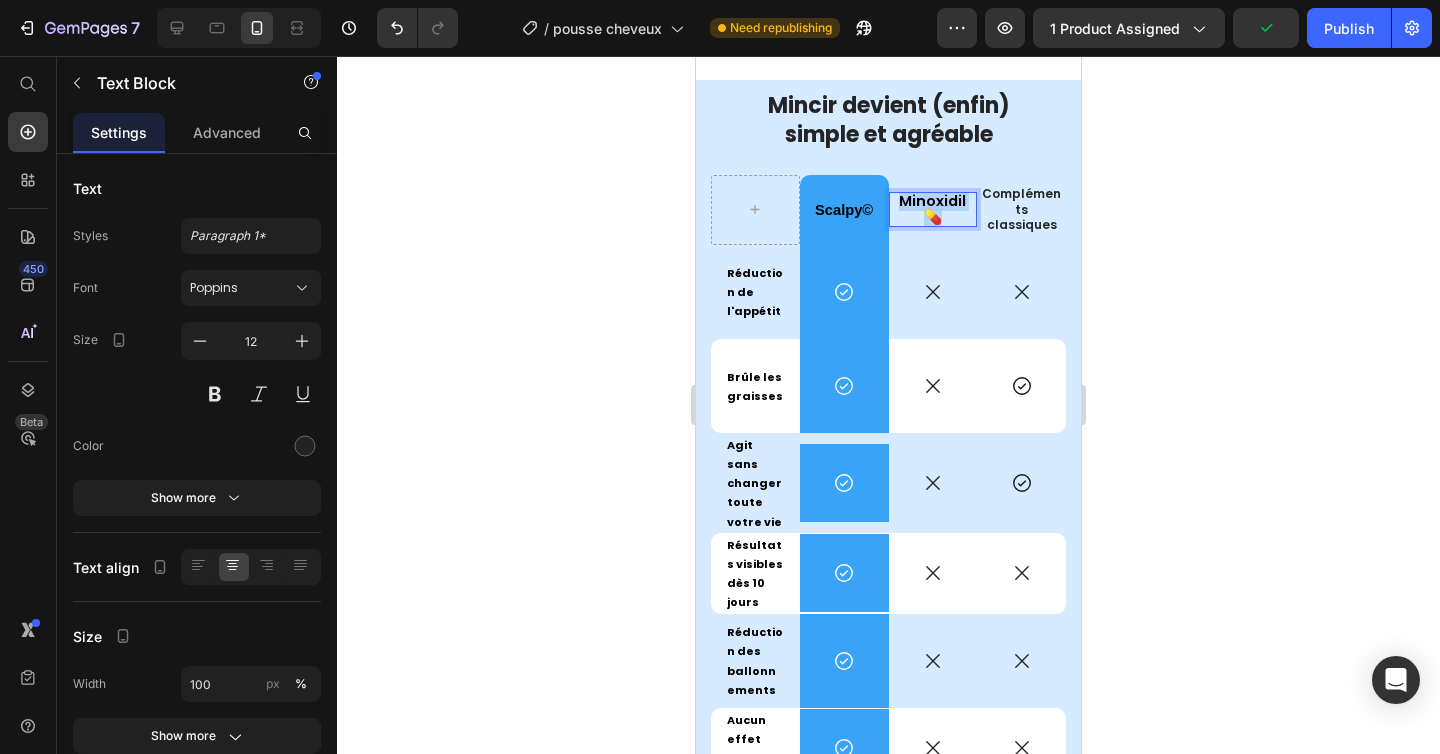 click on "Minoxidil 💊" at bounding box center [932, 209] 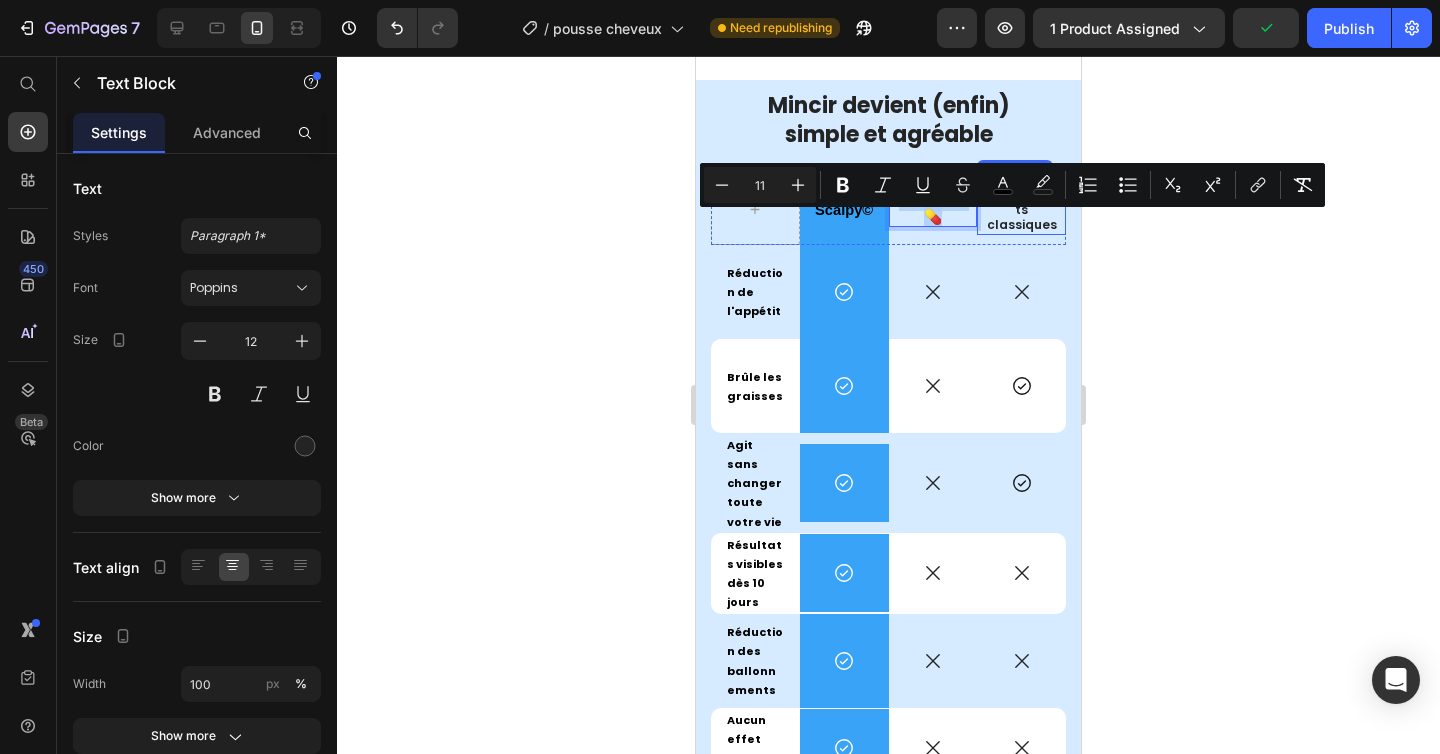 click on "Compléments classiques" at bounding box center (1021, 209) 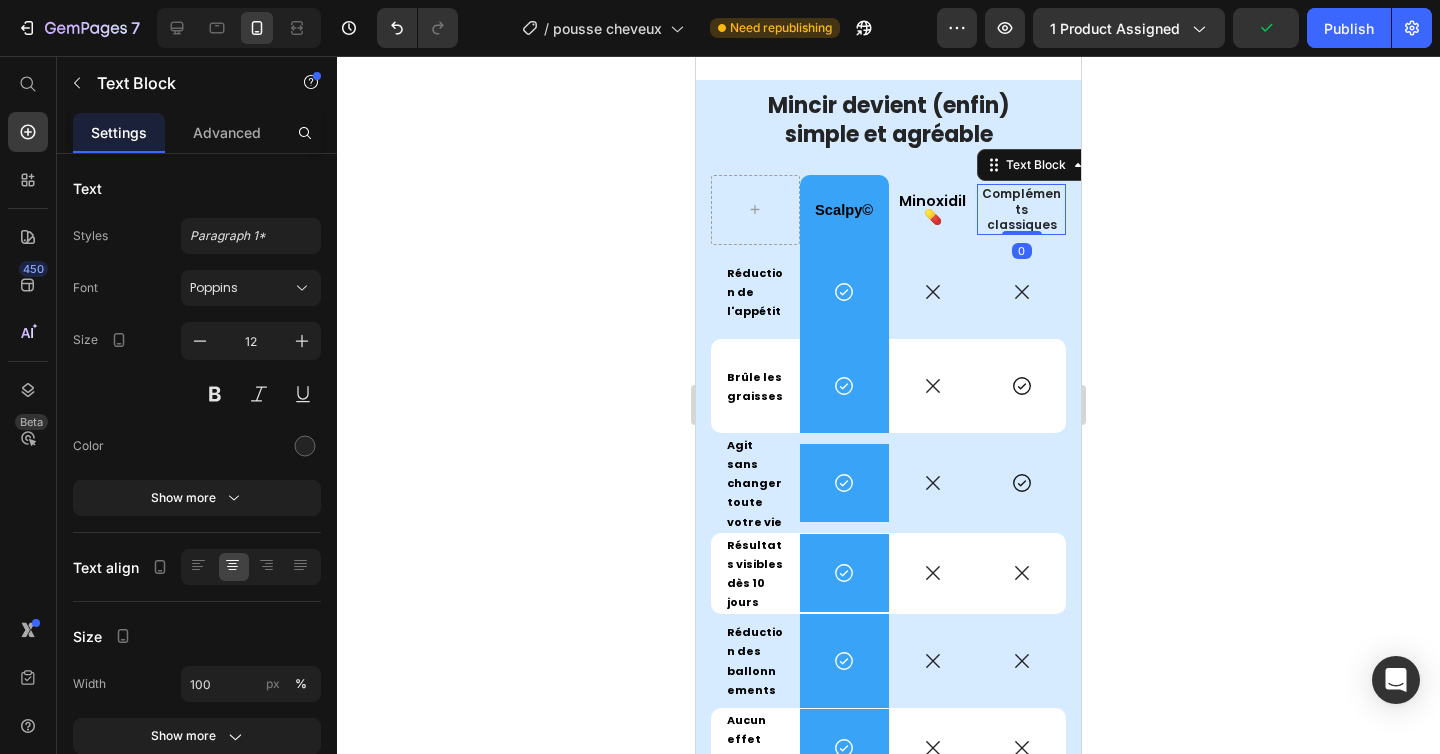 click on "Compléments classiques" at bounding box center [1021, 209] 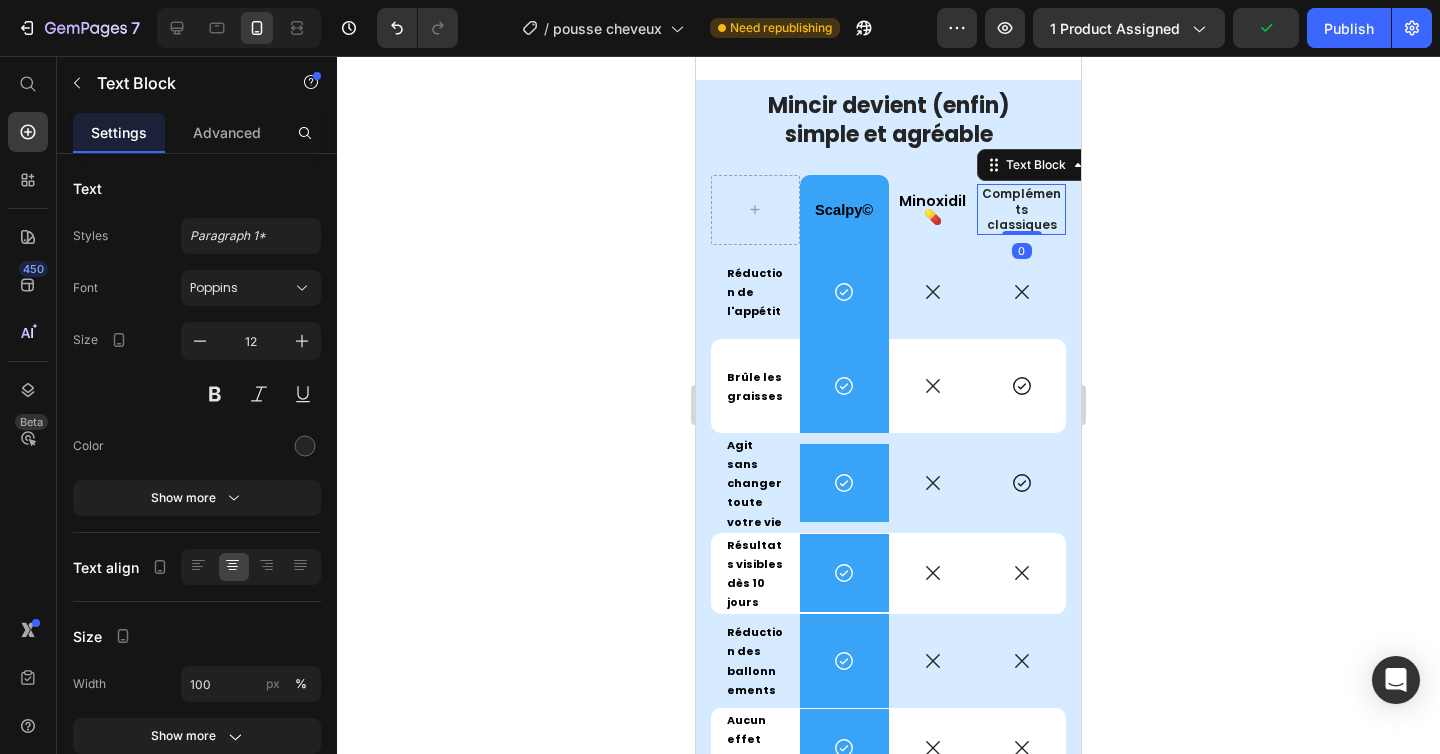 click on "Compléments classiques" at bounding box center (1021, 209) 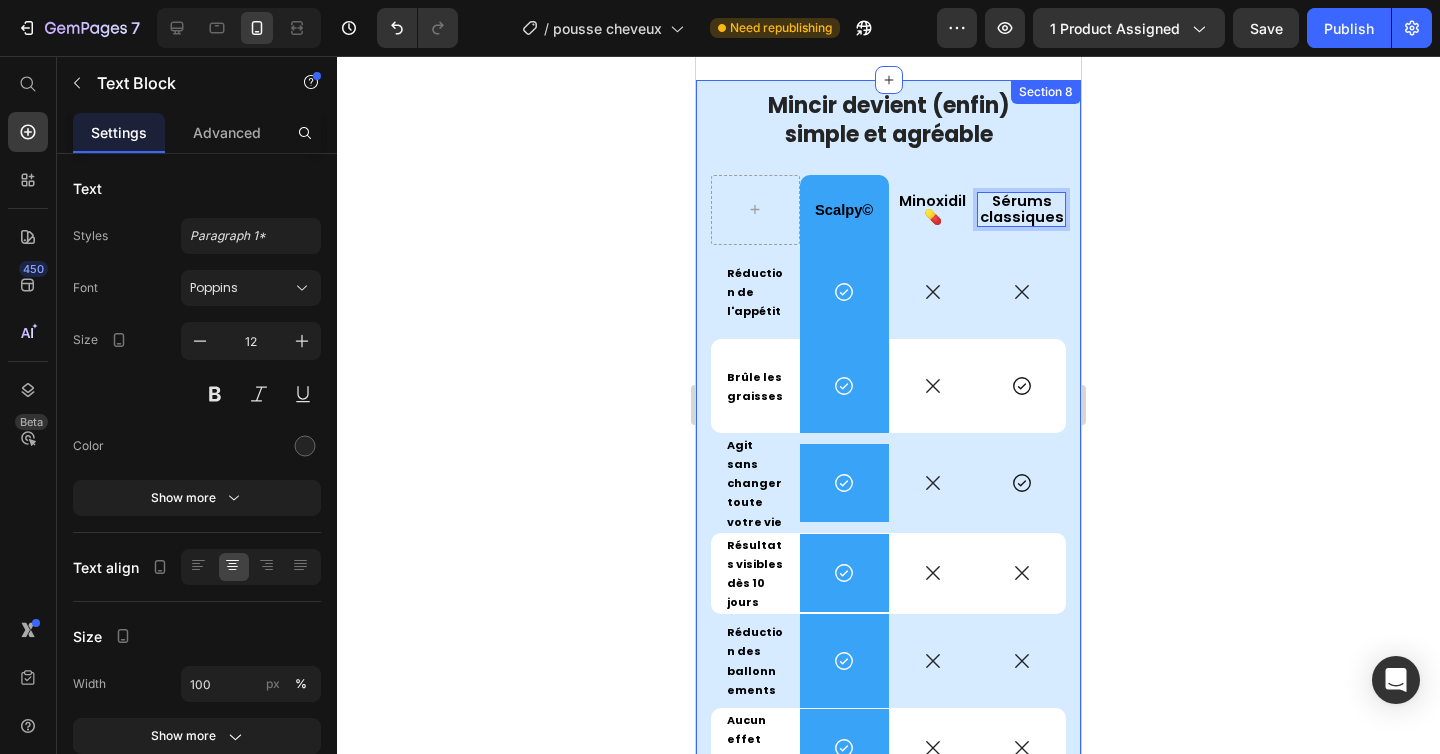click 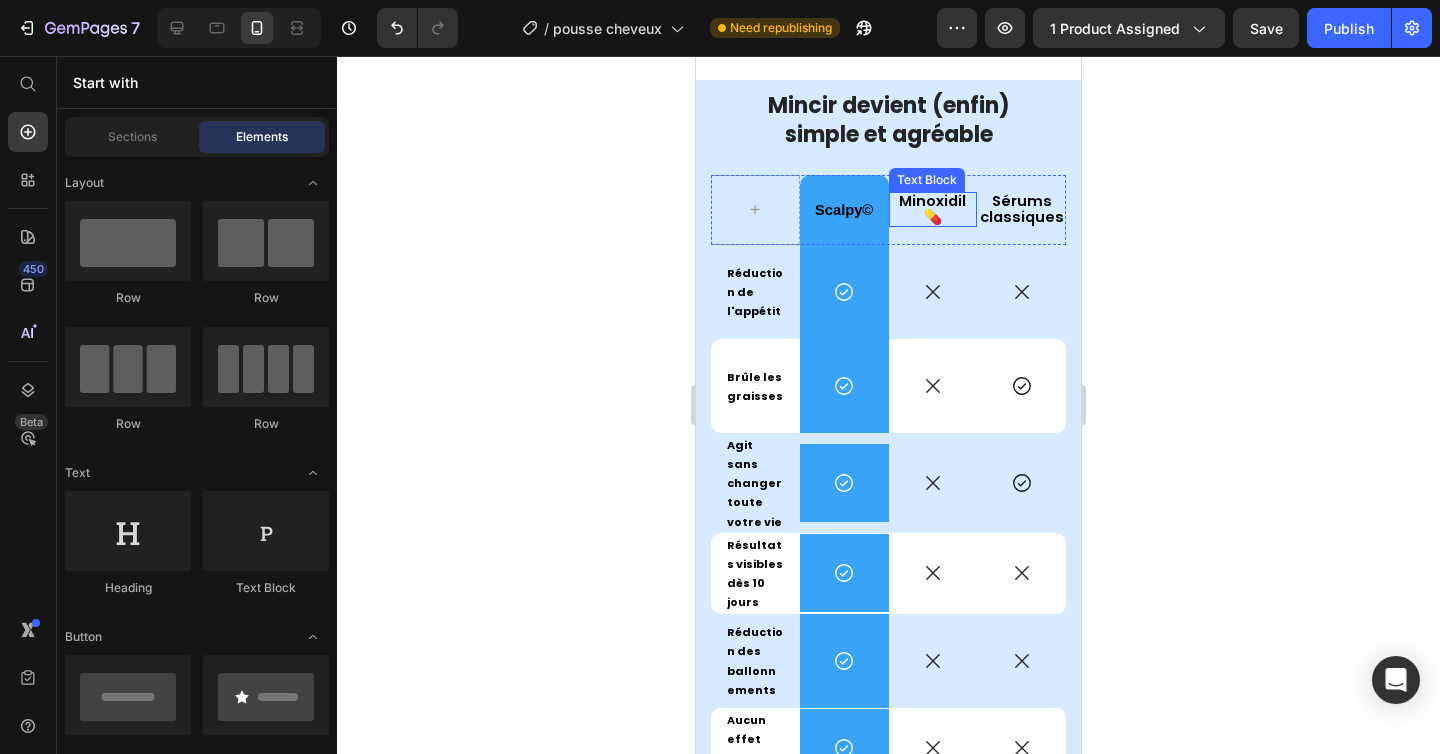 click on "Minoxidil 💊" at bounding box center (933, 209) 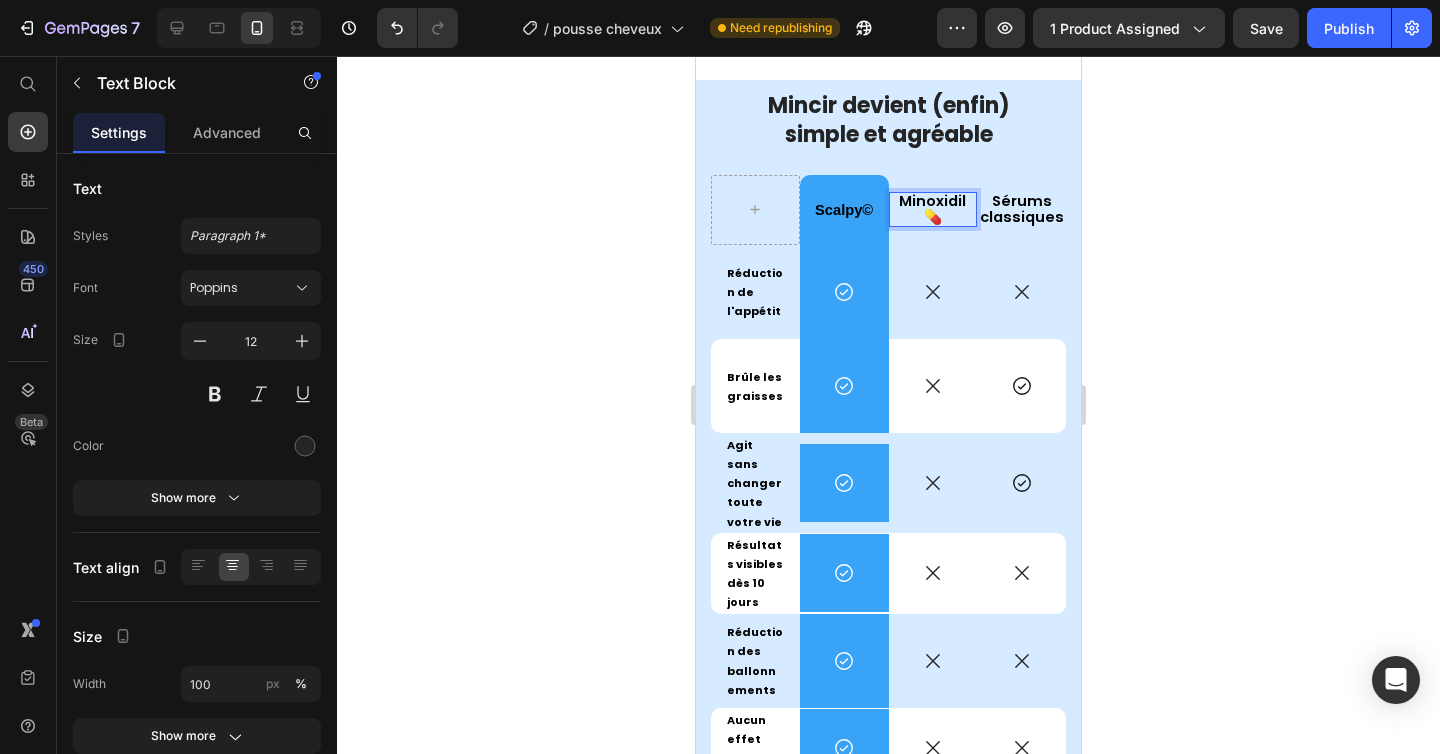 scroll, scrollTop: 5482, scrollLeft: 0, axis: vertical 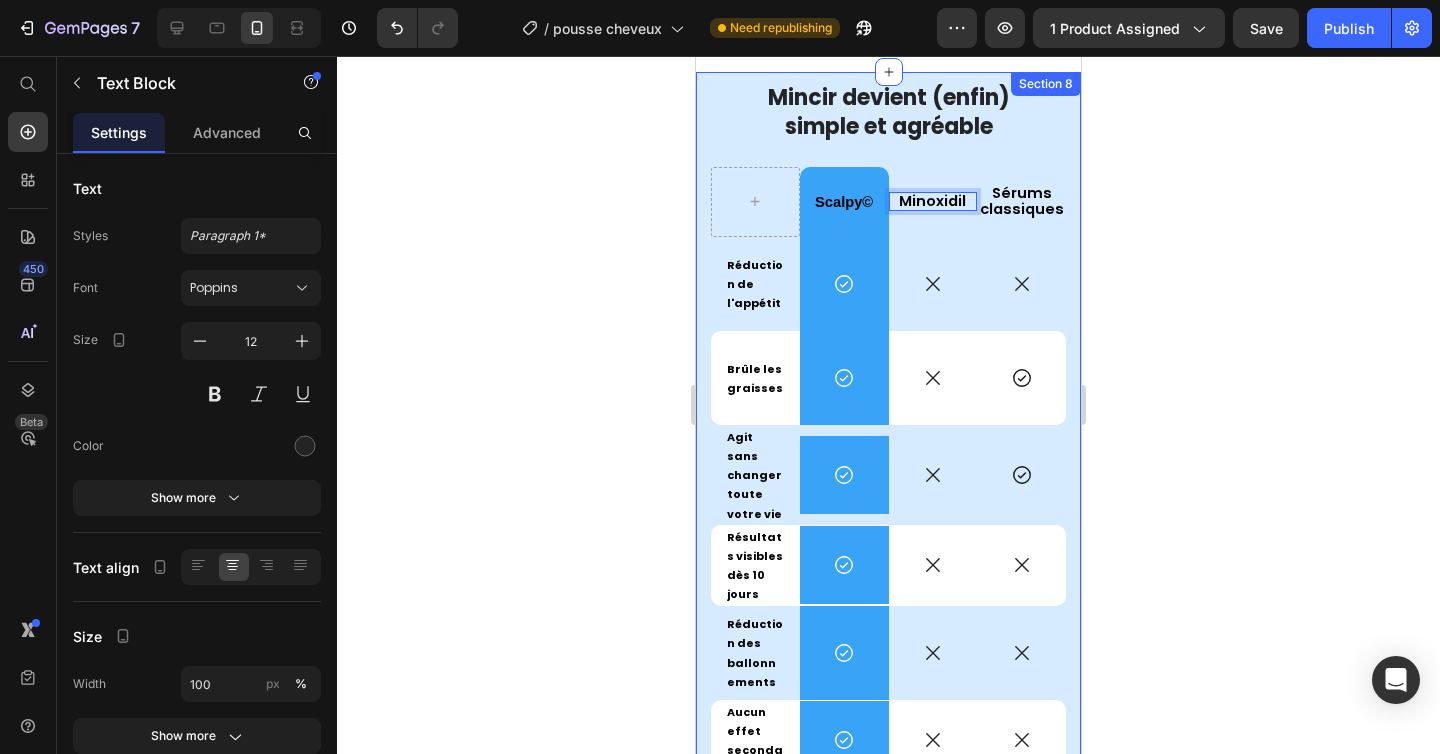 click 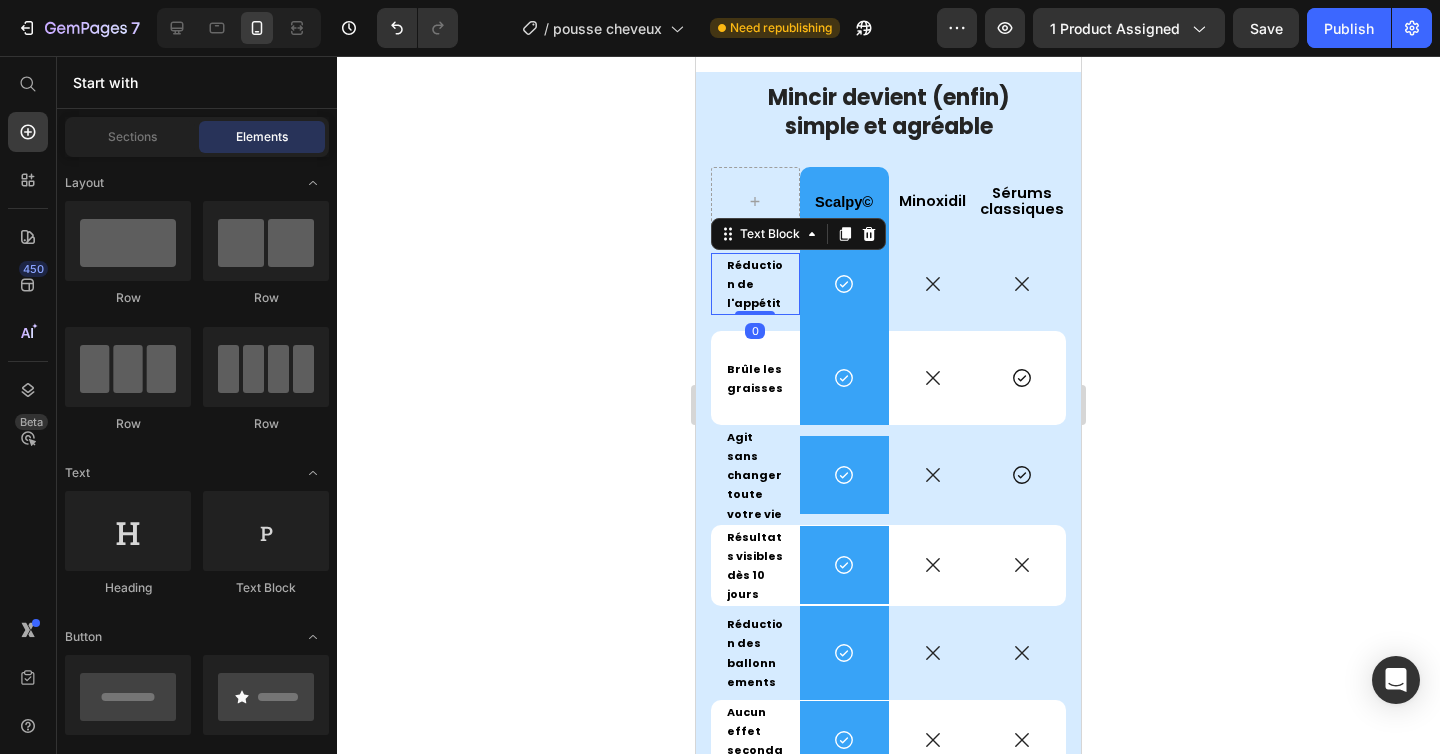 click on "Réduction de l'appétit" at bounding box center (755, 284) 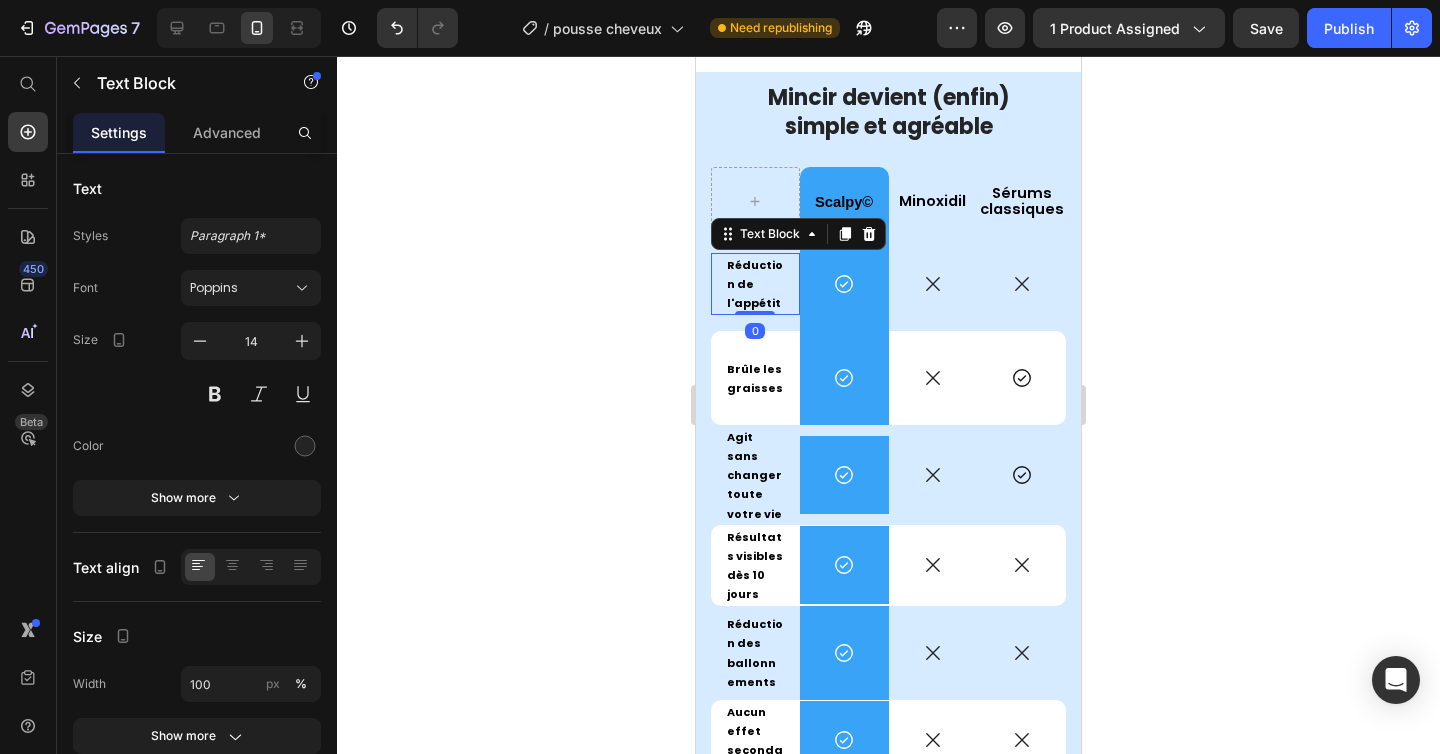 click on "Réduction de l'appétit" at bounding box center (755, 284) 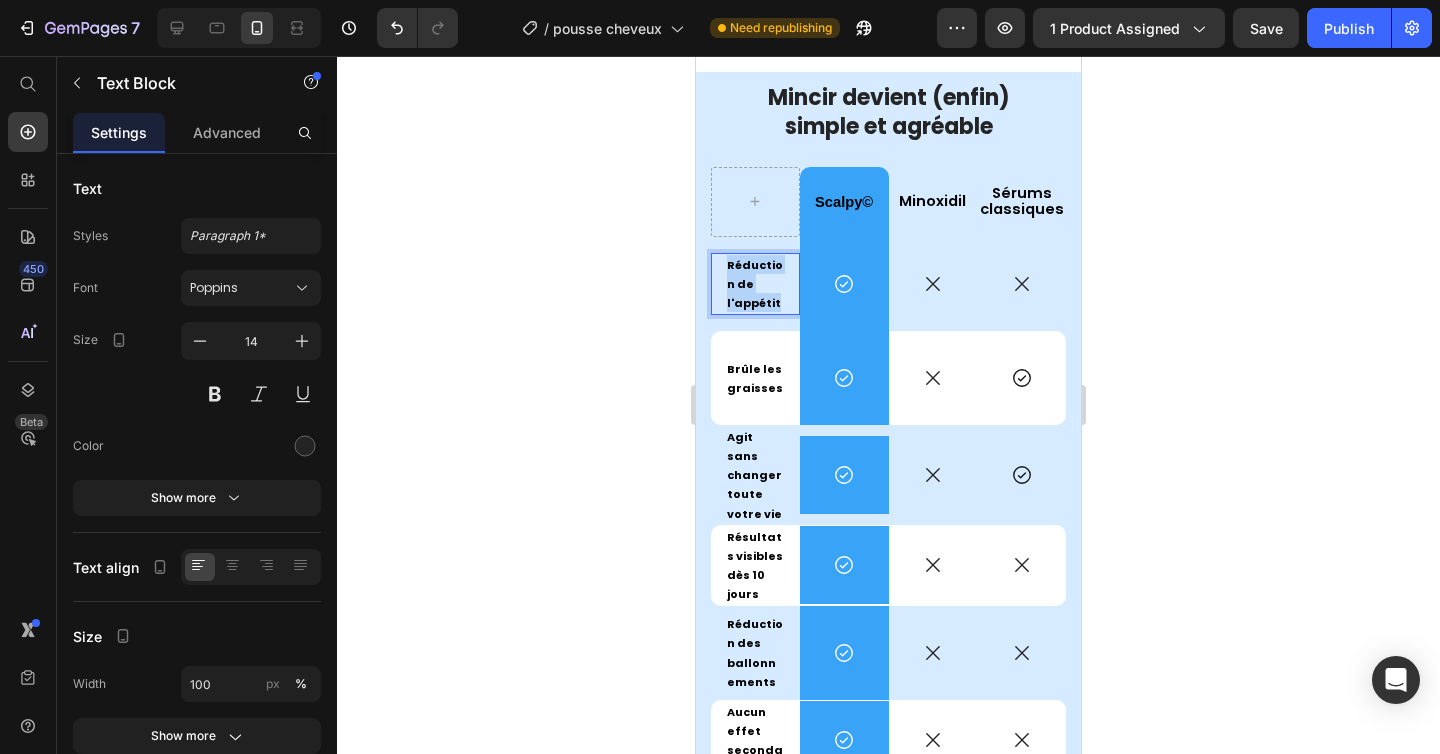 click on "Réduction de l'appétit" at bounding box center [755, 284] 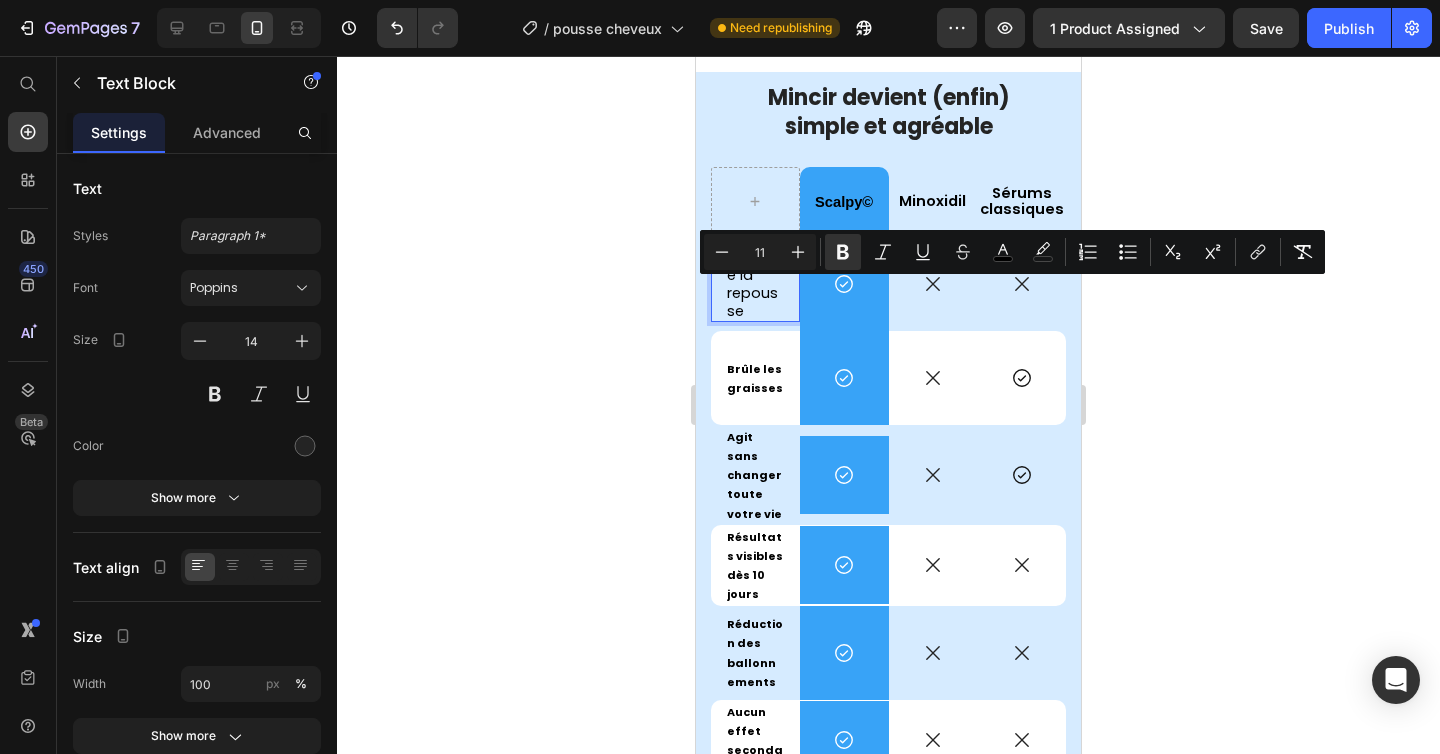 scroll, scrollTop: 5474, scrollLeft: 0, axis: vertical 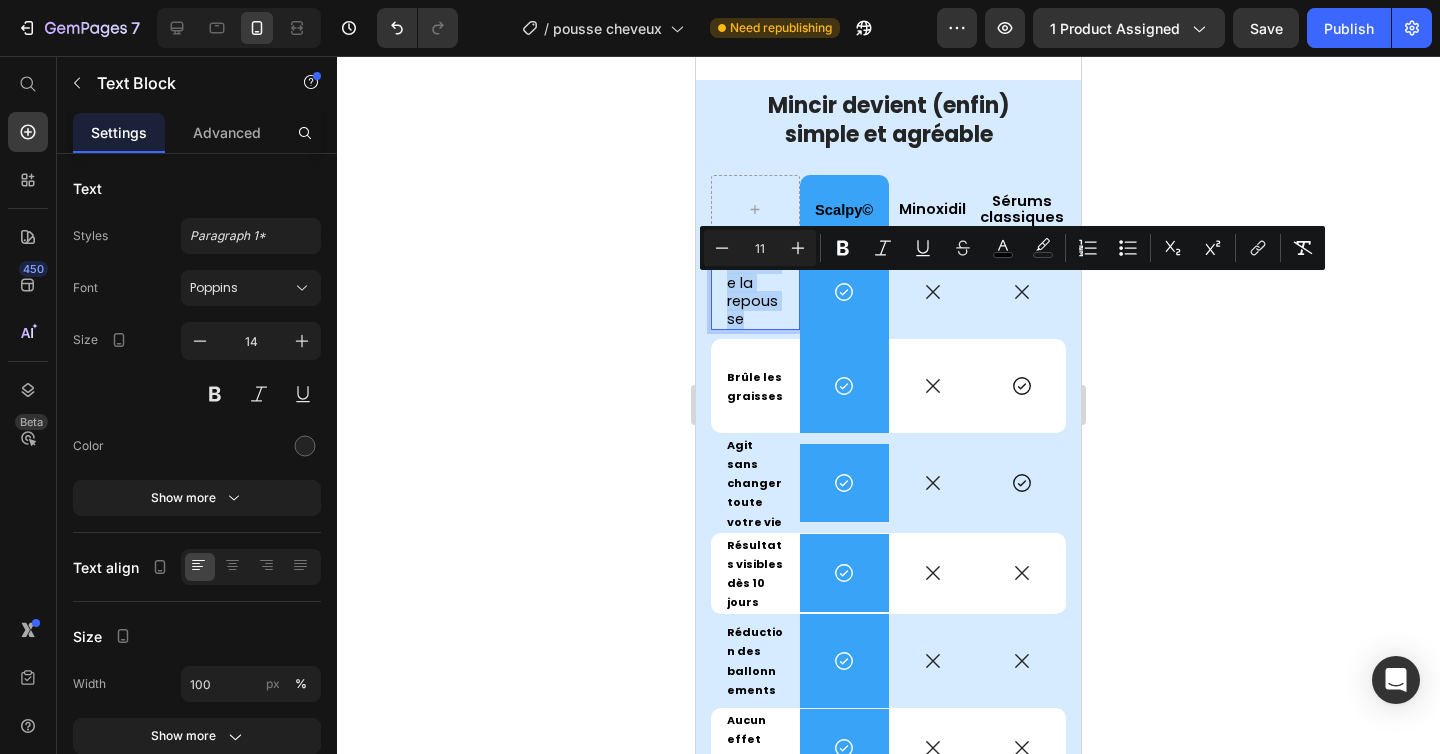 drag, startPoint x: 752, startPoint y: 348, endPoint x: 727, endPoint y: 294, distance: 59.5063 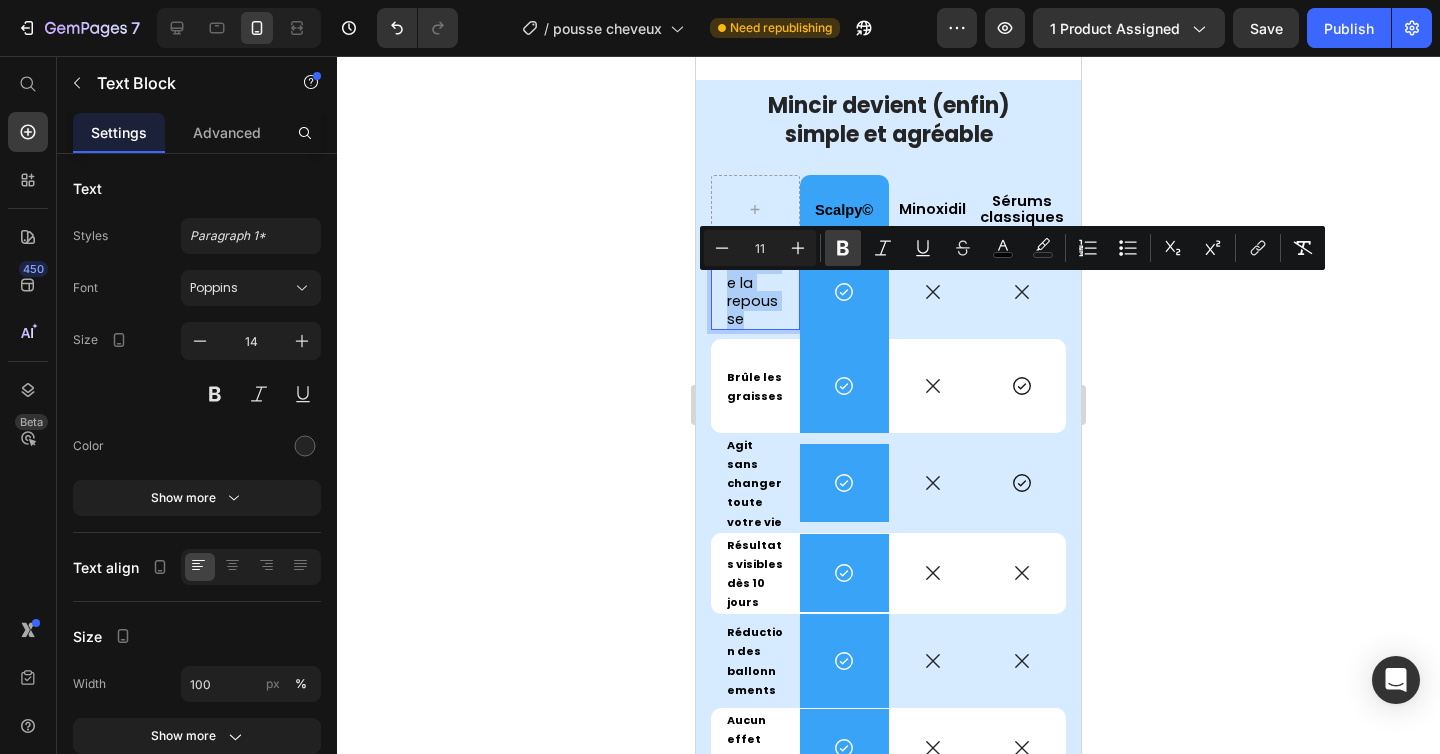 click 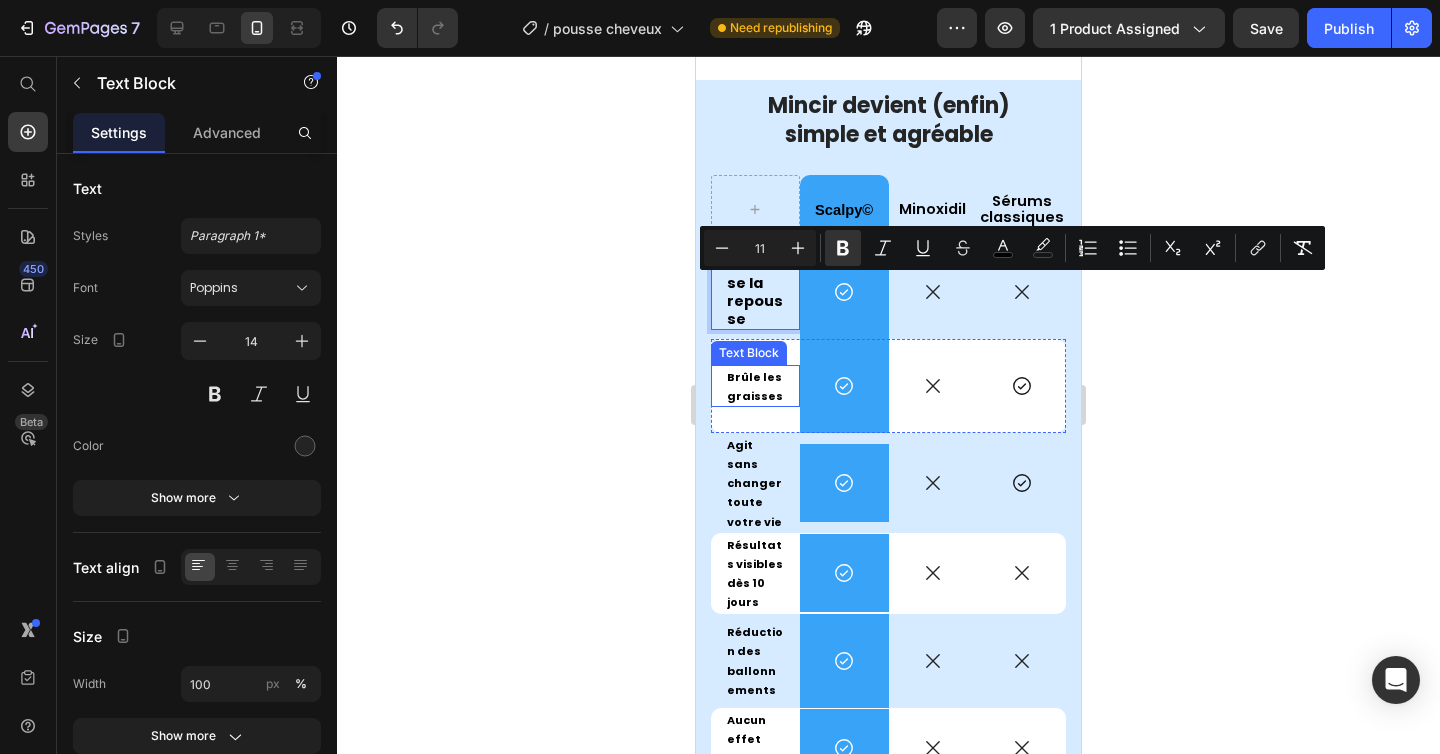 click on "Brûle les graisses" at bounding box center [755, 386] 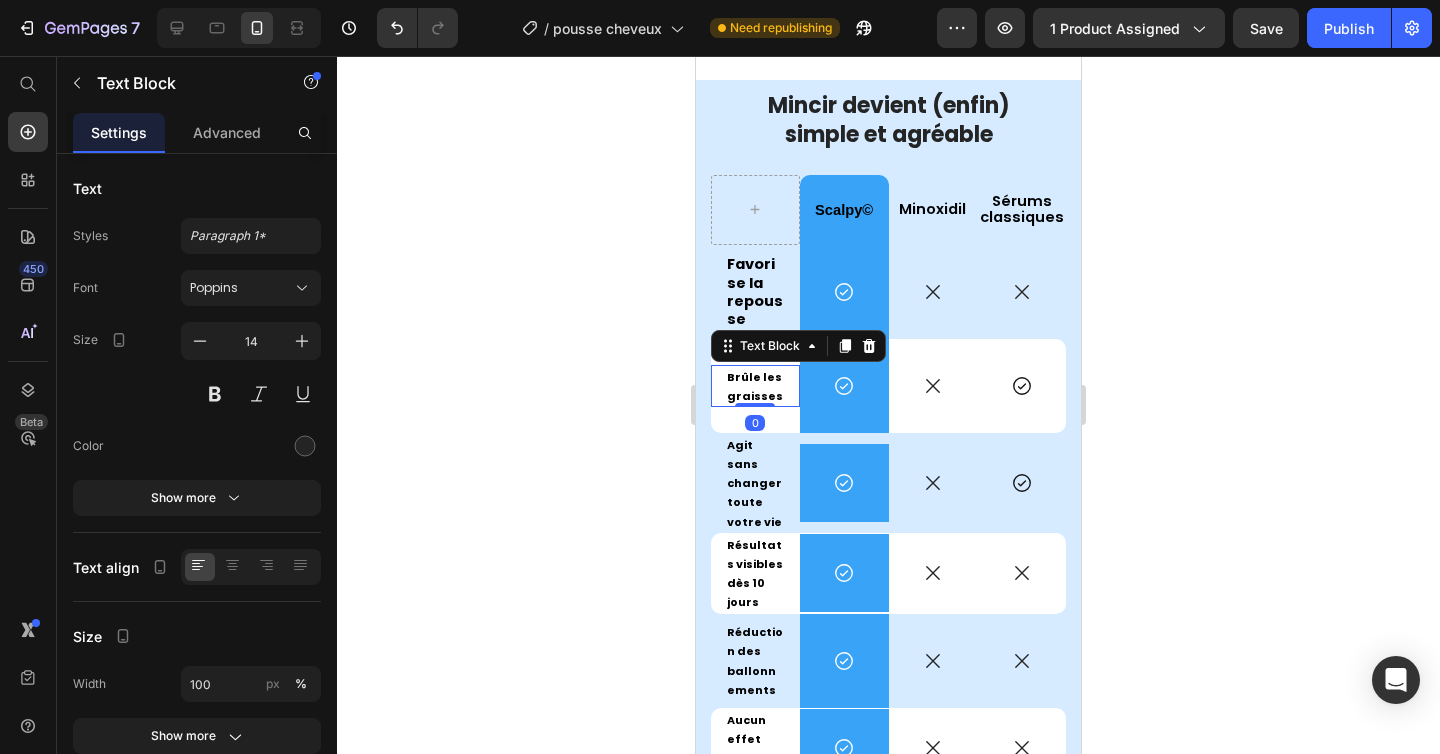 click on "Brûle les graisses" at bounding box center [755, 386] 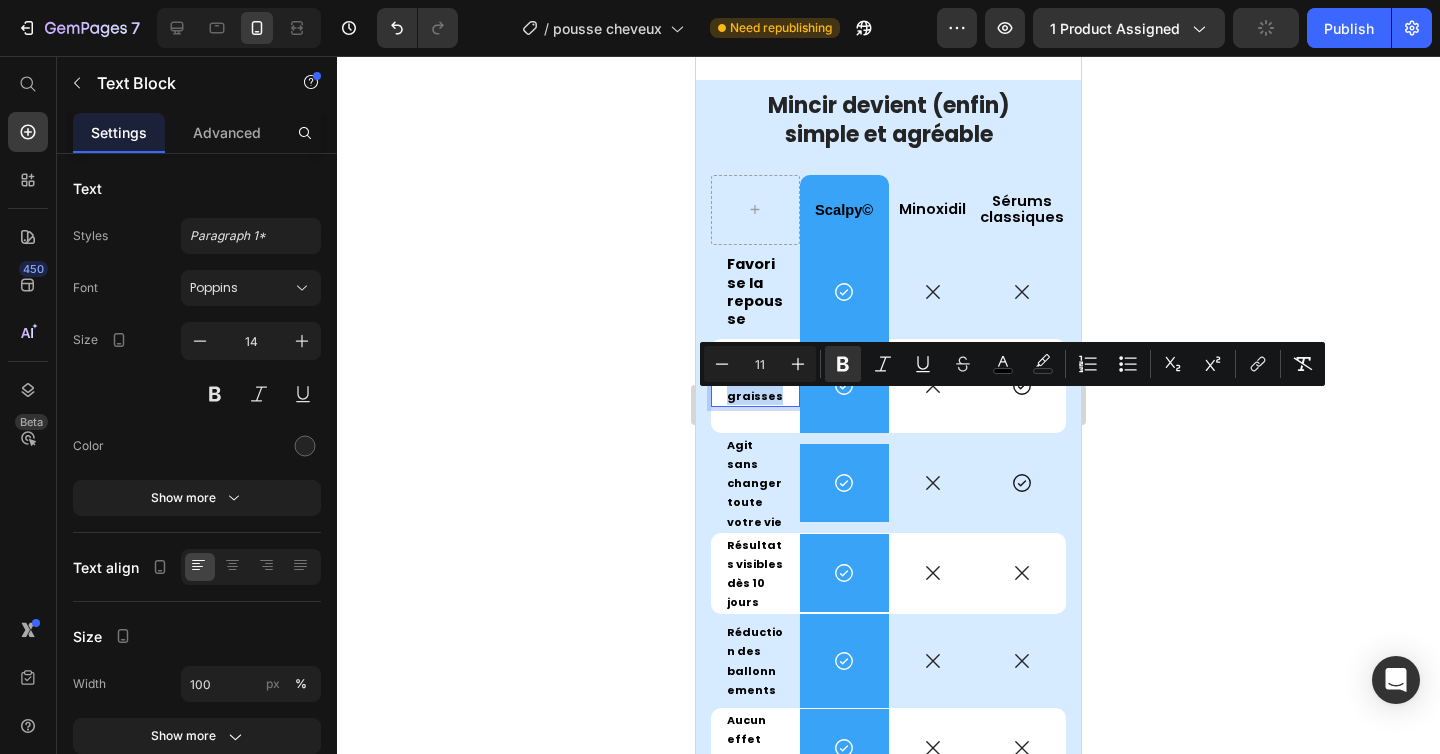 click on "Brûle les graisses" at bounding box center (755, 386) 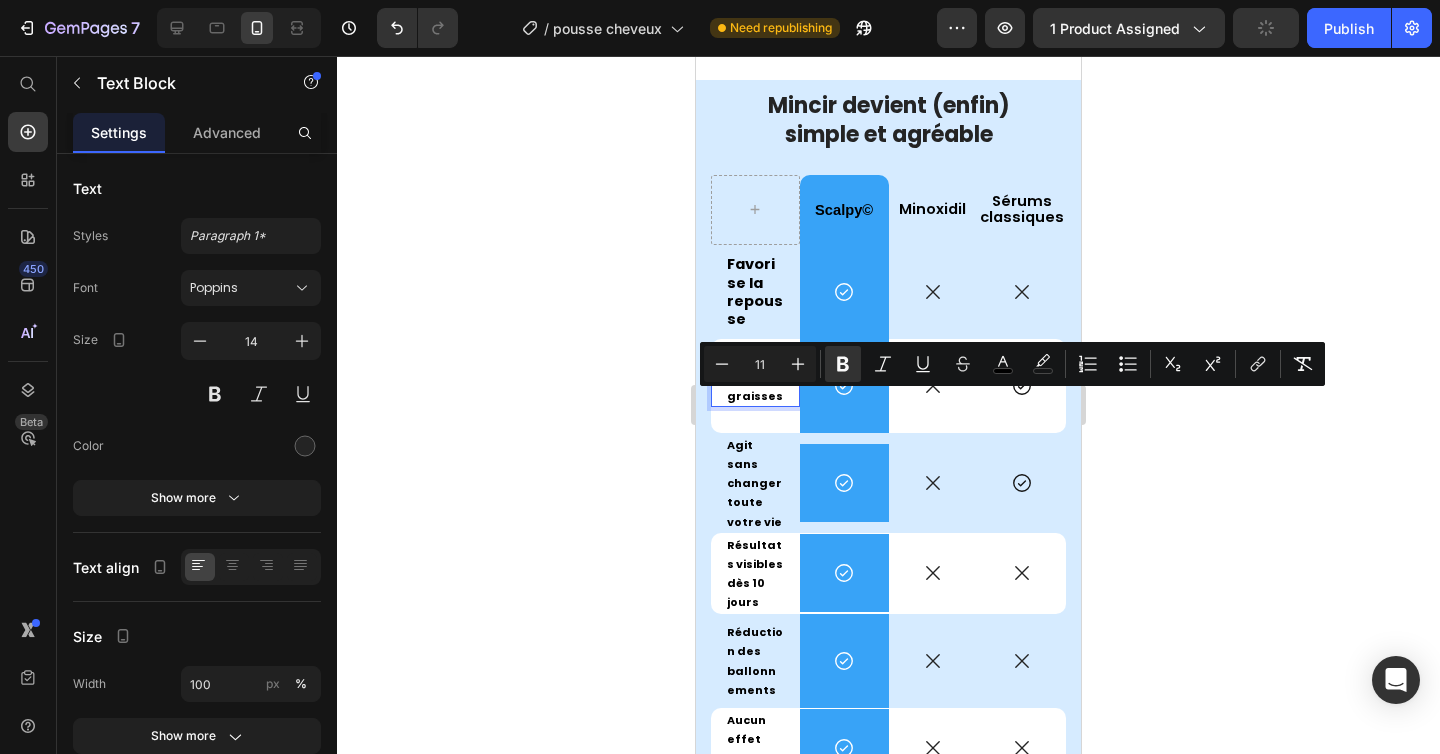 scroll, scrollTop: 5455, scrollLeft: 0, axis: vertical 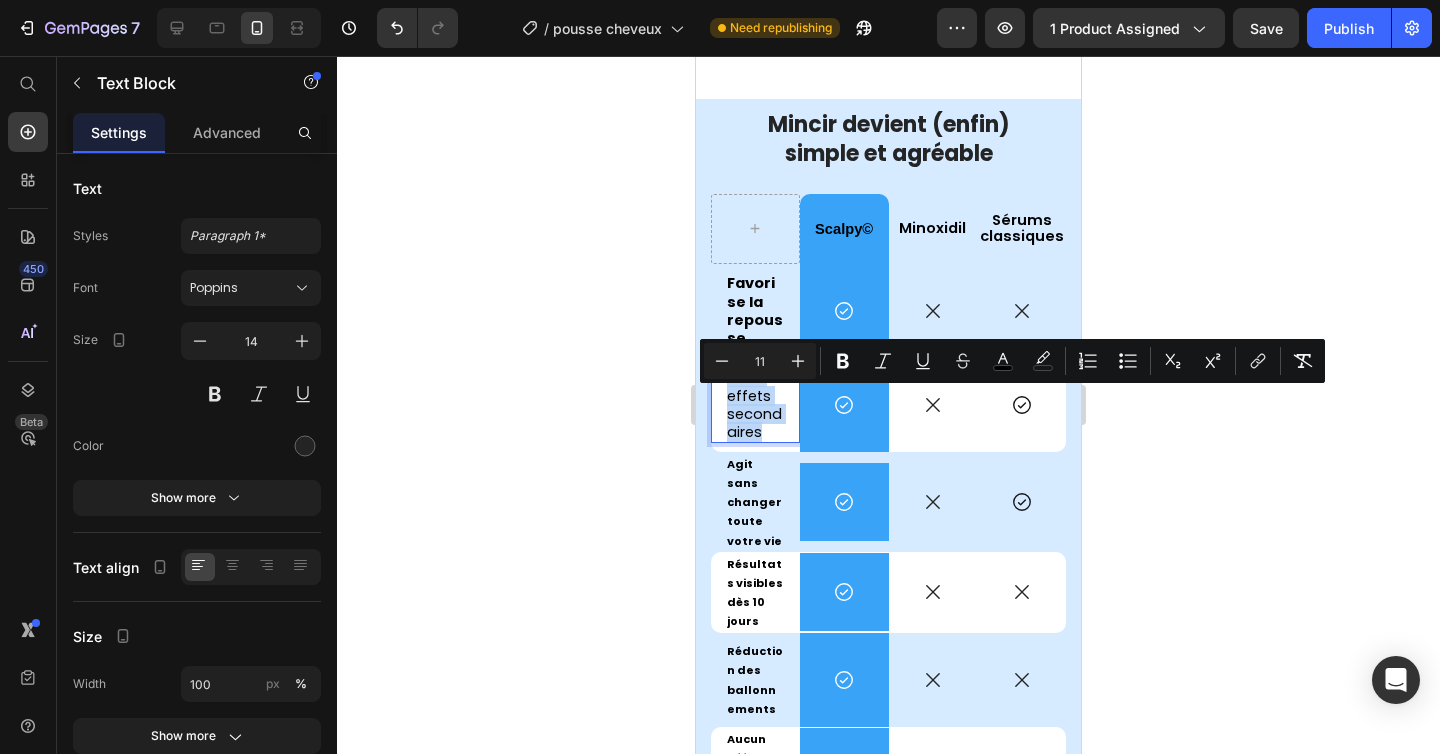 drag, startPoint x: 774, startPoint y: 459, endPoint x: 723, endPoint y: 407, distance: 72.835434 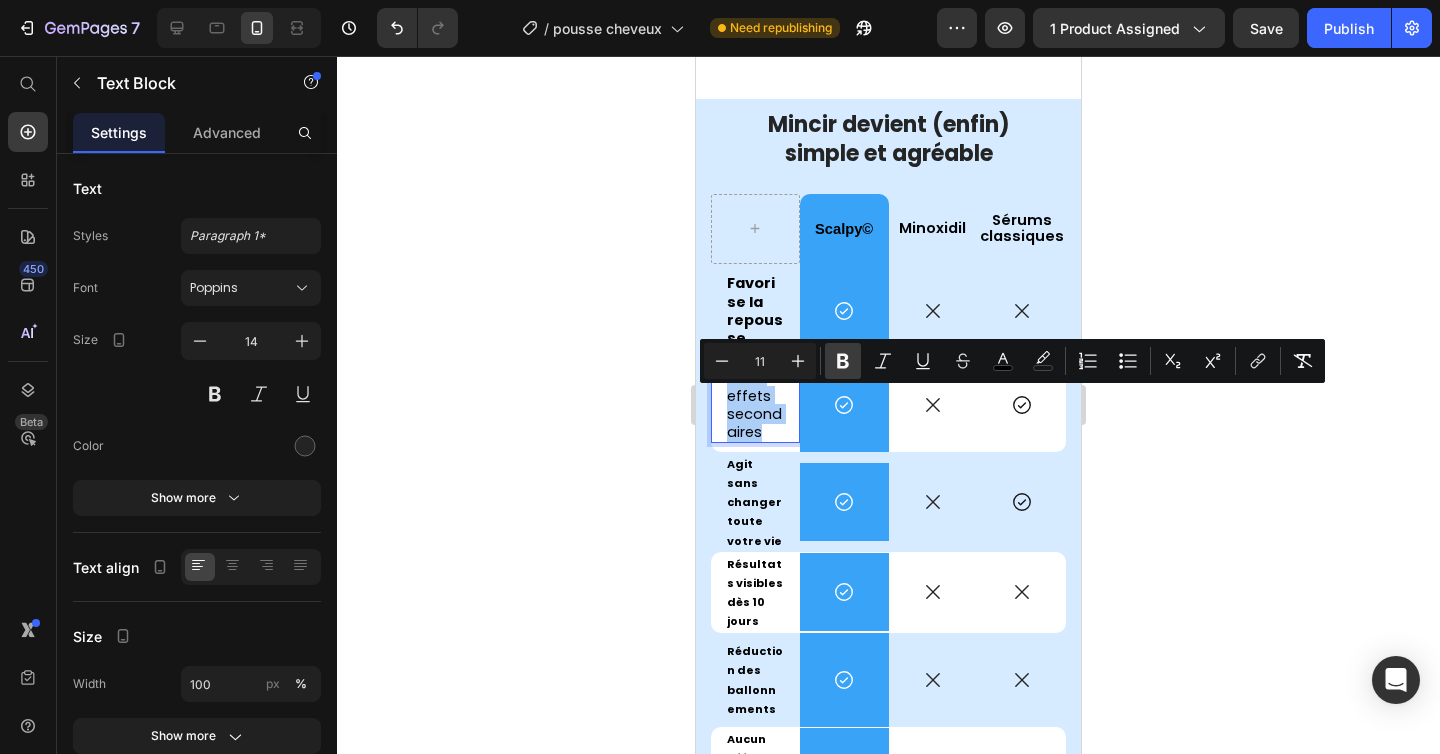 click 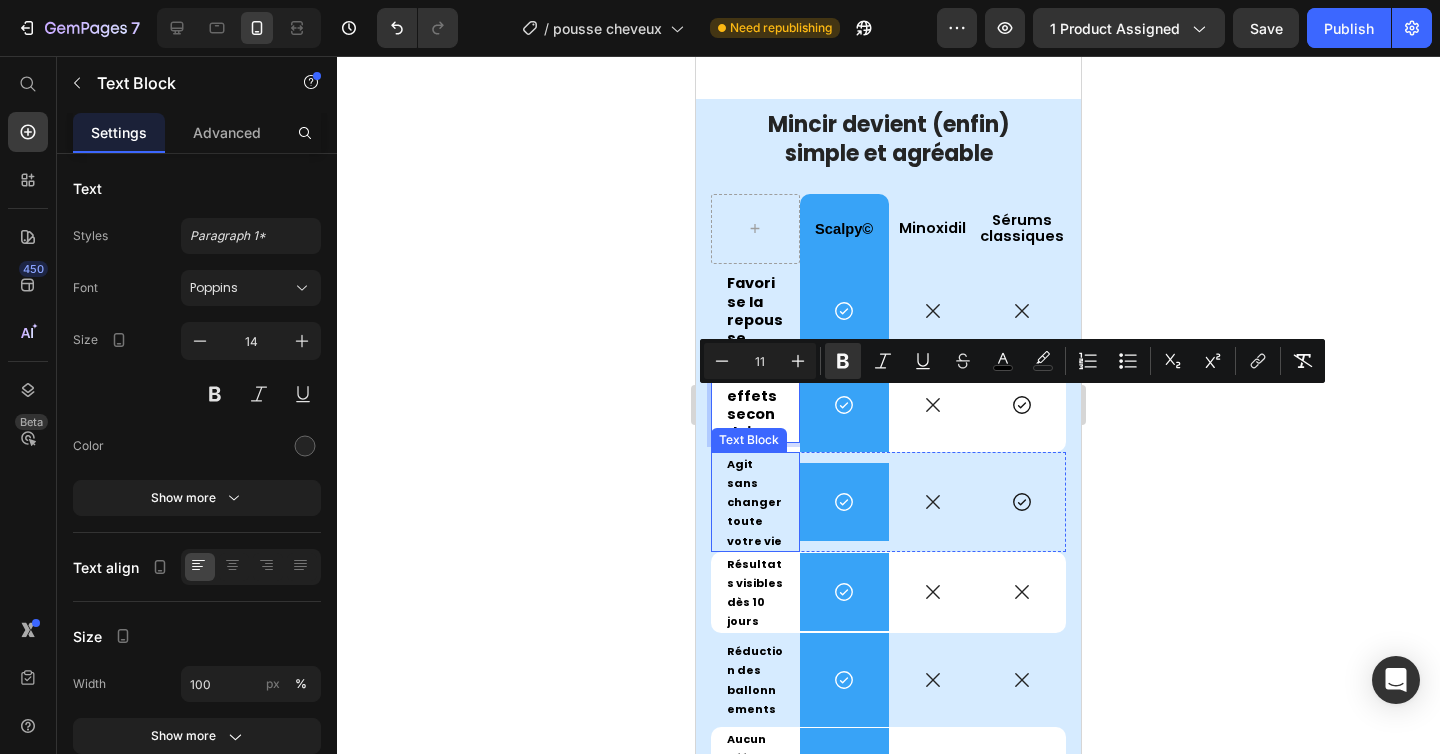 click on "Agit sans changer toute votre vie" at bounding box center (754, 502) 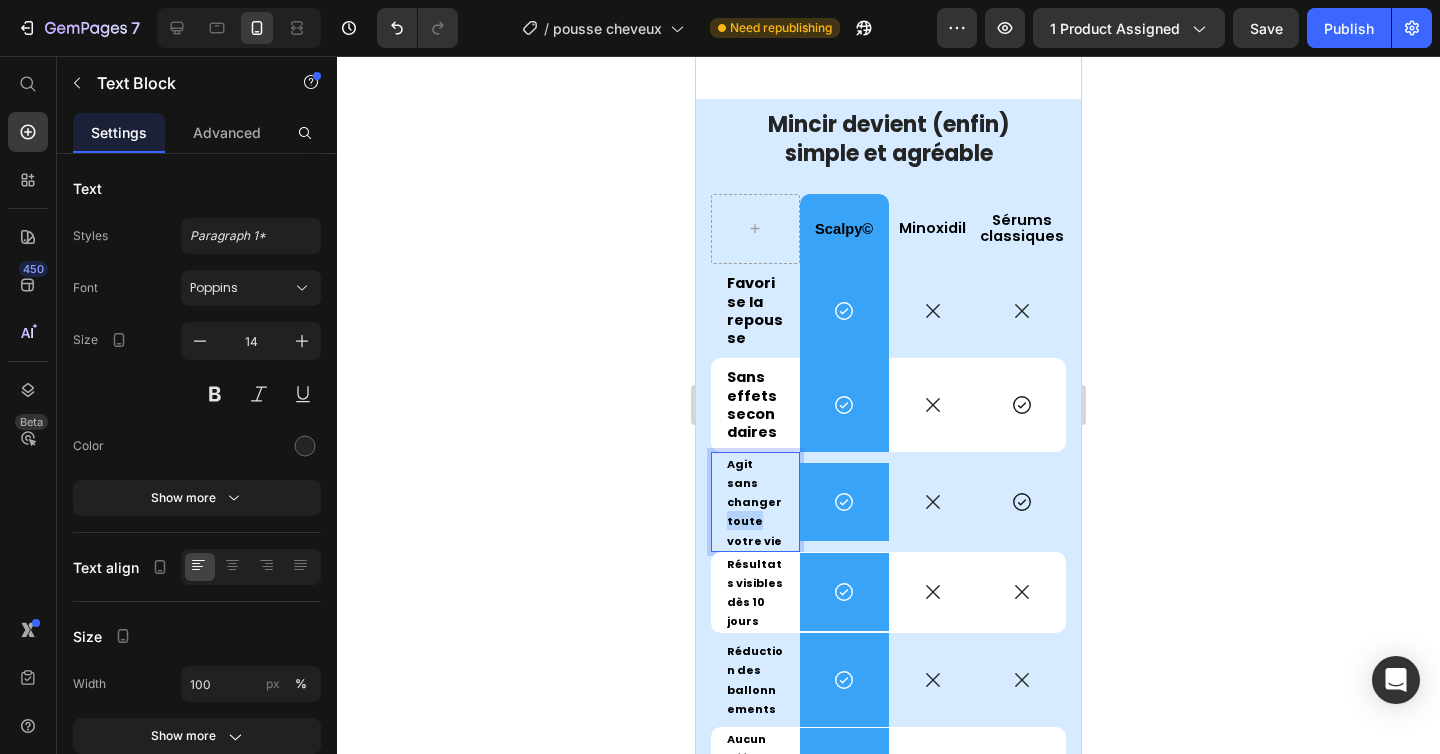click on "Agit sans changer toute votre vie" at bounding box center [754, 502] 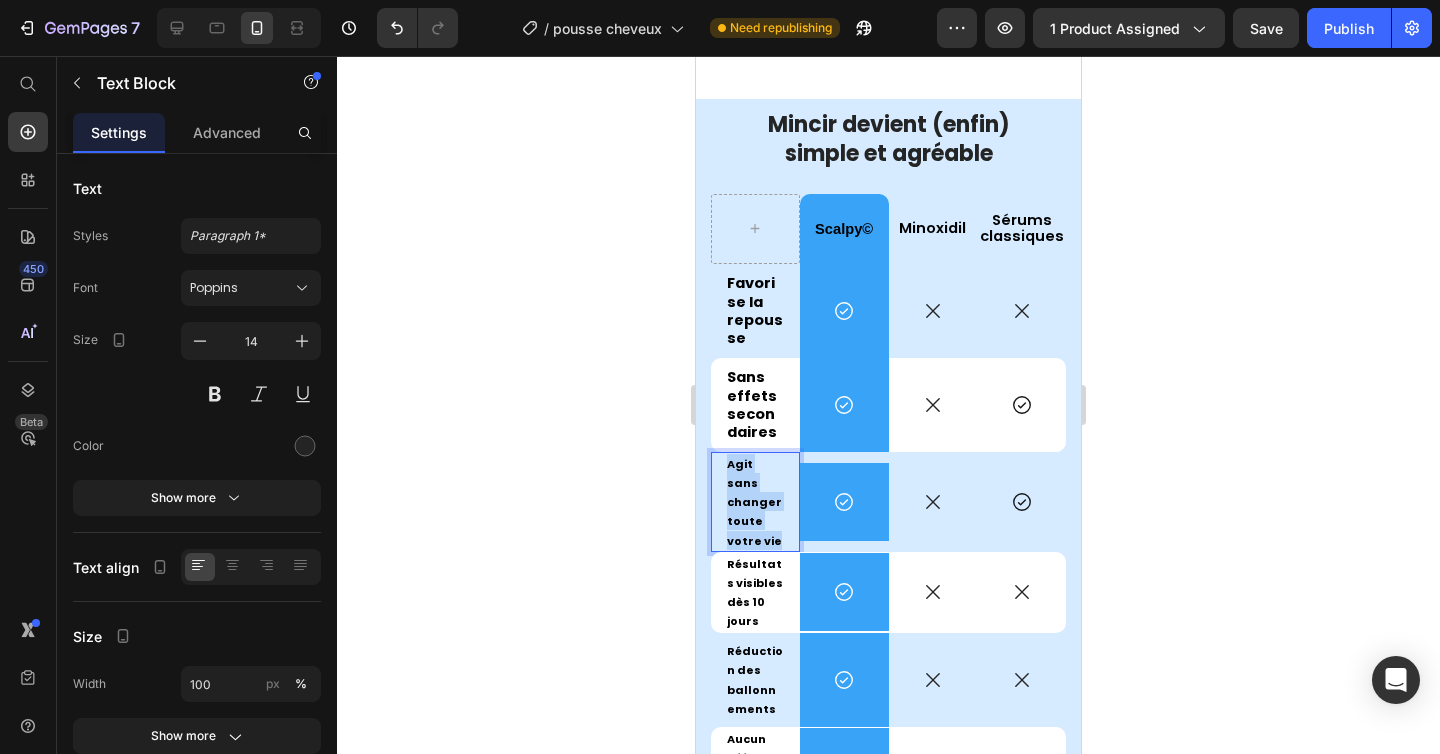 click on "Agit sans changer toute votre vie" at bounding box center [754, 502] 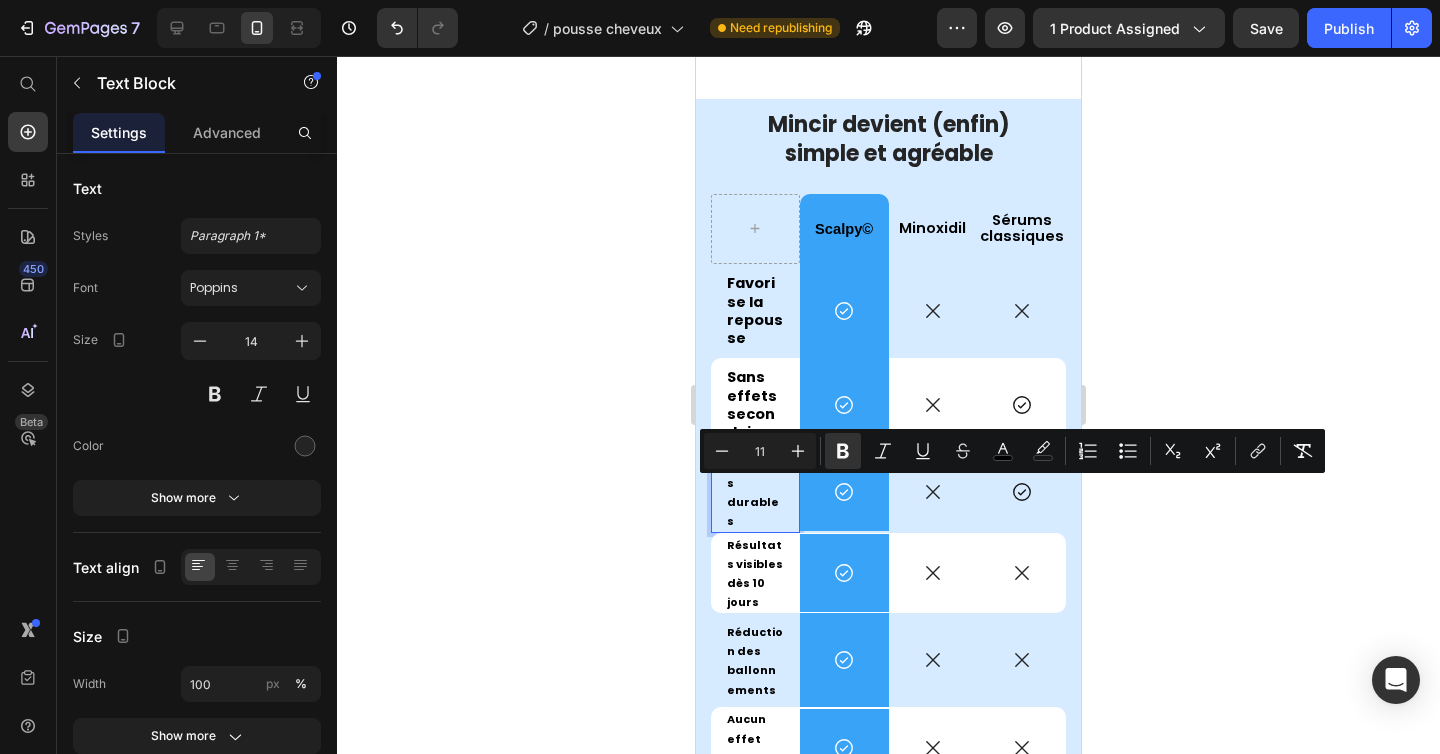 scroll, scrollTop: 5463, scrollLeft: 0, axis: vertical 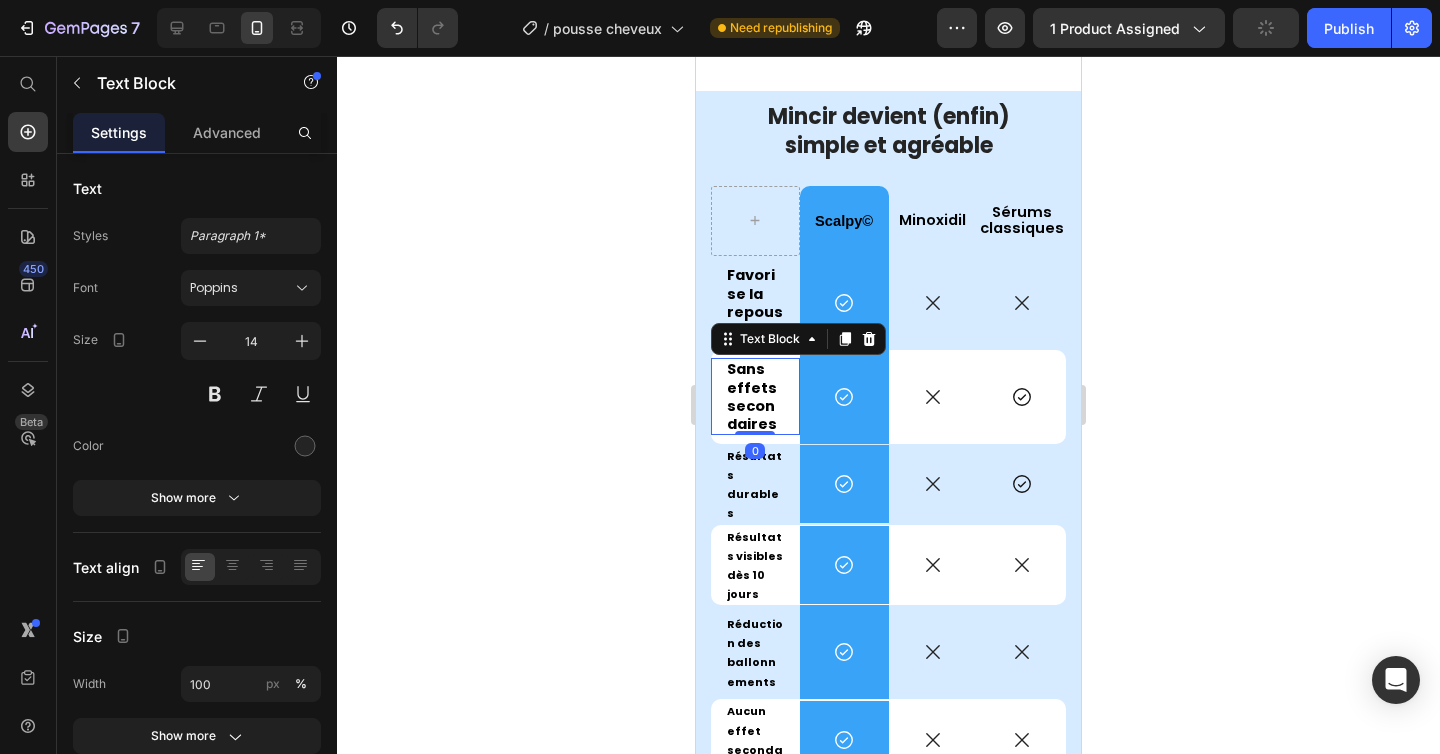 click on "Sans effets secondaires" at bounding box center [752, 396] 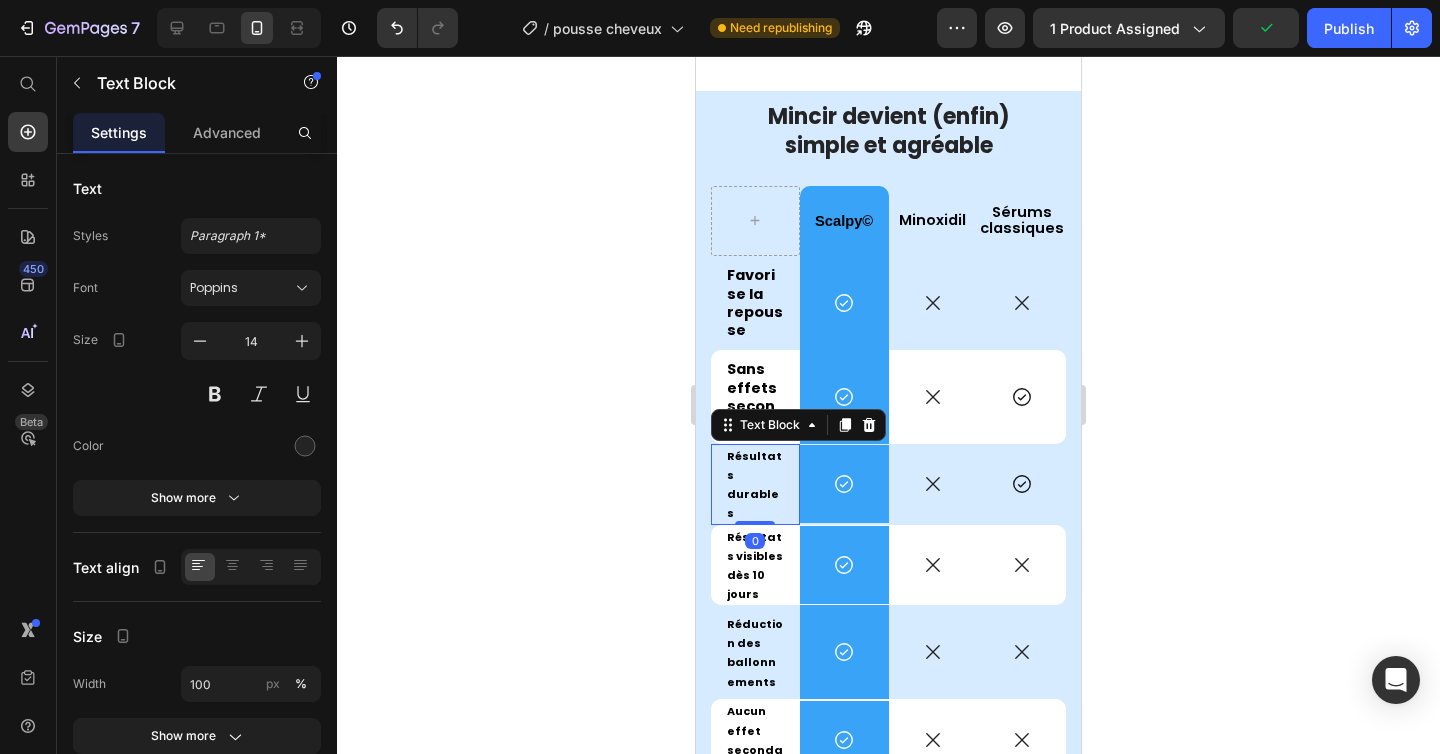 click on "Résultats durables" at bounding box center (755, 484) 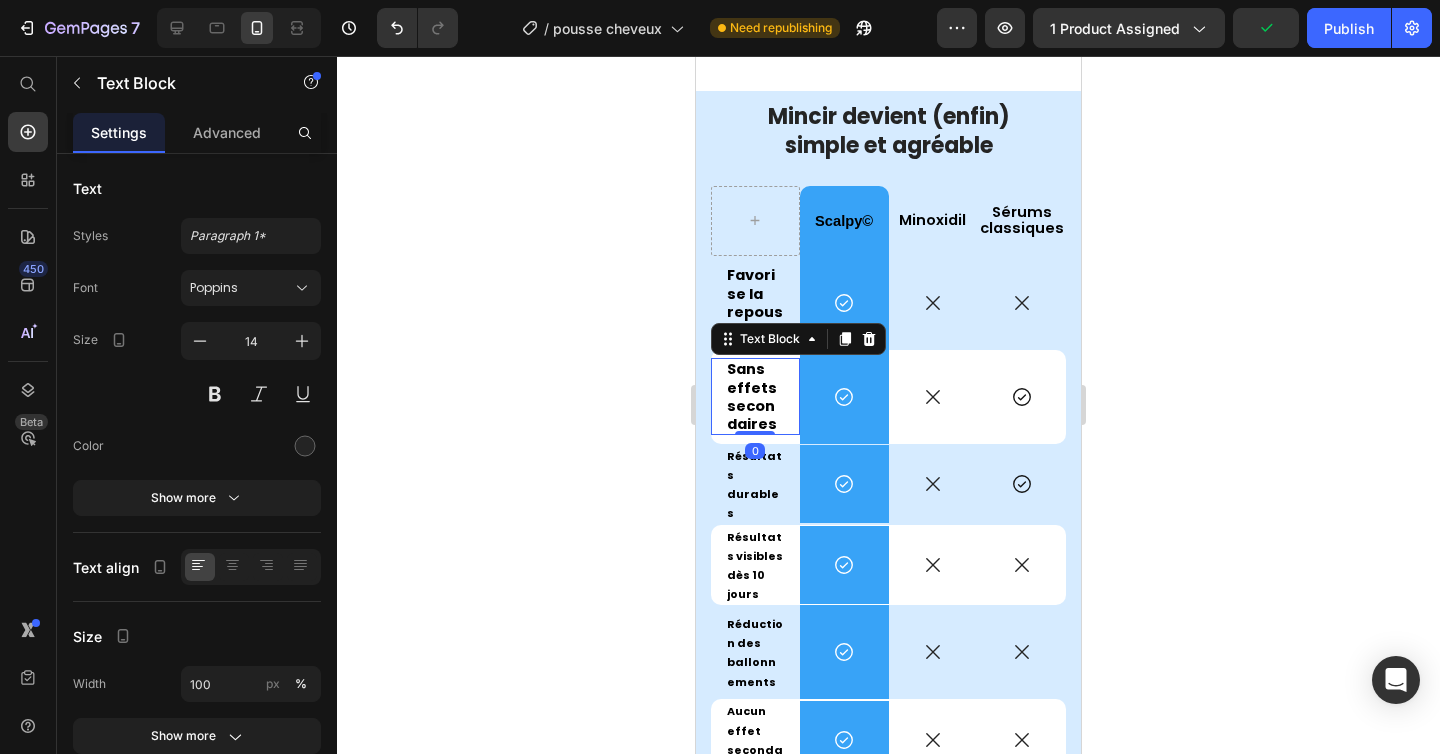 click on "Sans effets secondaires" at bounding box center (752, 396) 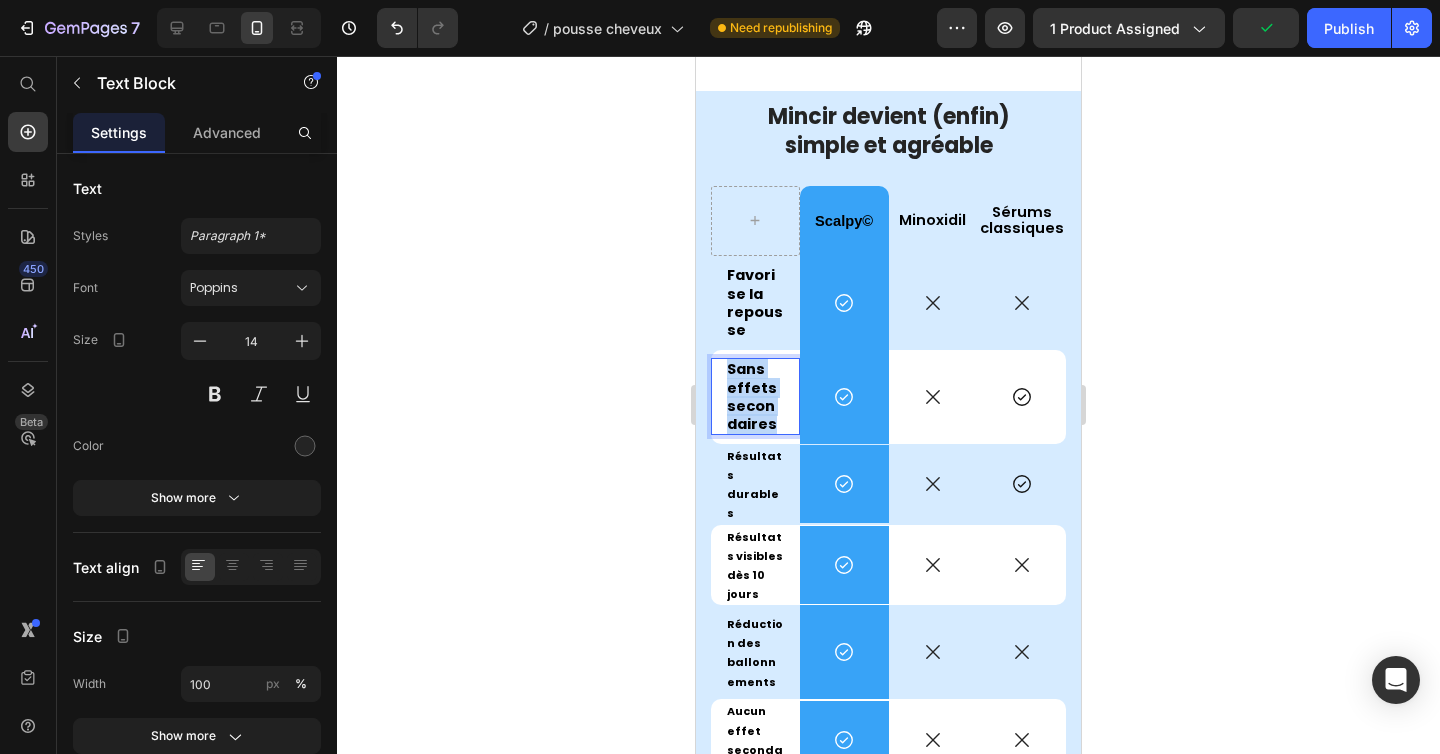click on "Sans effets secondaires" at bounding box center [752, 396] 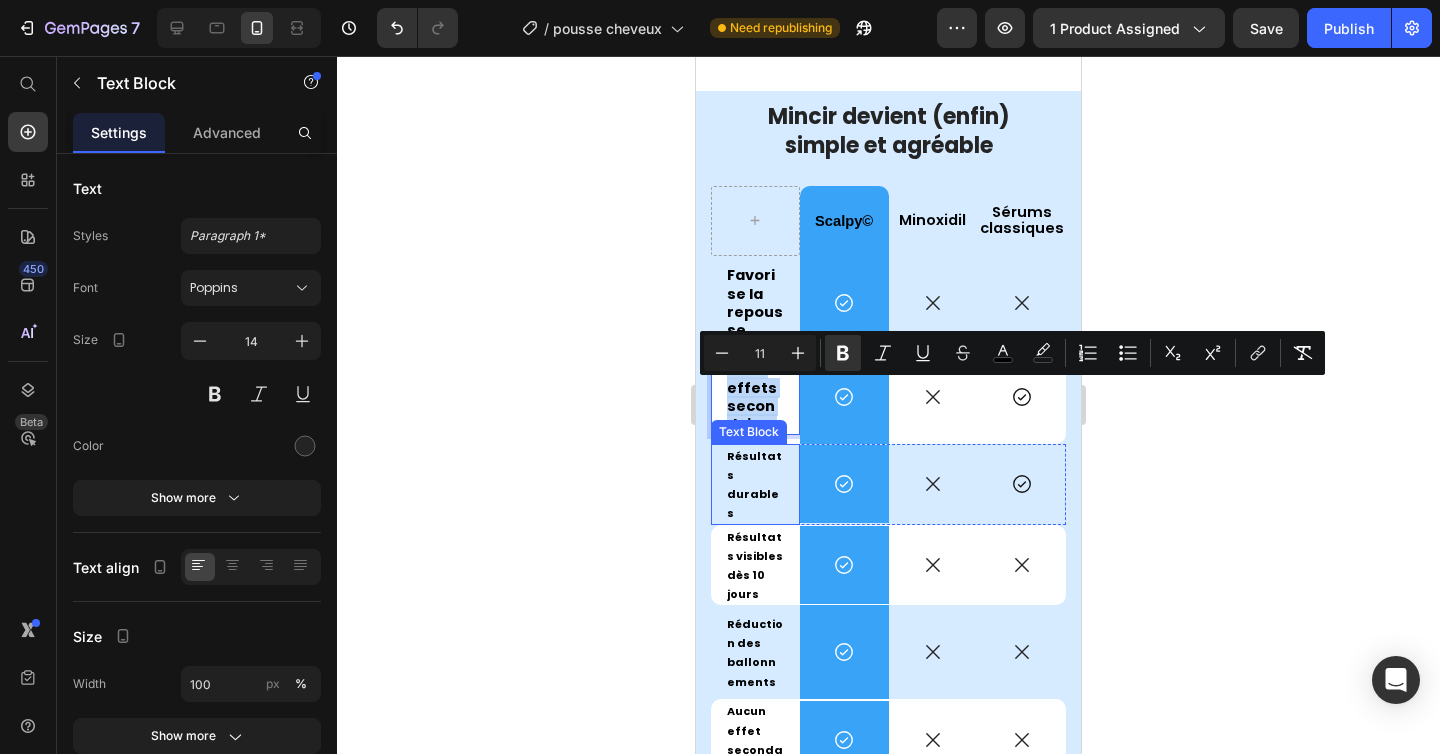 click on "Résultats durables Text Block" at bounding box center [755, 484] 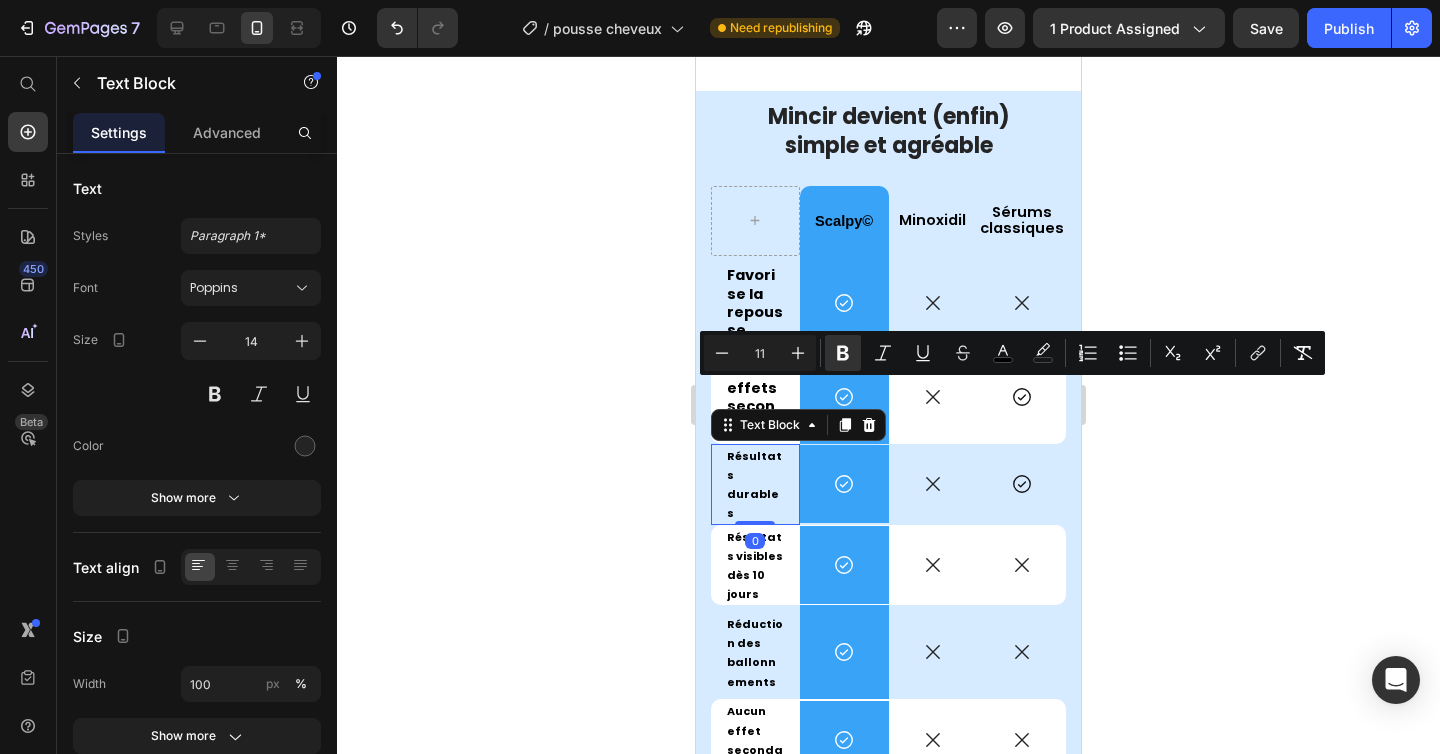 click at bounding box center (755, 523) 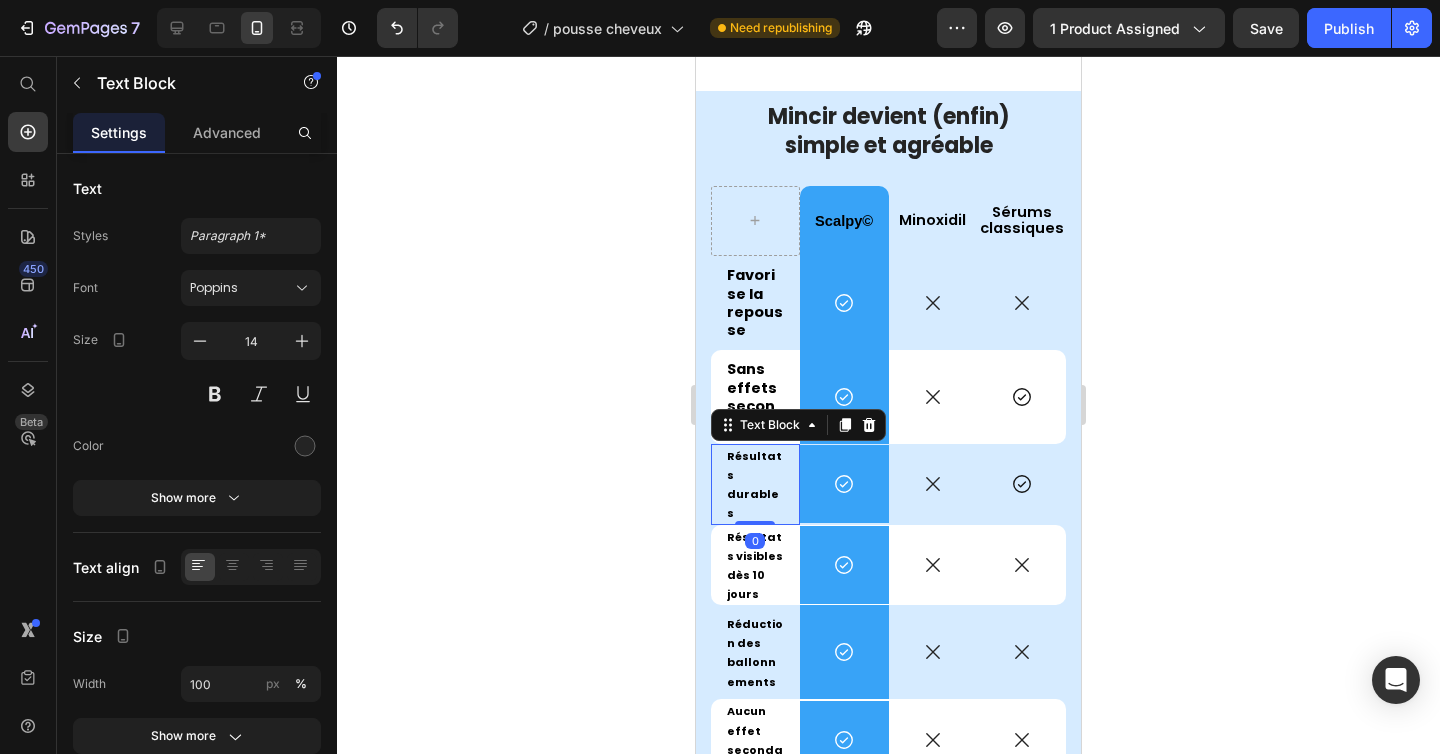 click at bounding box center (755, 523) 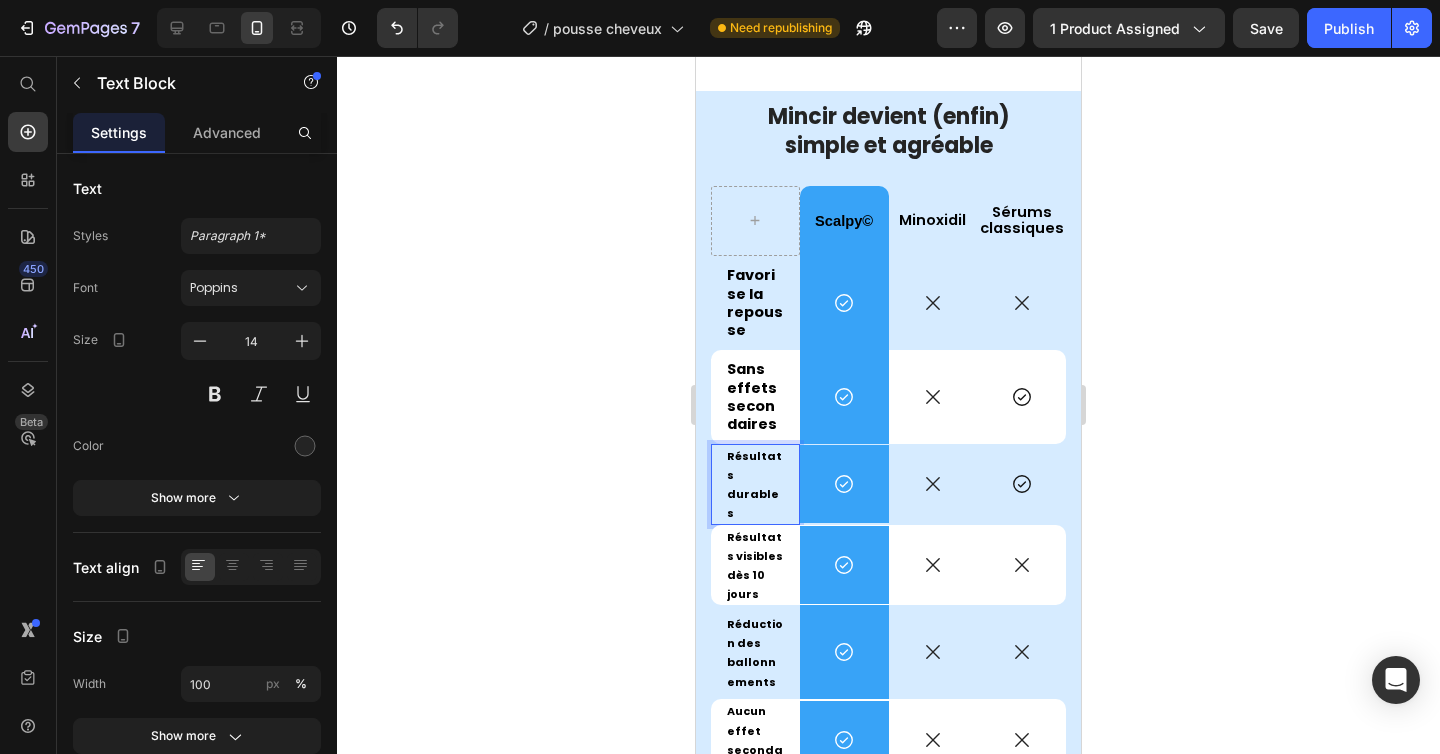 click on "Résultats durables" at bounding box center [755, 484] 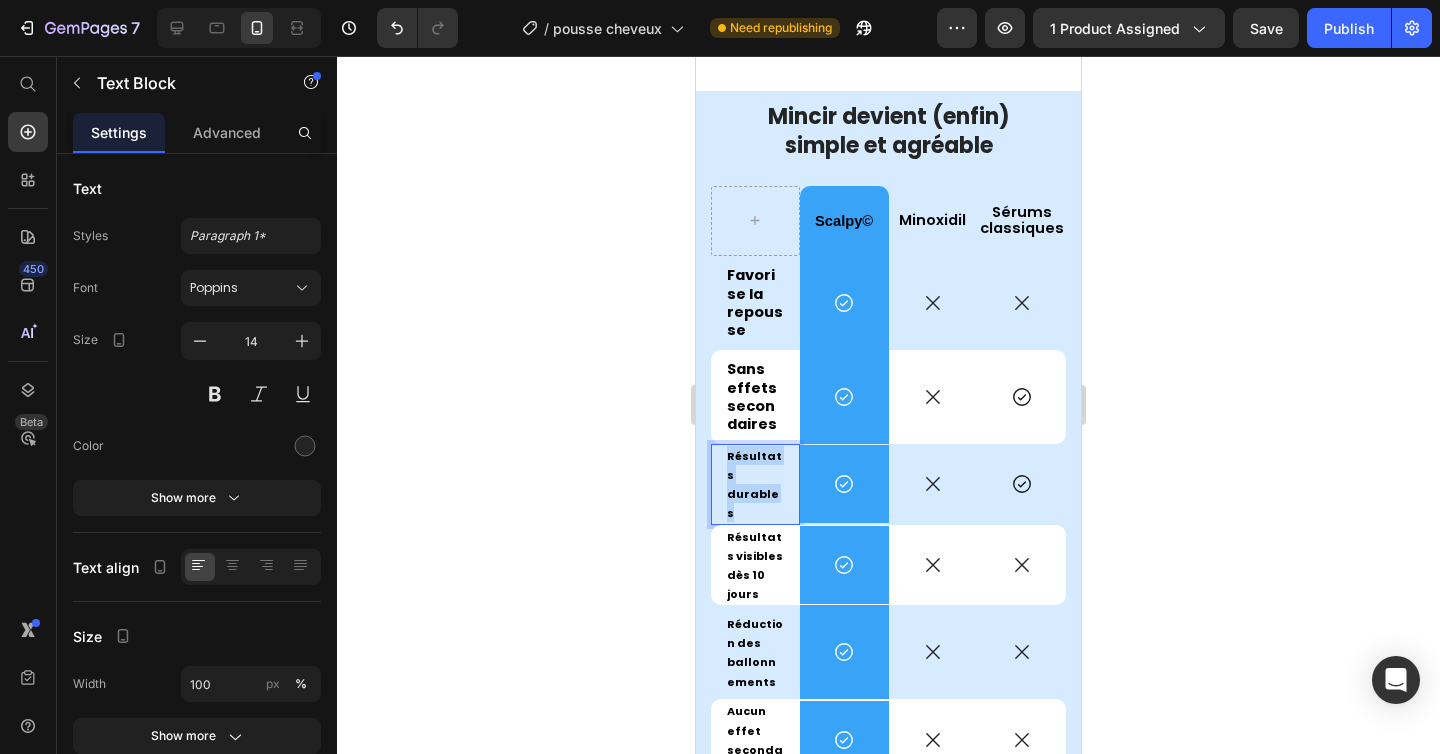 click on "Résultats durables" at bounding box center (755, 484) 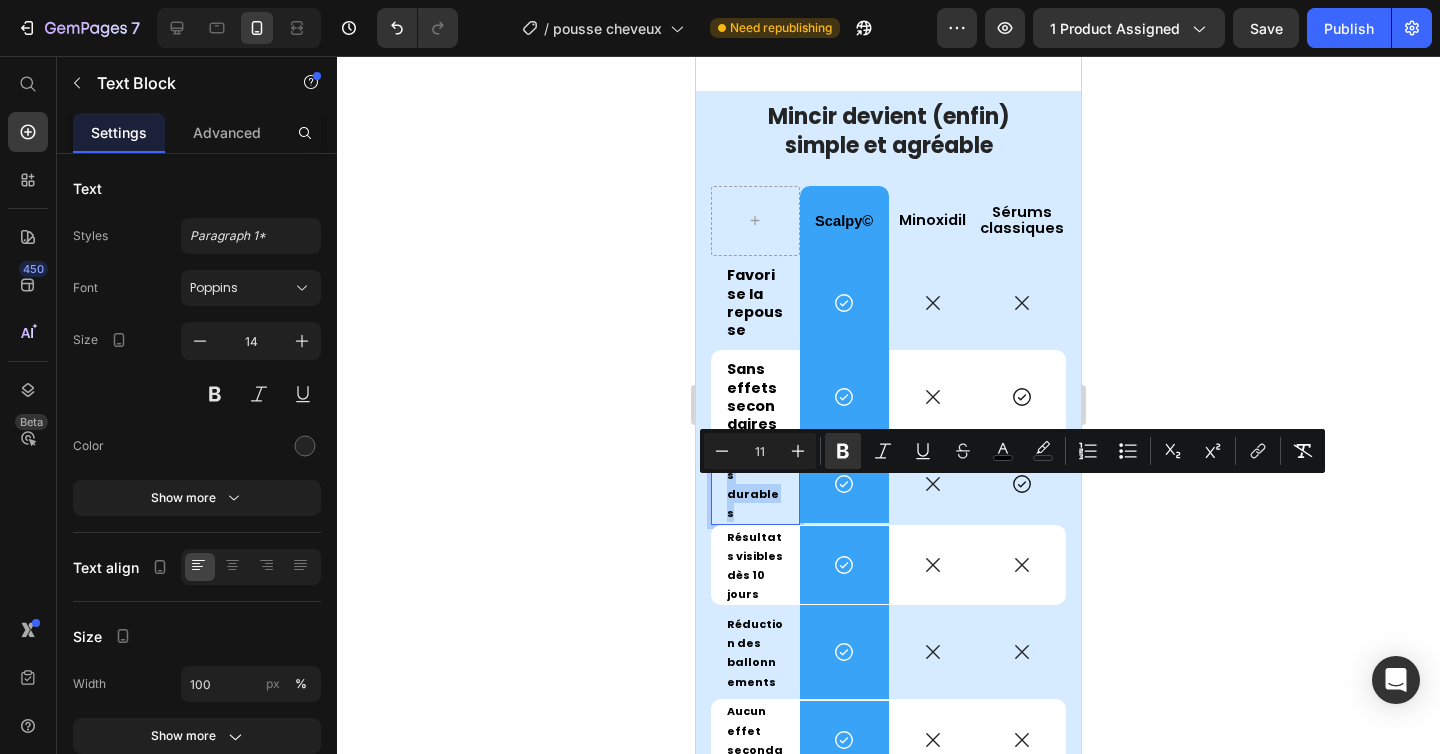 click on "11" at bounding box center [760, 451] 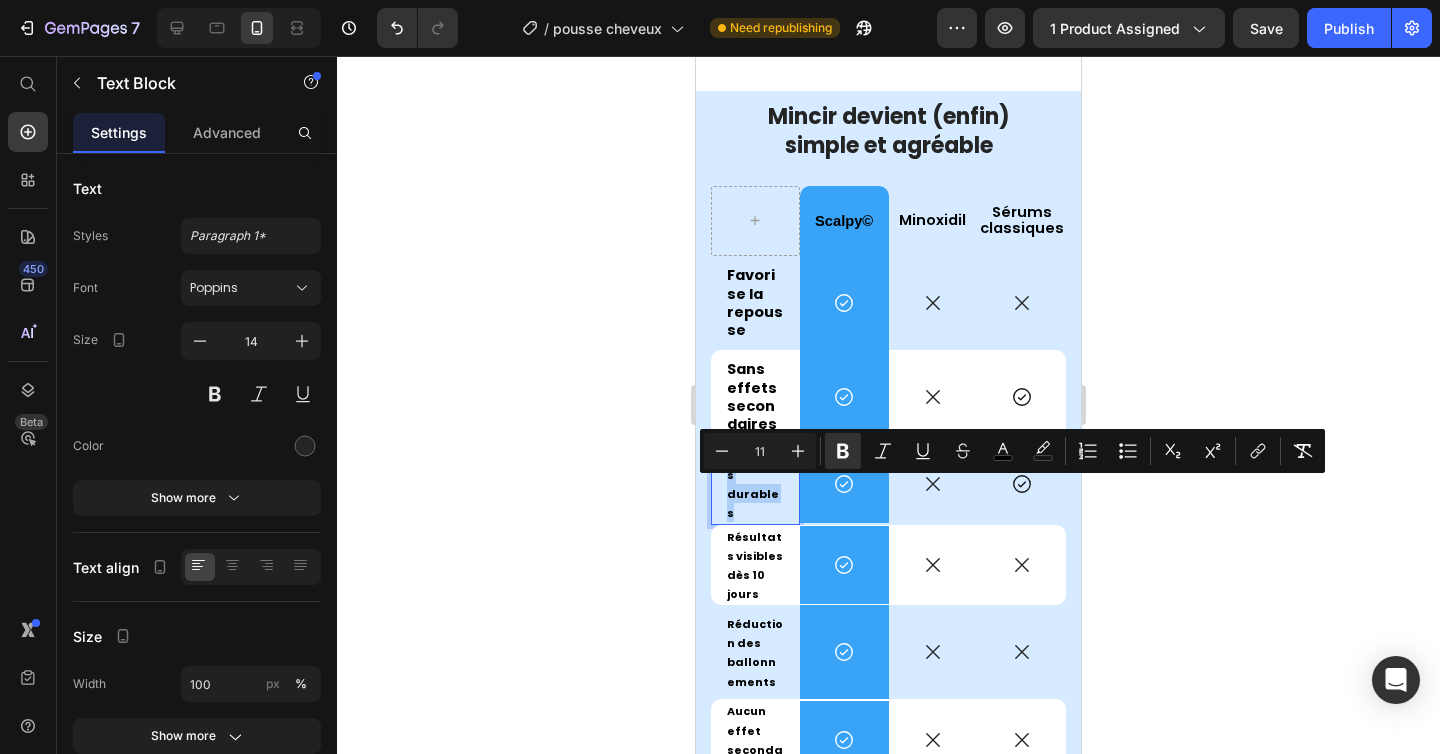 type on "1" 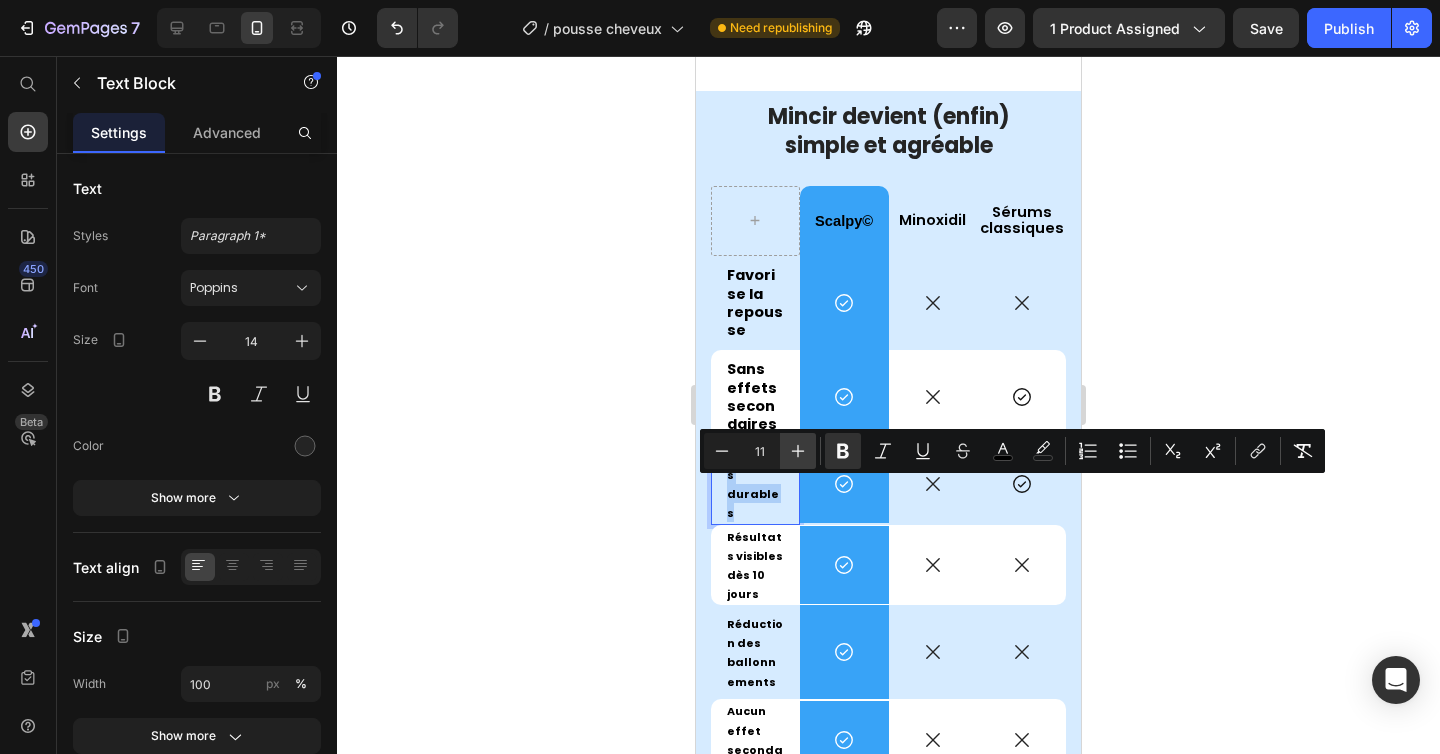 click 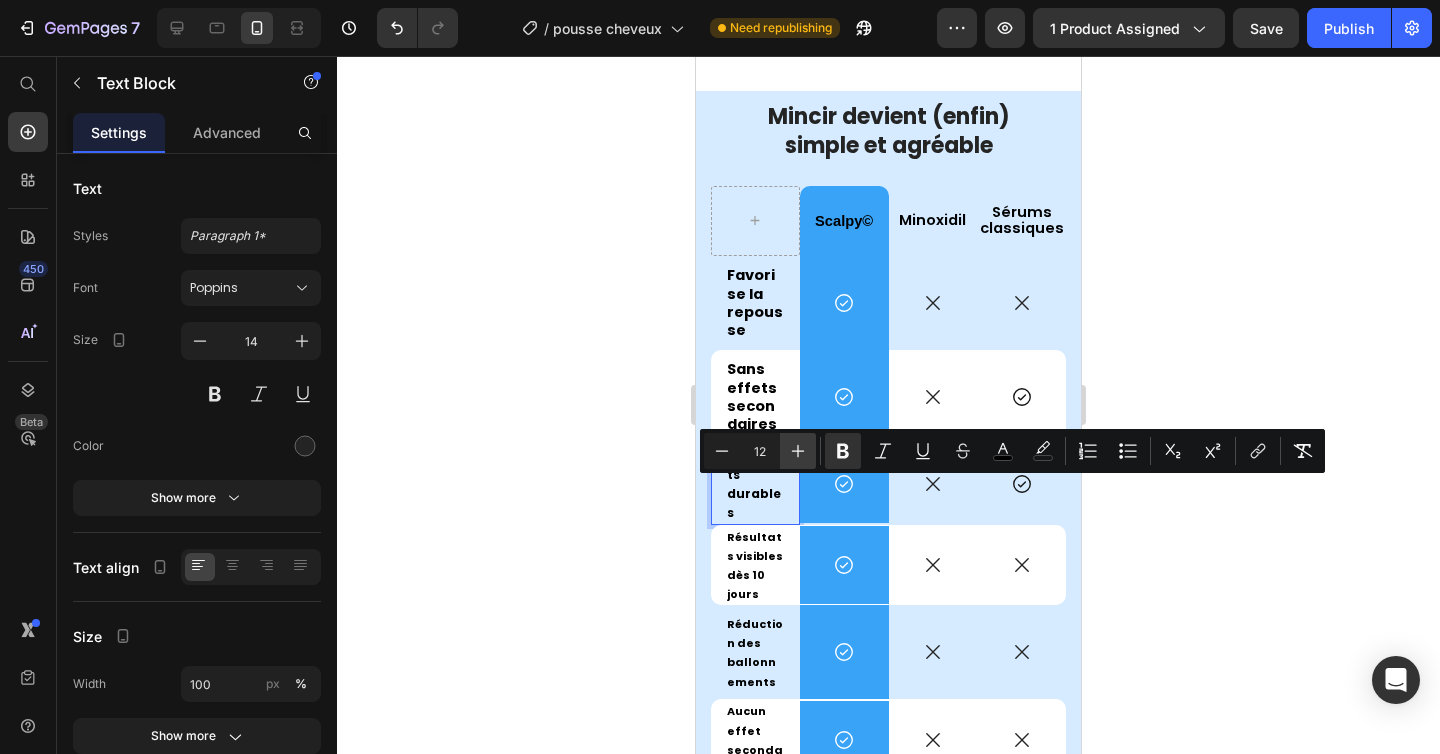 click 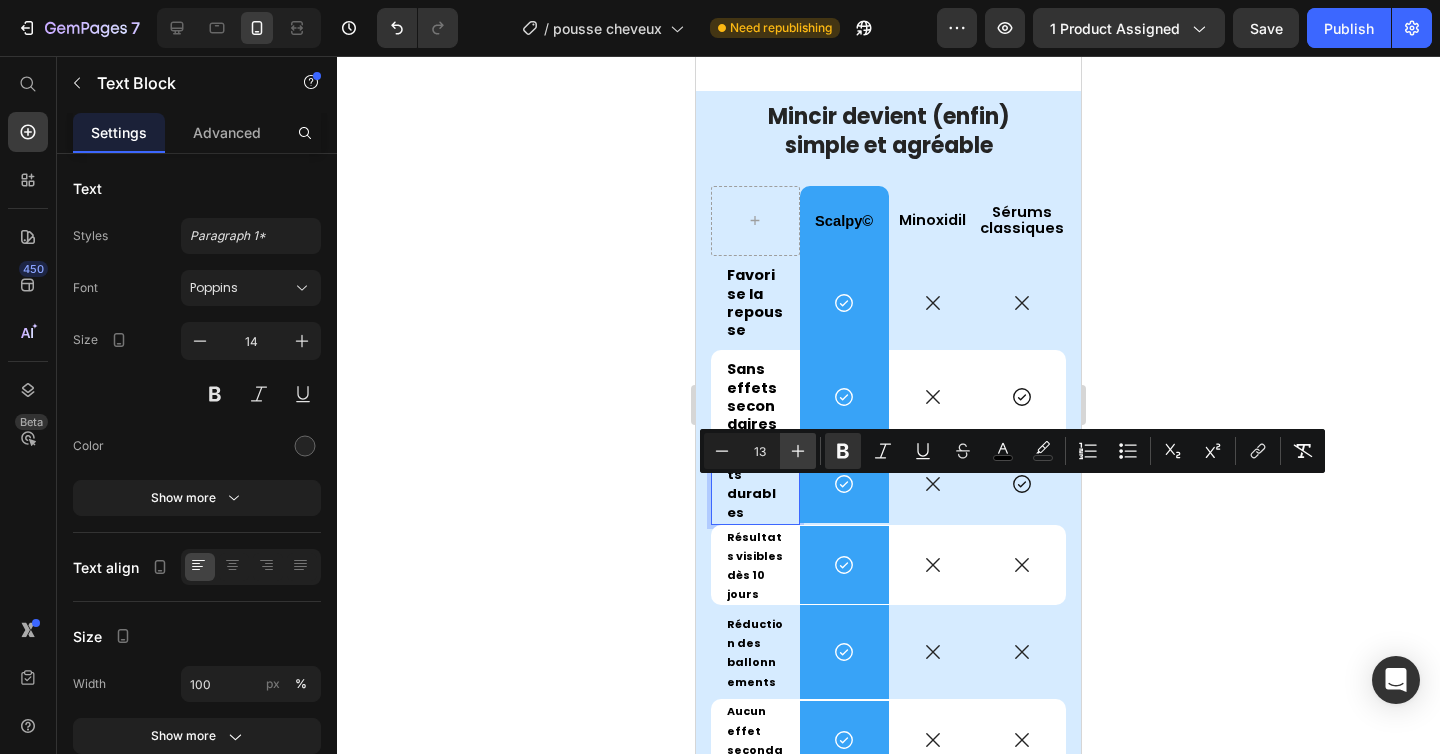 click 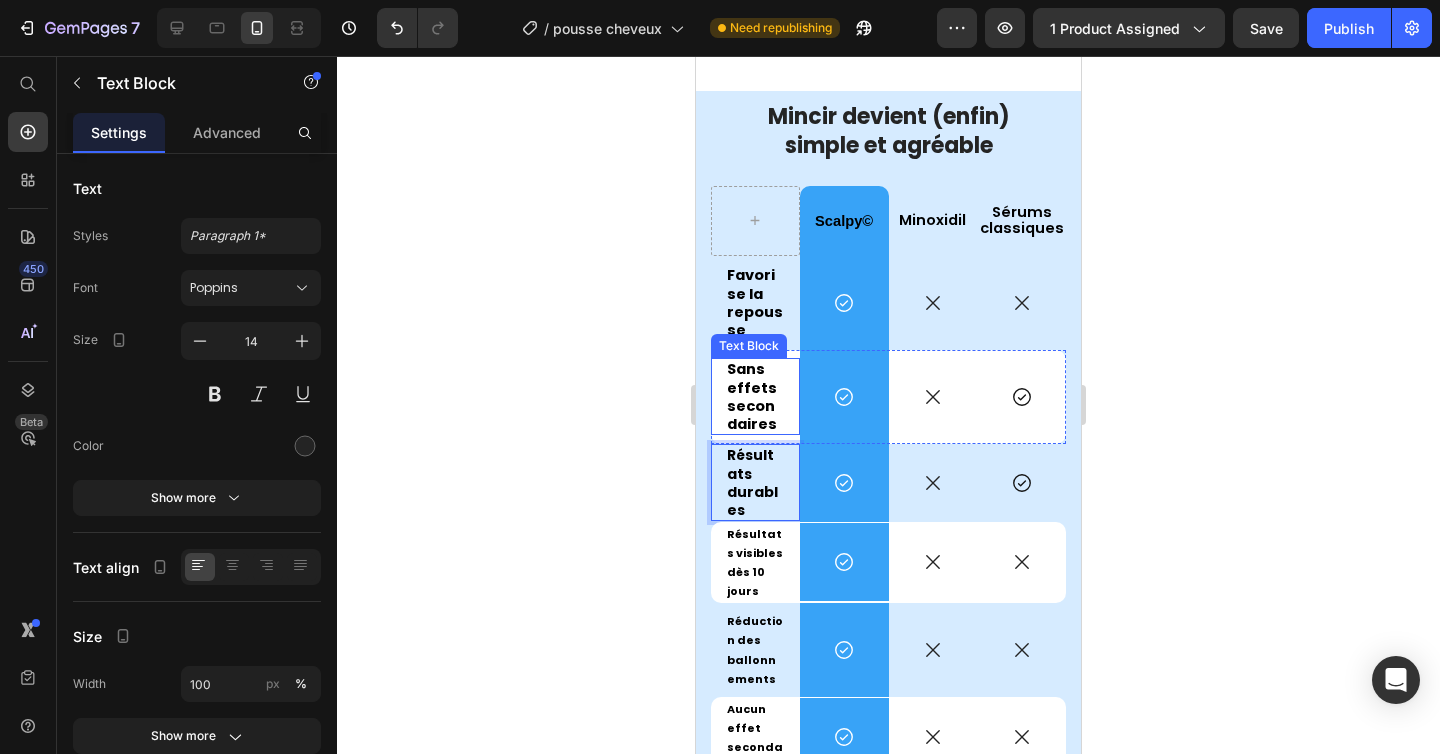 click on "Sans effets secondaires" at bounding box center [752, 396] 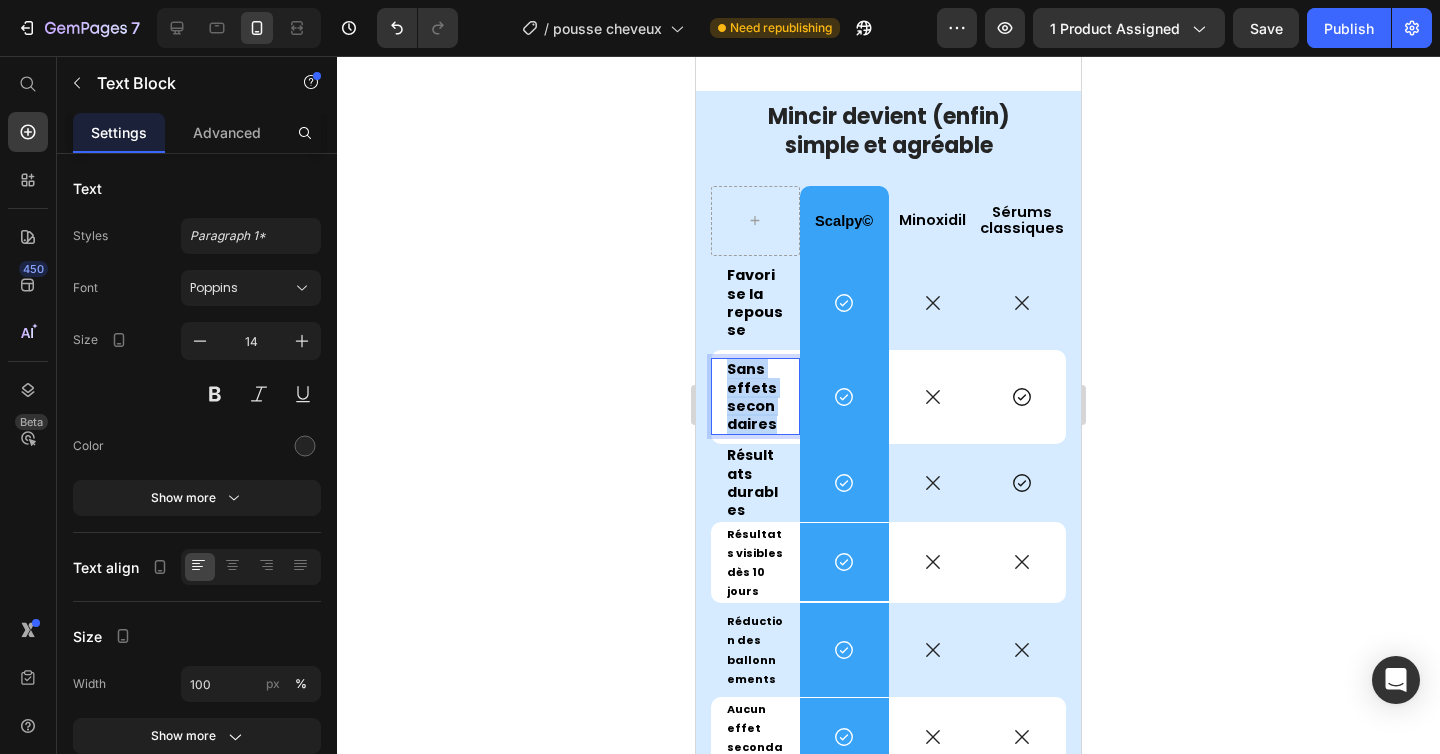 click on "Sans effets secondaires" at bounding box center (752, 396) 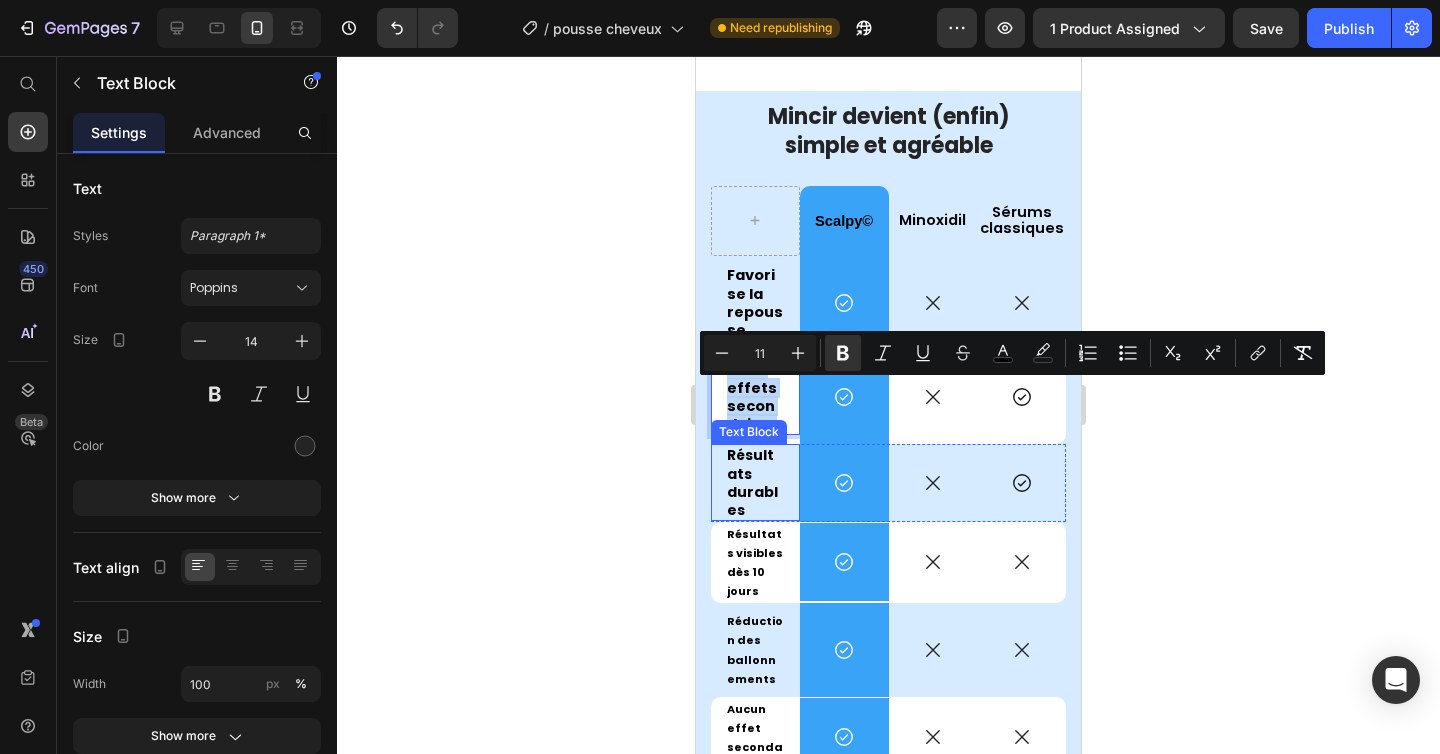 click on "Résultats durables" at bounding box center [752, 482] 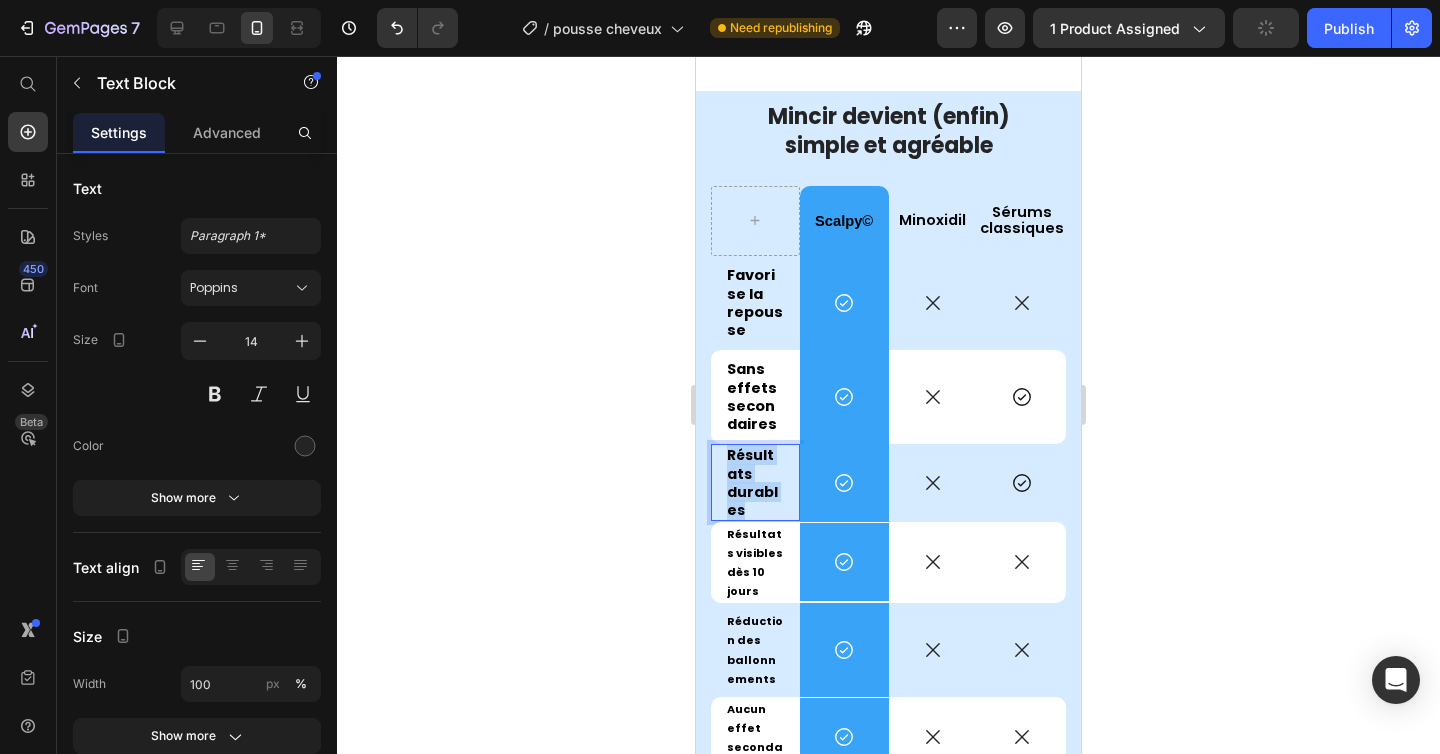 click on "Résultats durables" at bounding box center [752, 482] 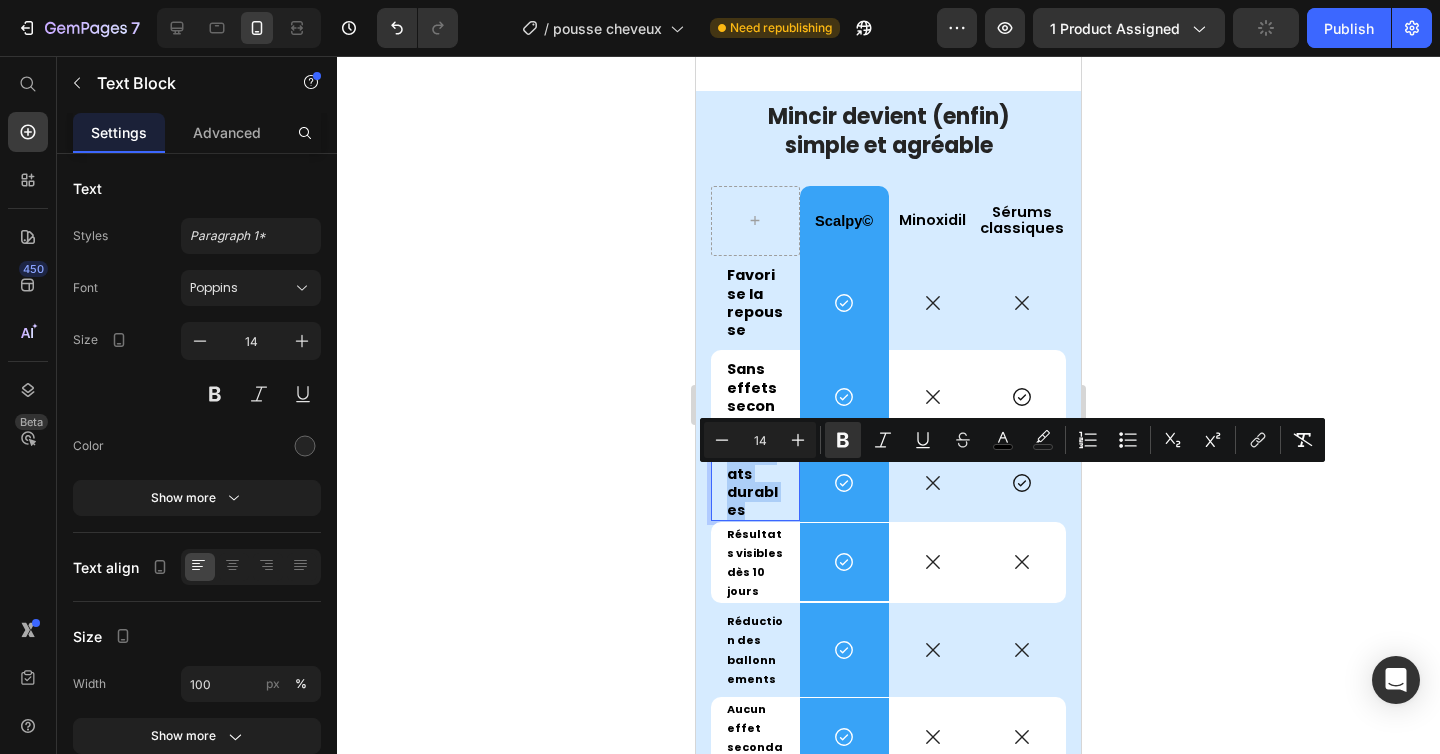 click 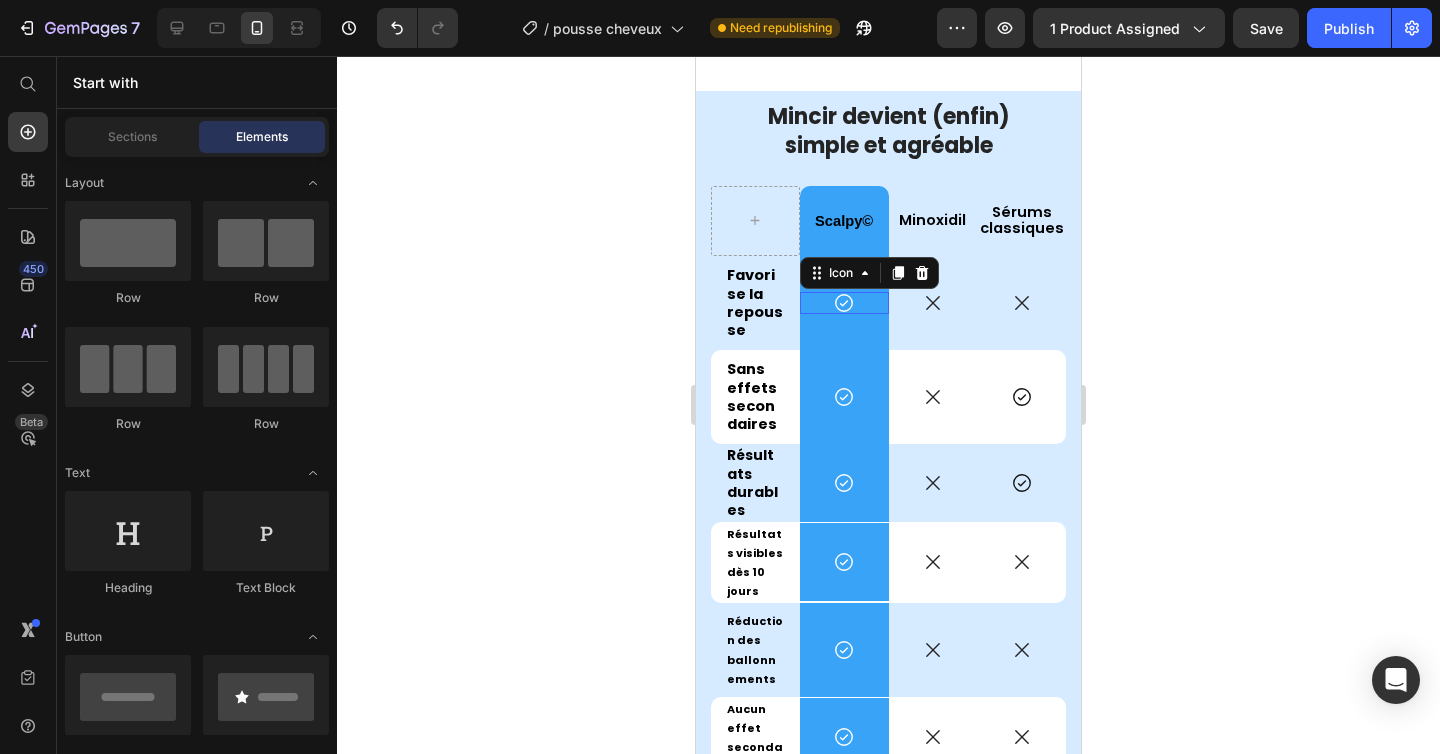 click 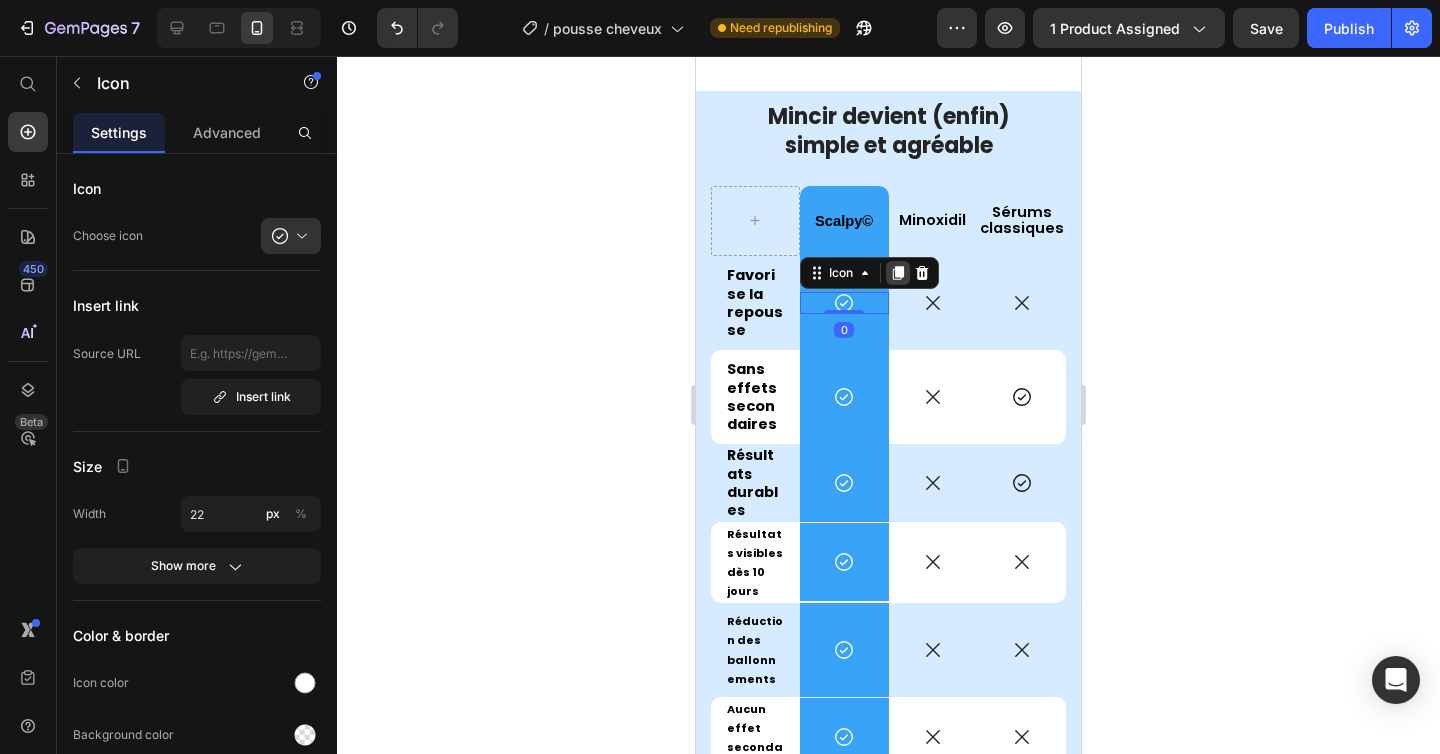 click 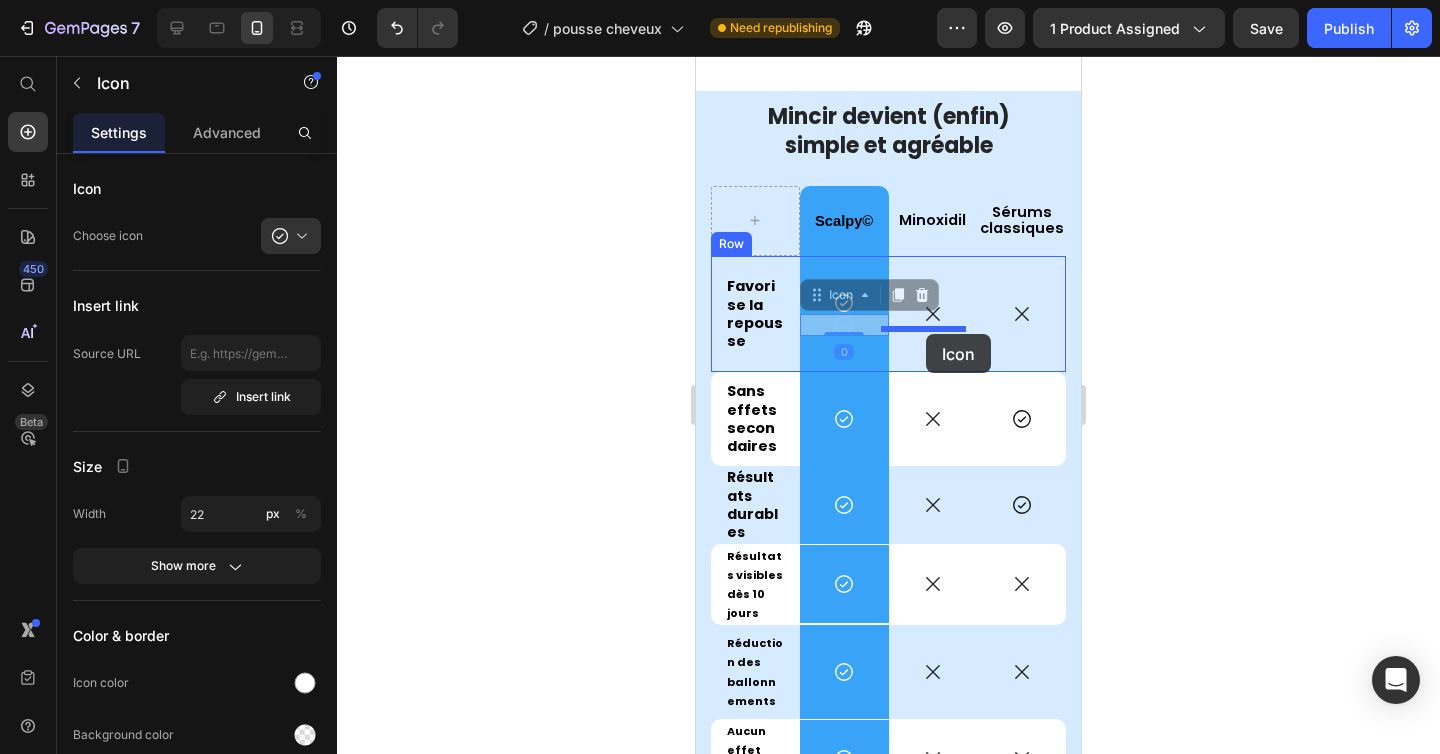 drag, startPoint x: 840, startPoint y: 348, endPoint x: 926, endPoint y: 334, distance: 87.13208 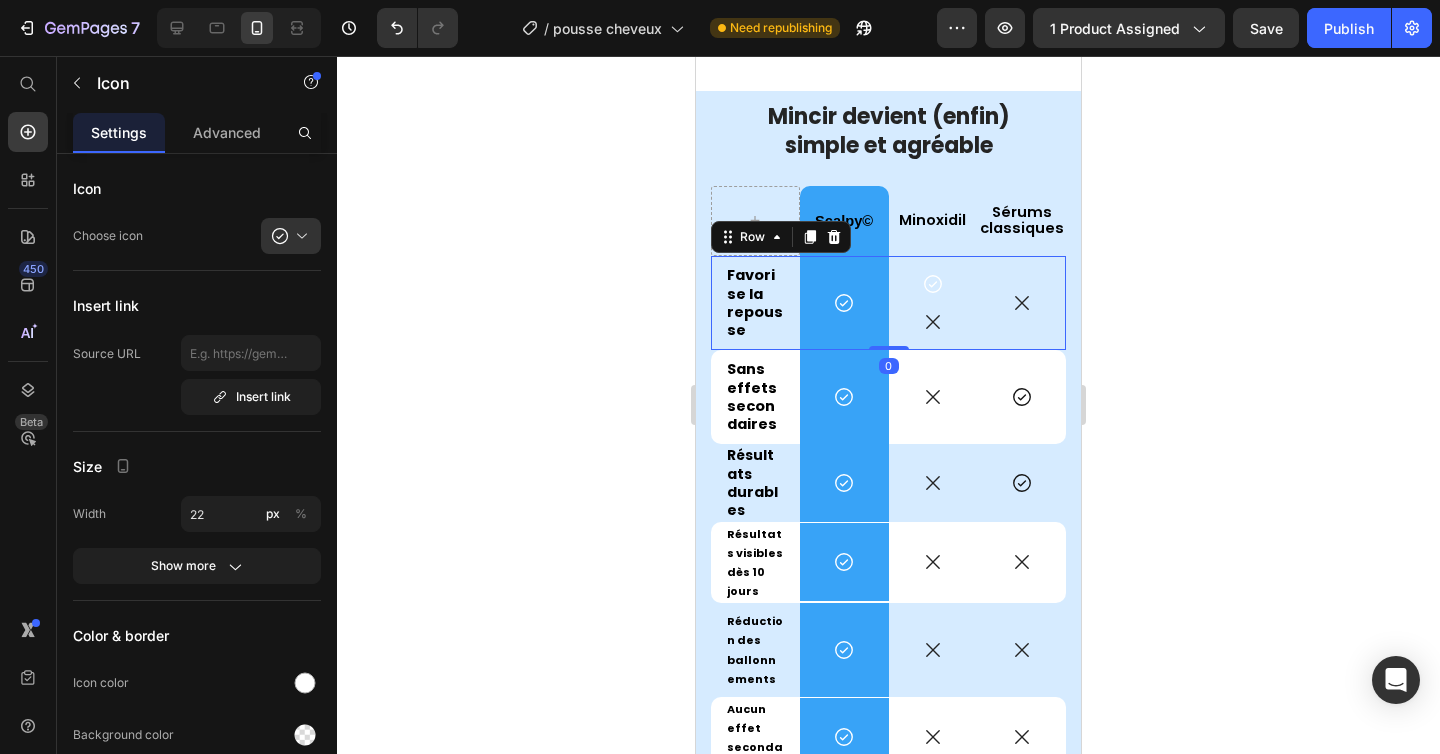 click on "Icon
Icon" at bounding box center [933, 303] 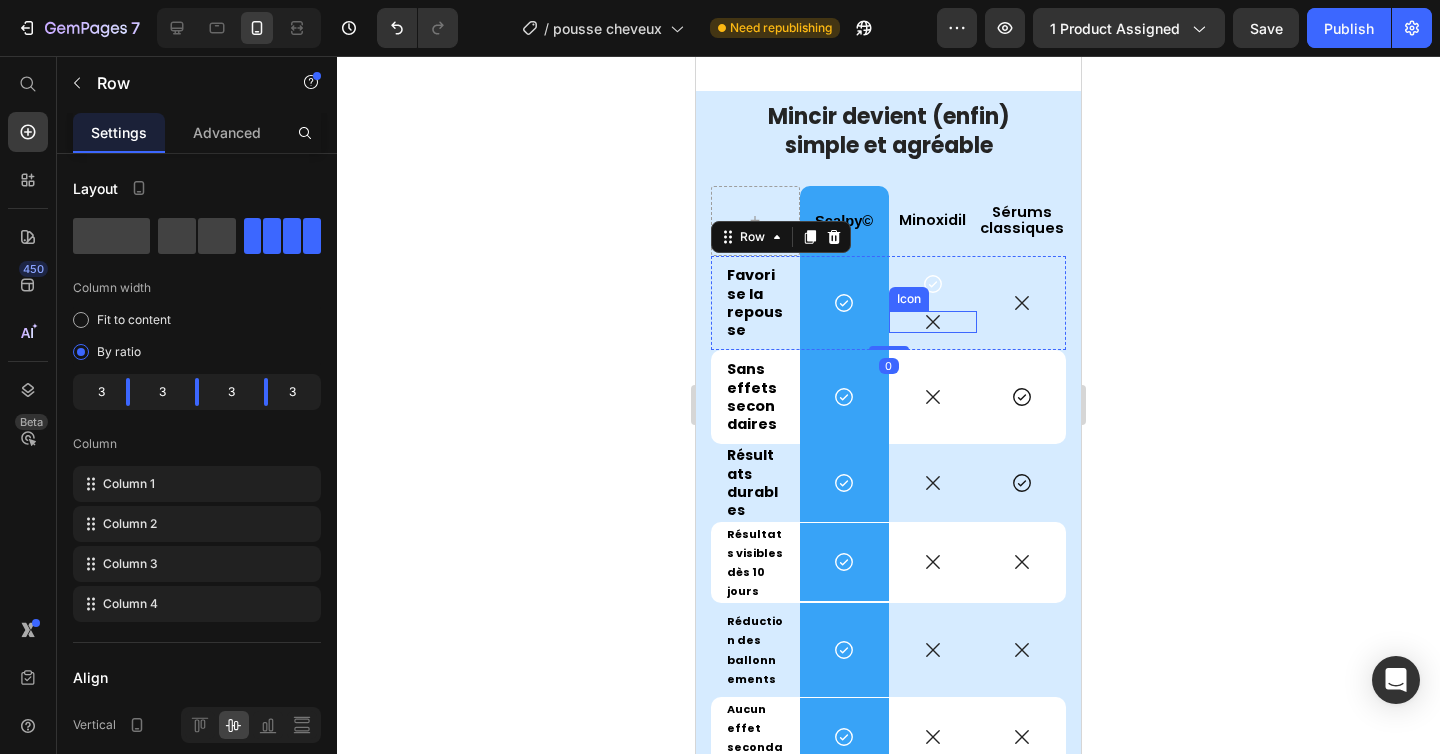 click on "Icon" at bounding box center [933, 322] 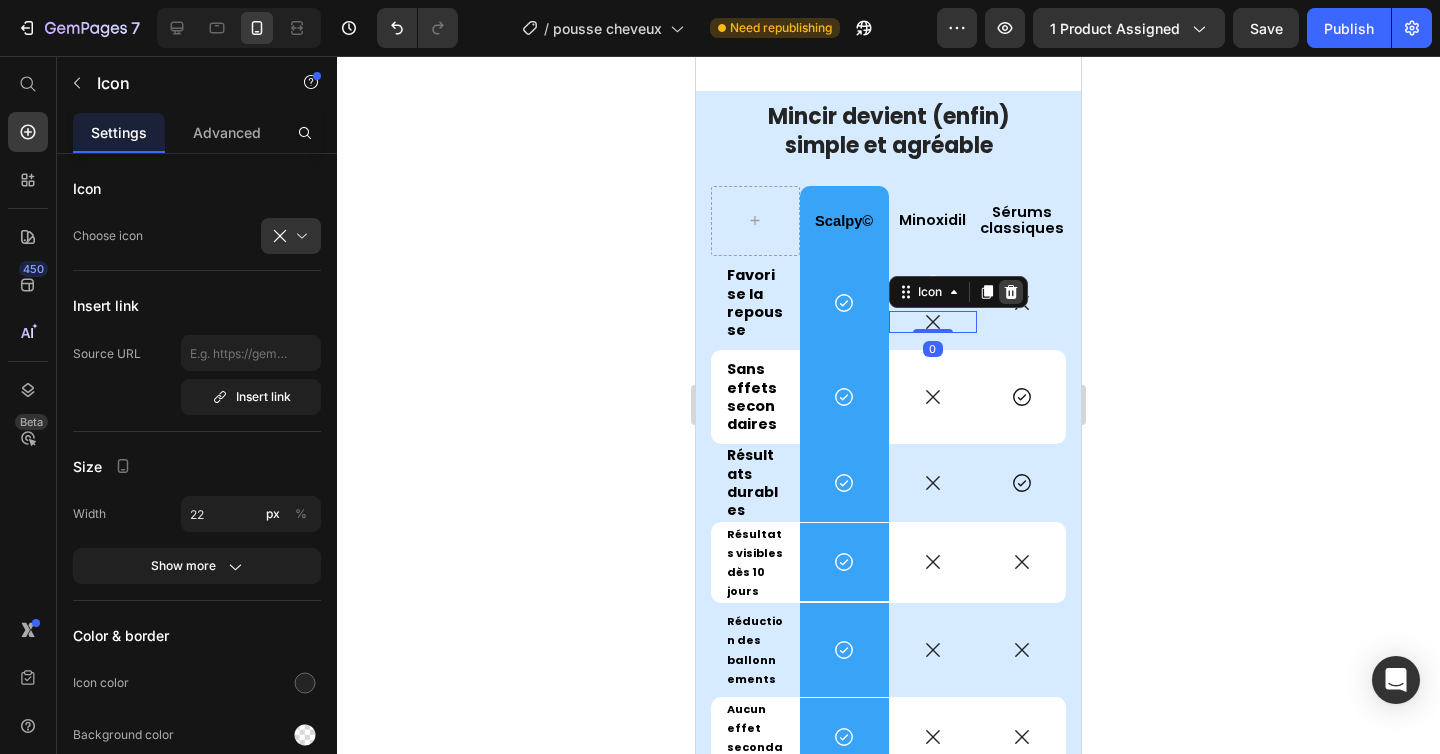 click 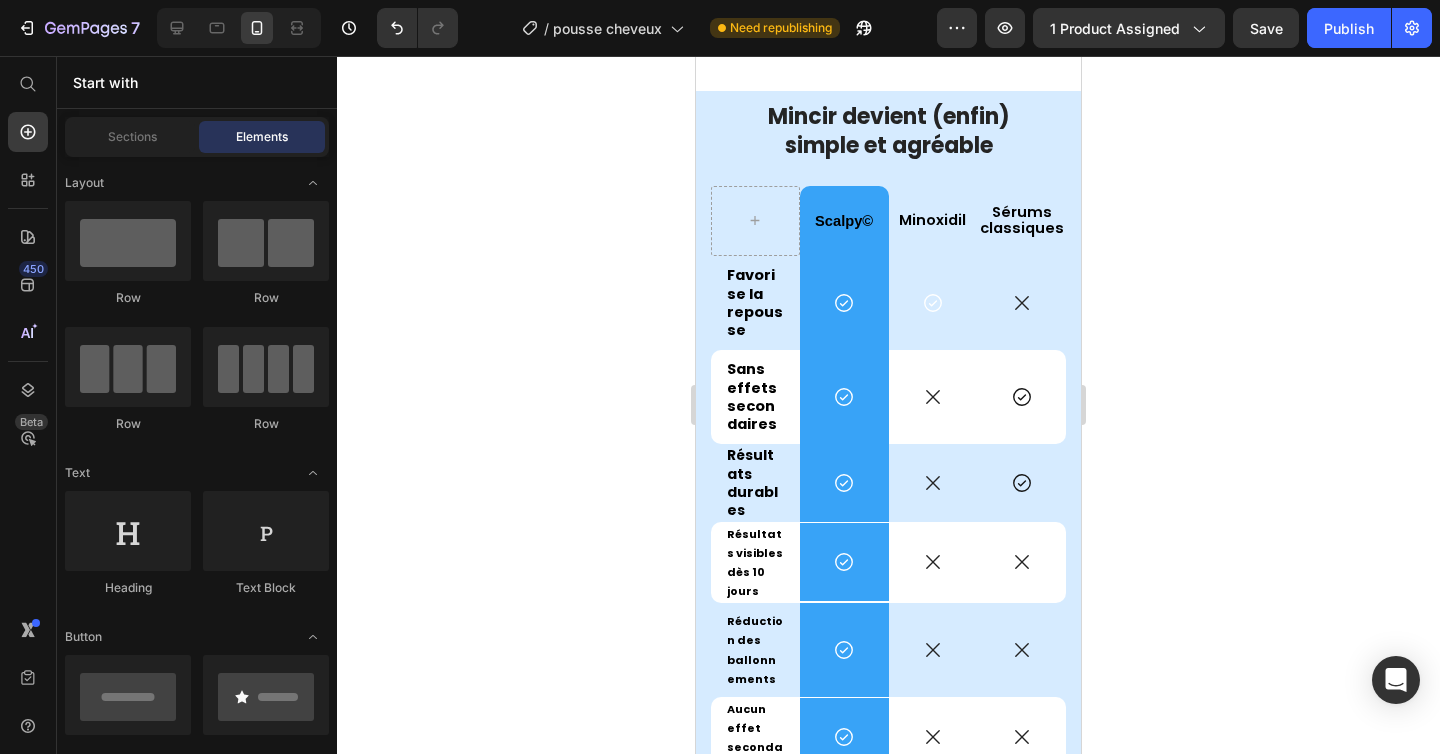 click 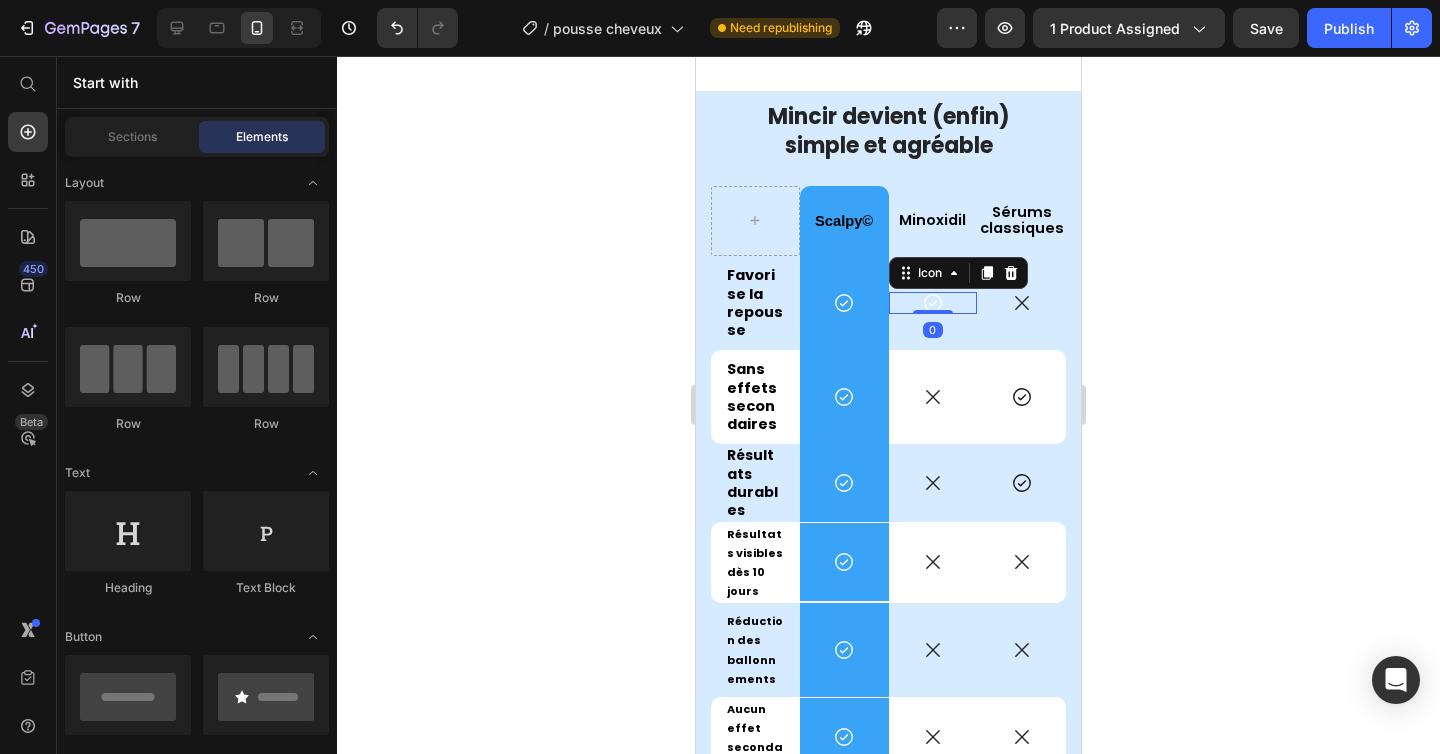 click 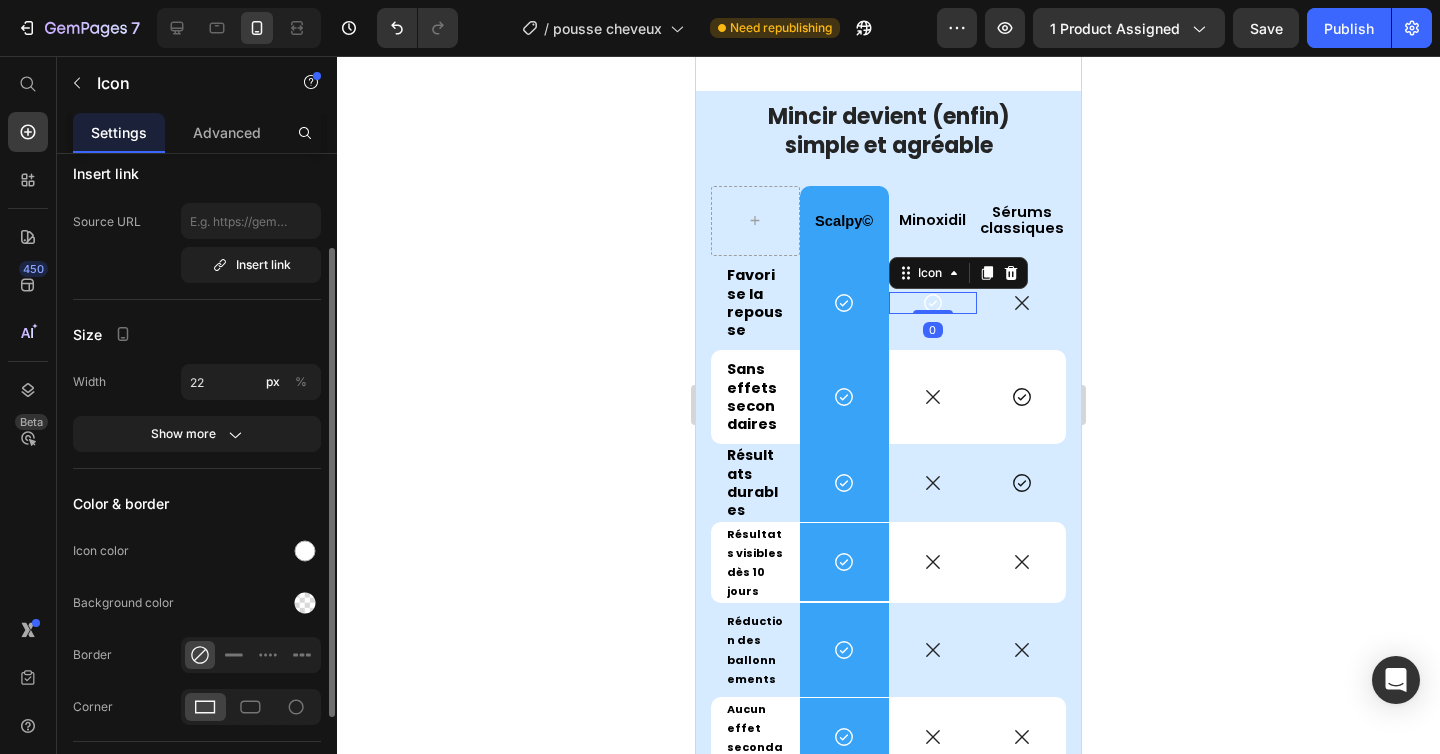 scroll, scrollTop: 201, scrollLeft: 0, axis: vertical 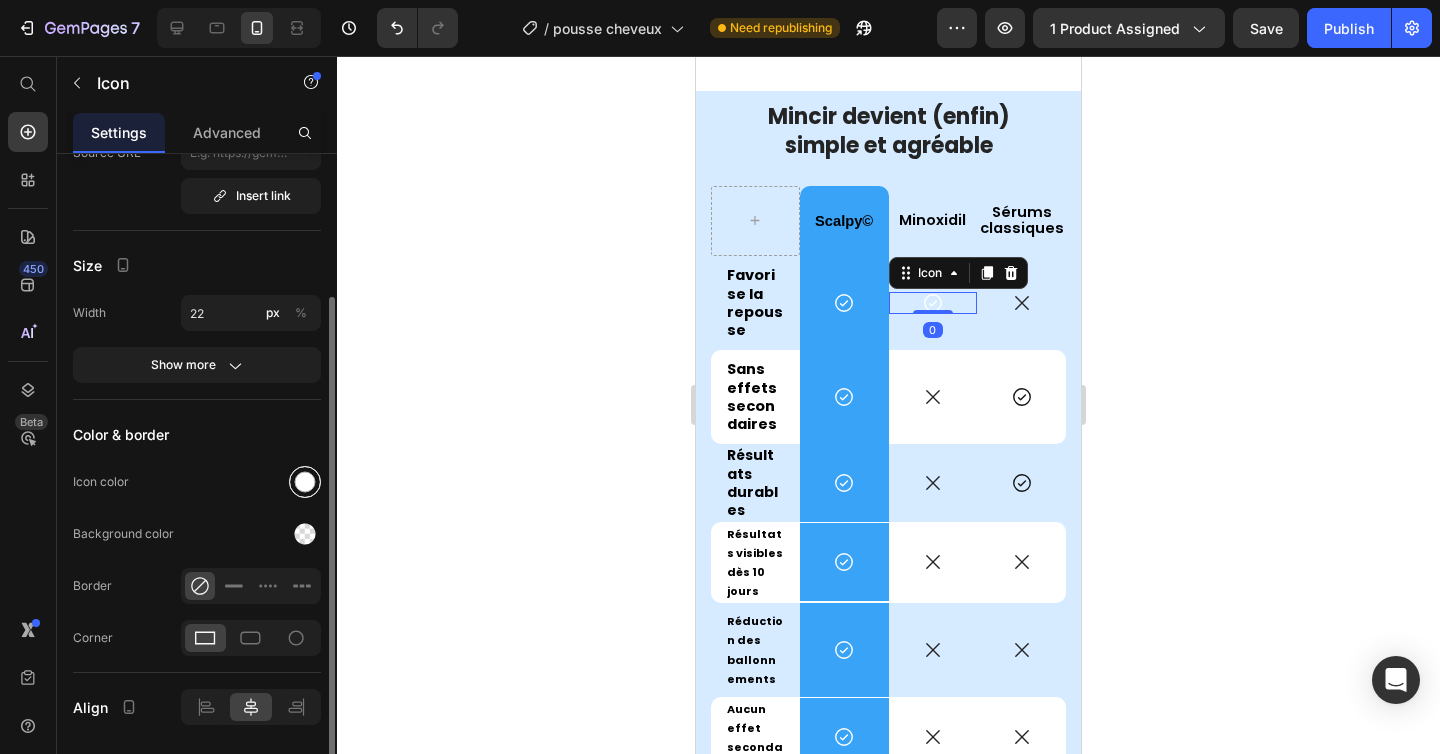 click at bounding box center [305, 482] 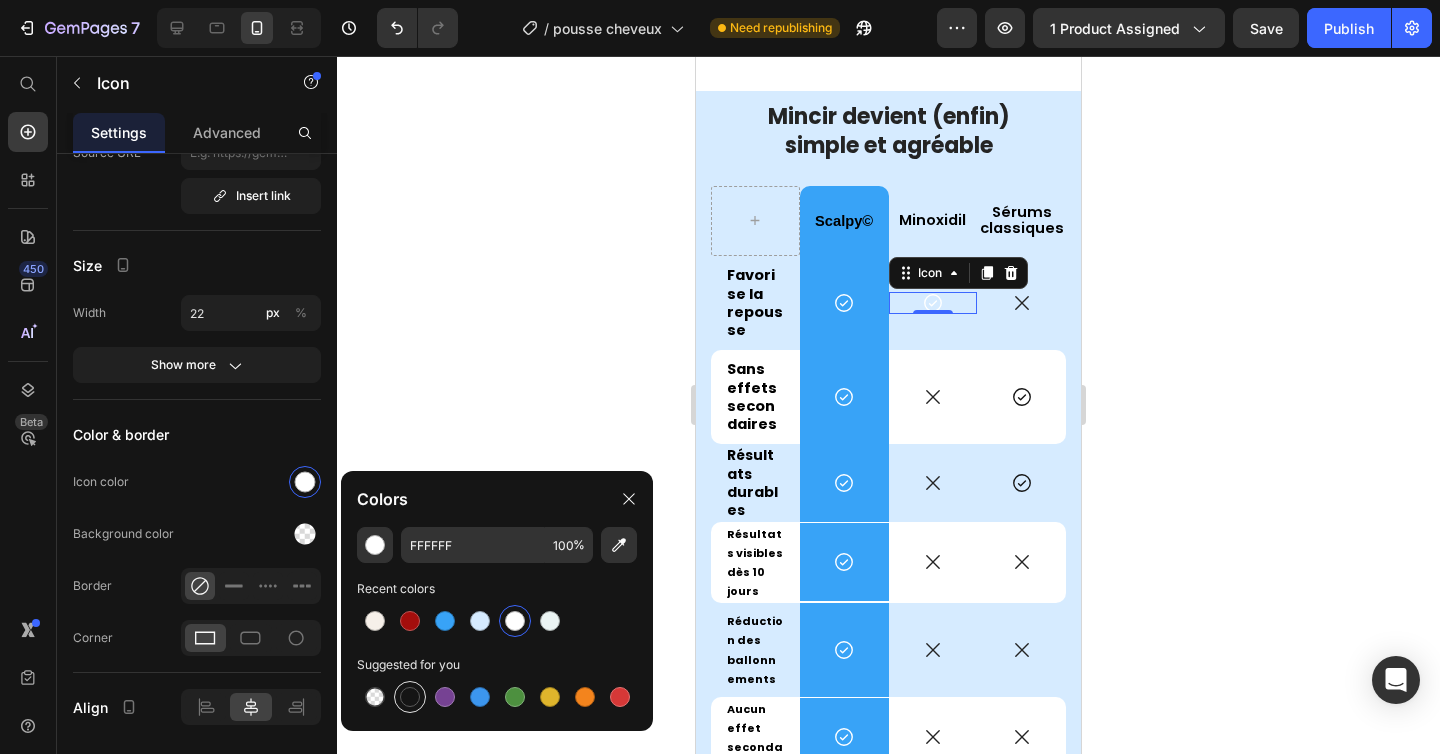 click at bounding box center (410, 697) 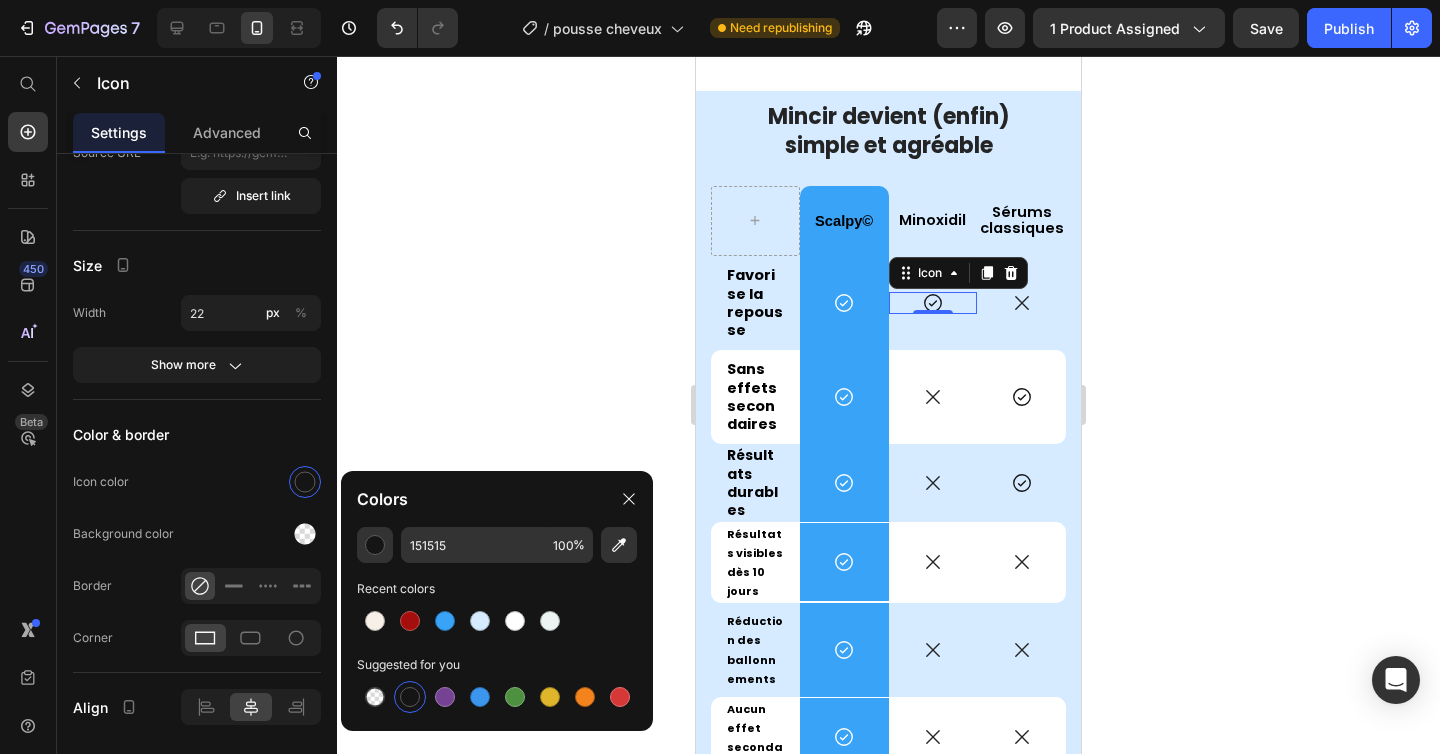 click 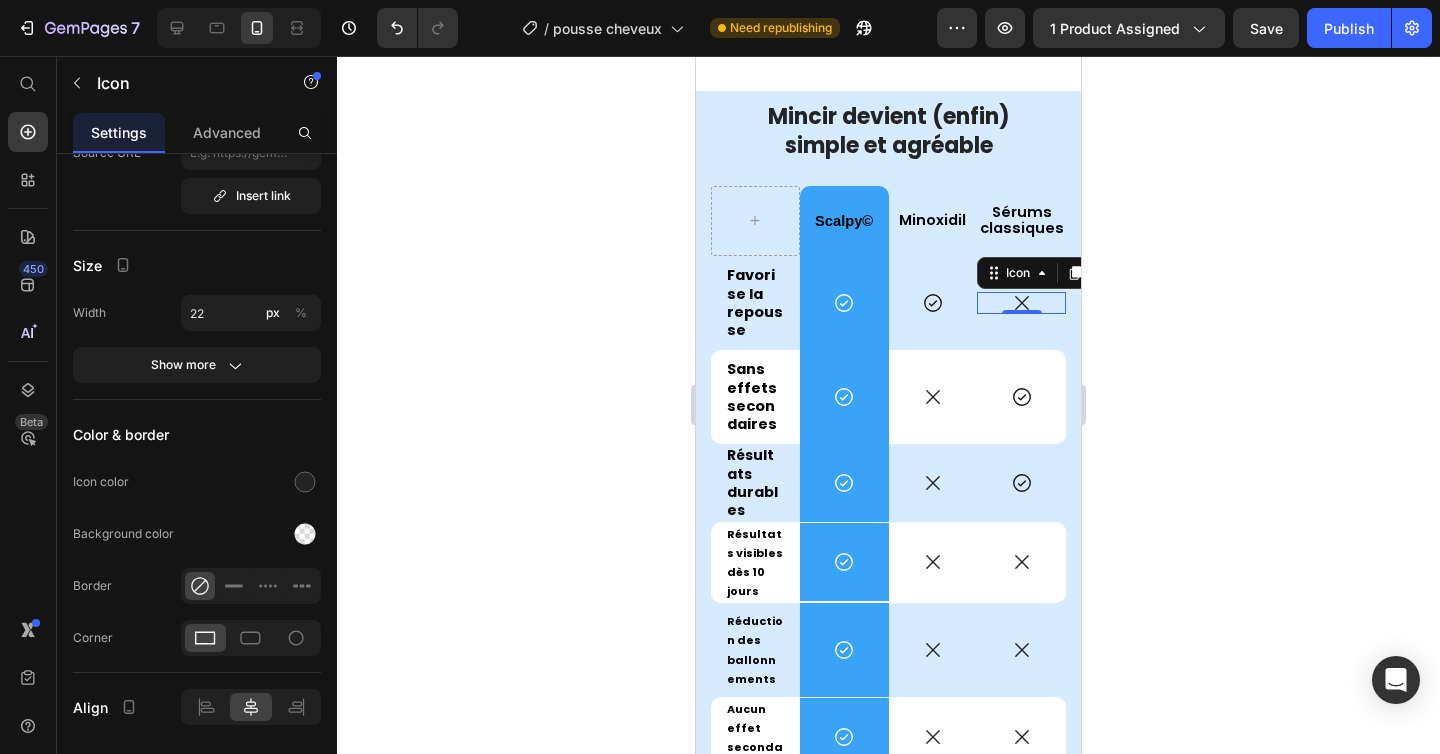 click 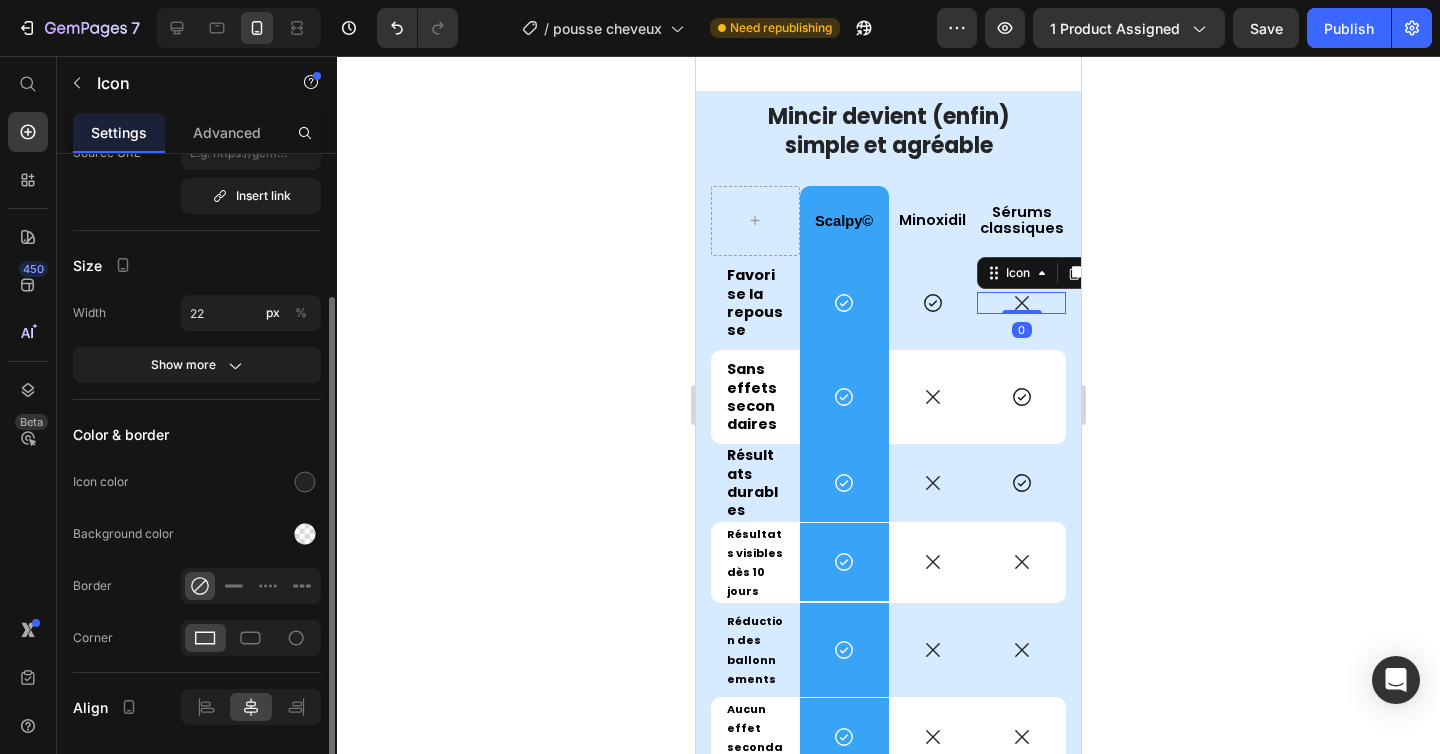 scroll, scrollTop: 0, scrollLeft: 0, axis: both 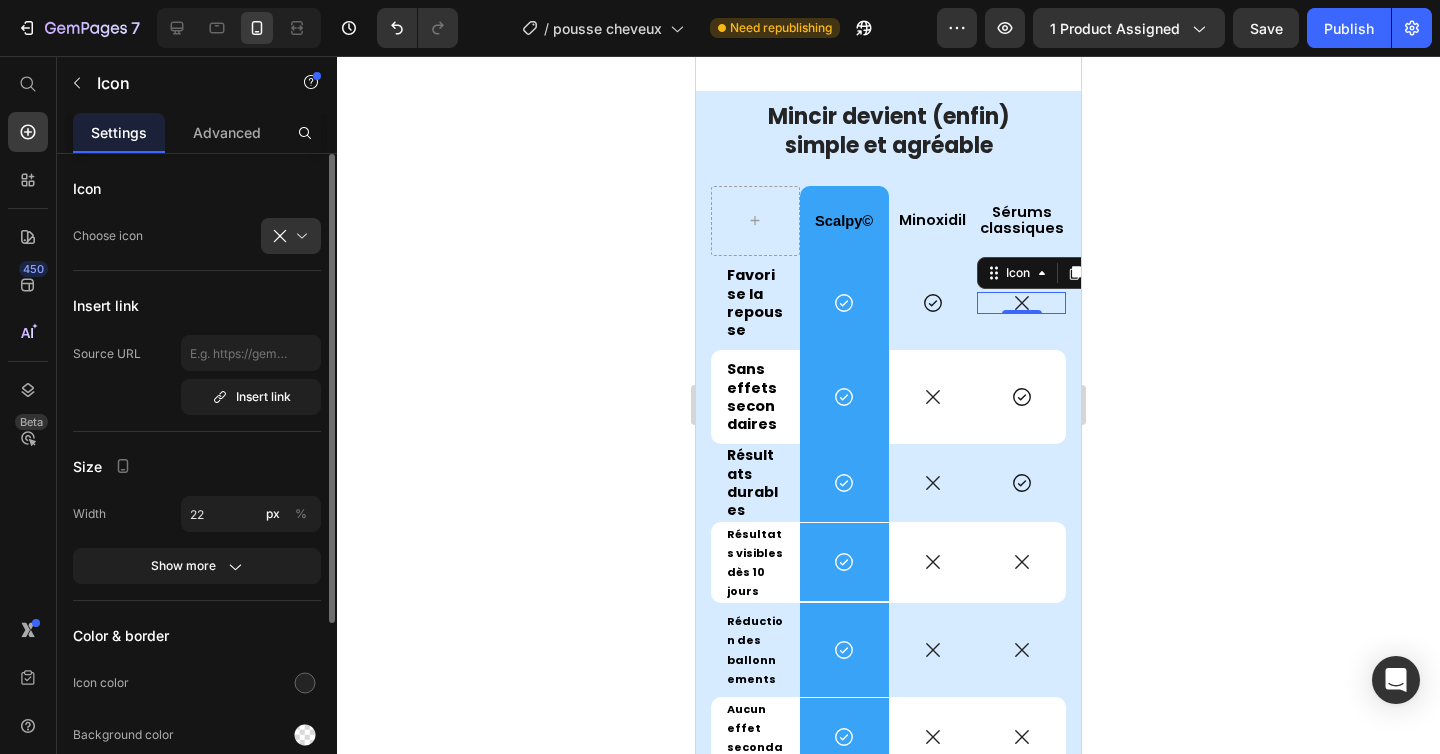 click on "Icon Choose icon" 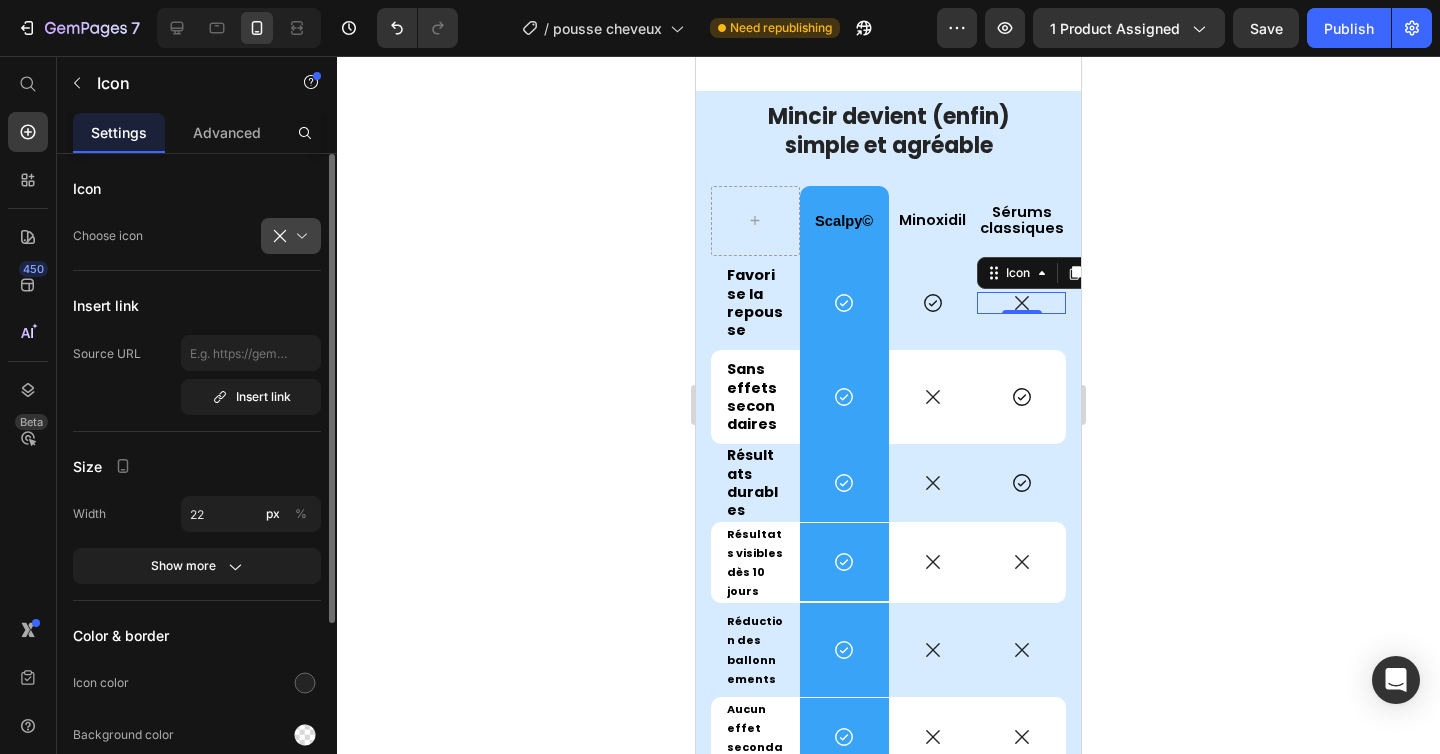 click at bounding box center [299, 236] 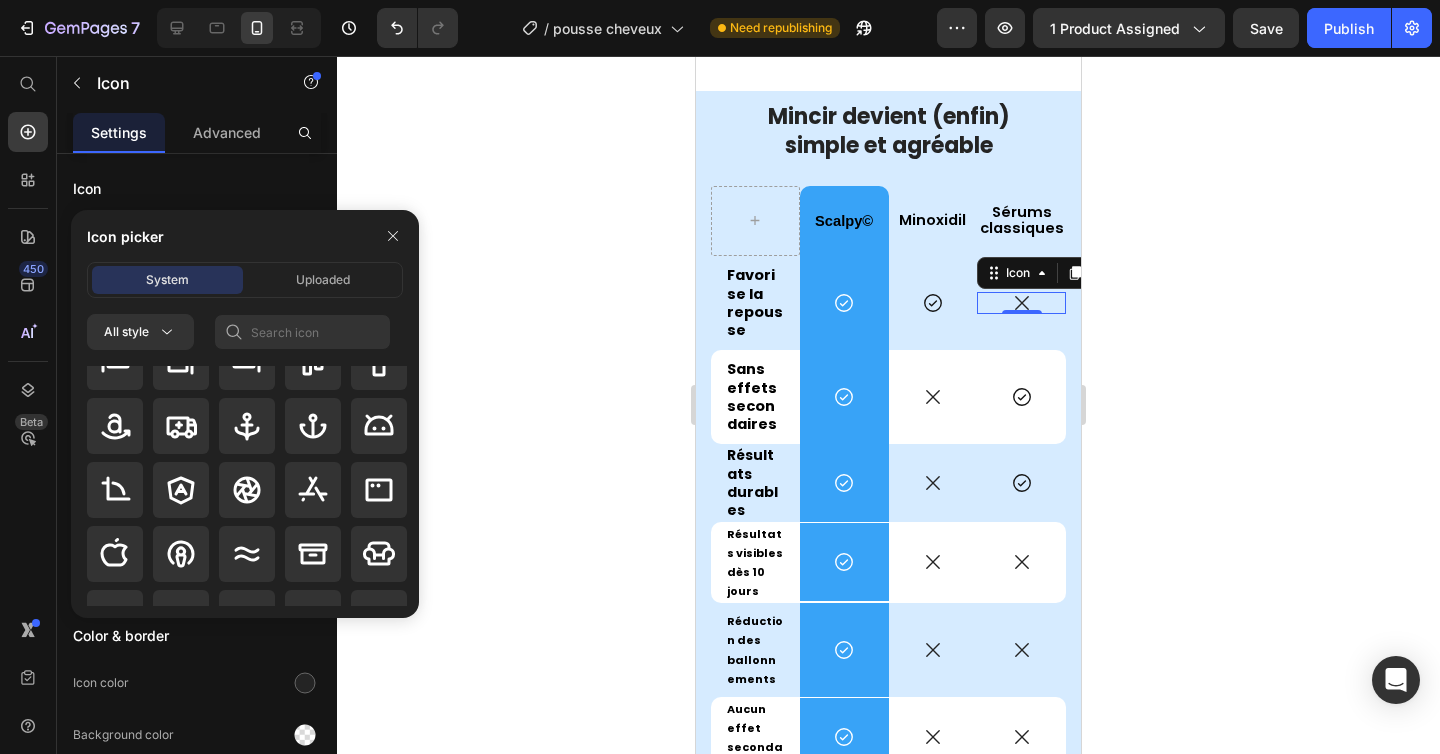 scroll, scrollTop: 359, scrollLeft: 0, axis: vertical 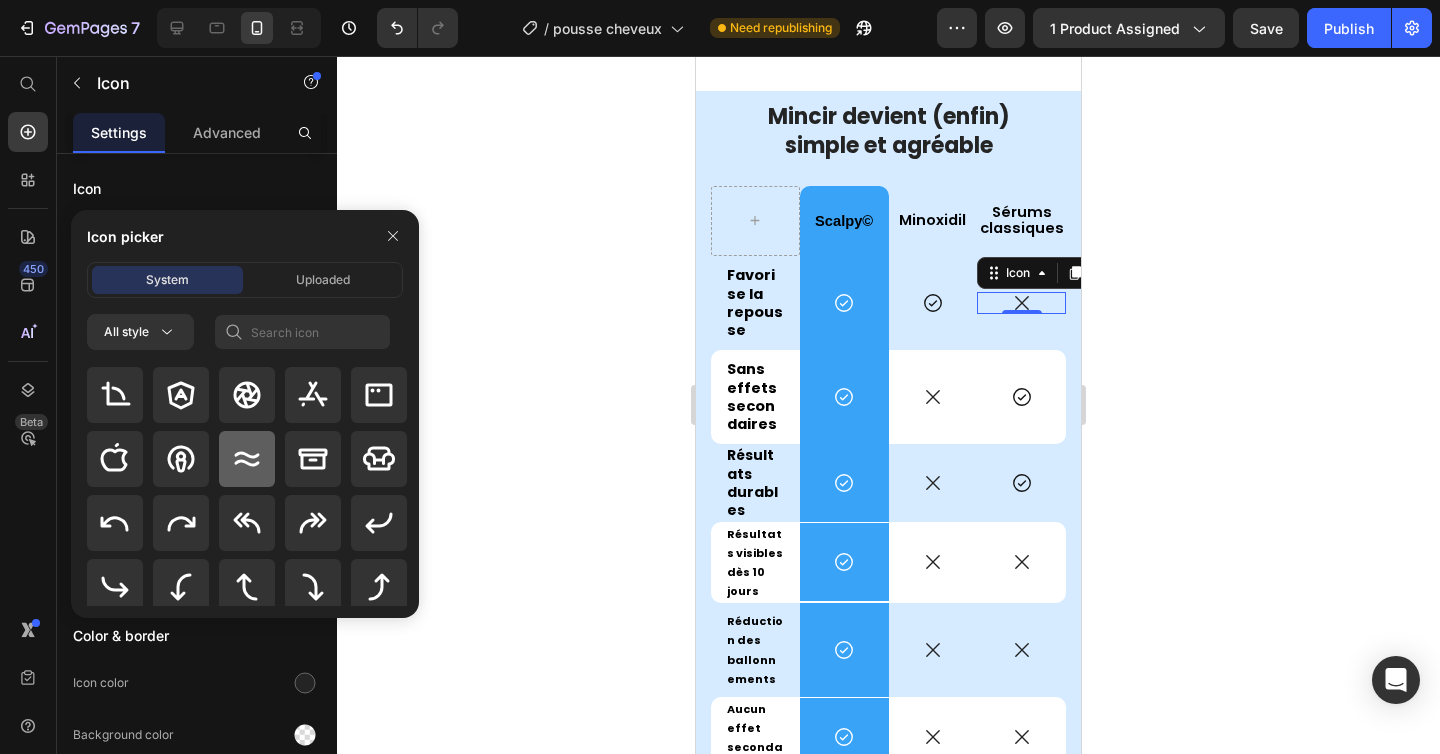 click 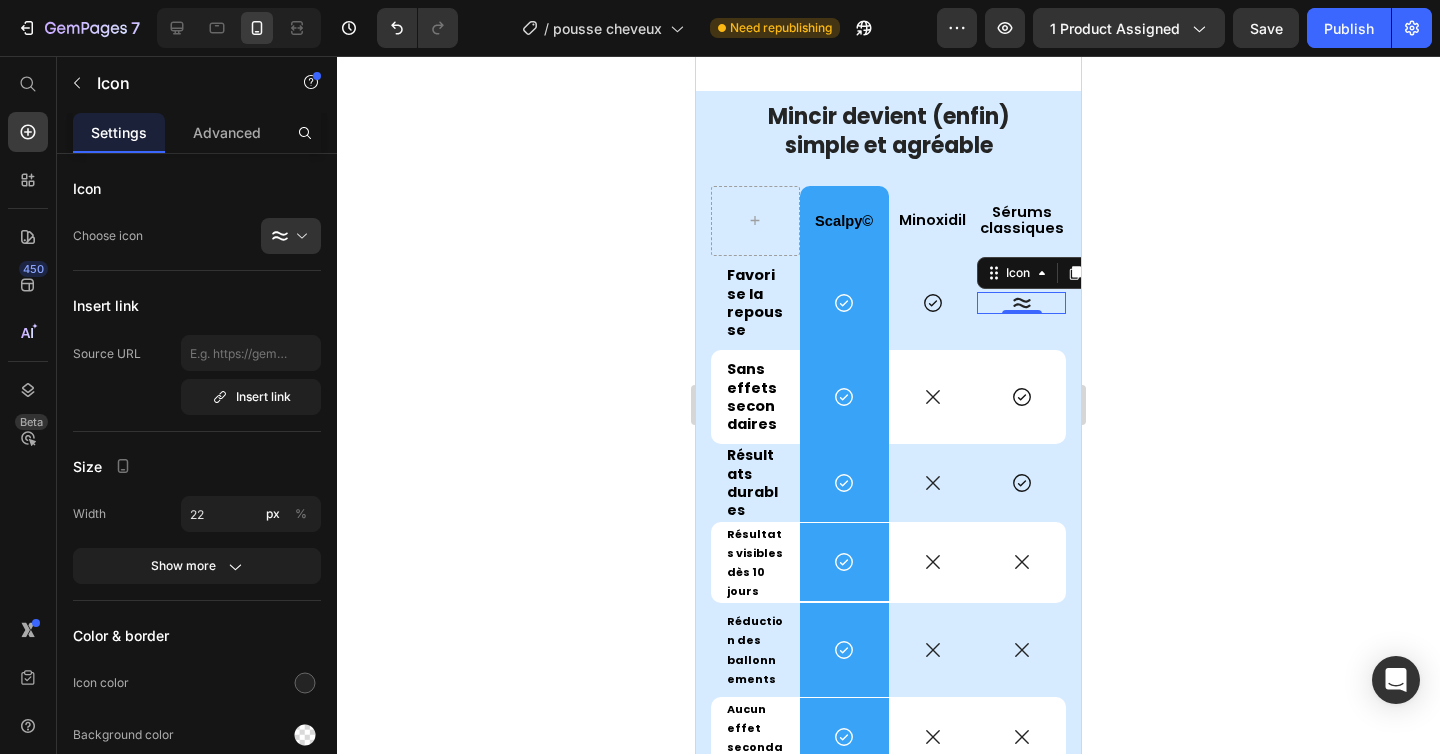 click at bounding box center [299, 236] 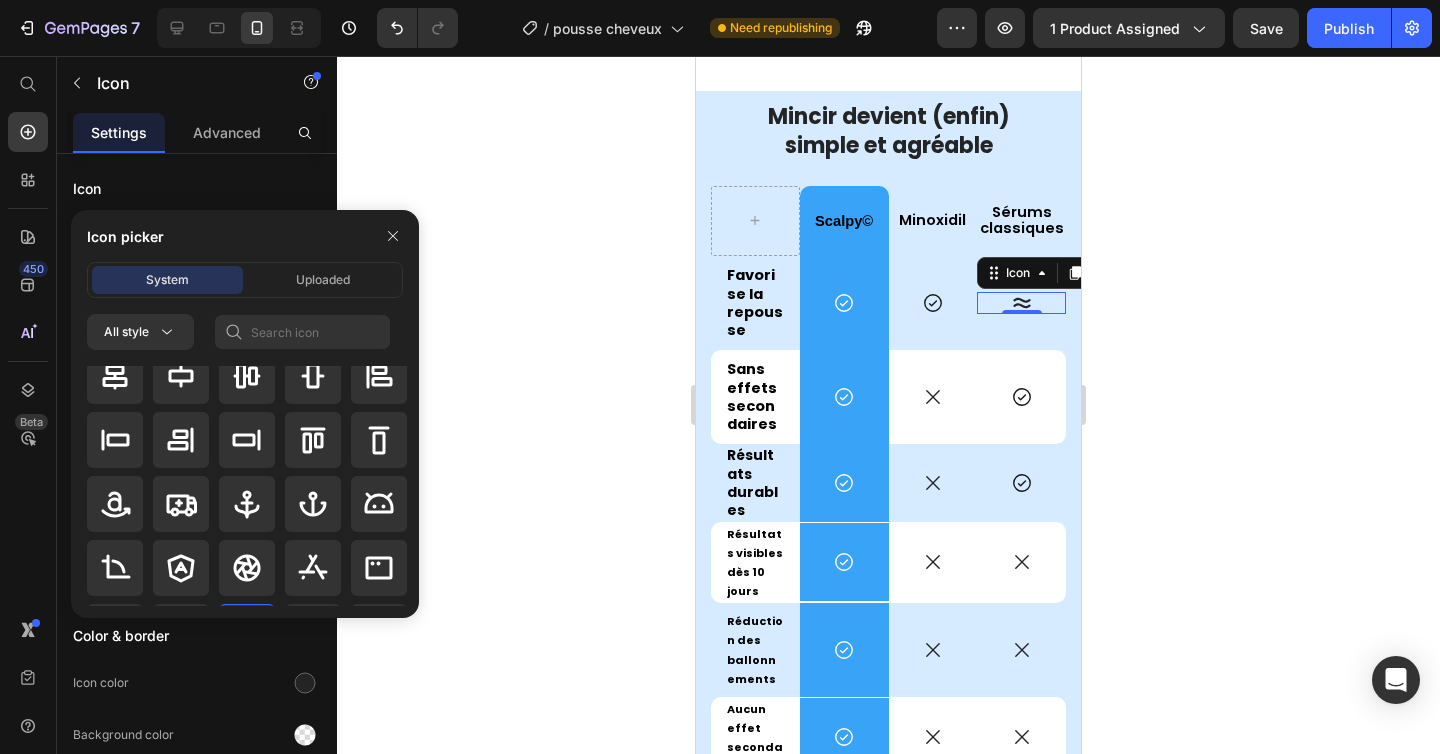 scroll, scrollTop: 0, scrollLeft: 0, axis: both 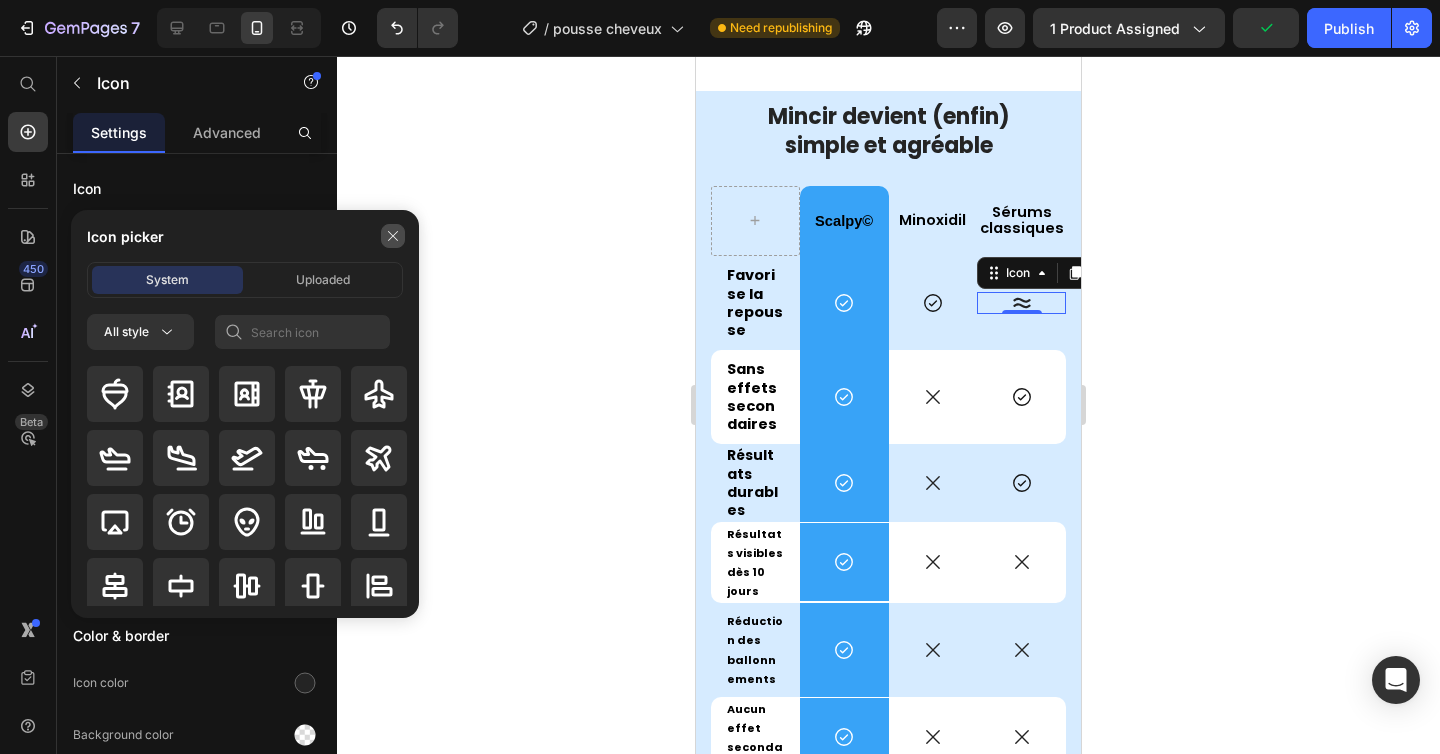 click 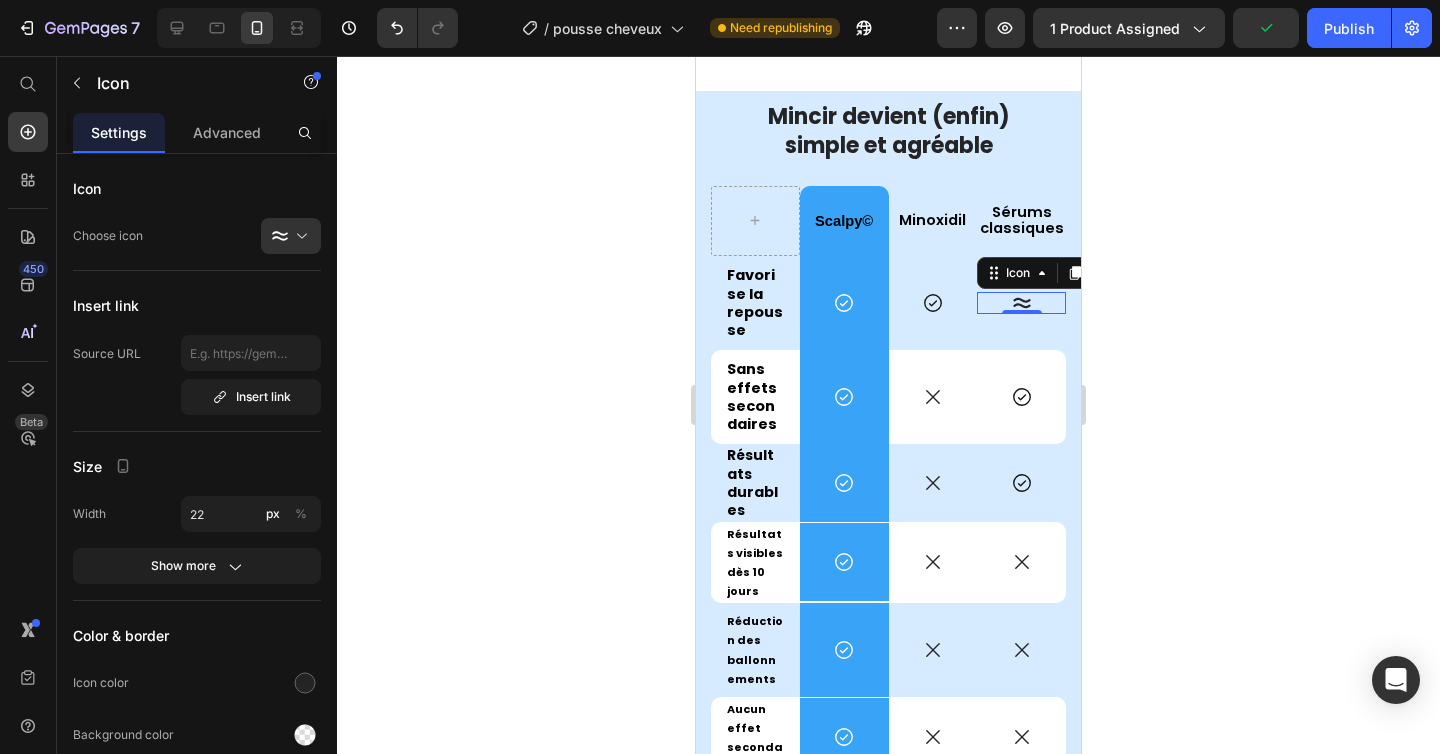 click 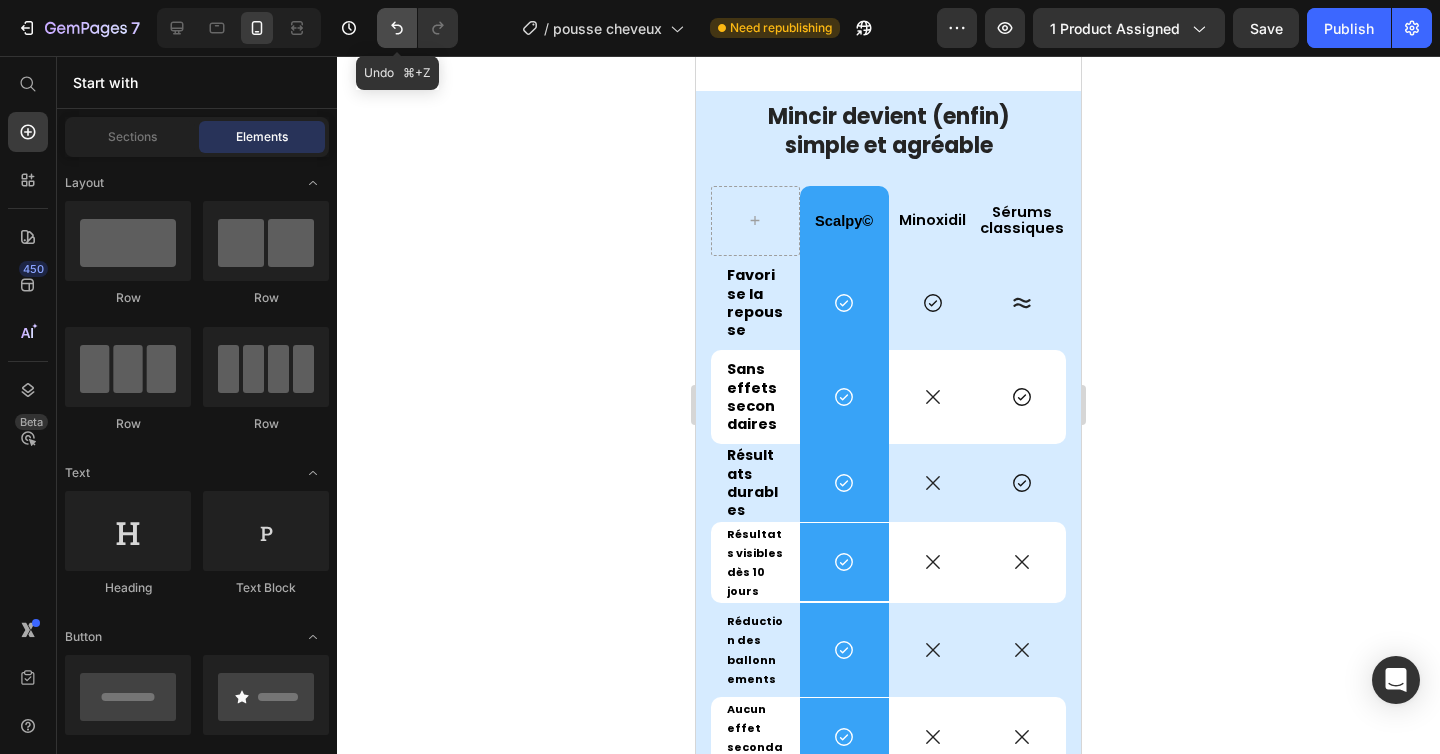 click 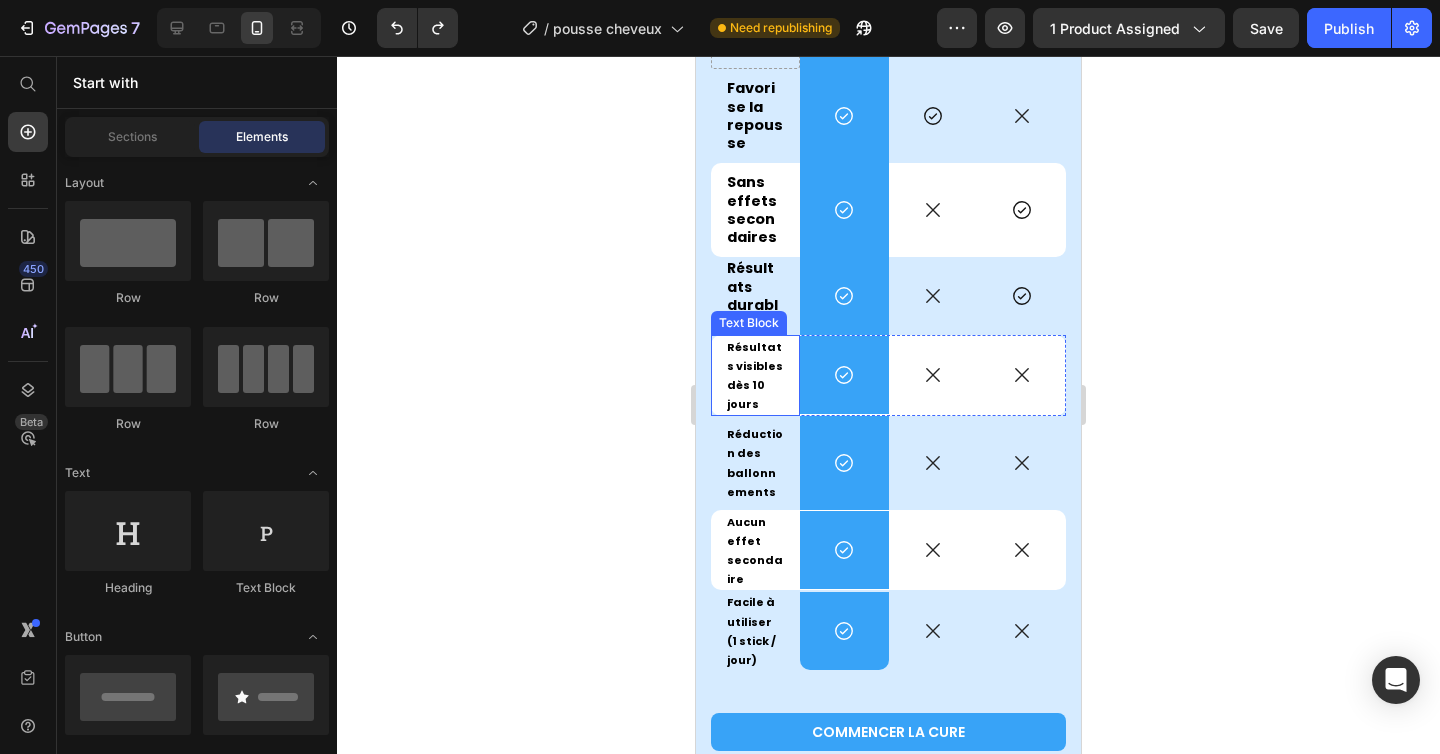 scroll, scrollTop: 5654, scrollLeft: 0, axis: vertical 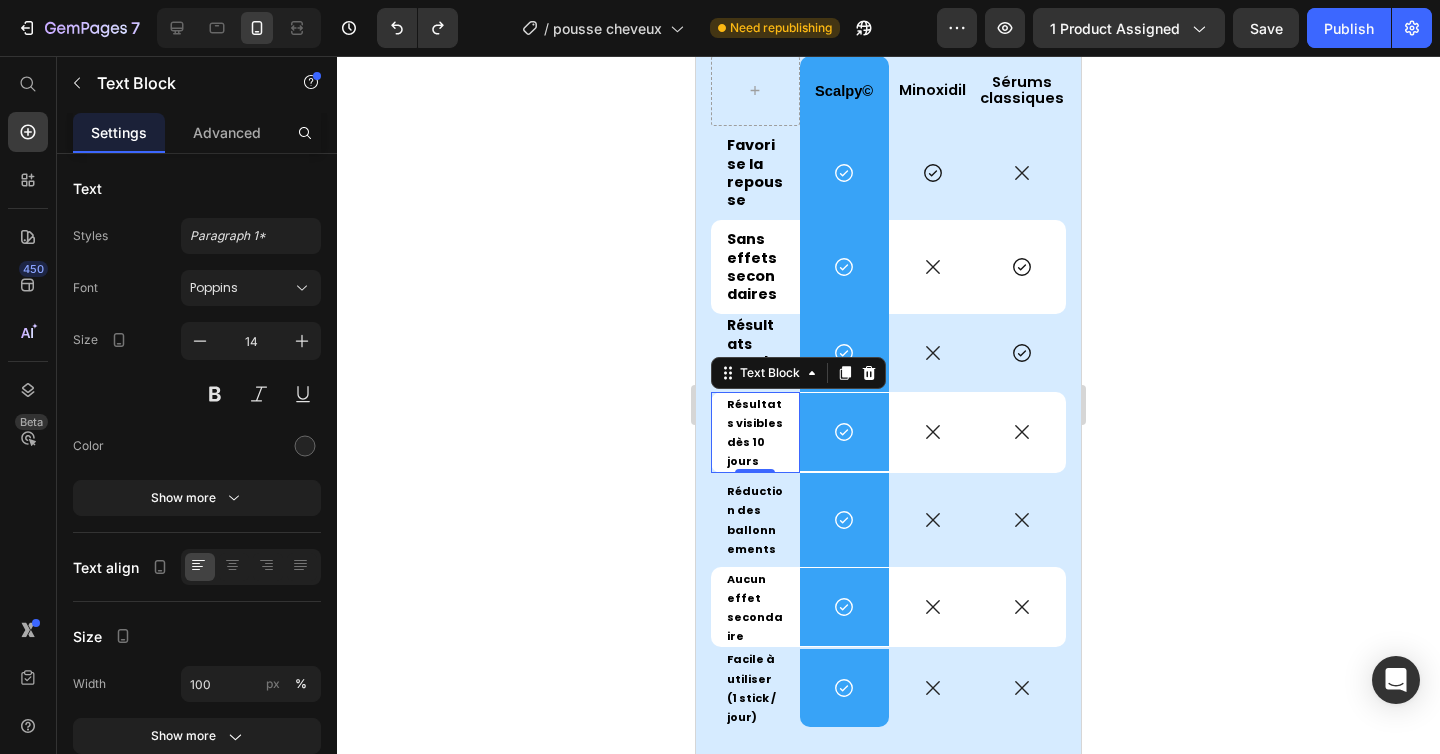 click on "Résultats visibles dès 10 jours Text Block   0" at bounding box center (755, 432) 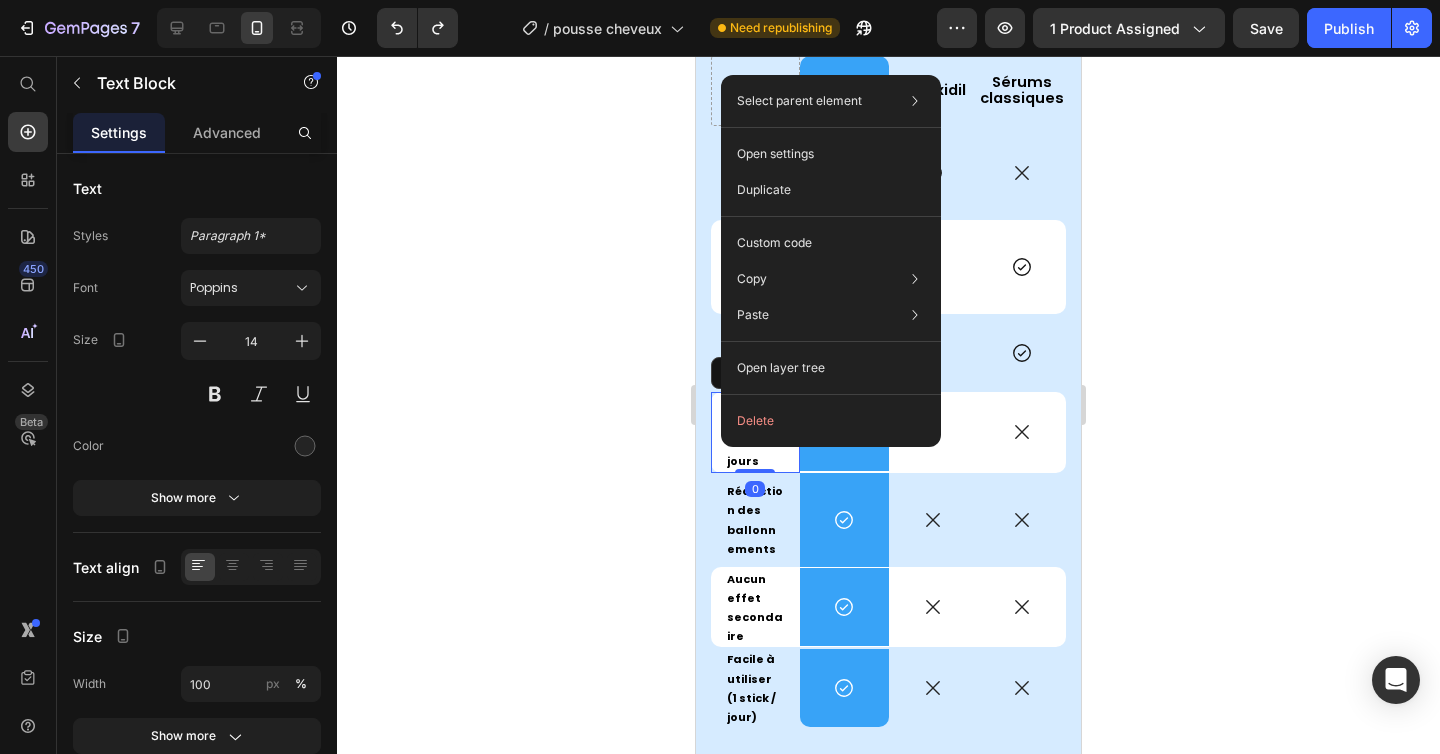 click 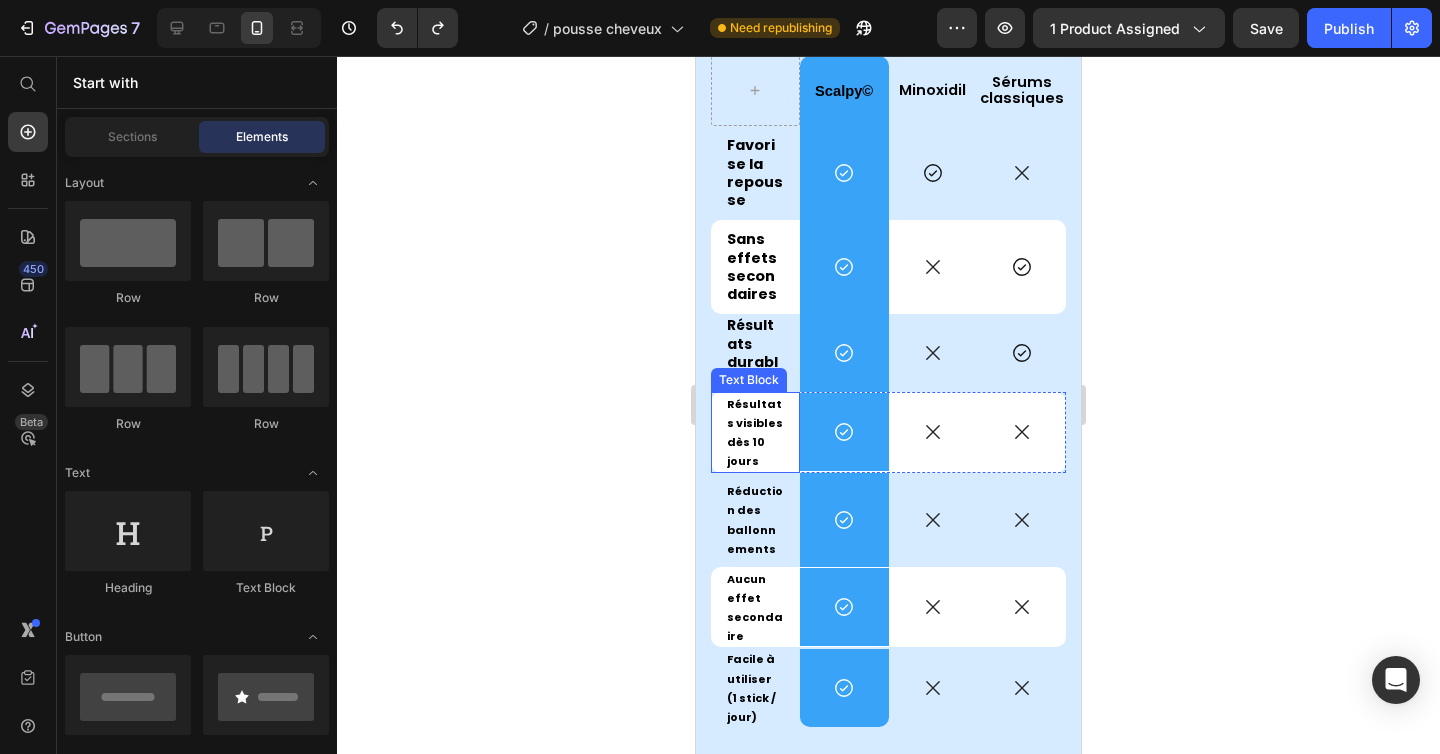 click on "Text Block" at bounding box center (749, 380) 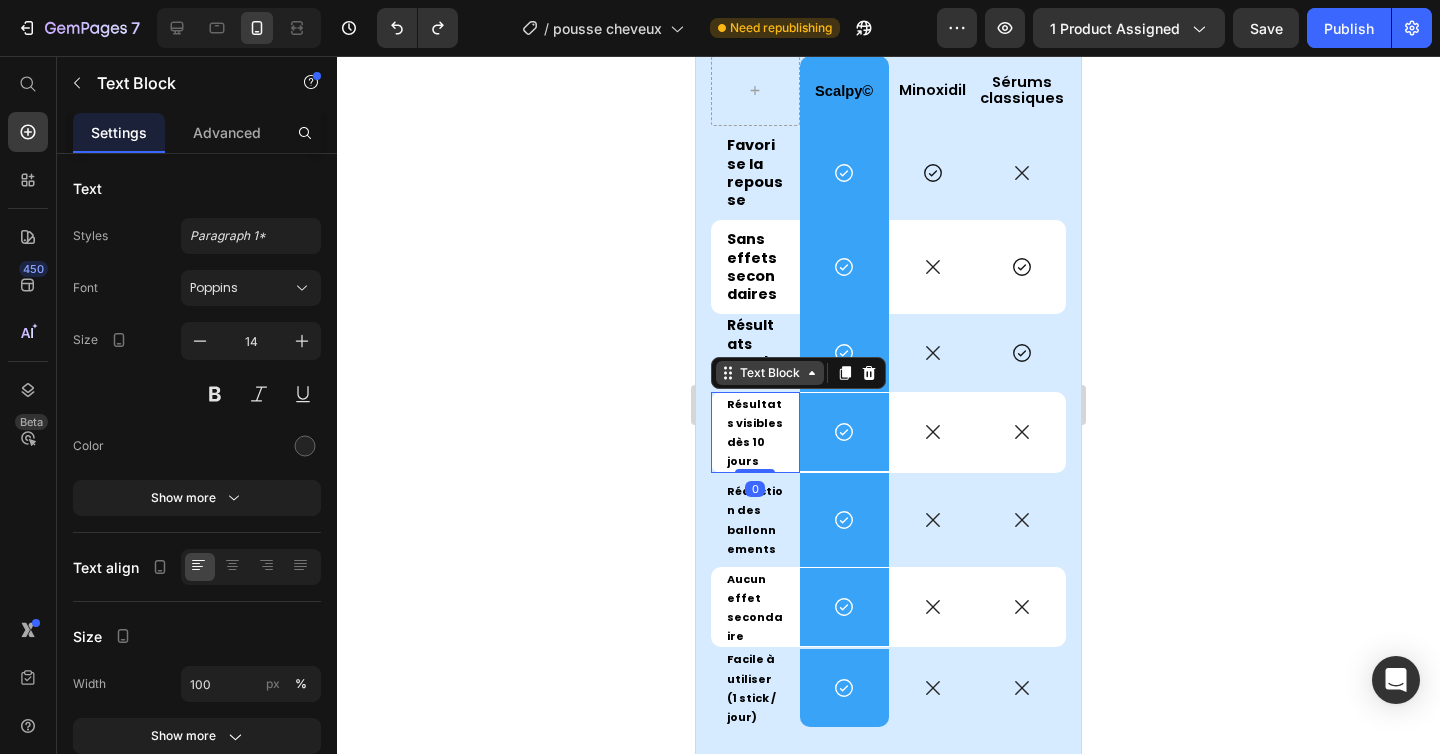 click on "Text Block" at bounding box center [770, 373] 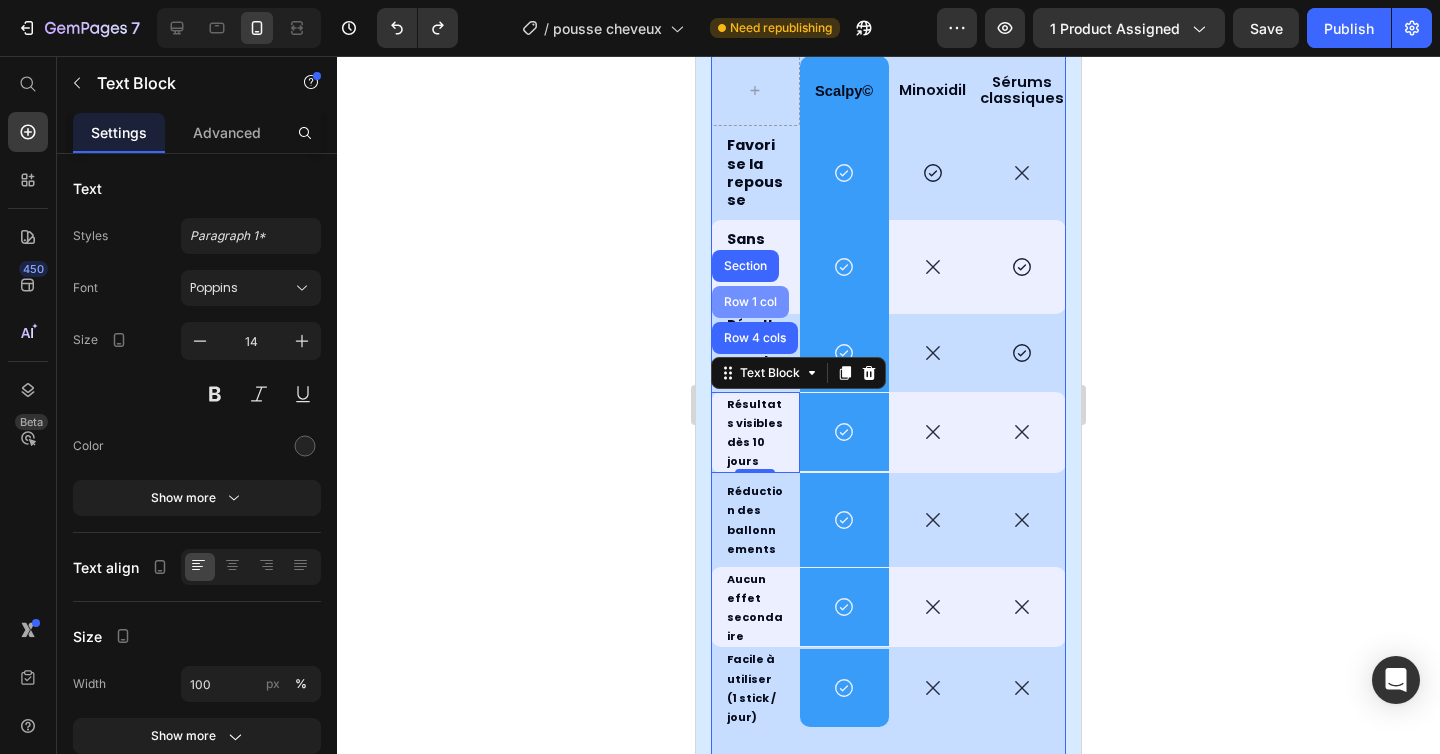 click on "Row 1 col" at bounding box center [750, 302] 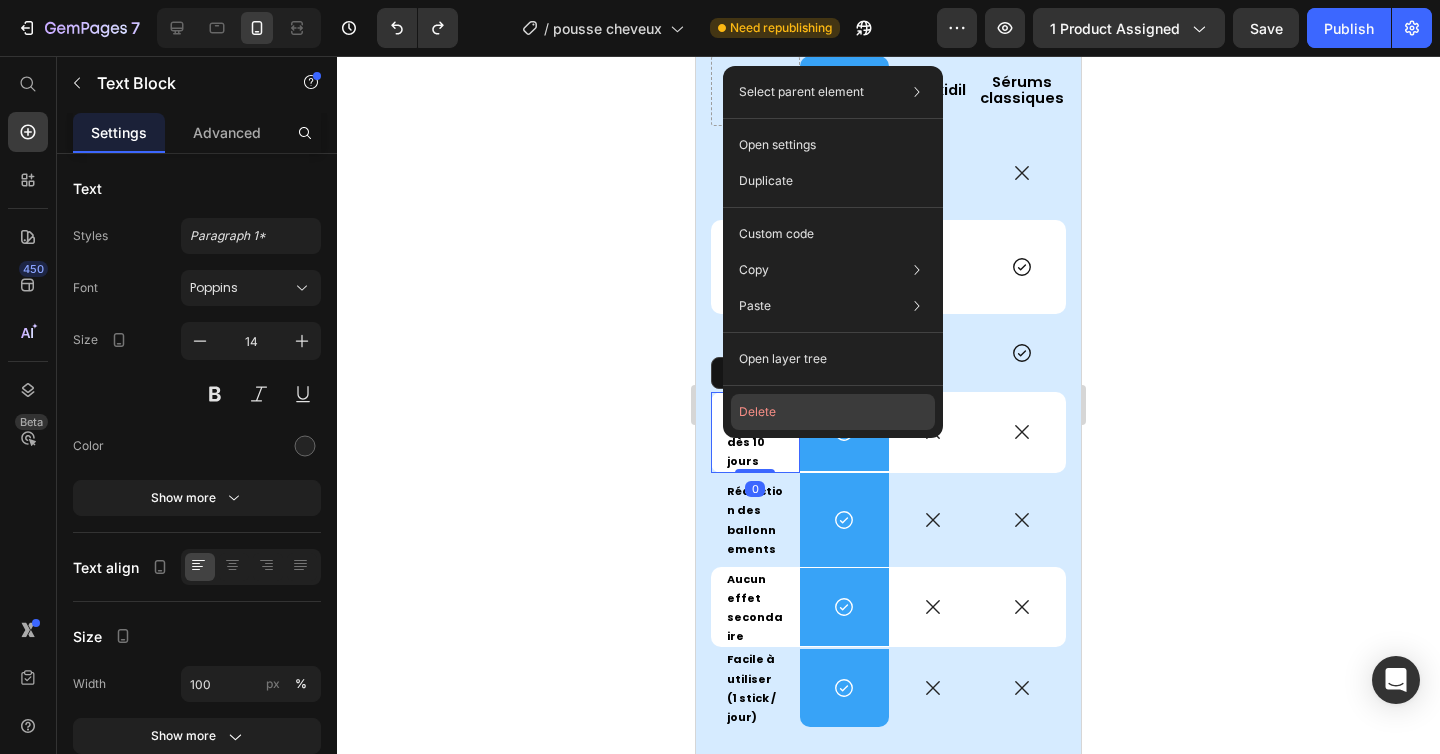 click on "Delete" 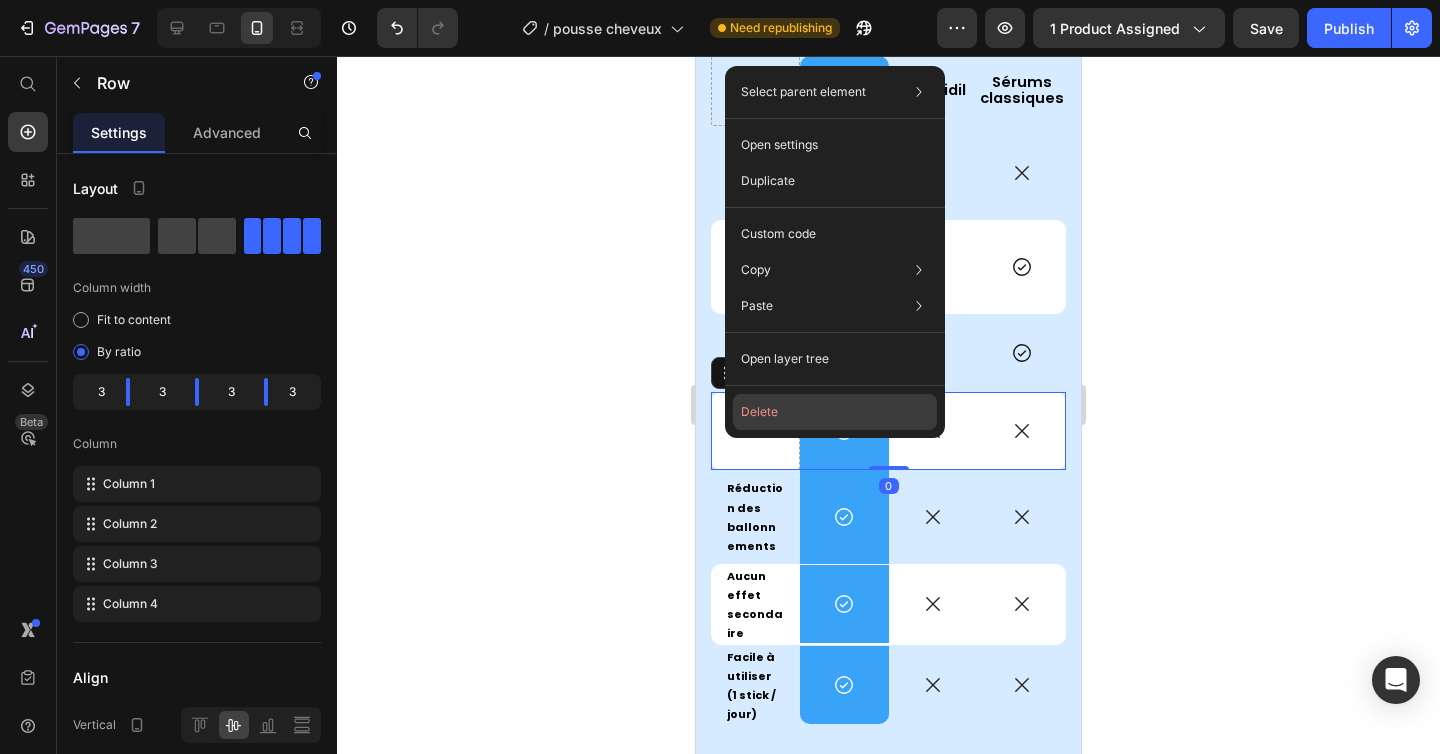 drag, startPoint x: 756, startPoint y: 416, endPoint x: 60, endPoint y: 360, distance: 698.24927 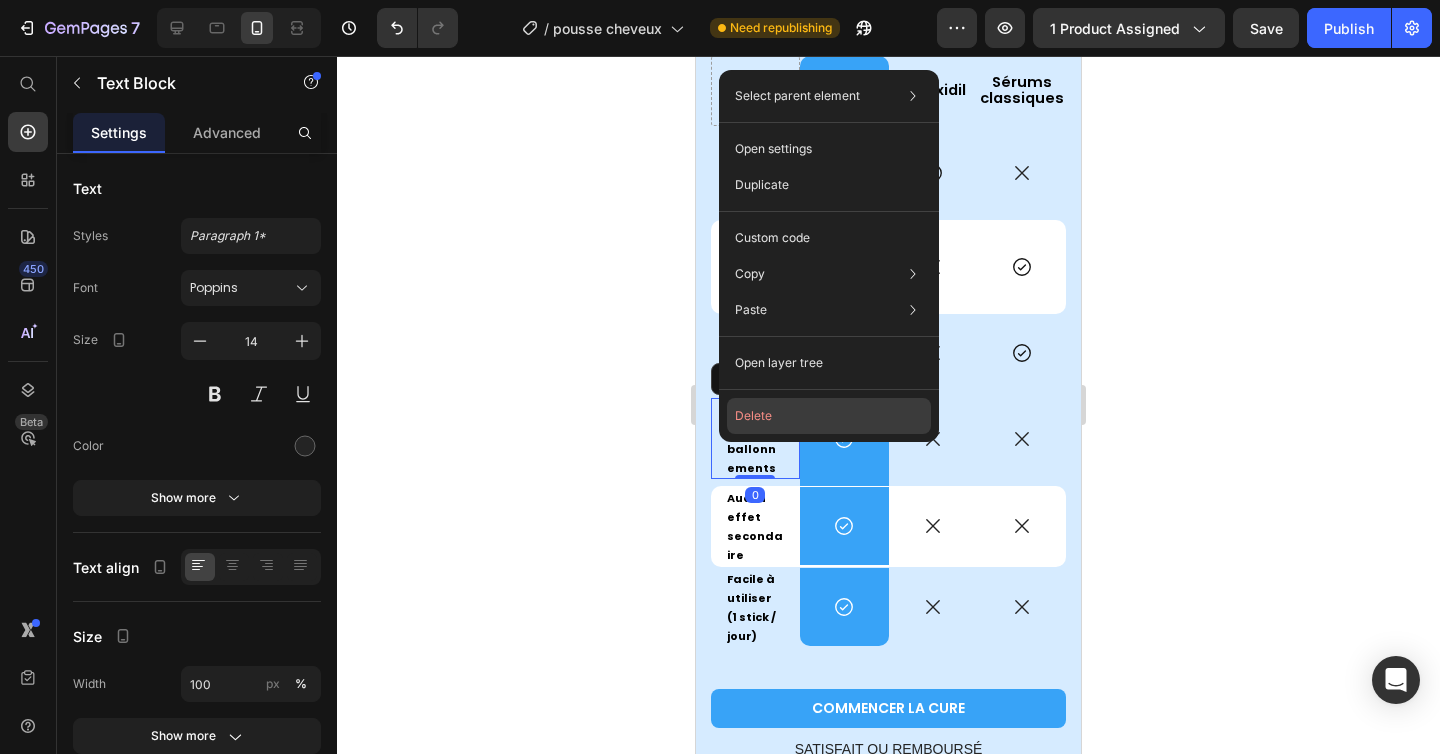 click on "Delete" 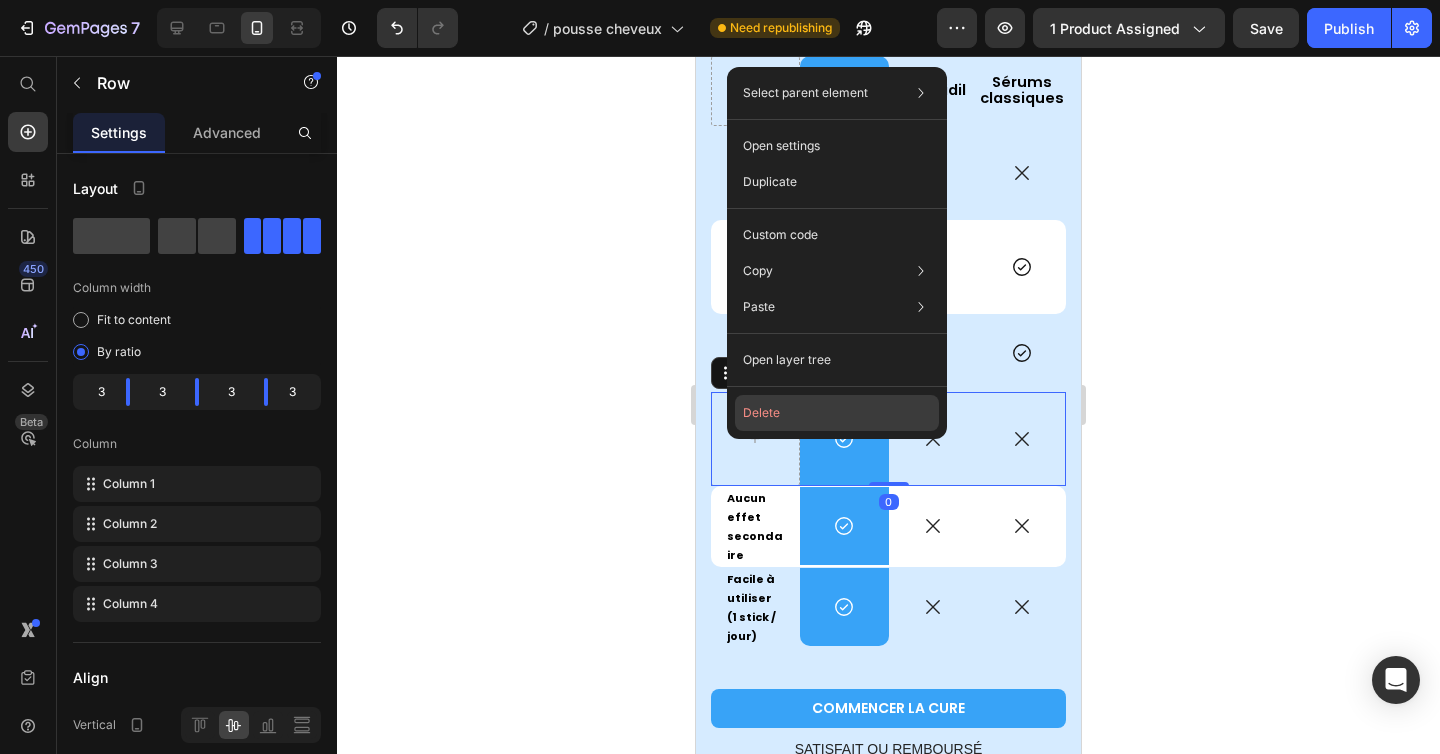 drag, startPoint x: 757, startPoint y: 411, endPoint x: 61, endPoint y: 355, distance: 698.24927 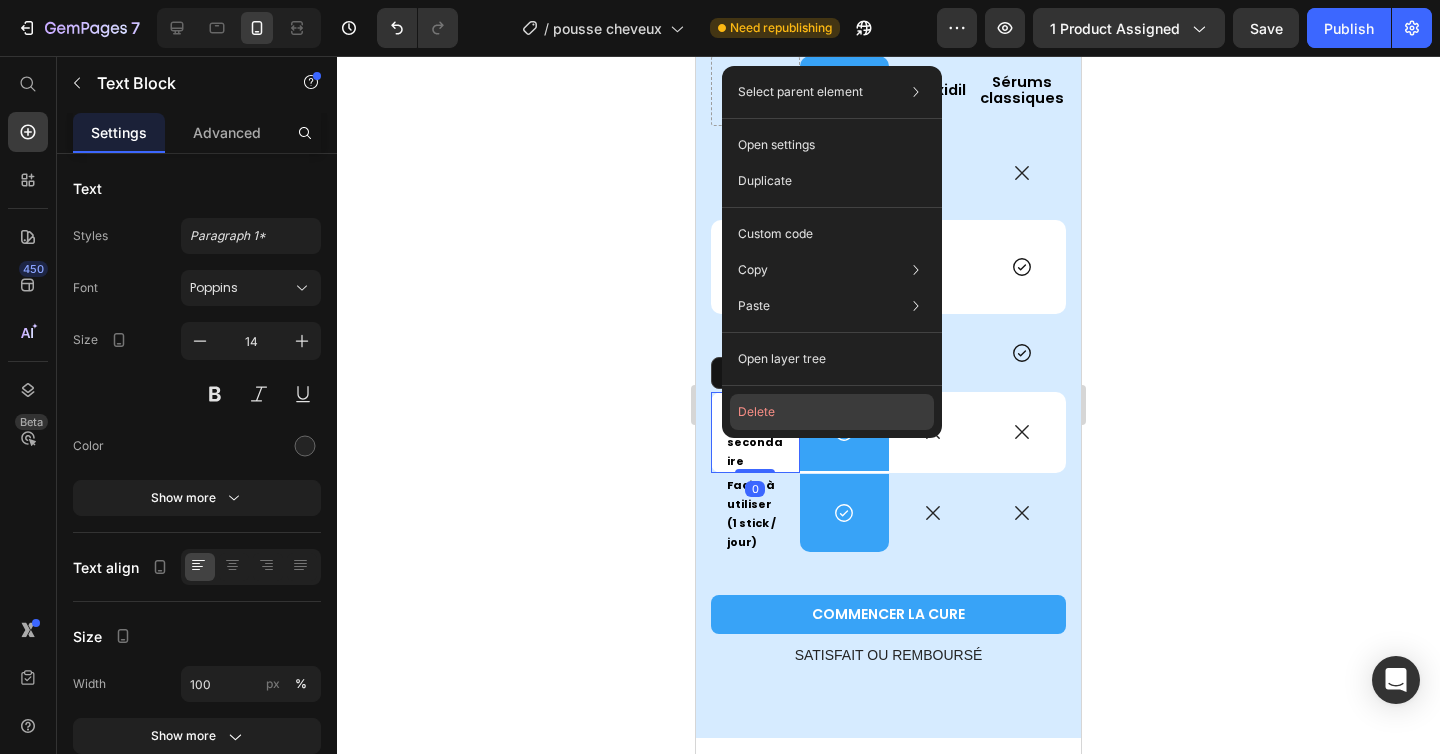 click on "Delete" 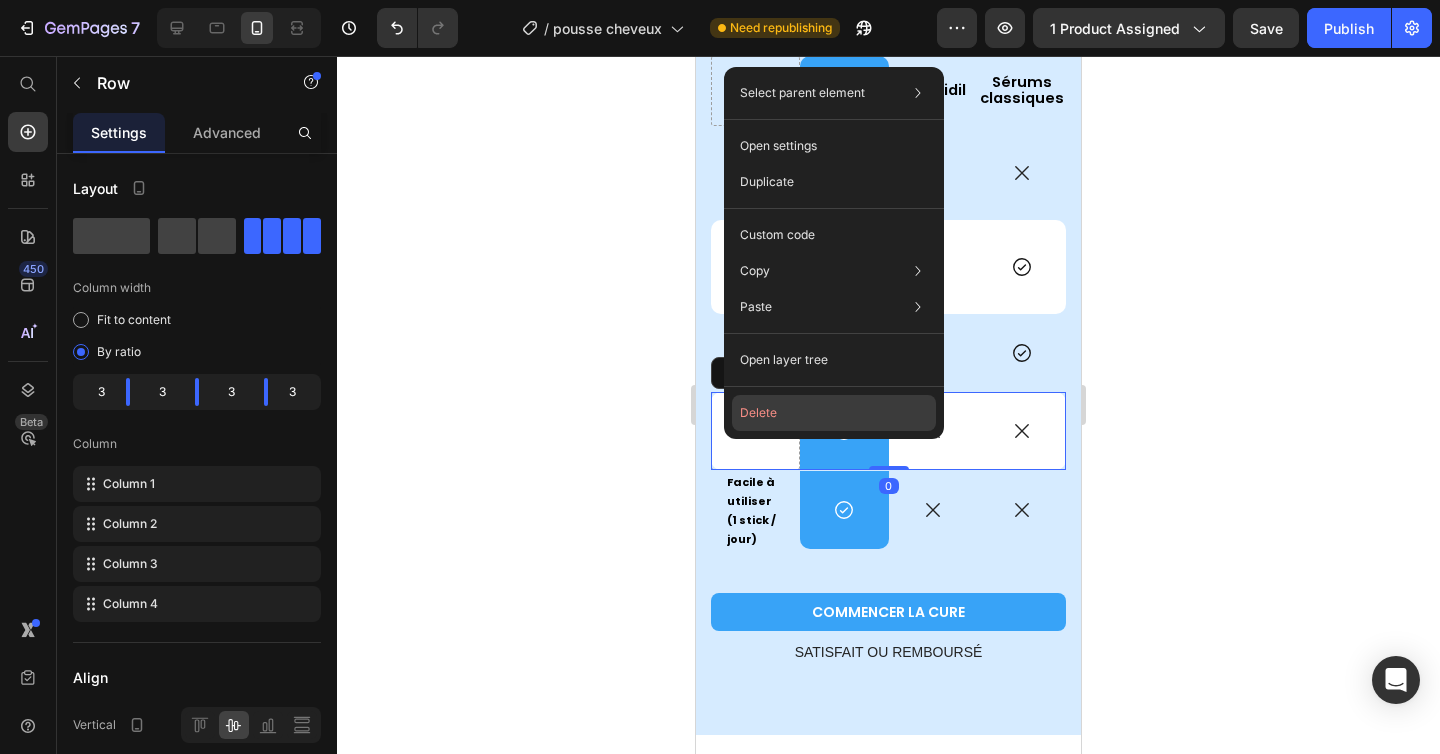 drag, startPoint x: 751, startPoint y: 415, endPoint x: 56, endPoint y: 359, distance: 697.25244 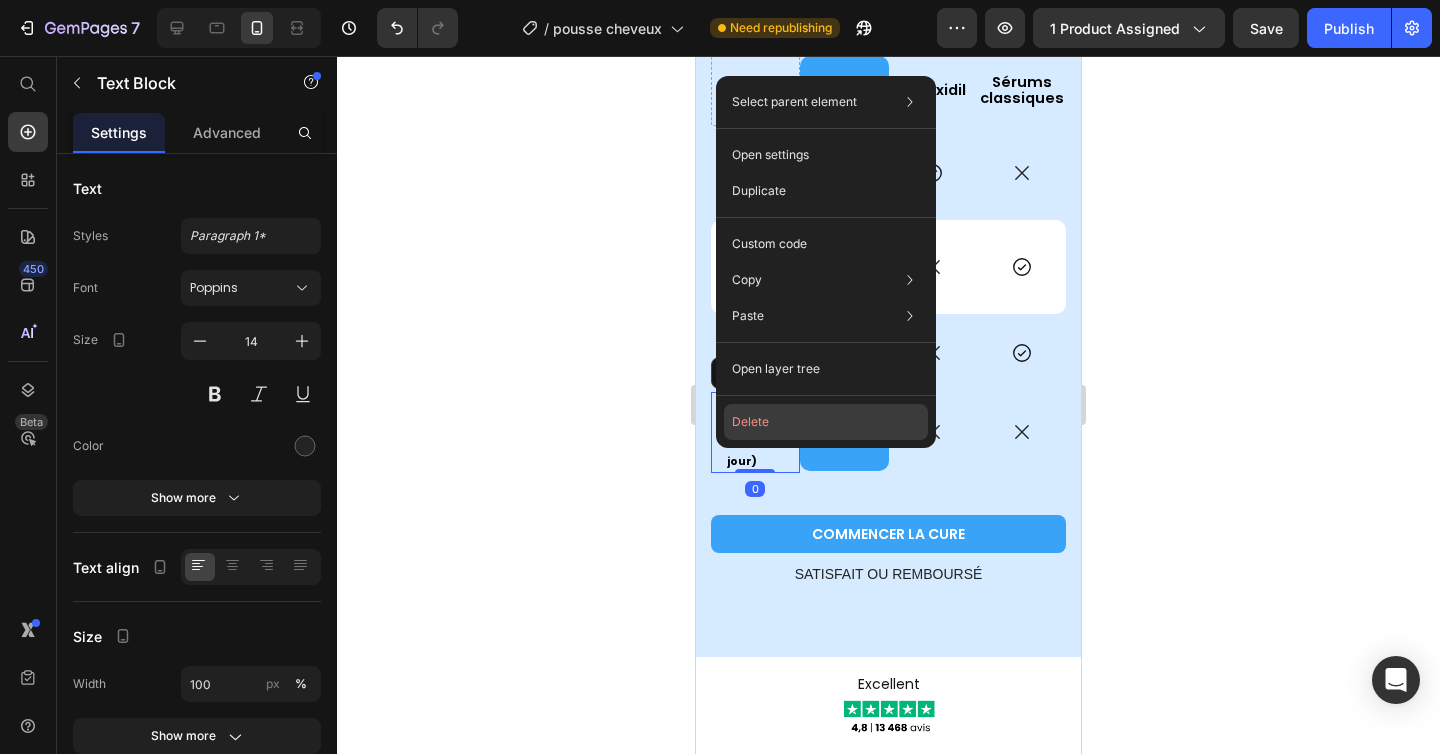 click on "Delete" 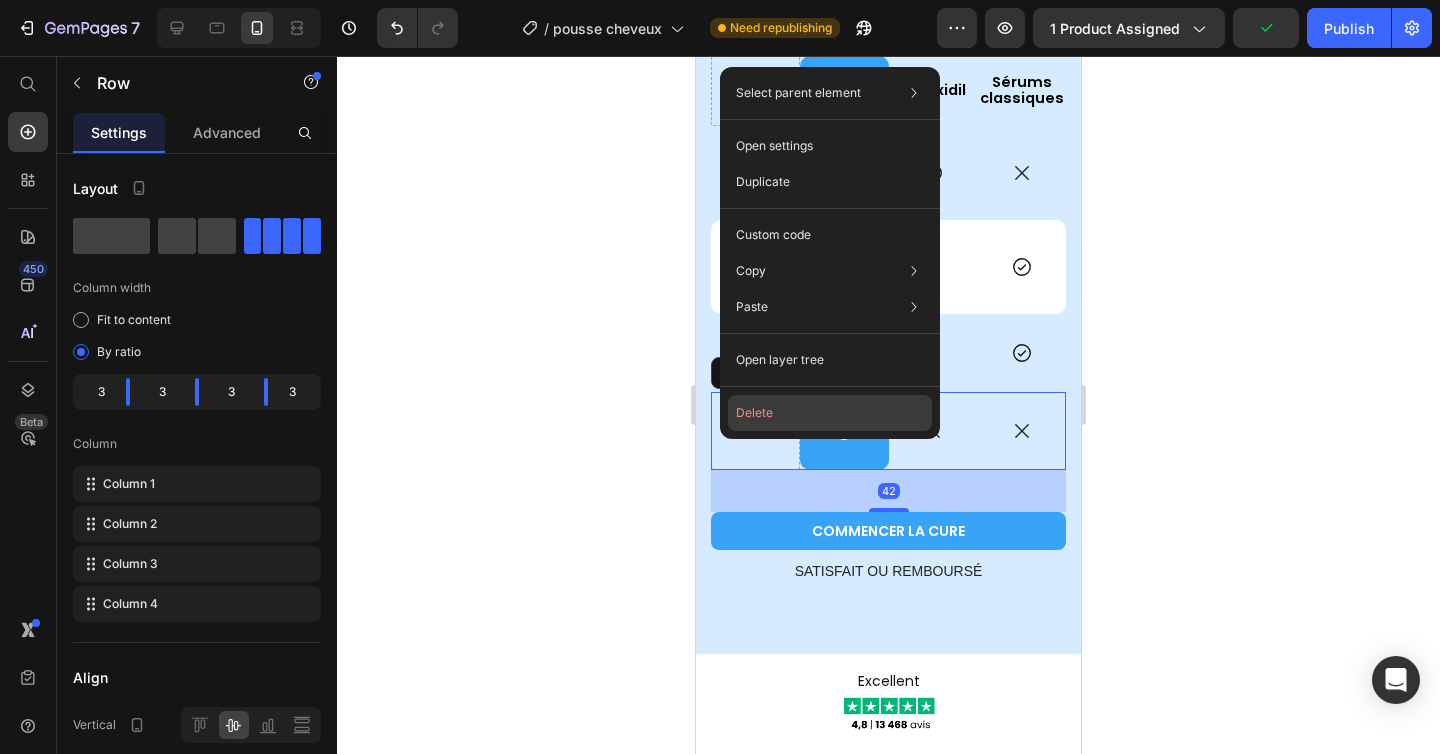 drag, startPoint x: 747, startPoint y: 408, endPoint x: 51, endPoint y: 352, distance: 698.24927 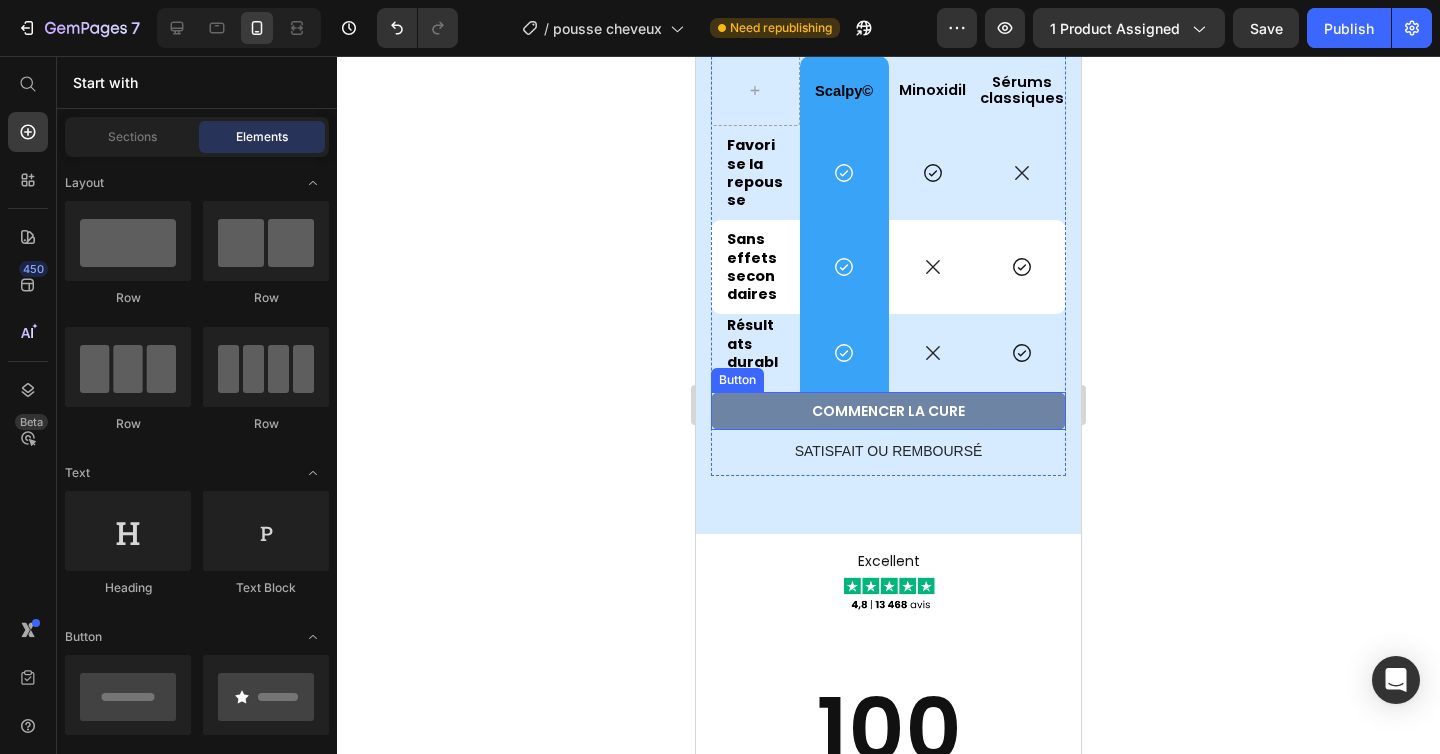 click on "COMMENCER LA CURE" at bounding box center (888, 411) 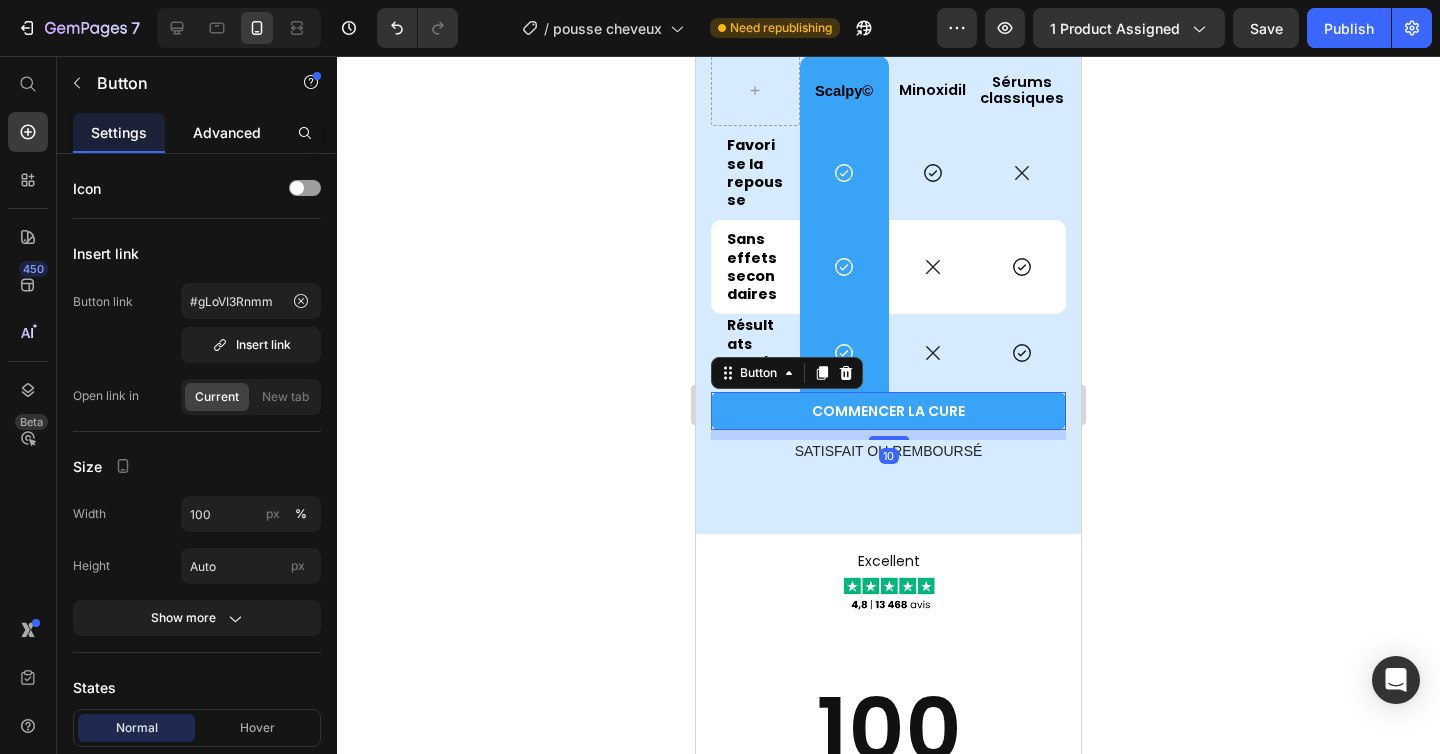 click on "Advanced" 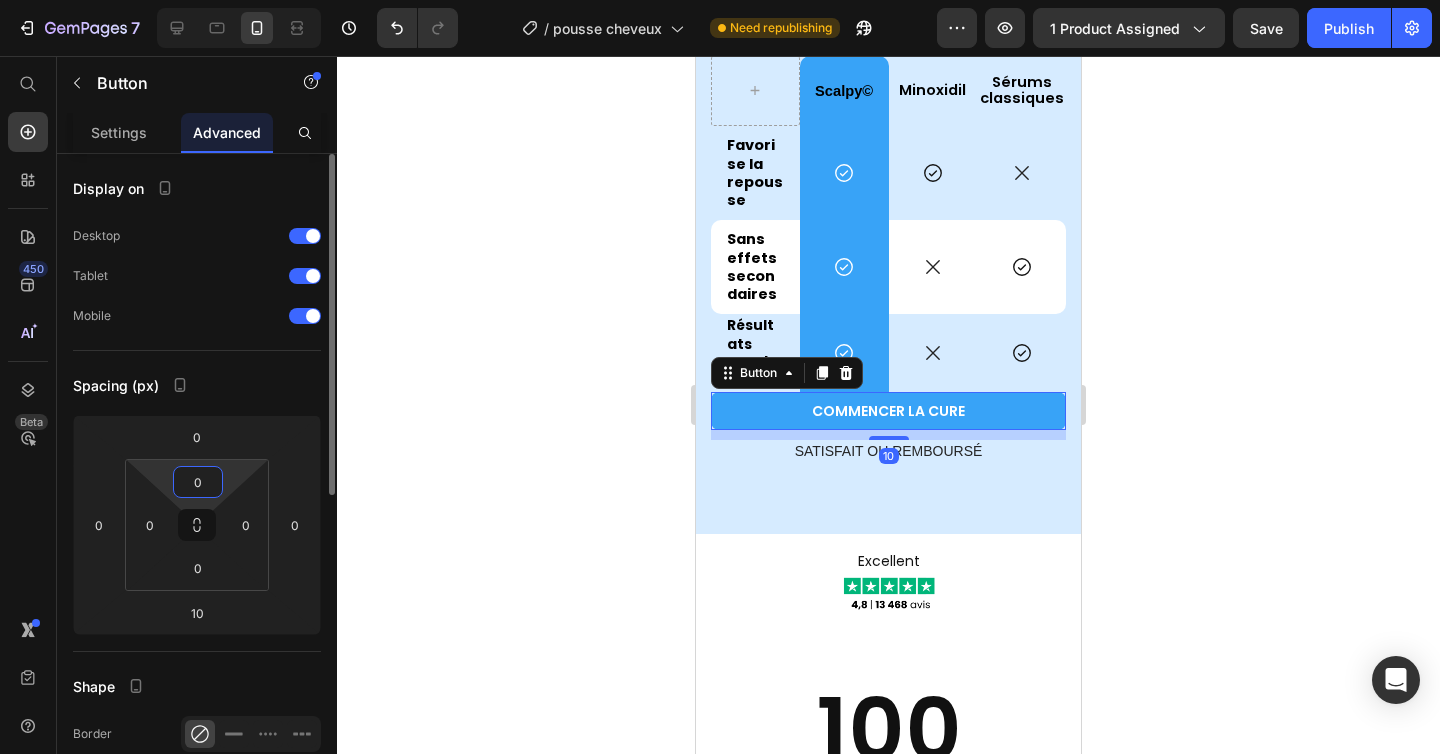 click on "0" at bounding box center [198, 482] 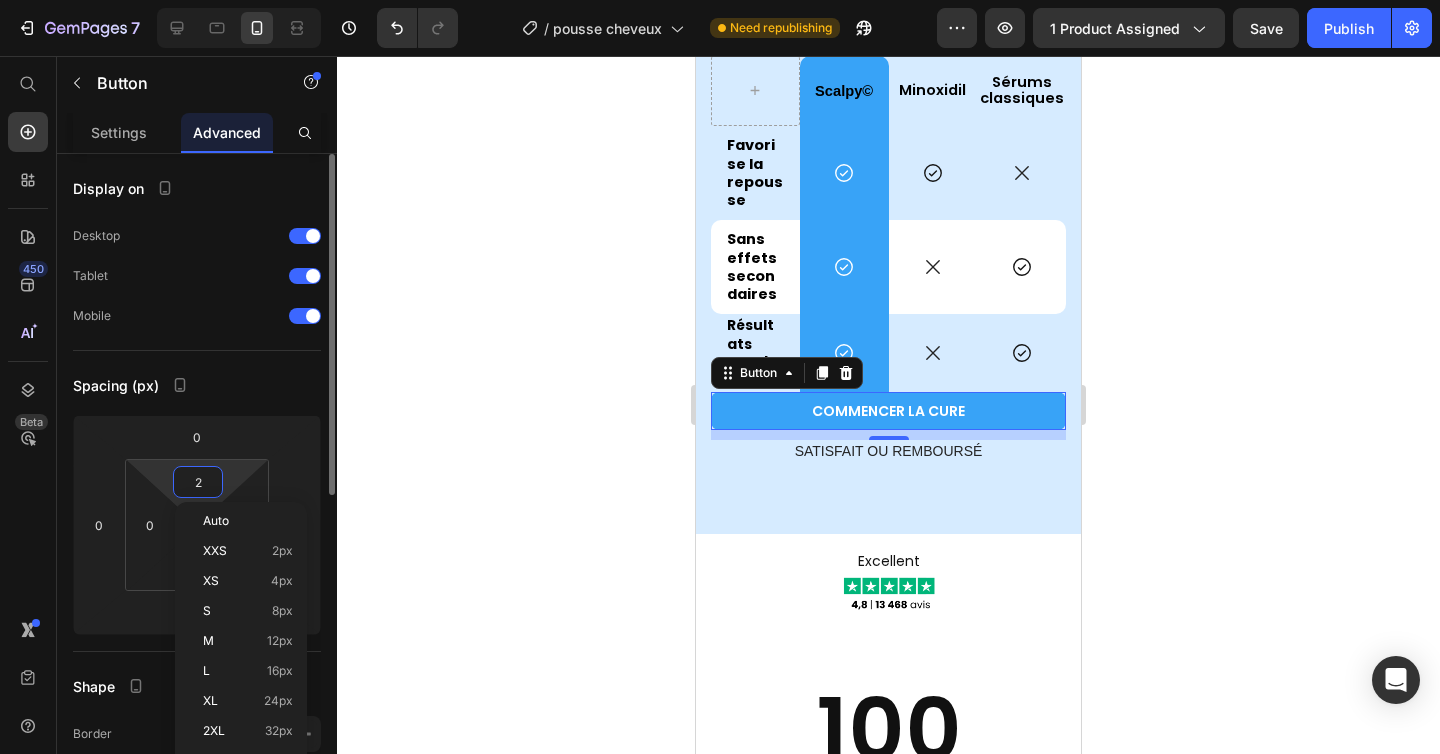 type on "20" 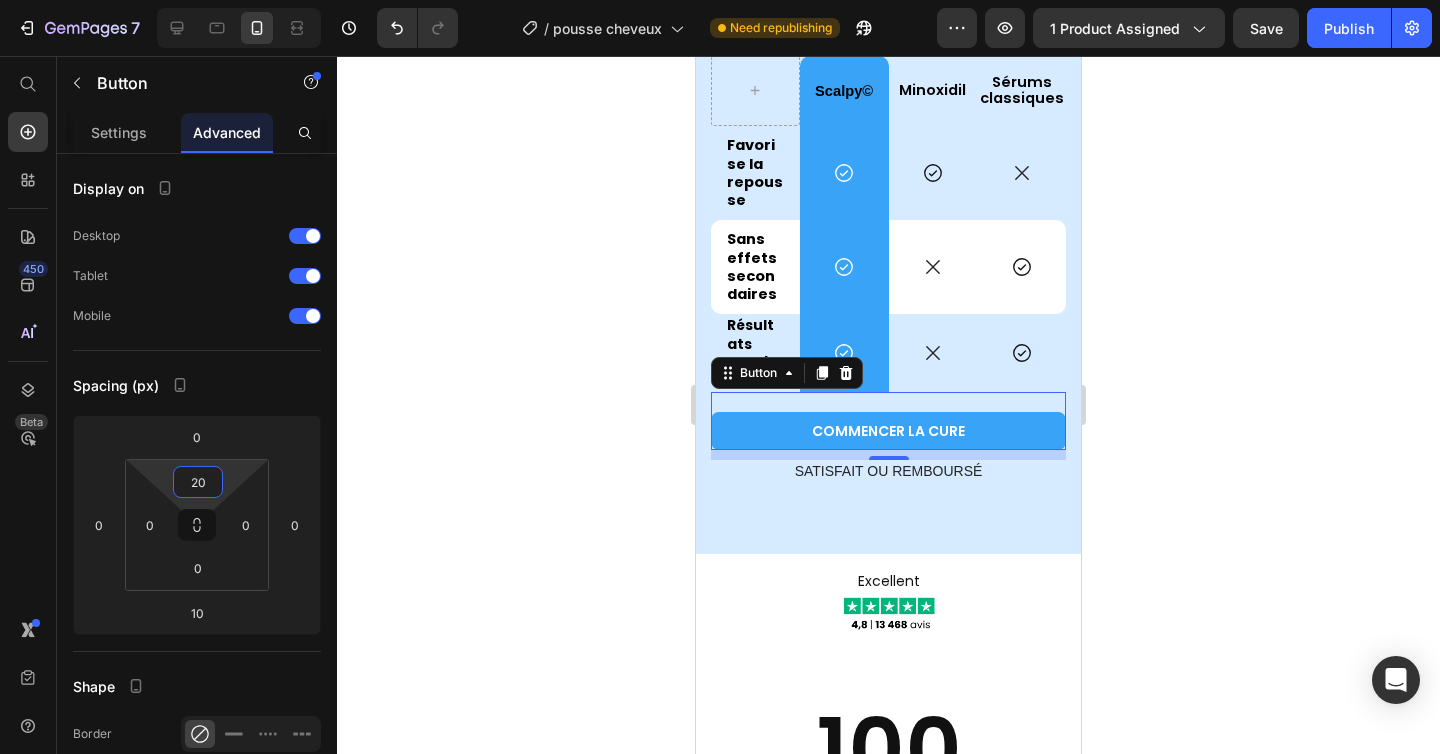 click 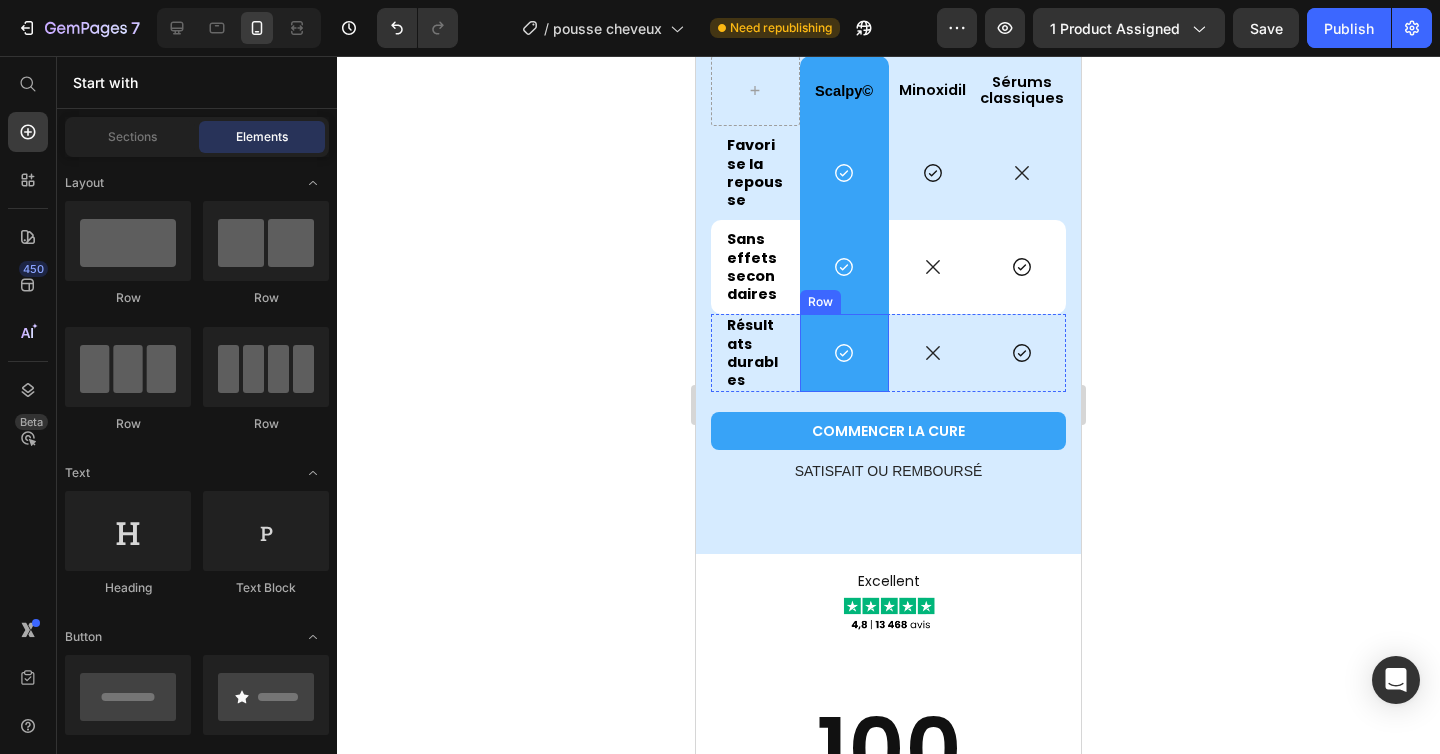 click on "Icon Row" at bounding box center (844, 353) 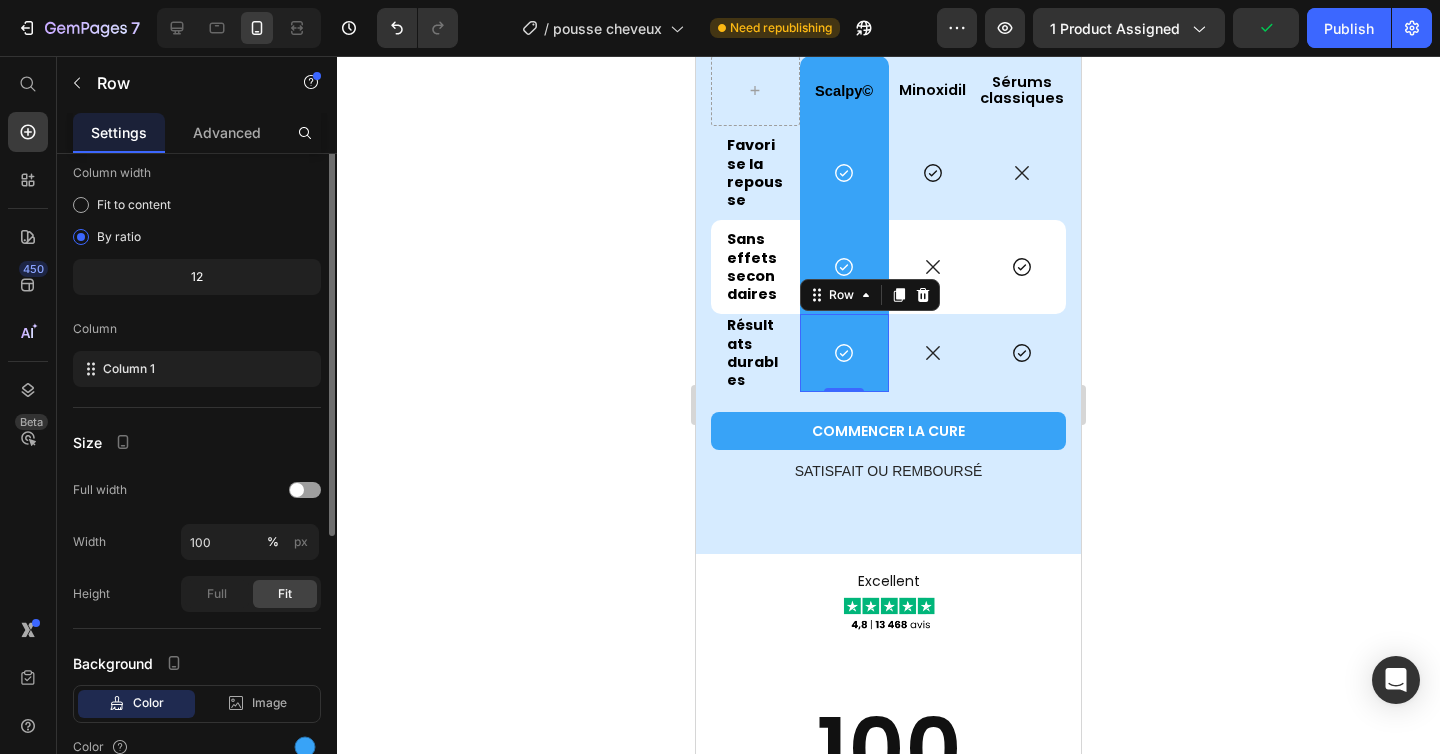 scroll, scrollTop: 0, scrollLeft: 0, axis: both 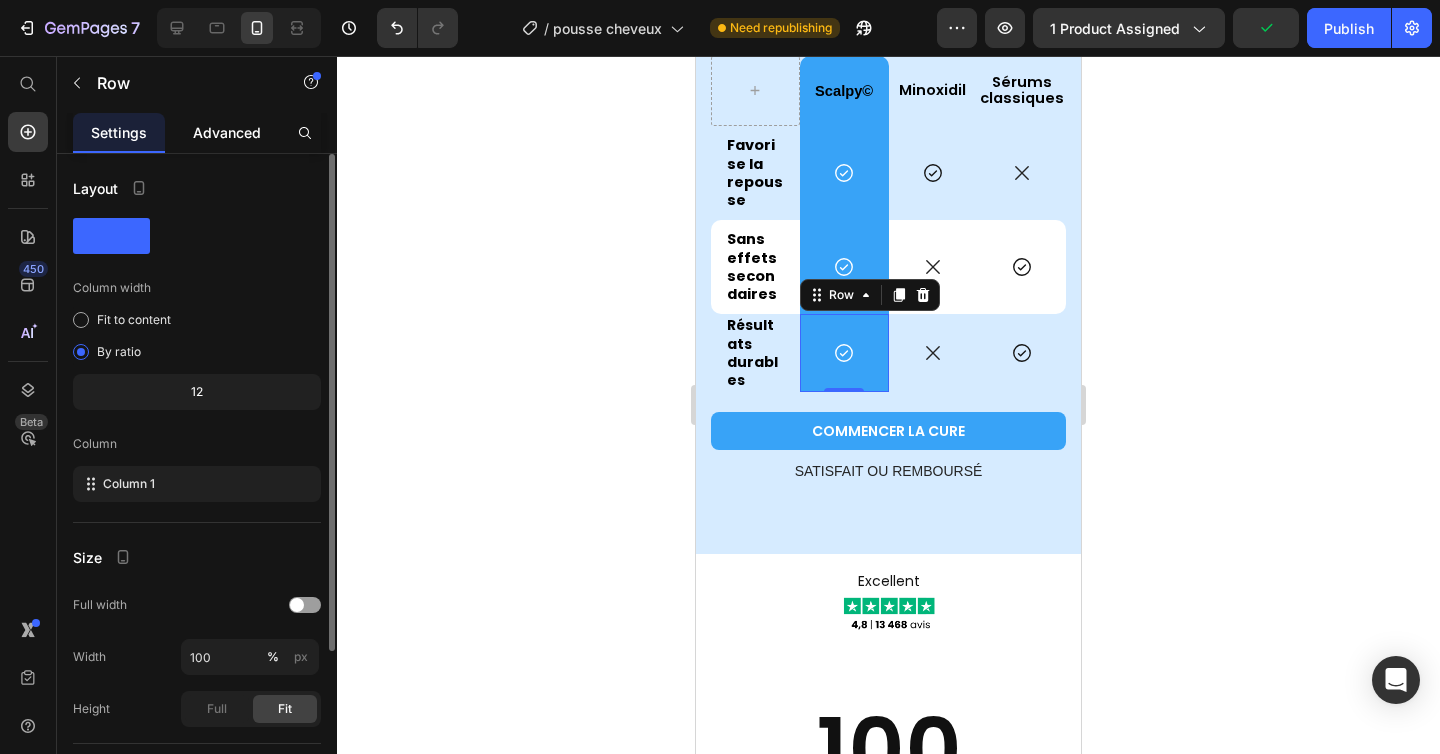 click on "Advanced" 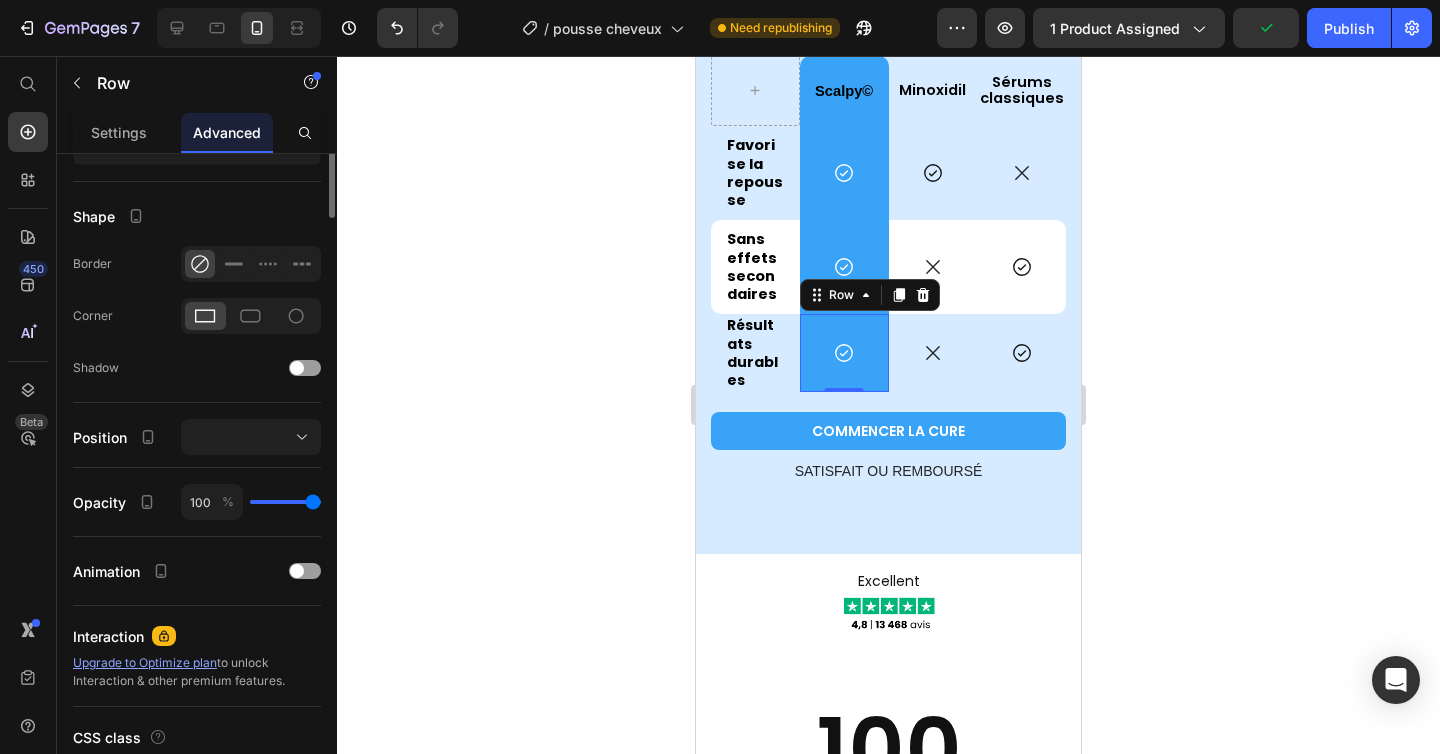 scroll, scrollTop: 612, scrollLeft: 0, axis: vertical 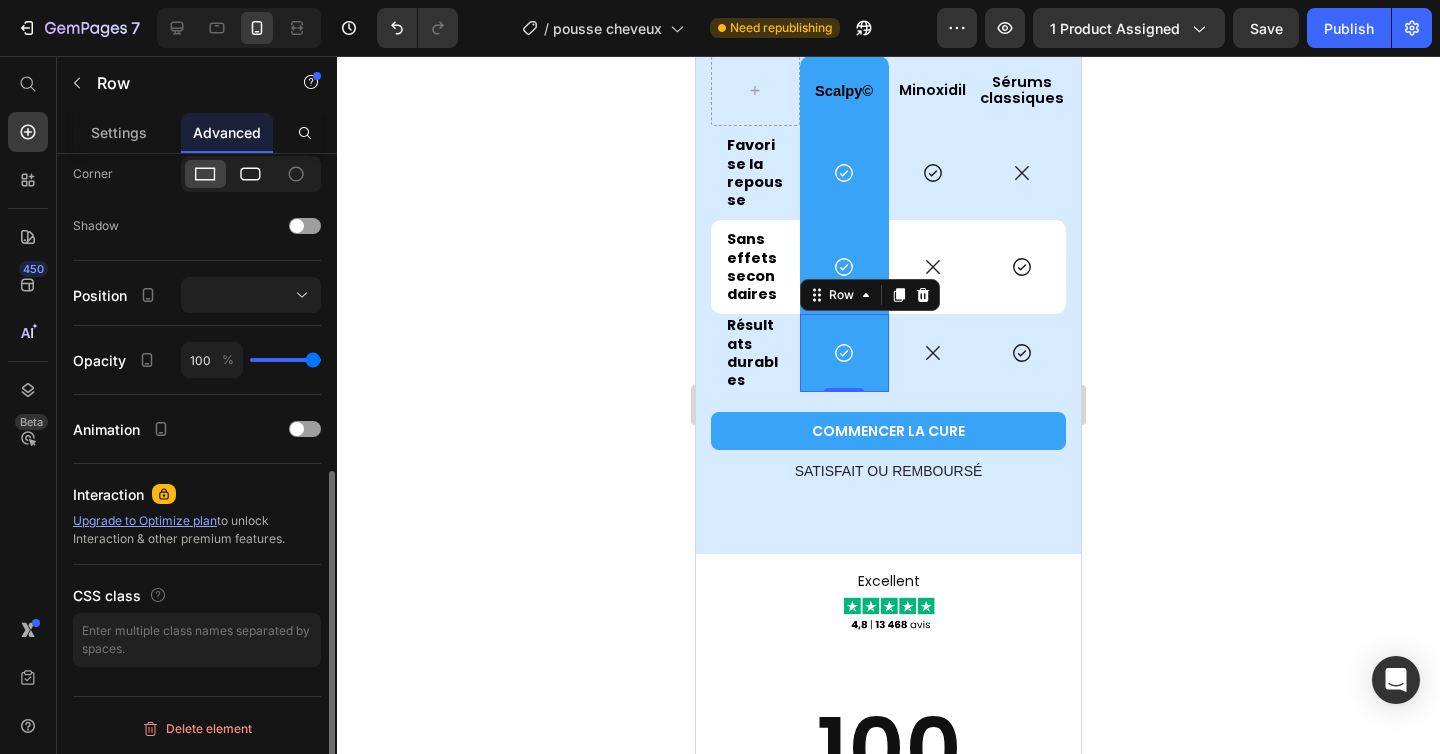 click 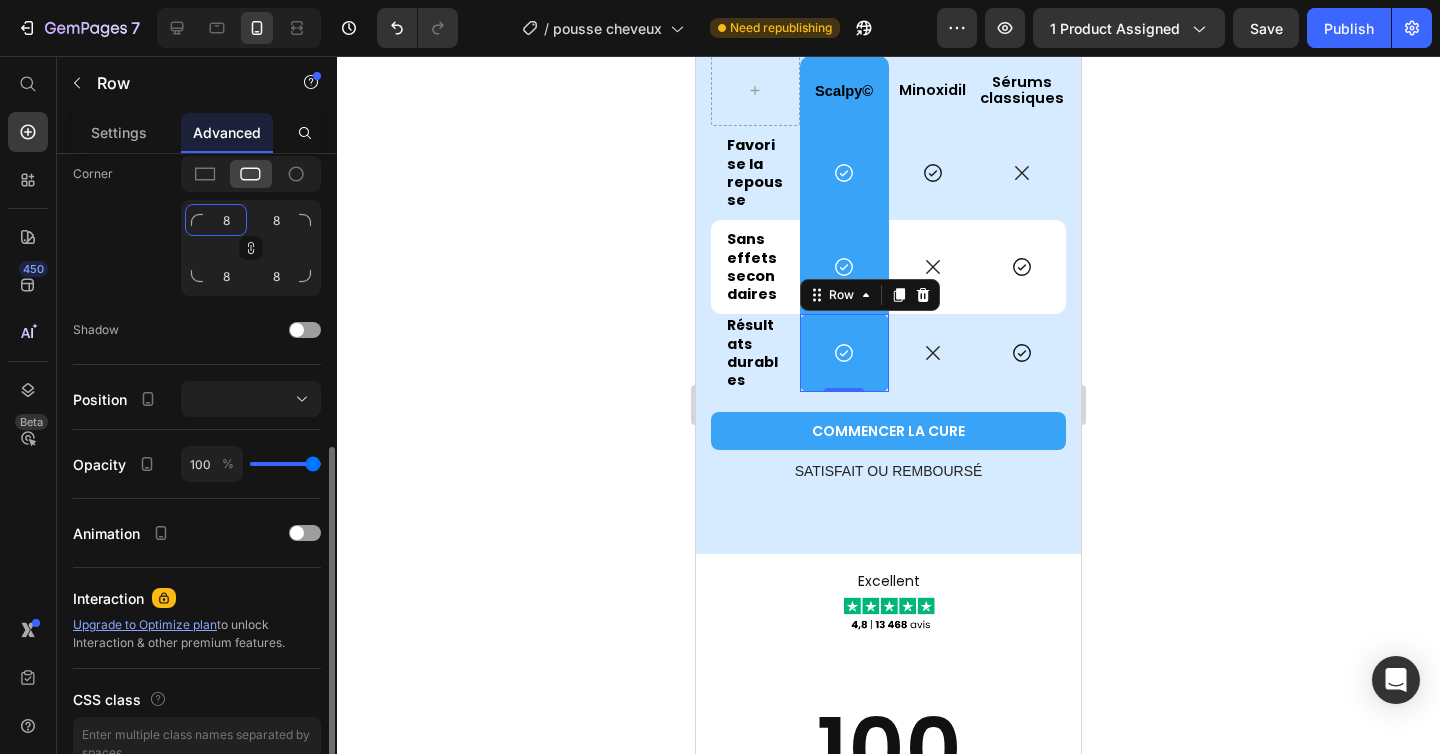 click on "8" 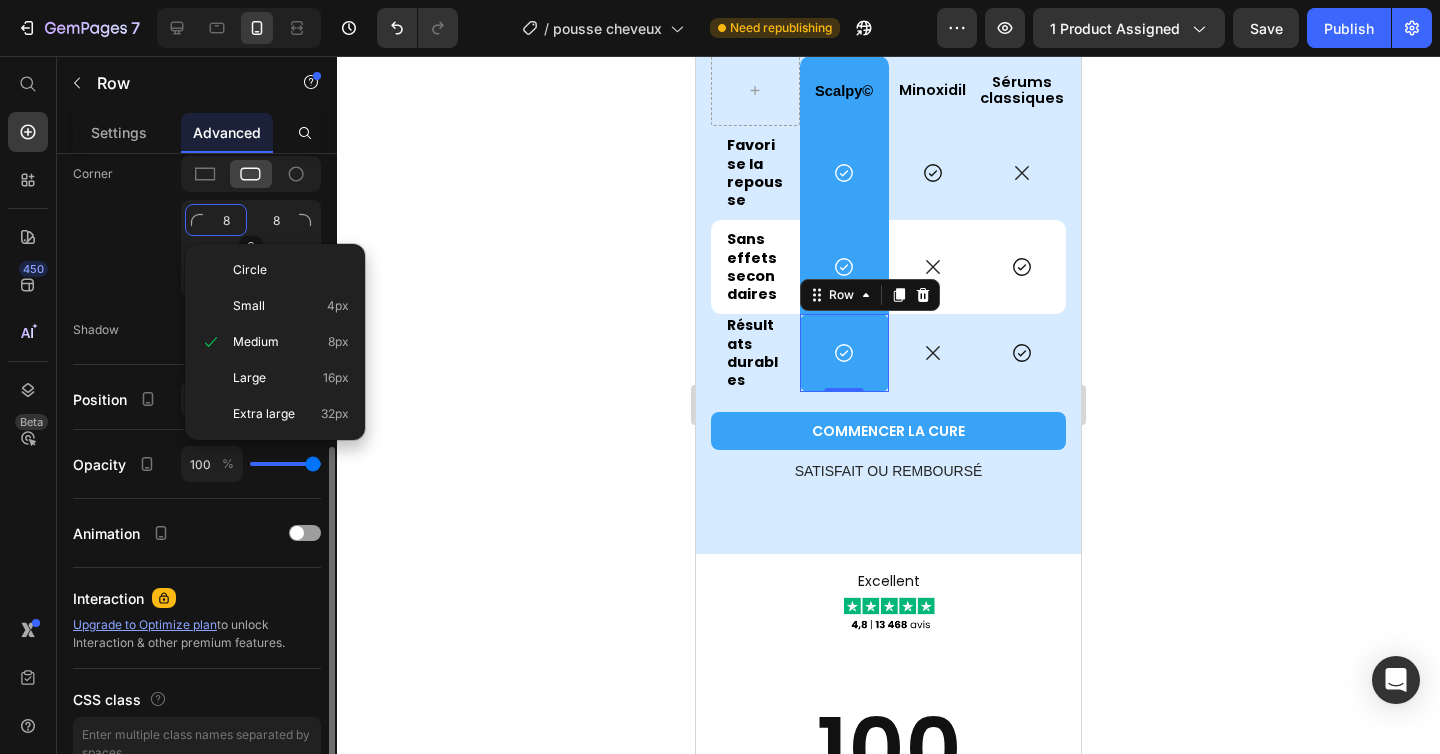 type 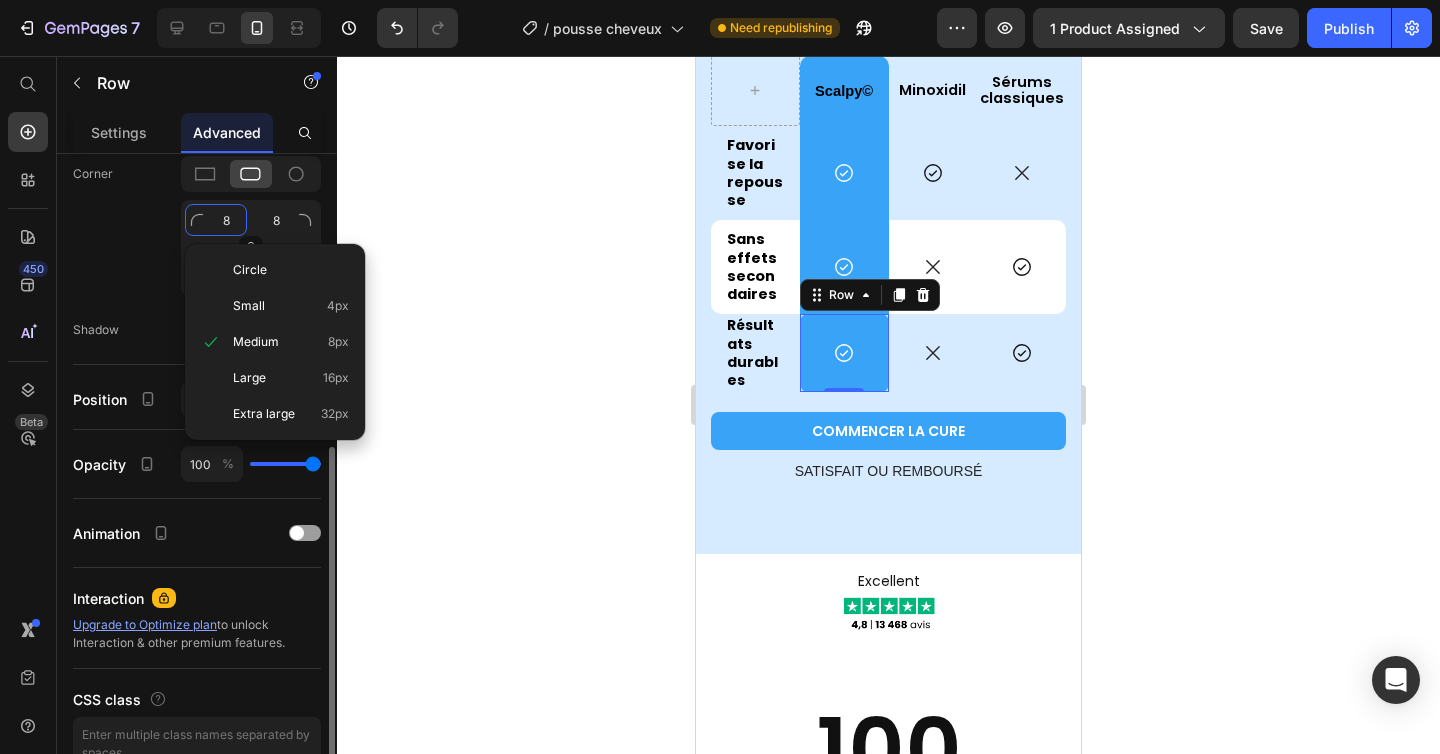 type 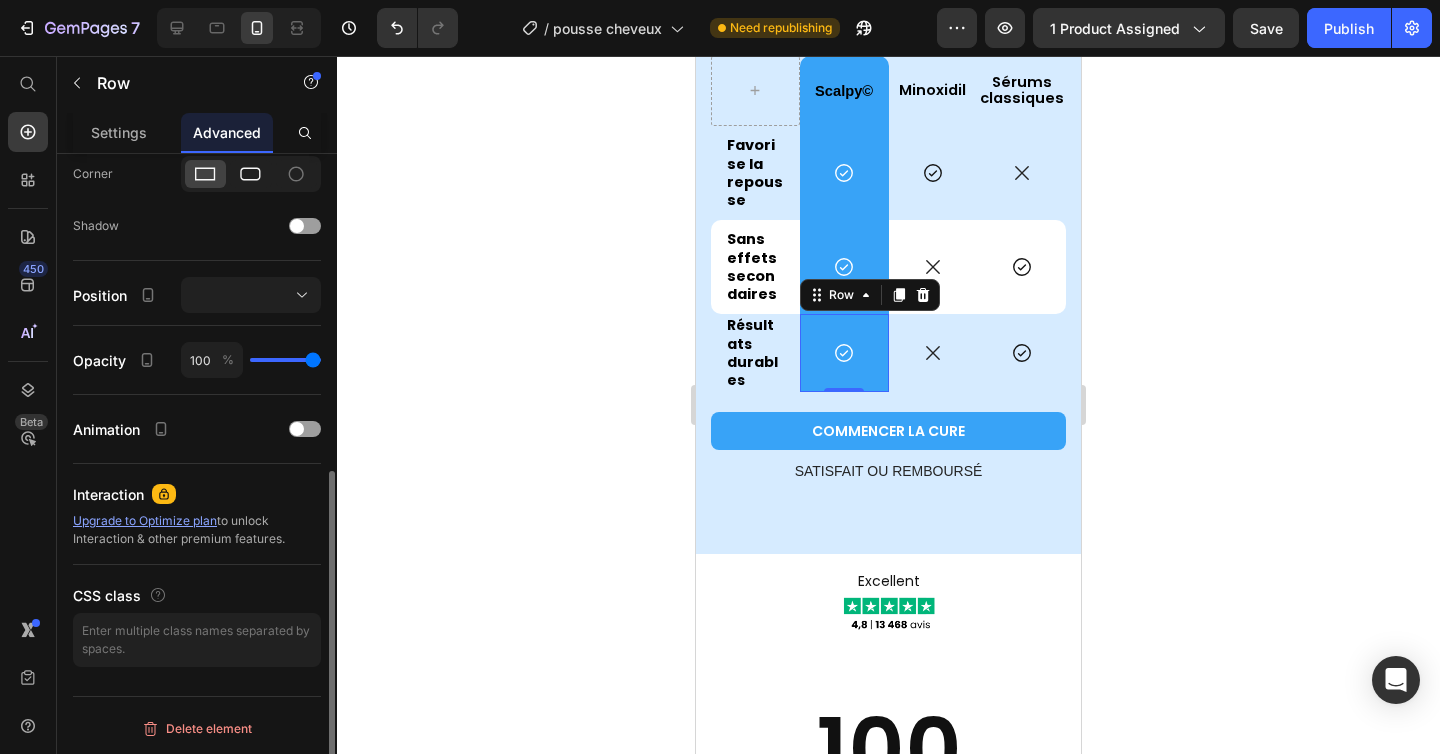 click 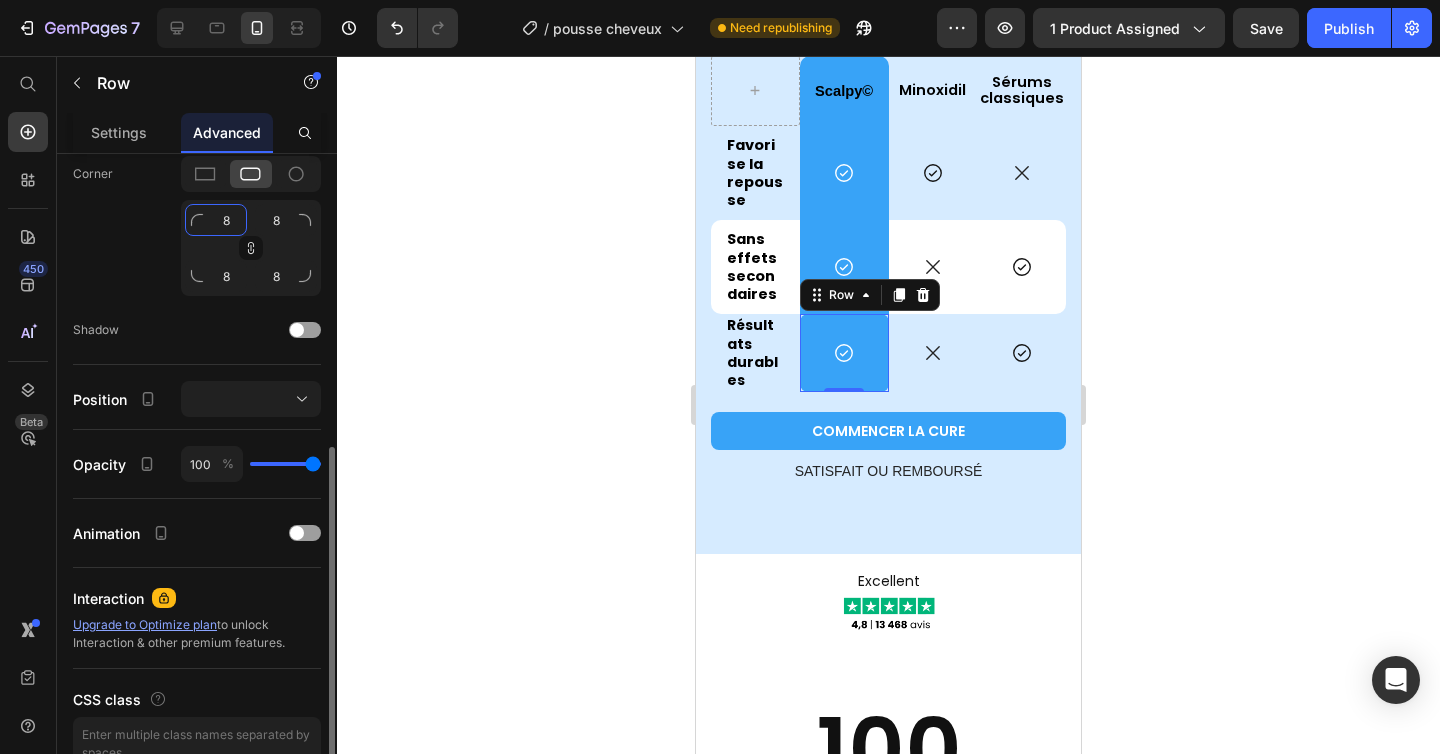 click on "8" 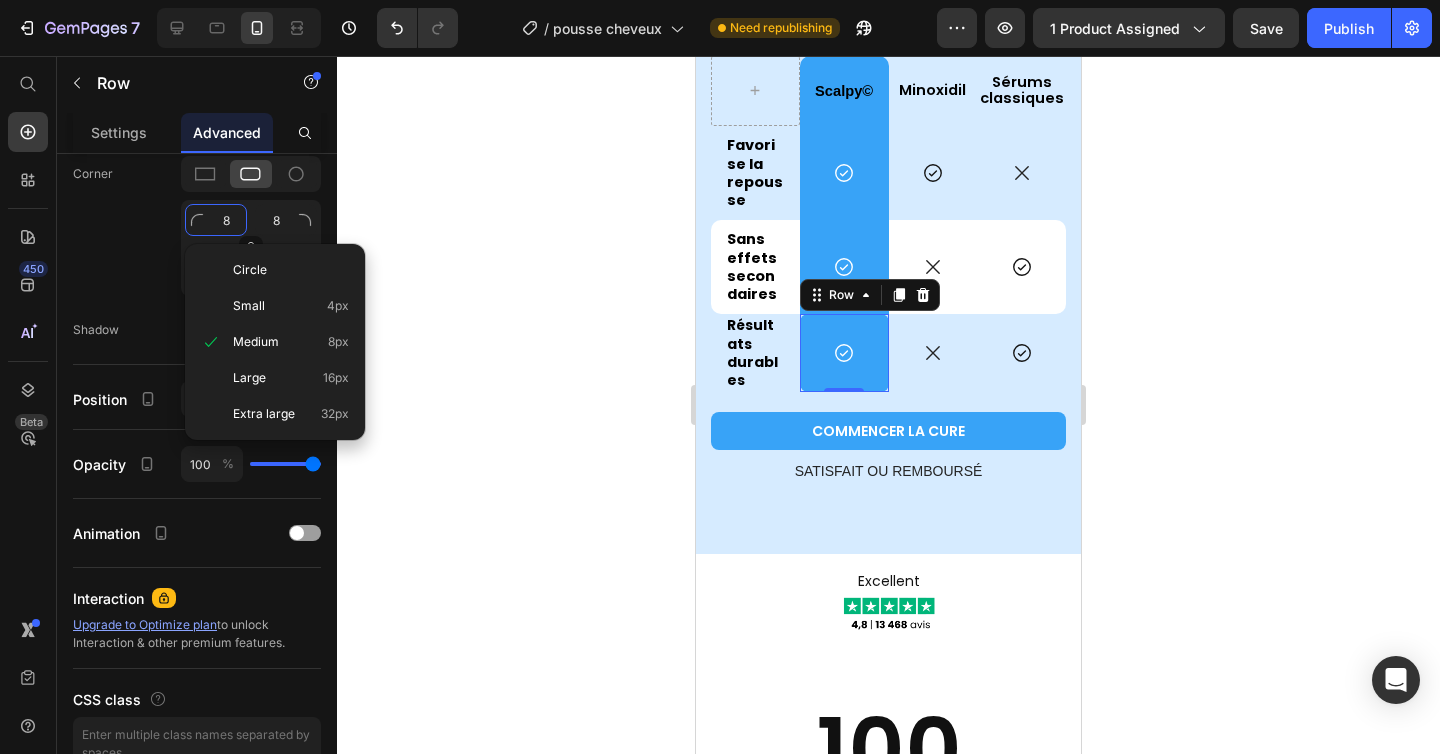 type on "0" 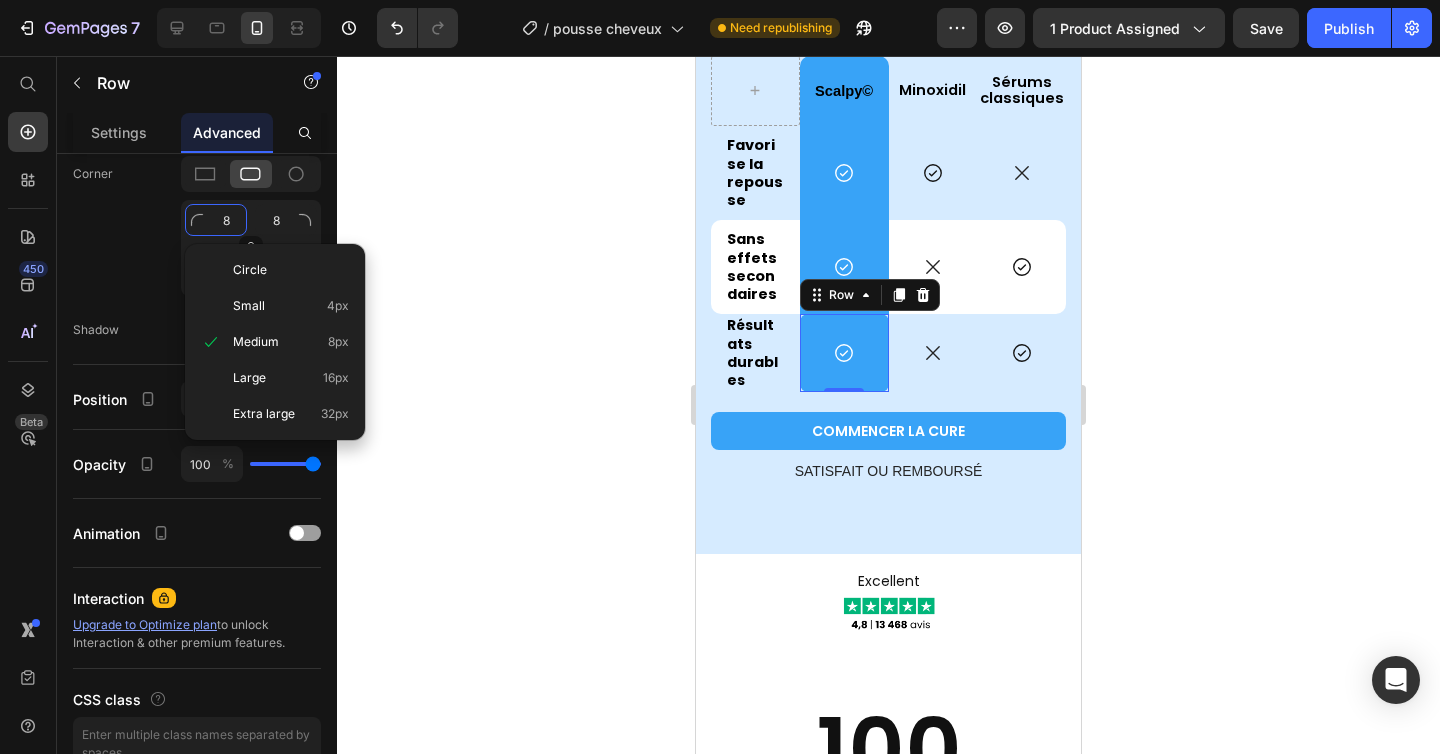 type on "0" 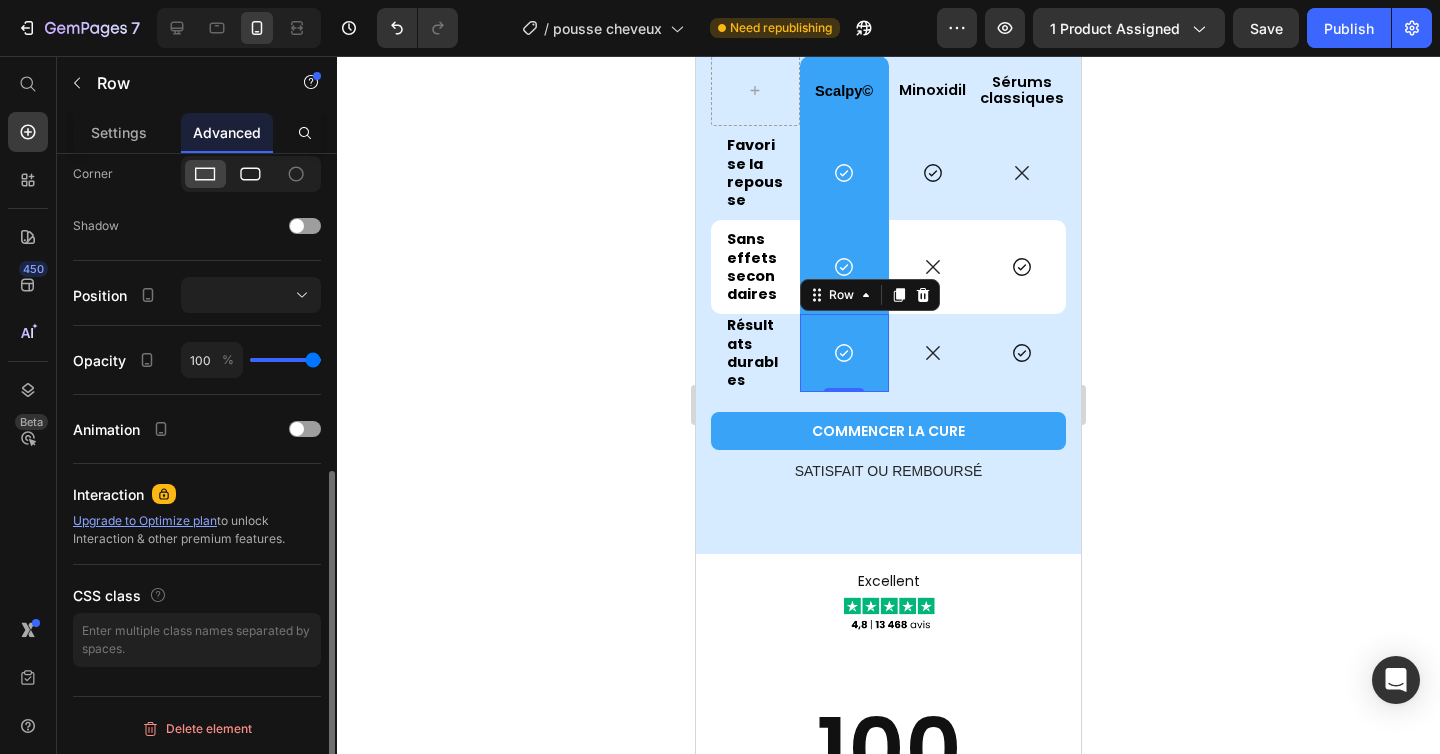 click 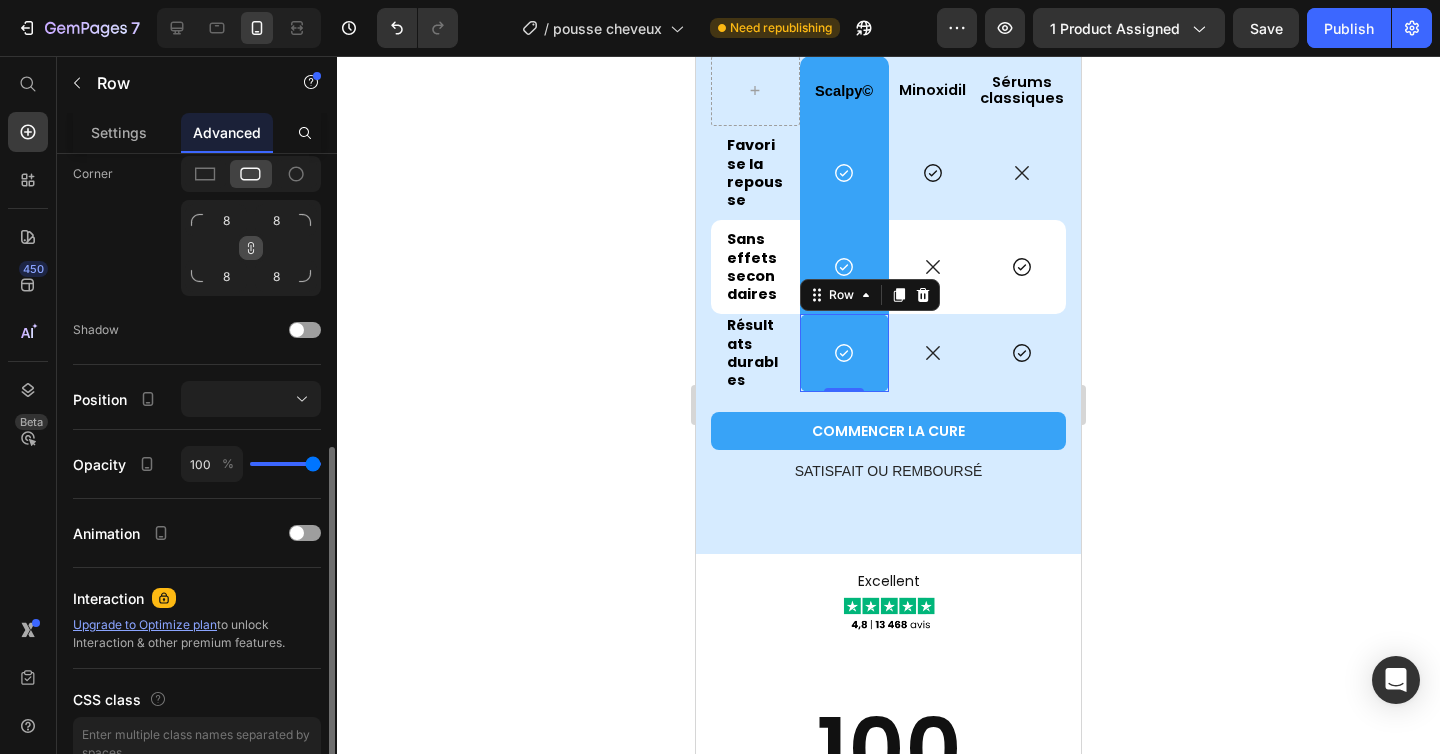 click 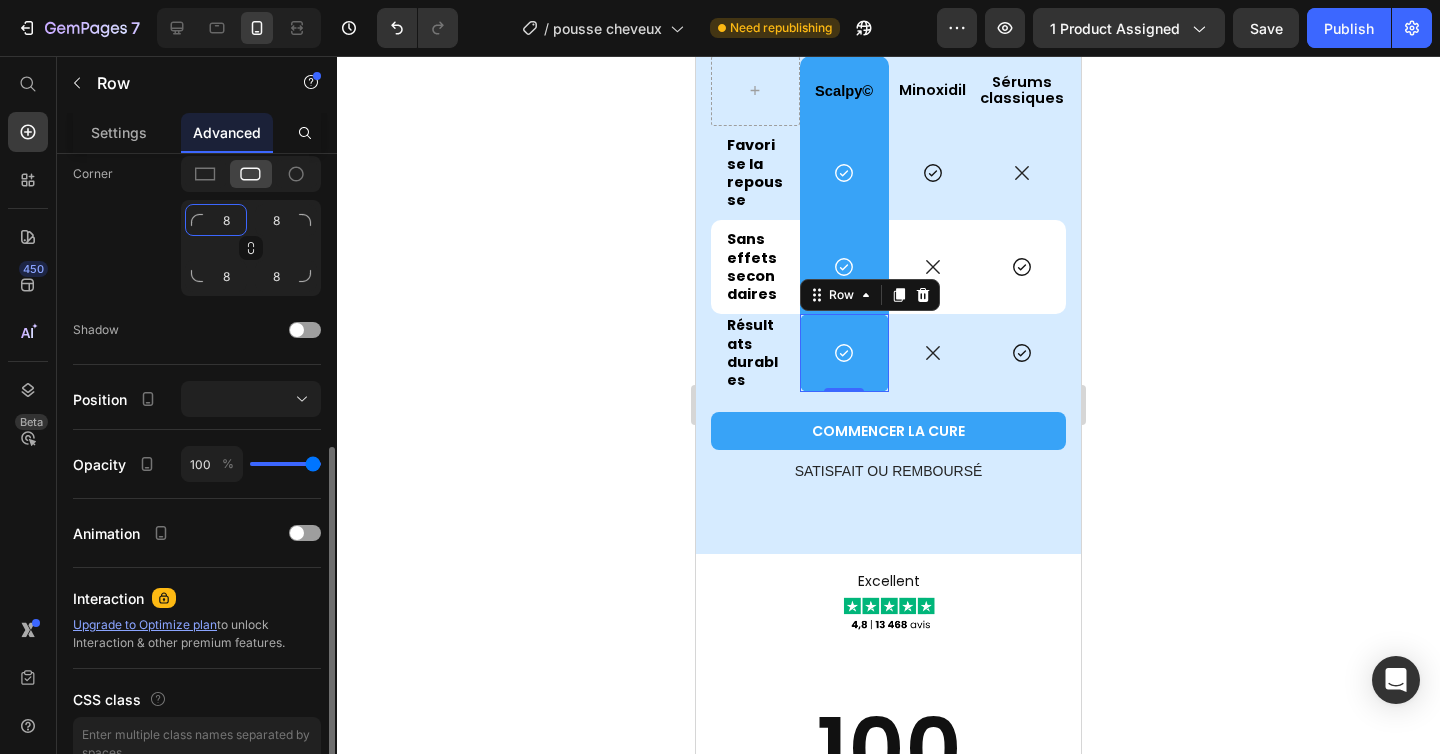 click on "8" 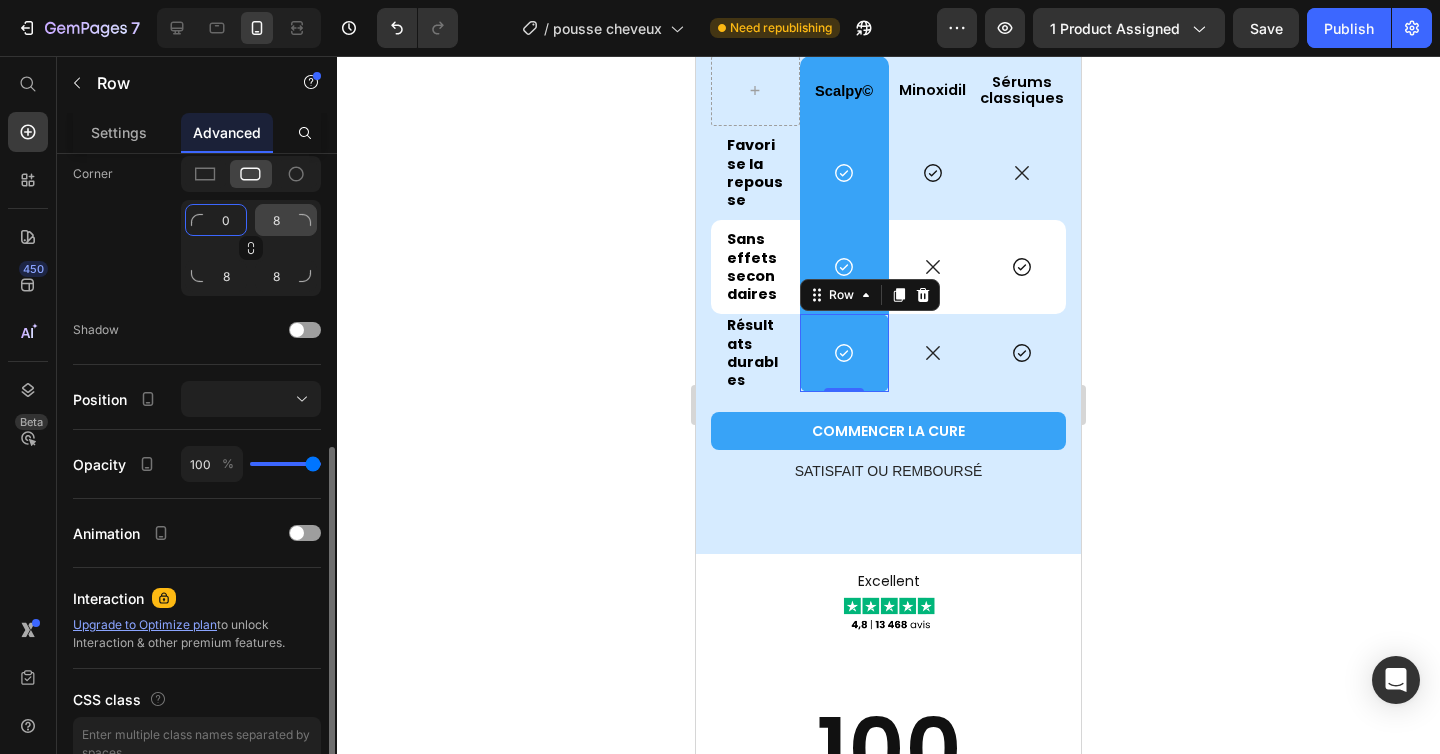 type on "0" 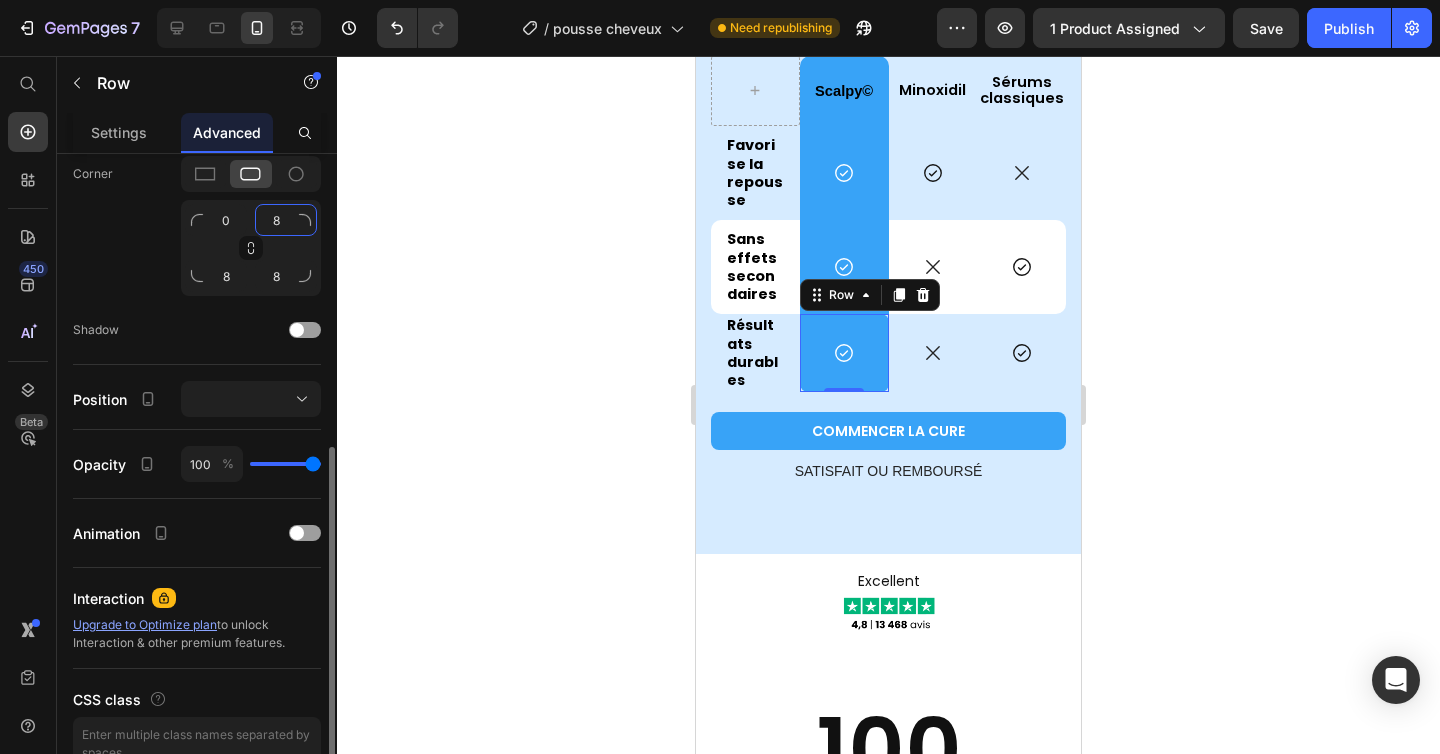 click on "8" 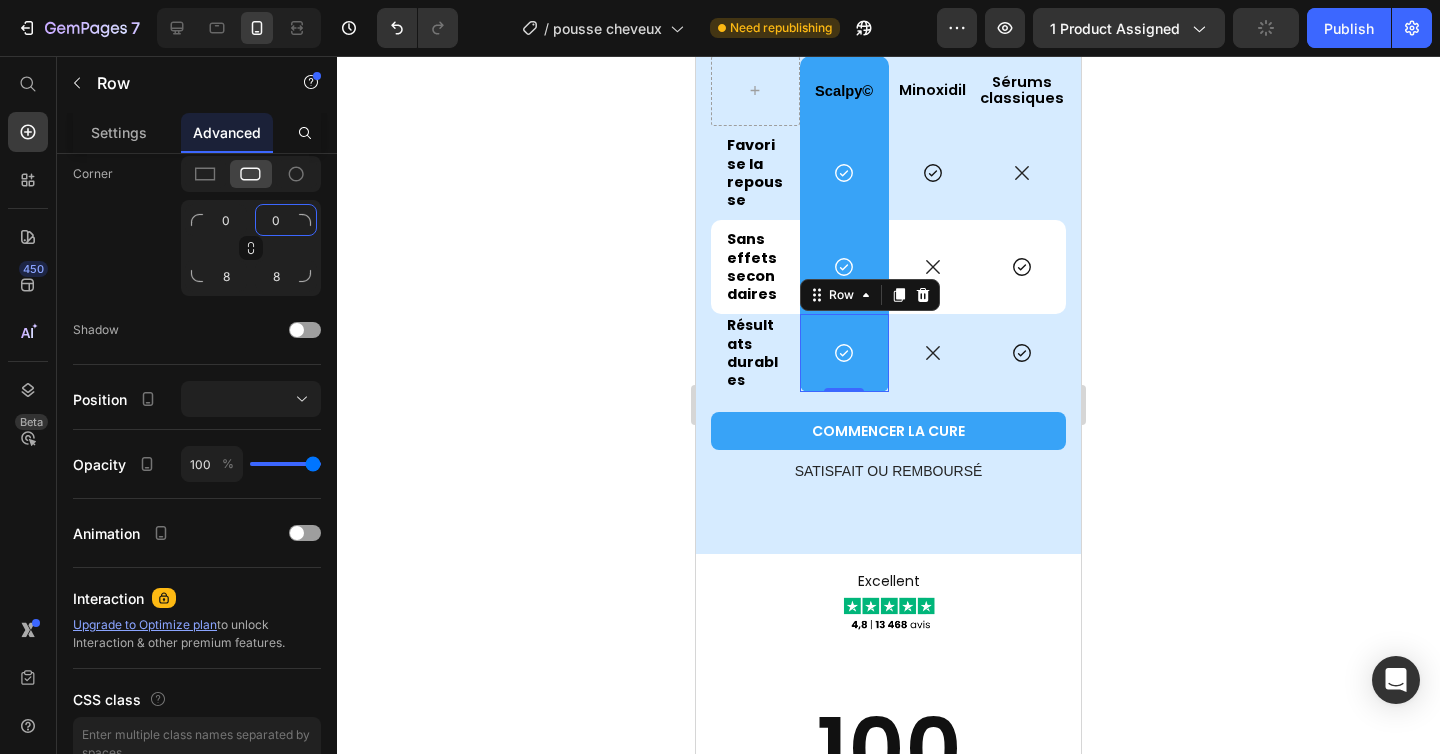 type on "0" 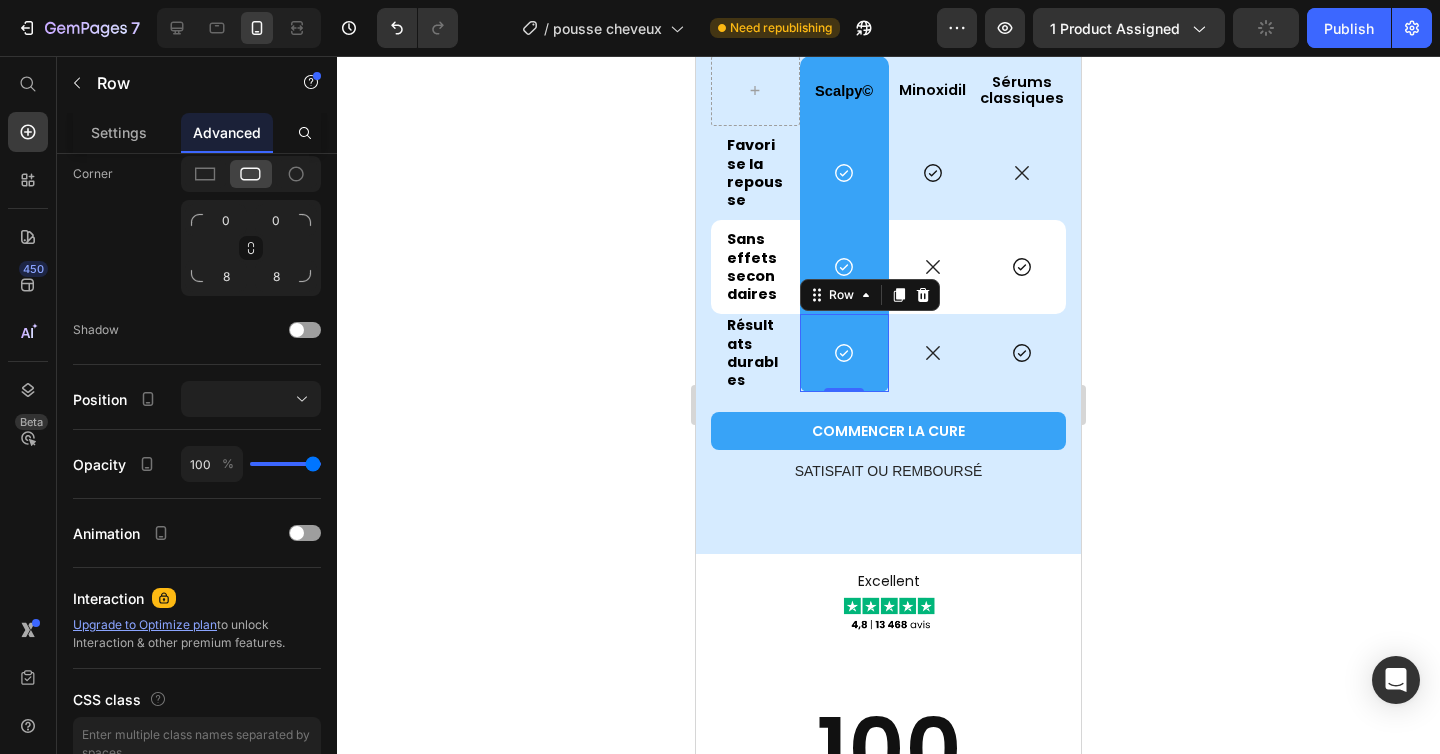 click 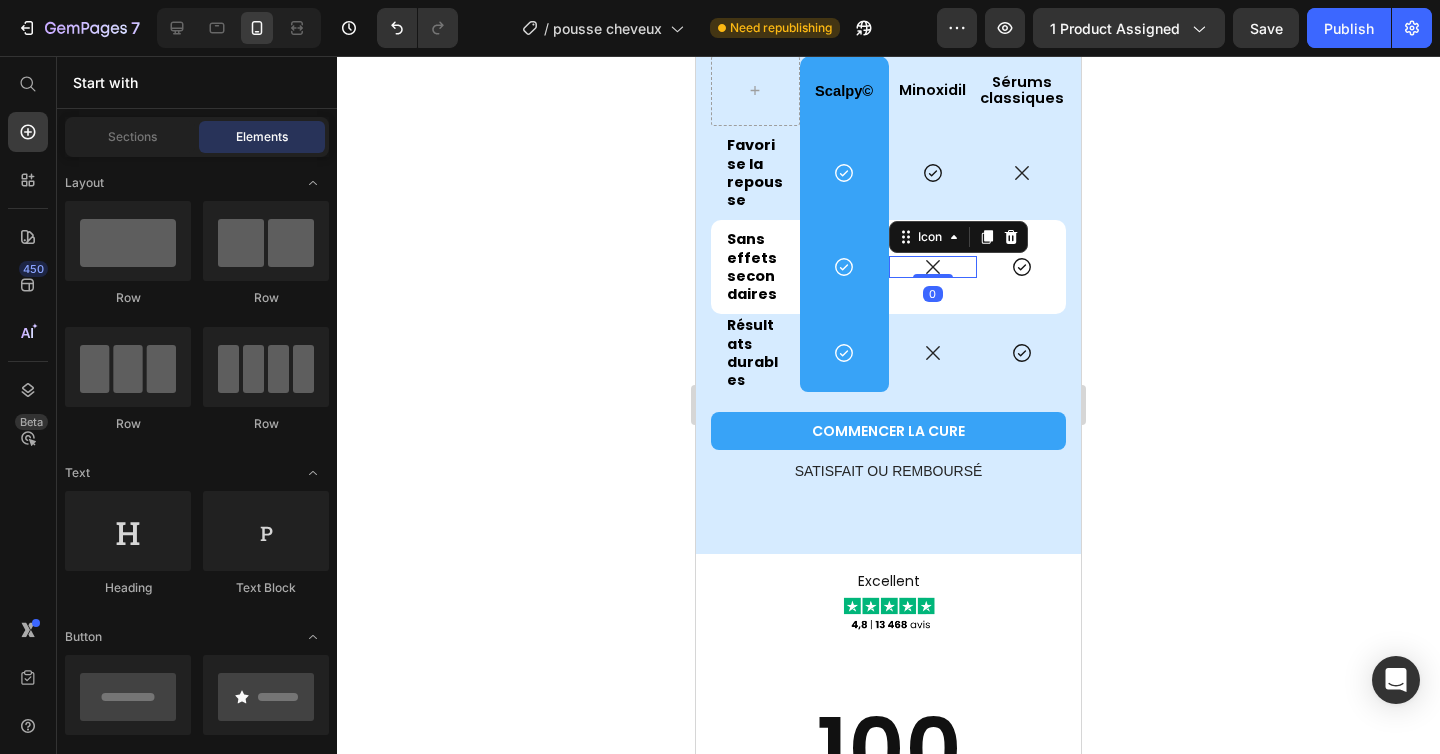 click 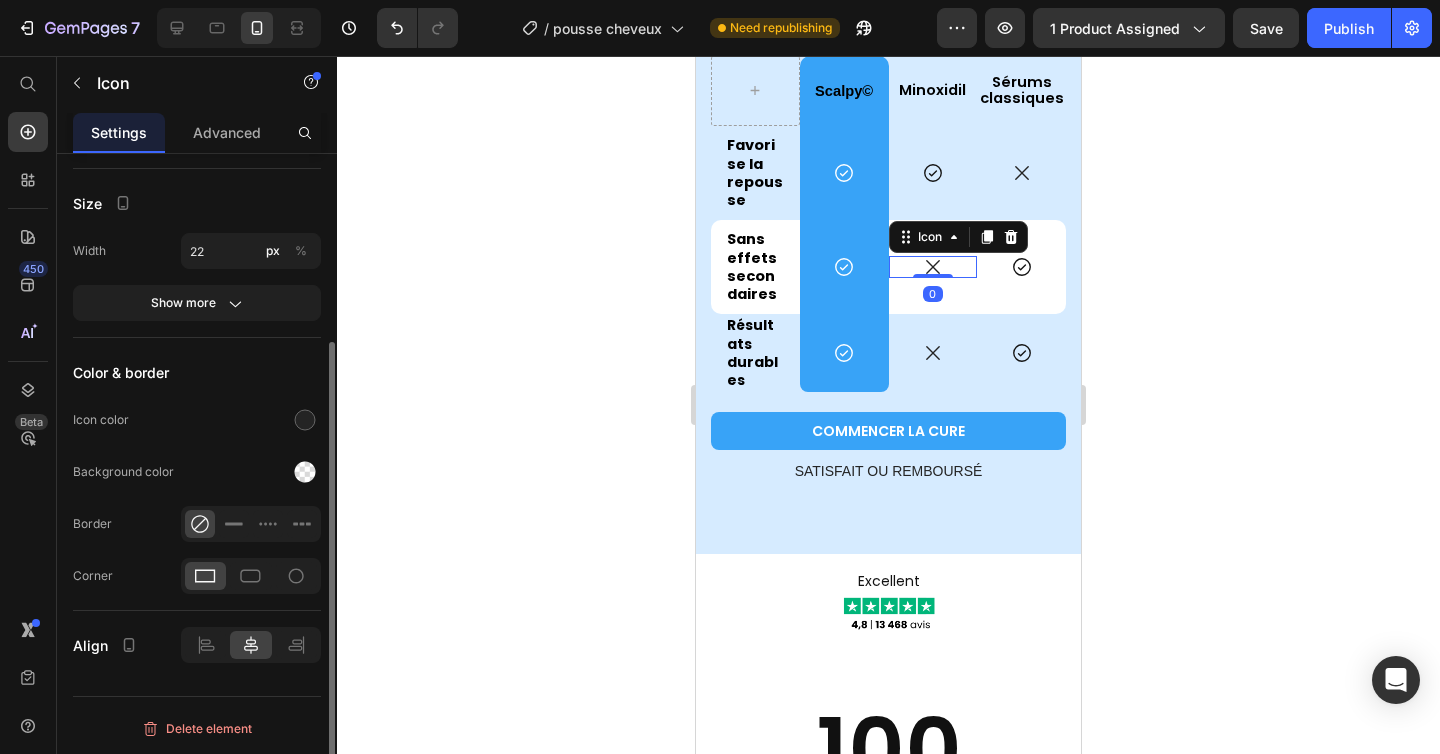 scroll, scrollTop: 0, scrollLeft: 0, axis: both 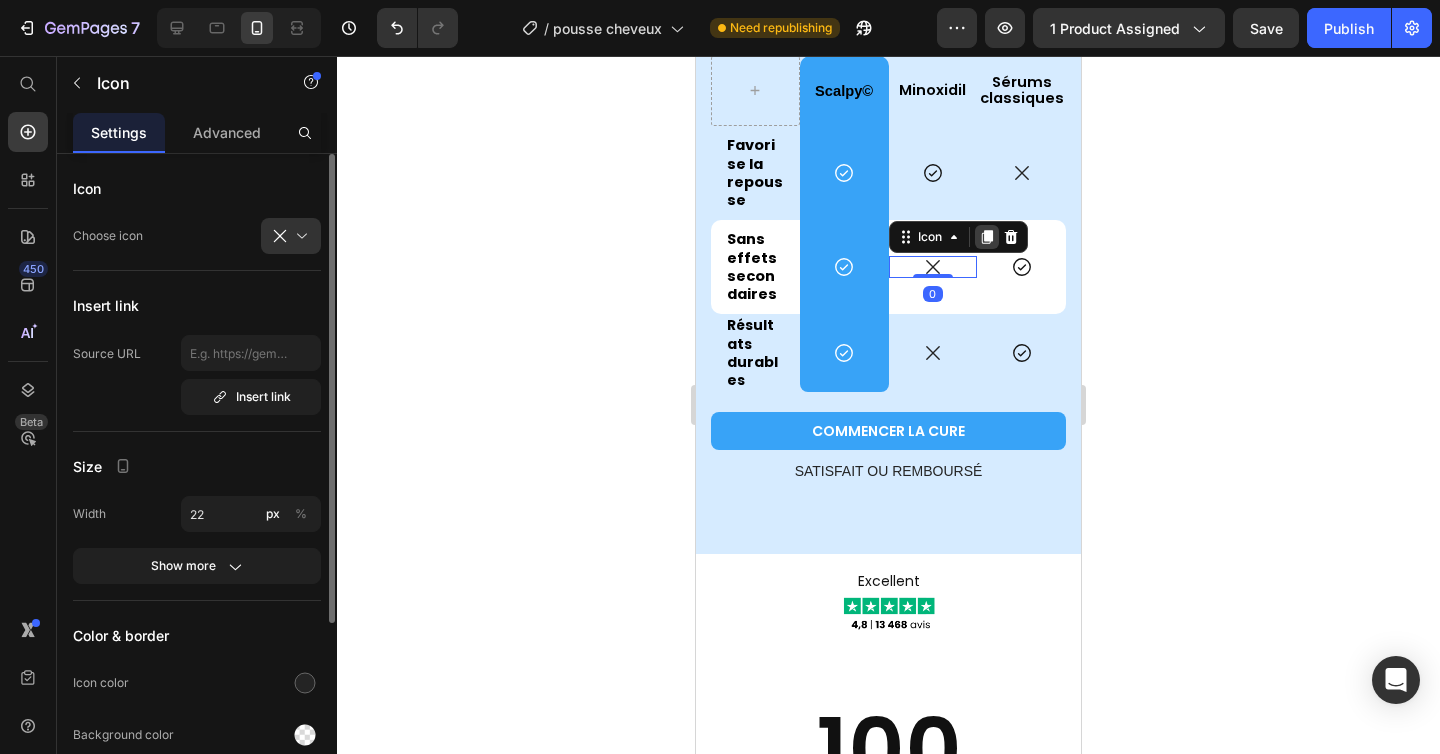 click 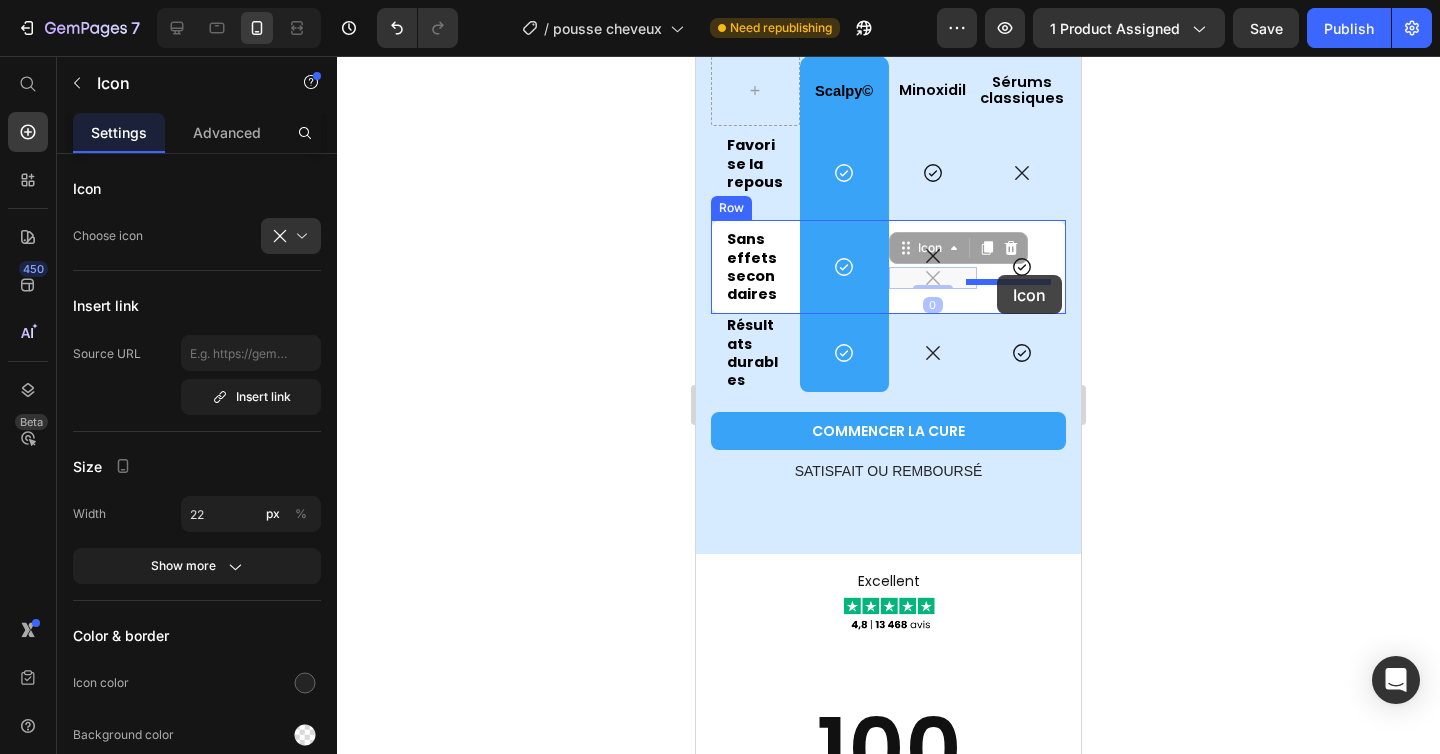 drag, startPoint x: 905, startPoint y: 275, endPoint x: 1000, endPoint y: 278, distance: 95.047356 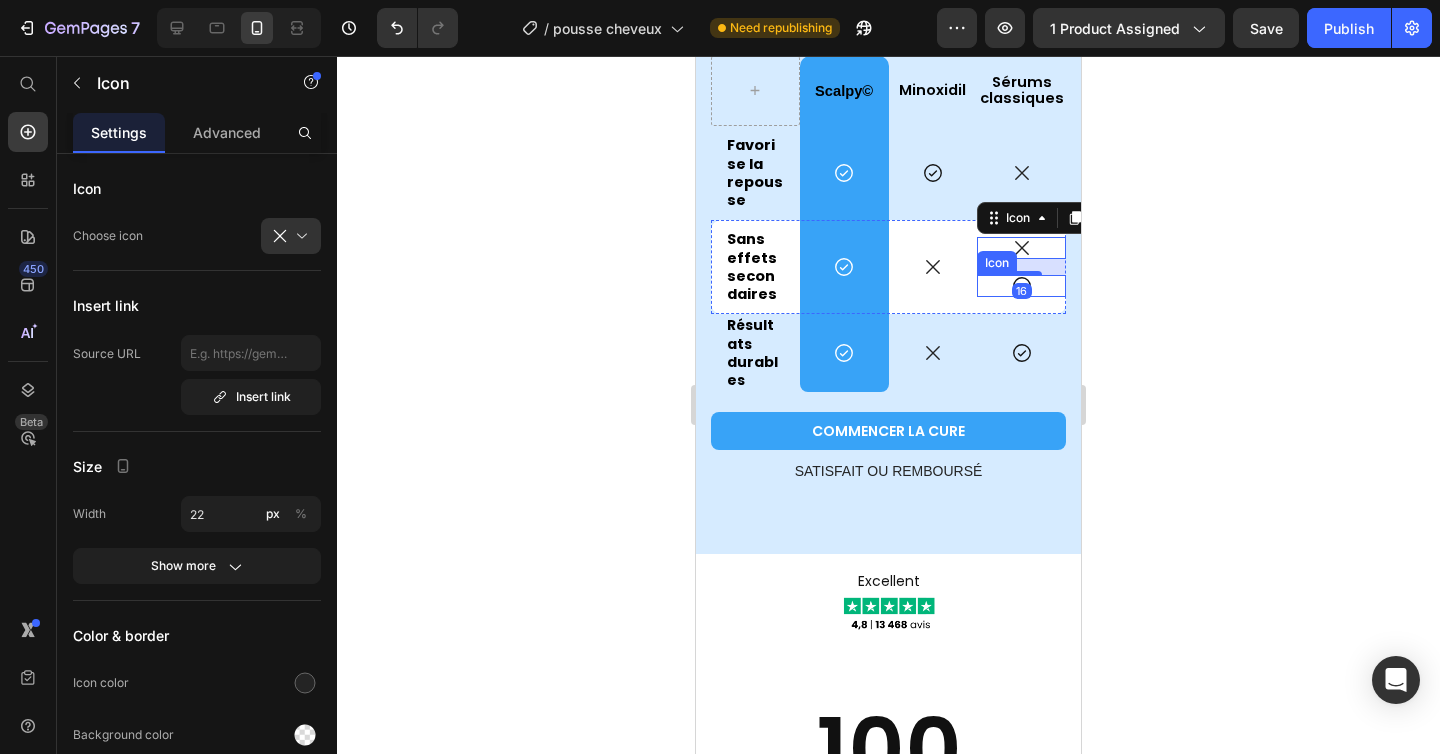 click on "Icon" at bounding box center (1021, 286) 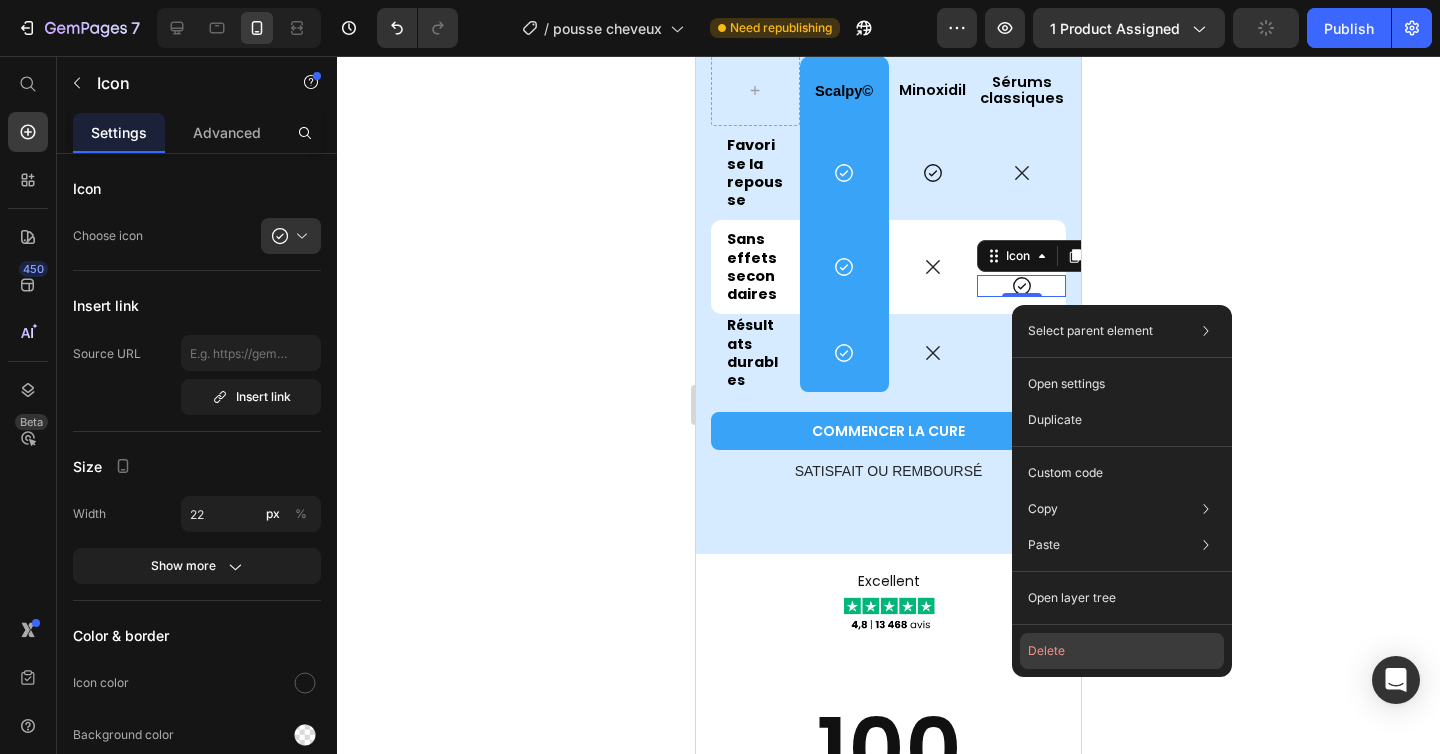 click on "Delete" 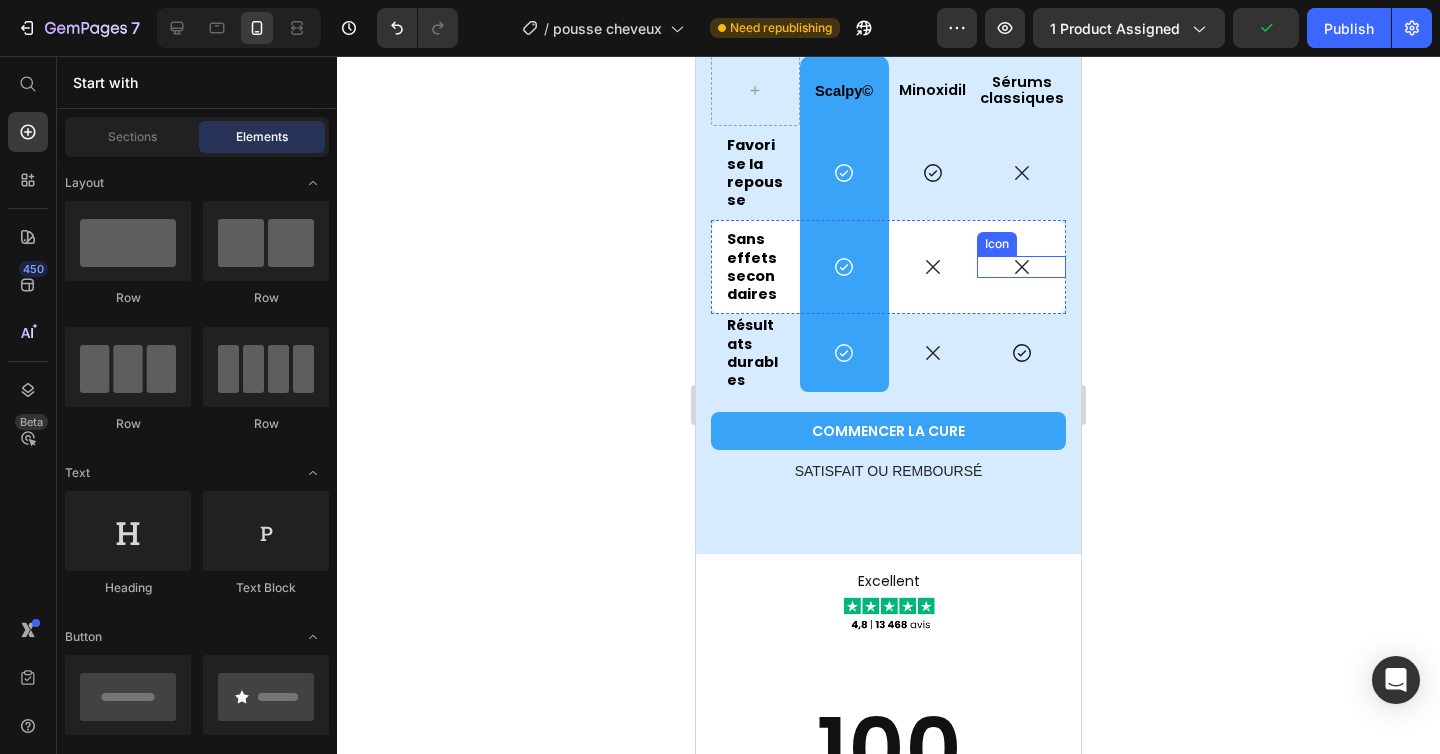 click 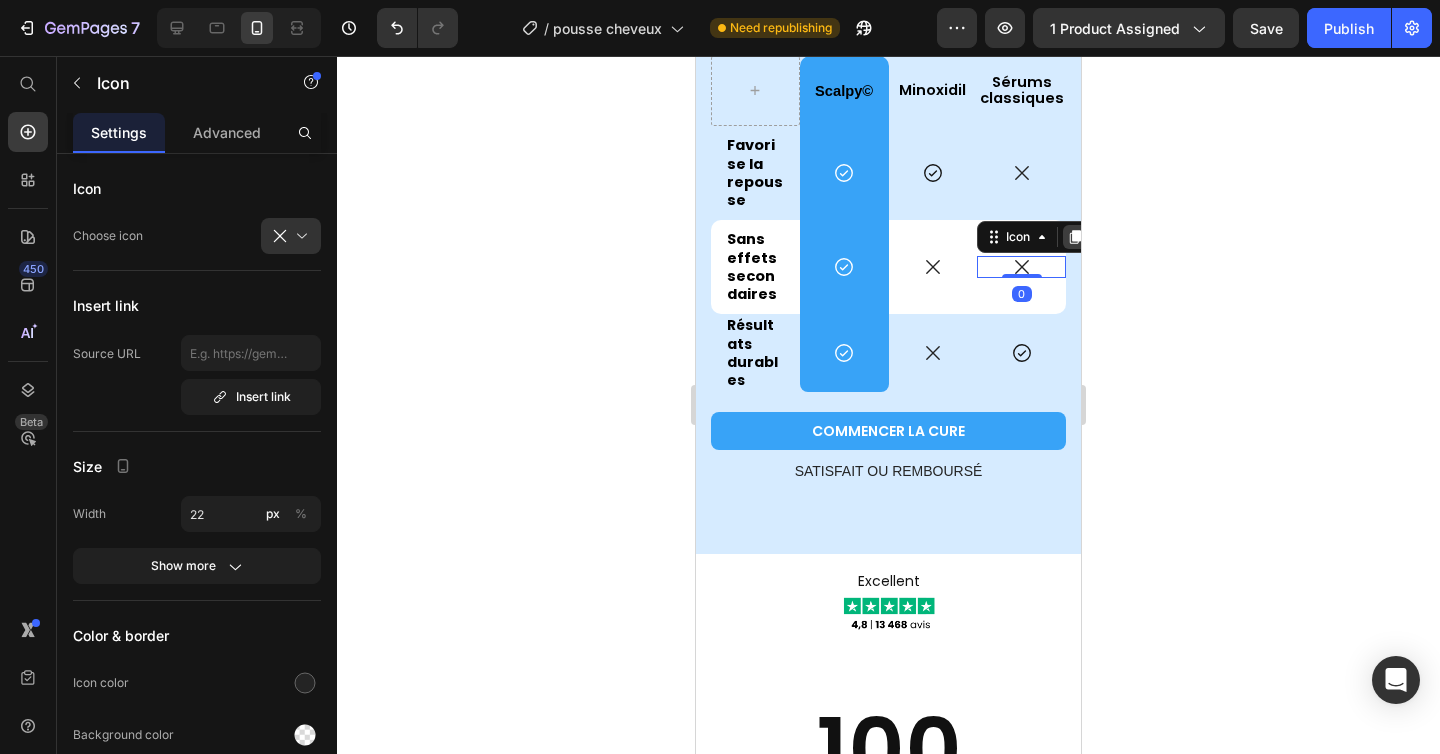 click 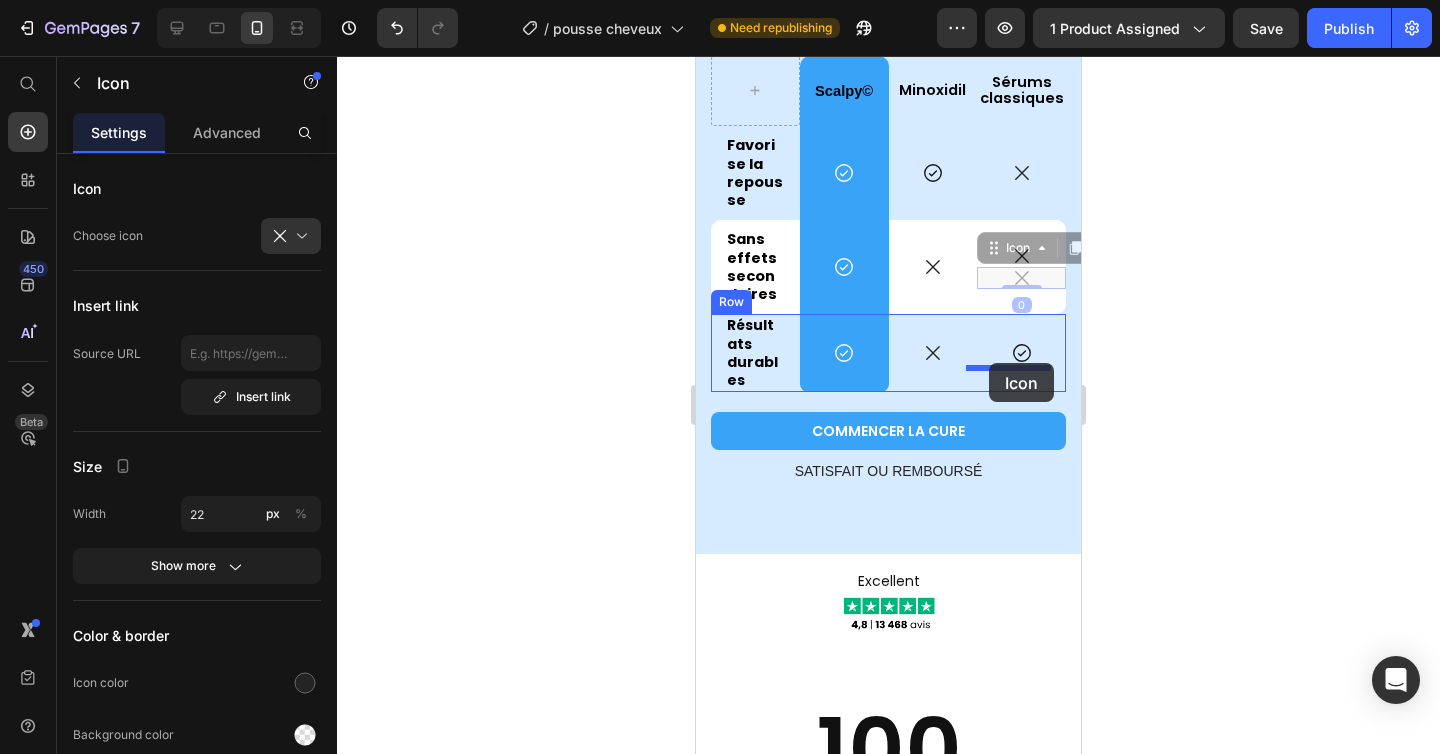 drag, startPoint x: 989, startPoint y: 276, endPoint x: 989, endPoint y: 363, distance: 87 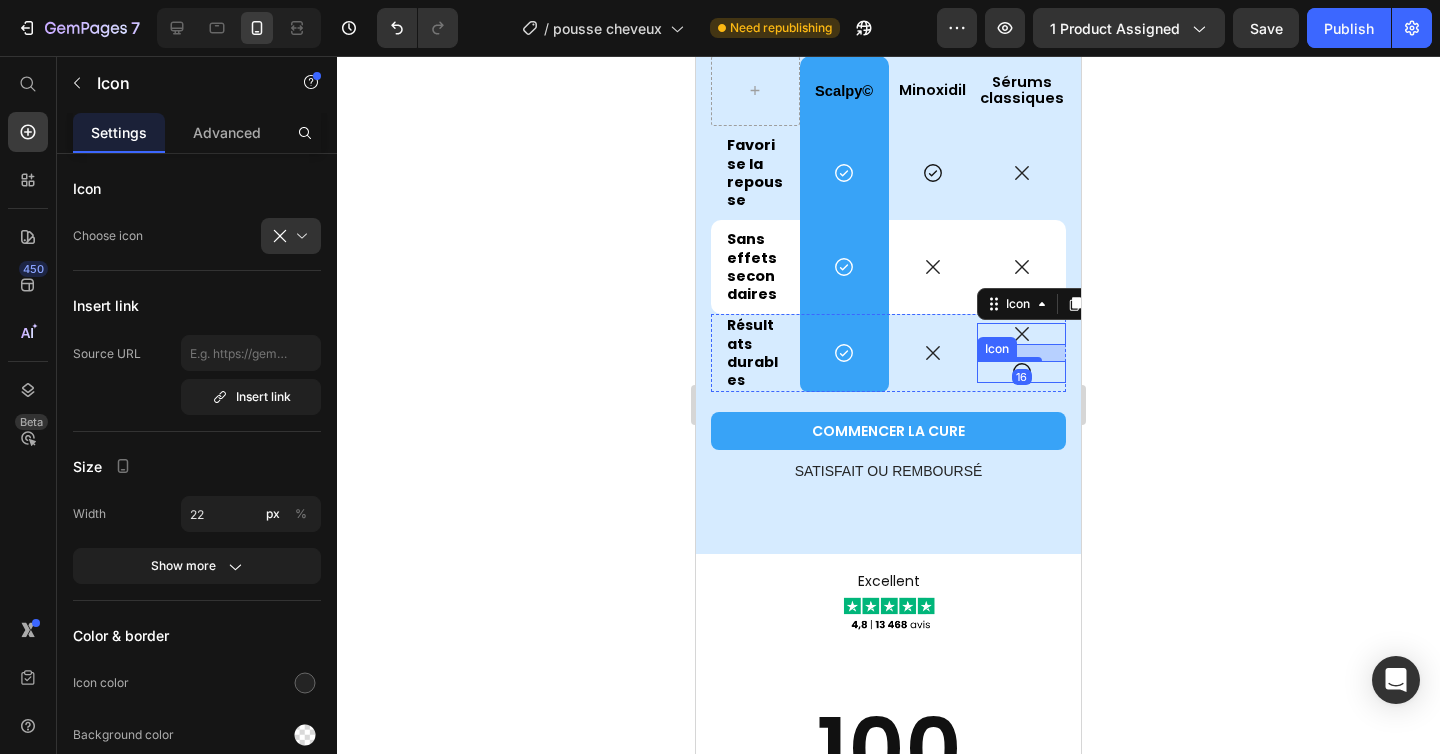 click on "Icon" at bounding box center (1021, 372) 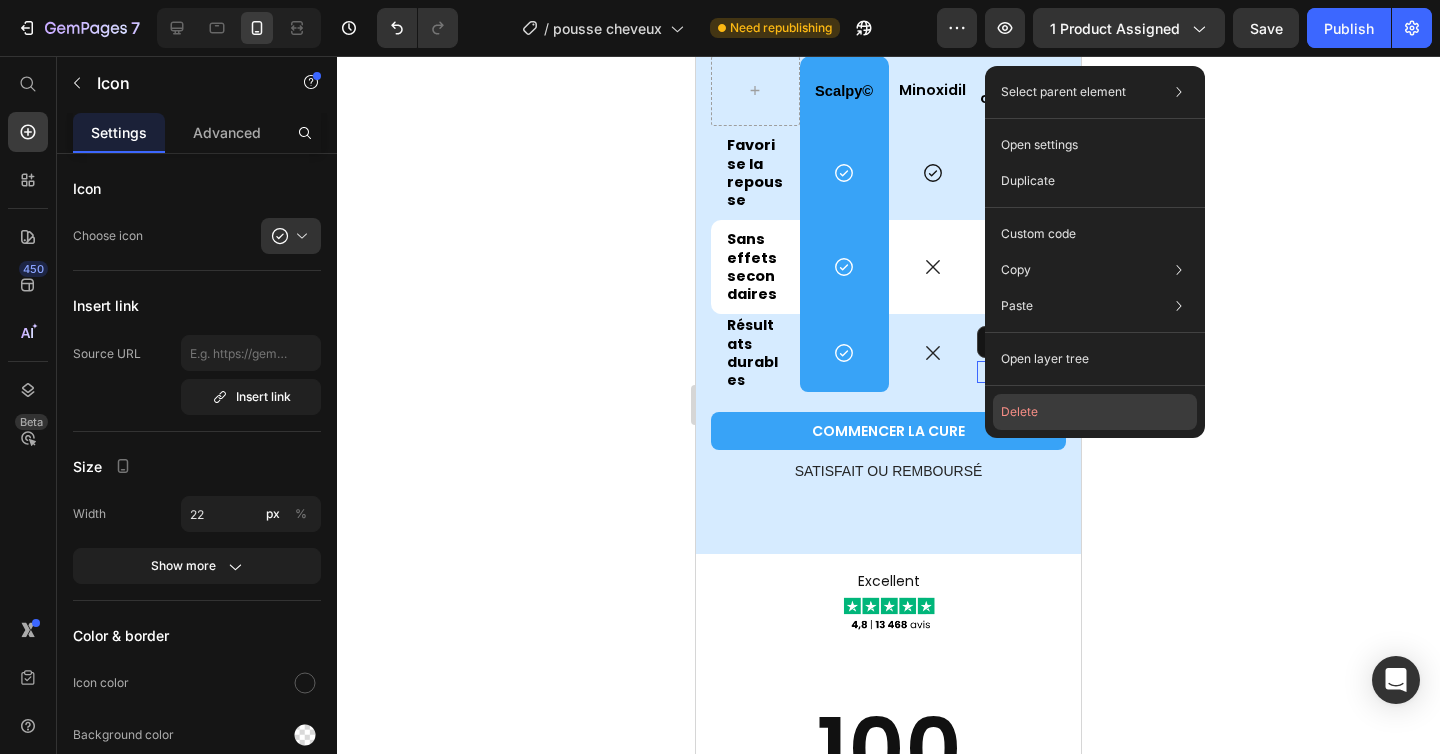 click on "Delete" 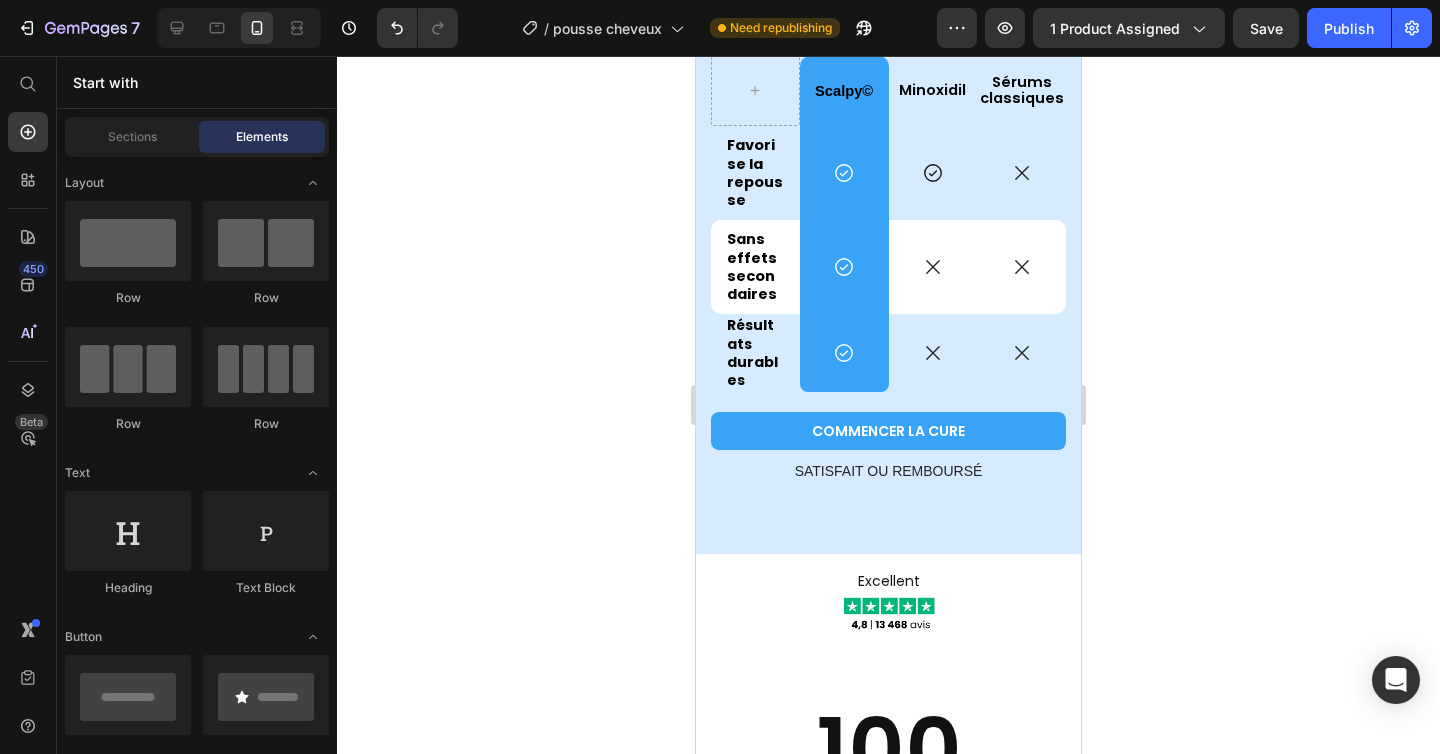 click 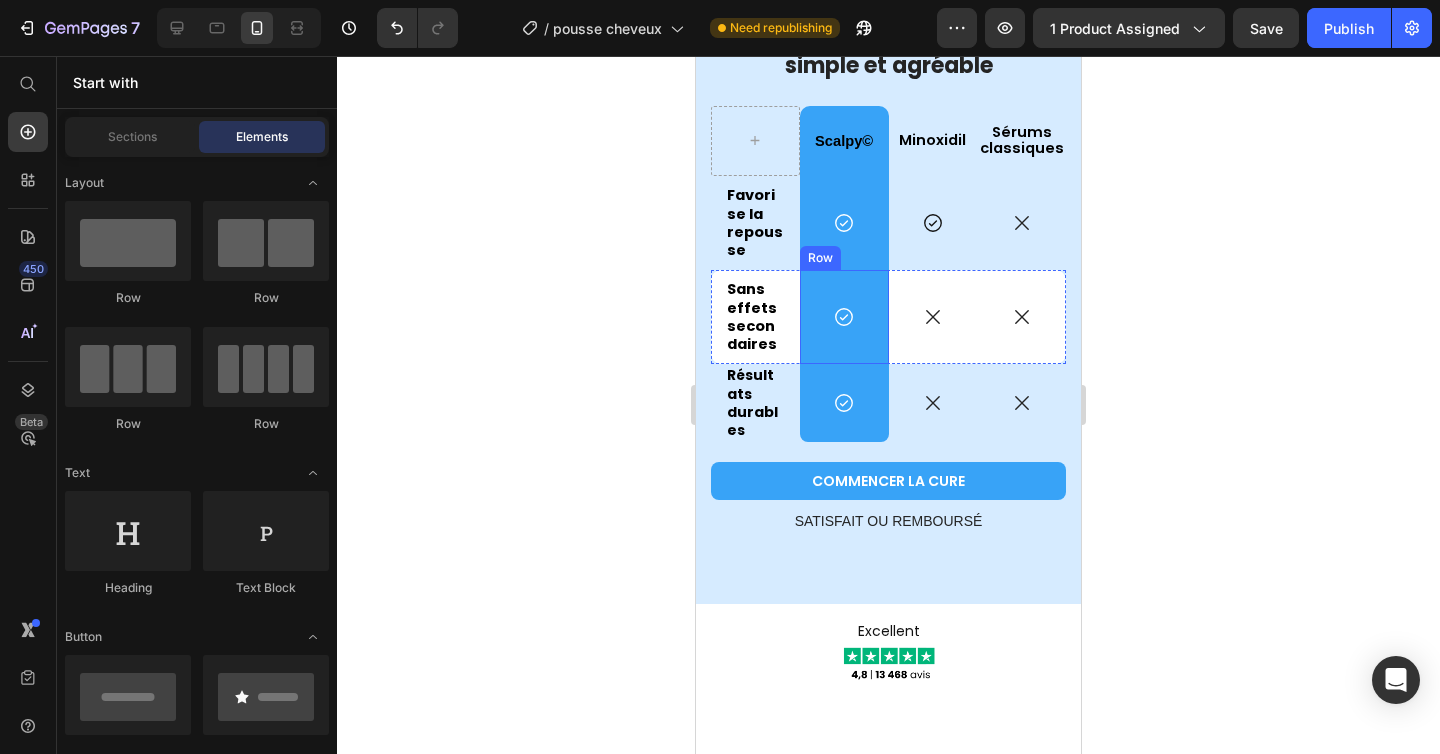 scroll, scrollTop: 5493, scrollLeft: 0, axis: vertical 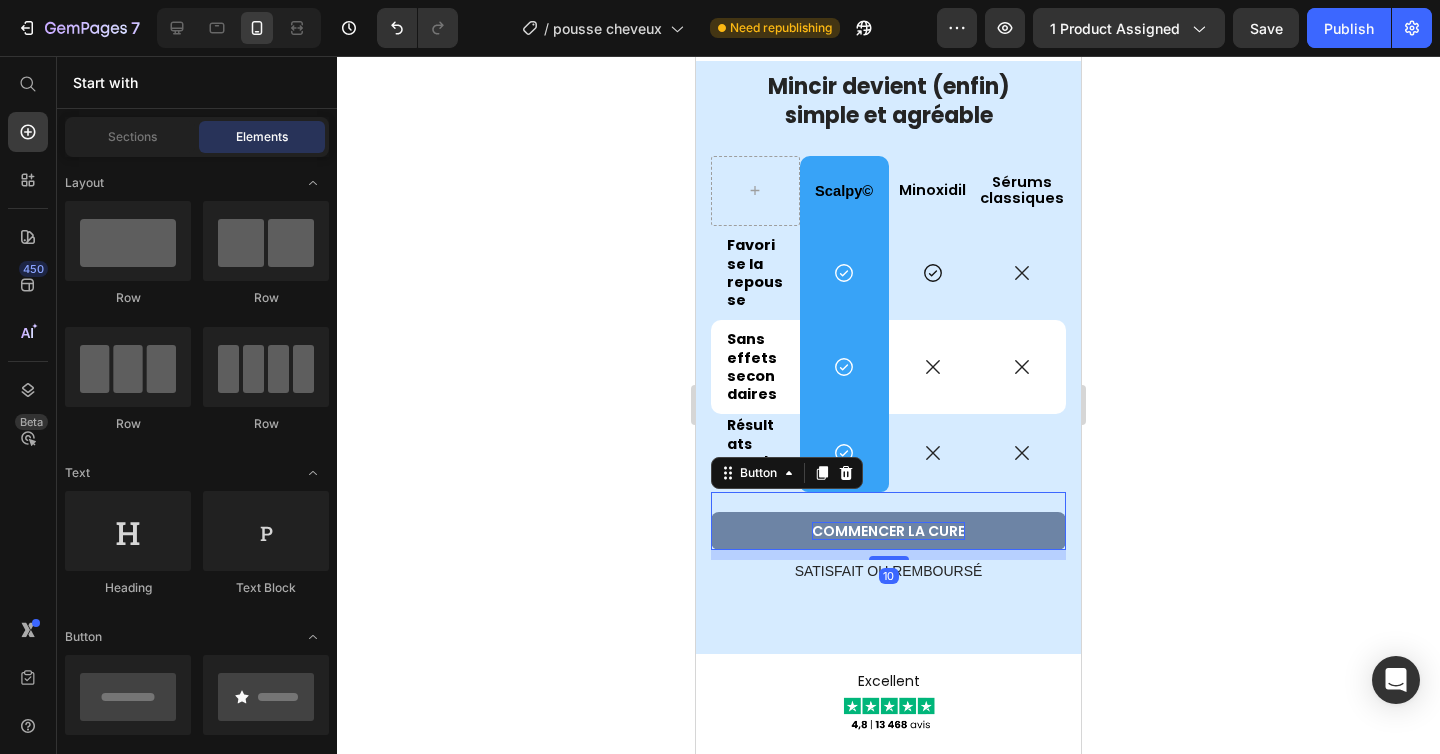 click on "COMMENCER LA CURE" at bounding box center (888, 531) 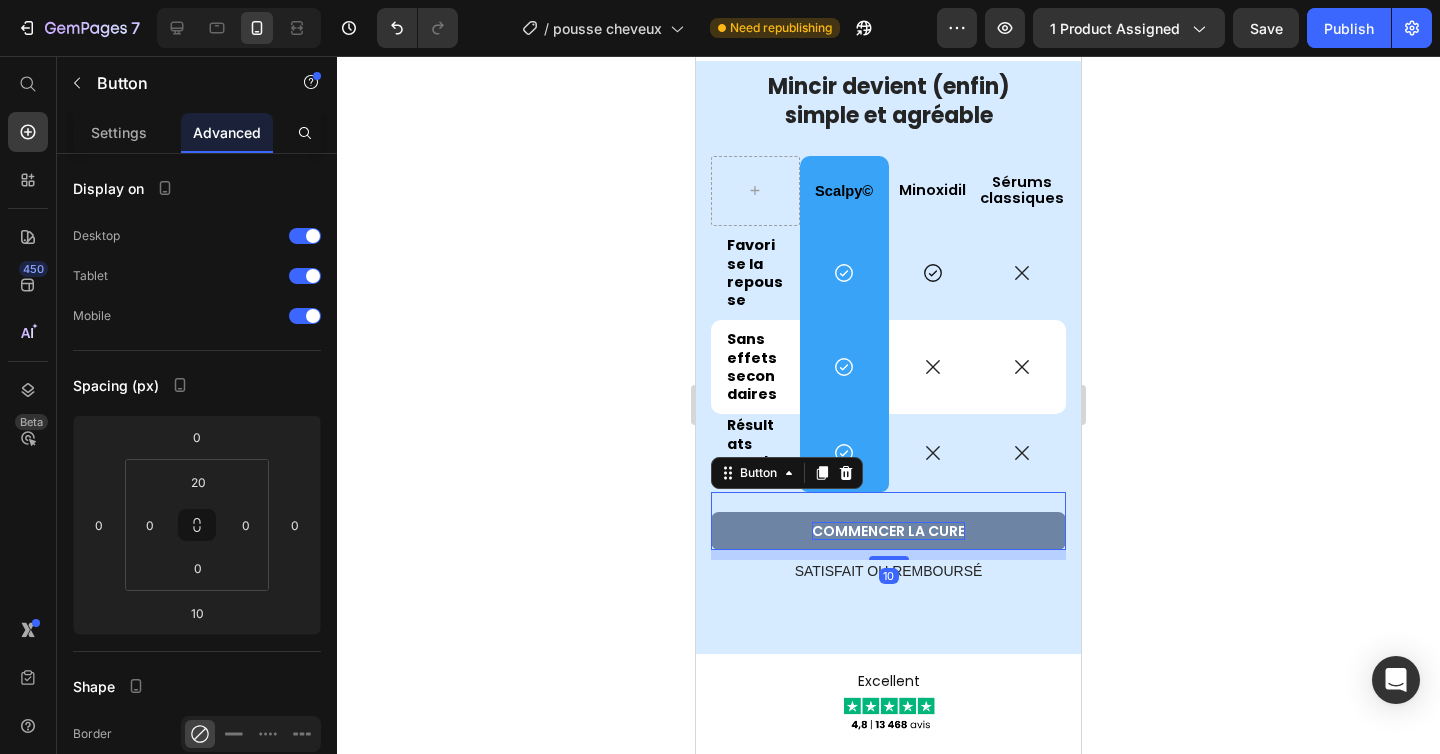 click on "COMMENCER LA CURE" at bounding box center [888, 531] 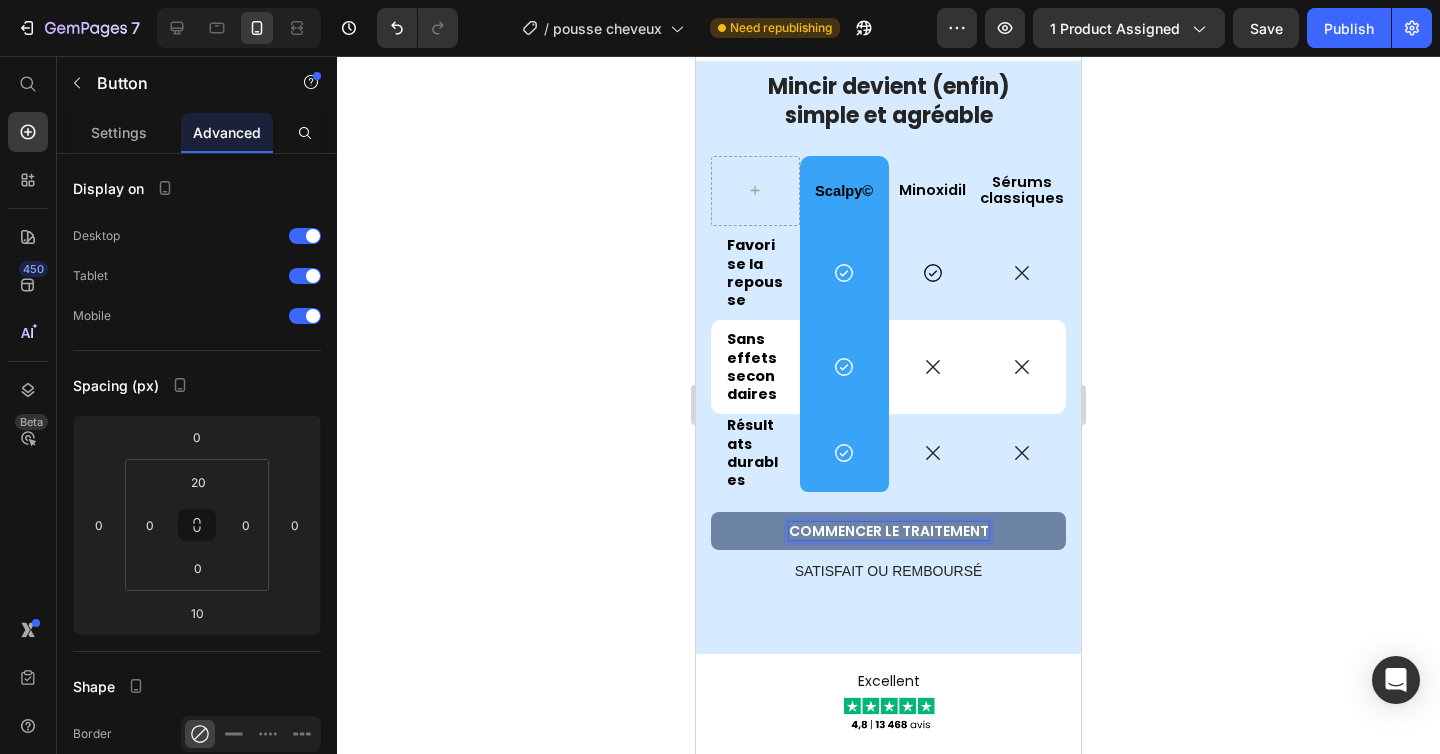 click 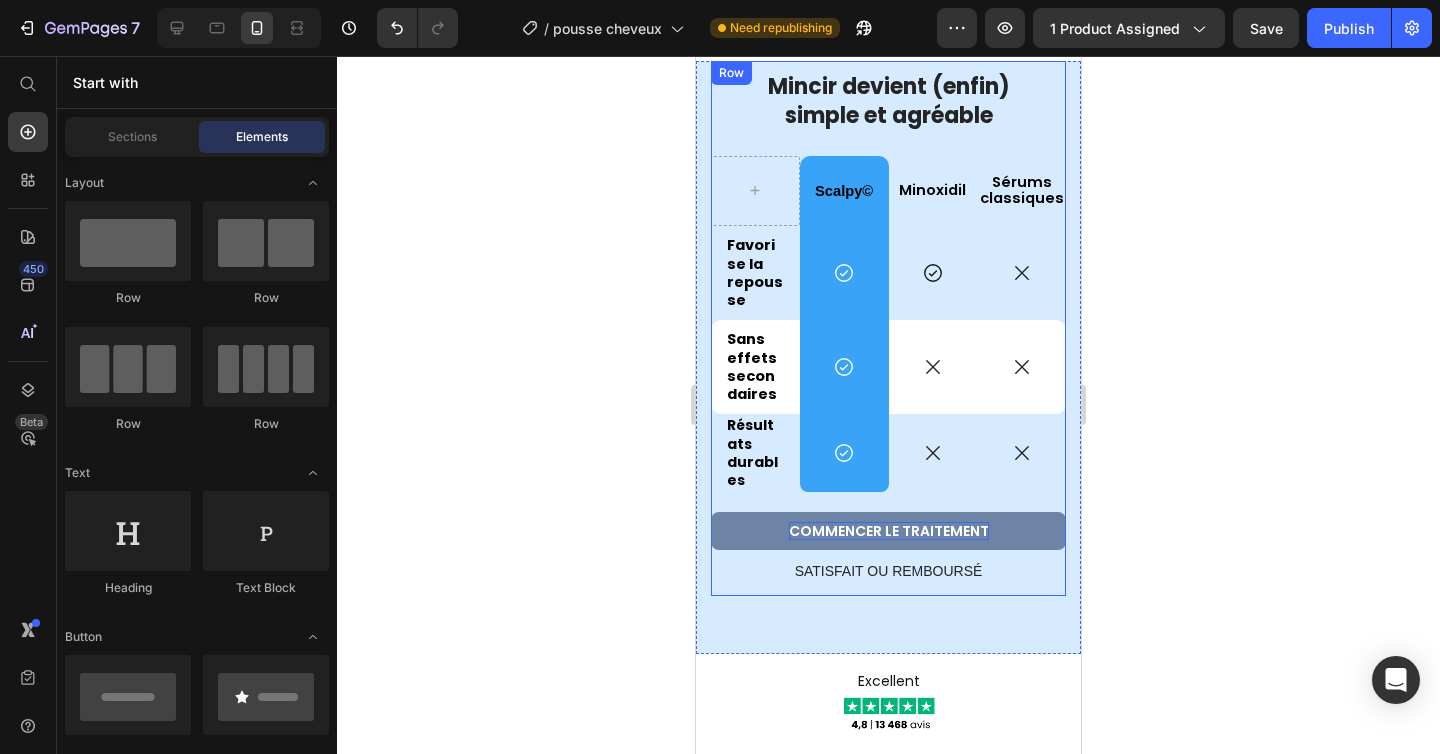 click on "SATISFAIT OU REMBOURSÉ" at bounding box center (888, 571) 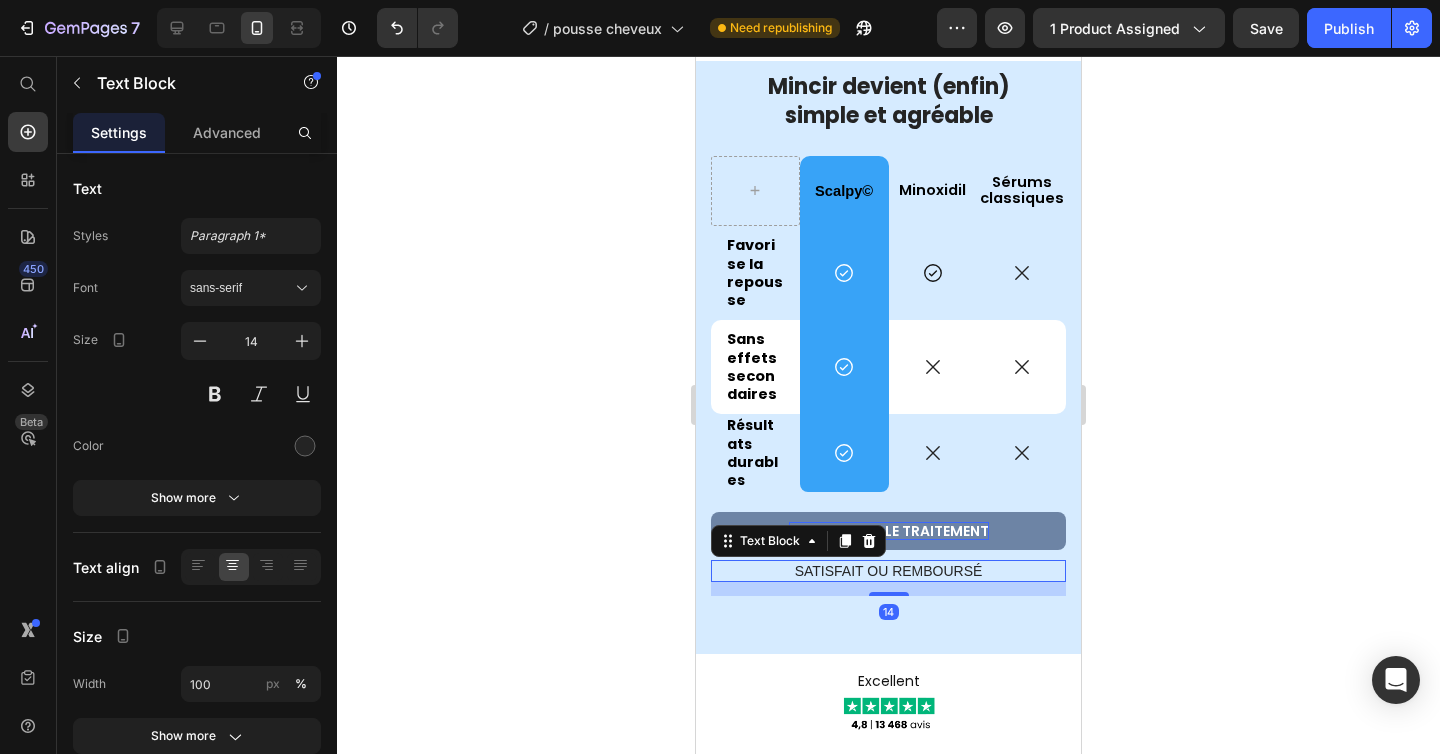 click on "SATISFAIT OU REMBOURSÉ" at bounding box center (888, 571) 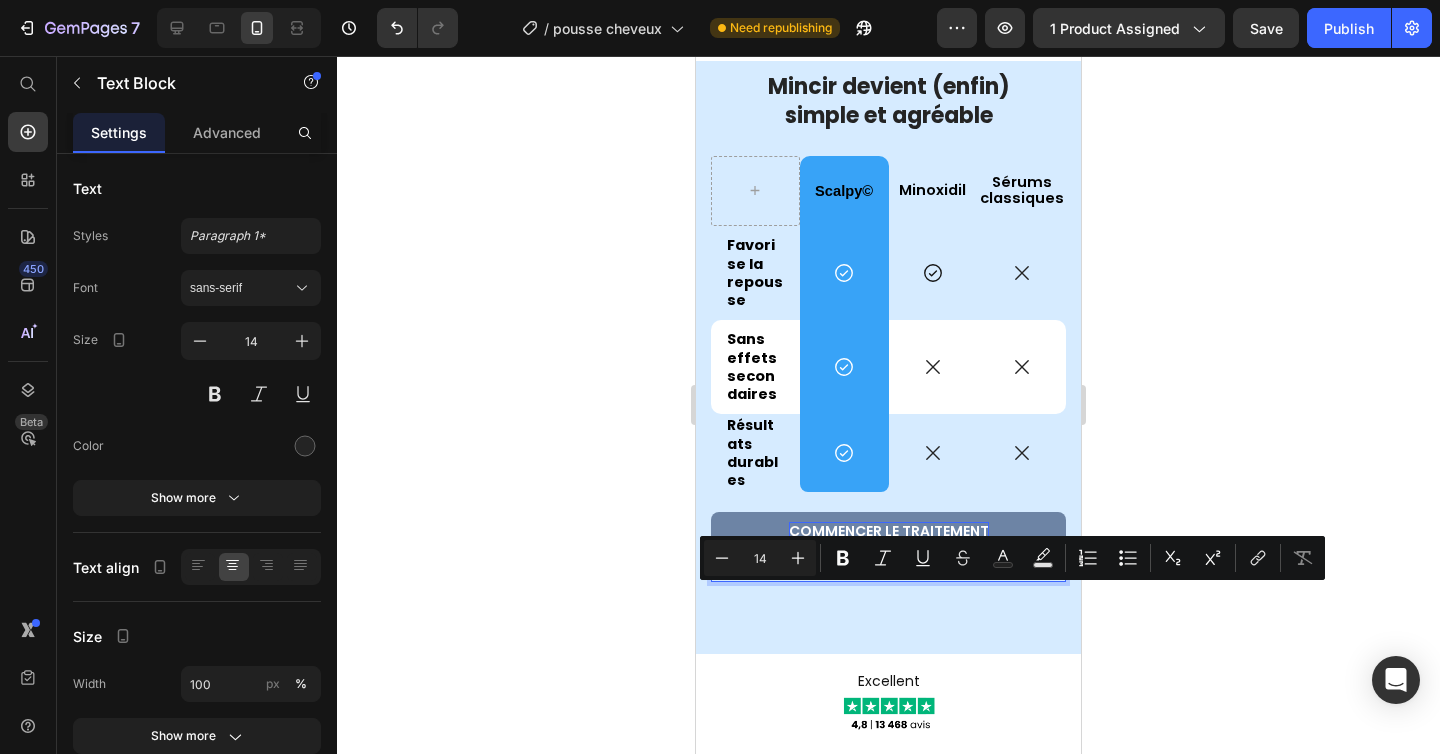 click on "SATISFAIT OU REMBOURSÉ" at bounding box center [888, 571] 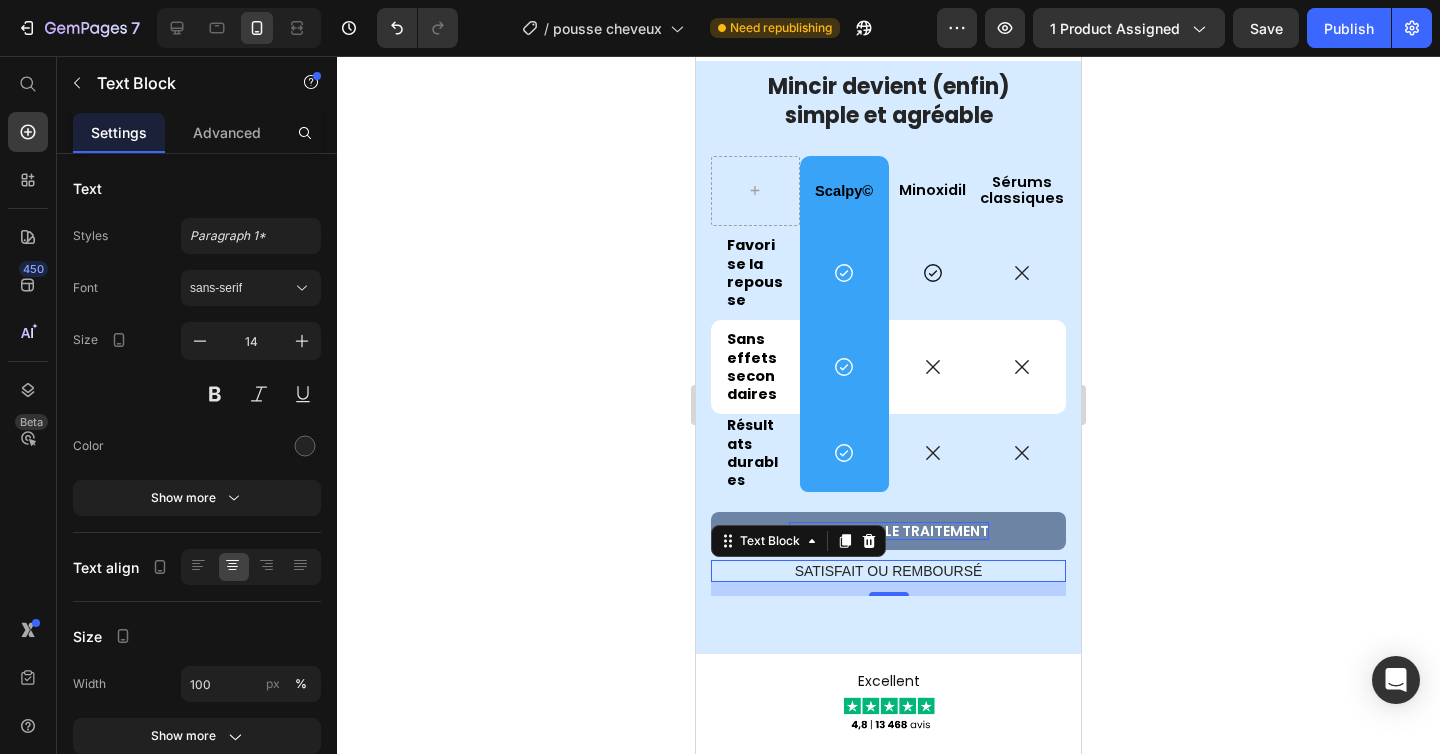 click 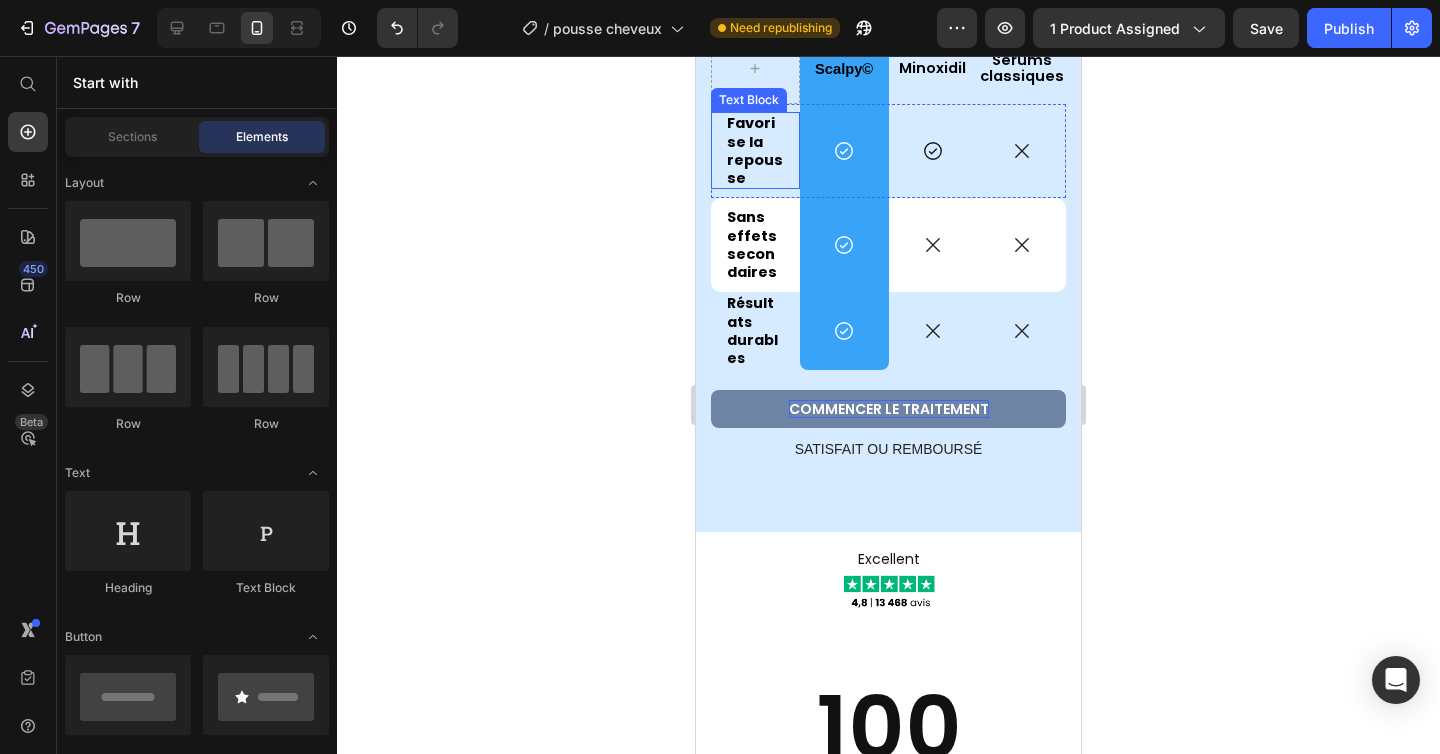scroll, scrollTop: 5680, scrollLeft: 0, axis: vertical 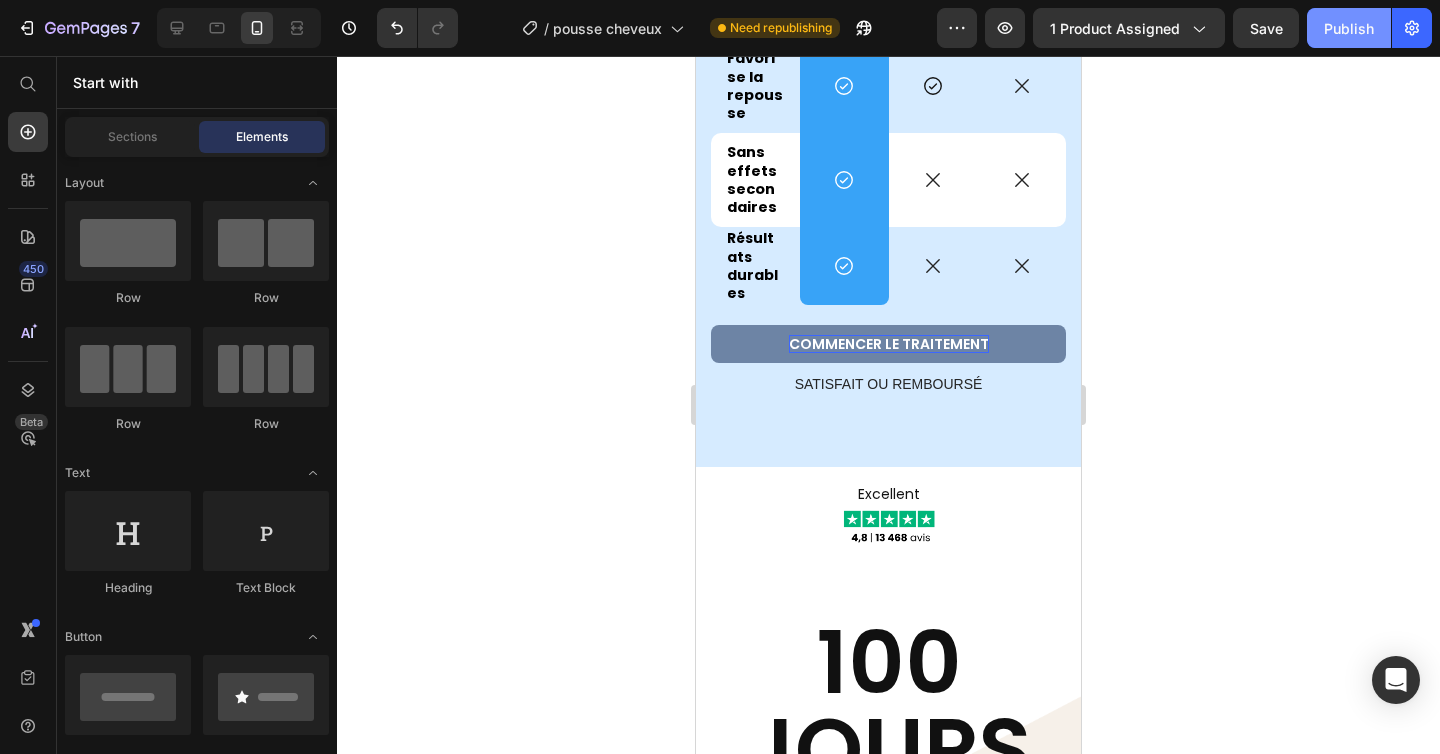 click on "Publish" at bounding box center (1349, 28) 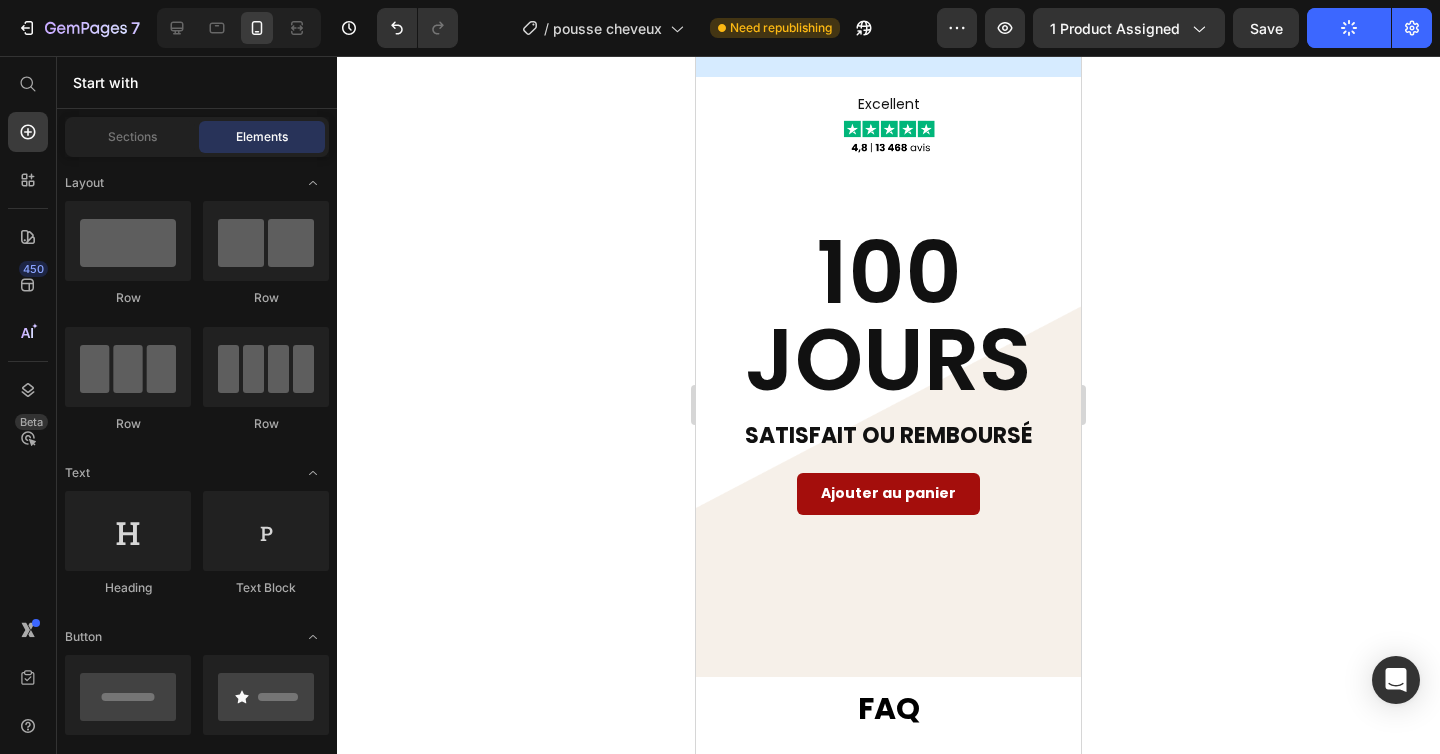 scroll, scrollTop: 6216, scrollLeft: 0, axis: vertical 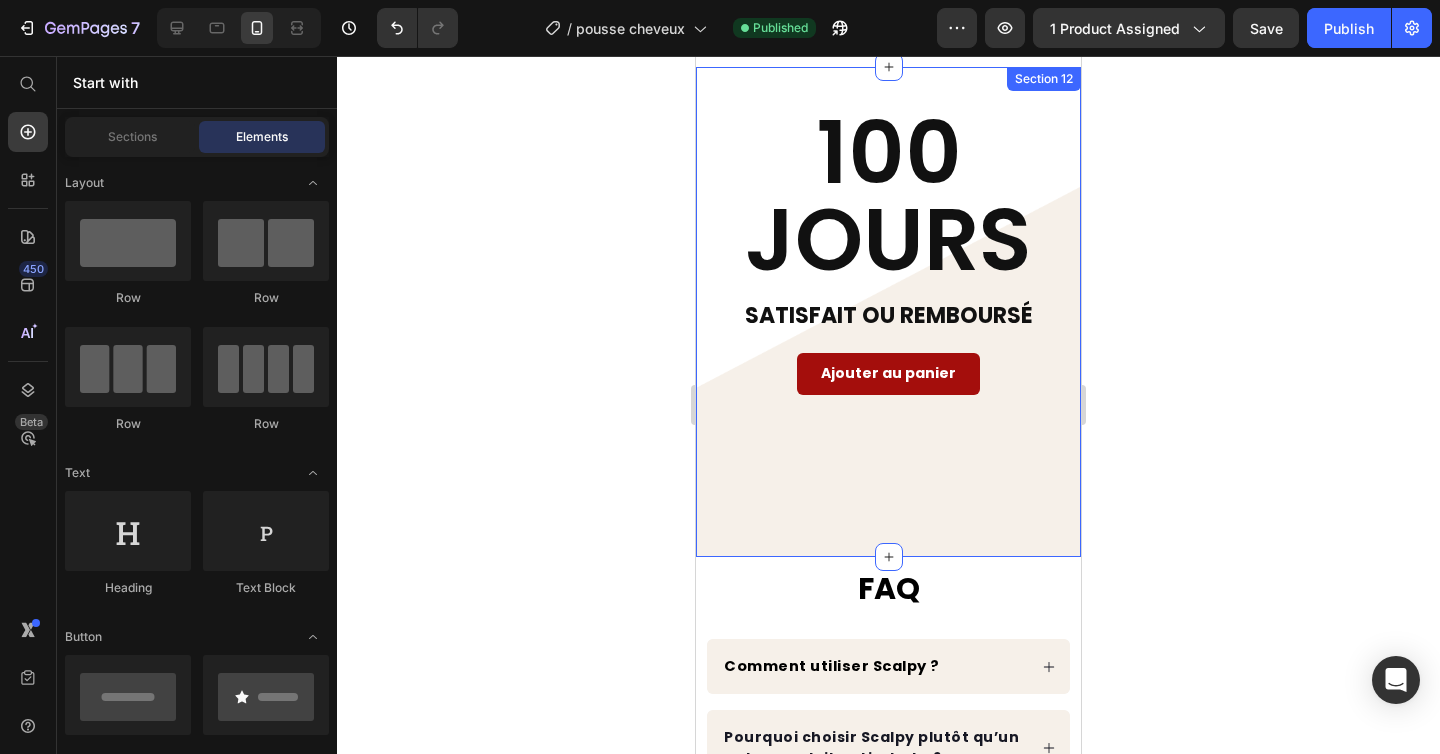 click on "100 JOURS Heading sATISFAIT OU REMBOURSÉ Text Block Ajouter au panier Button Text Block" at bounding box center [888, 331] 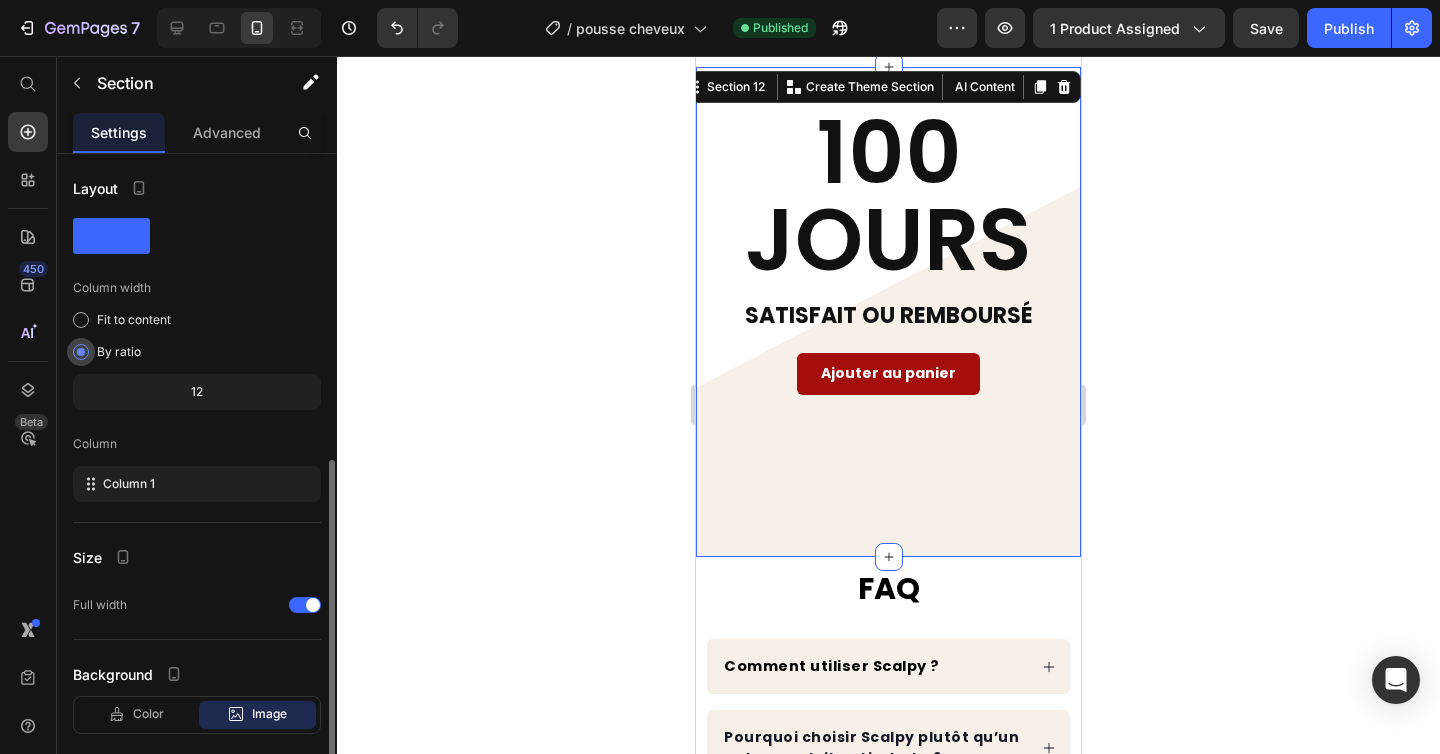 scroll, scrollTop: 463, scrollLeft: 0, axis: vertical 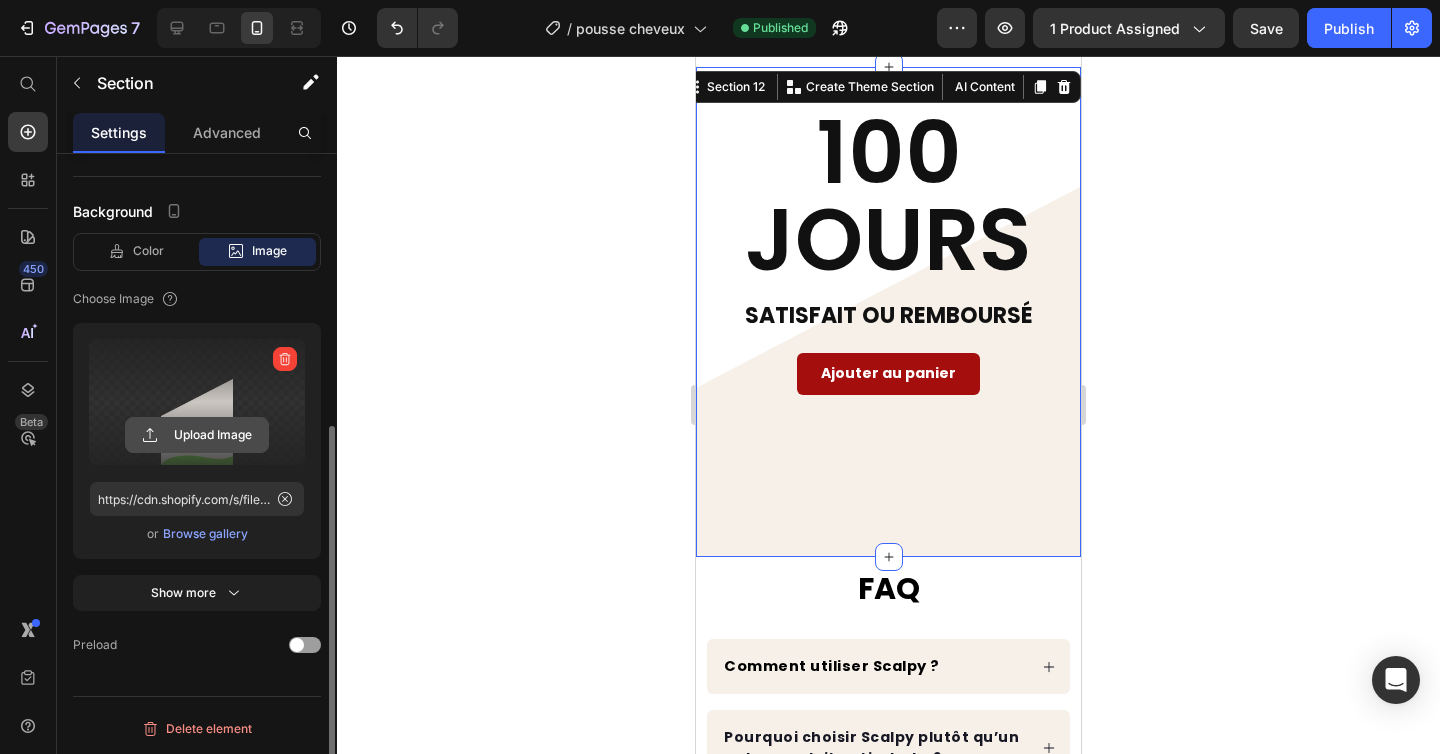 click 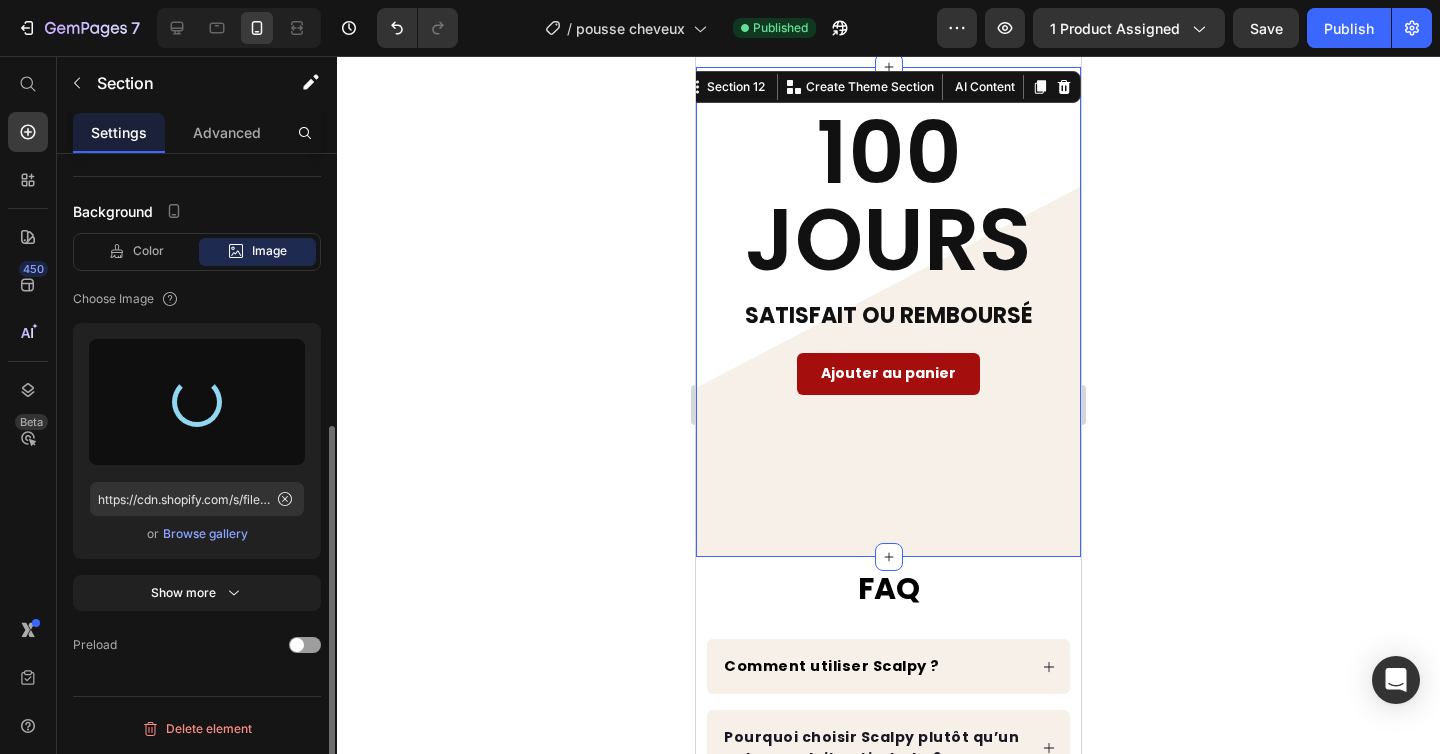 type on "https://cdn.shopify.com/s/files/1/0696/9353/8503/files/gempages_560741977759417125-86f88d12-8ad9-4ee8-a5e9-5d9d6dbf95c5.png" 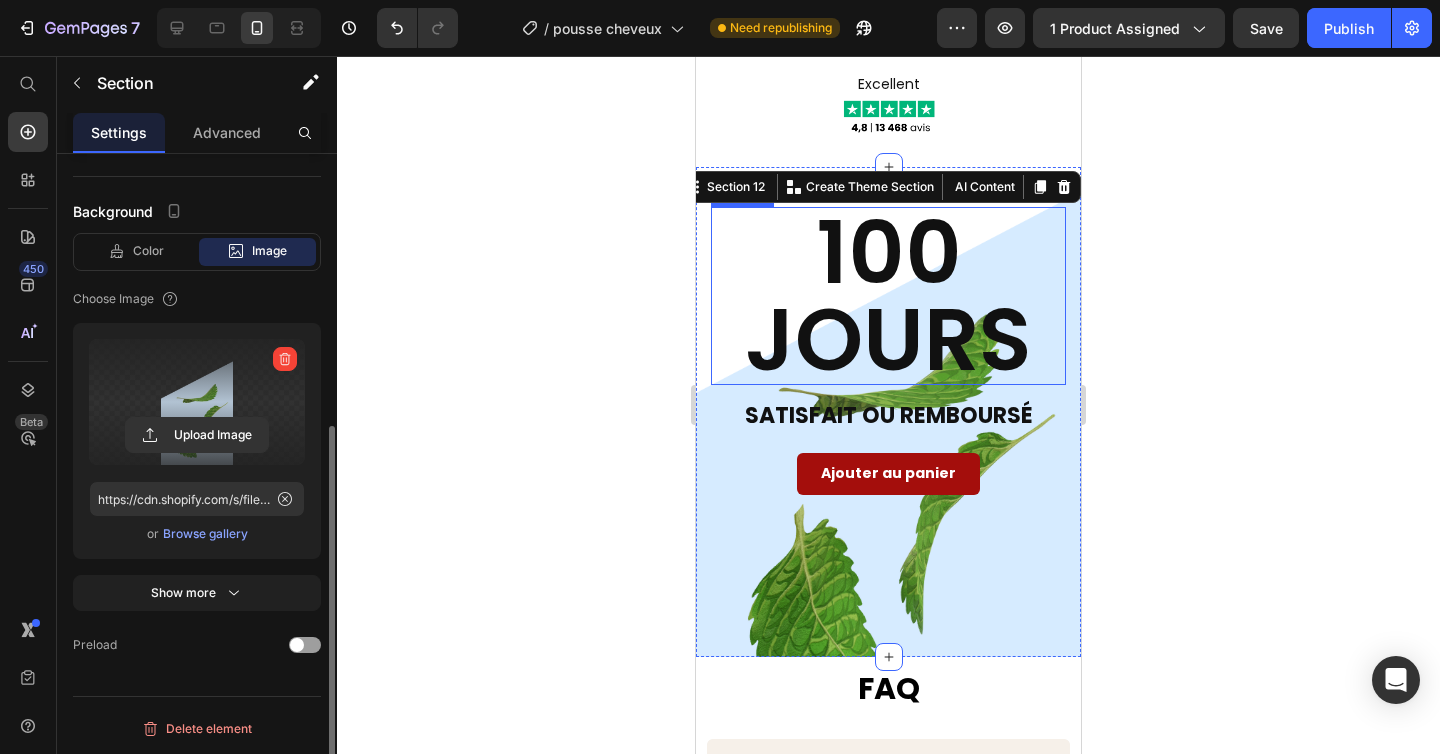 scroll, scrollTop: 6142, scrollLeft: 0, axis: vertical 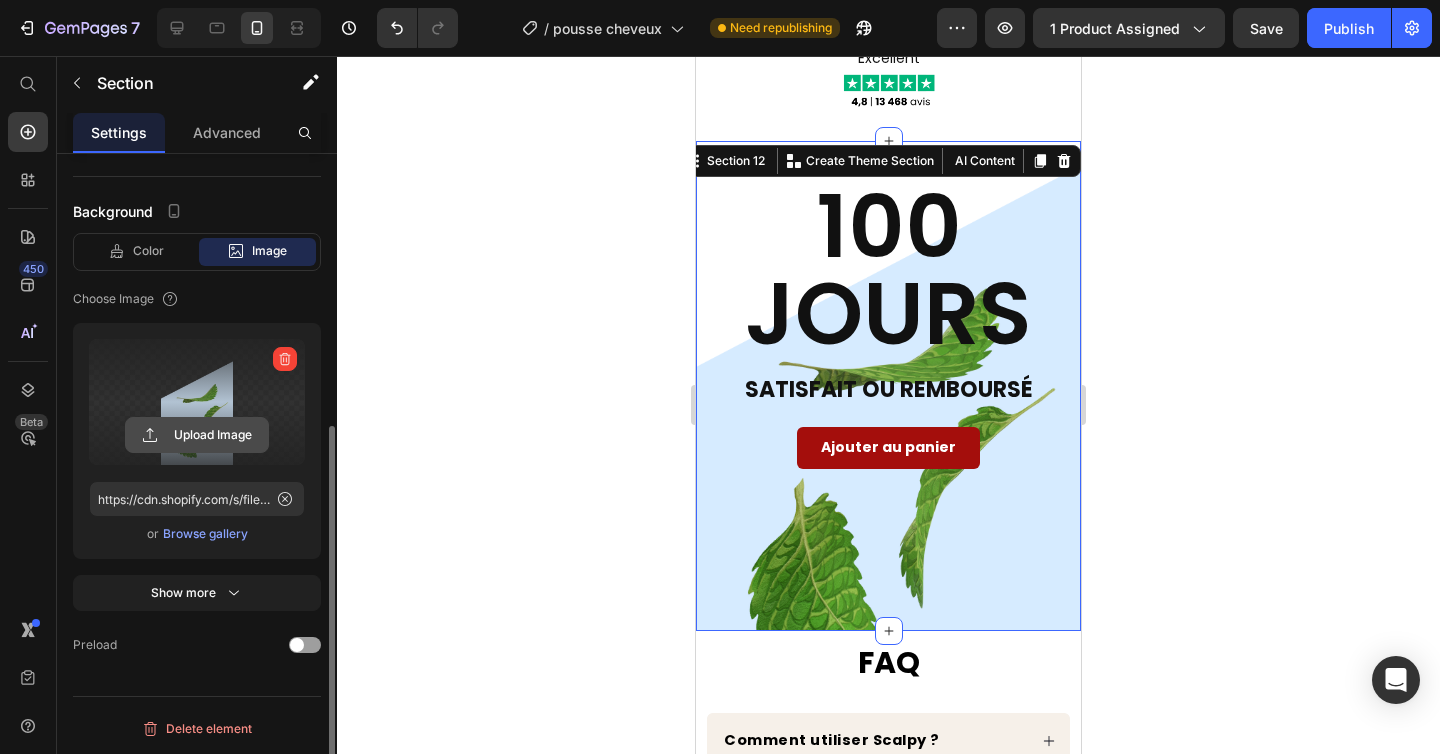 click 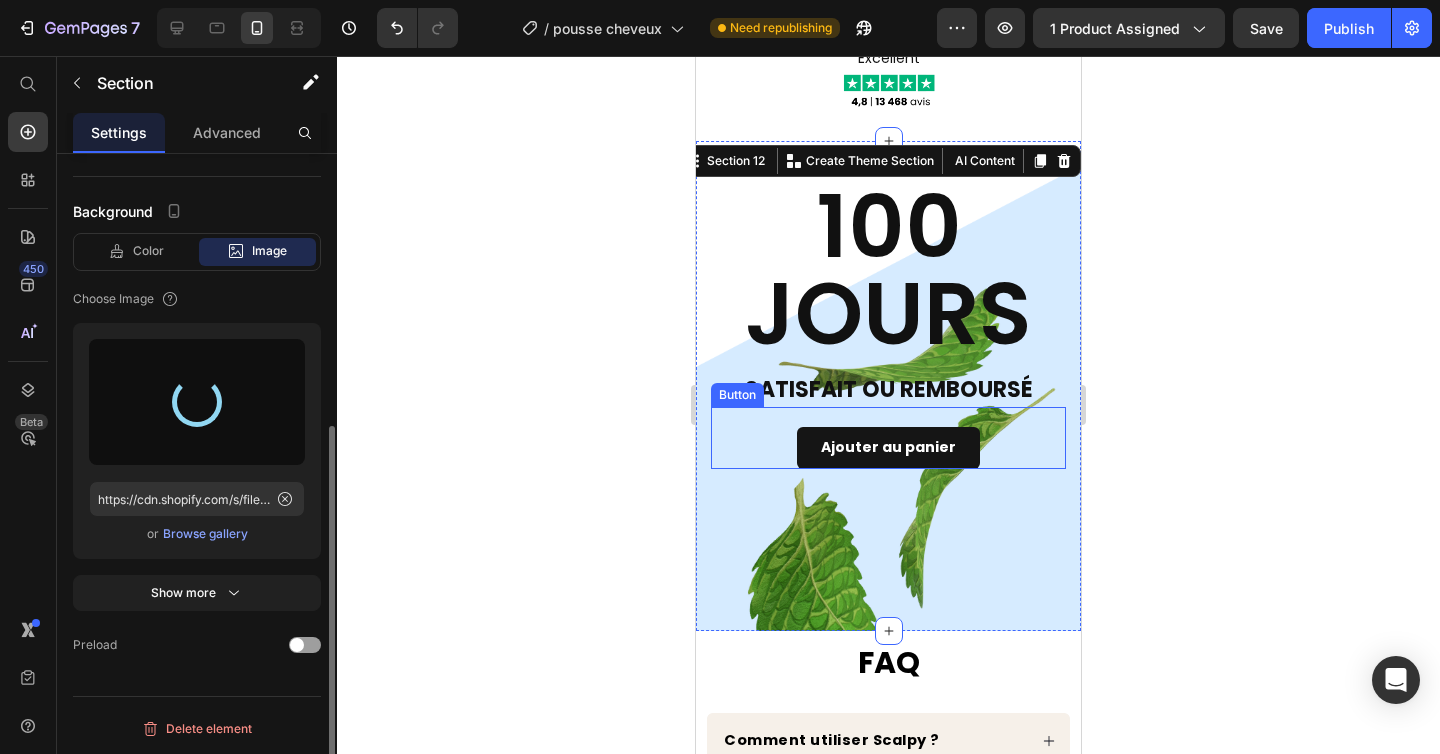 click on "Ajouter au panier" at bounding box center (888, 447) 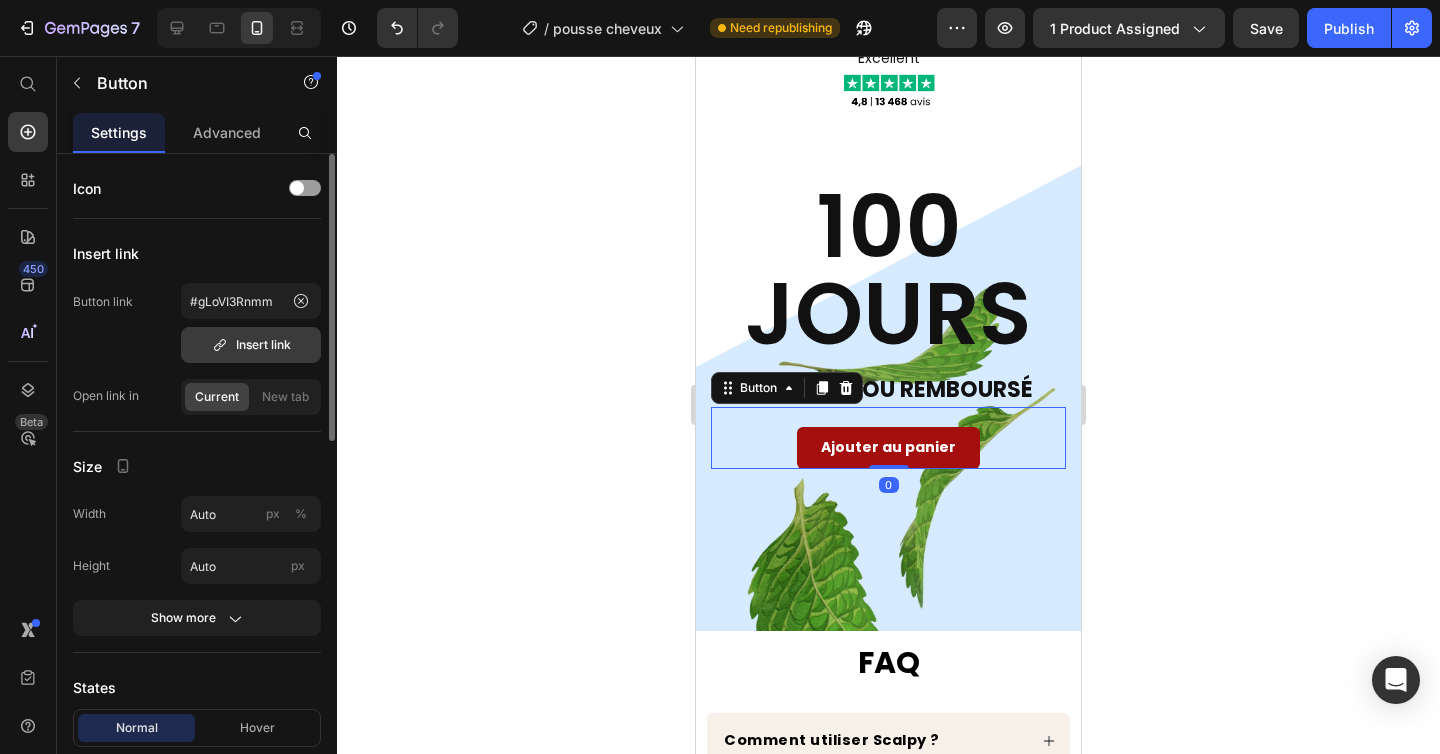 scroll, scrollTop: 281, scrollLeft: 0, axis: vertical 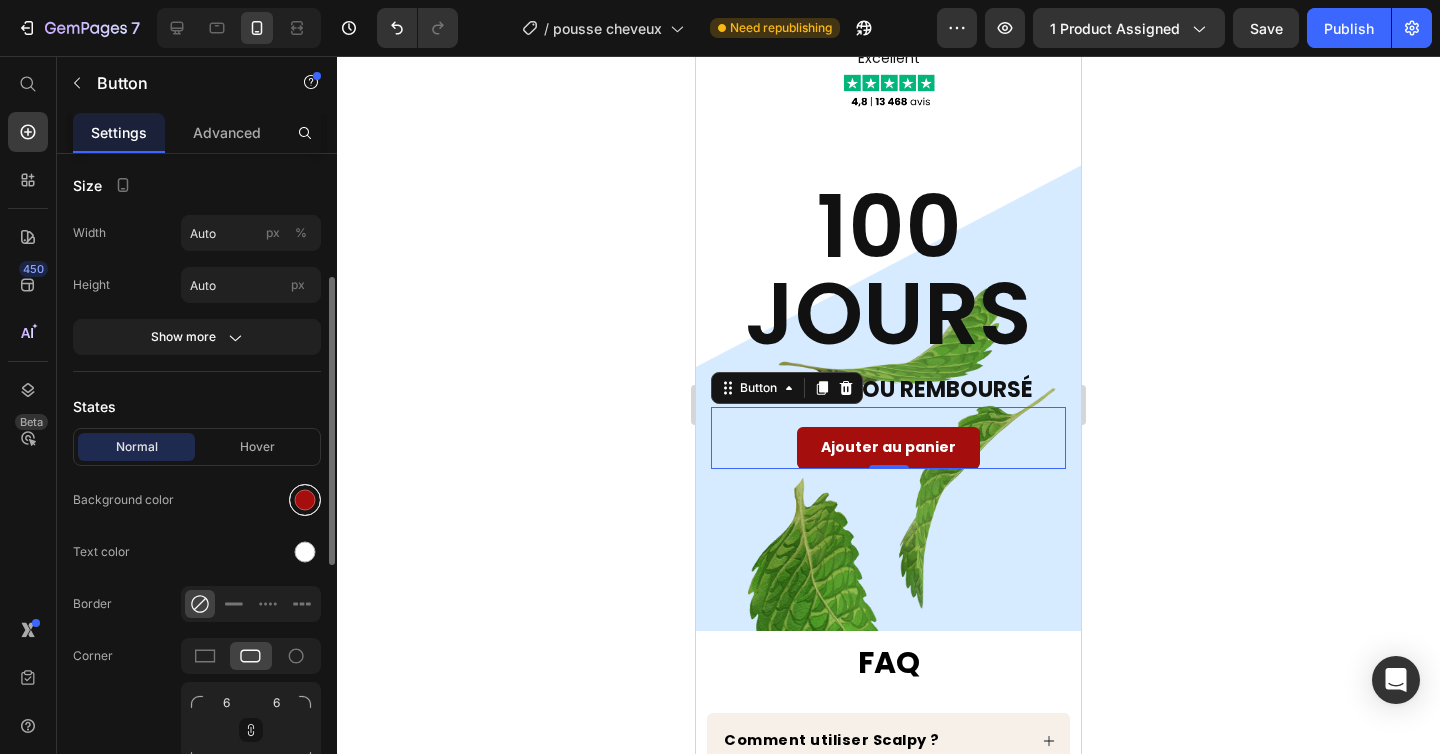 click at bounding box center [305, 500] 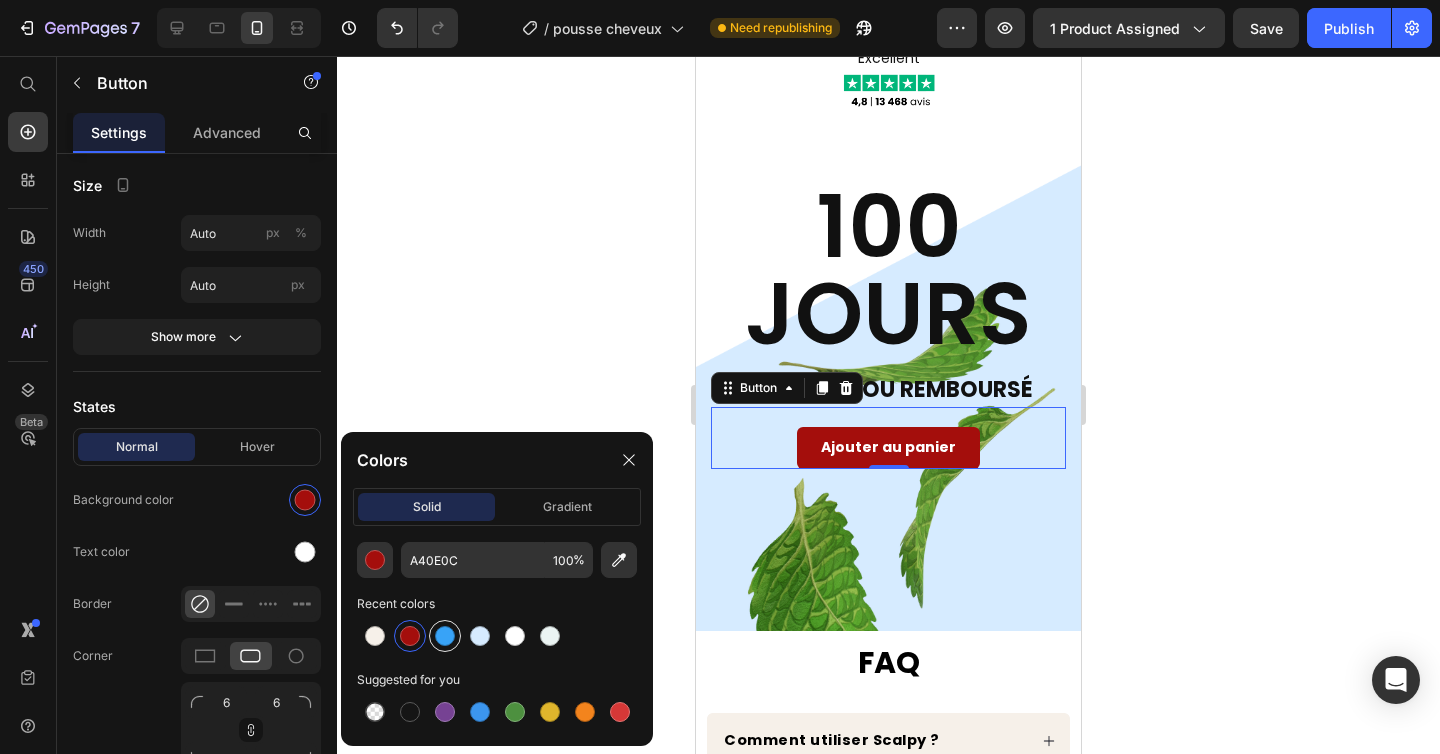 click at bounding box center [445, 636] 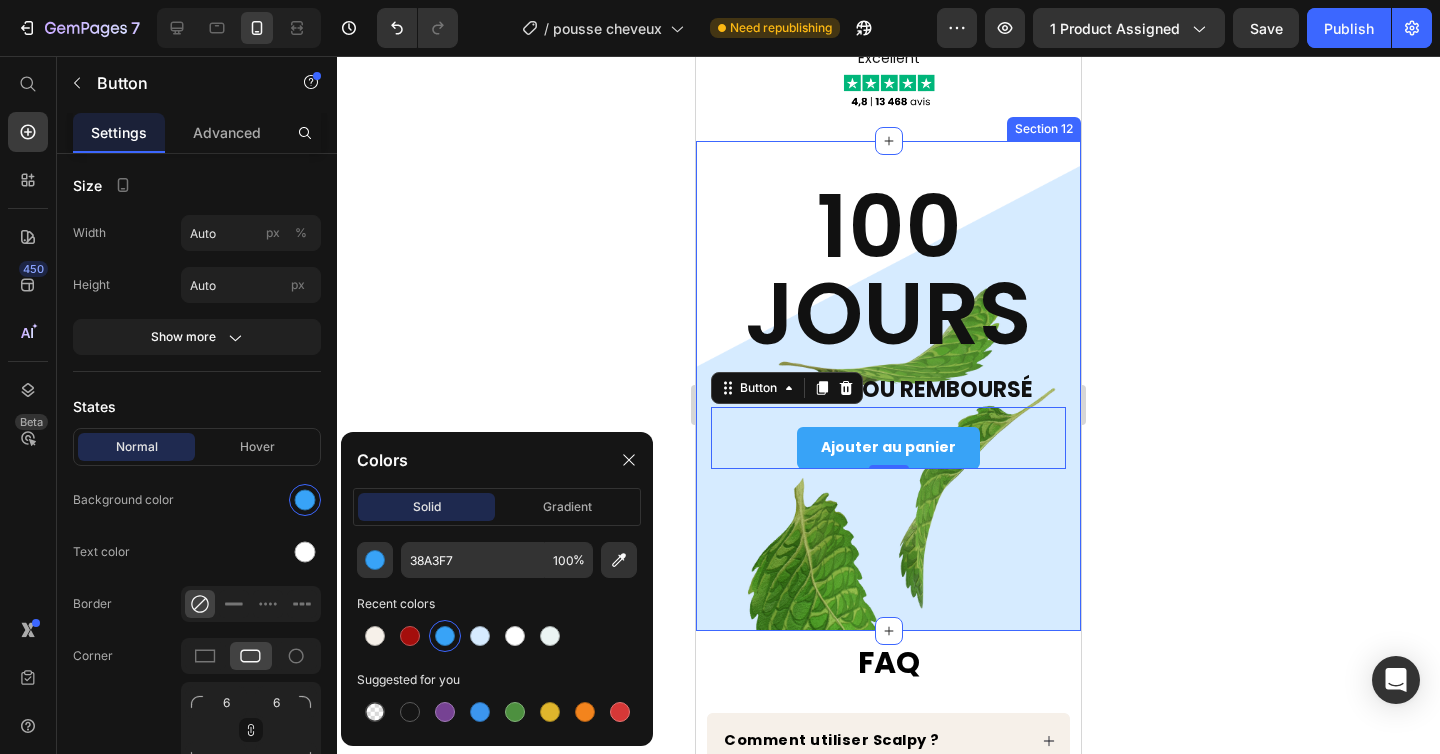 click on "100 JOURS Heading sATISFAIT OU REMBOURSÉ Text Block Ajouter au panier Button   0 Text Block" at bounding box center (888, 405) 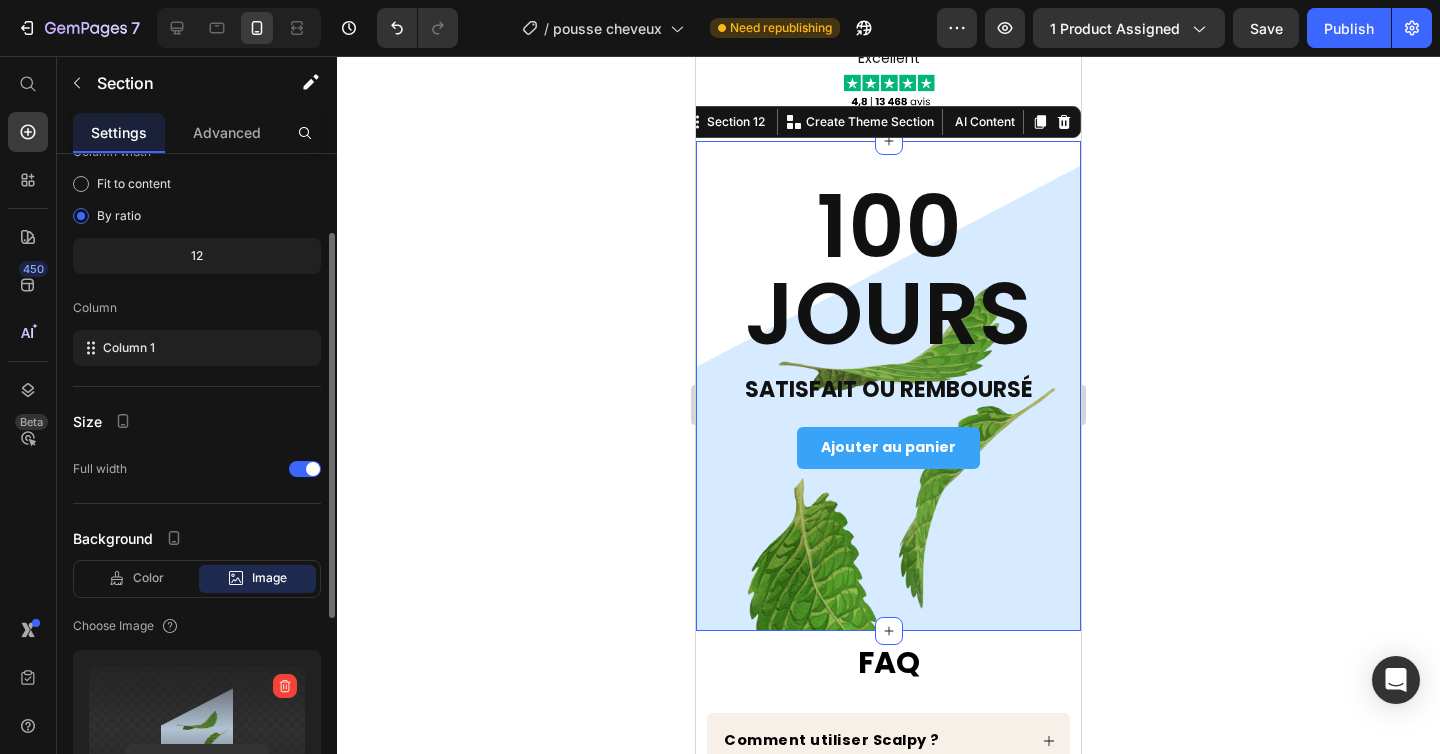 scroll, scrollTop: 463, scrollLeft: 0, axis: vertical 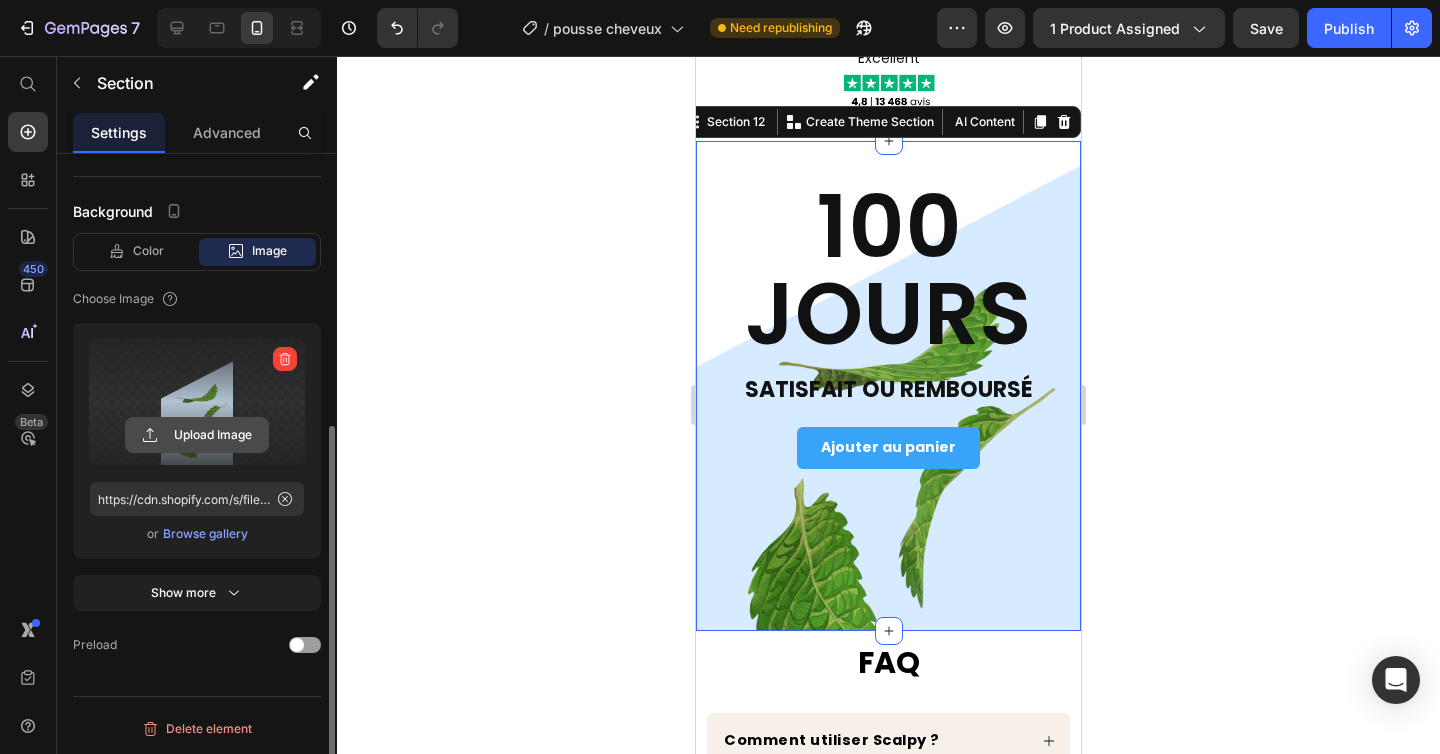 click 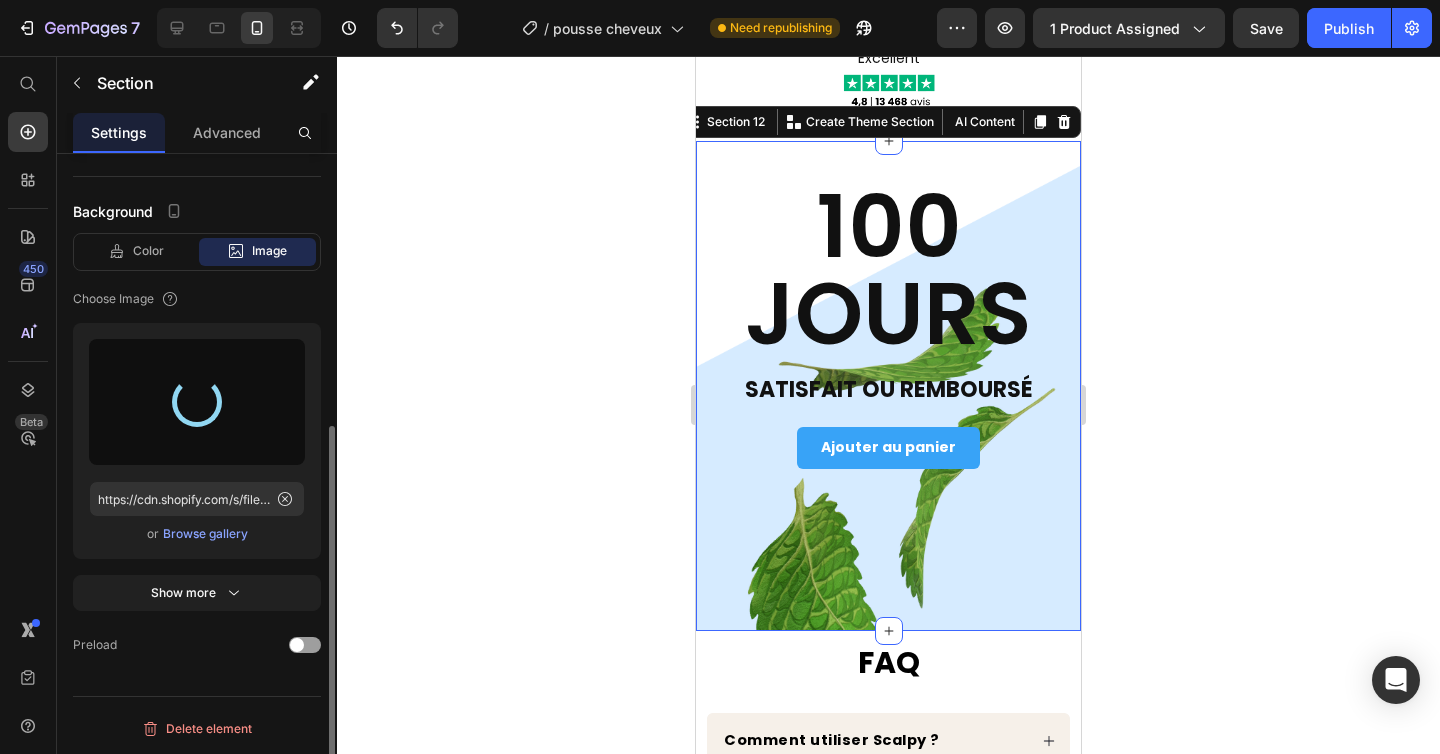 type on "https://cdn.shopify.com/s/files/1/0696/9353/8503/files/gempages_560741977759417125-52136ed5-be58-41c5-beec-e23fa6088ba0.png" 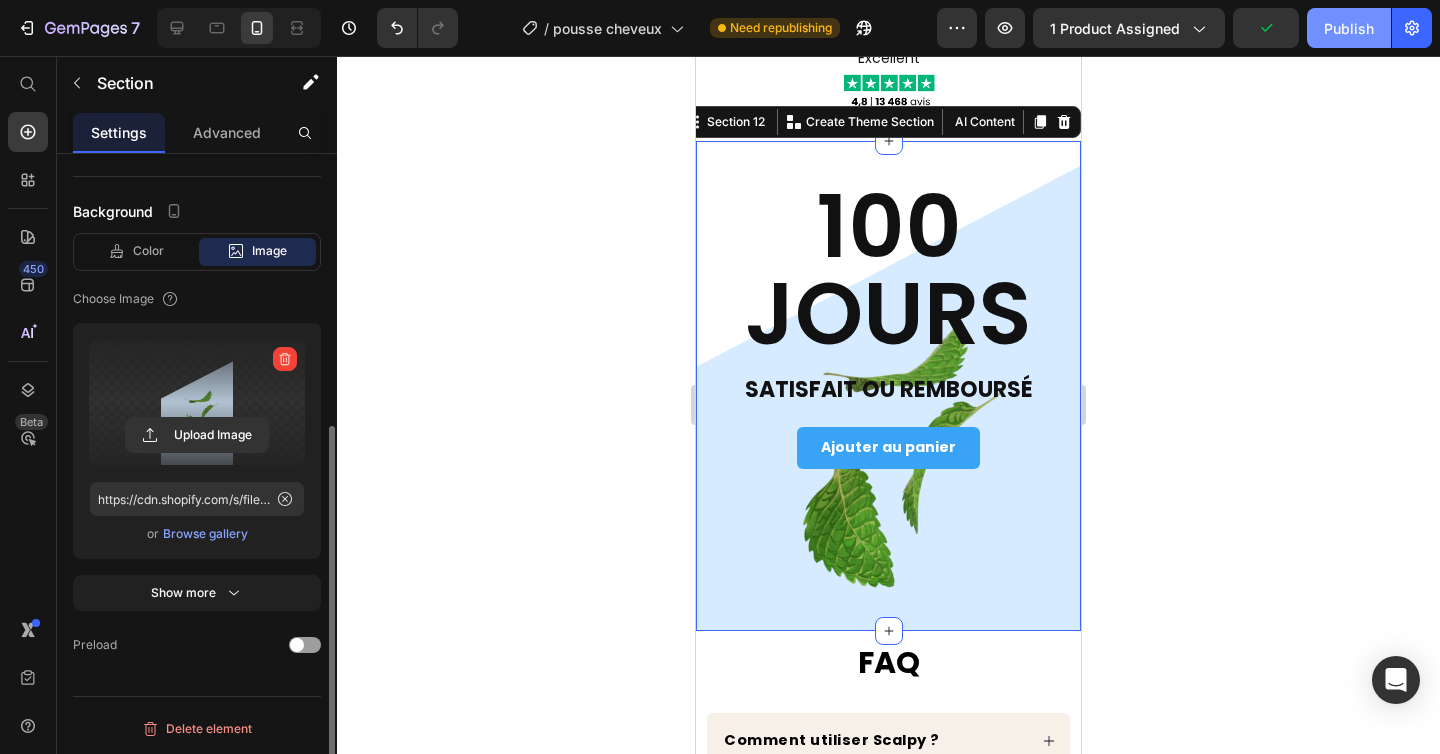 click on "Publish" at bounding box center [1349, 28] 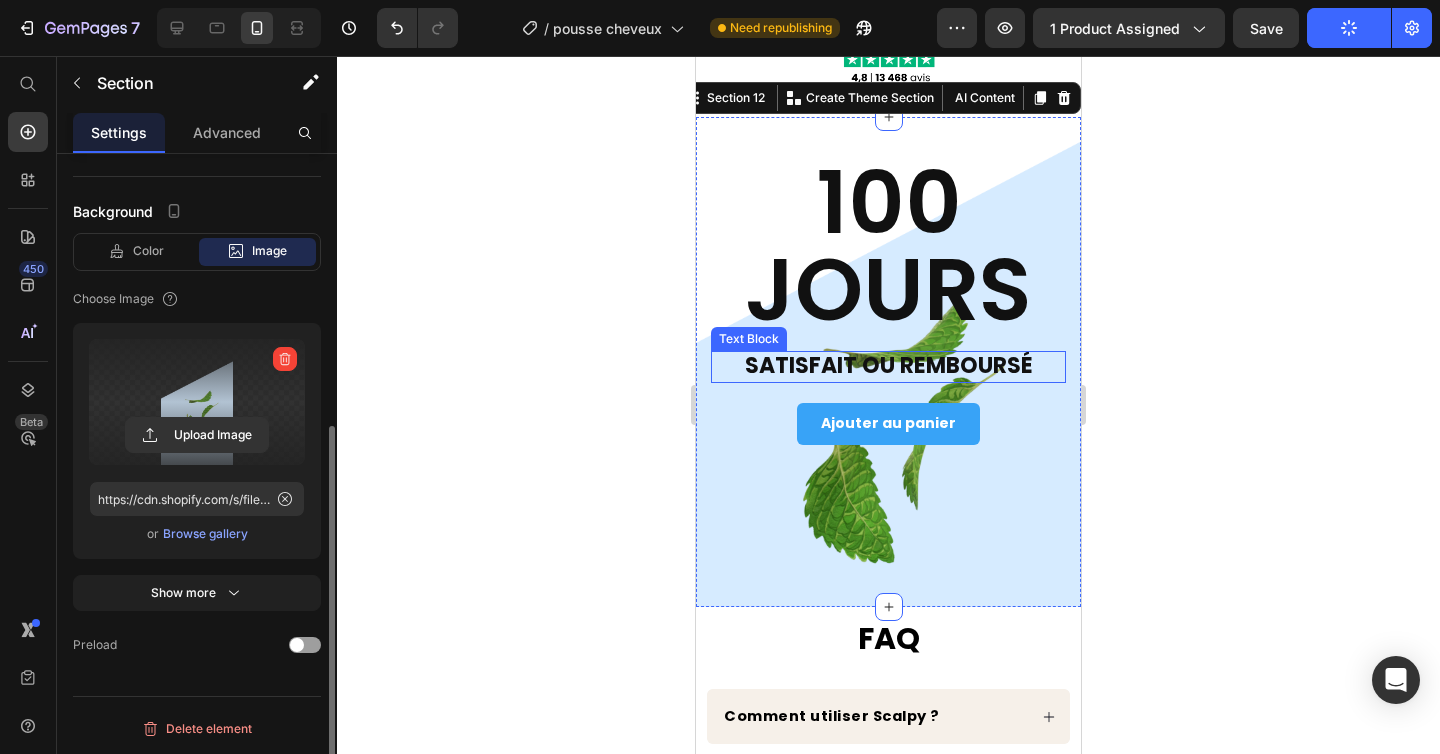 scroll, scrollTop: 6164, scrollLeft: 0, axis: vertical 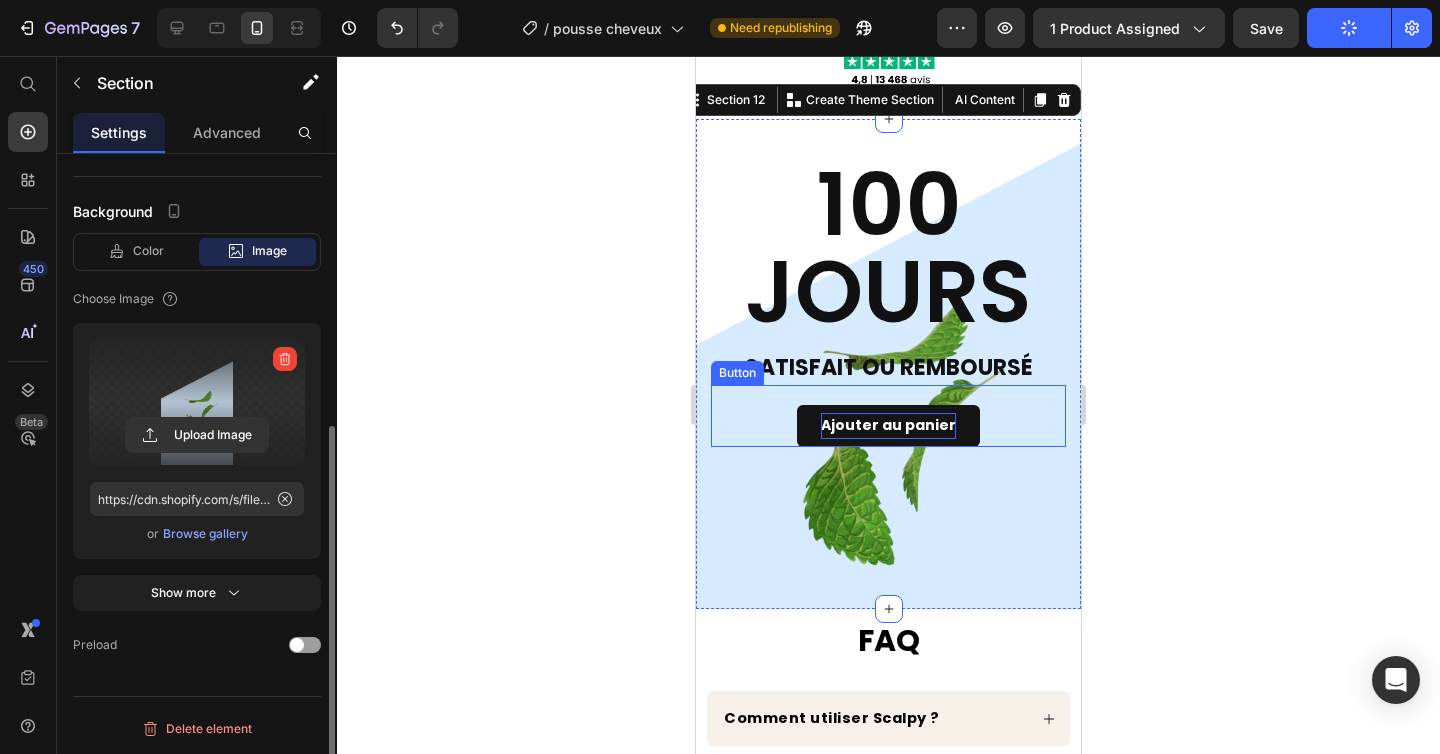 click on "Ajouter au panier" at bounding box center (888, 425) 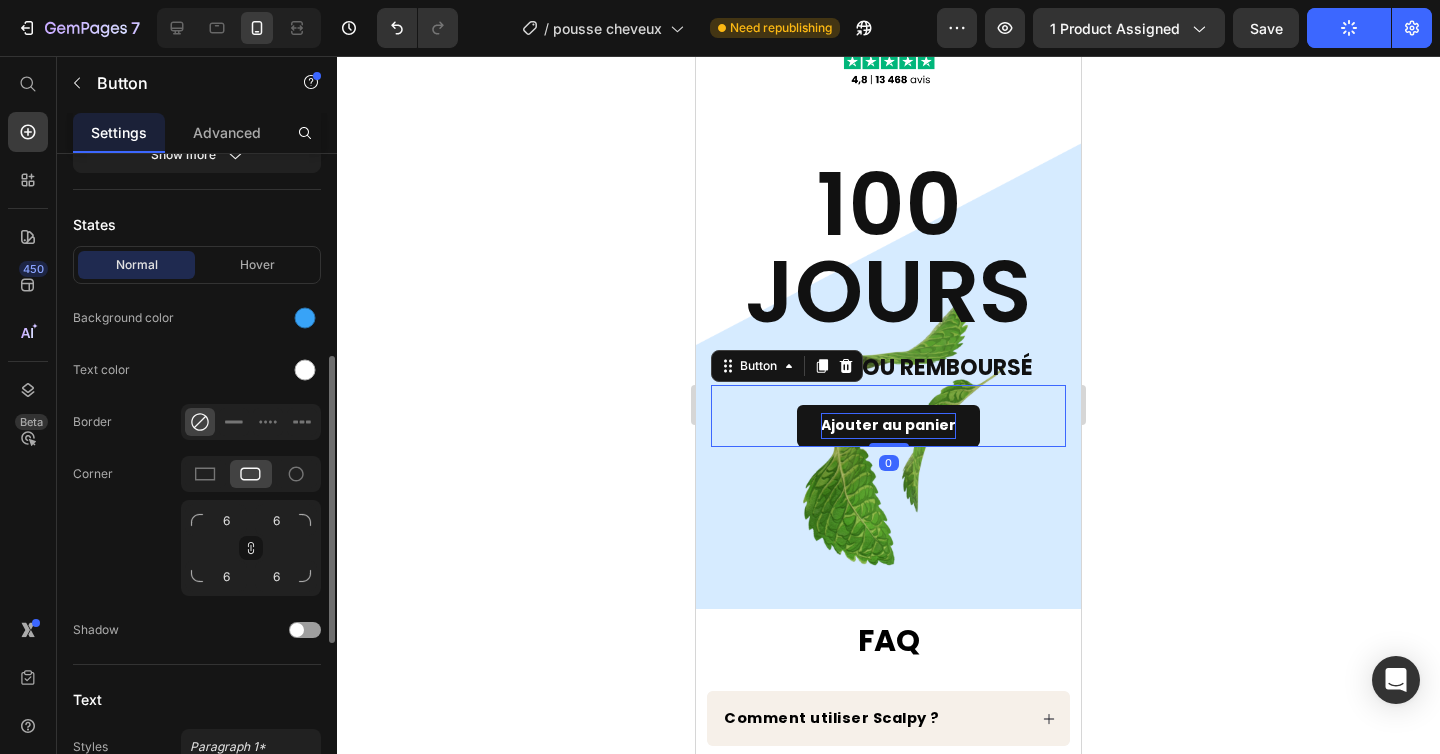 scroll, scrollTop: 0, scrollLeft: 0, axis: both 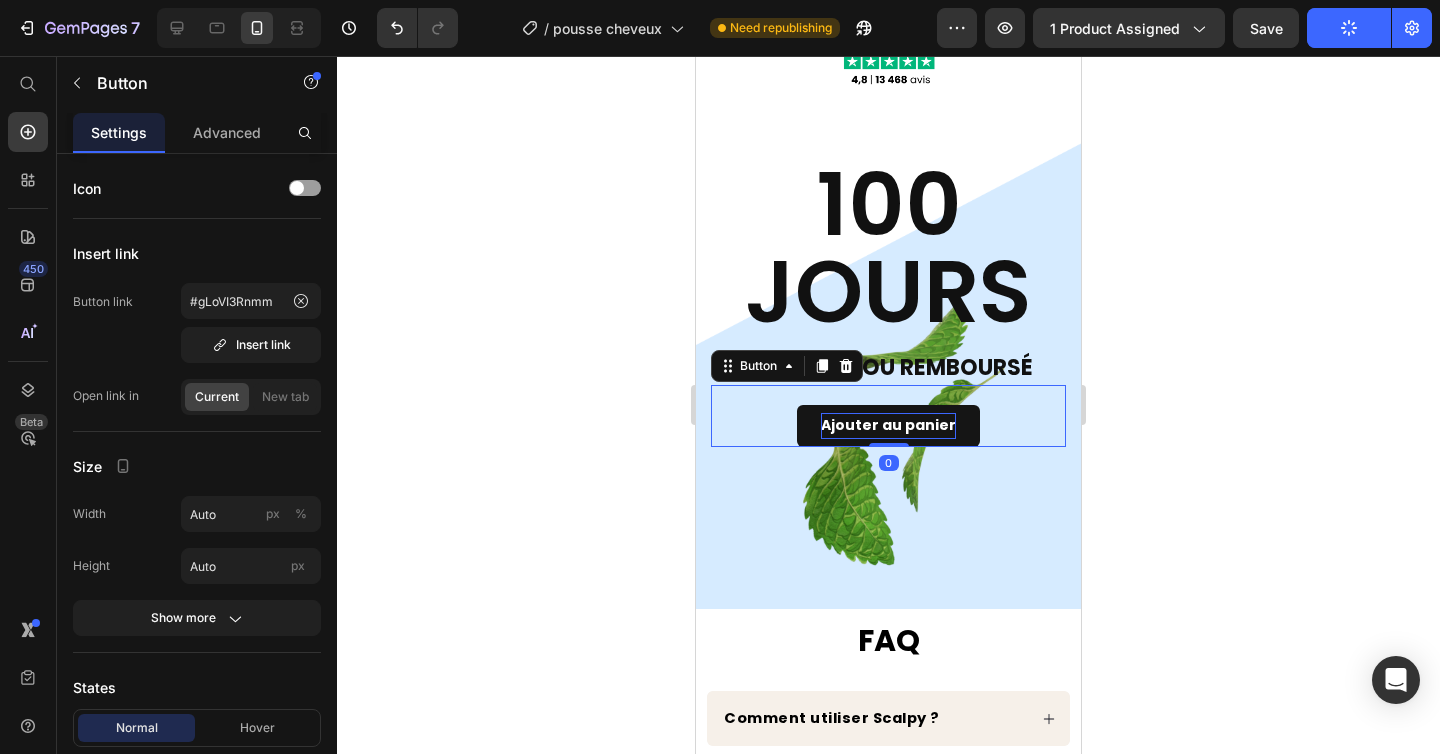 click on "Ajouter au panier" at bounding box center (888, 425) 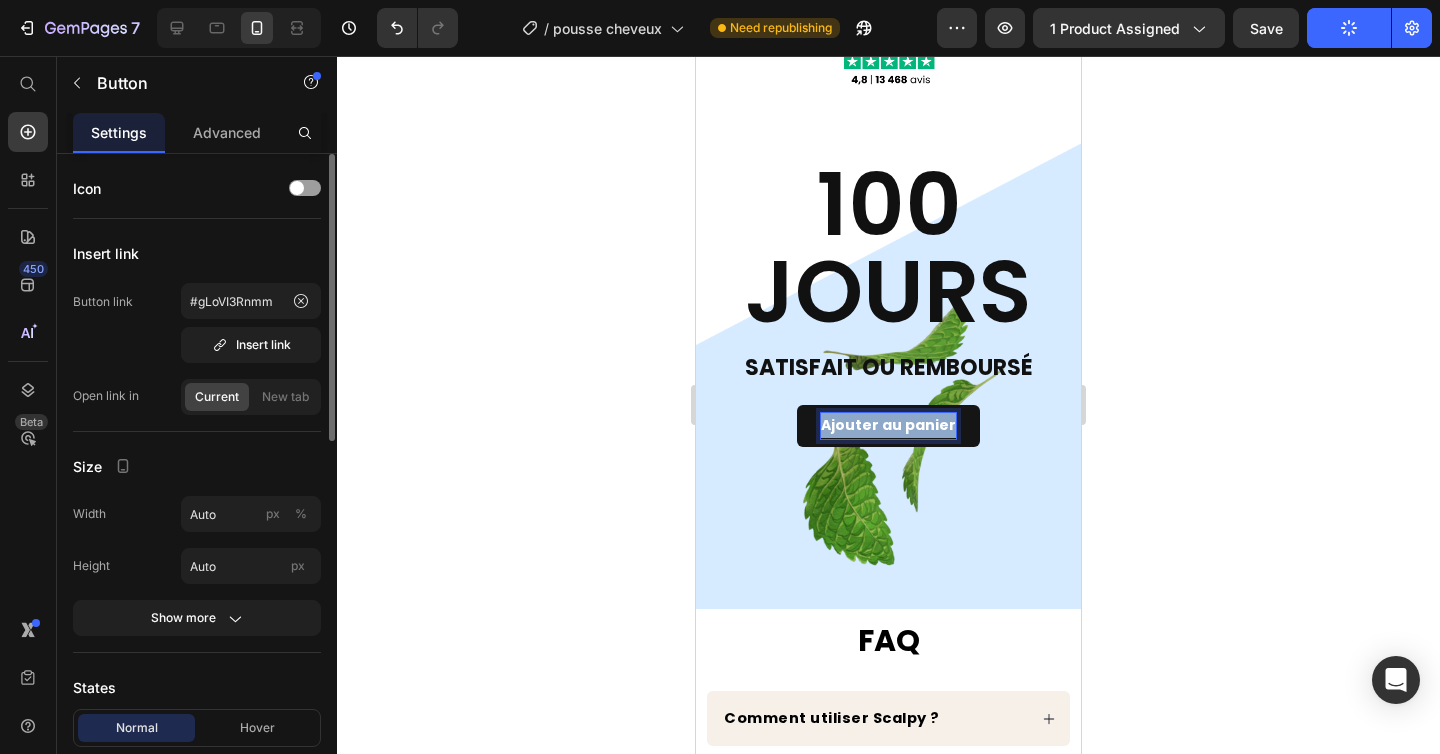 click on "Ajouter au panier" at bounding box center [888, 425] 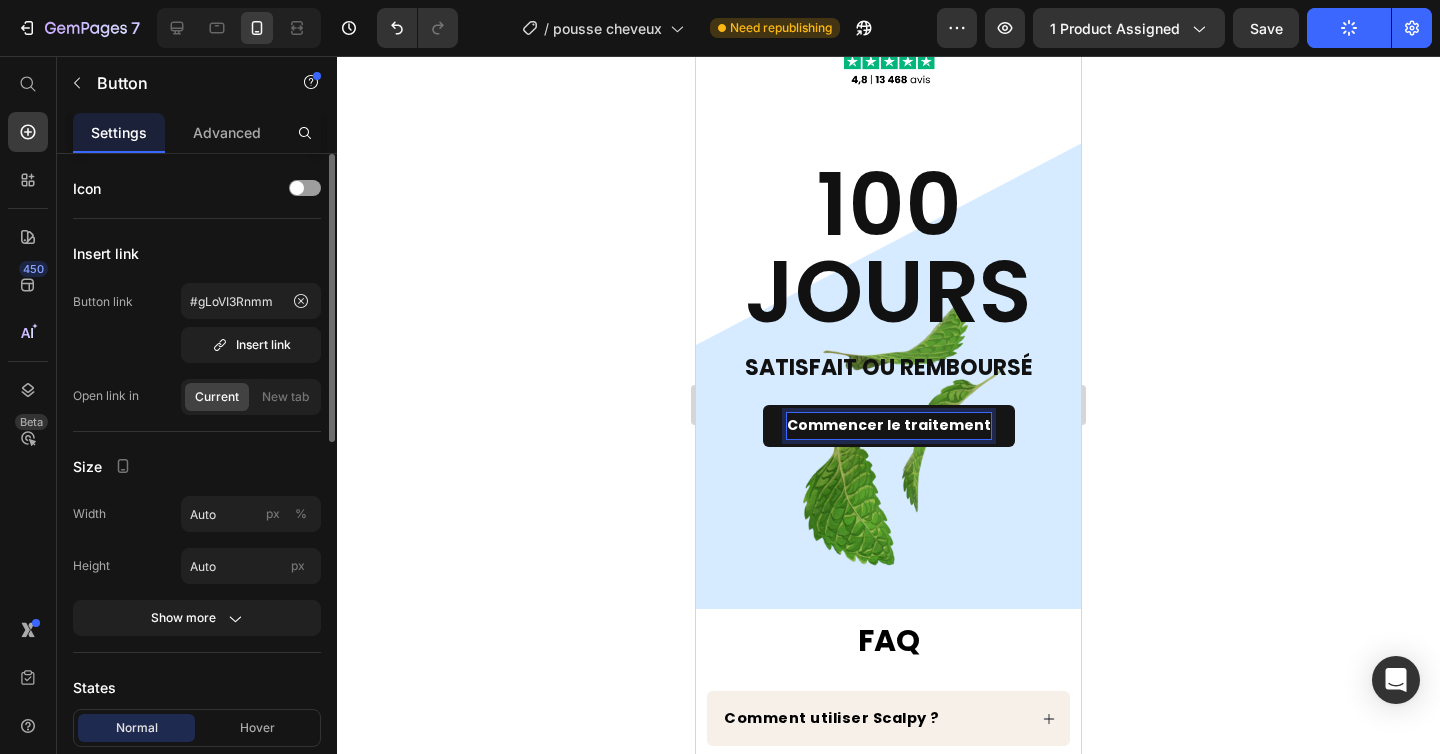 click 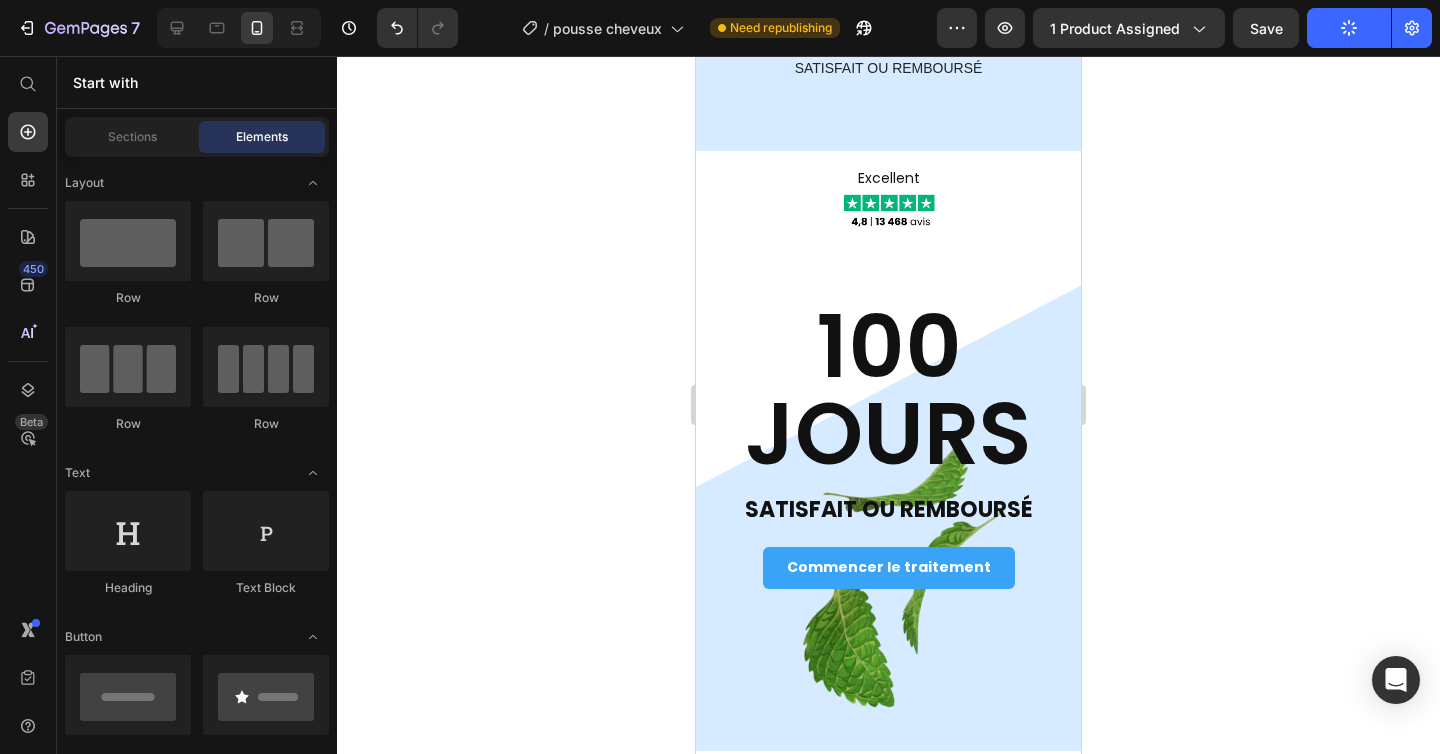 scroll, scrollTop: 6190, scrollLeft: 0, axis: vertical 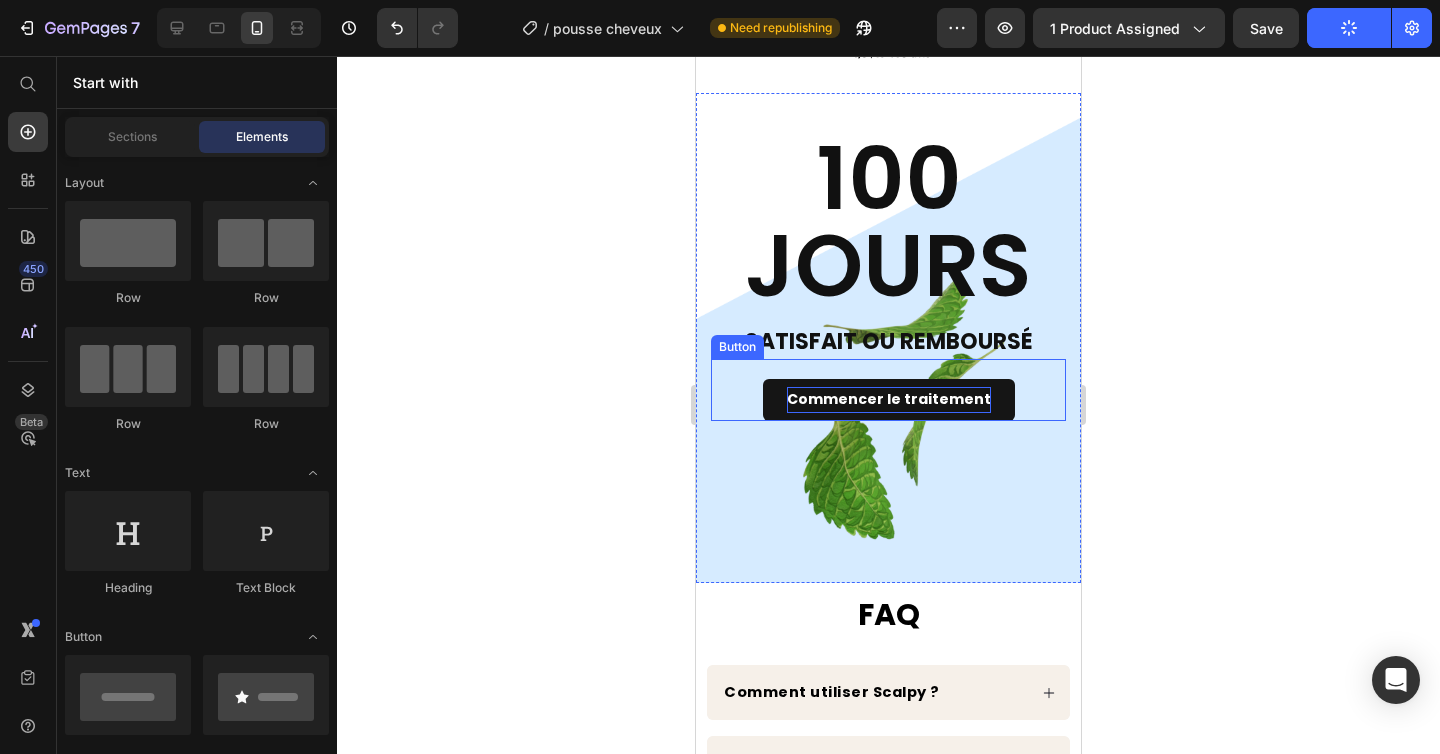 click on "Commencer le traitement" at bounding box center (889, 399) 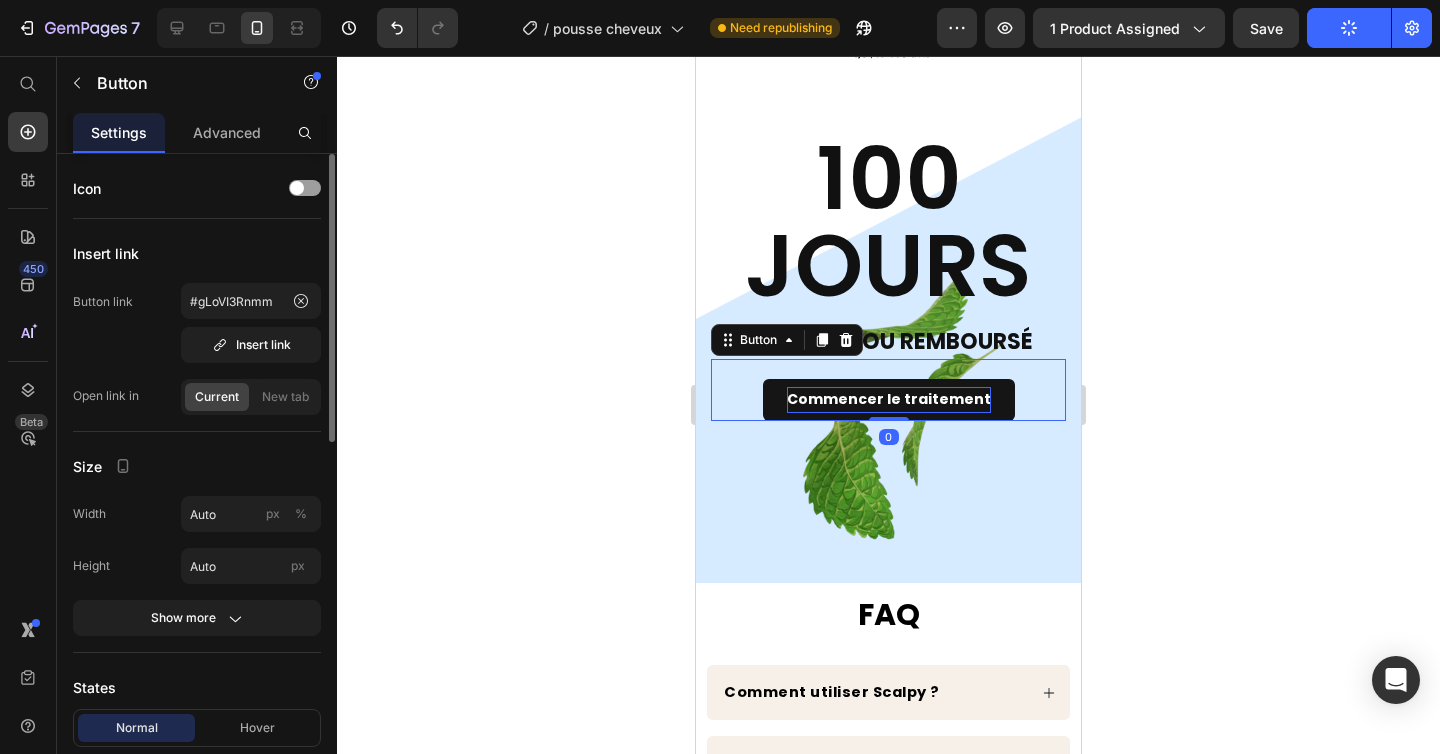 click on "Commencer le traitement" at bounding box center [889, 399] 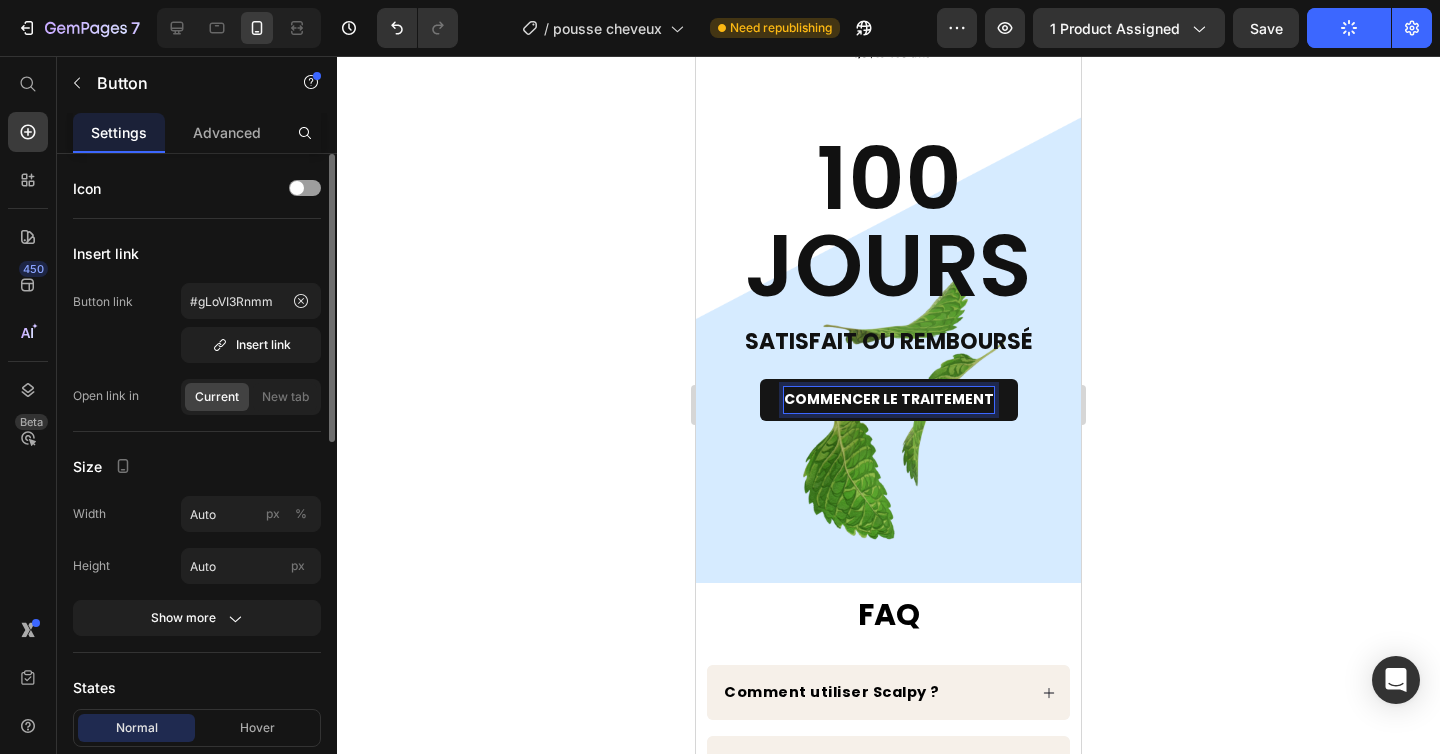 click 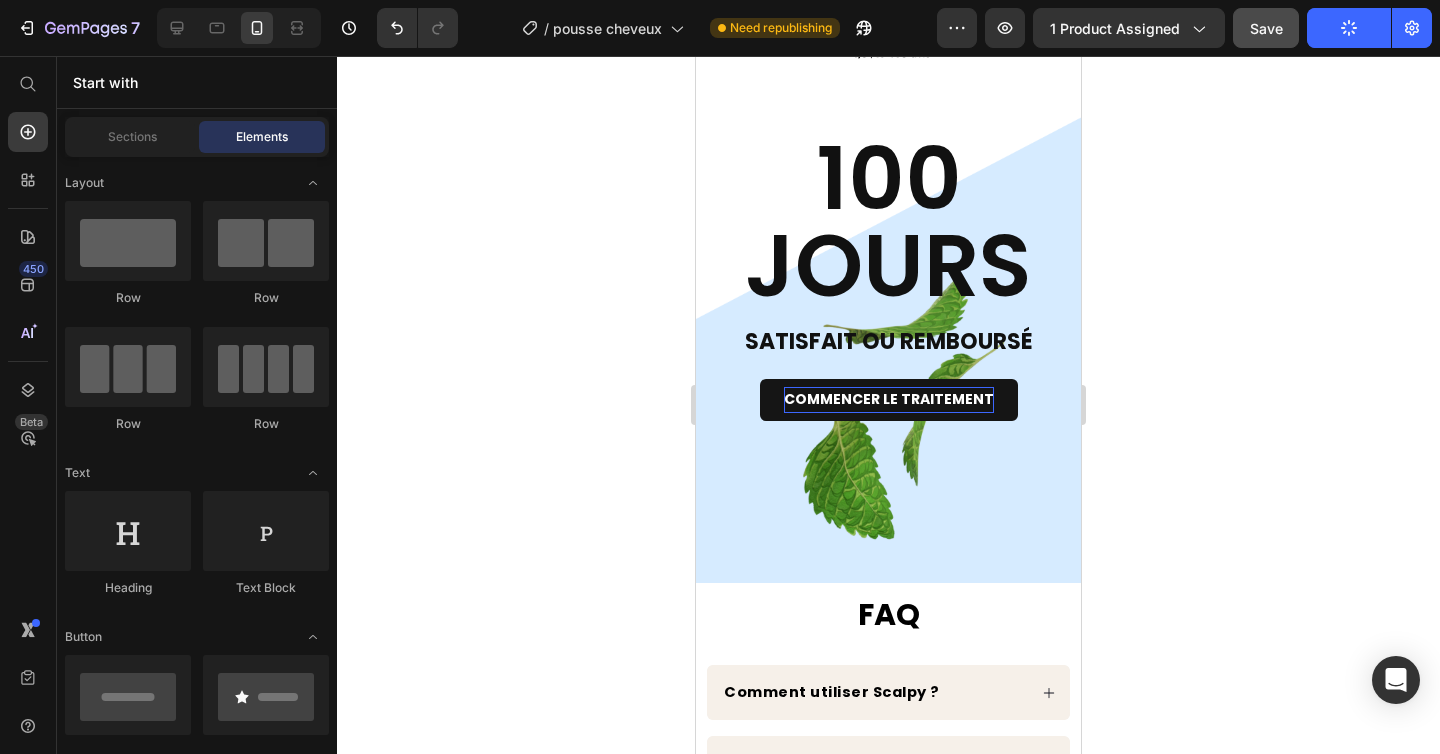 click on "Save" 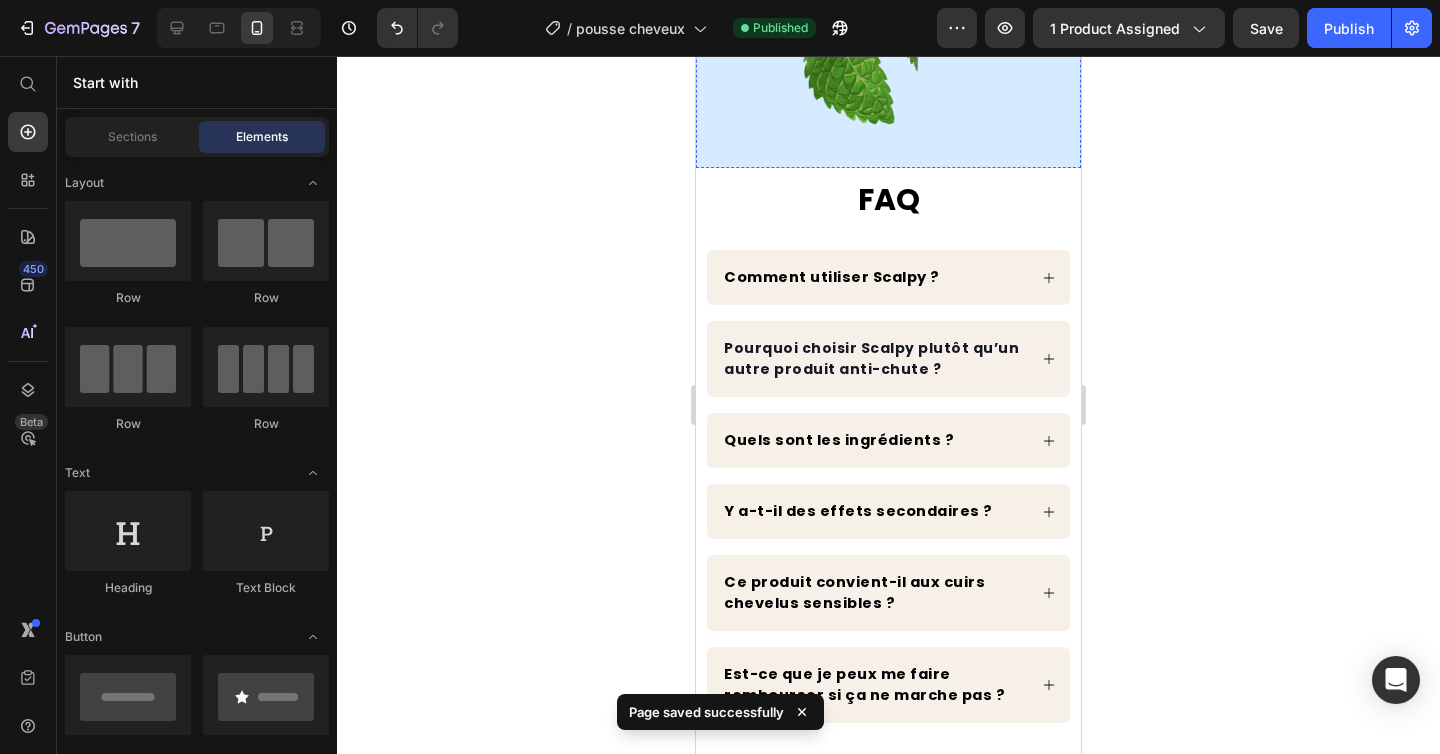 scroll, scrollTop: 6572, scrollLeft: 0, axis: vertical 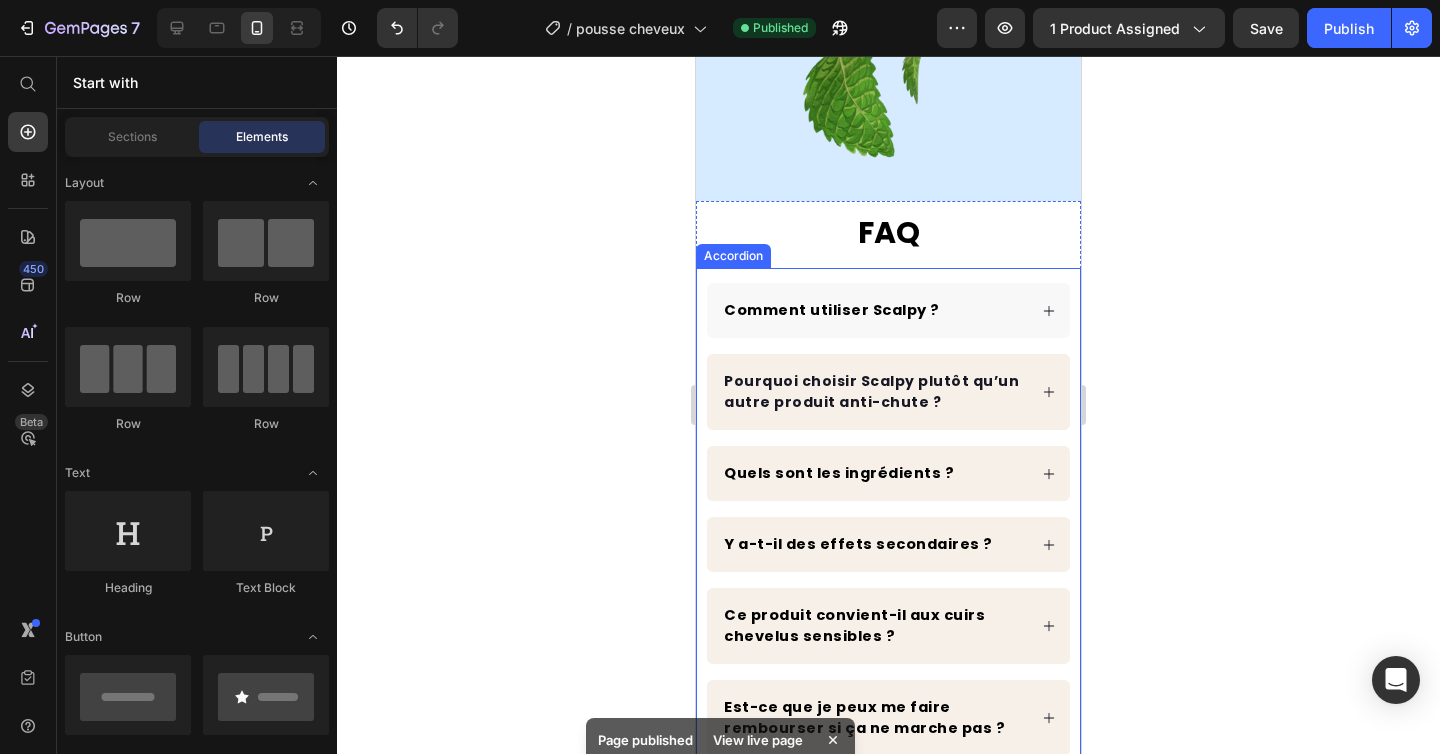 click on "Comment utiliser Scalpy ?" at bounding box center (888, 310) 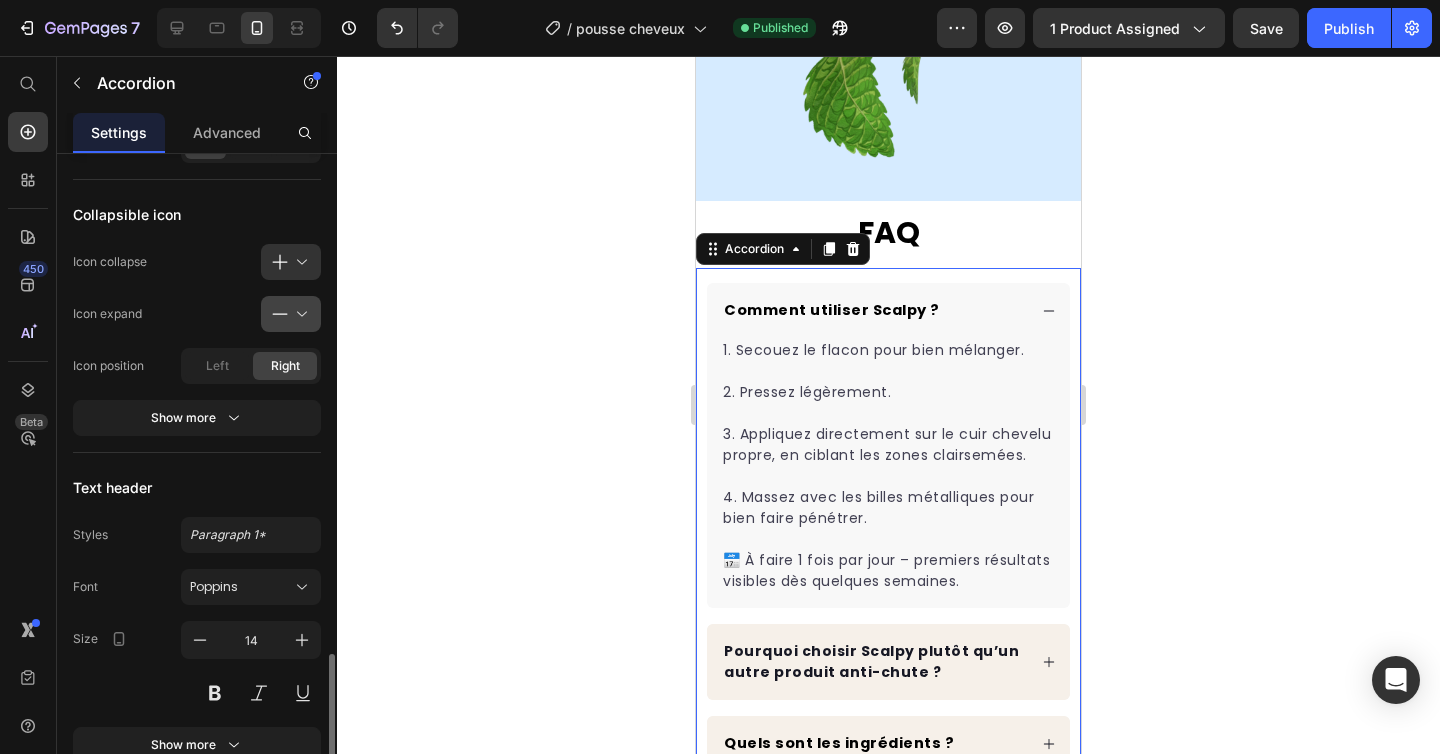 scroll, scrollTop: 1079, scrollLeft: 0, axis: vertical 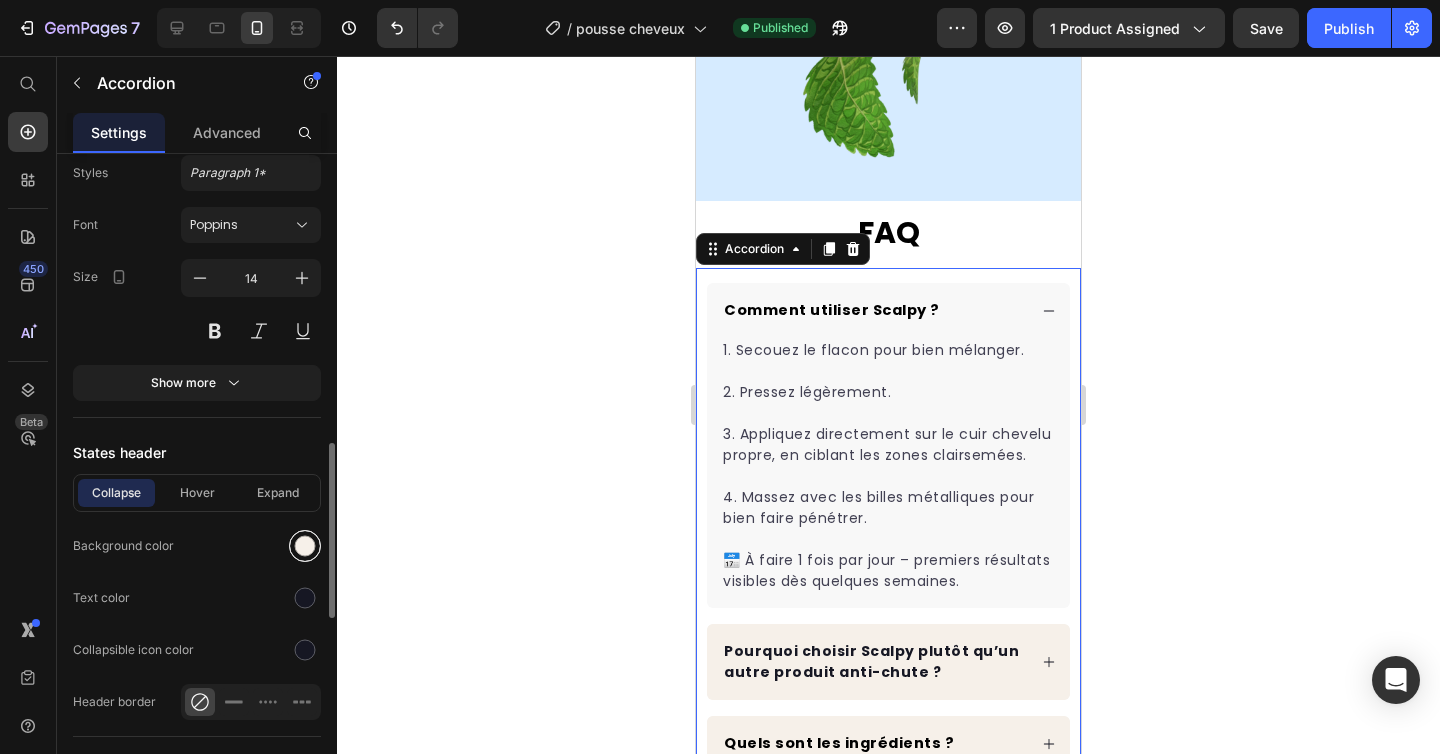 click at bounding box center (305, 546) 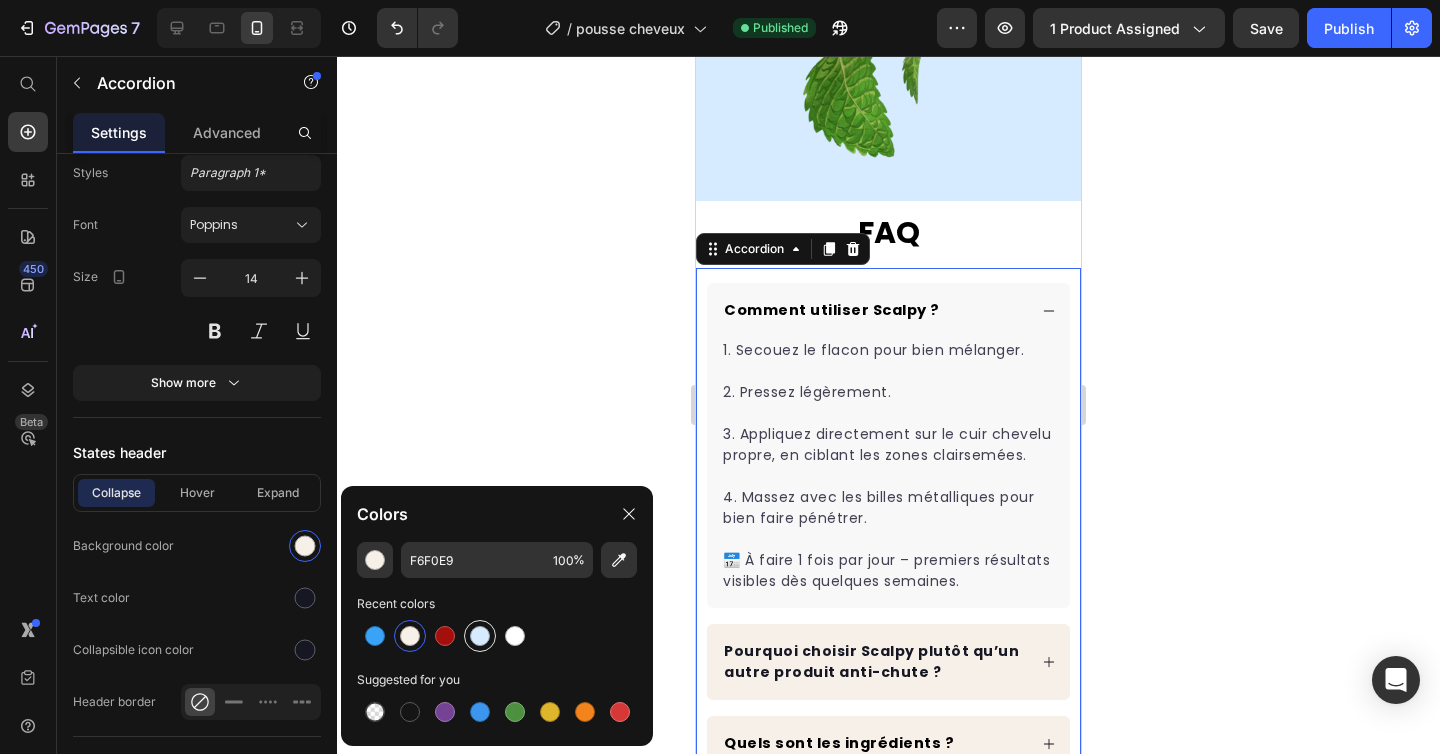 click at bounding box center (480, 636) 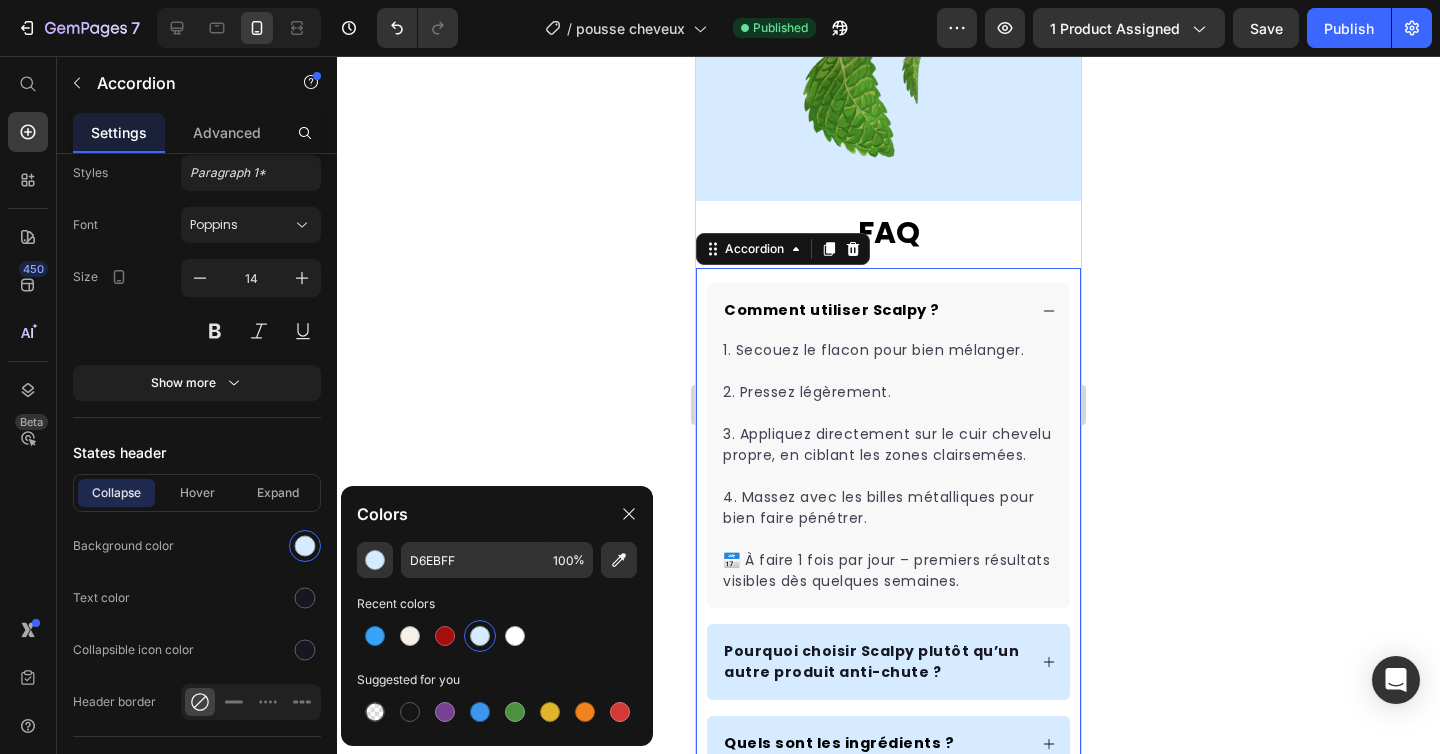 click 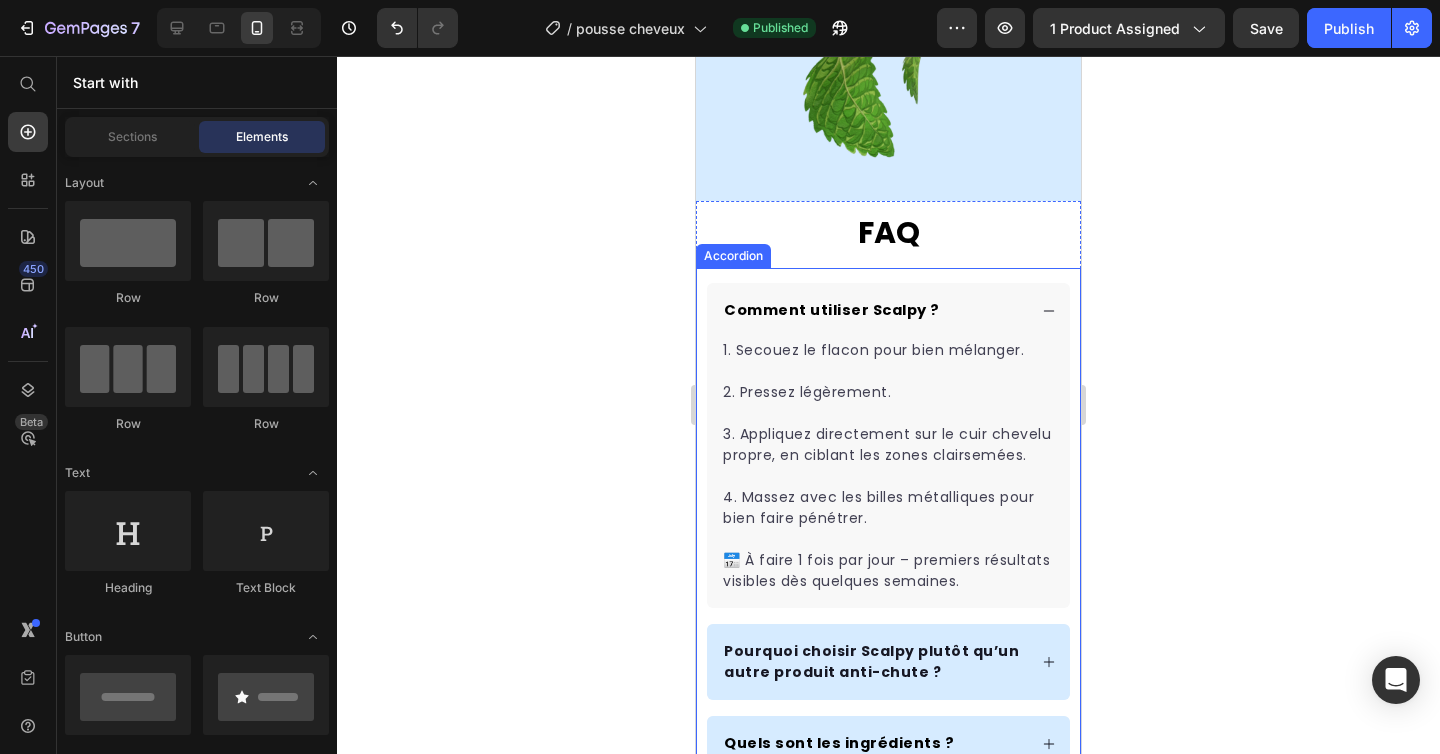 click on "Comment utiliser Scalpy ?" at bounding box center (873, 310) 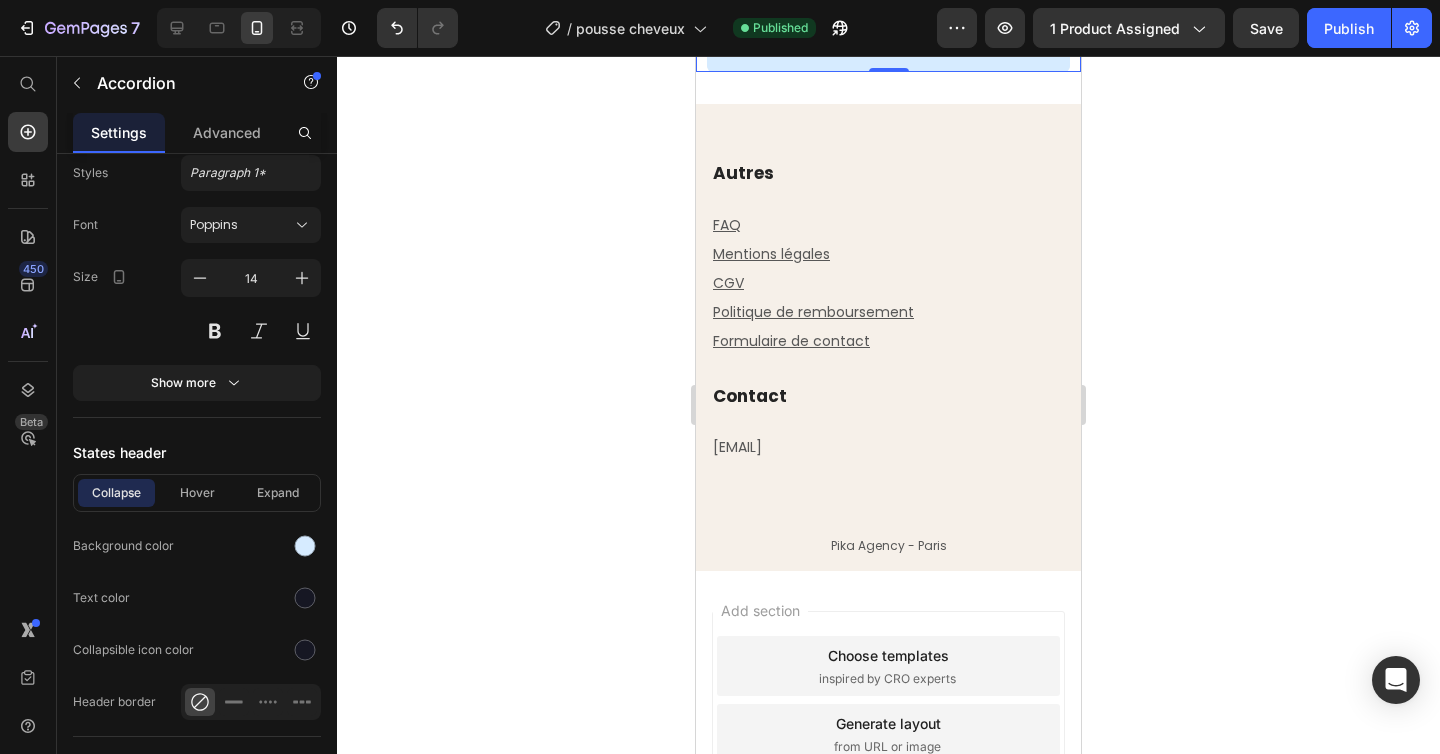 scroll, scrollTop: 7174, scrollLeft: 0, axis: vertical 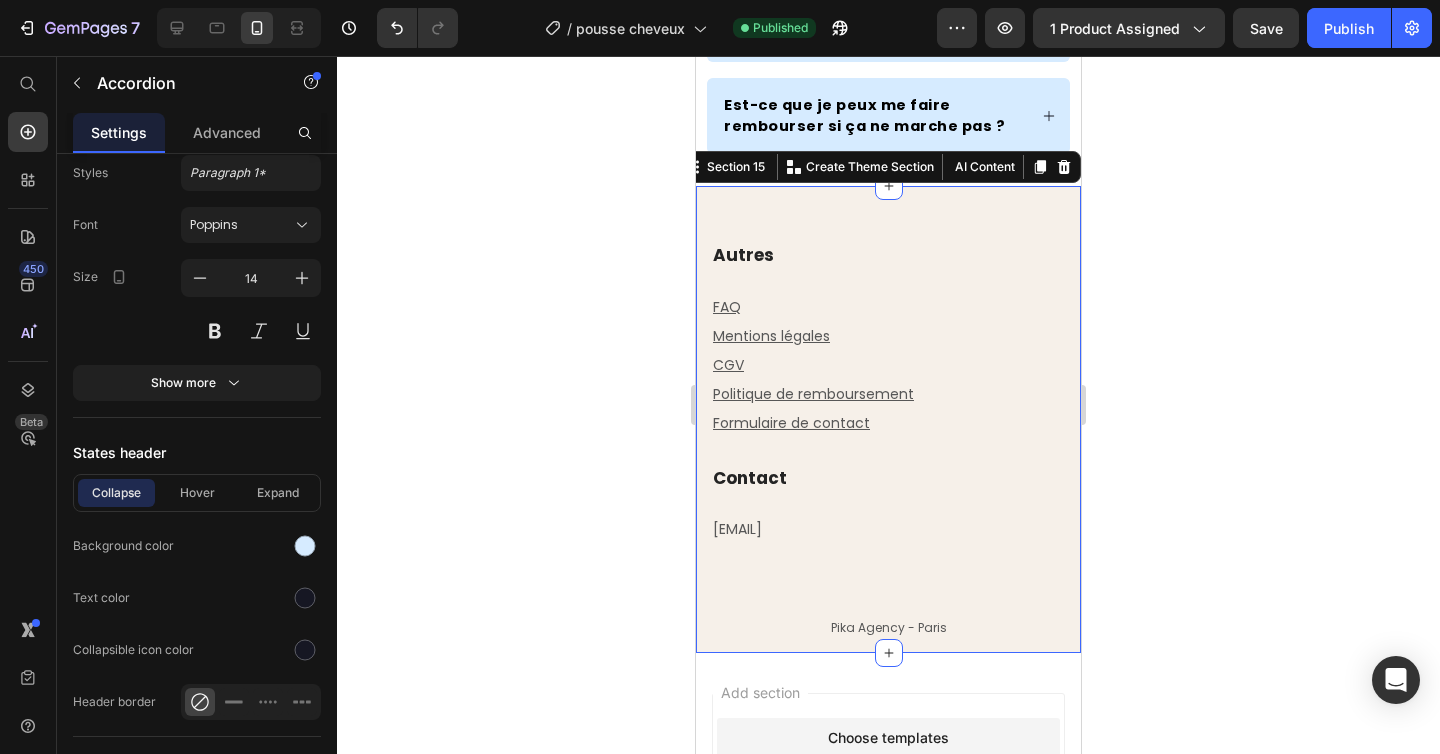 click on "Text block Autres Heading FAQ Text block Mentions légales Text block CGV Text block Politique de remboursement Text block Formulaire de contact Text block Contact Heading [EMAIL]   Text block Row Row Pika Agency - [CITY] Text block Section 15   Create Theme Section AI Content Write with GemAI What would you like to describe here? Tone and Voice Persuasive Product Scalpy®  - Faites repousser vos cheveux Show more Generate" at bounding box center (888, 419) 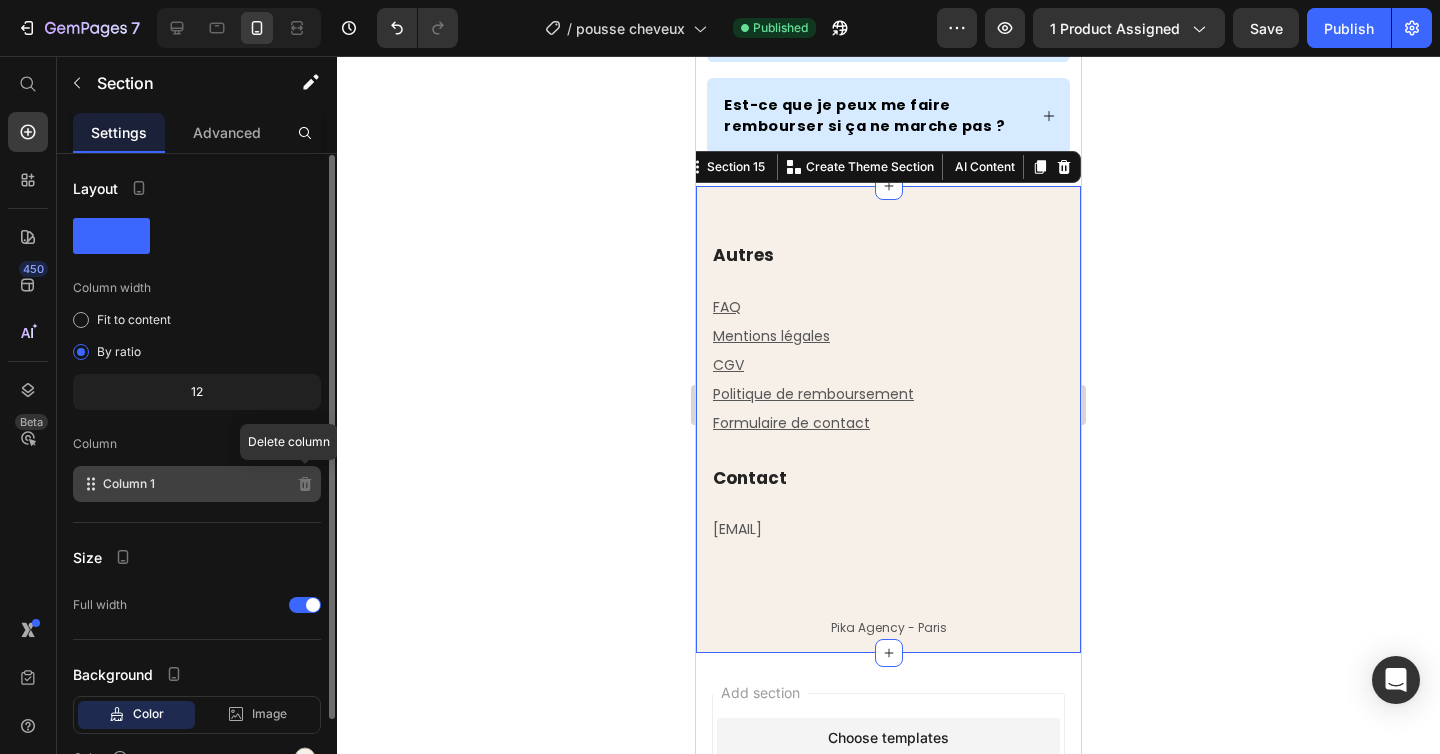 scroll, scrollTop: 107, scrollLeft: 0, axis: vertical 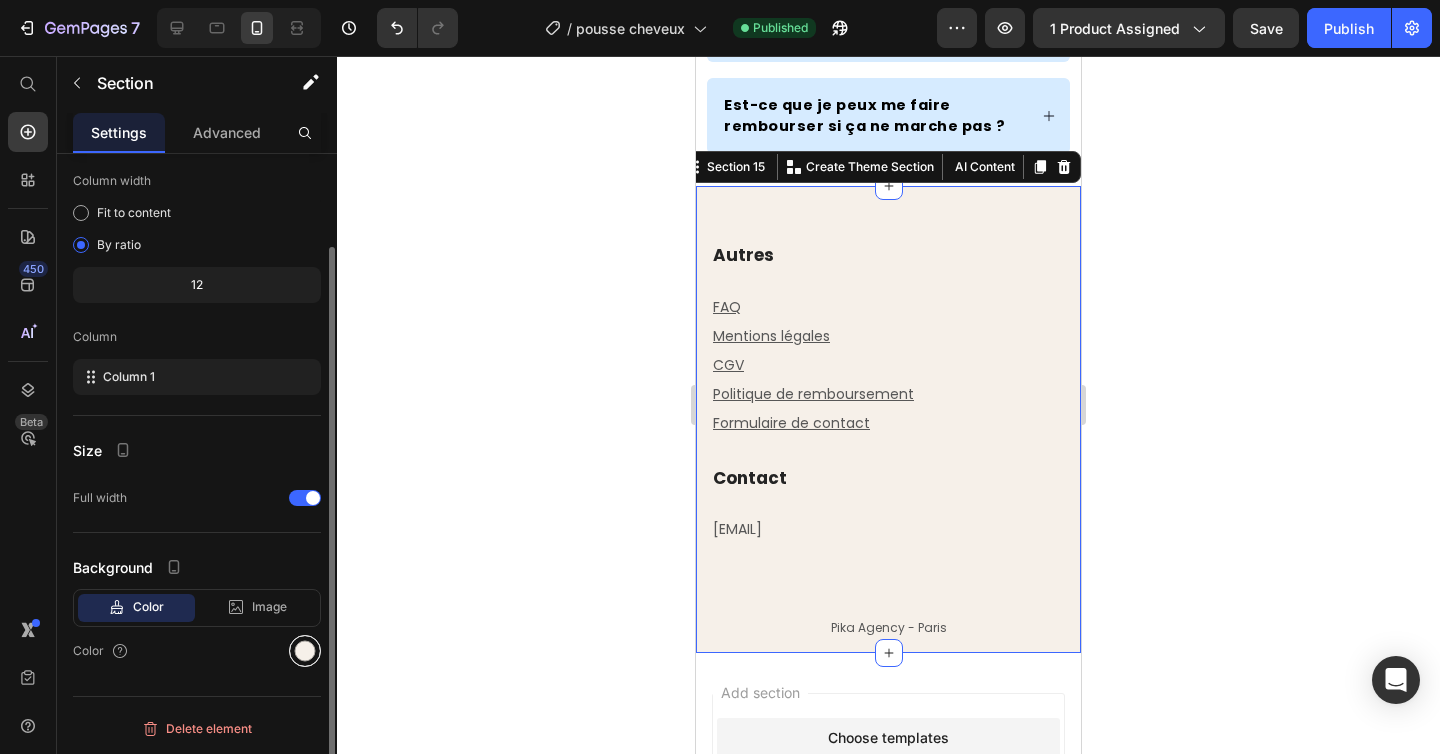 click at bounding box center (305, 651) 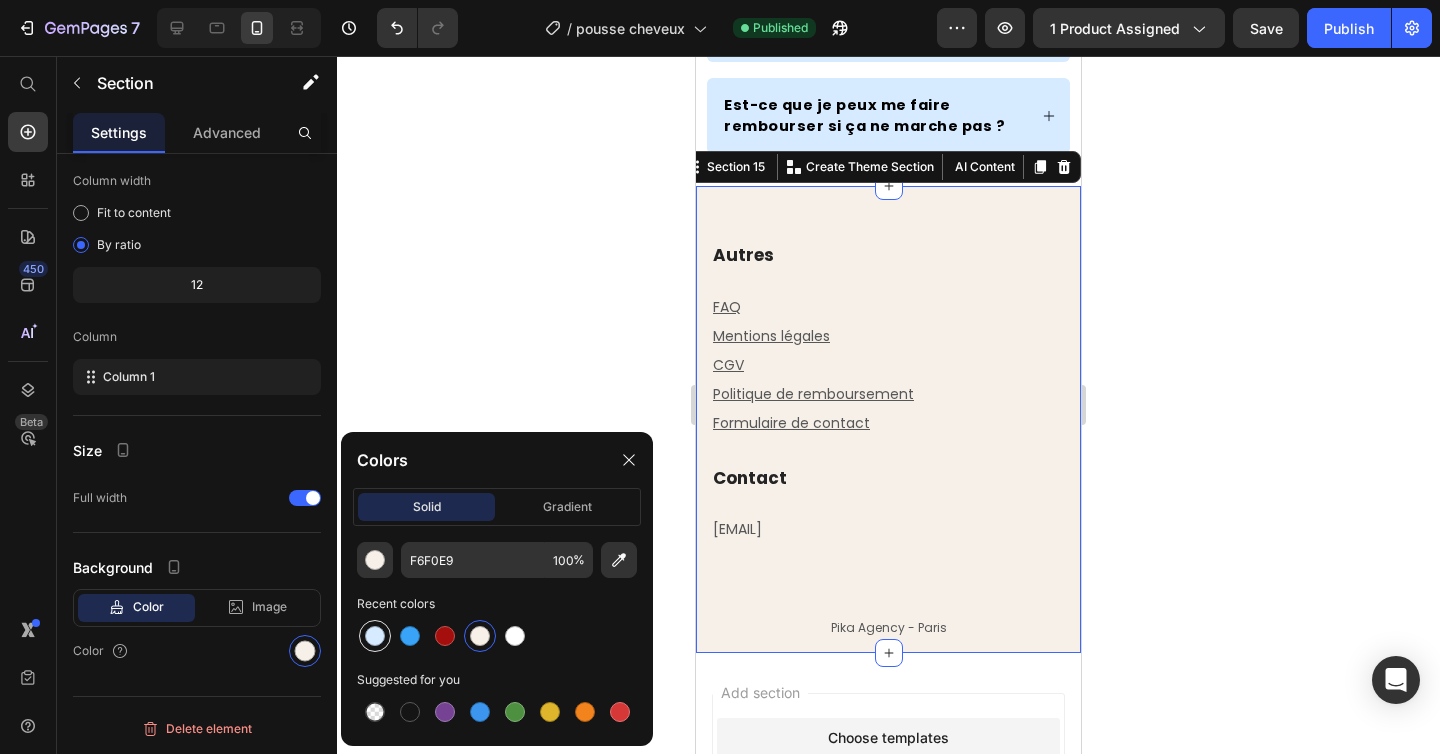 click at bounding box center [375, 636] 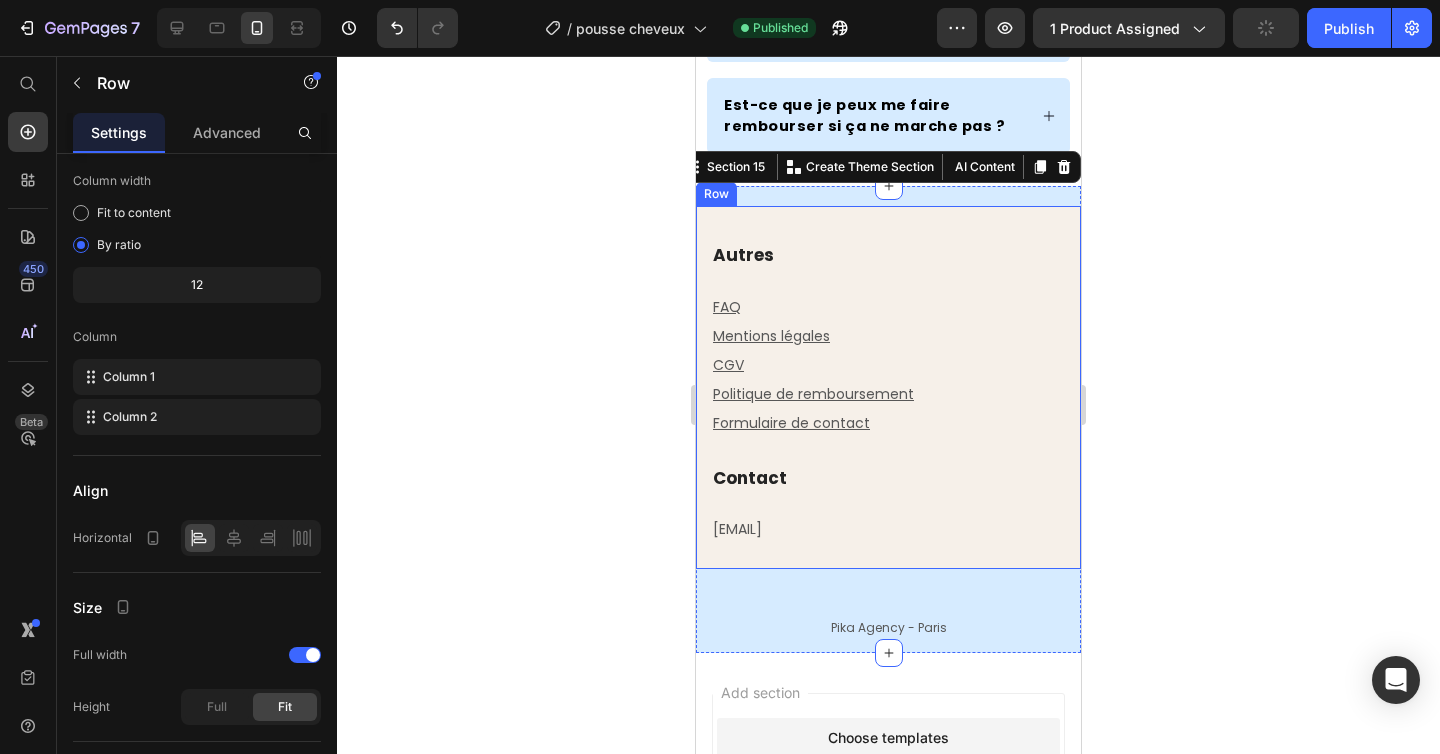 click on "Text block" at bounding box center (888, 224) 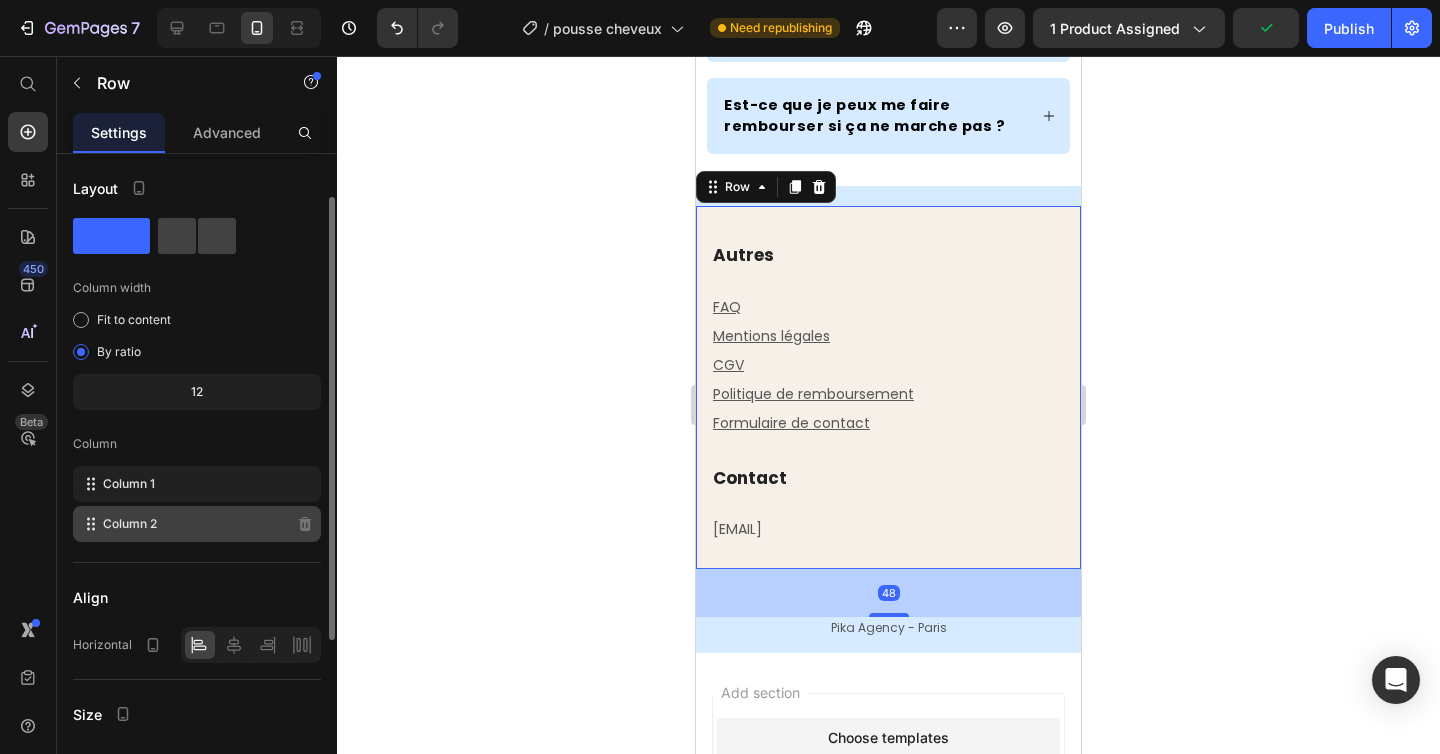 scroll, scrollTop: 316, scrollLeft: 0, axis: vertical 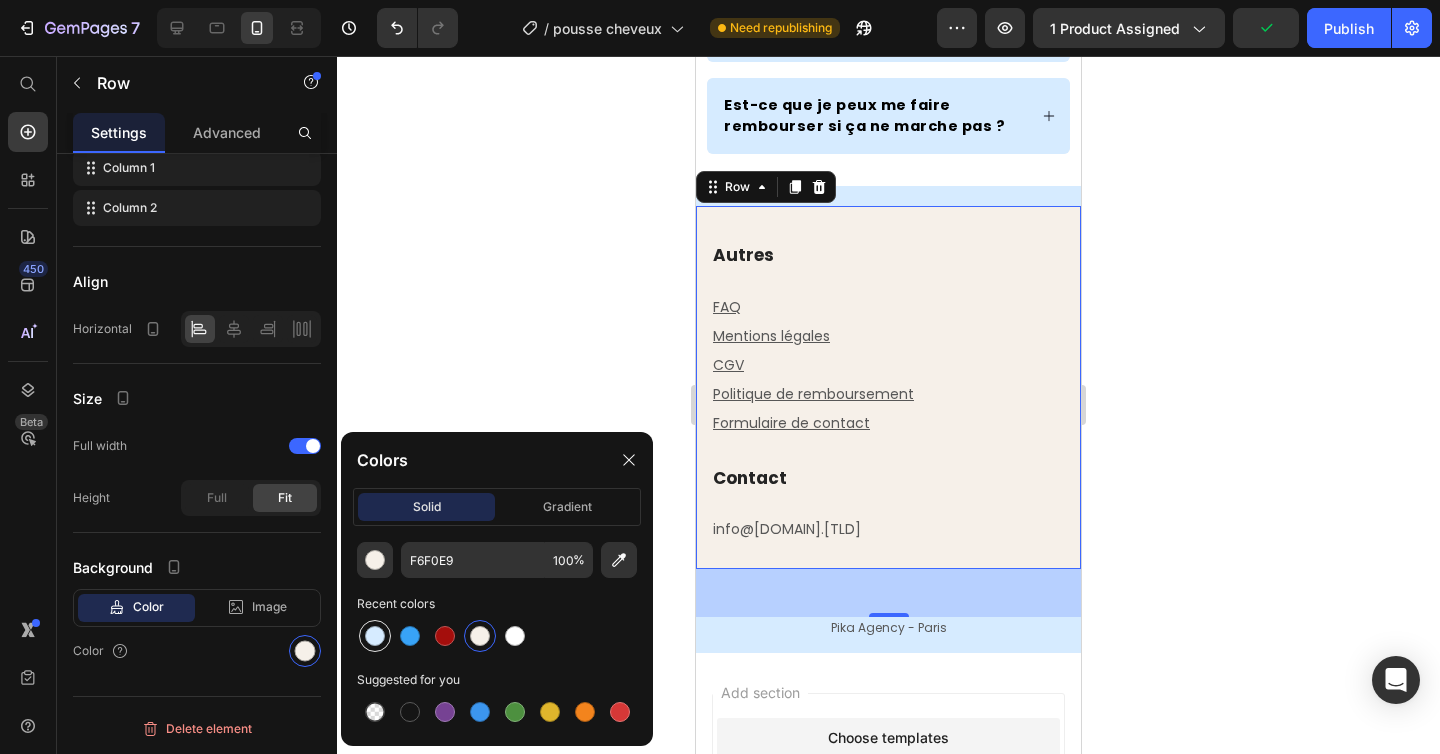click at bounding box center [375, 636] 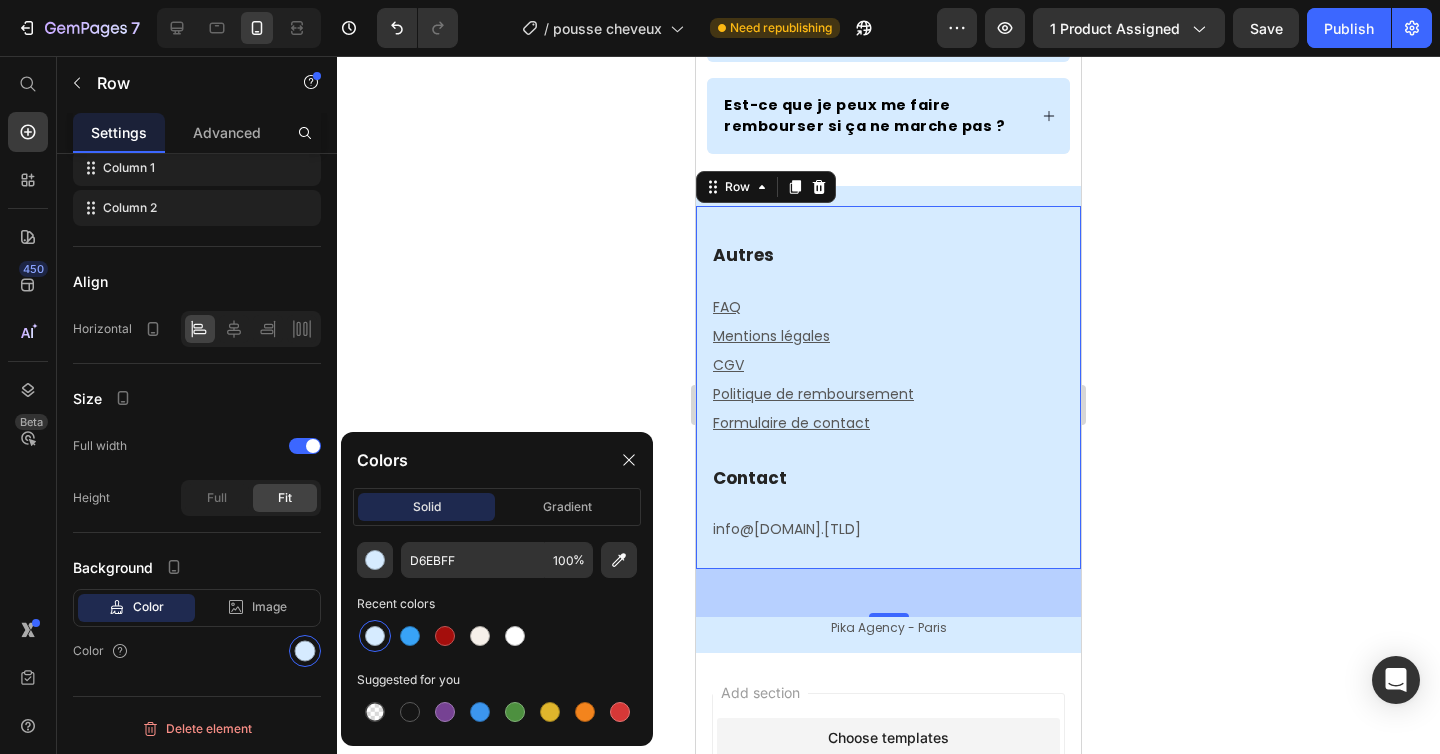 click 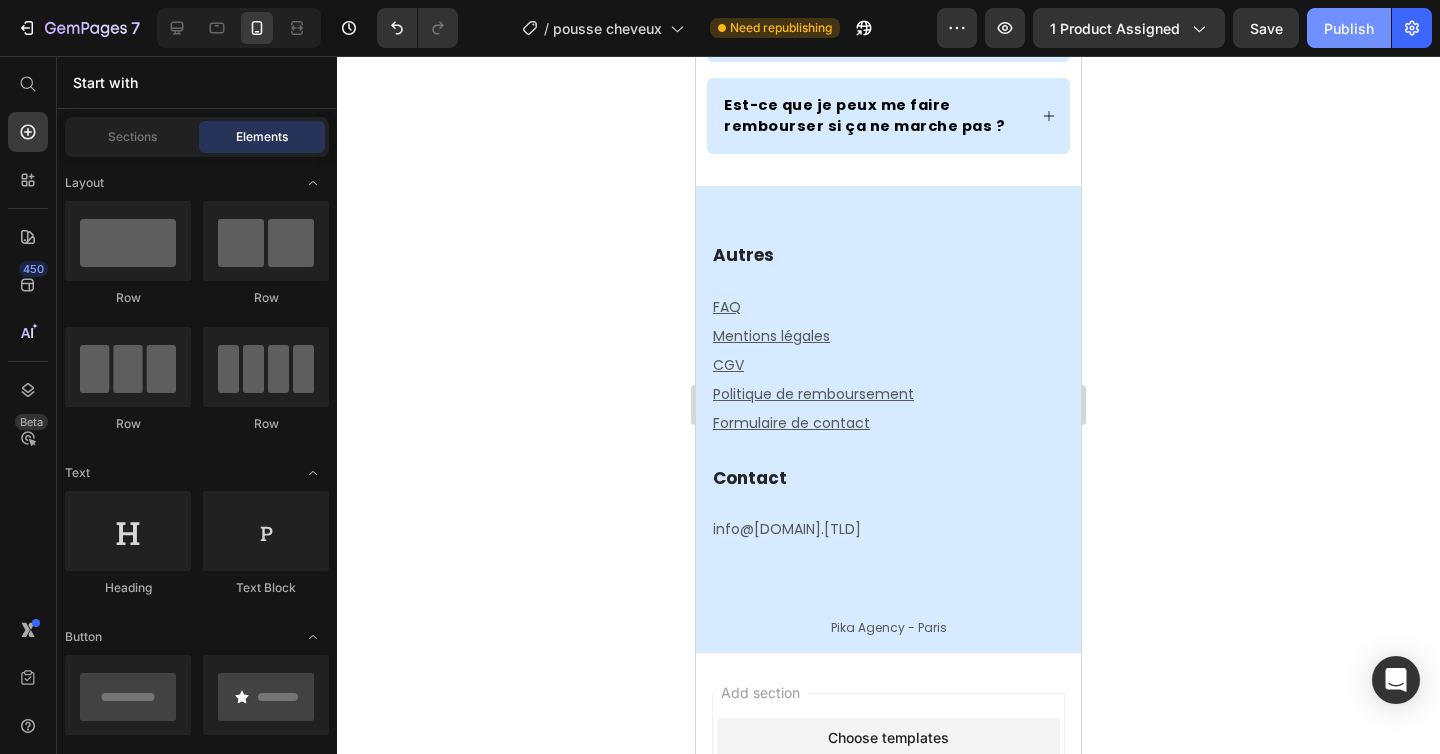 click on "Publish" at bounding box center (1349, 28) 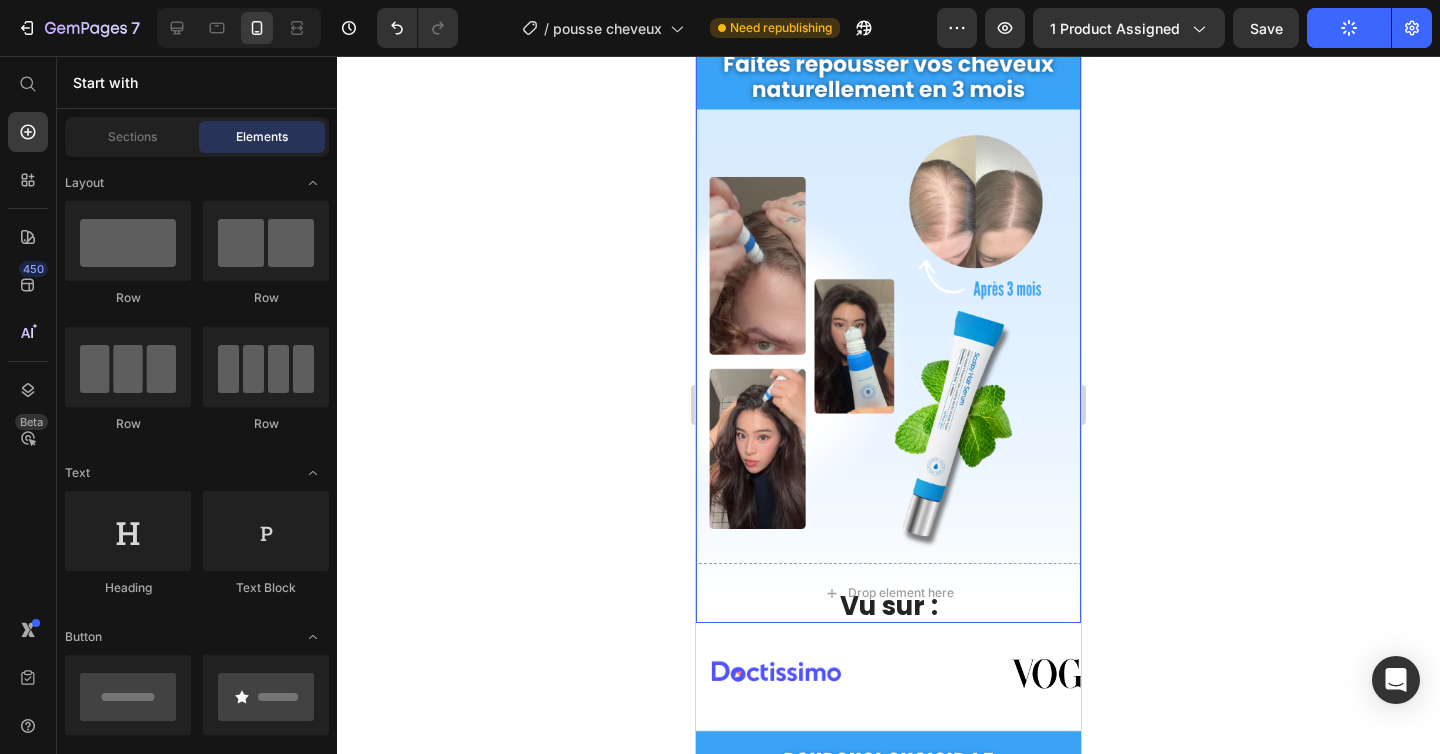 scroll, scrollTop: 158, scrollLeft: 0, axis: vertical 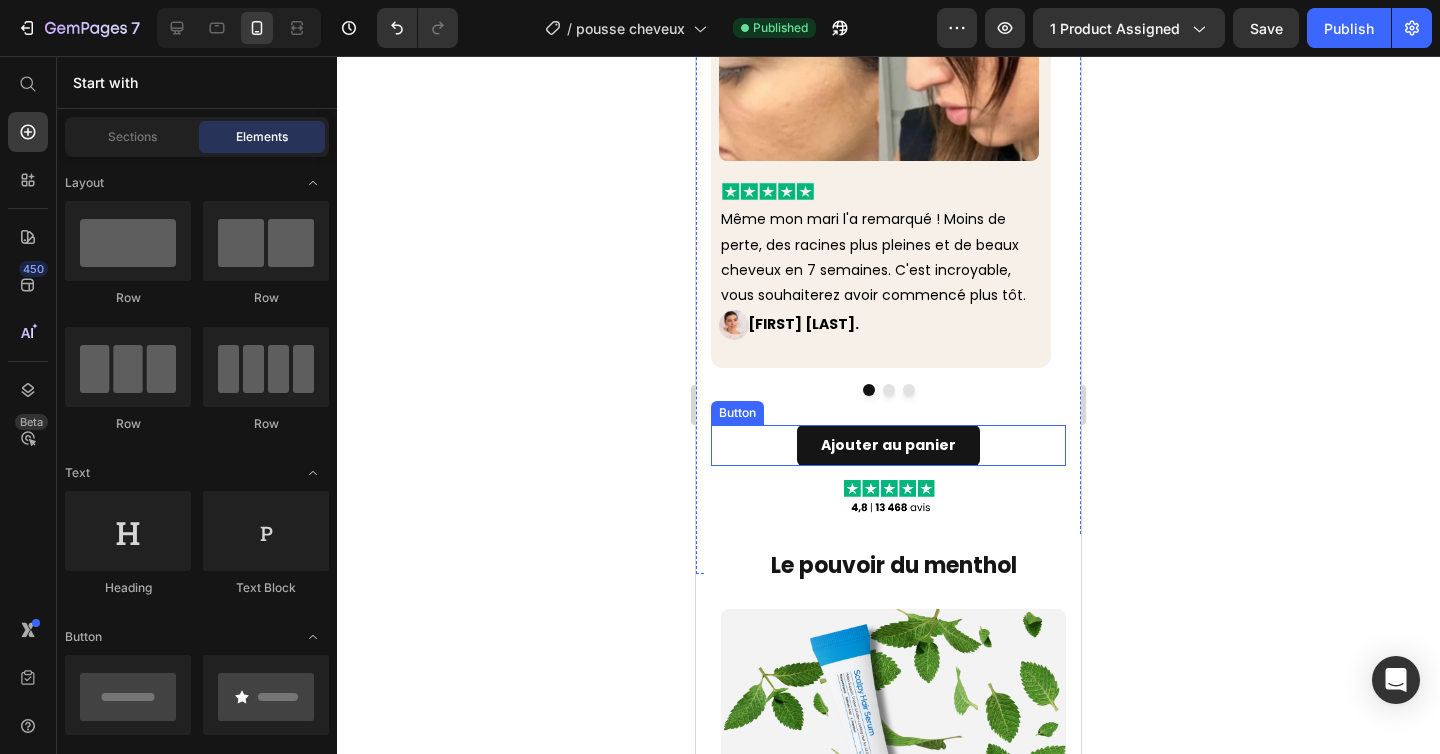 click on "Ajouter au panier" at bounding box center [888, 445] 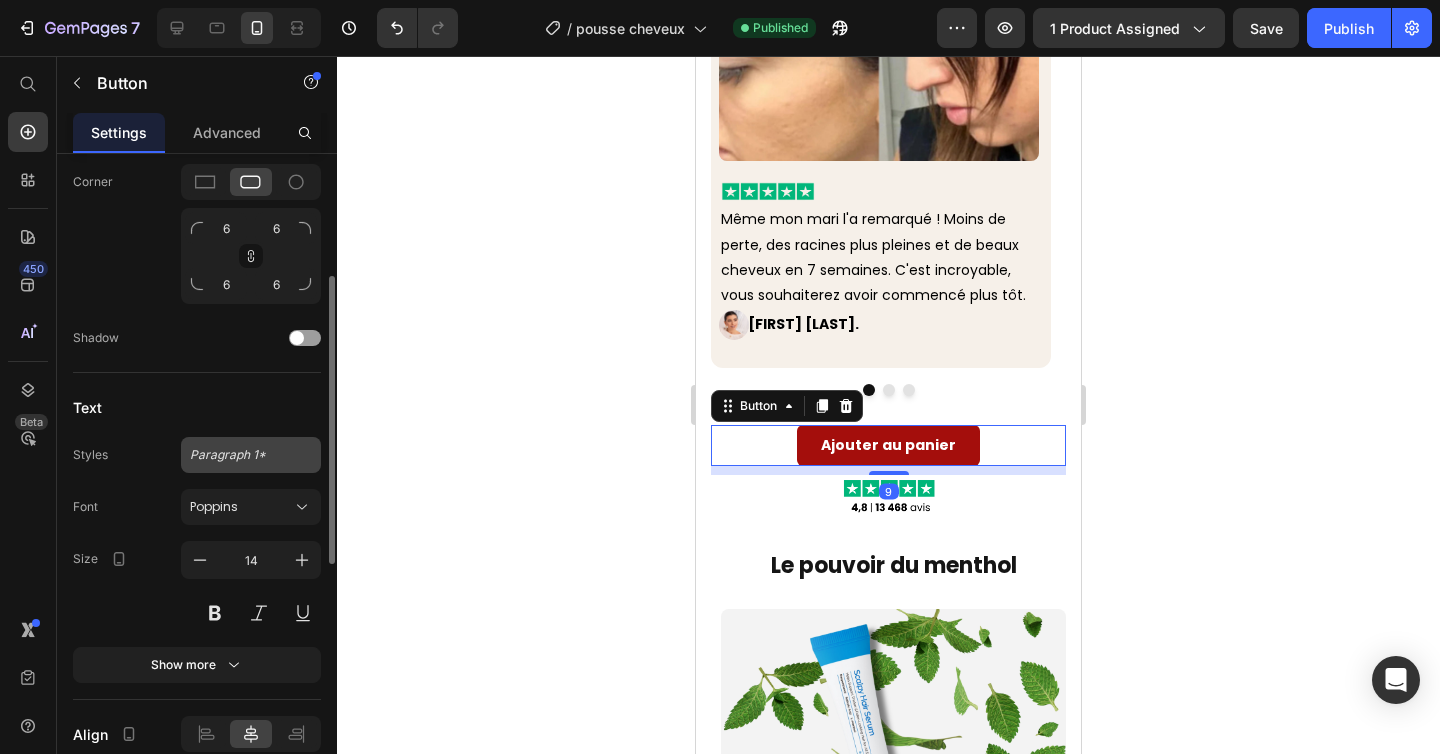 scroll, scrollTop: 568, scrollLeft: 0, axis: vertical 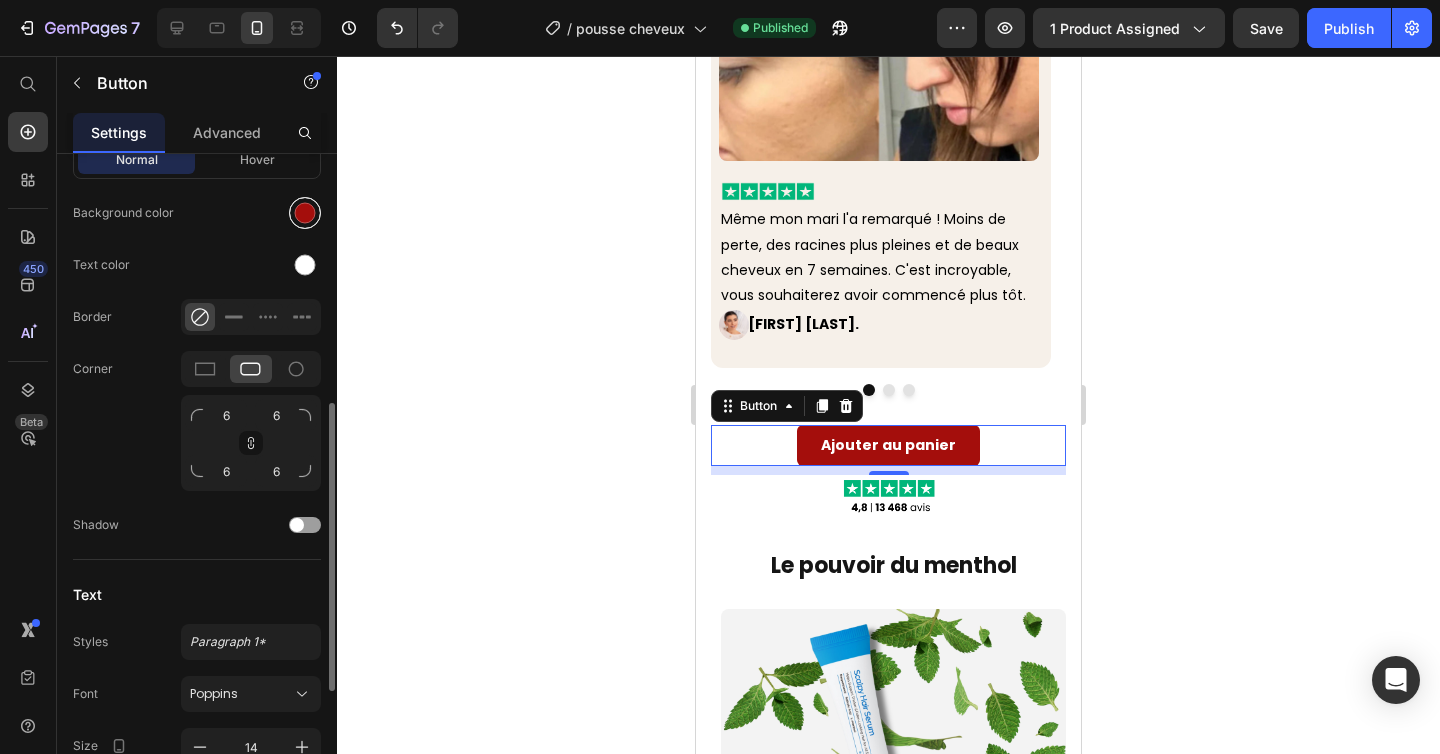 click at bounding box center (305, 213) 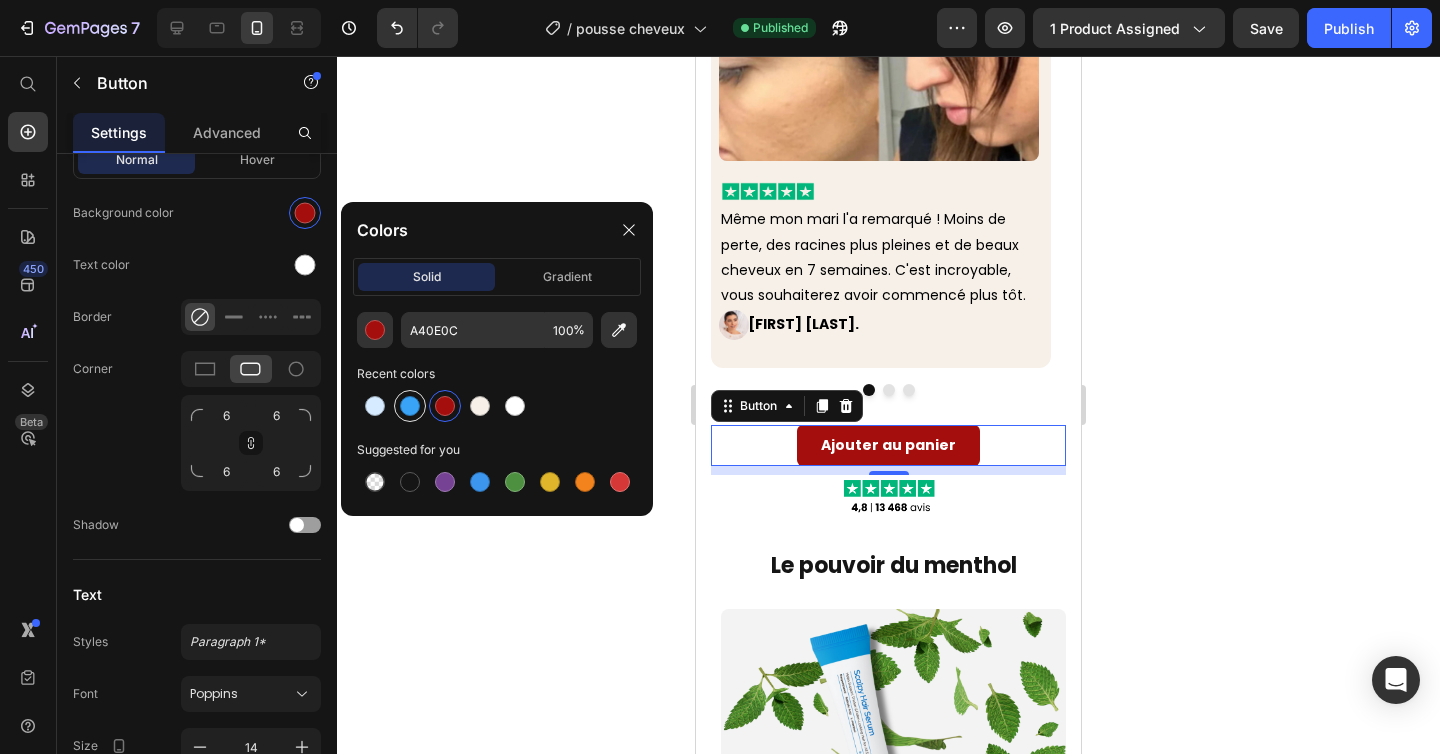 click at bounding box center [410, 406] 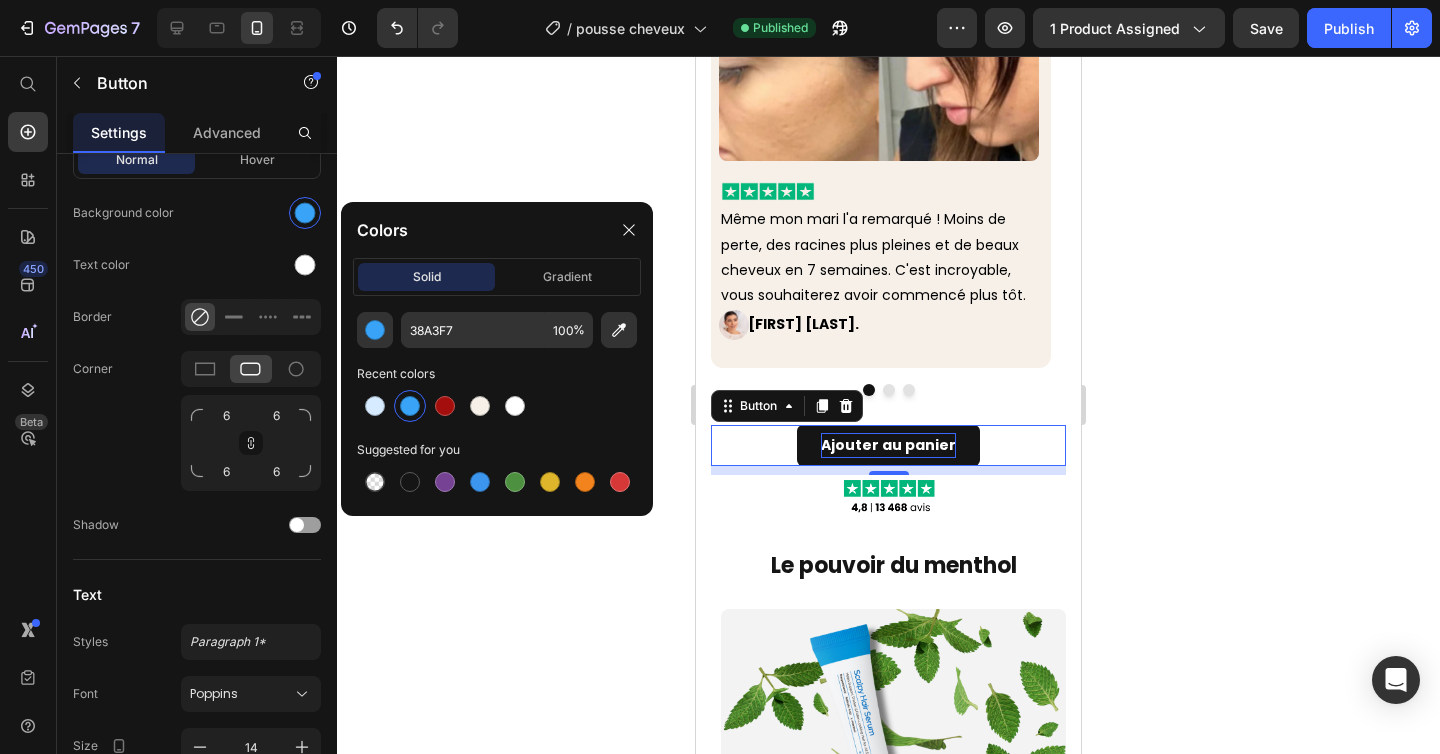 click on "Ajouter au panier" at bounding box center (888, 445) 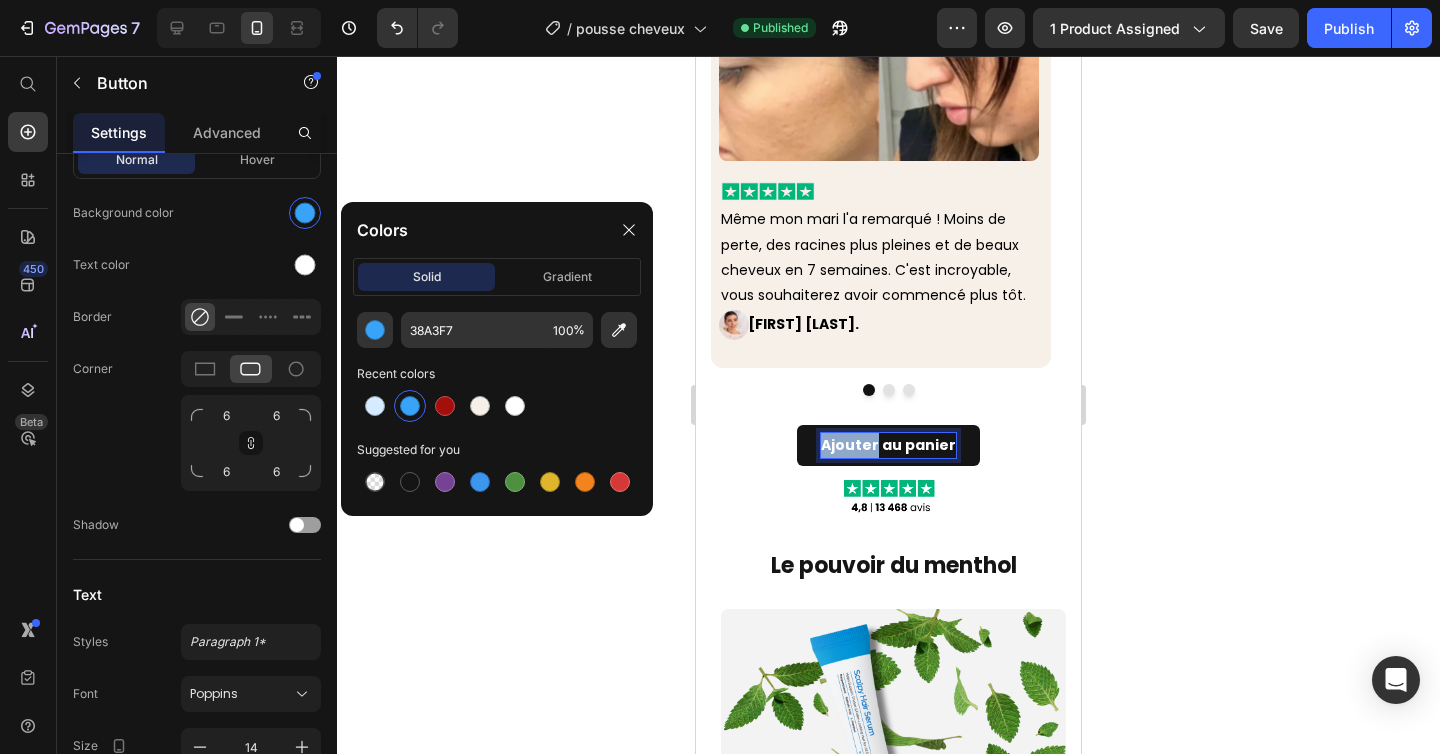 click on "Ajouter au panier" at bounding box center (888, 445) 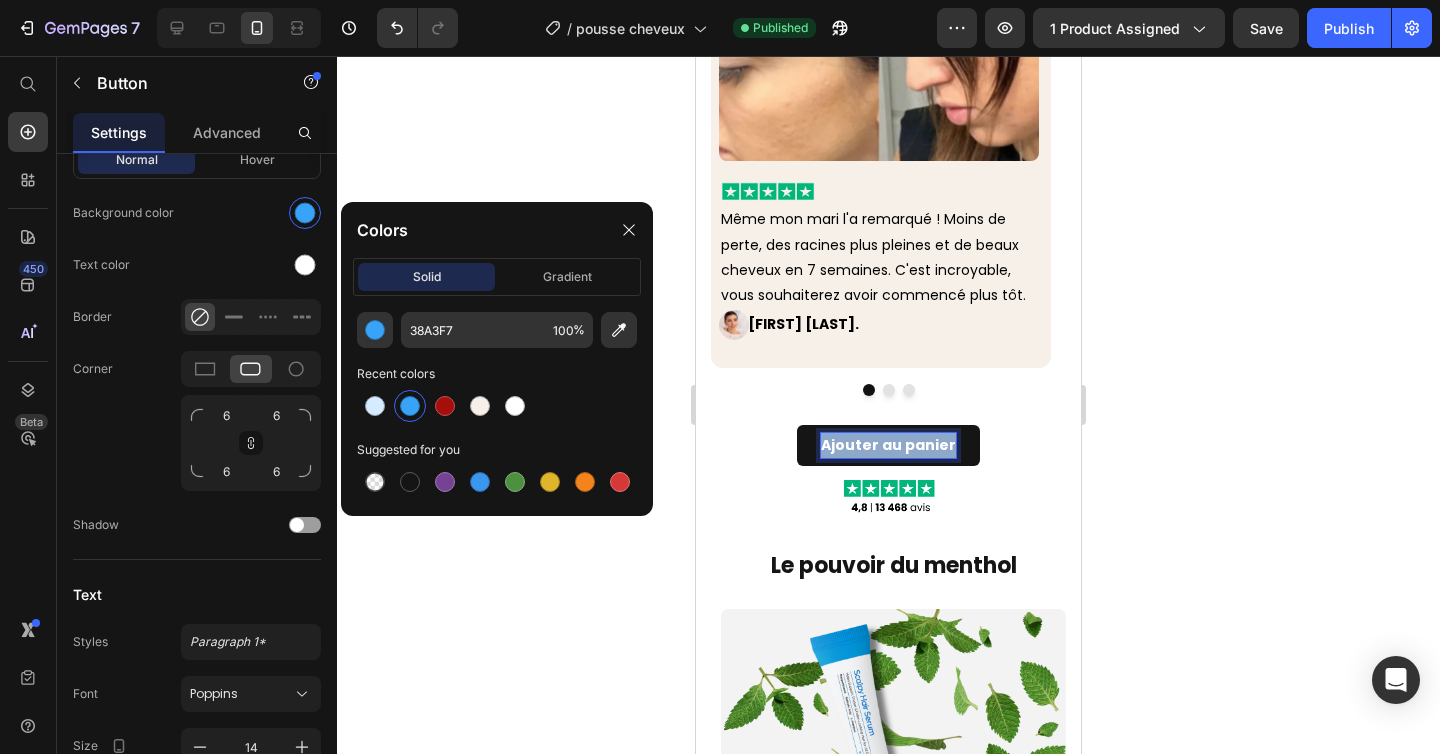 click on "Ajouter au panier" at bounding box center (888, 445) 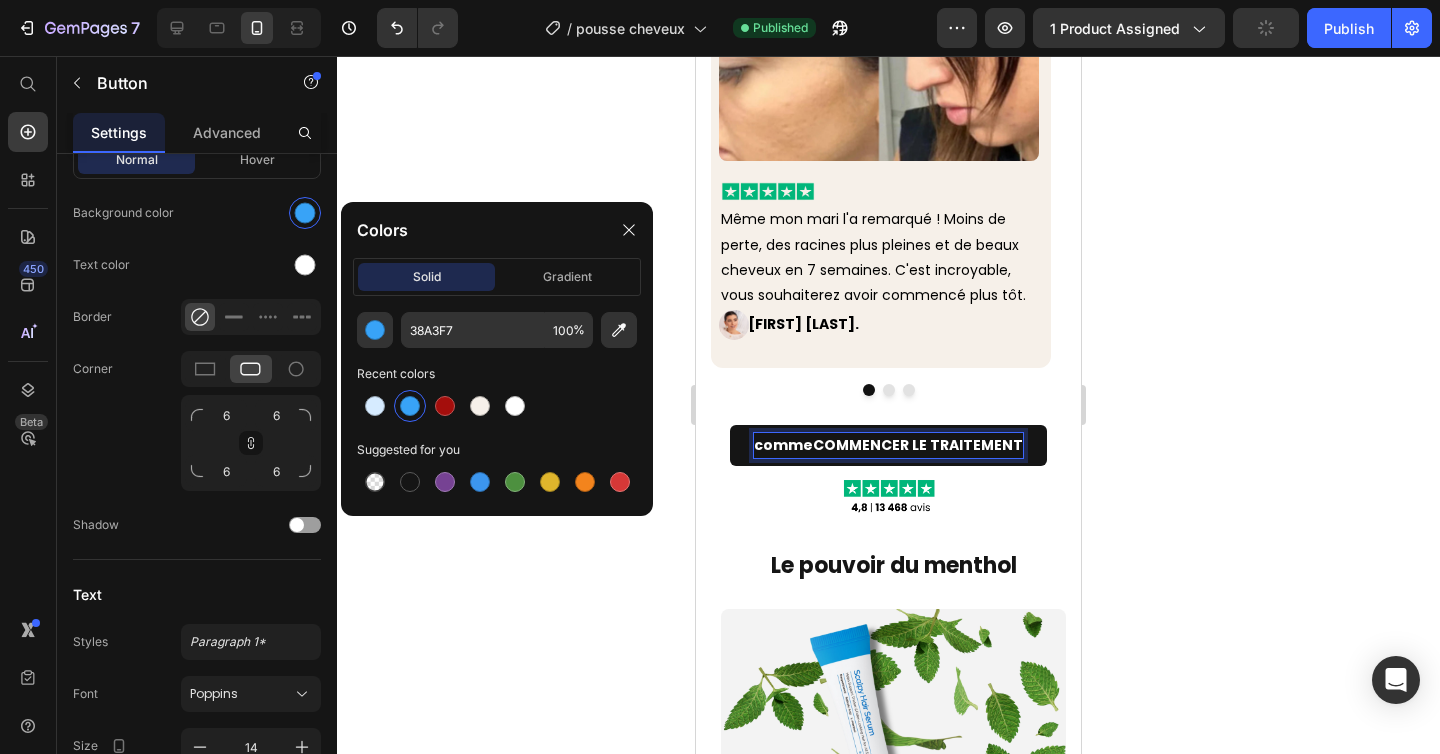 click on "commeCOMMENCER LE TRAITEMENT" at bounding box center (888, 445) 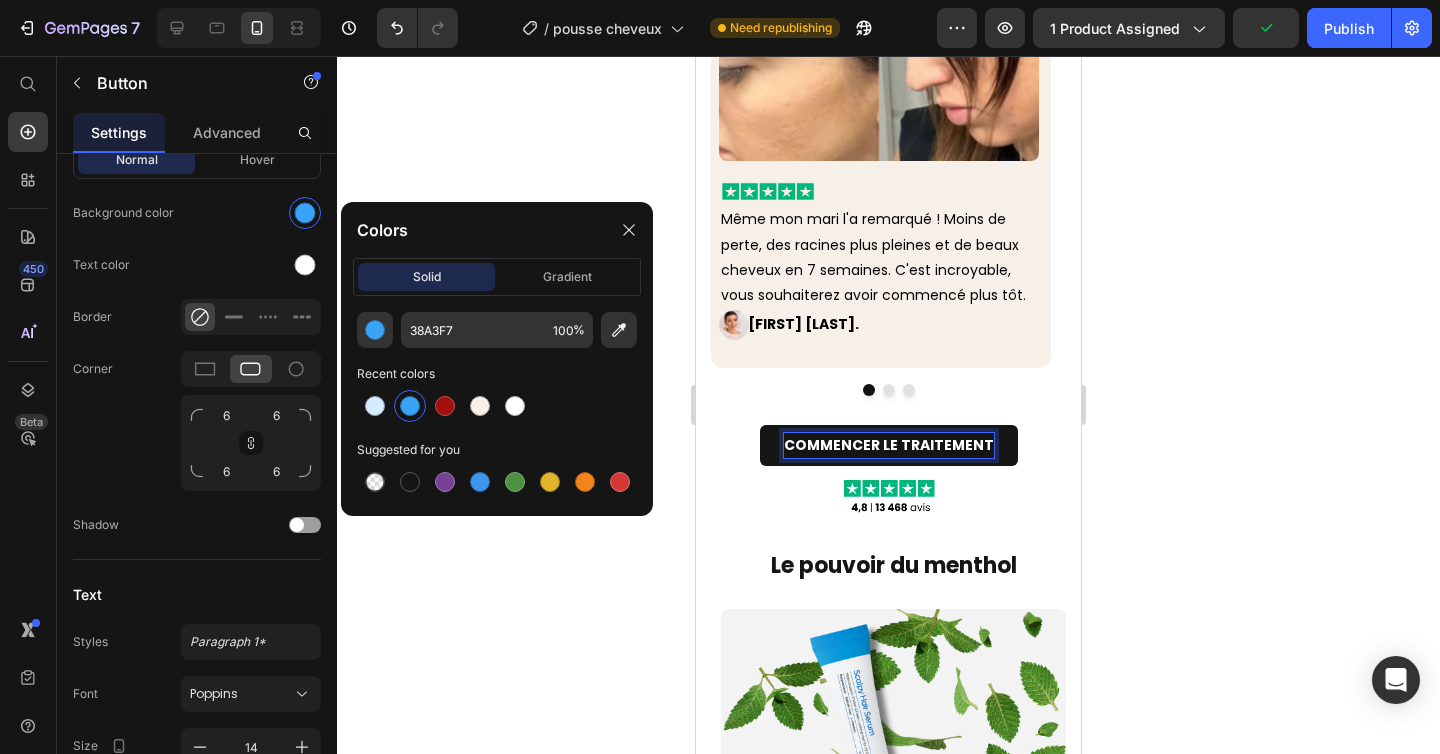click 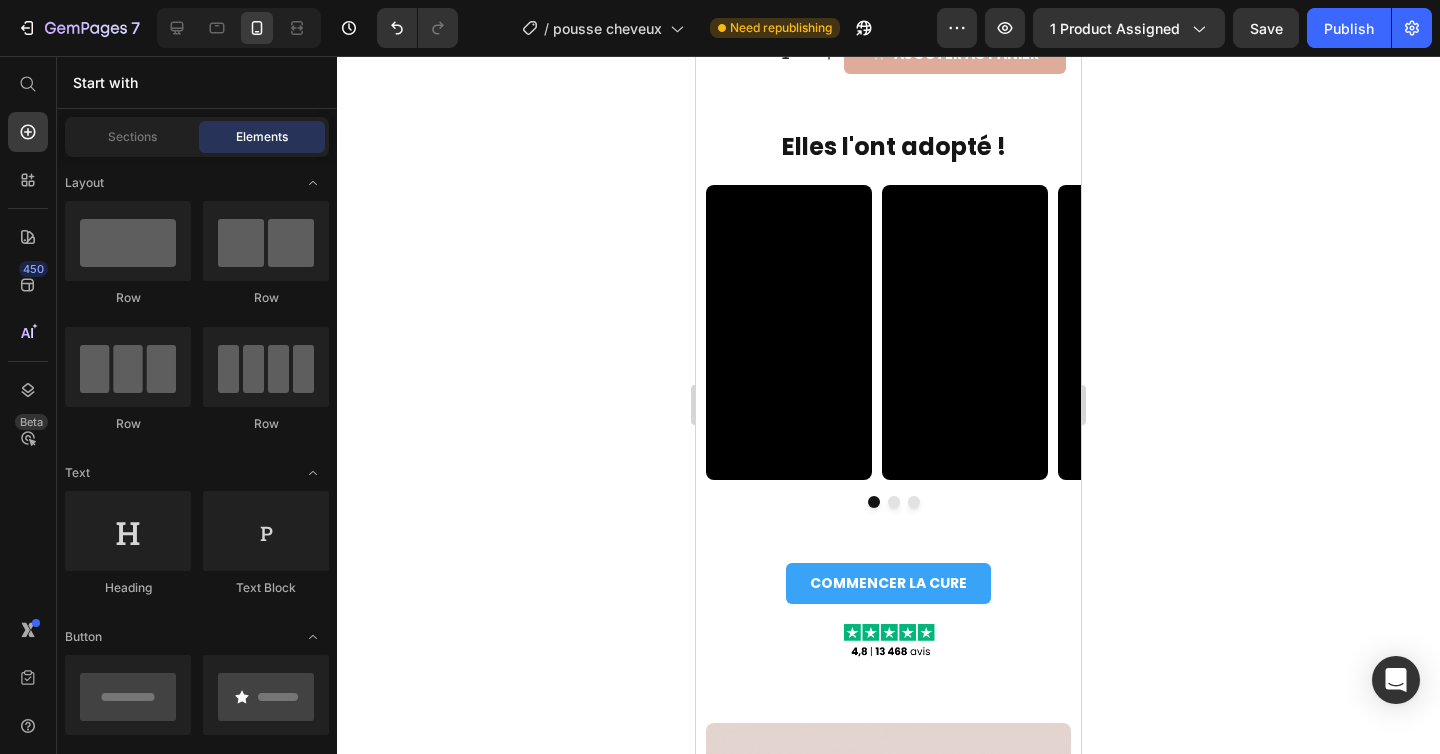 scroll, scrollTop: 3426, scrollLeft: 0, axis: vertical 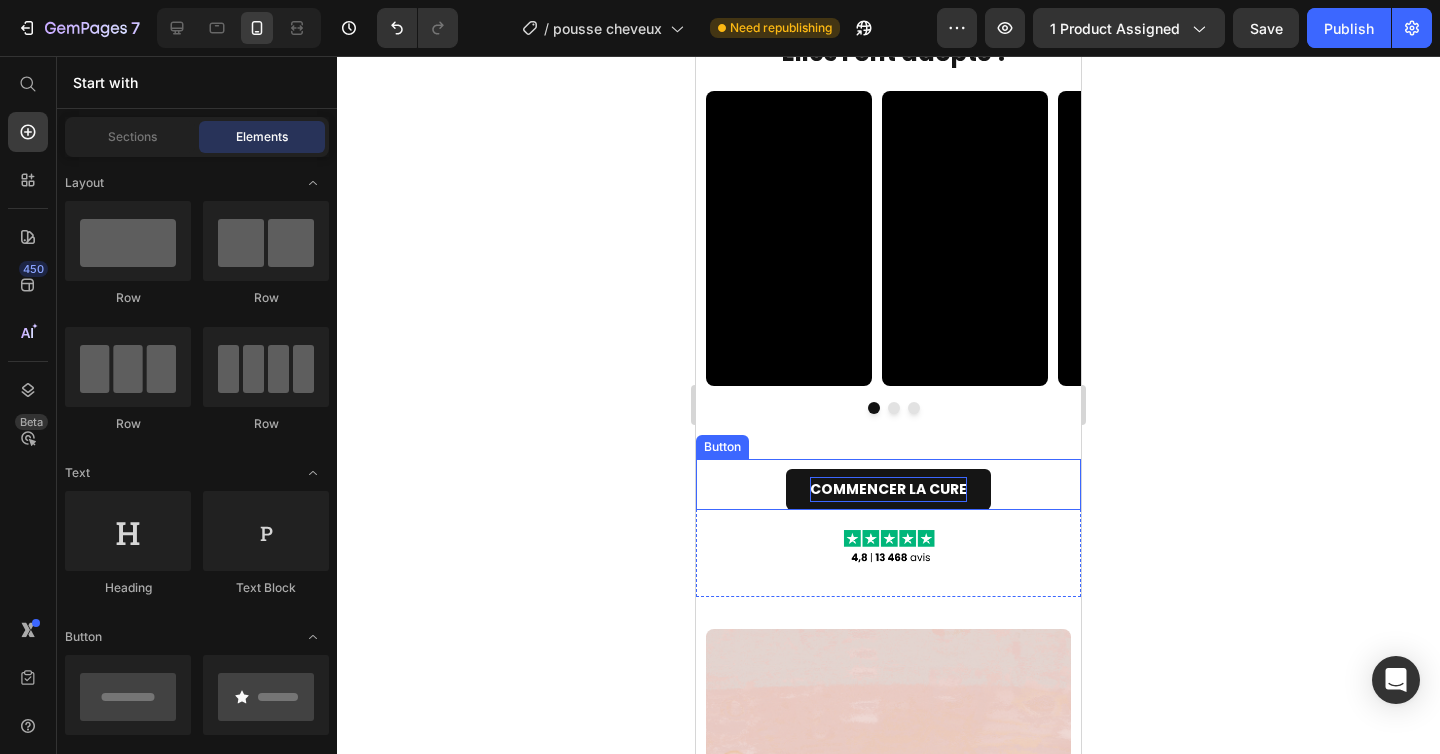 click on "COMMENCER LA CURE" at bounding box center [888, 489] 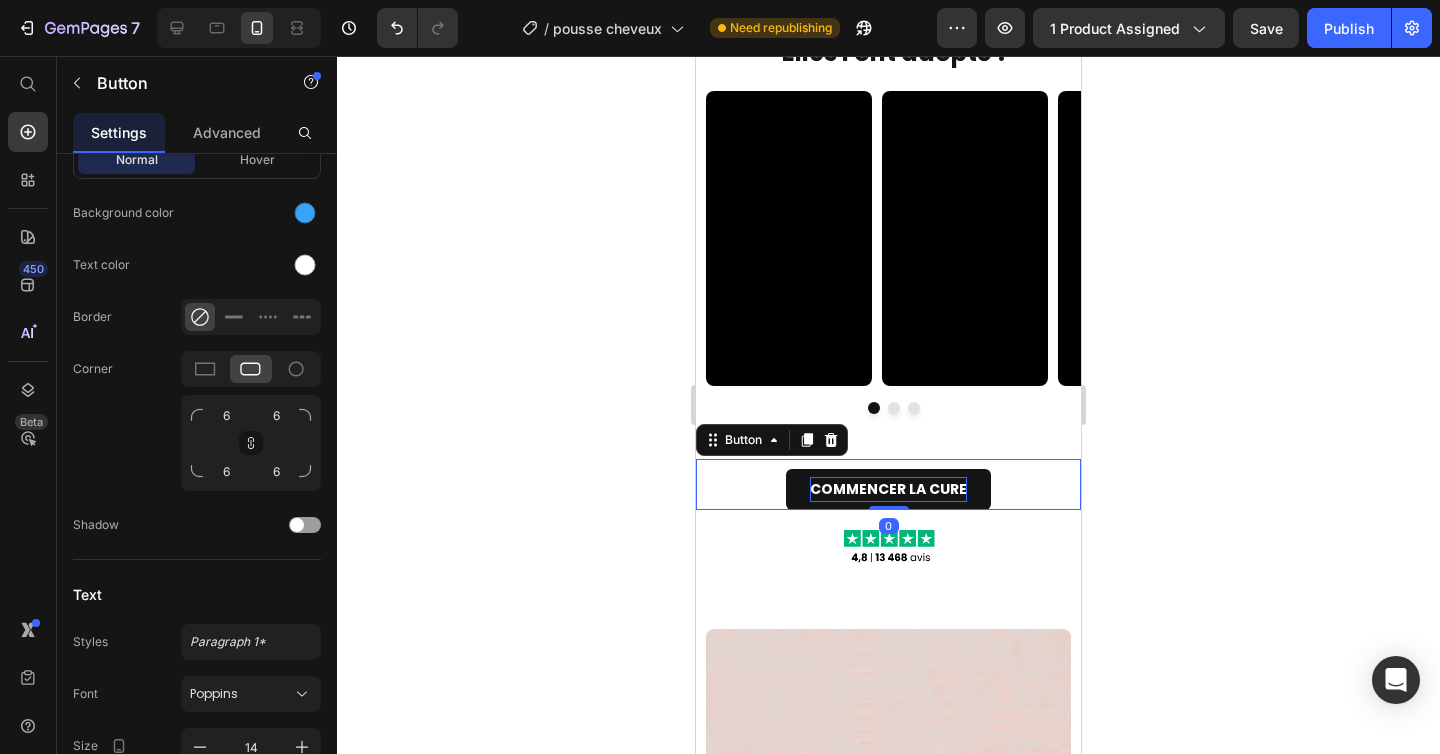click on "COMMENCER LA CURE" at bounding box center [888, 489] 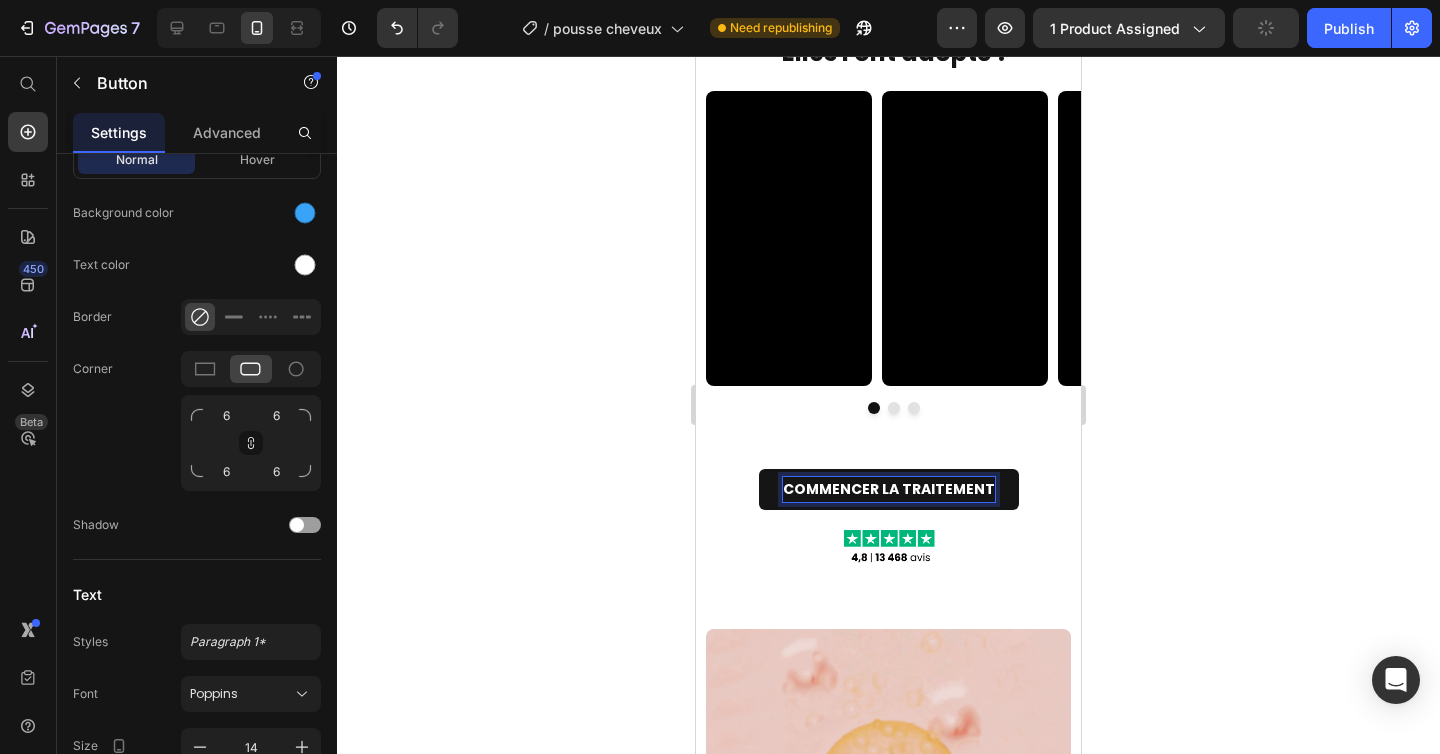 click 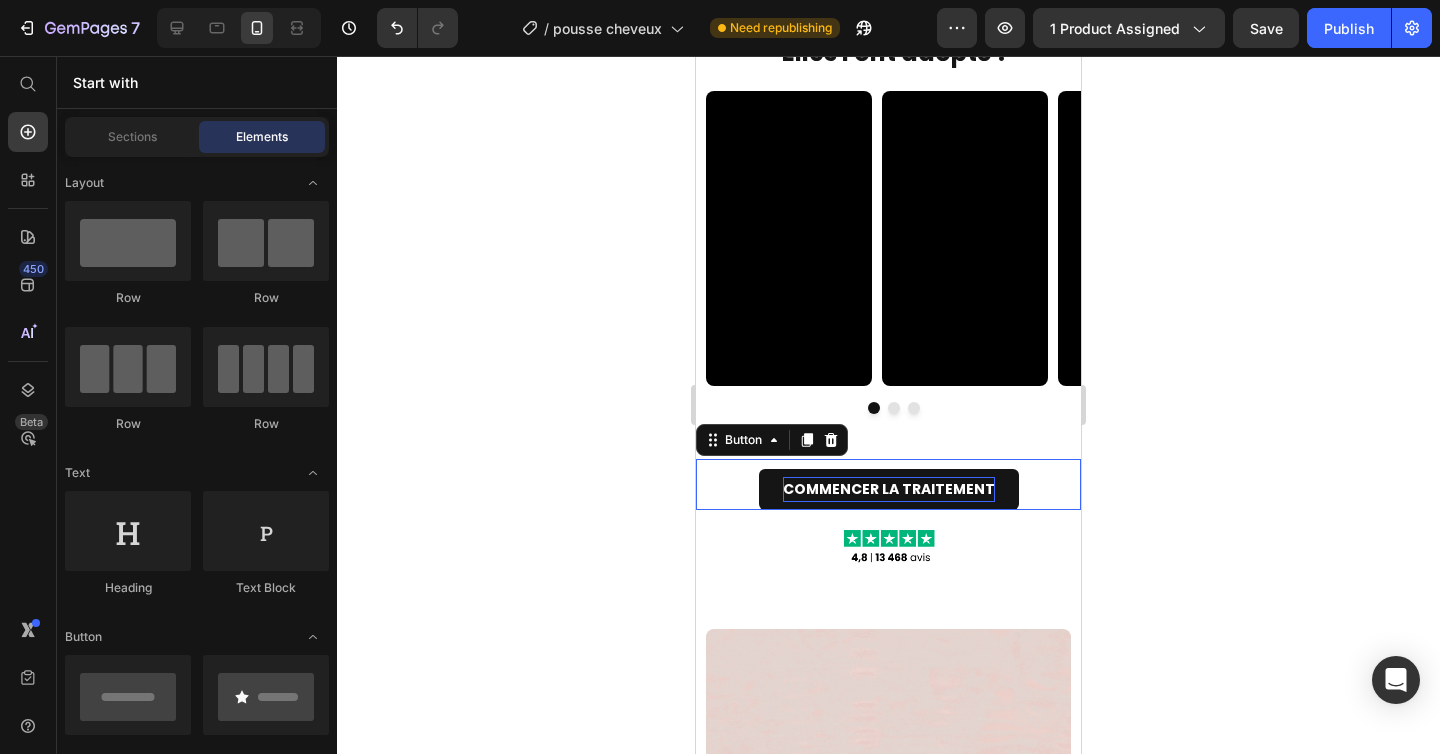 click on "COMMENCER LA TRAITEMENT" at bounding box center (889, 489) 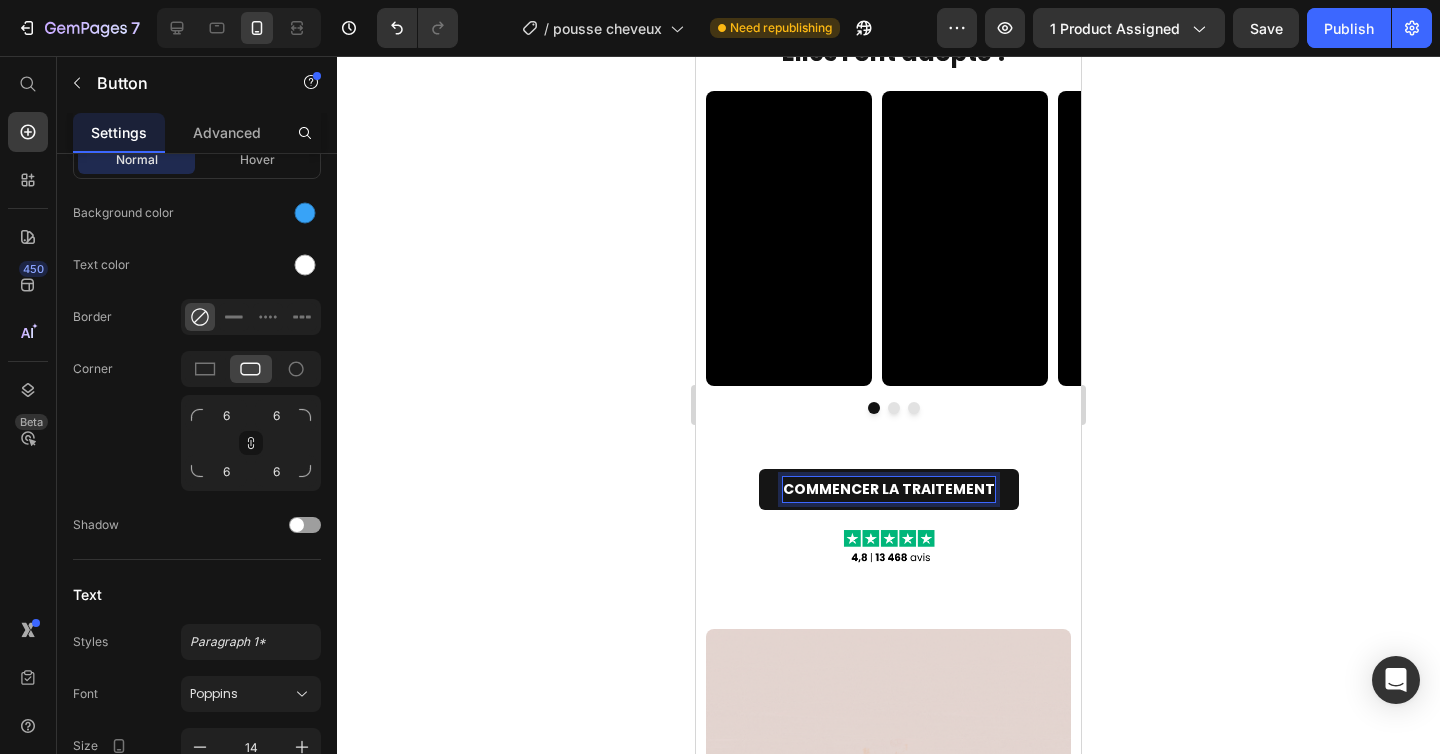click on "COMMENCER LA TRAITEMENT" at bounding box center [889, 489] 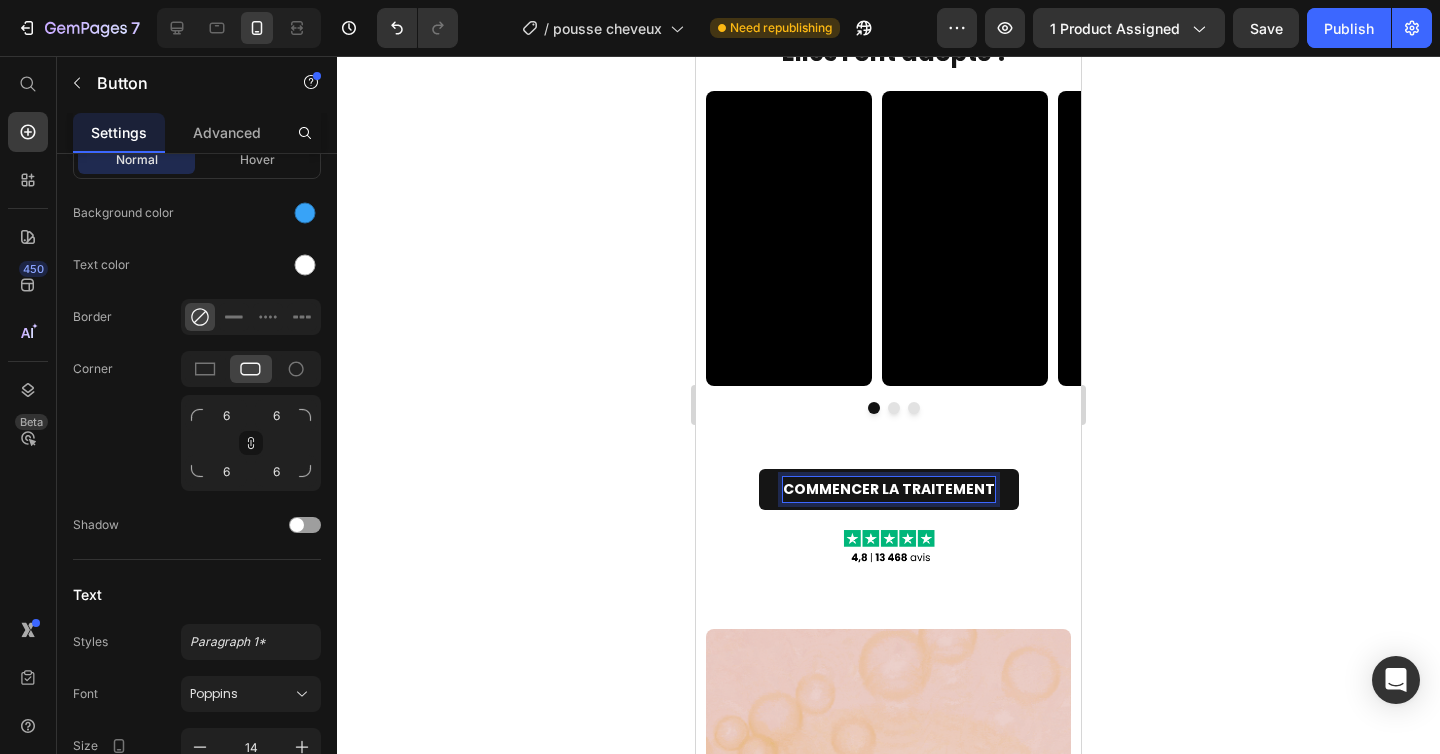 click on "COMMENCER LA TRAITEMENT" at bounding box center (889, 489) 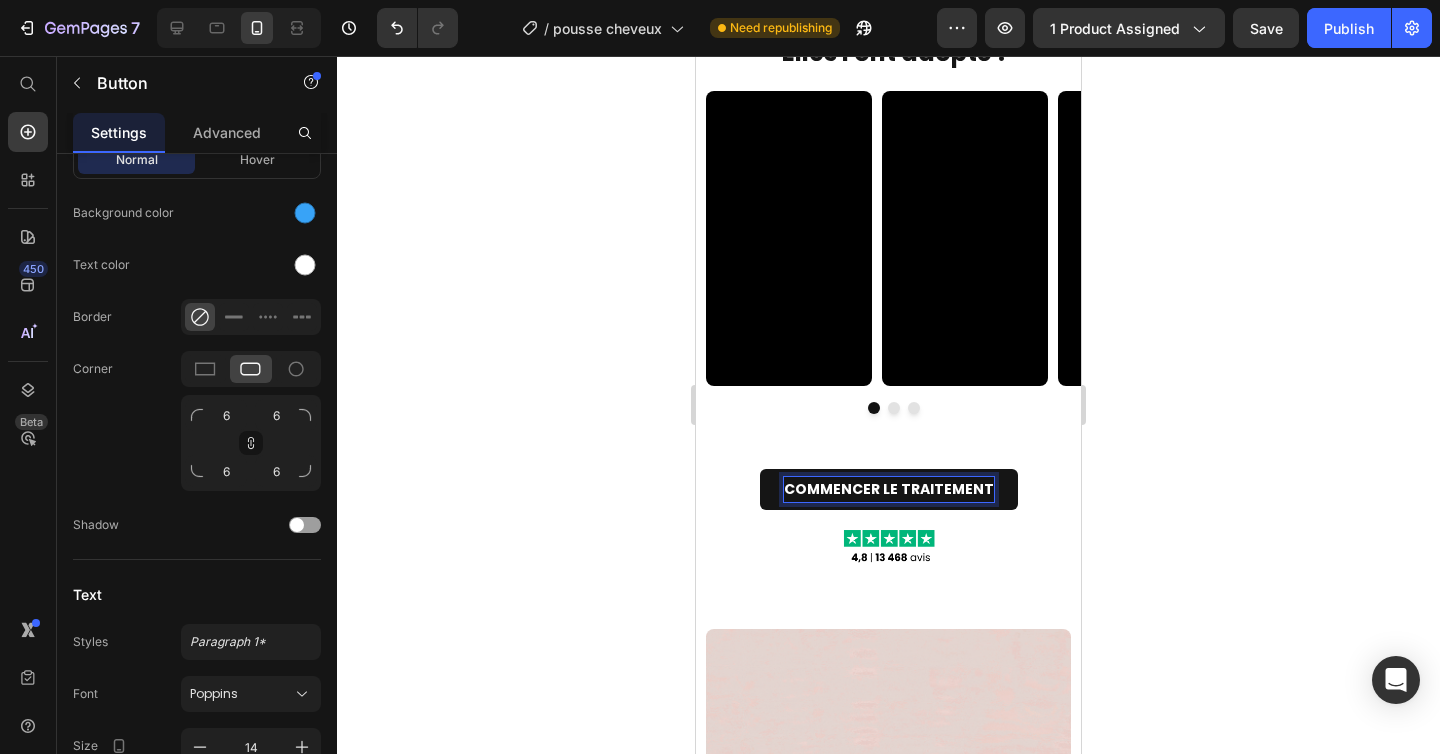 click 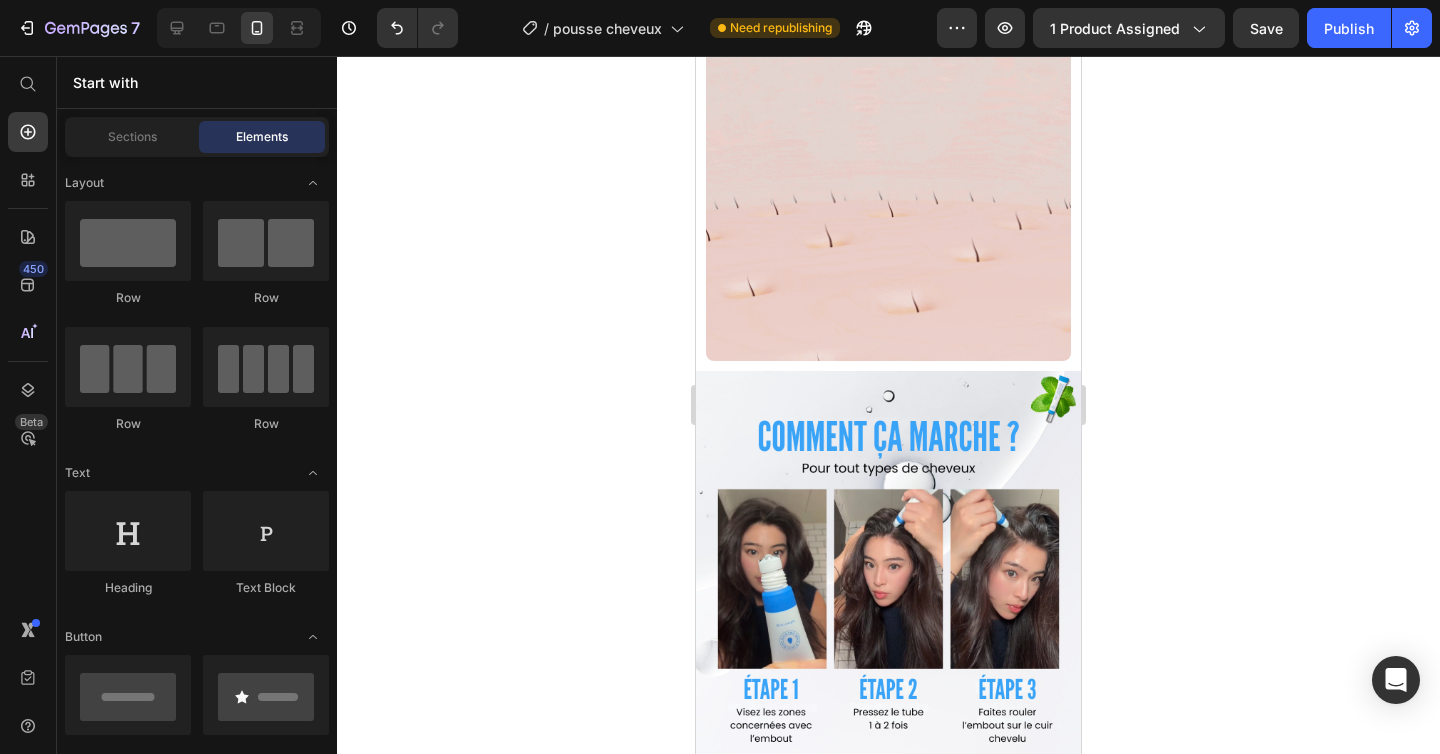 scroll, scrollTop: 4265, scrollLeft: 0, axis: vertical 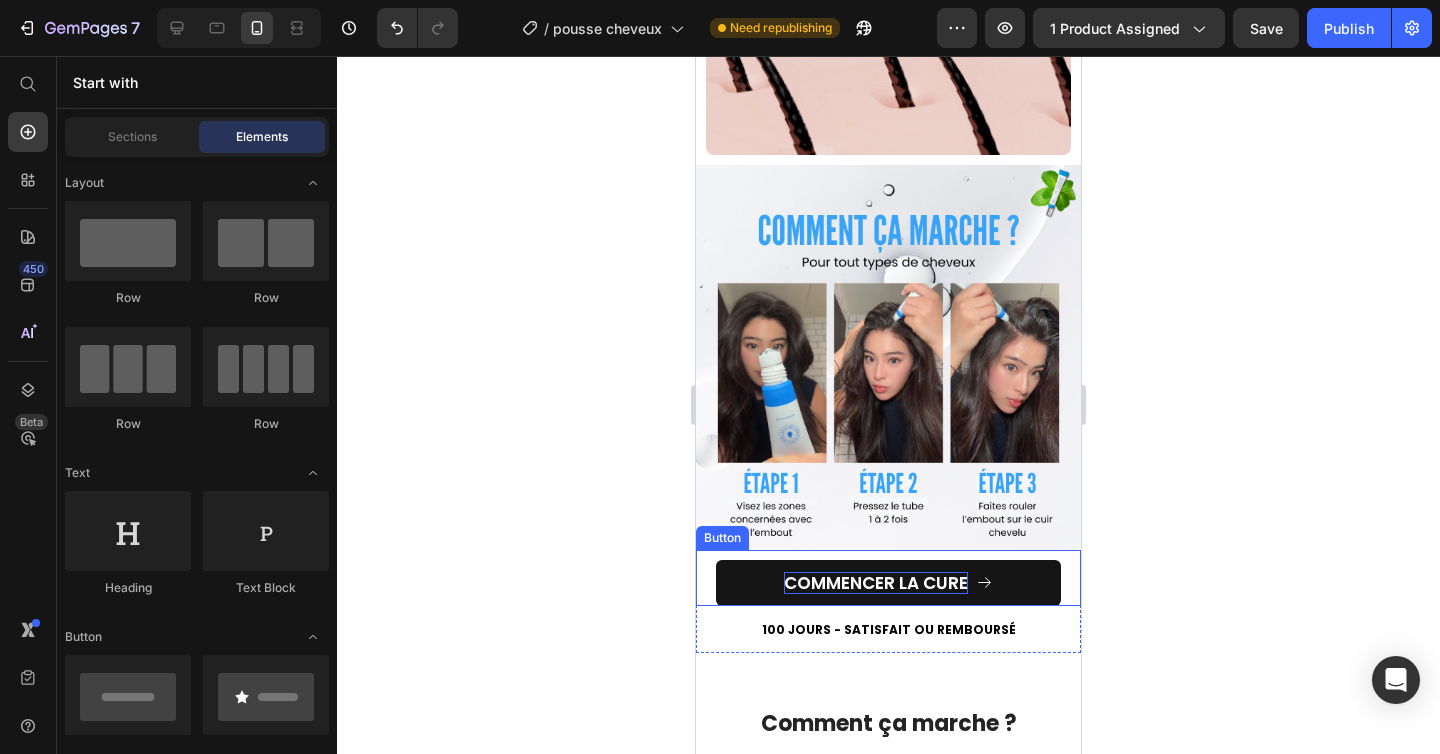 click on "COMMENCER LA CURE" at bounding box center (876, 583) 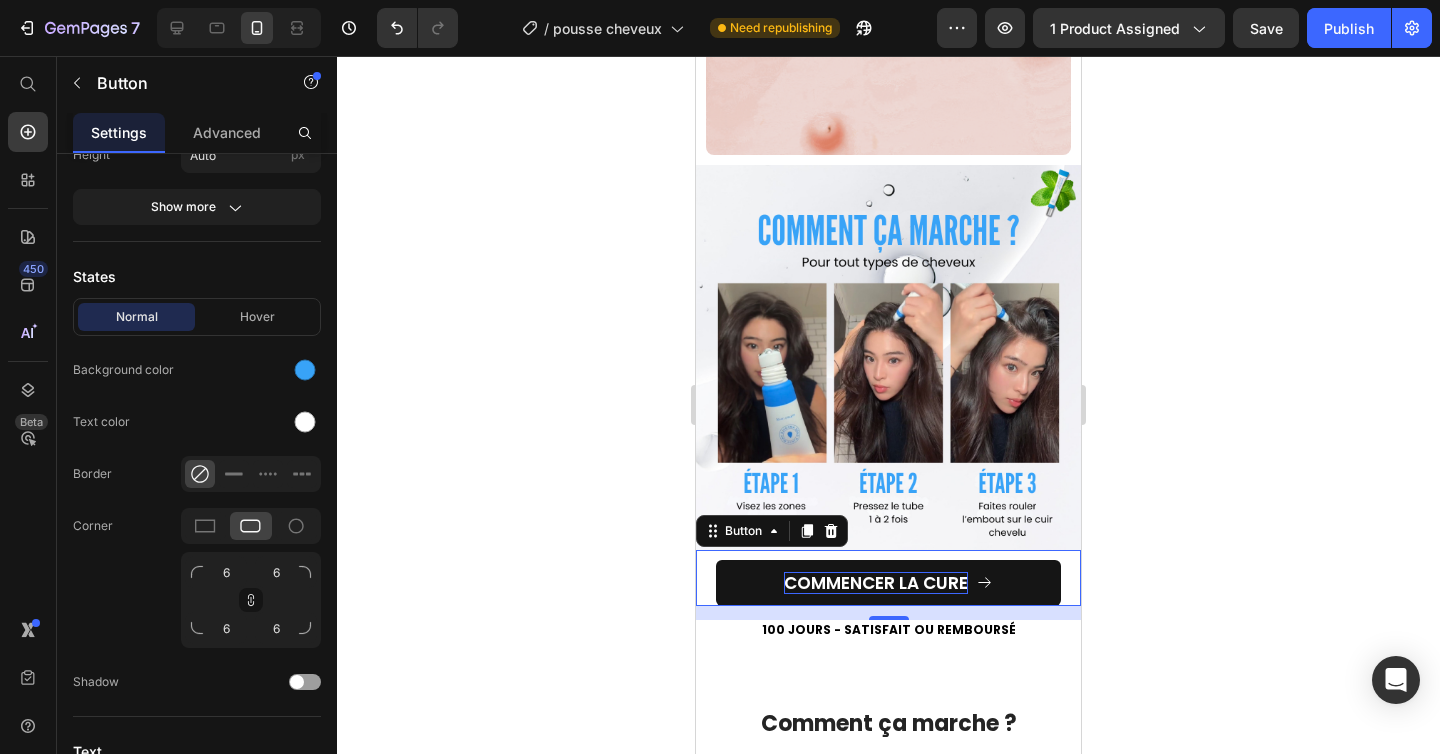 click on "COMMENCER LA CURE" at bounding box center (876, 583) 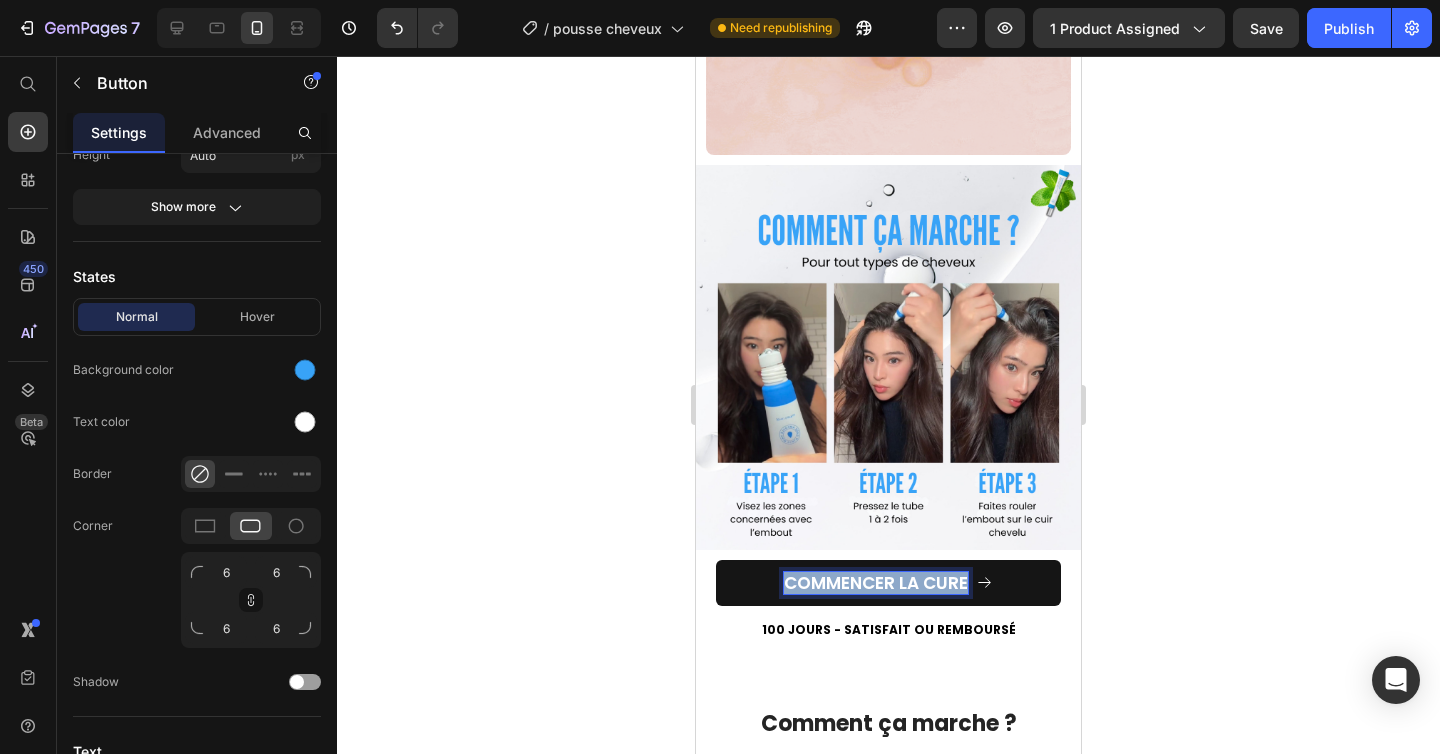 click on "COMMENCER LA CURE" at bounding box center [876, 583] 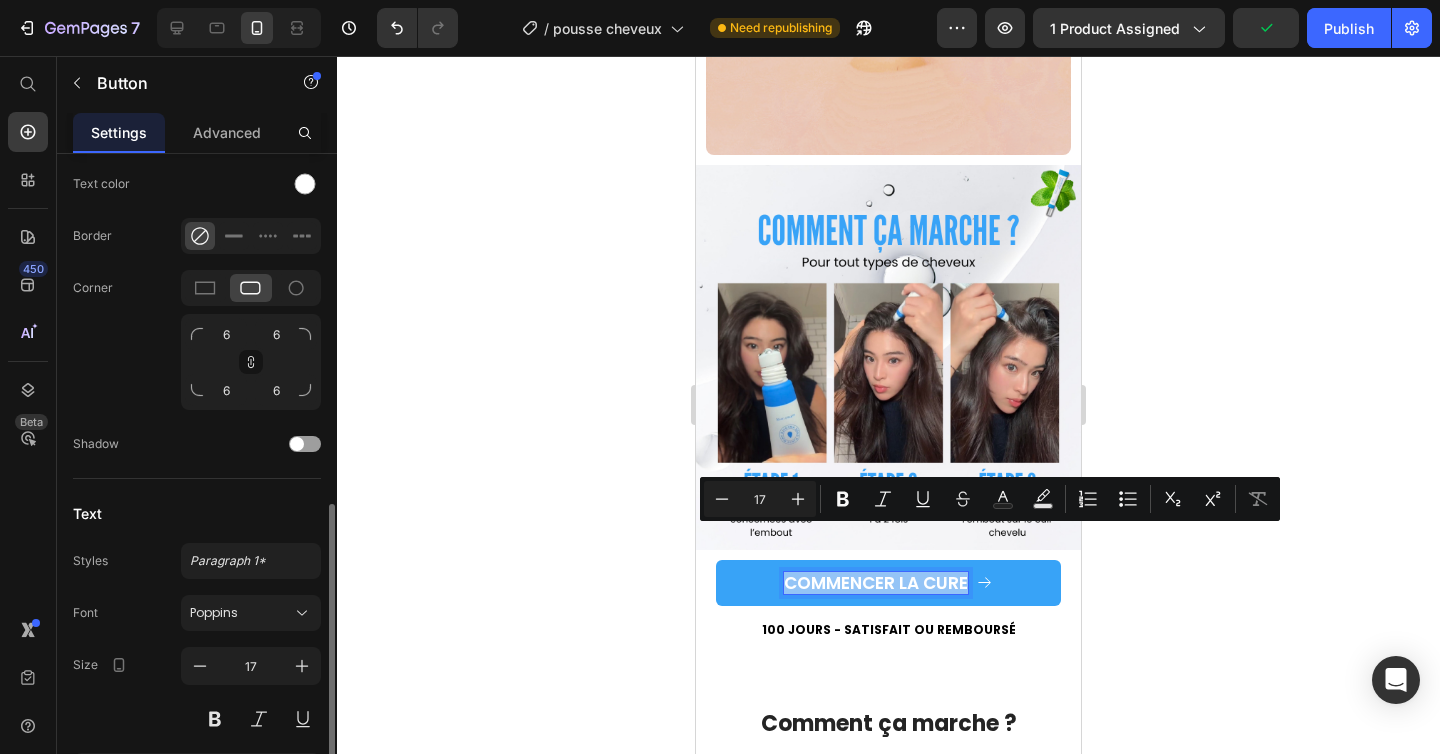 scroll, scrollTop: 932, scrollLeft: 0, axis: vertical 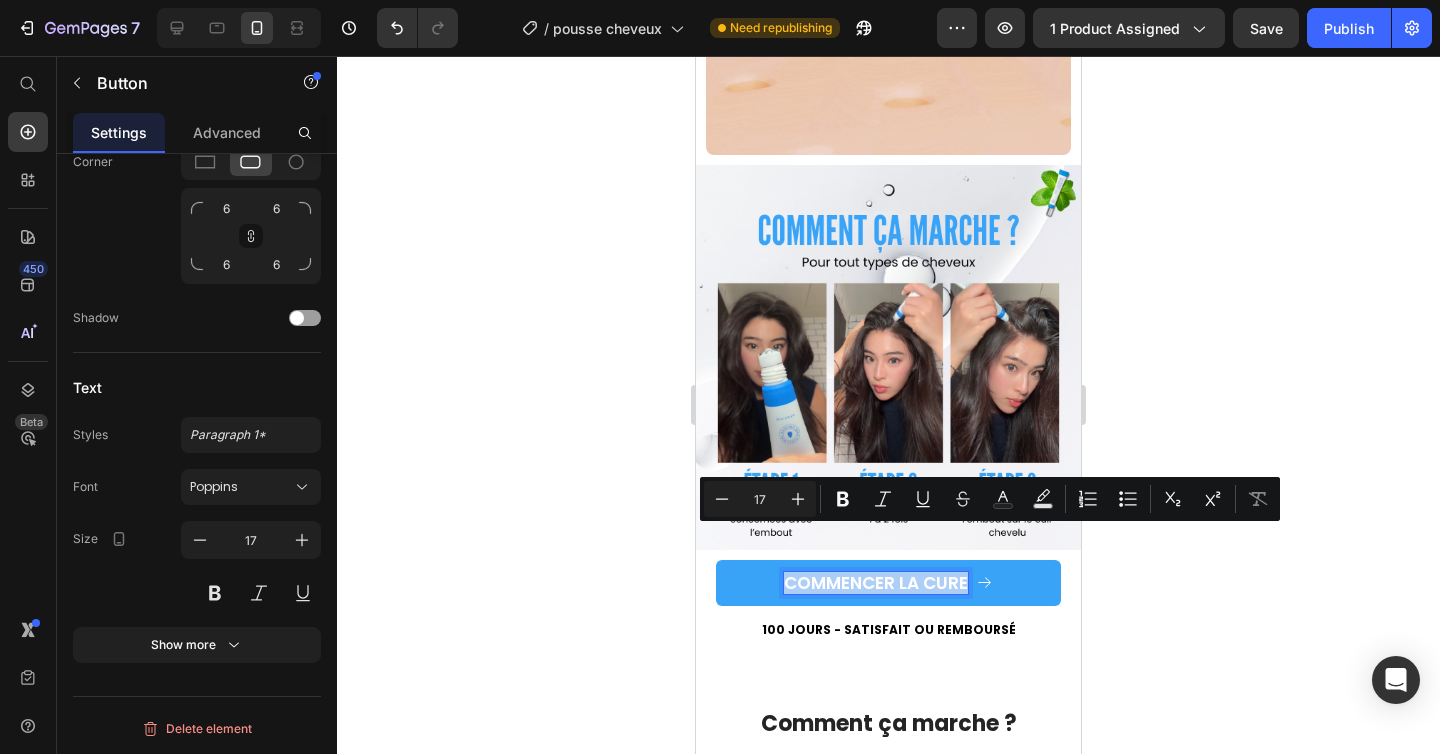 click 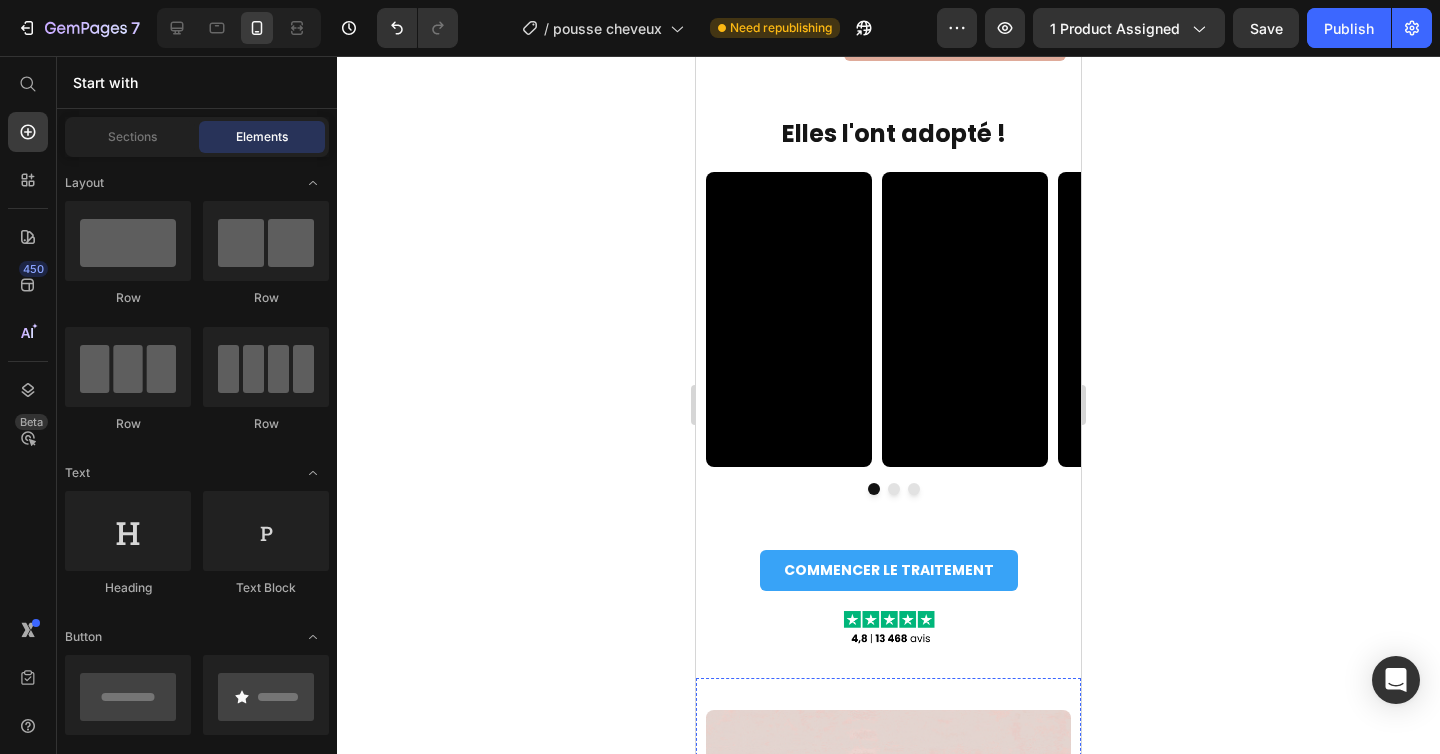 scroll, scrollTop: 3431, scrollLeft: 0, axis: vertical 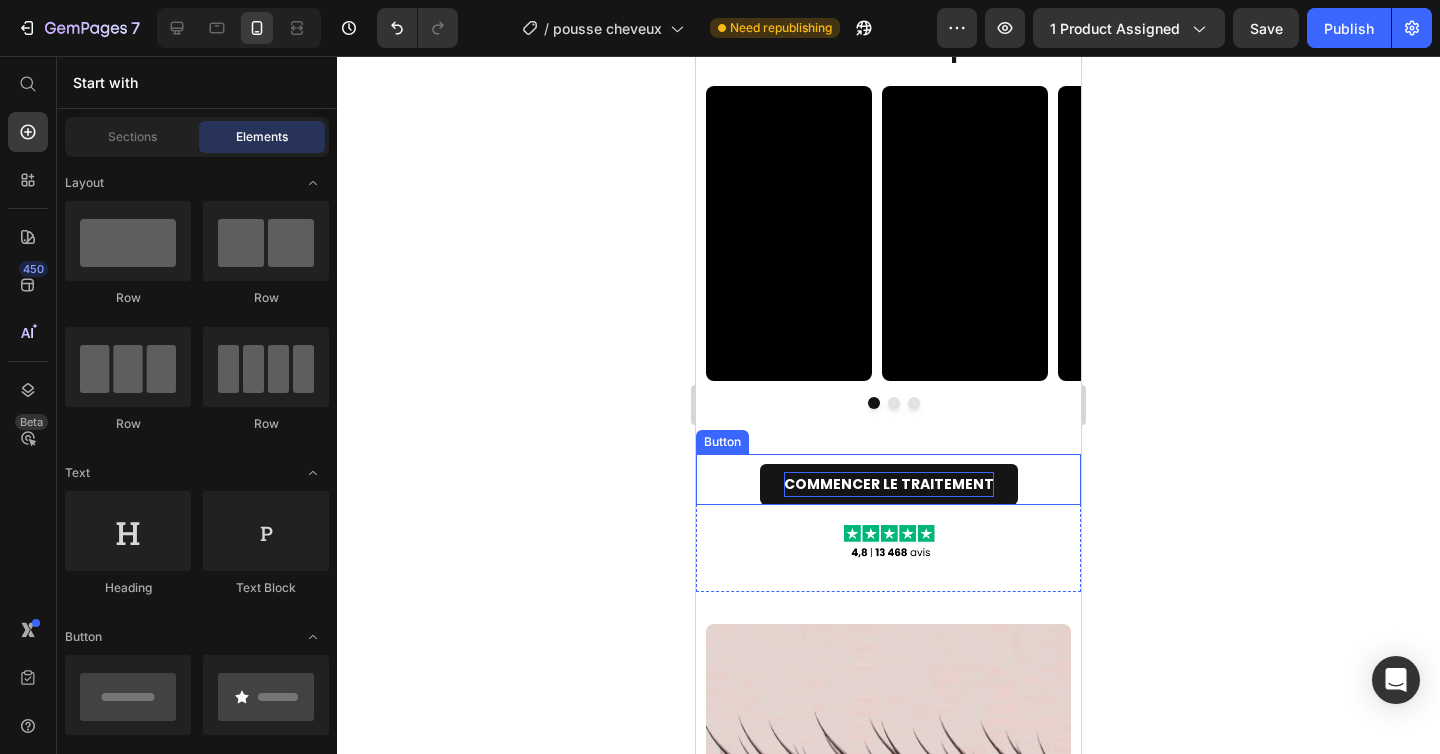 click on "COMMENCER LE TRAITEMENT" at bounding box center [889, 484] 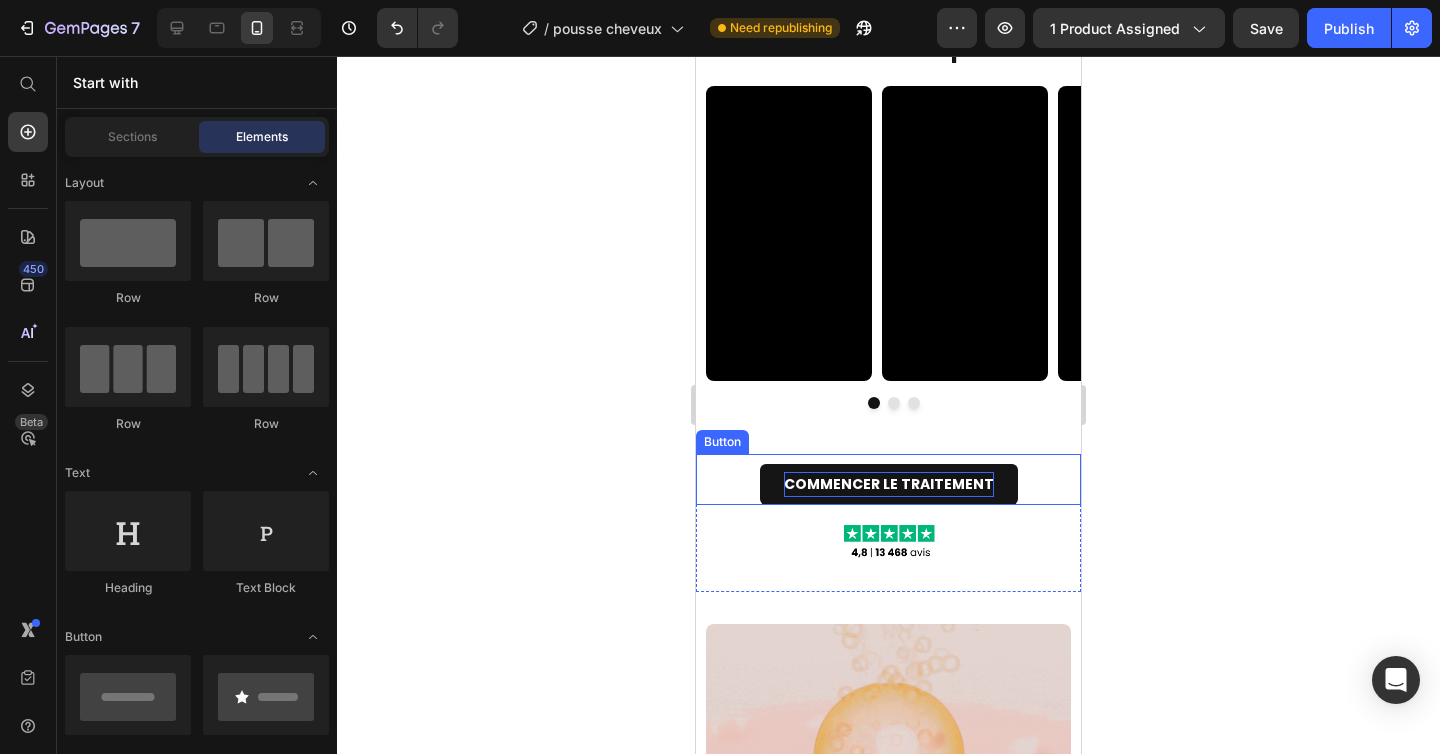 scroll, scrollTop: 612, scrollLeft: 0, axis: vertical 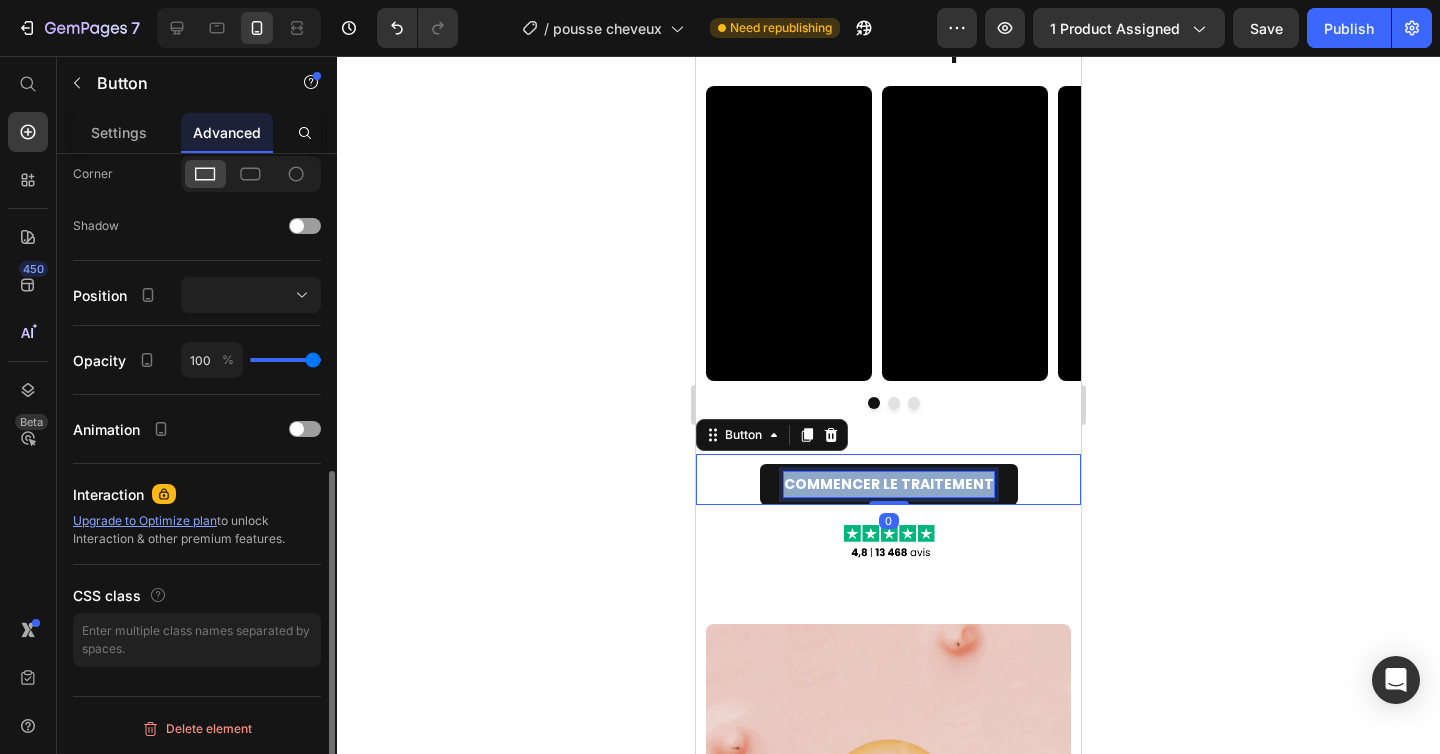 click on "COMMENCER LE TRAITEMENT" at bounding box center (889, 484) 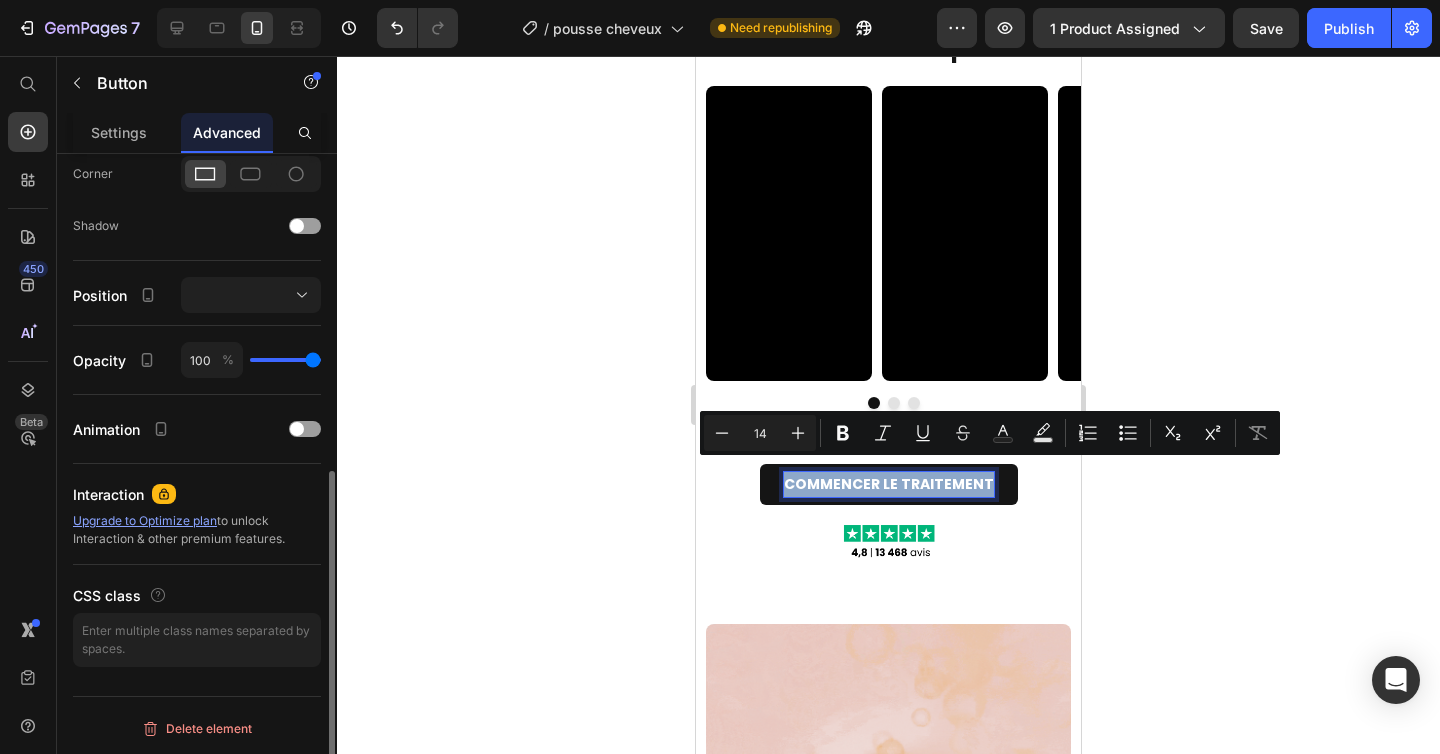 copy on "COMMENCER LE TRAITEMENT" 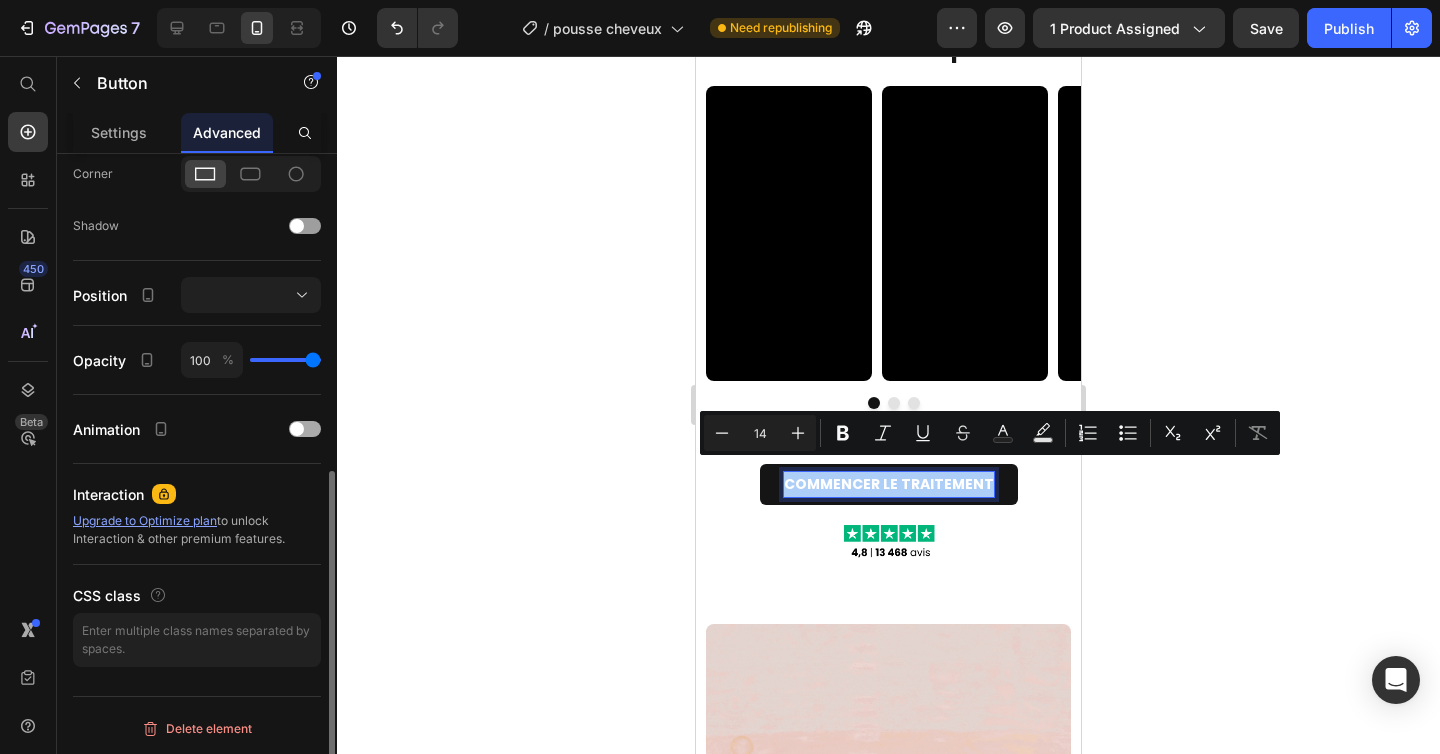 click on "Animation" at bounding box center (197, 429) 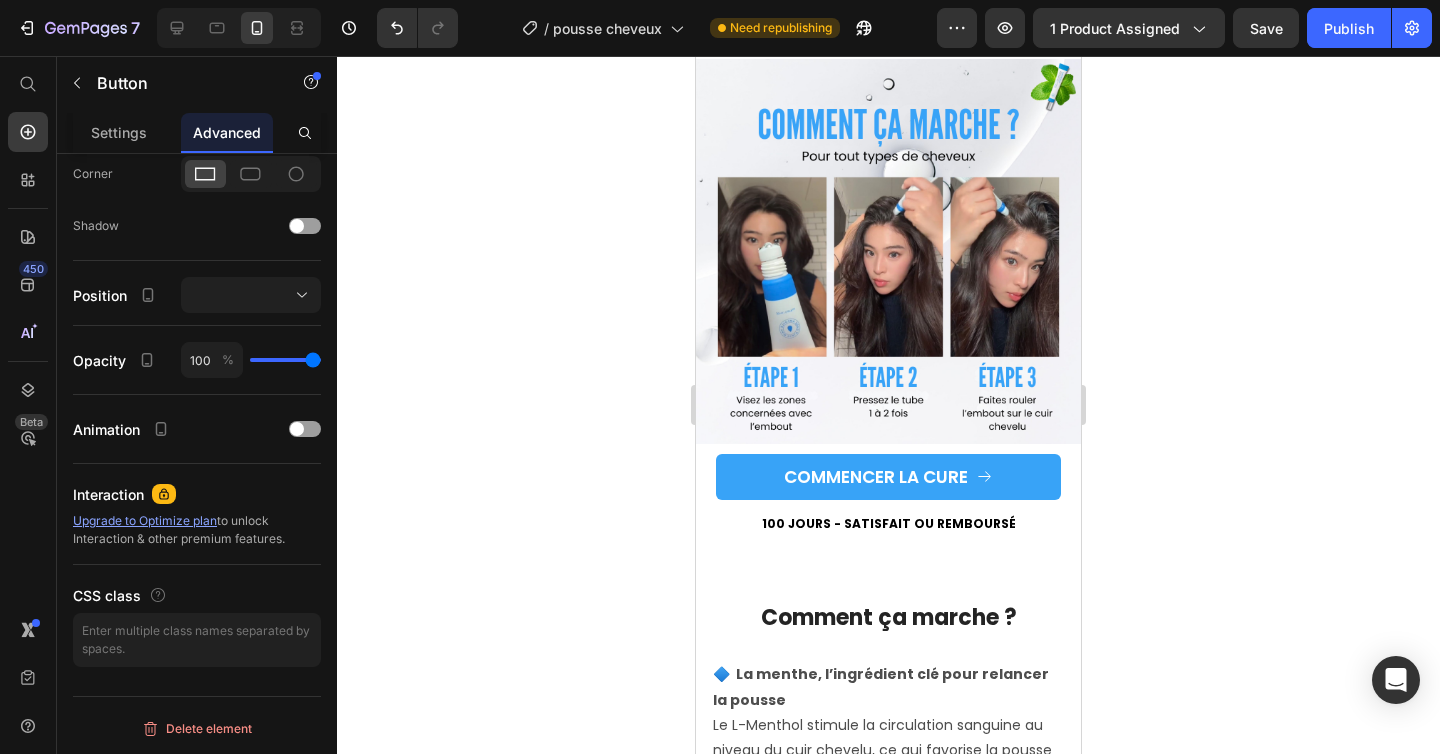 scroll, scrollTop: 4387, scrollLeft: 0, axis: vertical 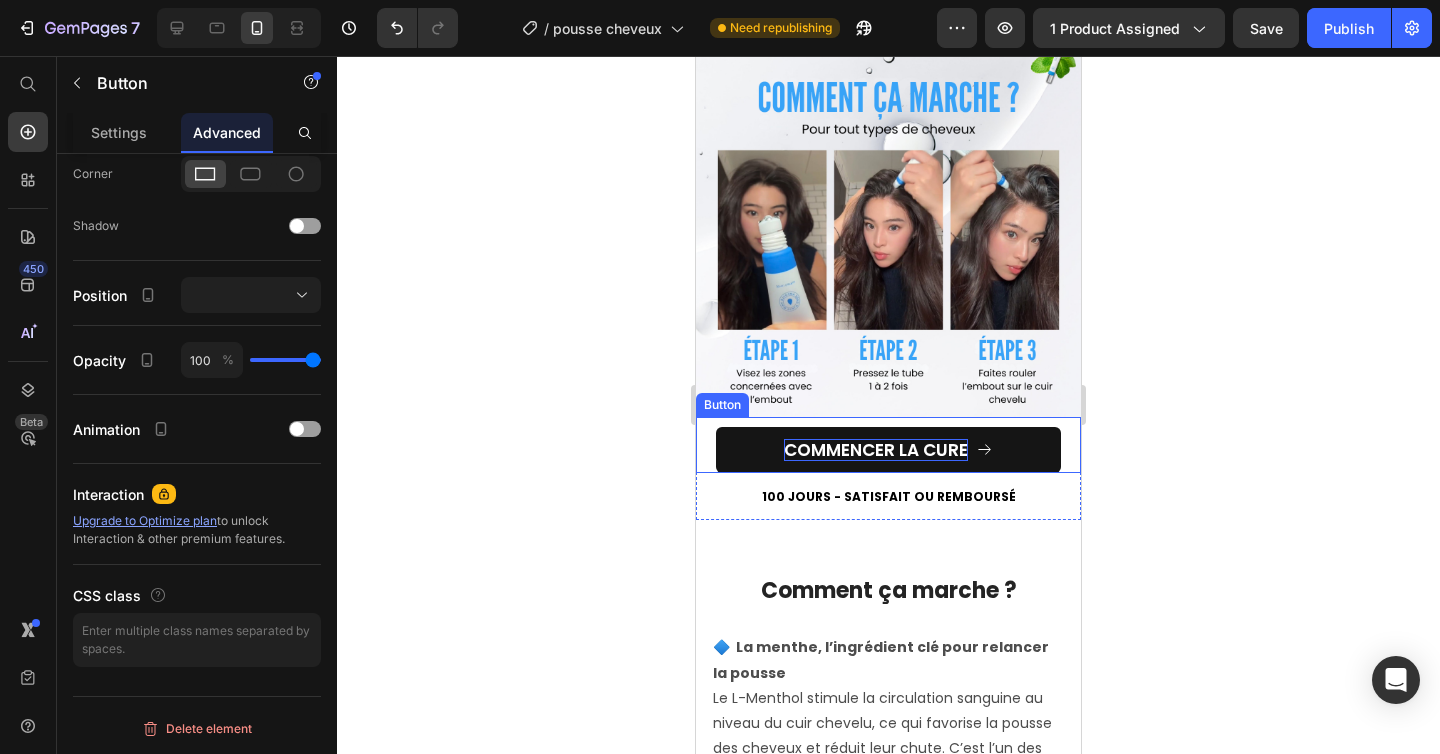 click on "COMMENCER LA CURE" at bounding box center (876, 450) 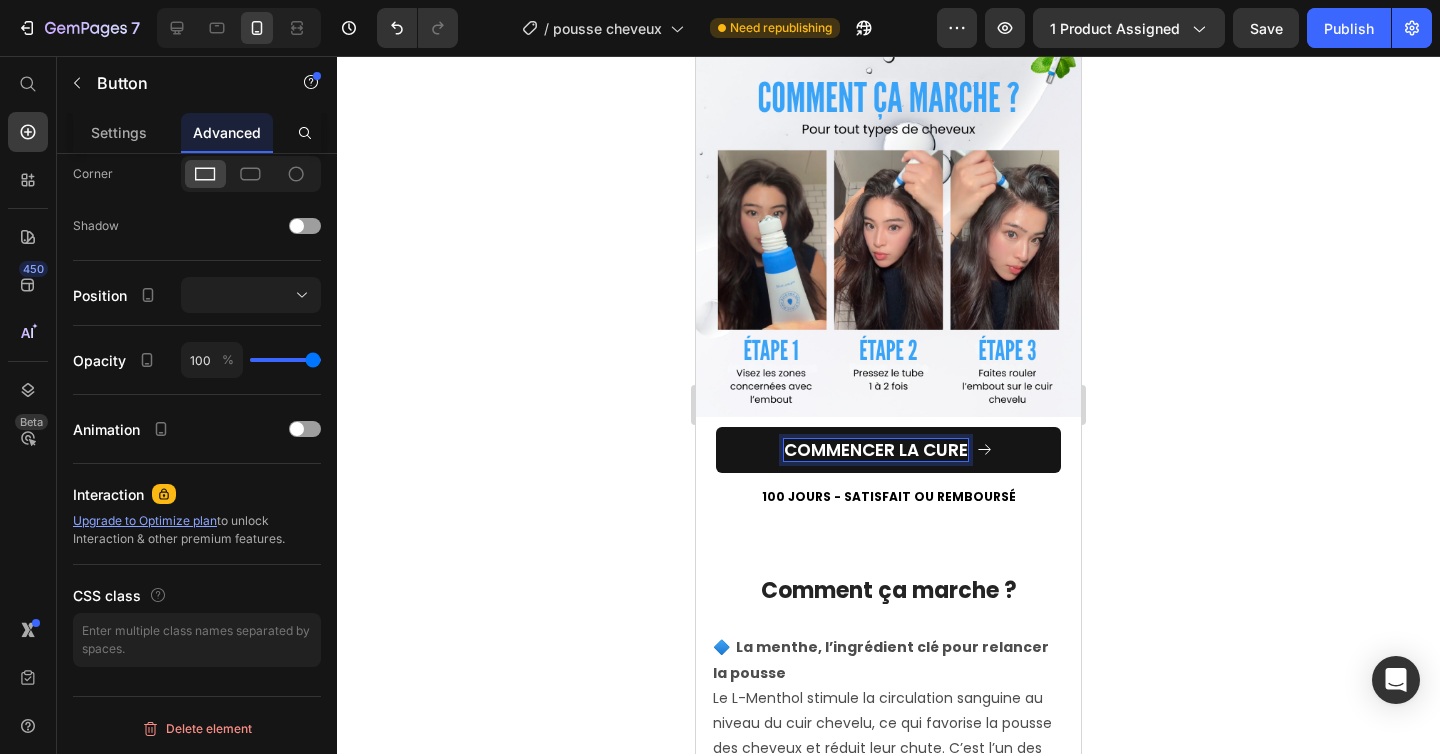click on "COMMENCER LA CURE" at bounding box center (876, 450) 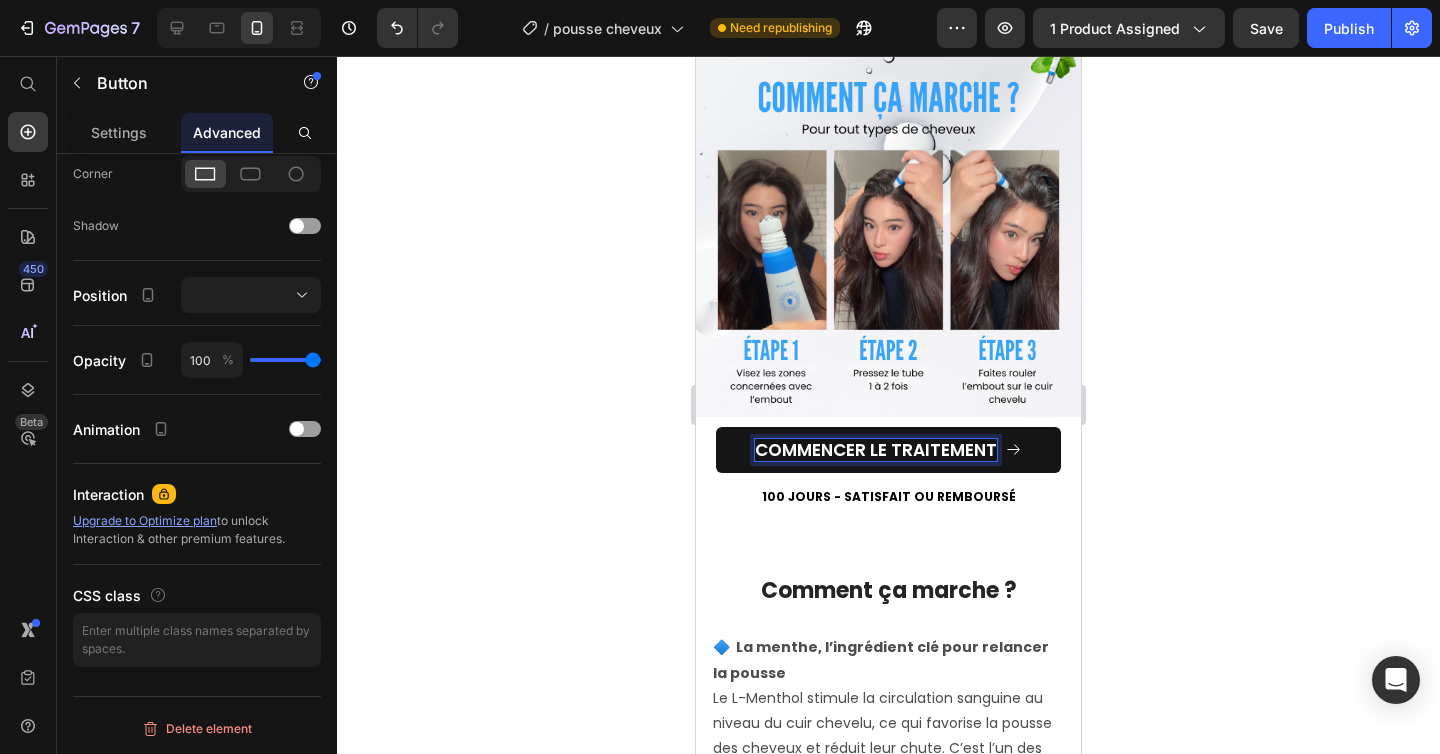 click 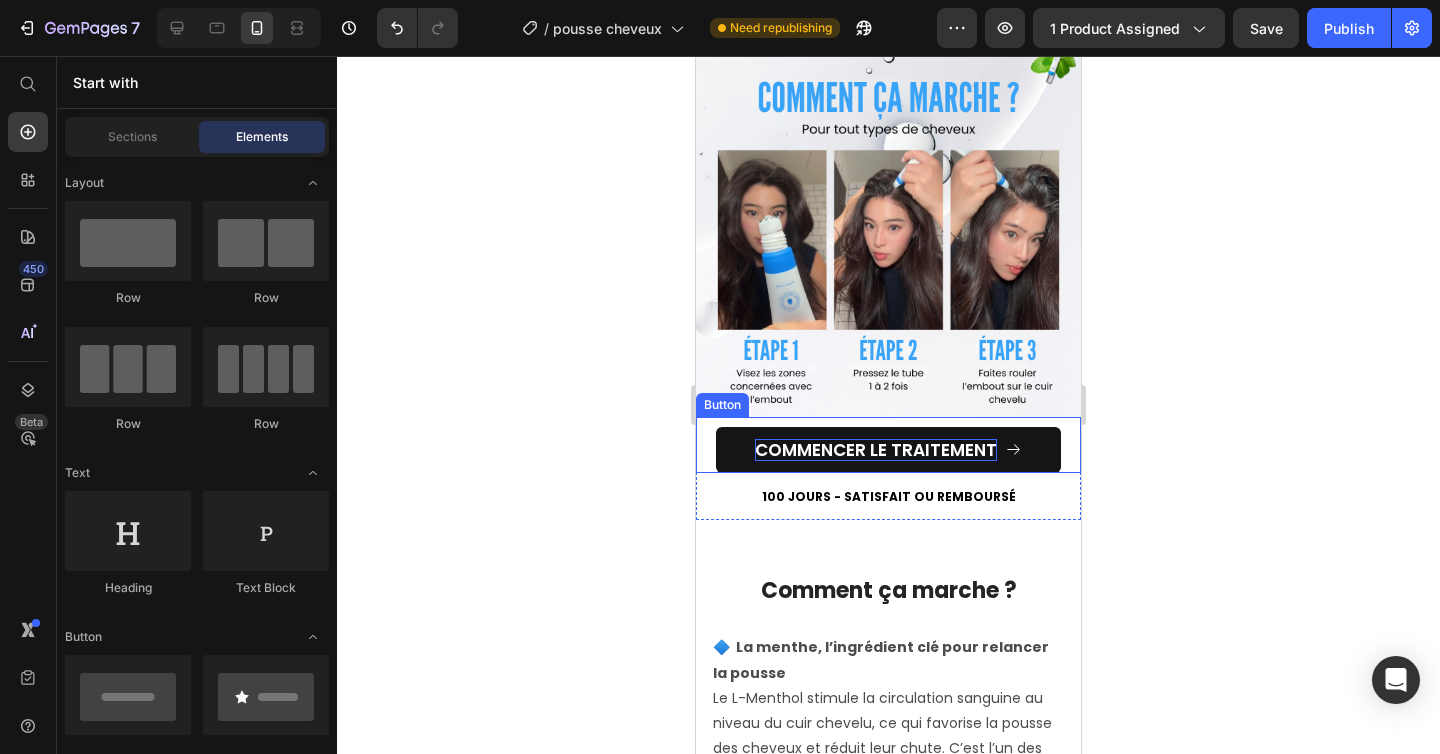click on "COMMENCER LE TRAITEMENT" at bounding box center [876, 450] 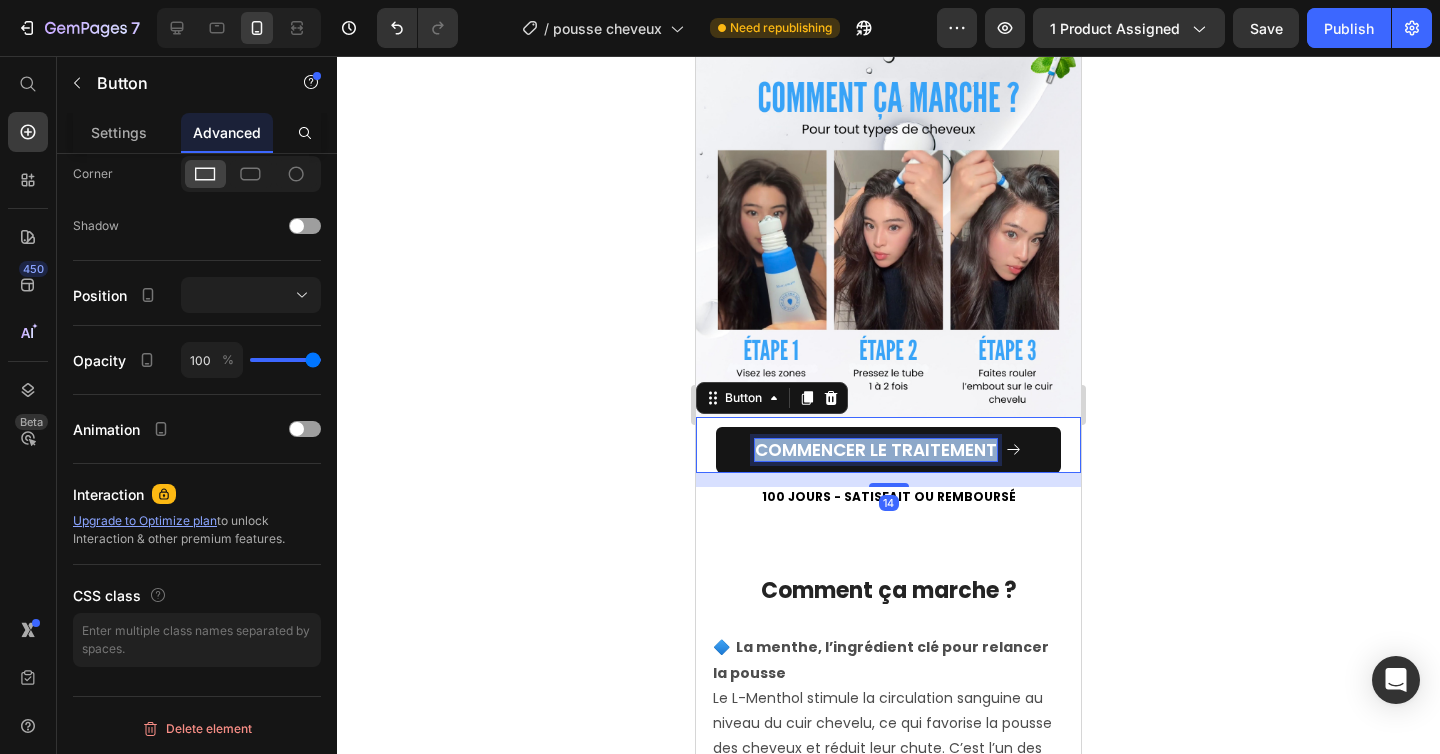 click on "COMMENCER LE TRAITEMENT" at bounding box center (876, 450) 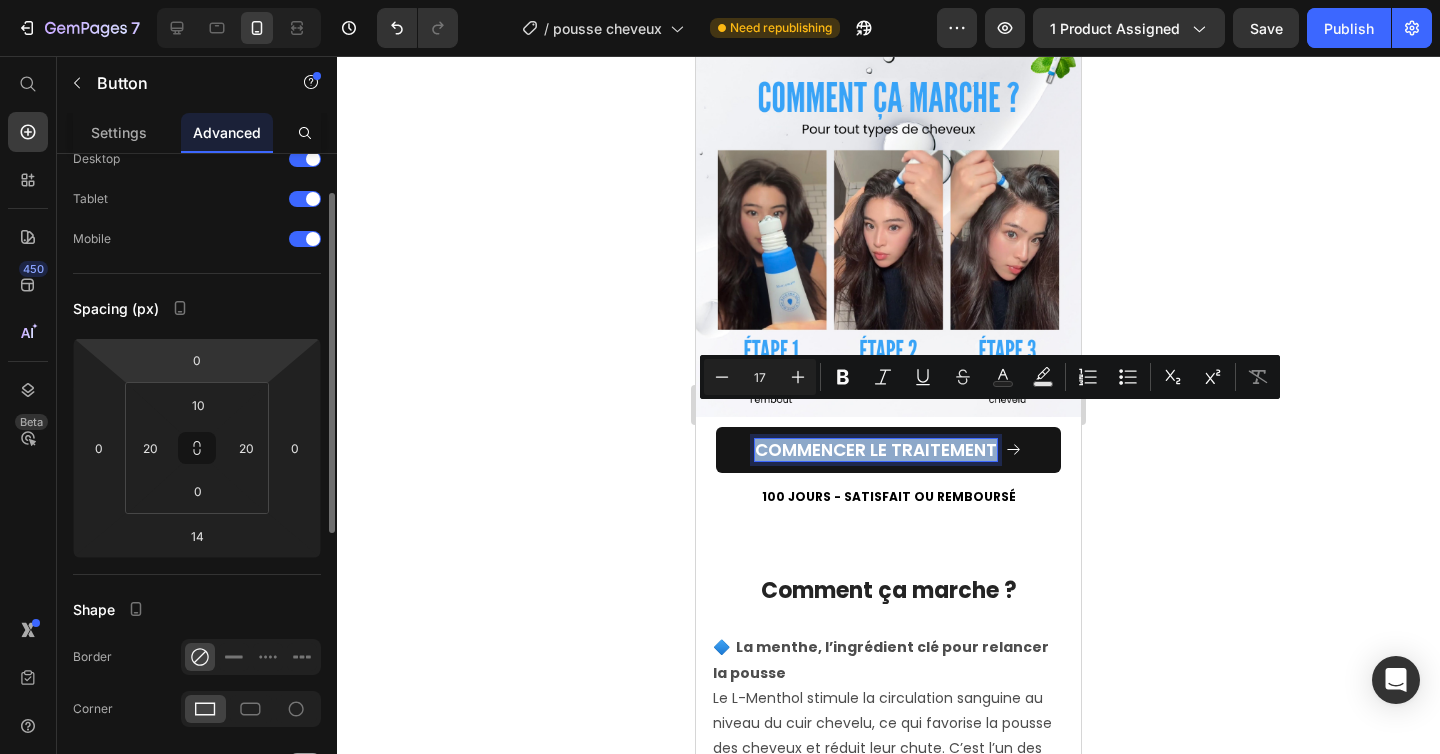 scroll, scrollTop: 0, scrollLeft: 0, axis: both 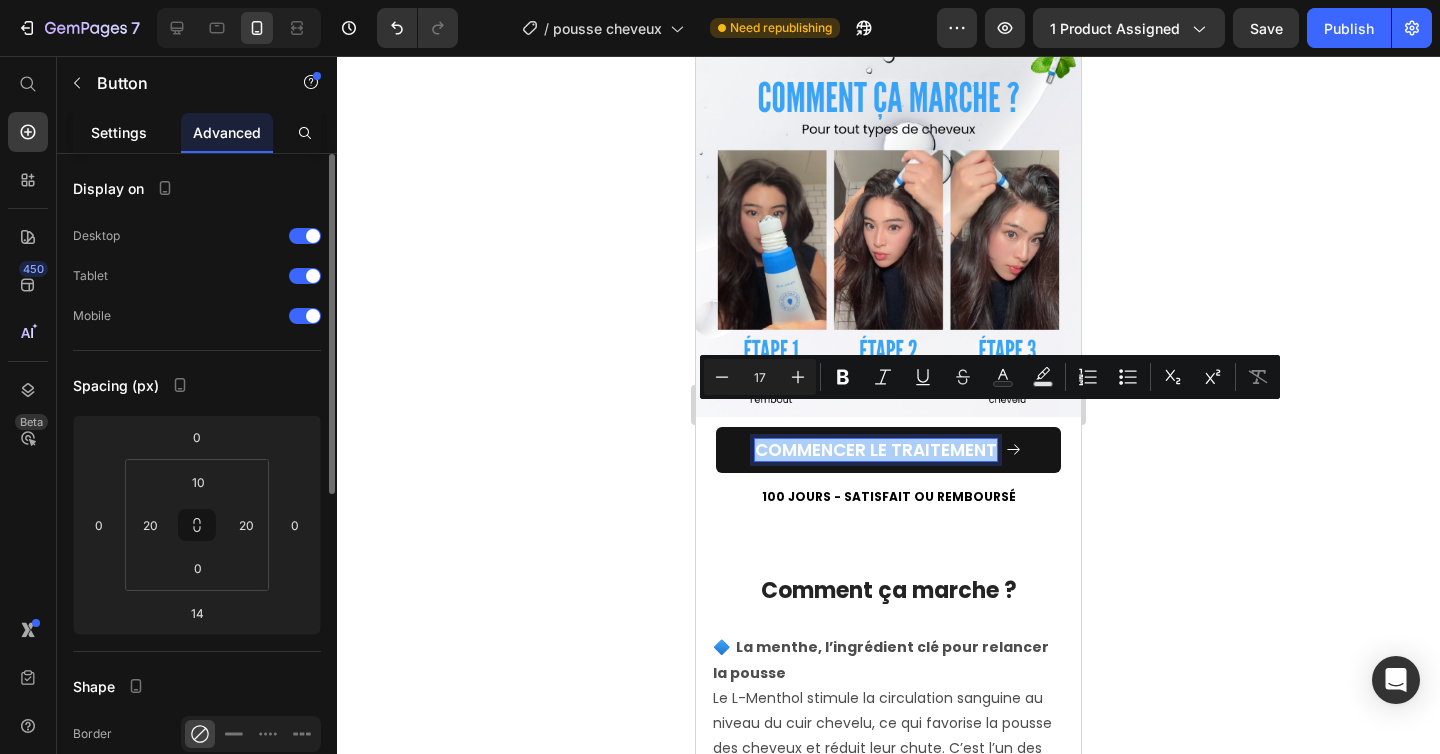 click on "Settings" at bounding box center (119, 132) 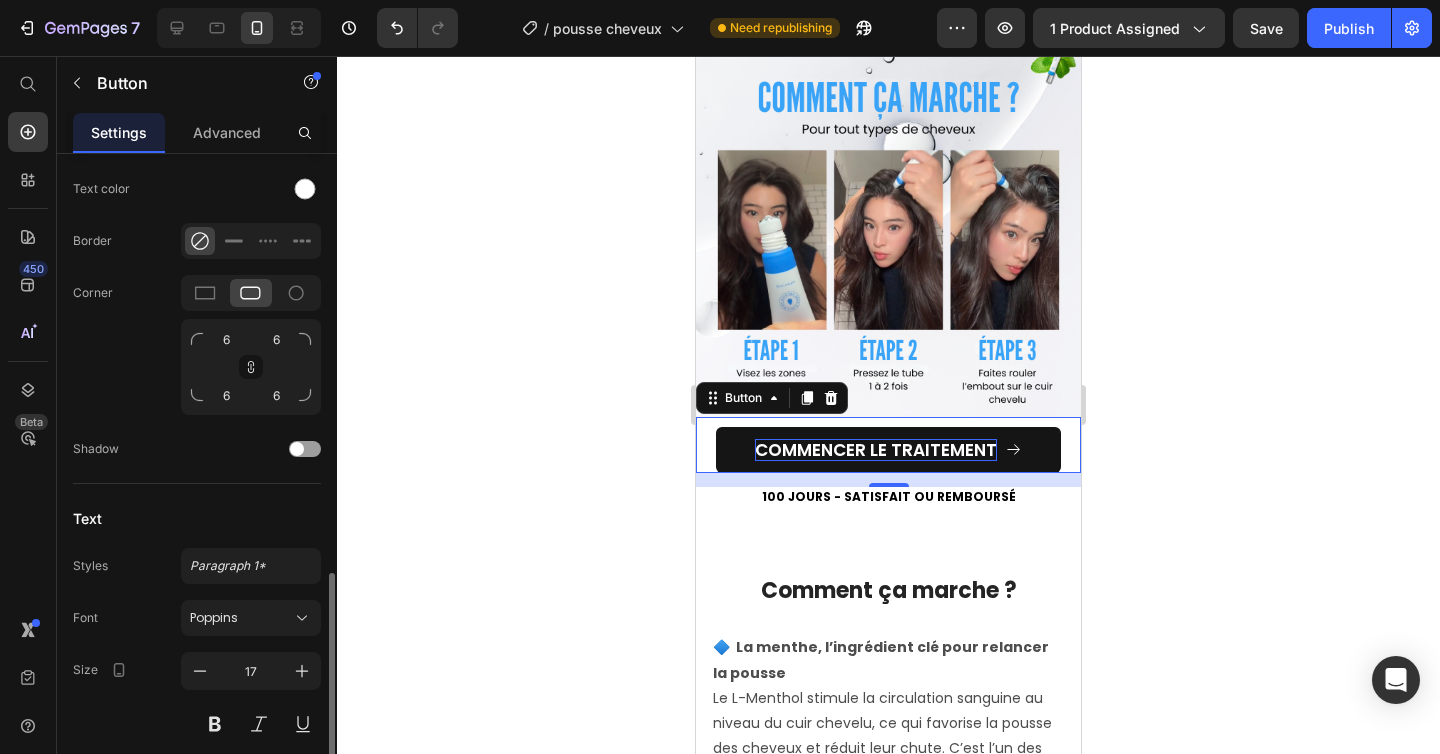 scroll, scrollTop: 863, scrollLeft: 0, axis: vertical 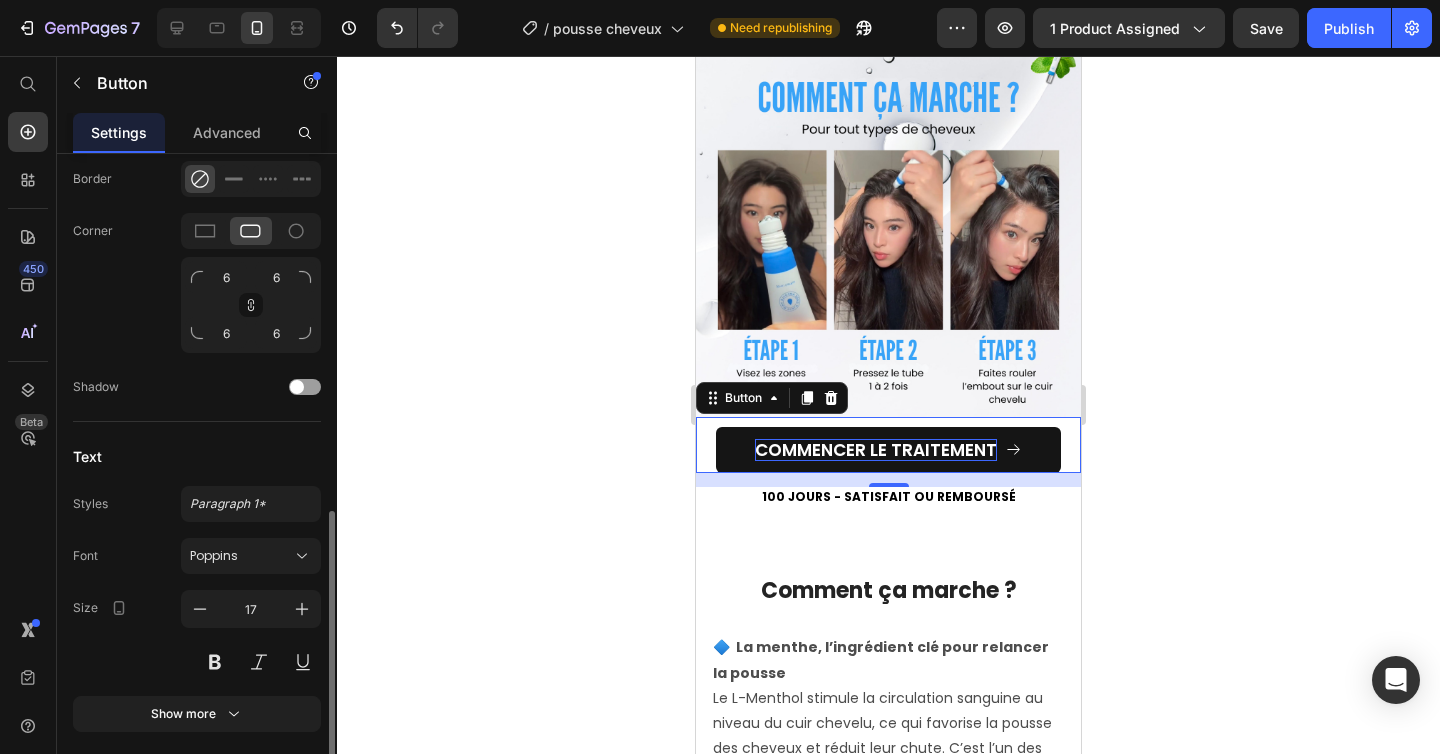 click 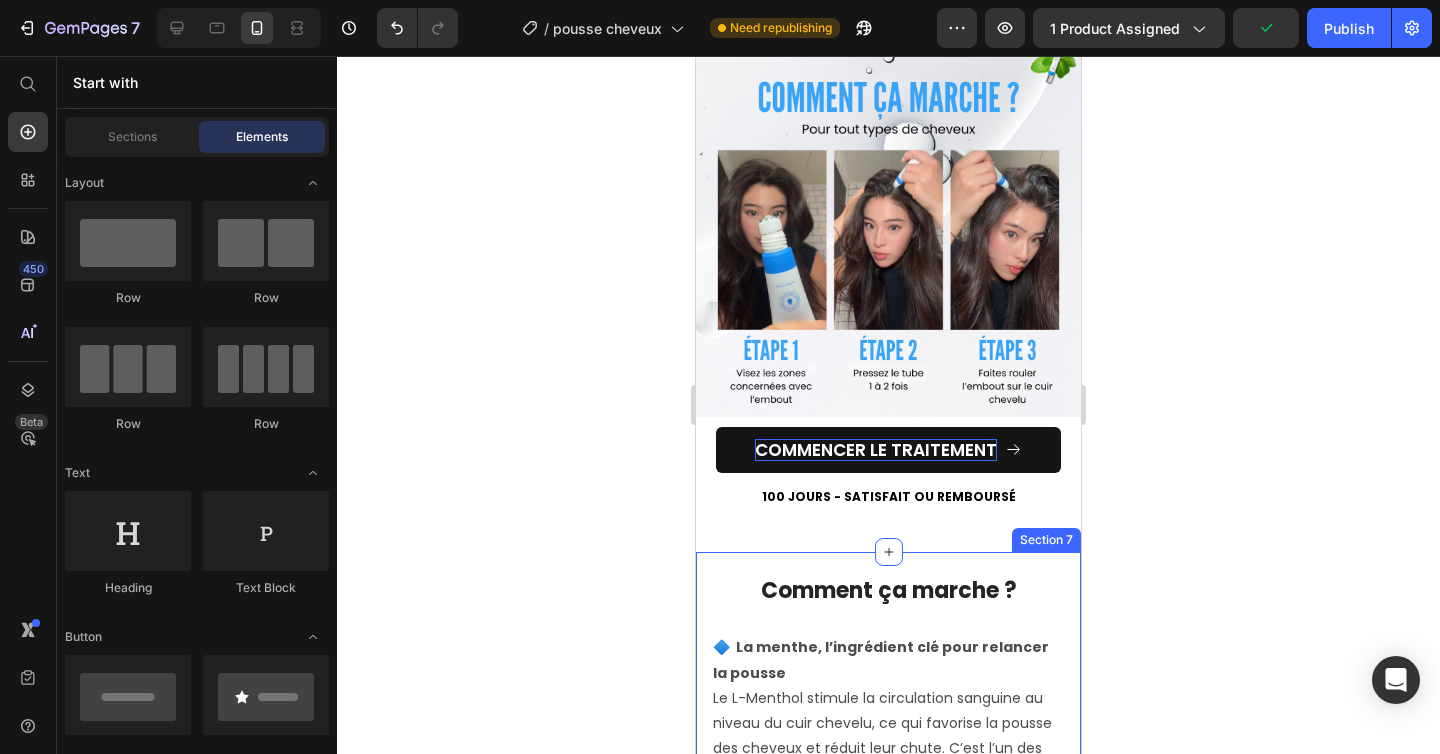 scroll, scrollTop: 4859, scrollLeft: 0, axis: vertical 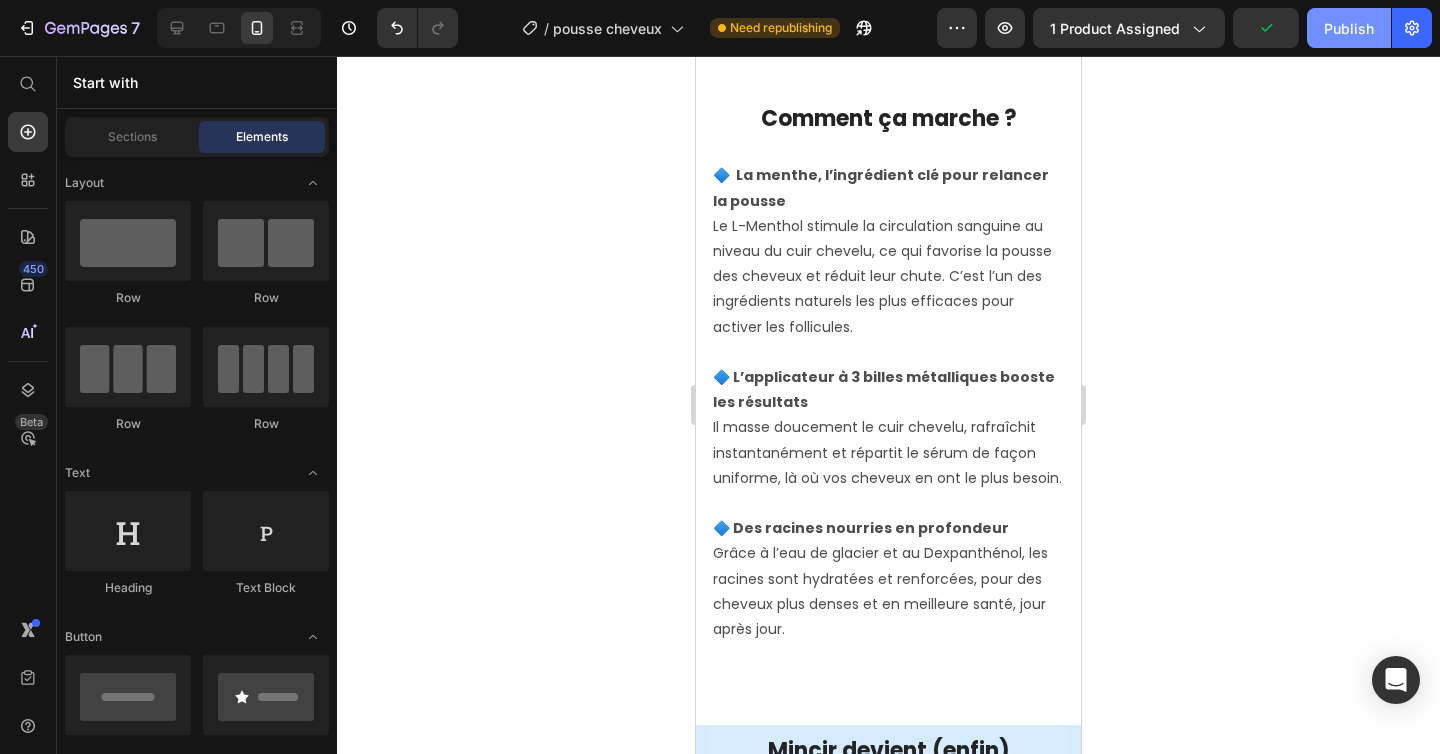 click on "Publish" at bounding box center (1349, 28) 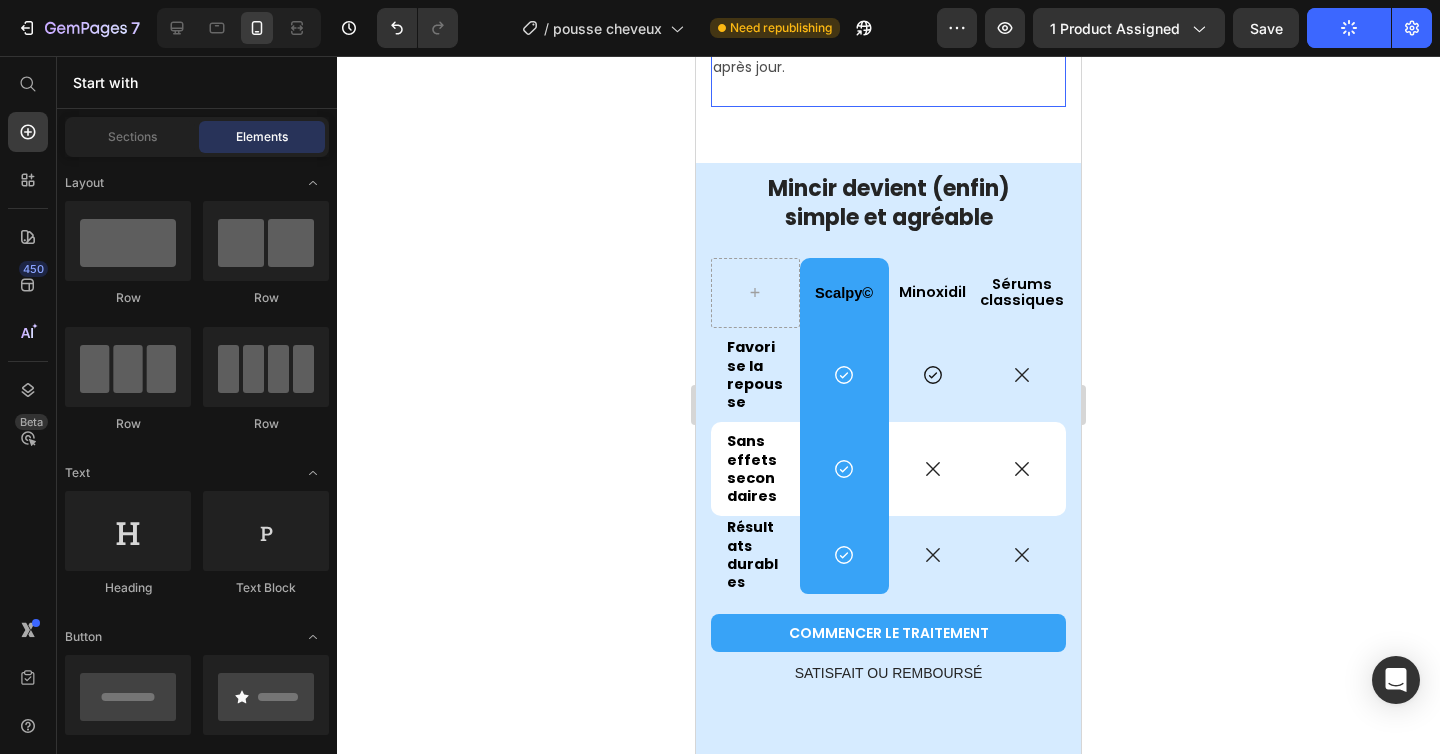 scroll, scrollTop: 5415, scrollLeft: 0, axis: vertical 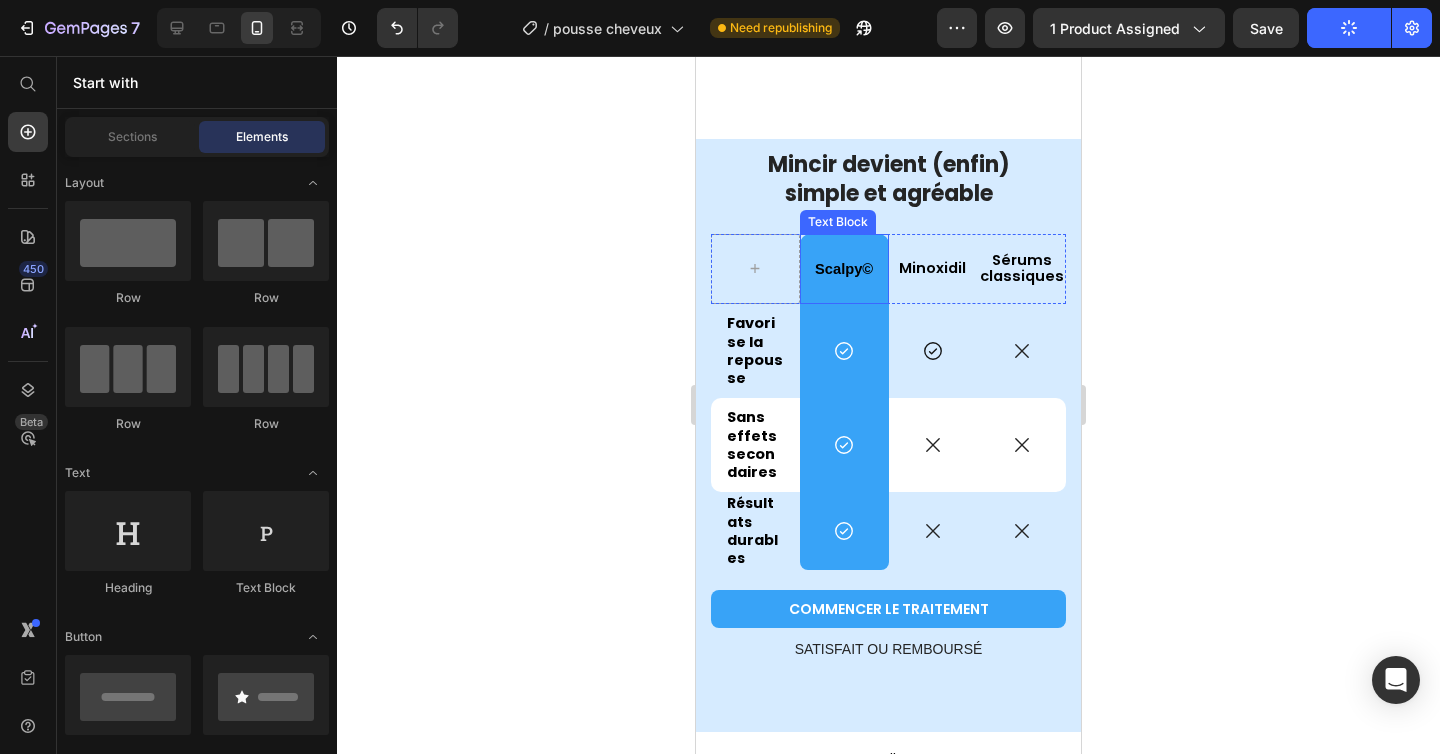 click on "Scalpy©" at bounding box center [844, 269] 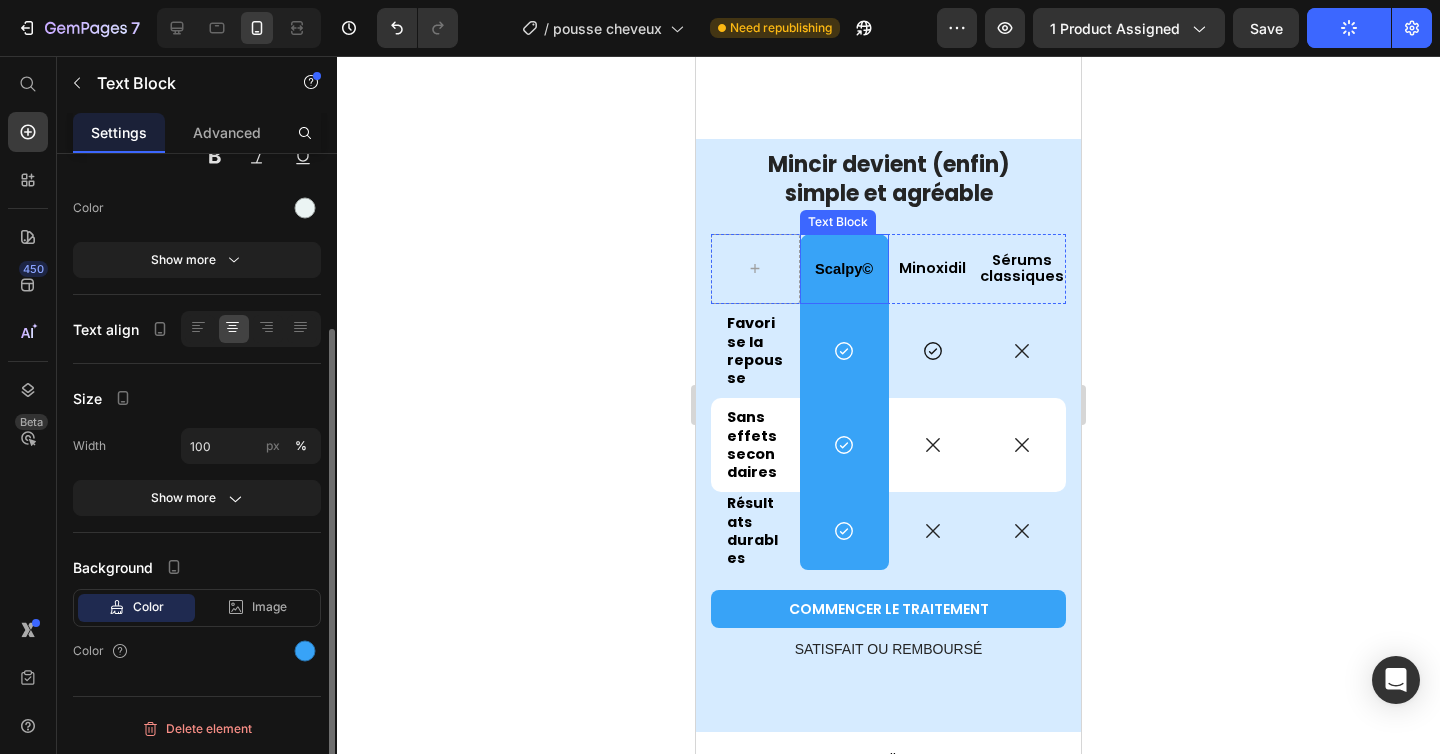 scroll, scrollTop: 0, scrollLeft: 0, axis: both 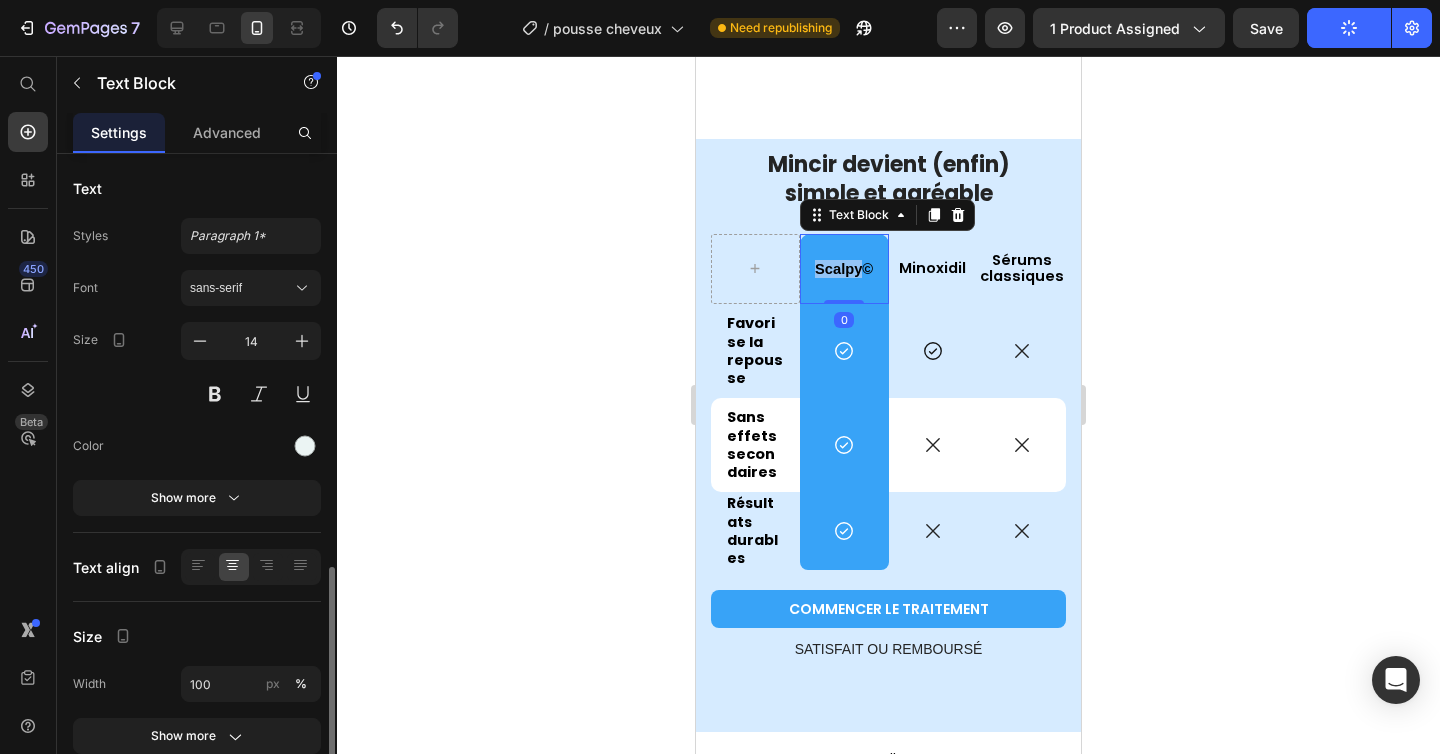 click on "Scalpy©" at bounding box center (844, 269) 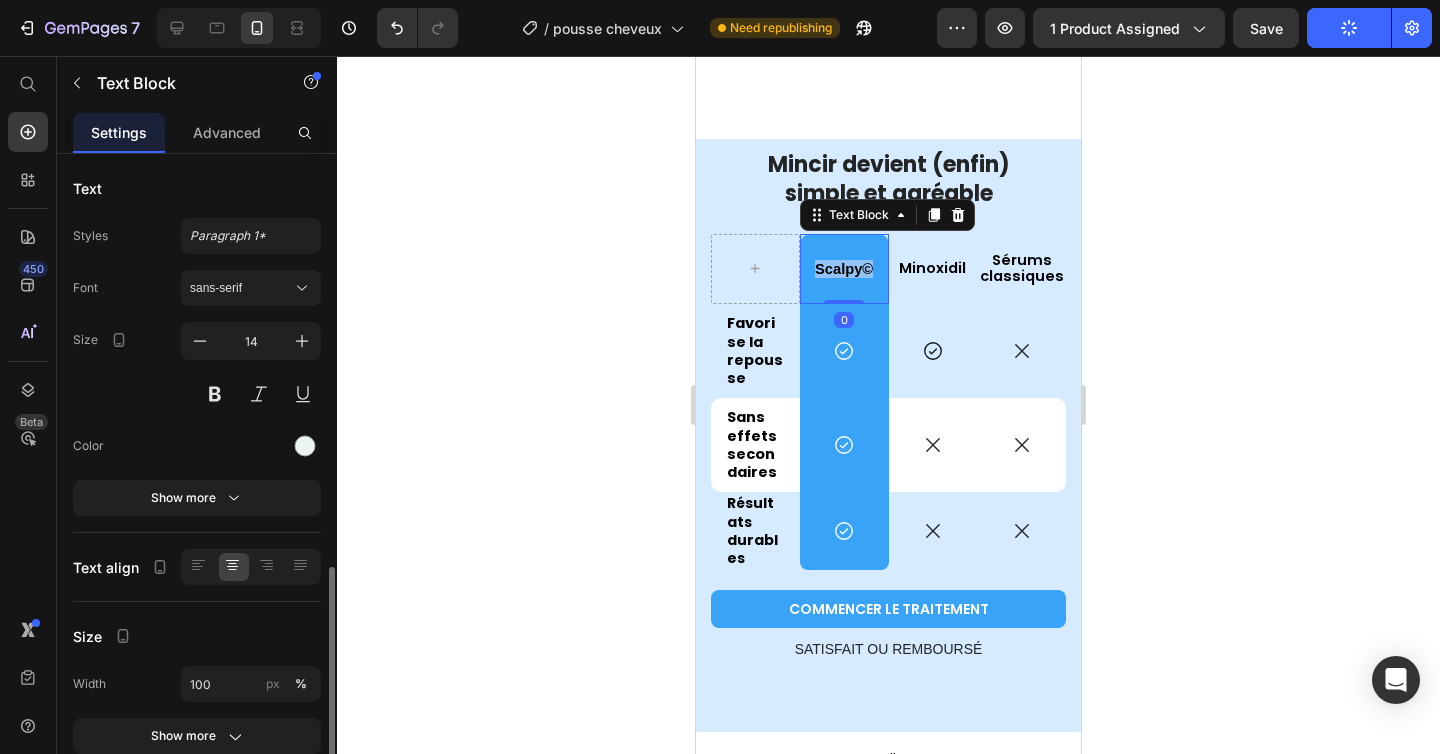 click on "Scalpy©" at bounding box center (844, 269) 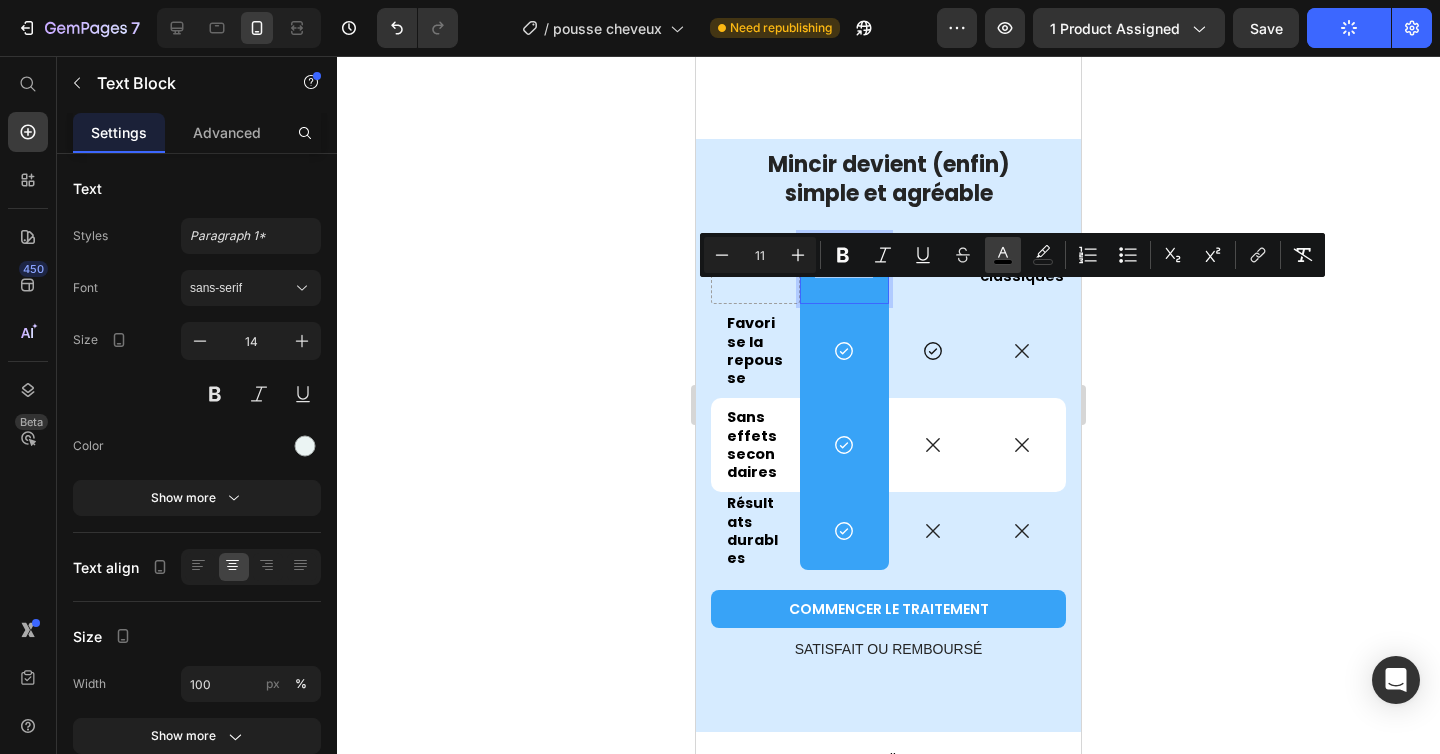 click 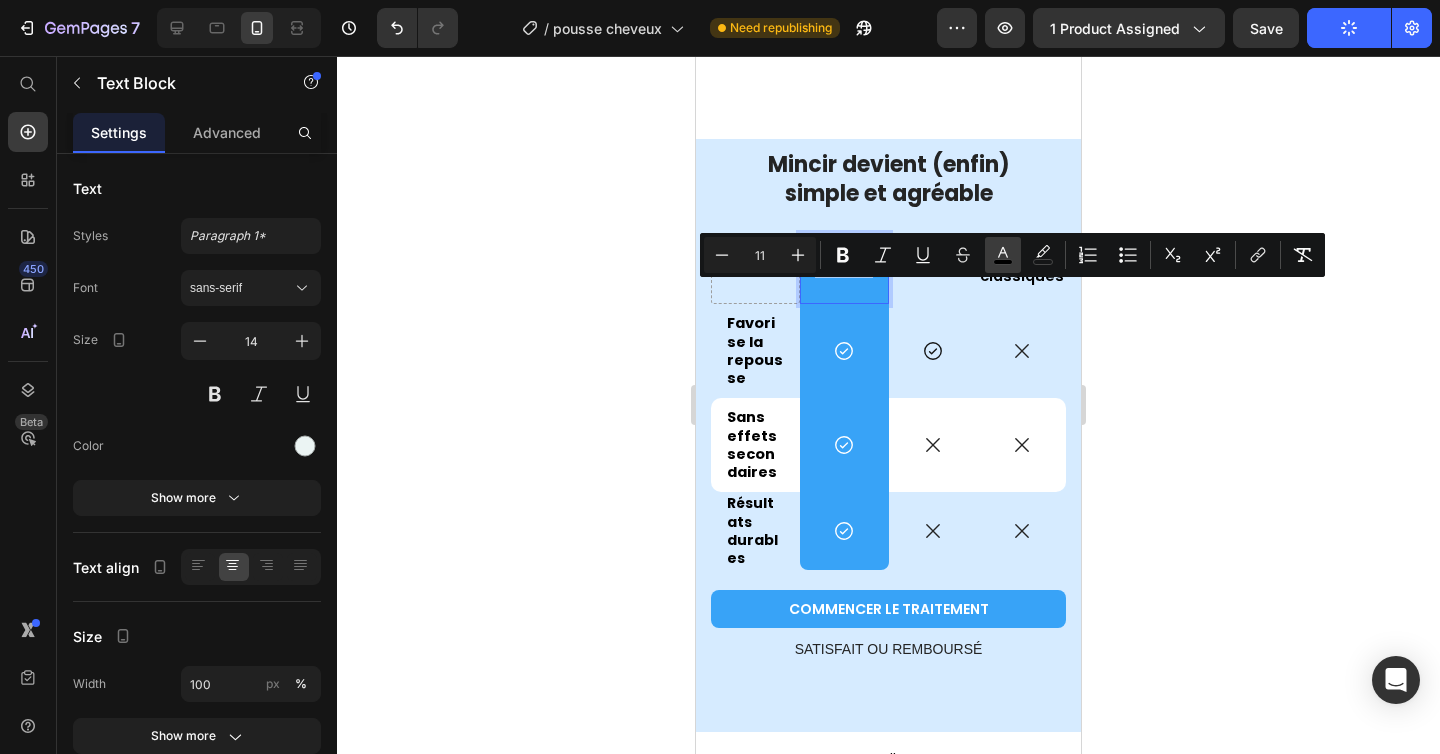 type on "000000" 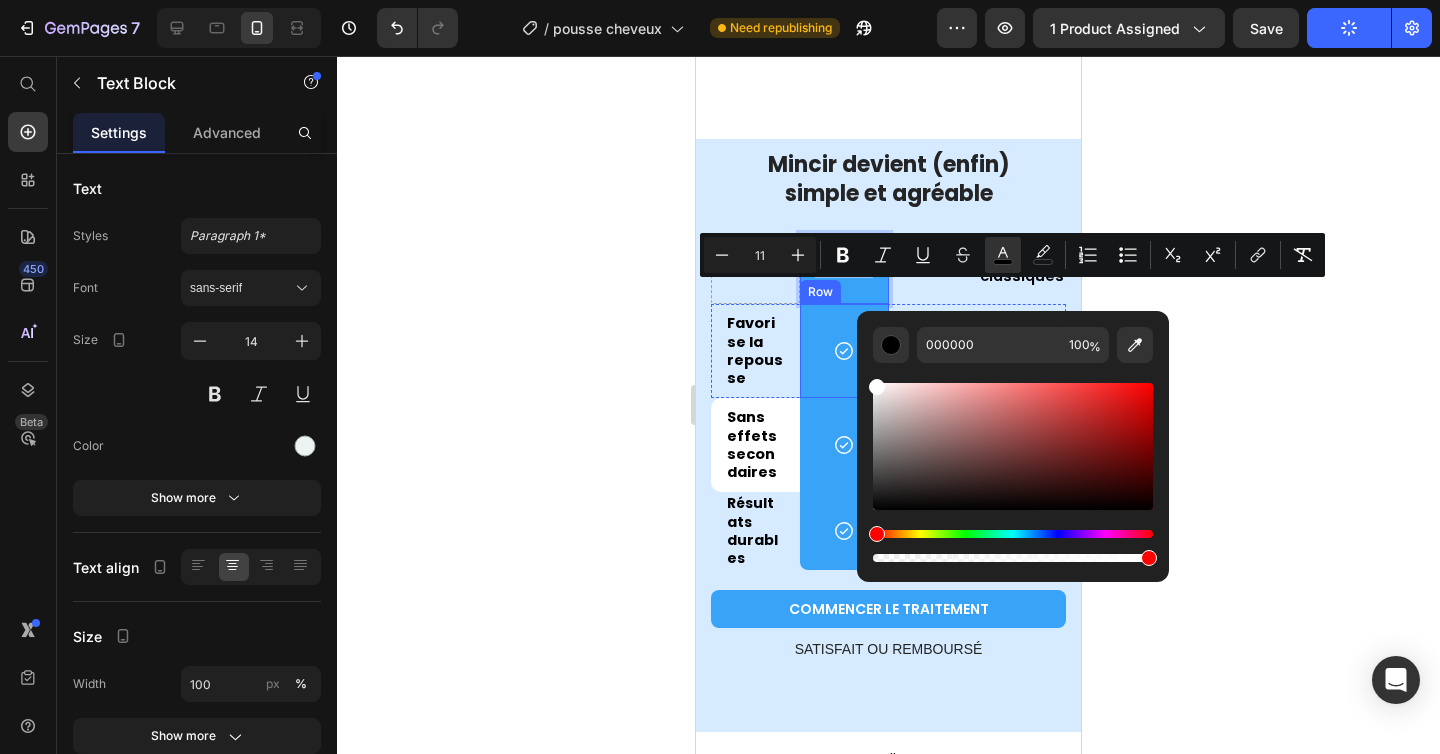 type on "FFFFFF" 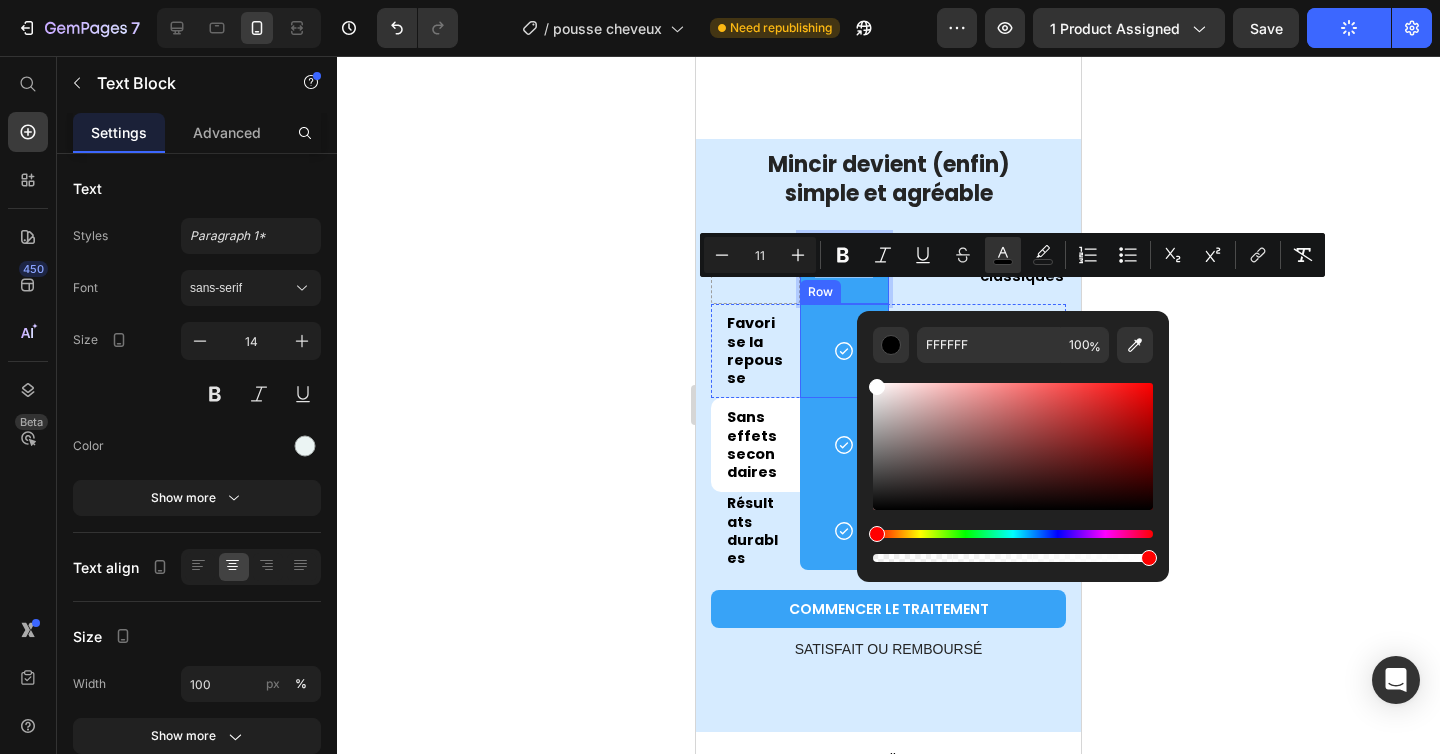 drag, startPoint x: 1617, startPoint y: 470, endPoint x: 845, endPoint y: 362, distance: 779.5178 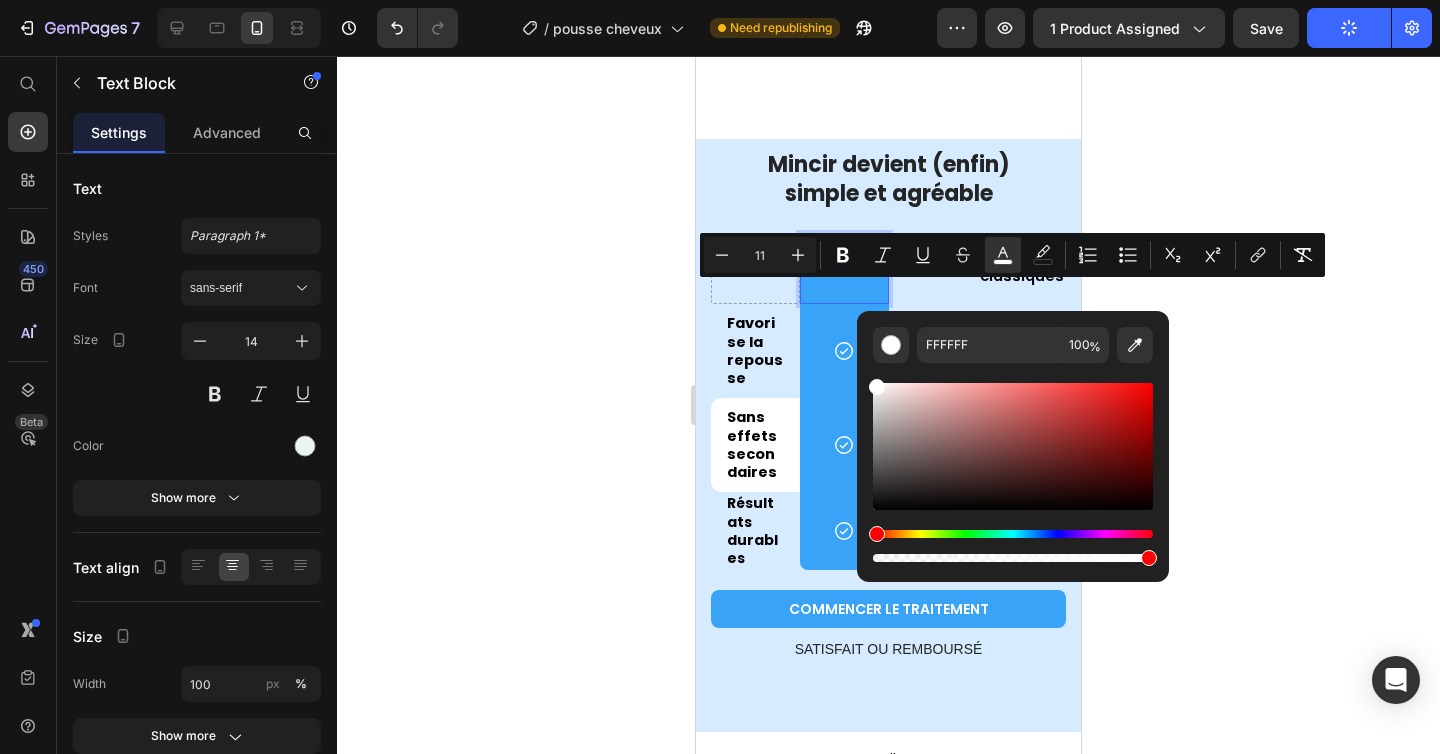 click 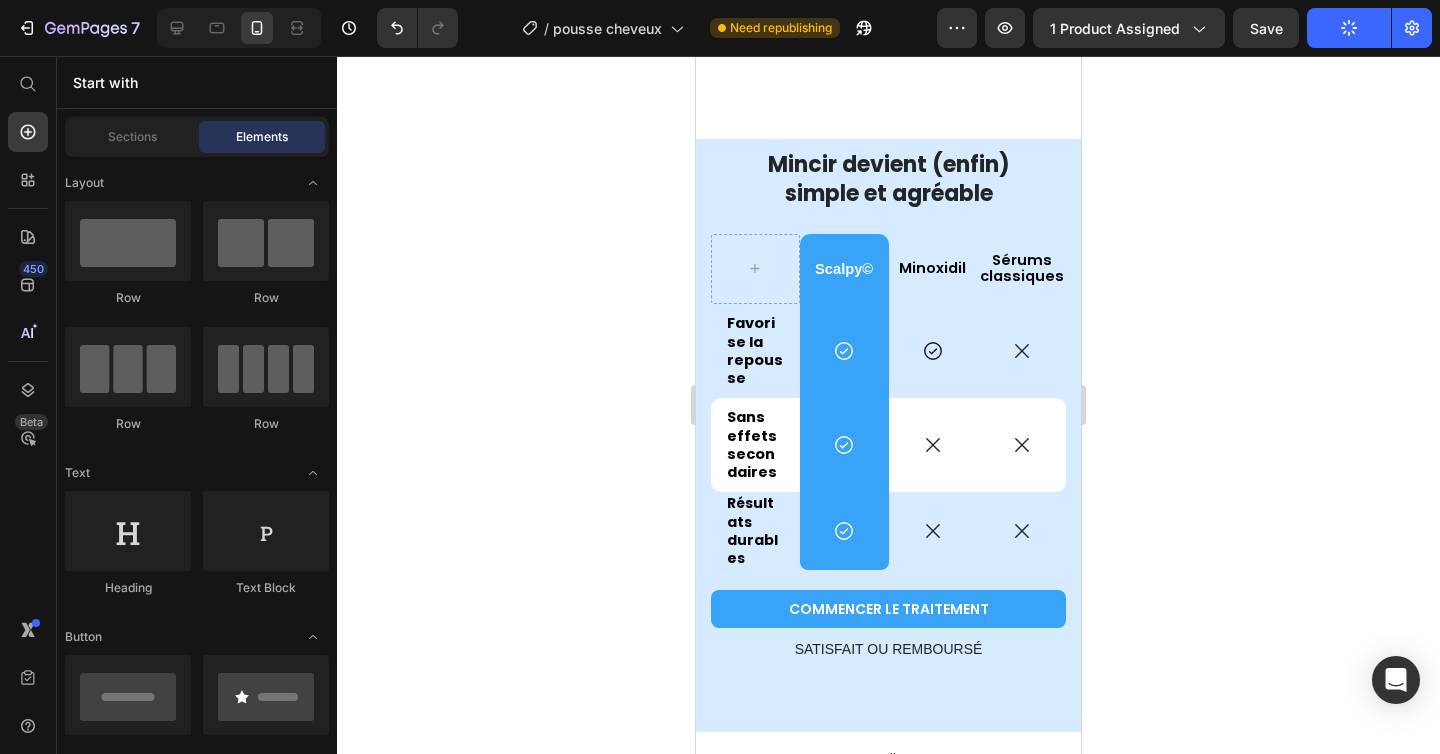 click 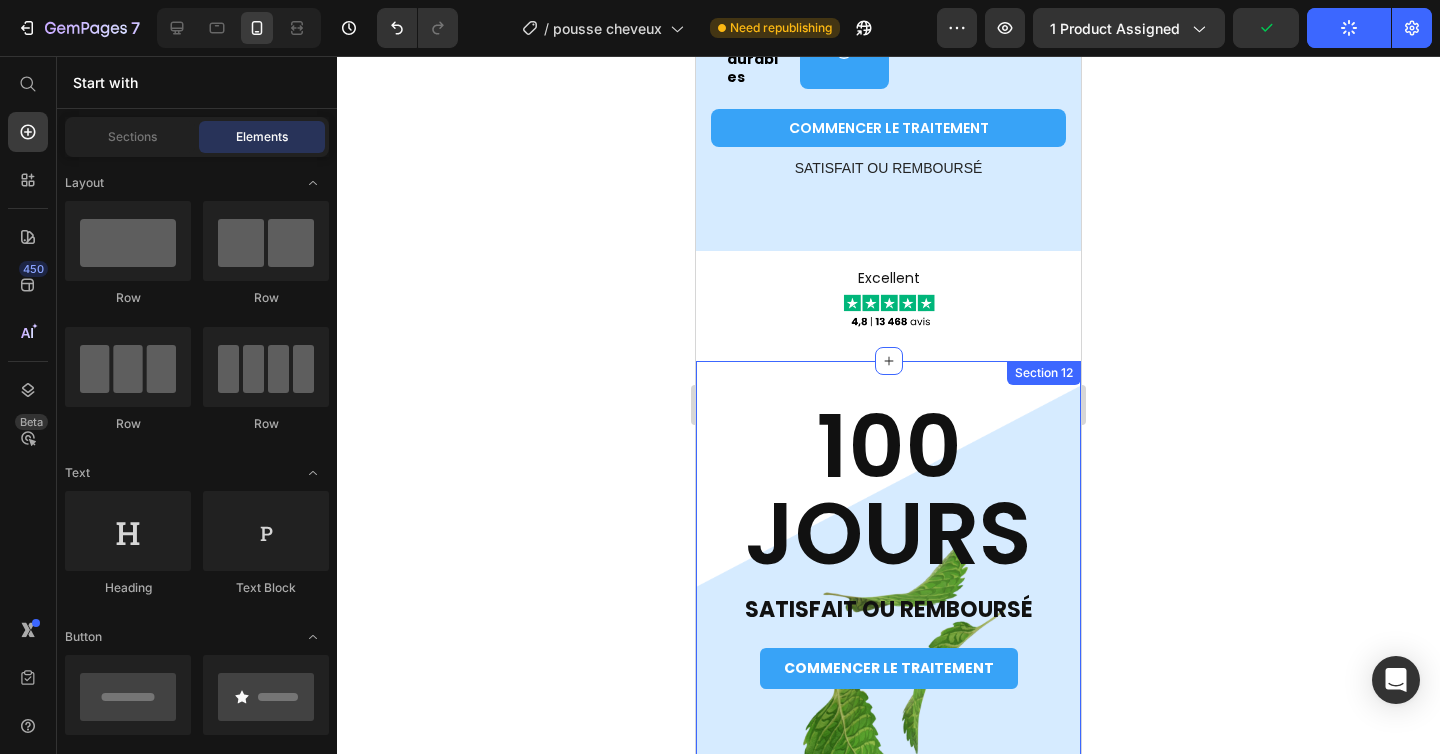 scroll, scrollTop: 6089, scrollLeft: 0, axis: vertical 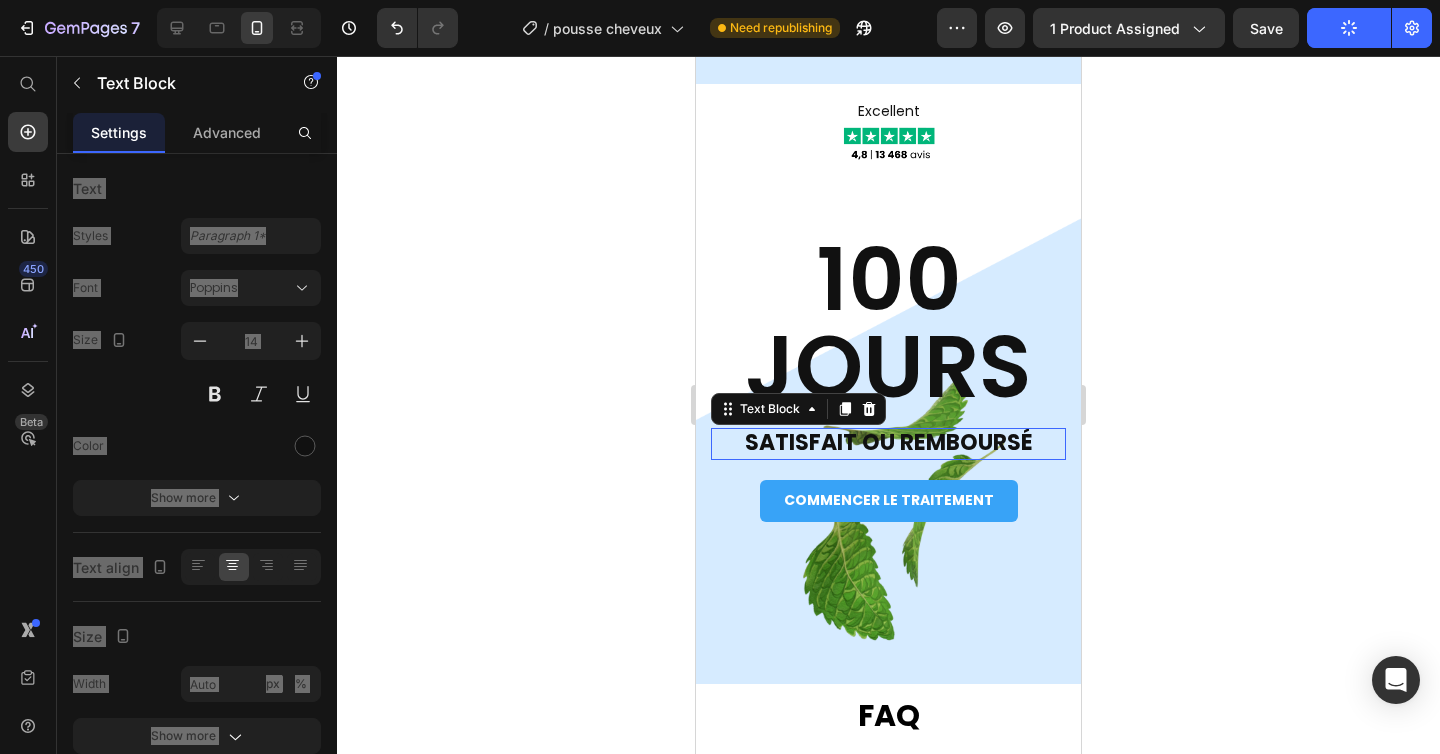 click on "sATISFAIT OU REMBOURSÉ" at bounding box center [889, 442] 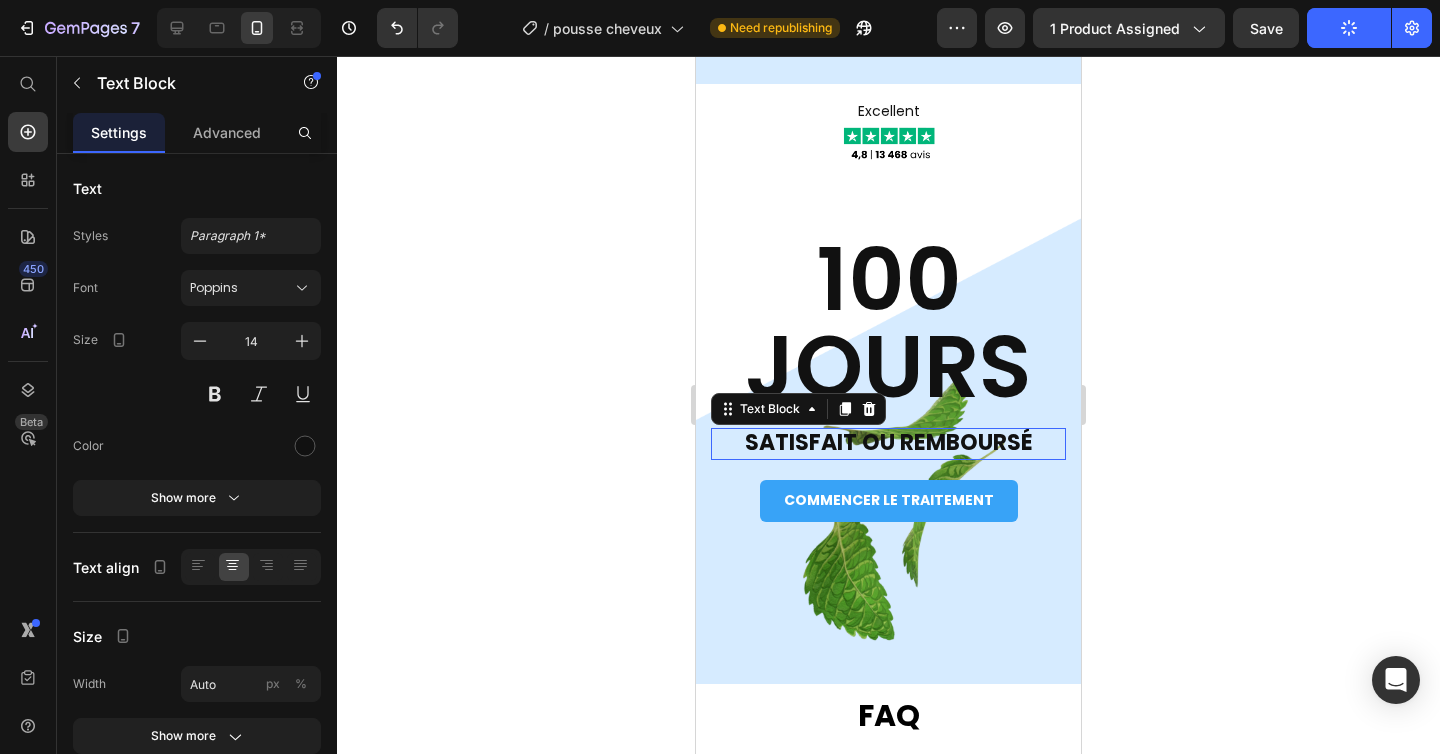 click on "sATISFAIT OU REMBOURSÉ" at bounding box center [889, 442] 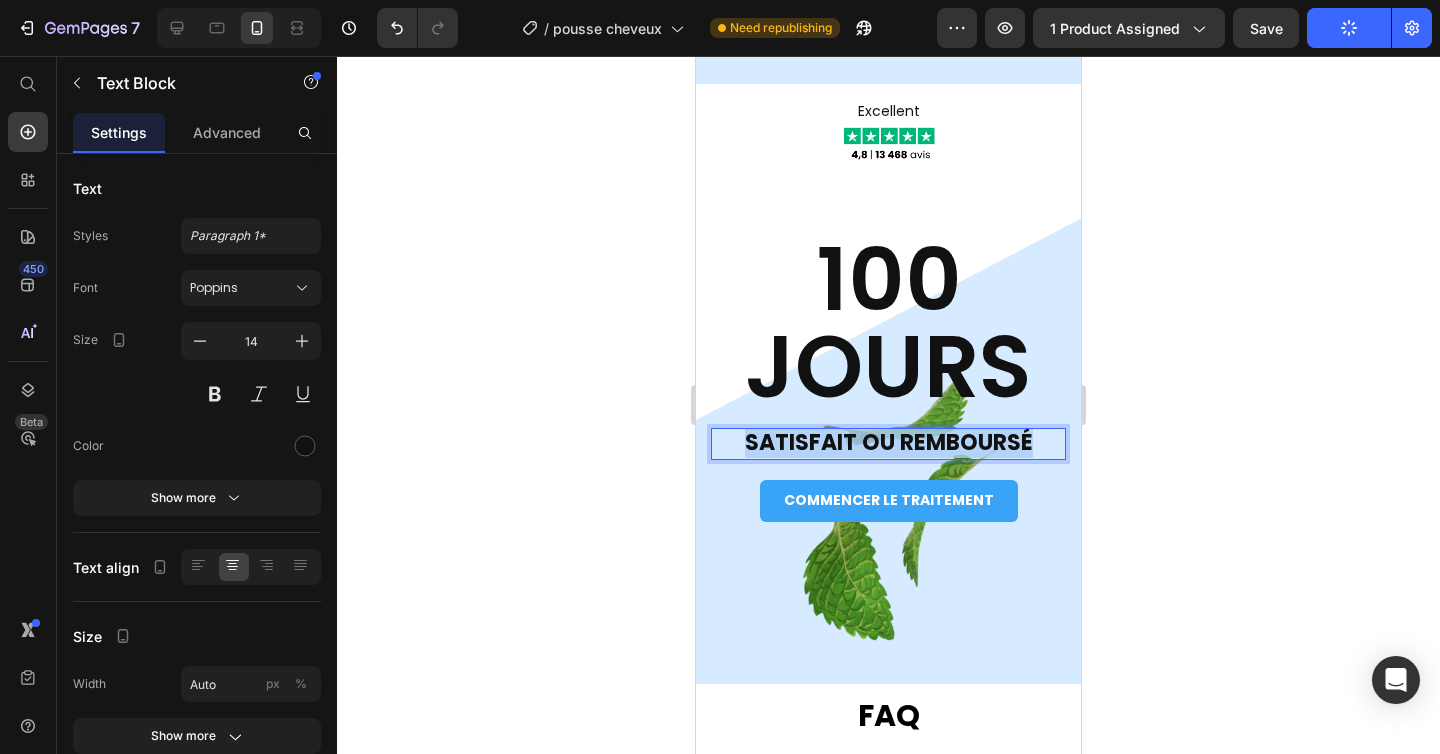 click on "sATISFAIT OU REMBOURSÉ" at bounding box center (889, 442) 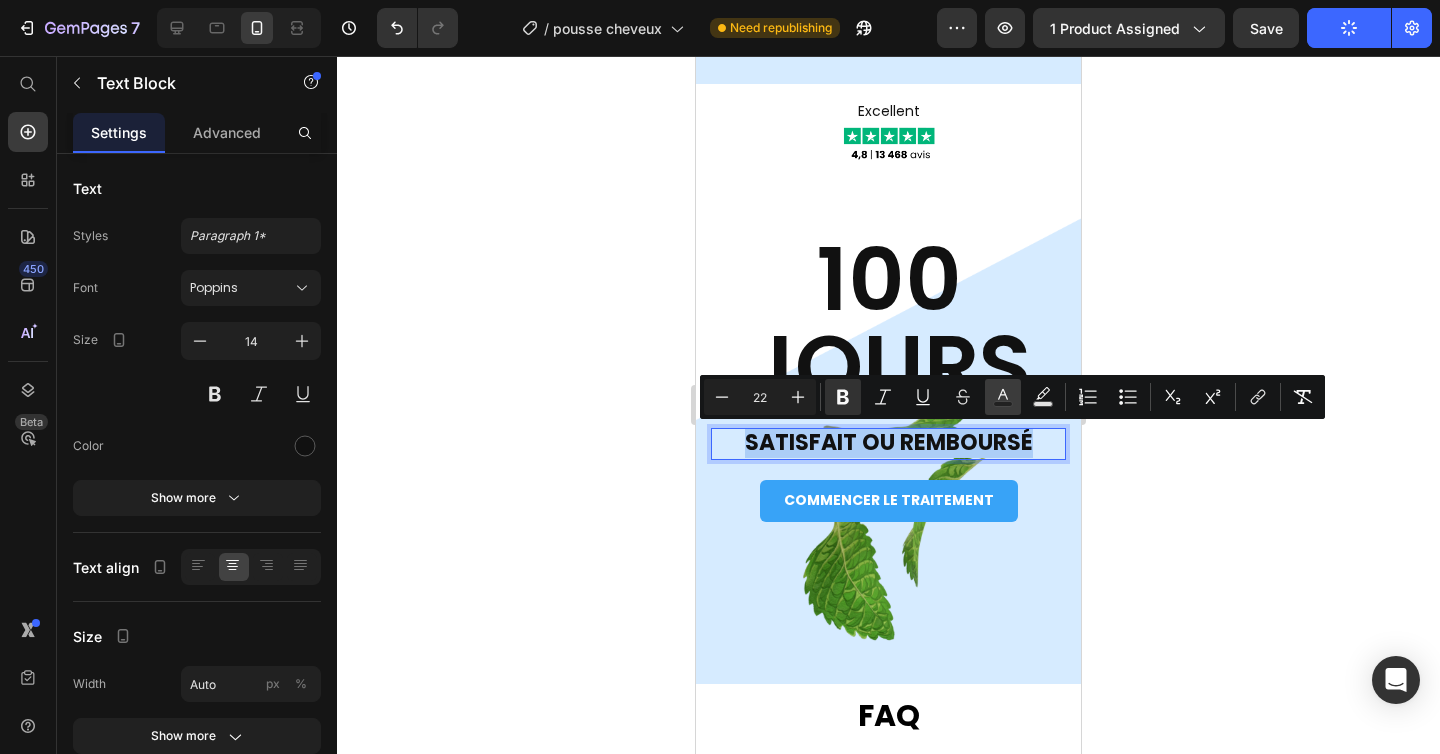 click 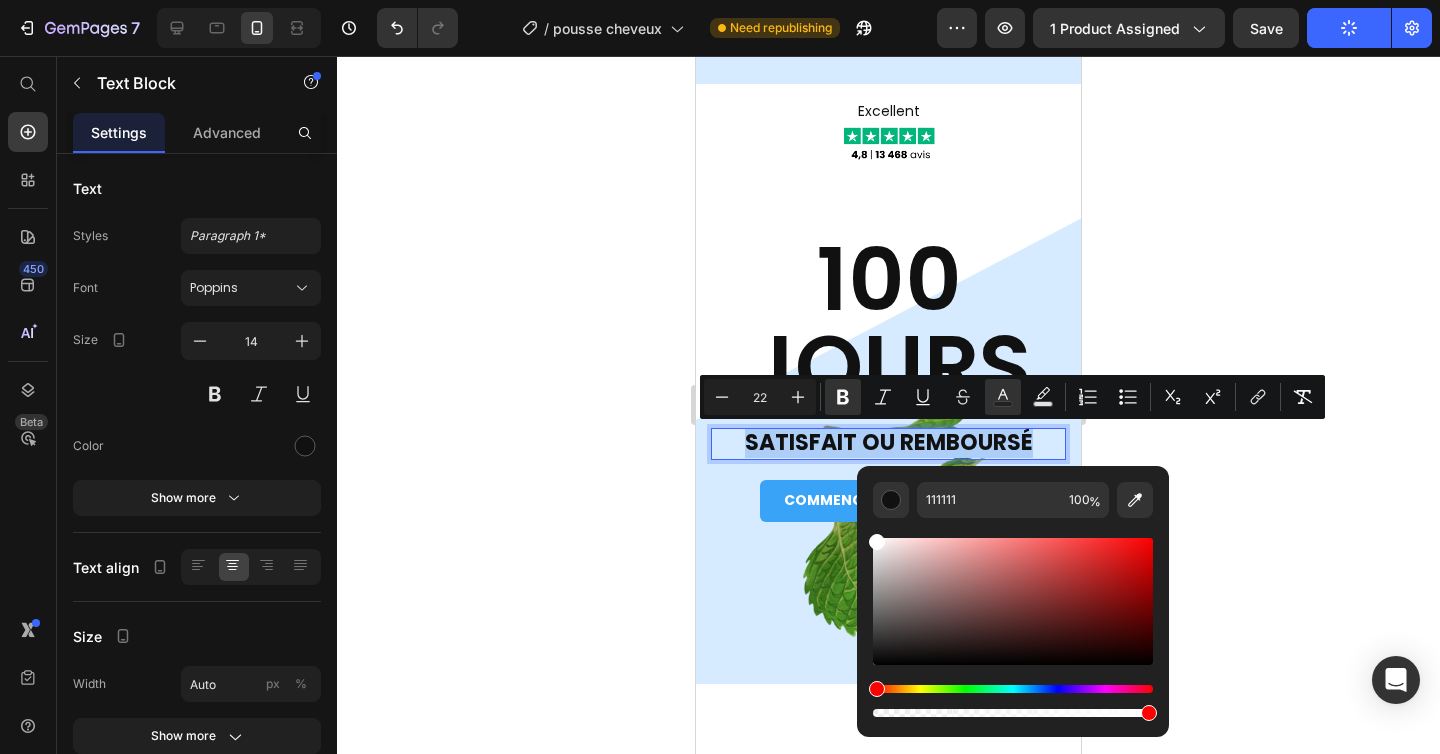 drag, startPoint x: 1634, startPoint y: 639, endPoint x: 853, endPoint y: 521, distance: 789.8639 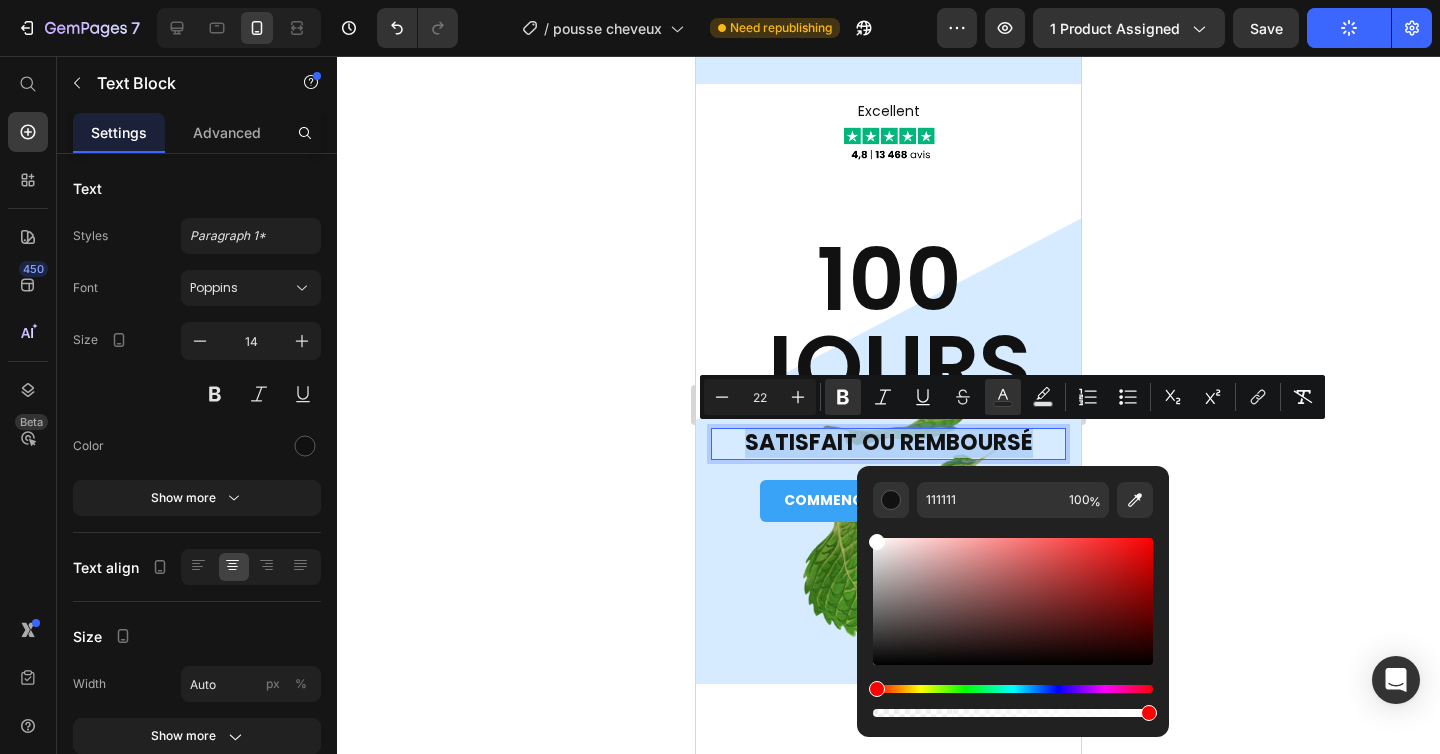 type on "FFFFFF" 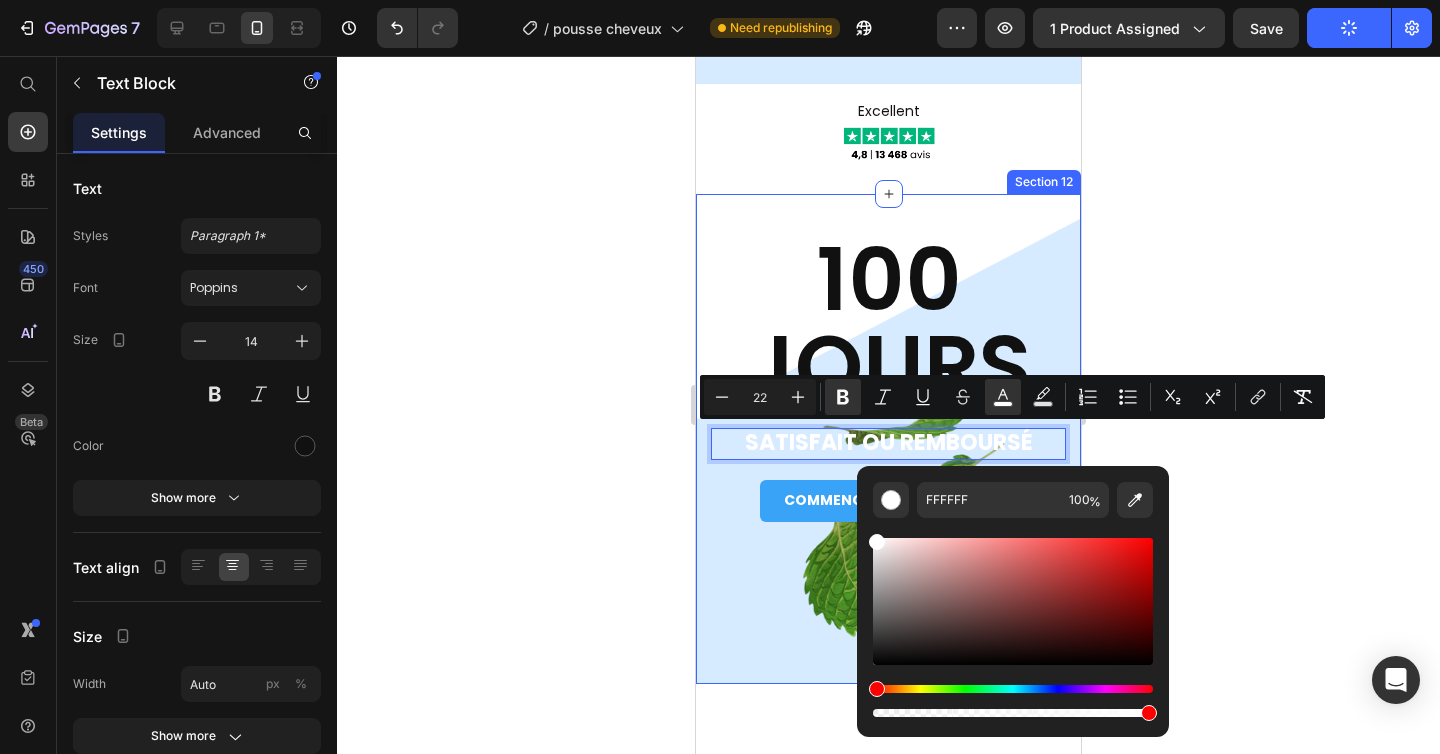 click 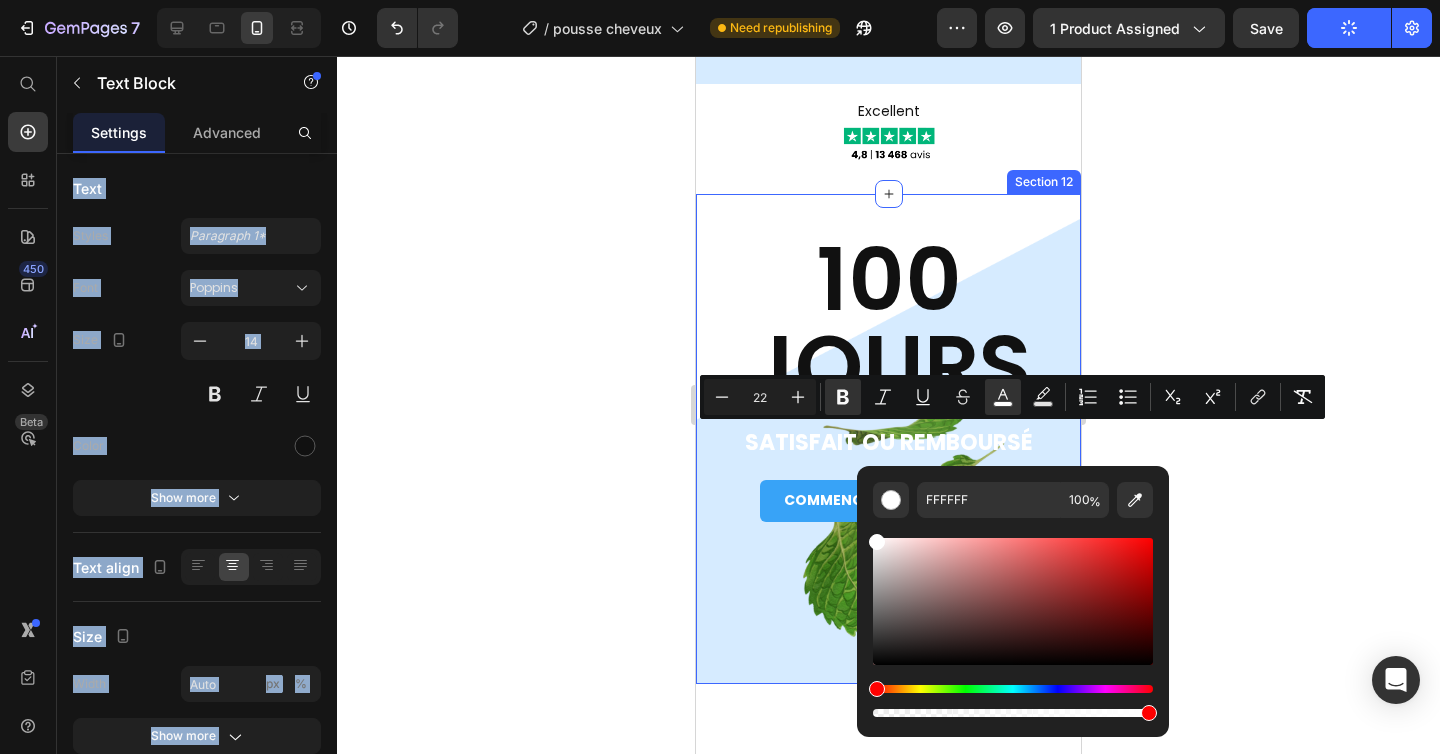click 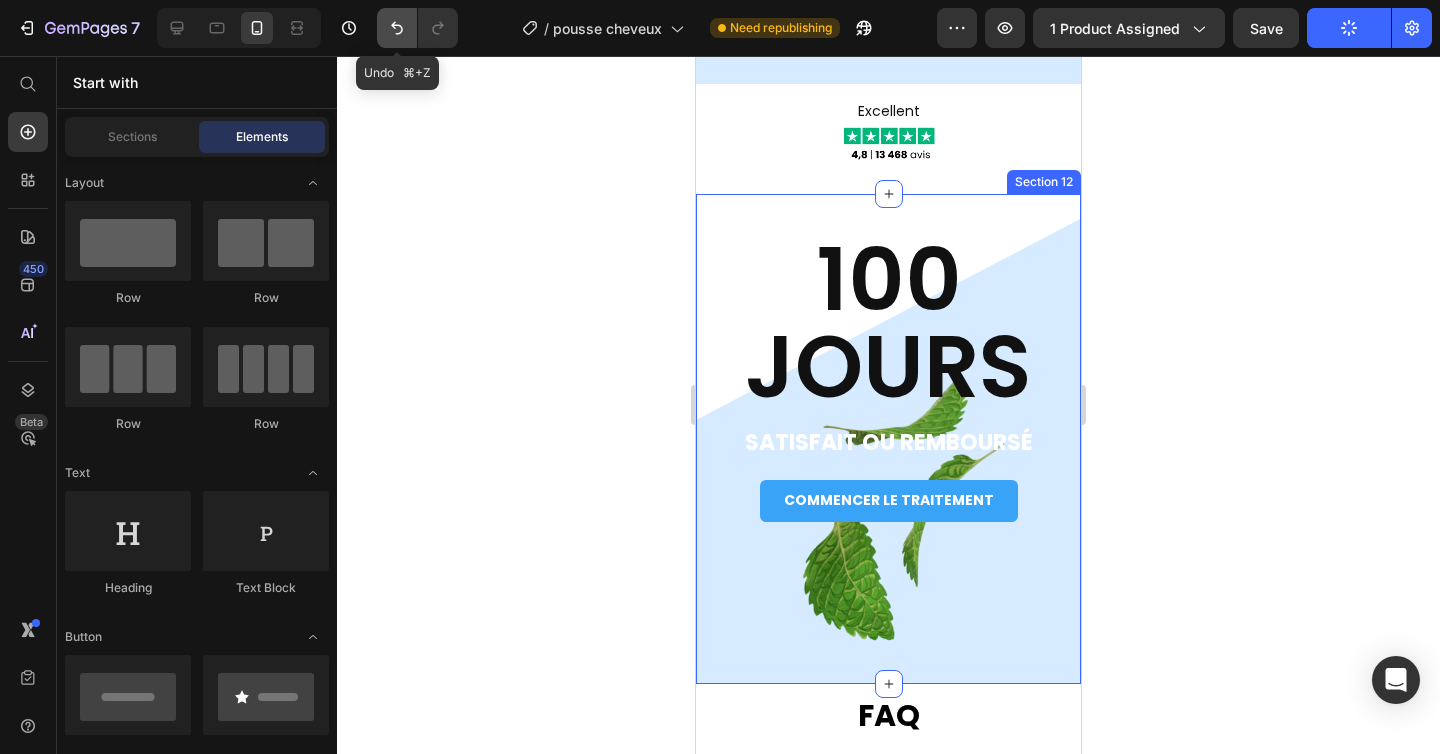 click 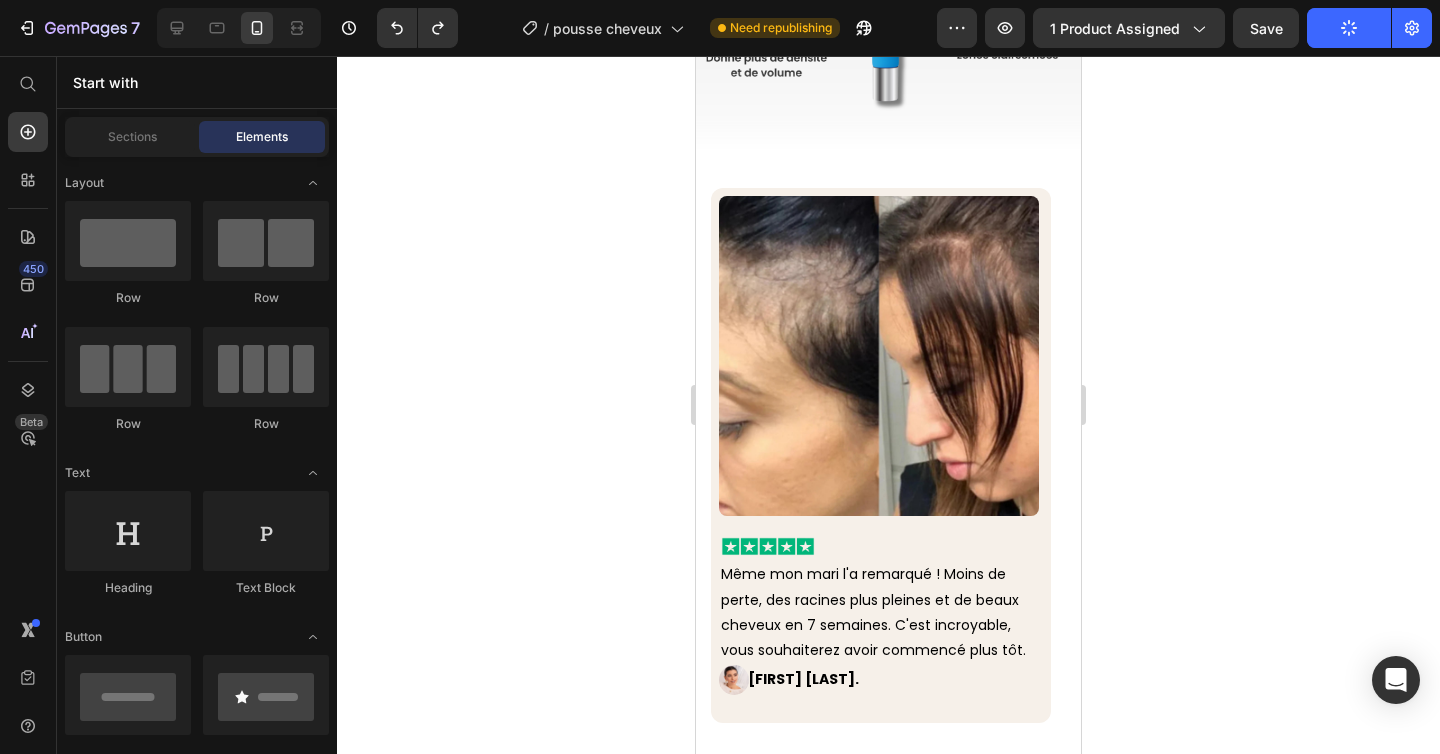 scroll, scrollTop: 1098, scrollLeft: 0, axis: vertical 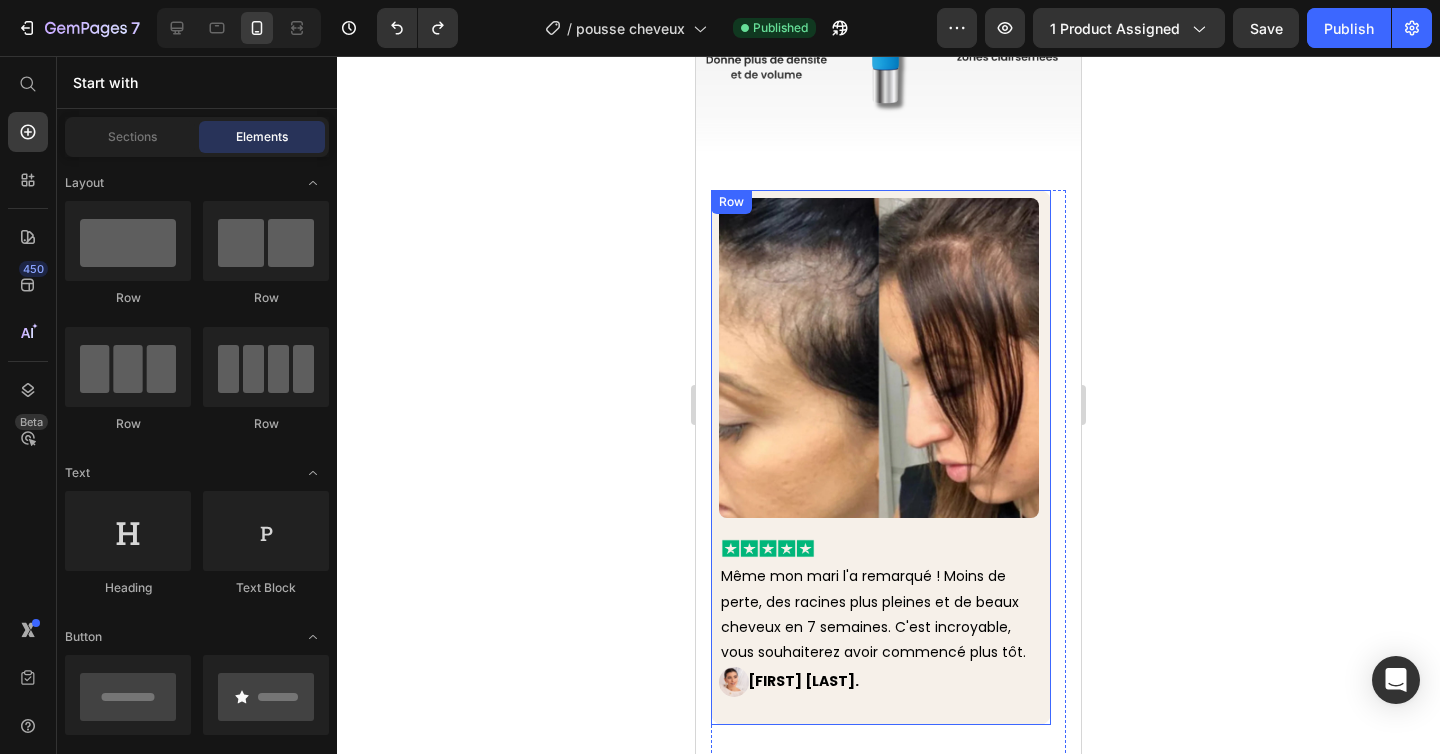 click on "Image Image Même mon mari l'a remarqué ! Moins de perte, des racines plus pleines et de beaux cheveux en 7 semaines. C'est incroyable, vous souhaiterez avoir commencé plus tôt. Text Block Image Yasmine H. Text Block Row" at bounding box center [879, 455] 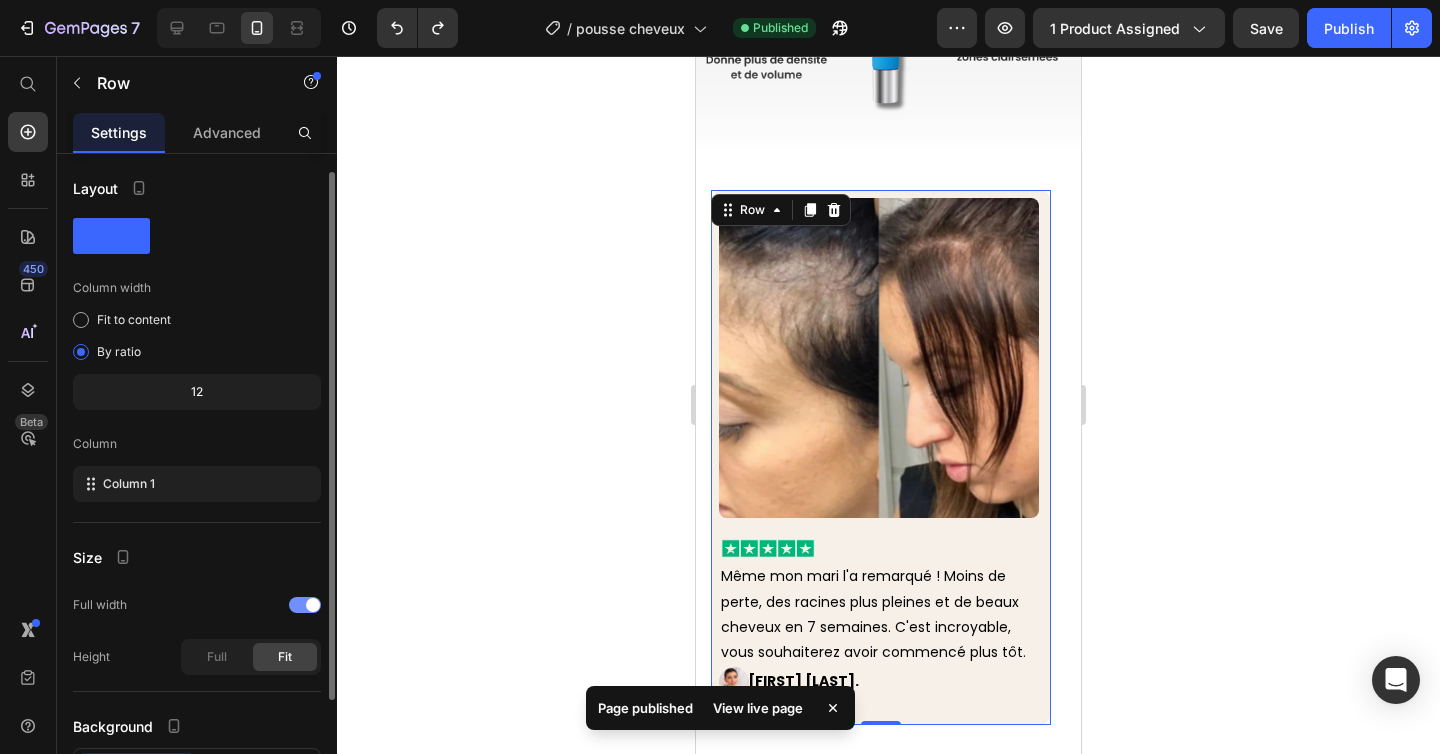 scroll, scrollTop: 159, scrollLeft: 0, axis: vertical 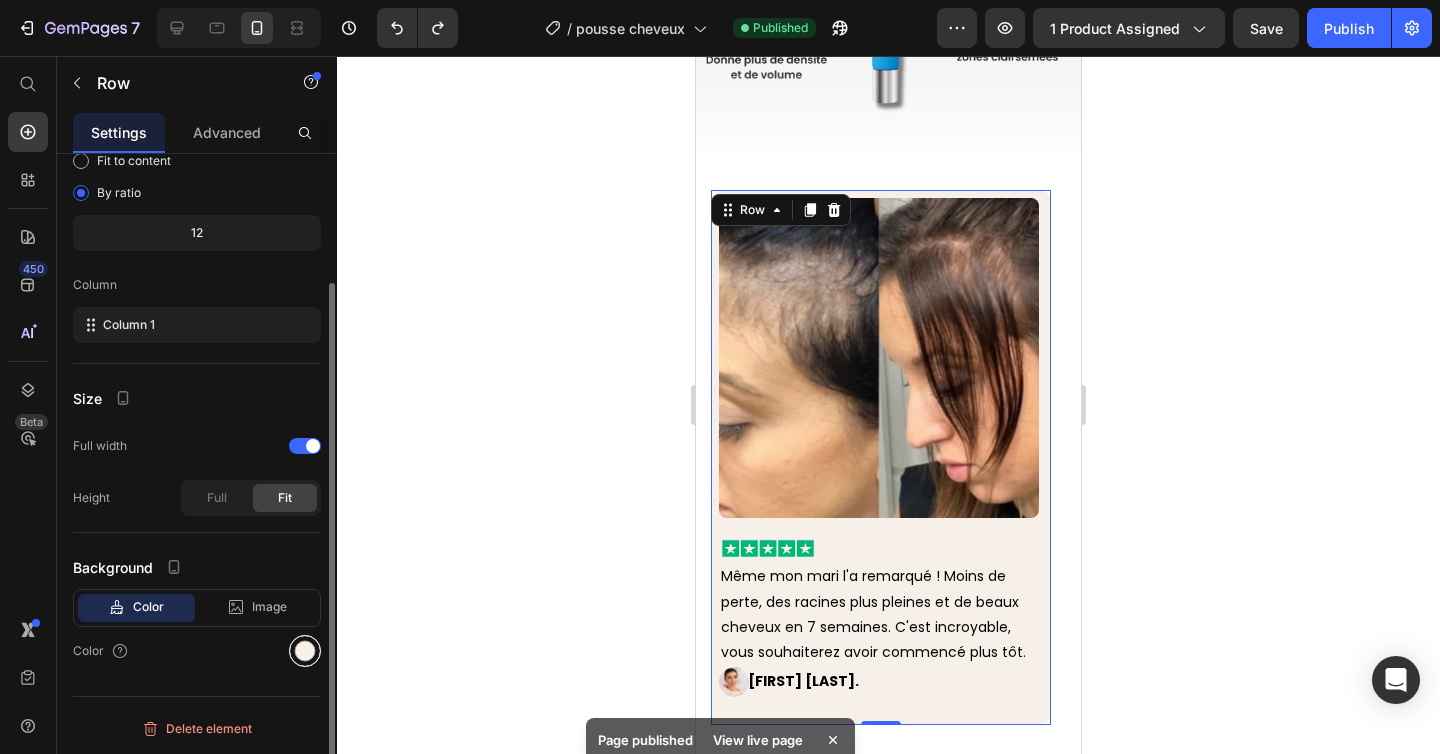 click at bounding box center [305, 651] 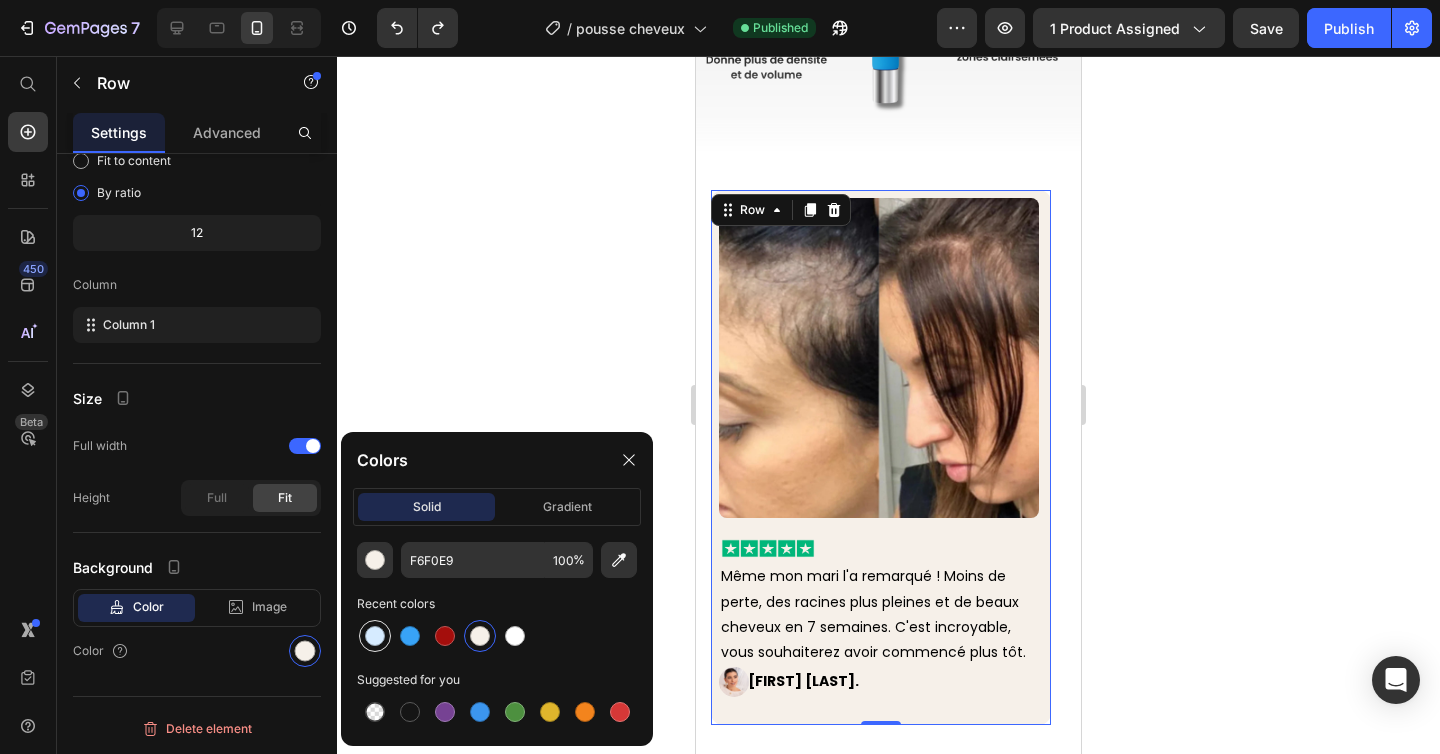 click at bounding box center (375, 636) 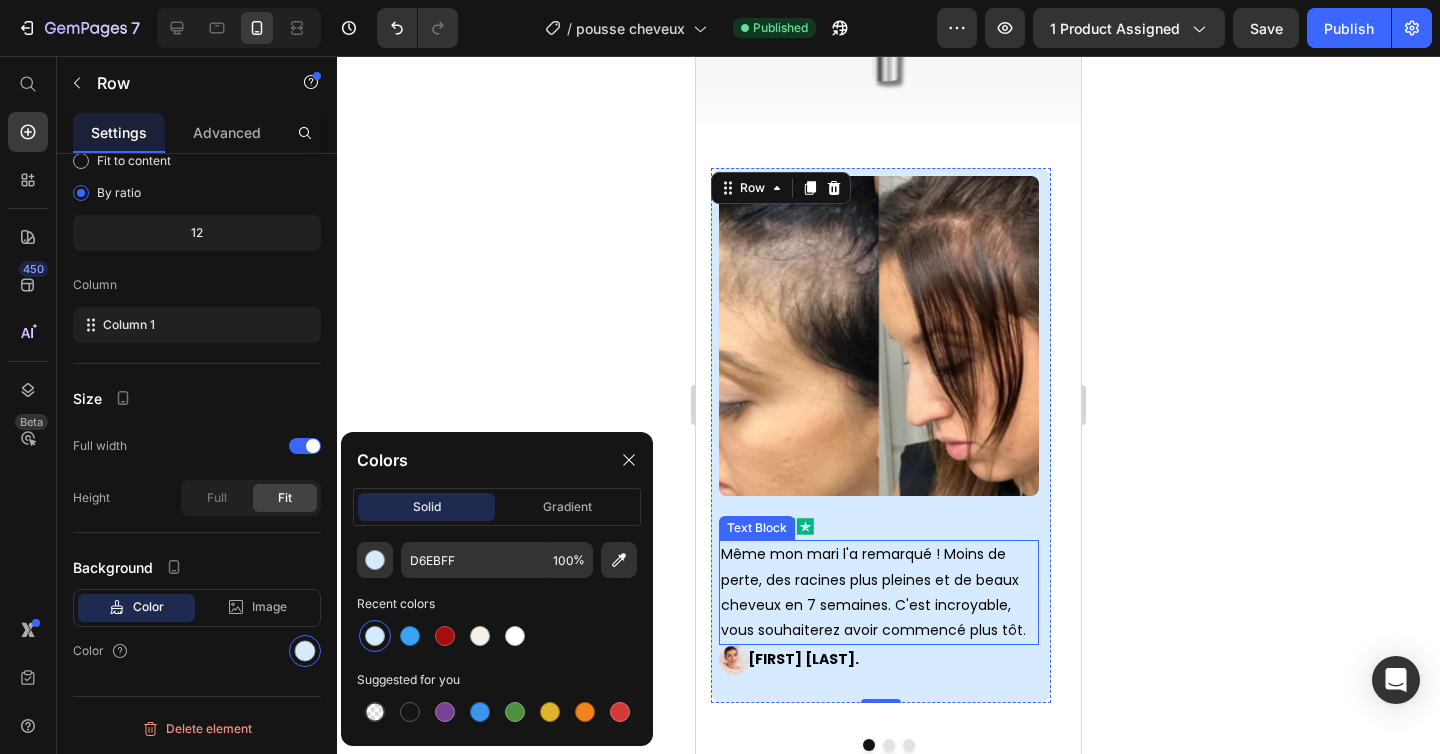 scroll, scrollTop: 1140, scrollLeft: 0, axis: vertical 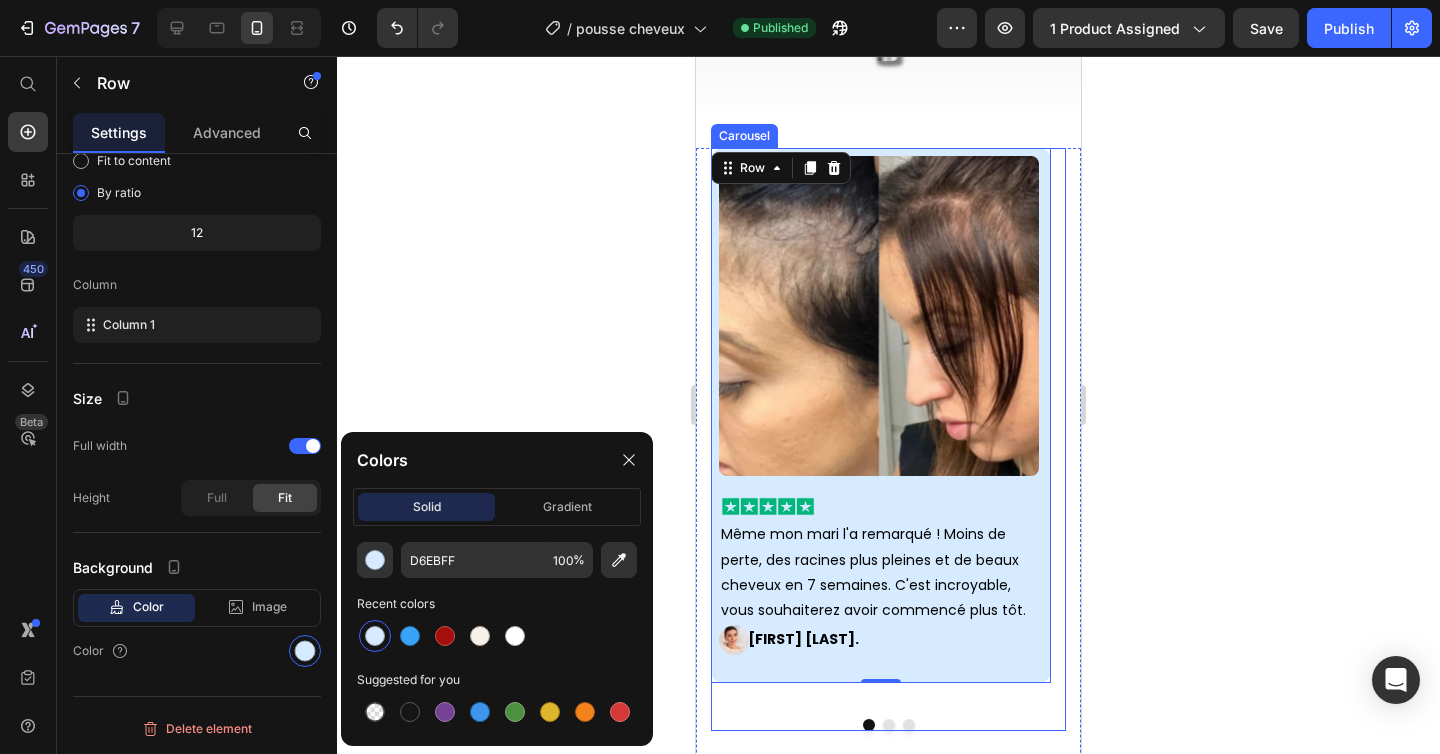 click at bounding box center (889, 725) 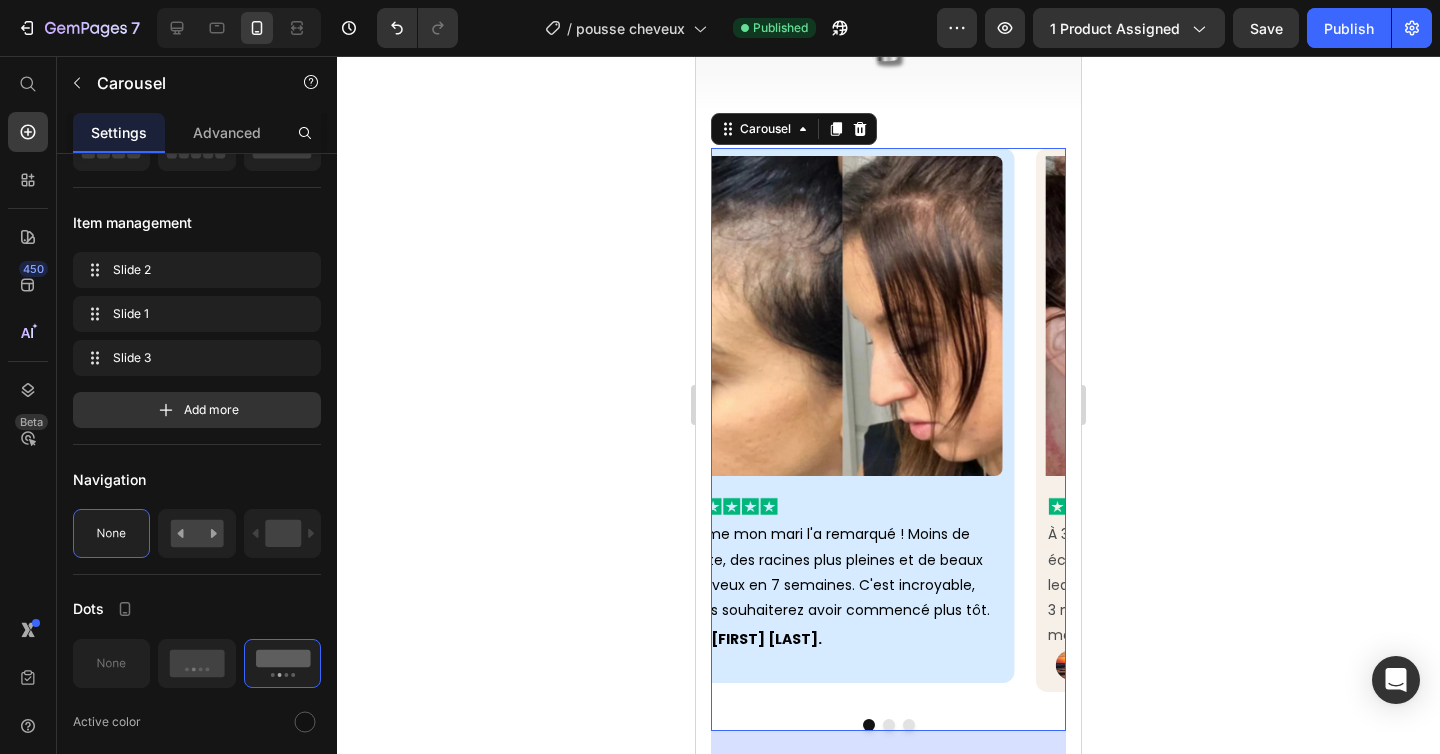 scroll, scrollTop: 0, scrollLeft: 0, axis: both 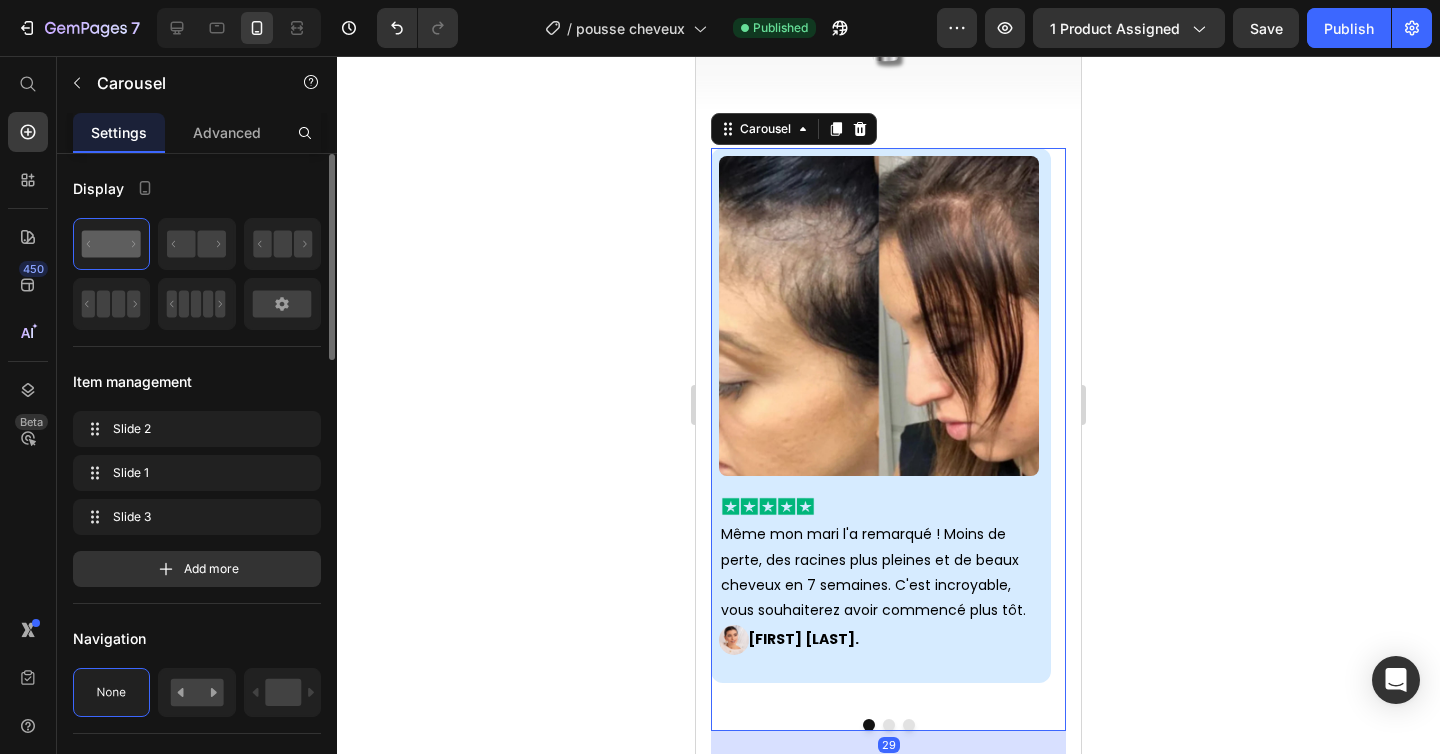 click on "Image Image Même mon mari l'a remarqué ! Moins de perte, des racines plus pleines et de beaux cheveux en 7 semaines. C'est incroyable, vous souhaiterez avoir commencé plus tôt. Text Block Image Yasmine H. Text Block Row Row Image Image À 35 ans, je pensais que les cheveux plats et éclaircis étaient juste quelque chose avec lequel je devais vivre. Puis j'ai trouvé ceci, en 3 mois, mes cheveux avaient l'air méconnaissables ! Text Block Image Carole N. Text Block Row Row Image Image -2,5 kg sans frustration Text Block J'ai essayé tellement de sérums avec à peine des résultats, mais cela a tout changé. En moins de 30 jours, mes zones clairsemées ont commencé à se remplir! Text Block Image Nathalie.C Text Block Row Row" at bounding box center [888, 439] 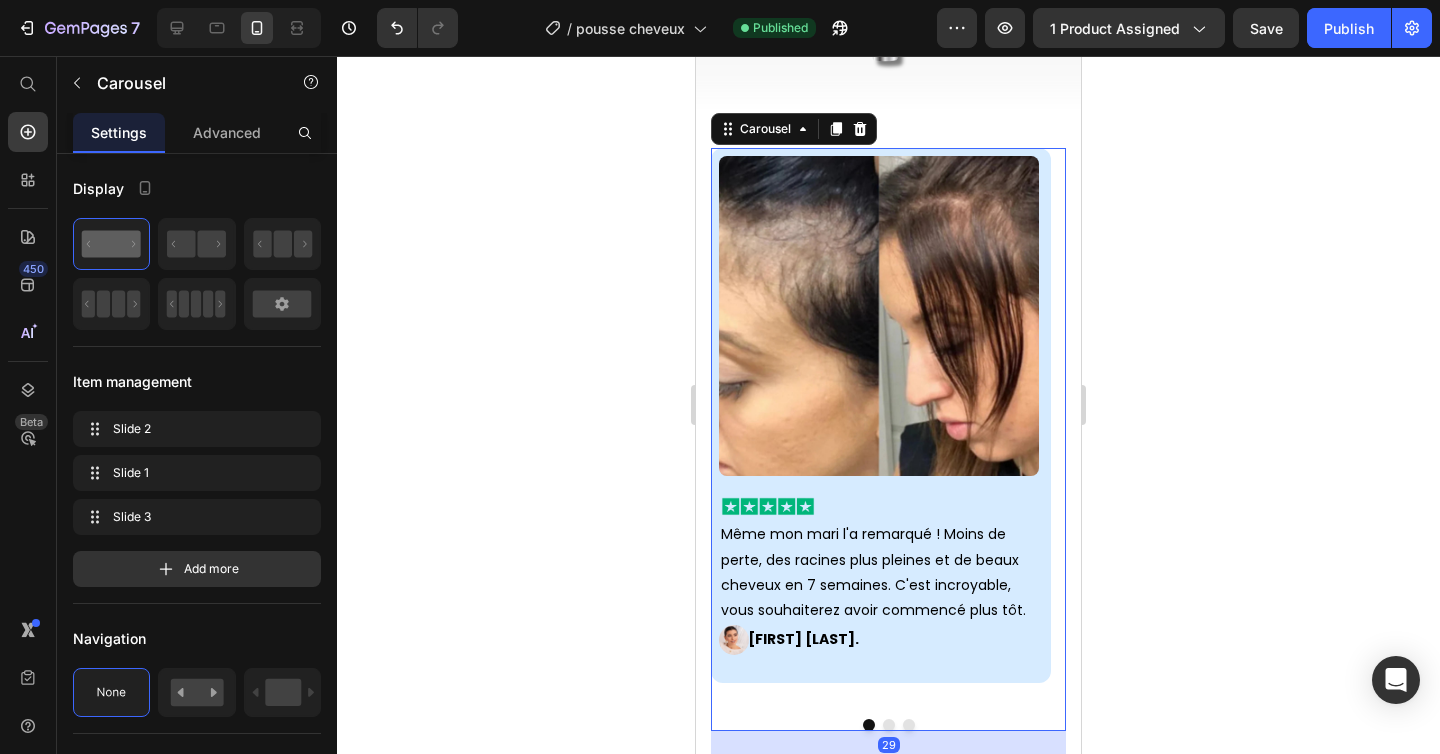 click at bounding box center [889, 725] 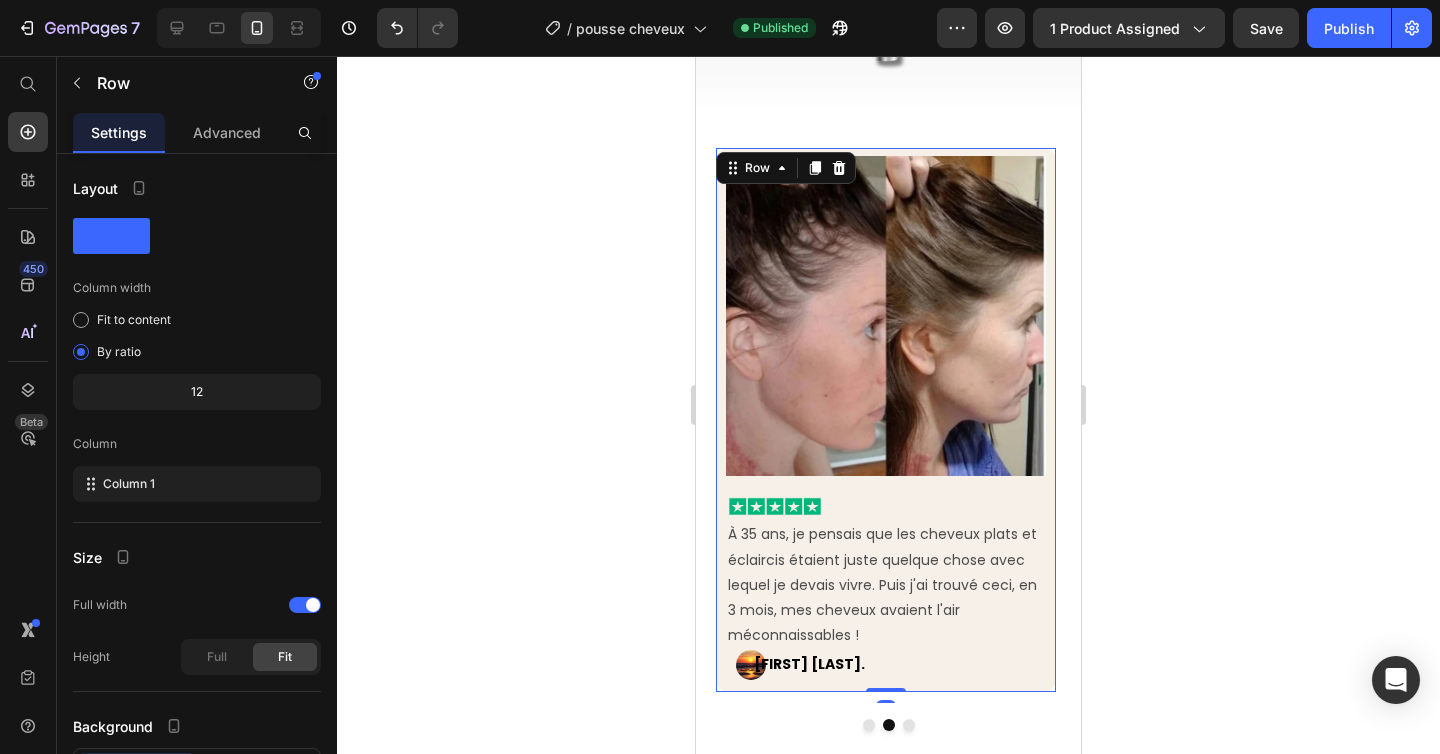 click on "Image Image À 35 ans, je pensais que les cheveux plats et éclaircis étaient juste quelque chose avec lequel je devais vivre. Puis j'ai trouvé ceci, en 3 mois, mes cheveux avaient l'air méconnaissables ! Text Block Image Carole N. Text Block Row" at bounding box center (886, 418) 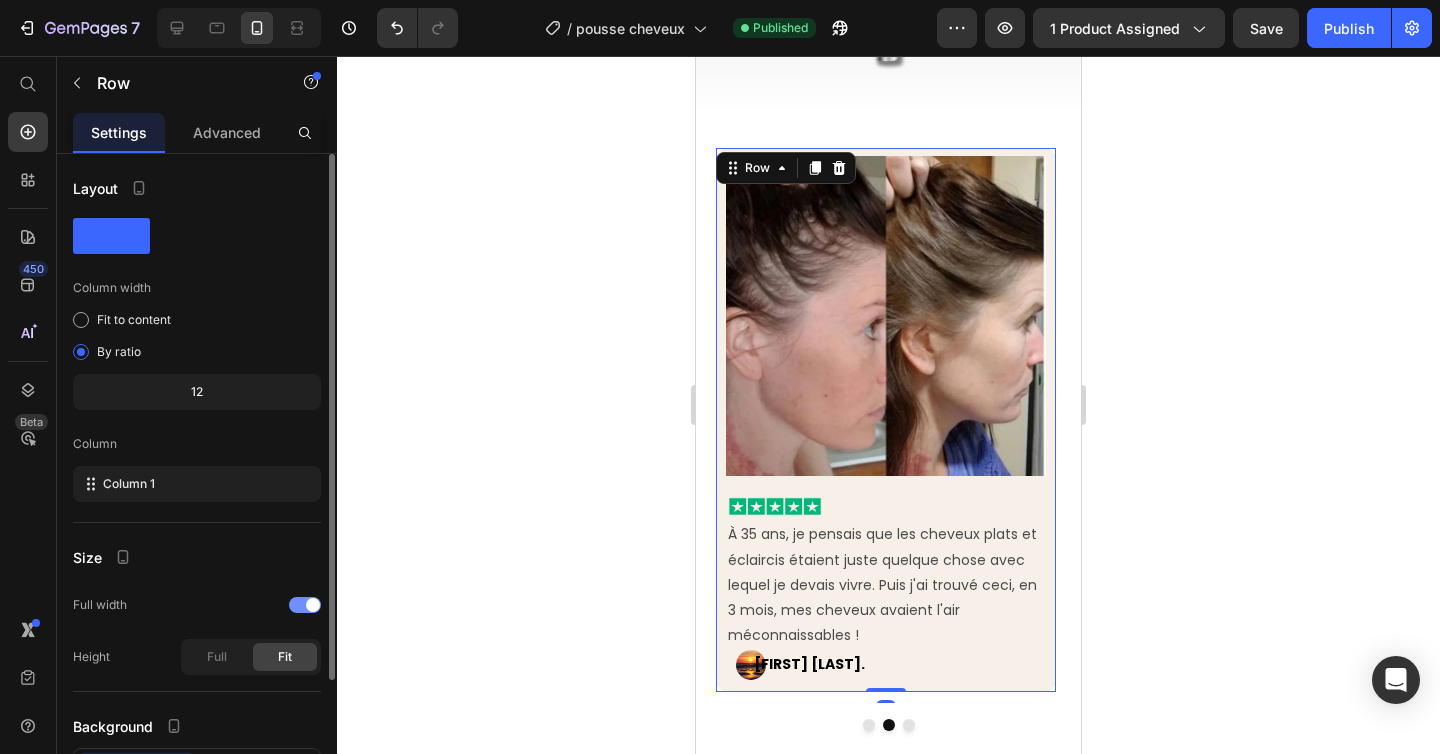 scroll, scrollTop: 159, scrollLeft: 0, axis: vertical 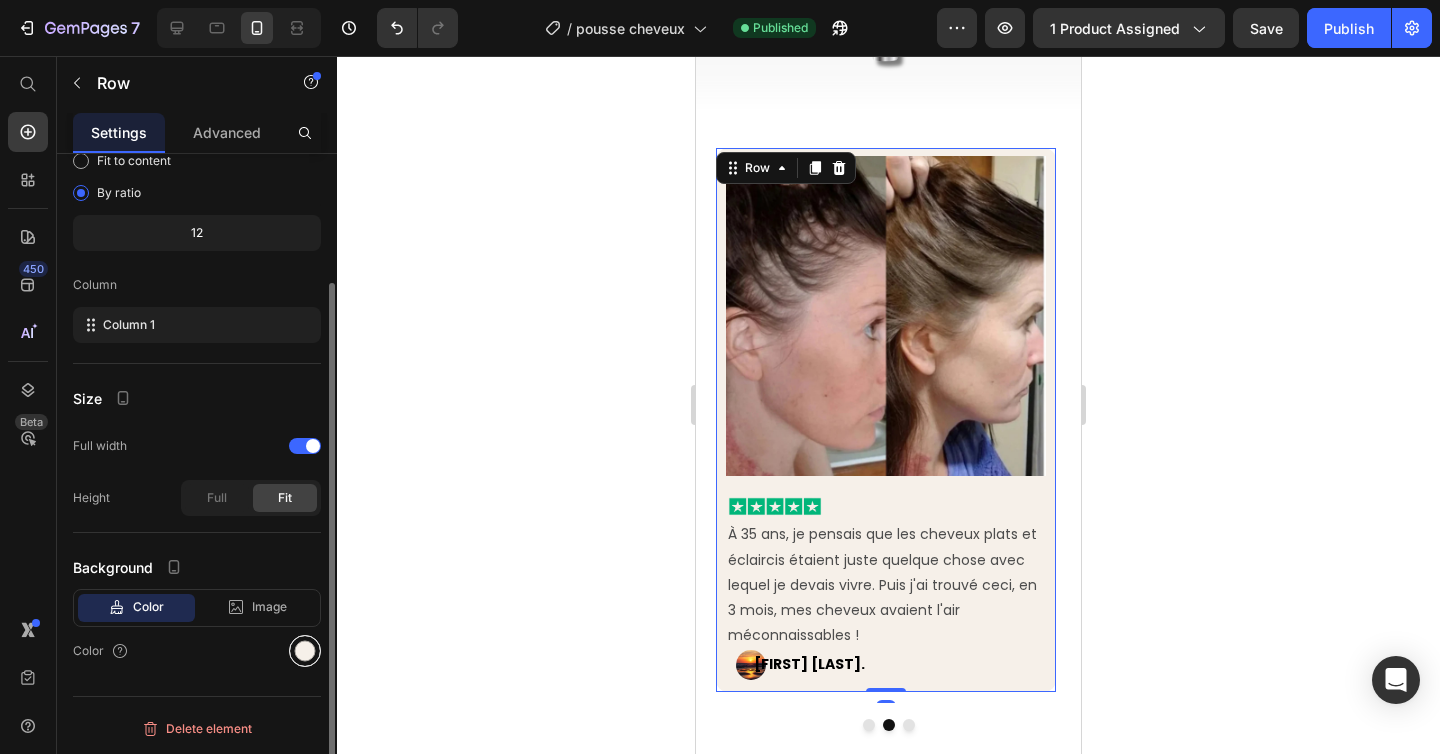 click at bounding box center [305, 651] 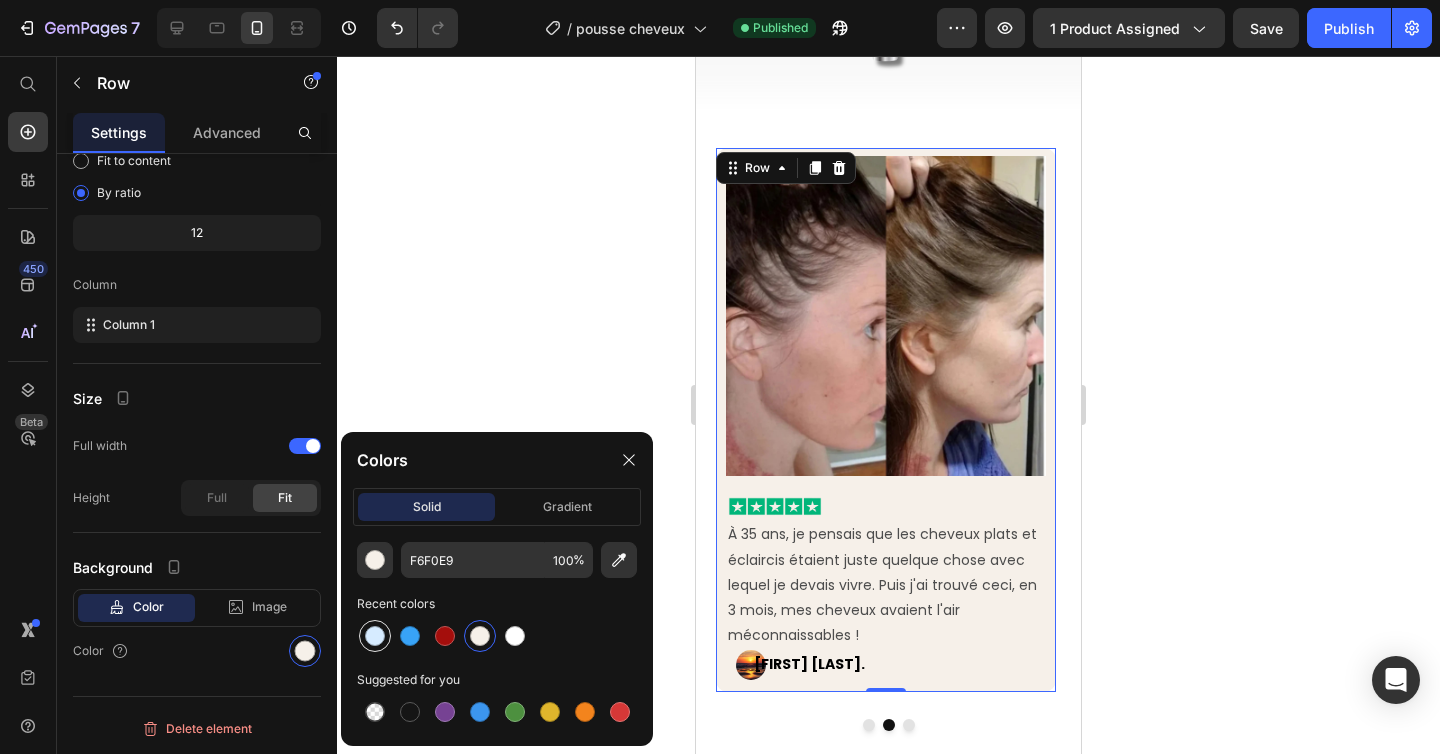 click at bounding box center [375, 636] 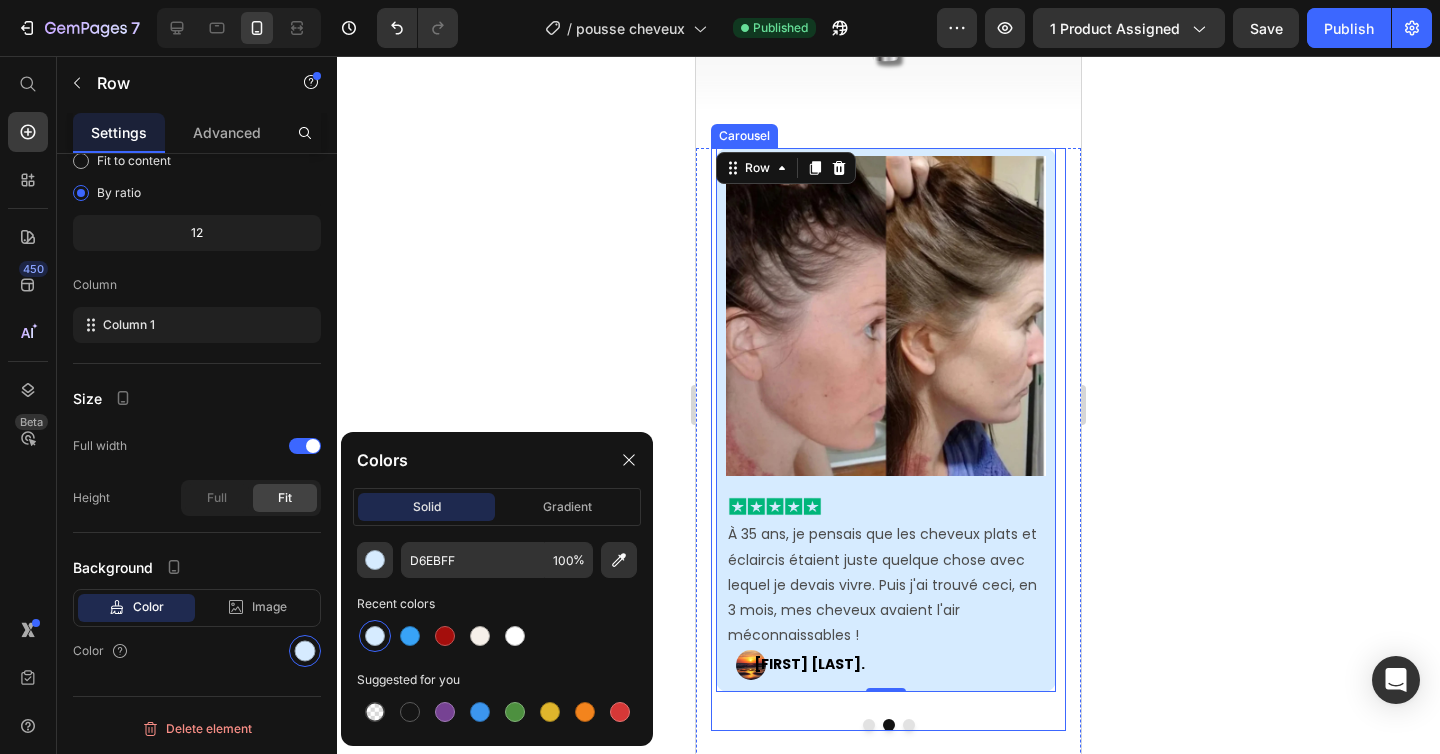 click at bounding box center [909, 725] 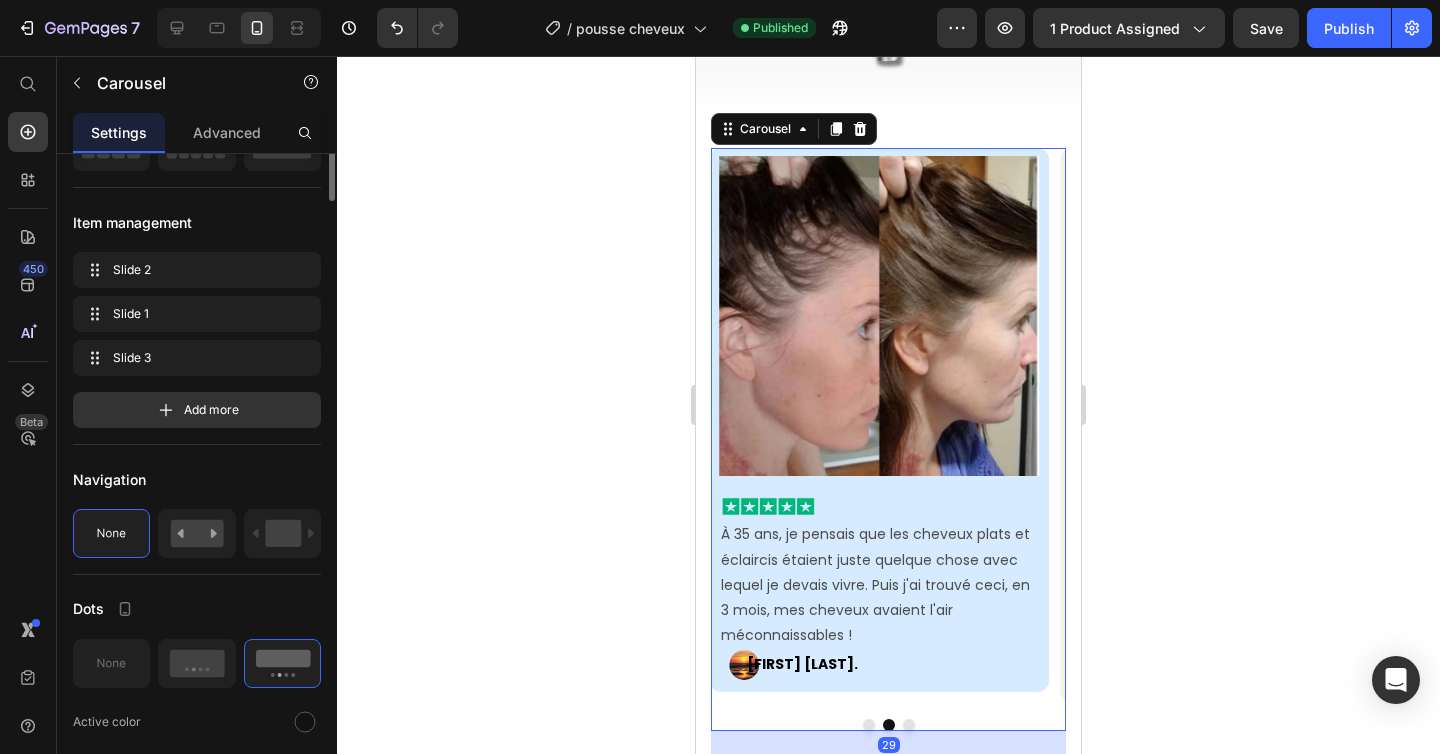 scroll, scrollTop: 0, scrollLeft: 0, axis: both 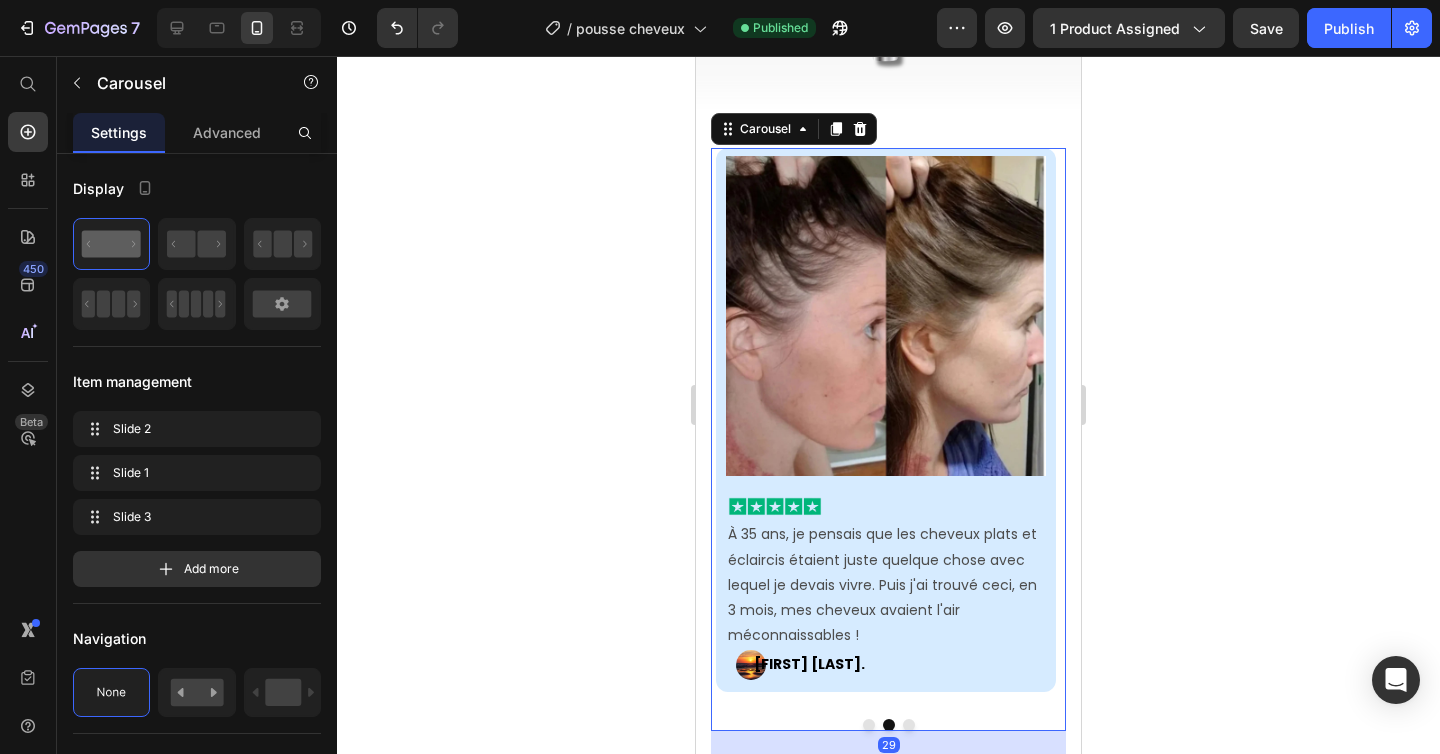 click at bounding box center (909, 725) 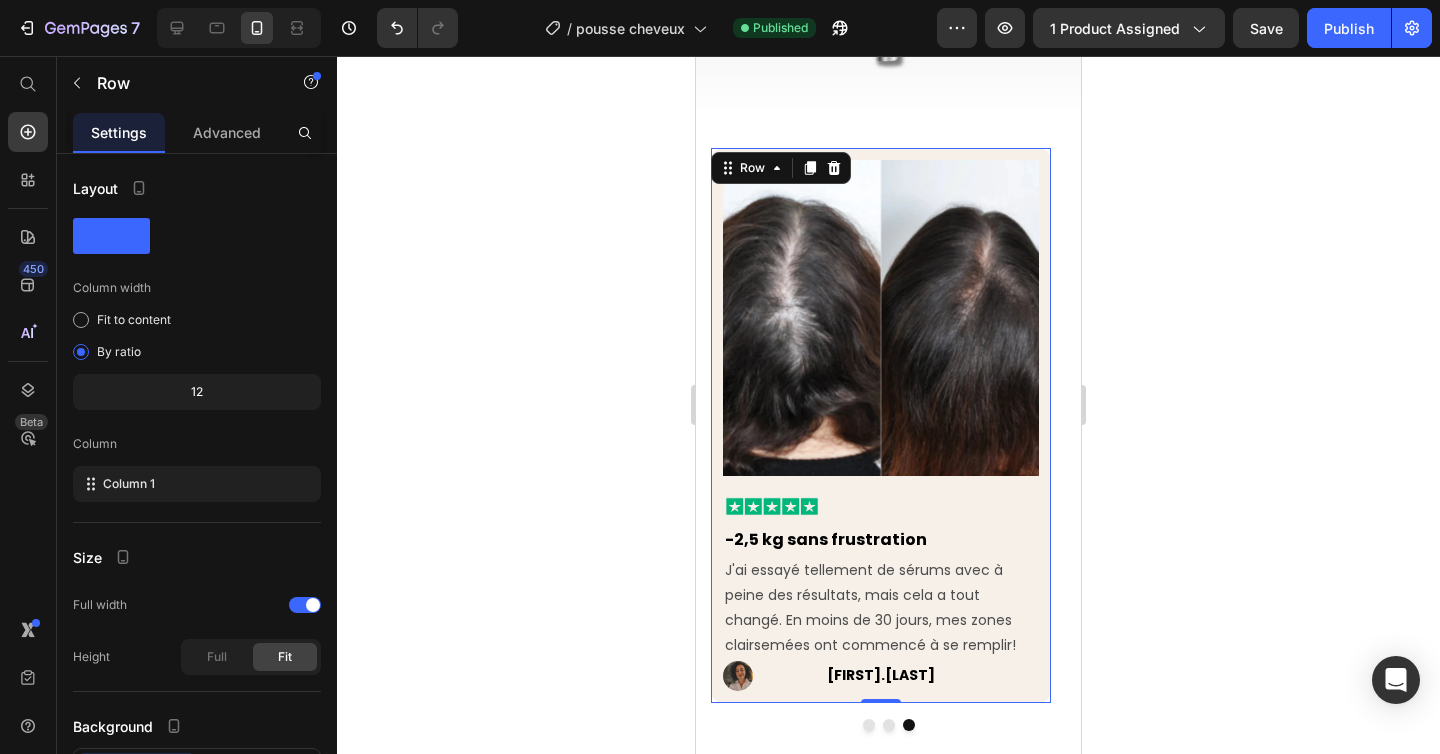 click on "Image Image -2,5 kg sans frustration Text Block J'ai essayé tellement de sérums avec à peine des résultats, mais cela a tout changé. En moins de 30 jours, mes zones clairsemées ont commencé à se remplir! Text Block Image Nathalie.C Text Block Row" at bounding box center [881, 425] 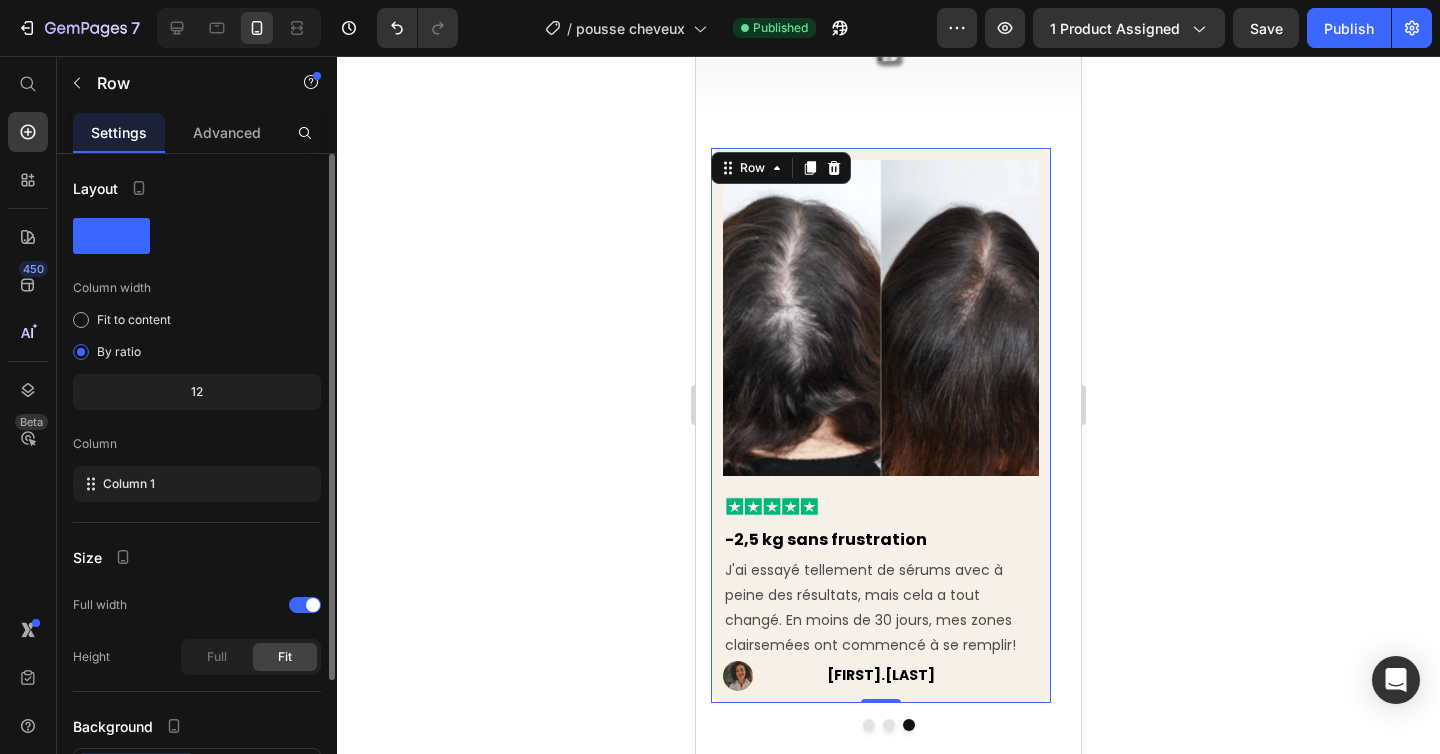 scroll, scrollTop: 159, scrollLeft: 0, axis: vertical 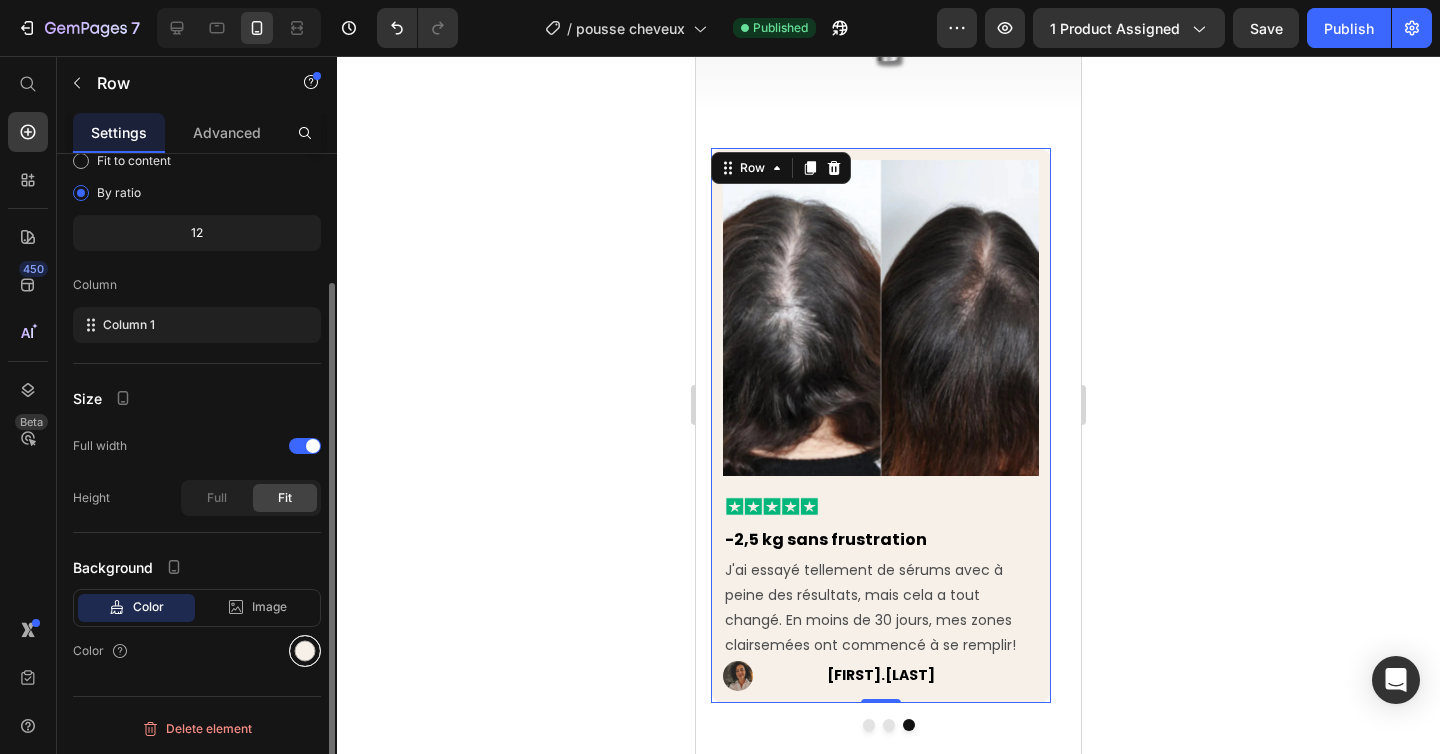 click at bounding box center (305, 651) 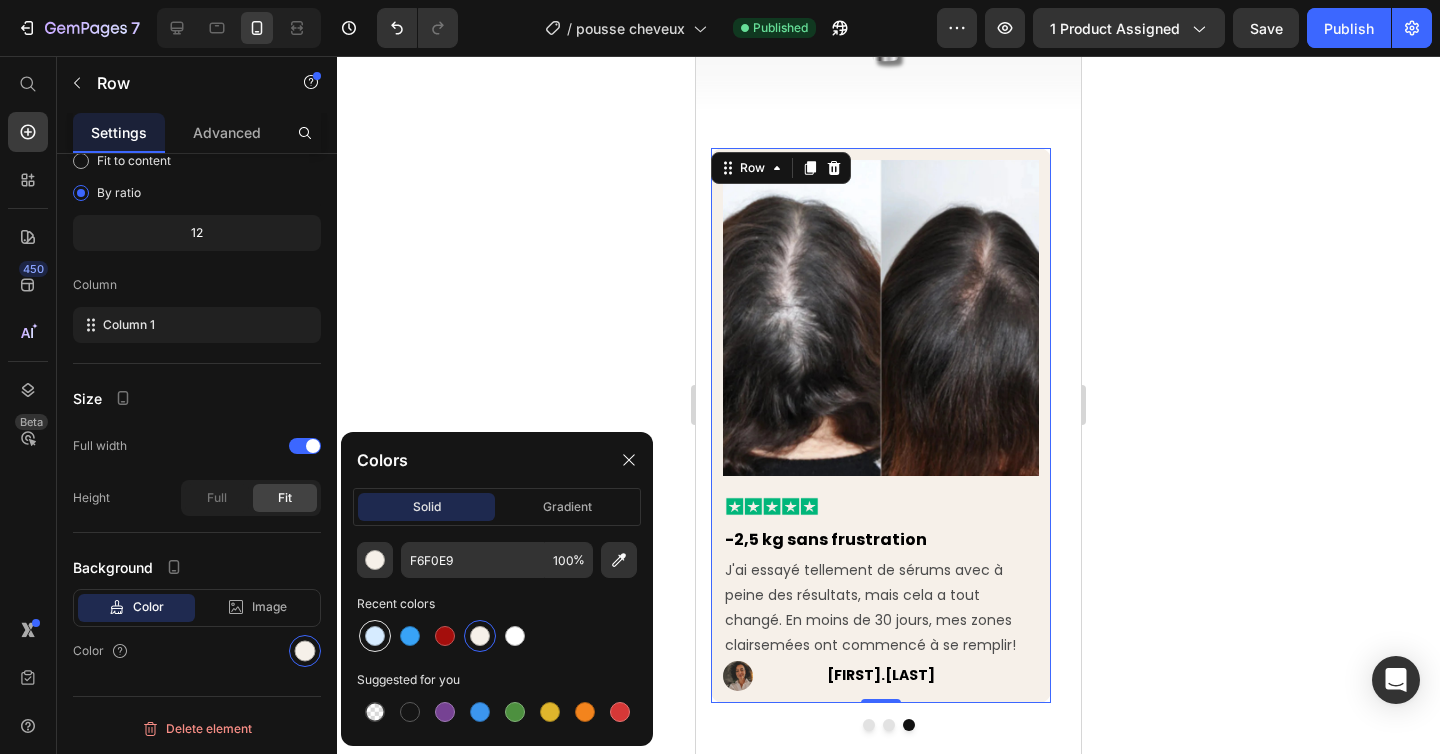 click at bounding box center (375, 636) 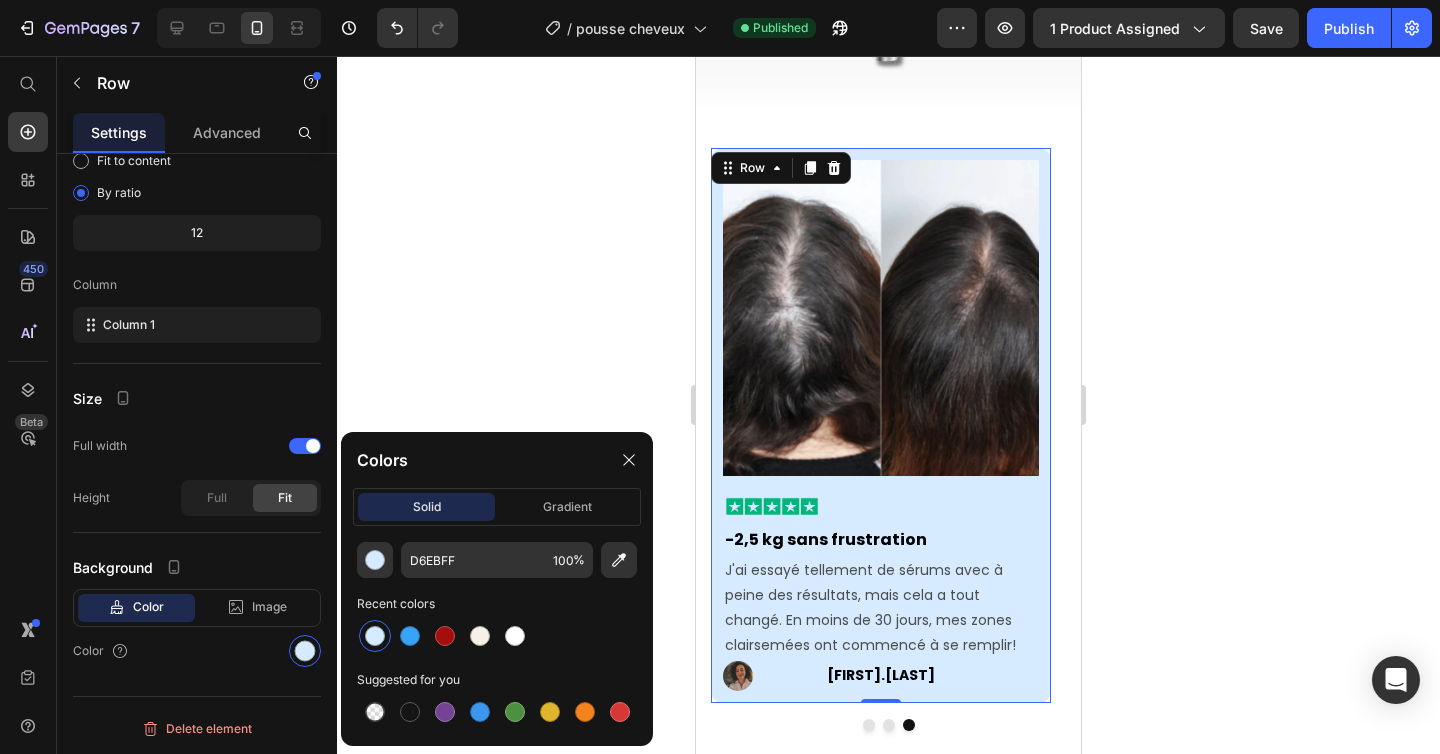 click 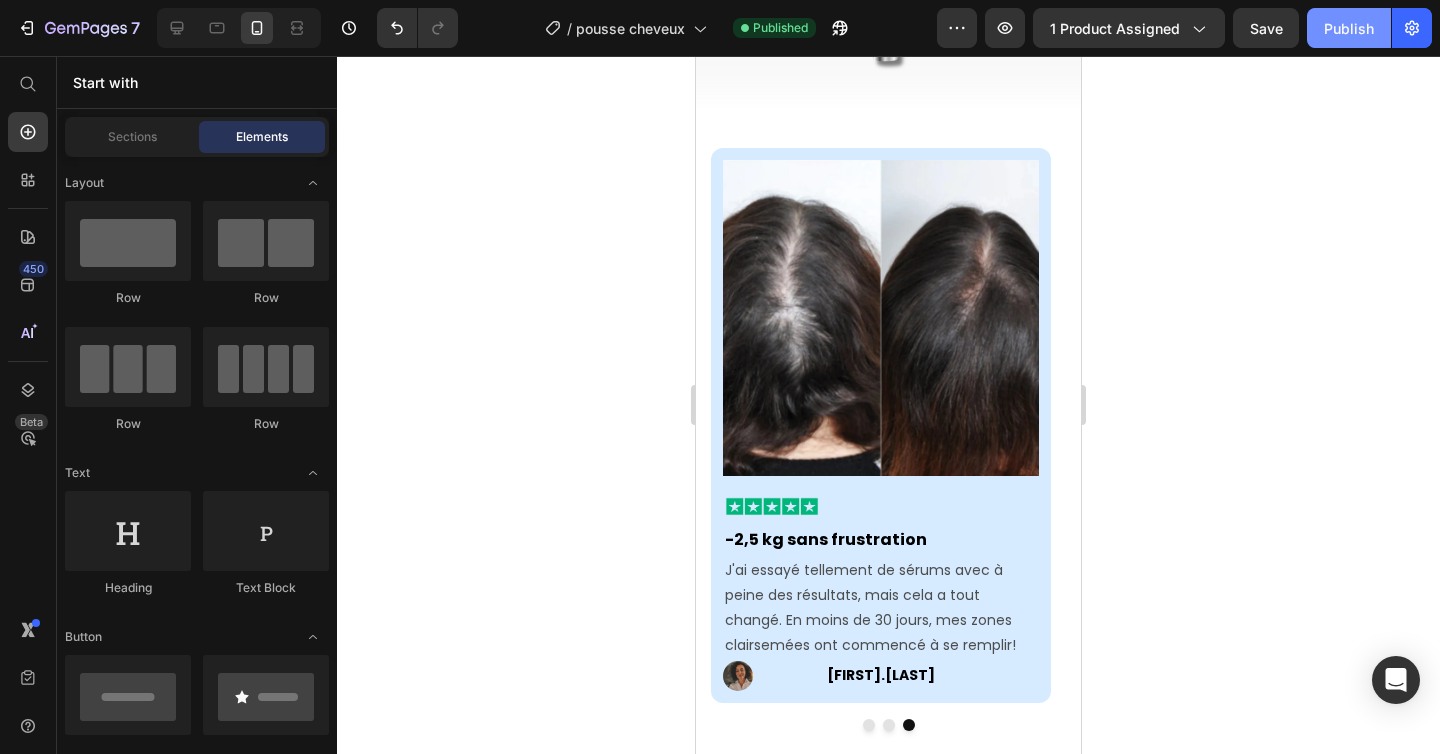 click on "Publish" at bounding box center (1349, 28) 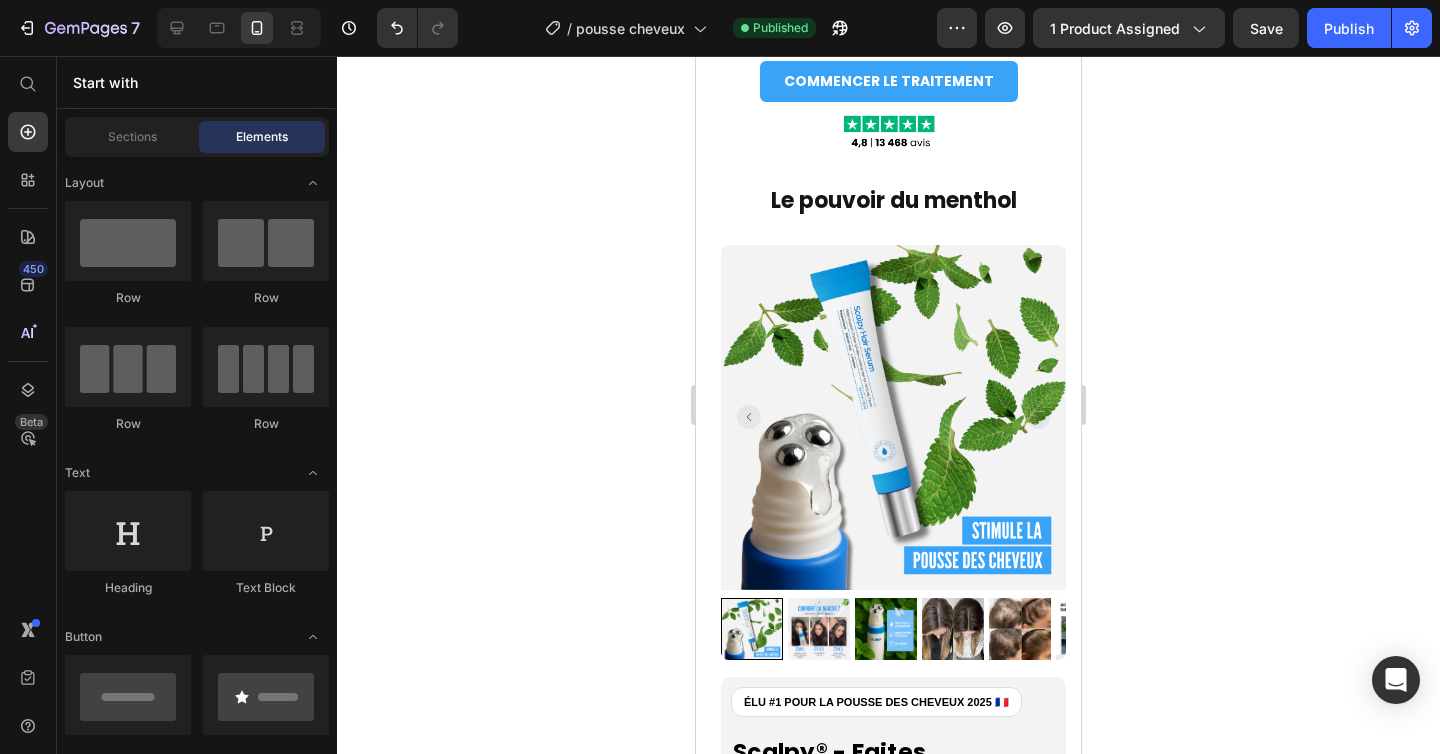 scroll, scrollTop: 1823, scrollLeft: 0, axis: vertical 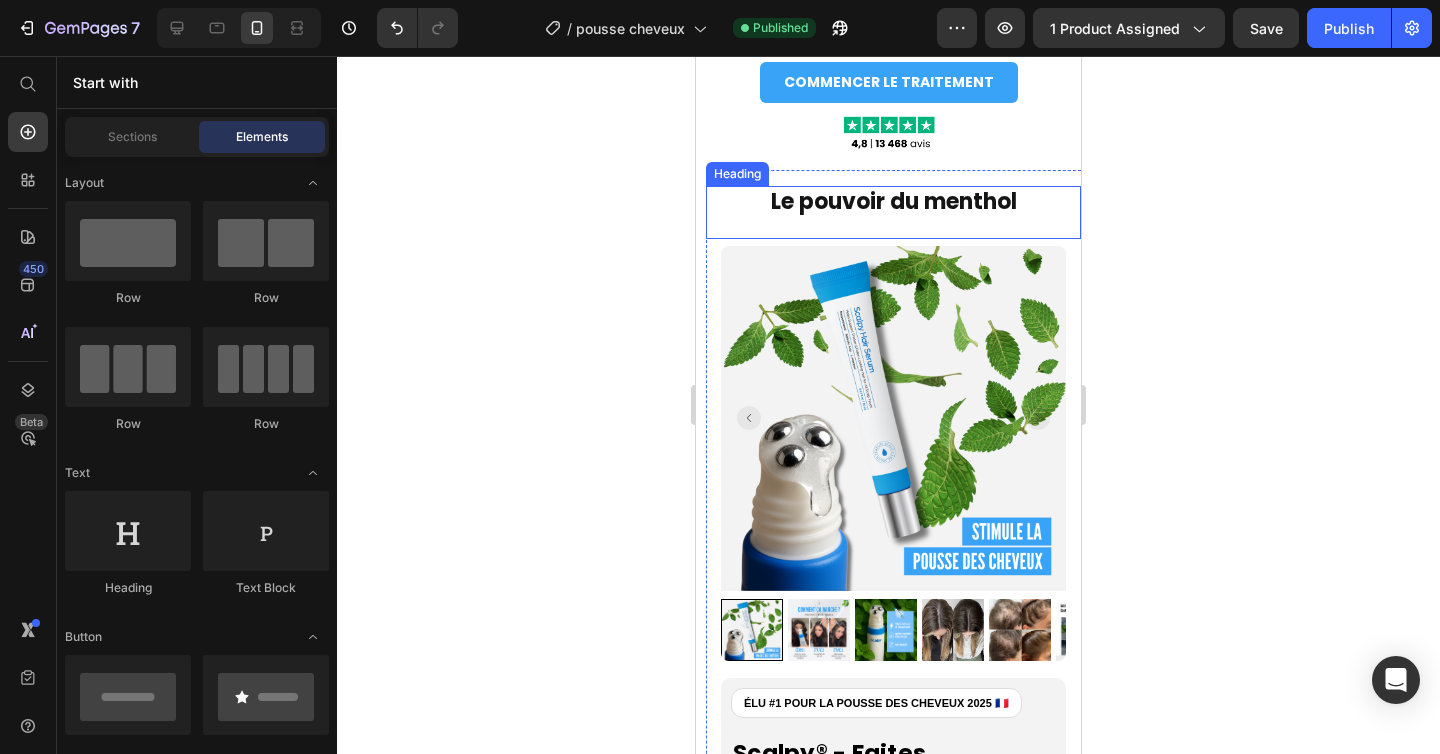 click on "Le pouvoir du menthol" at bounding box center [893, 202] 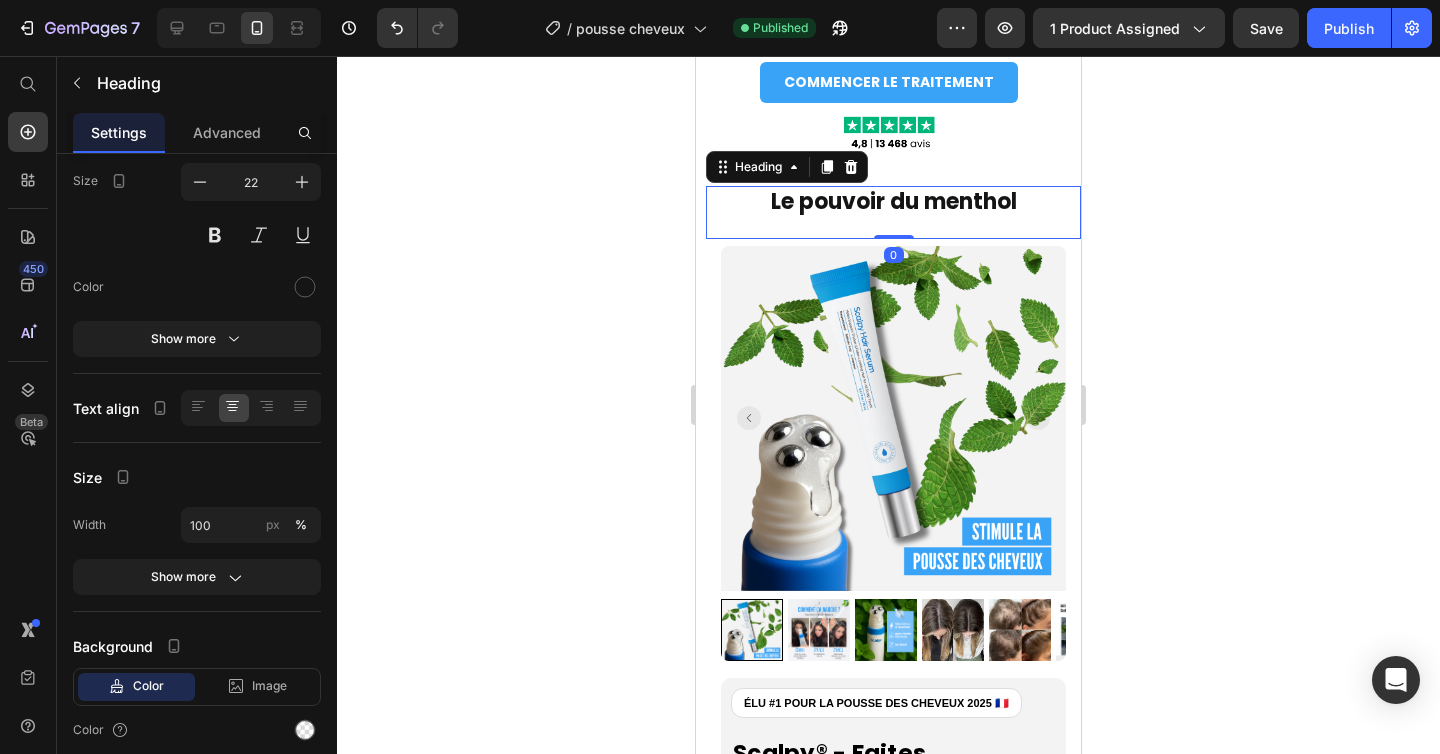 scroll, scrollTop: 0, scrollLeft: 0, axis: both 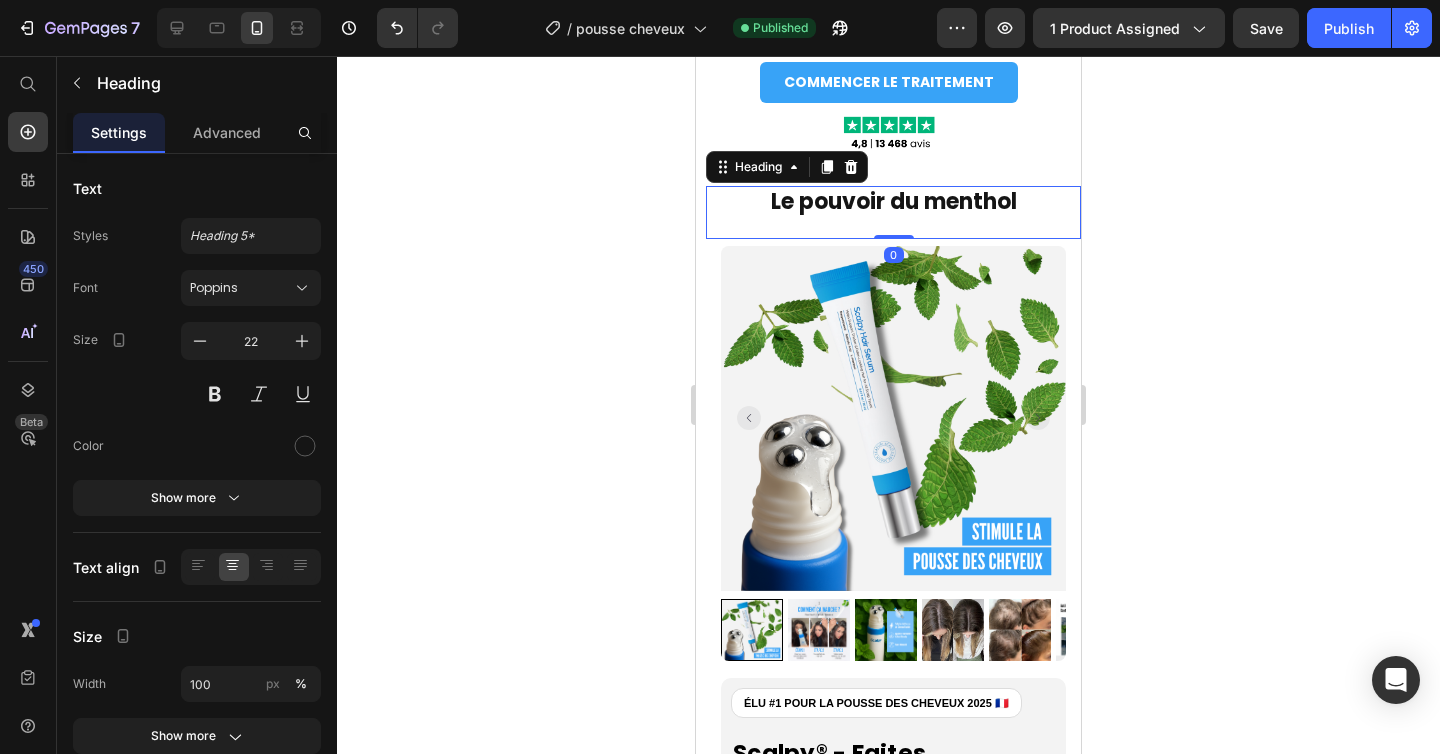 click on "Le pouvoir du menthol" at bounding box center [893, 202] 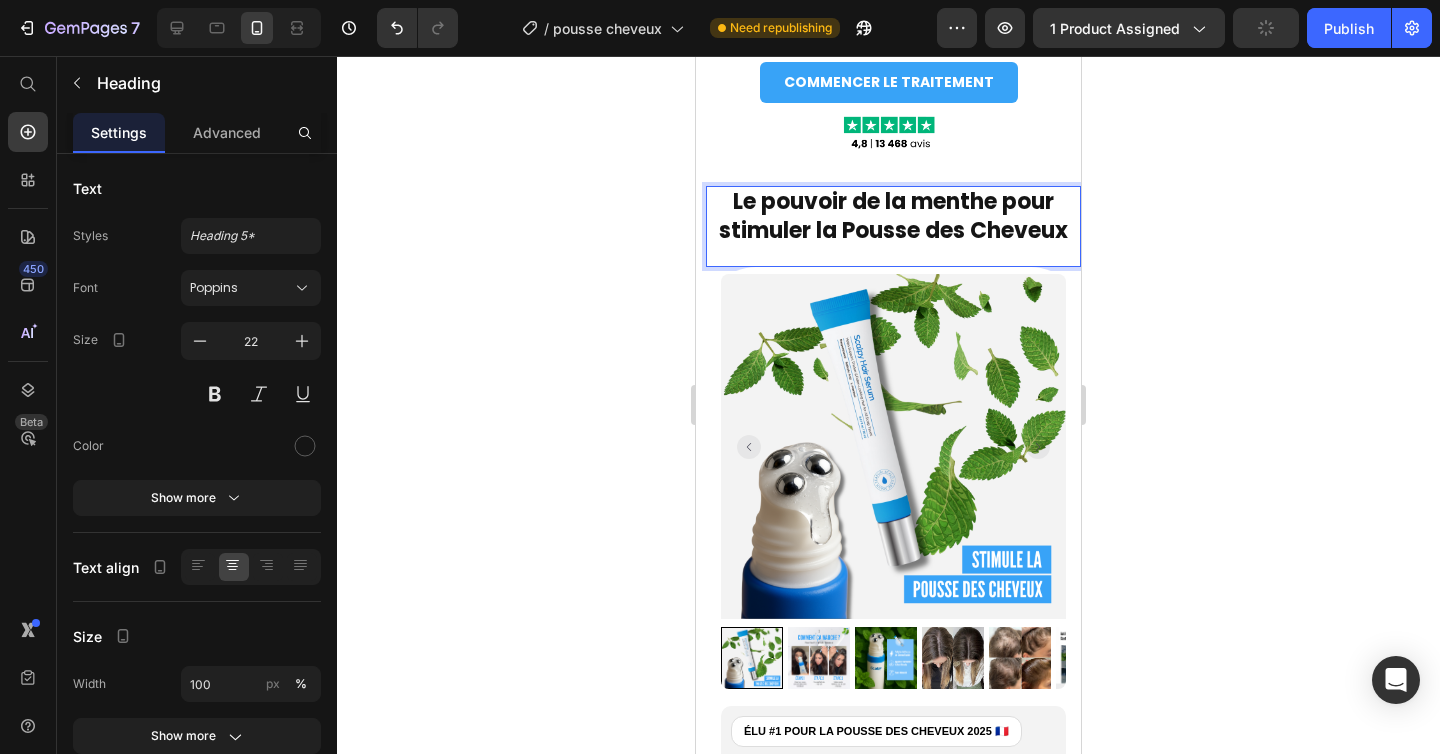 click on "Le pouvoir de la menthe pour stimuler la Pousse des Cheveux" at bounding box center [893, 216] 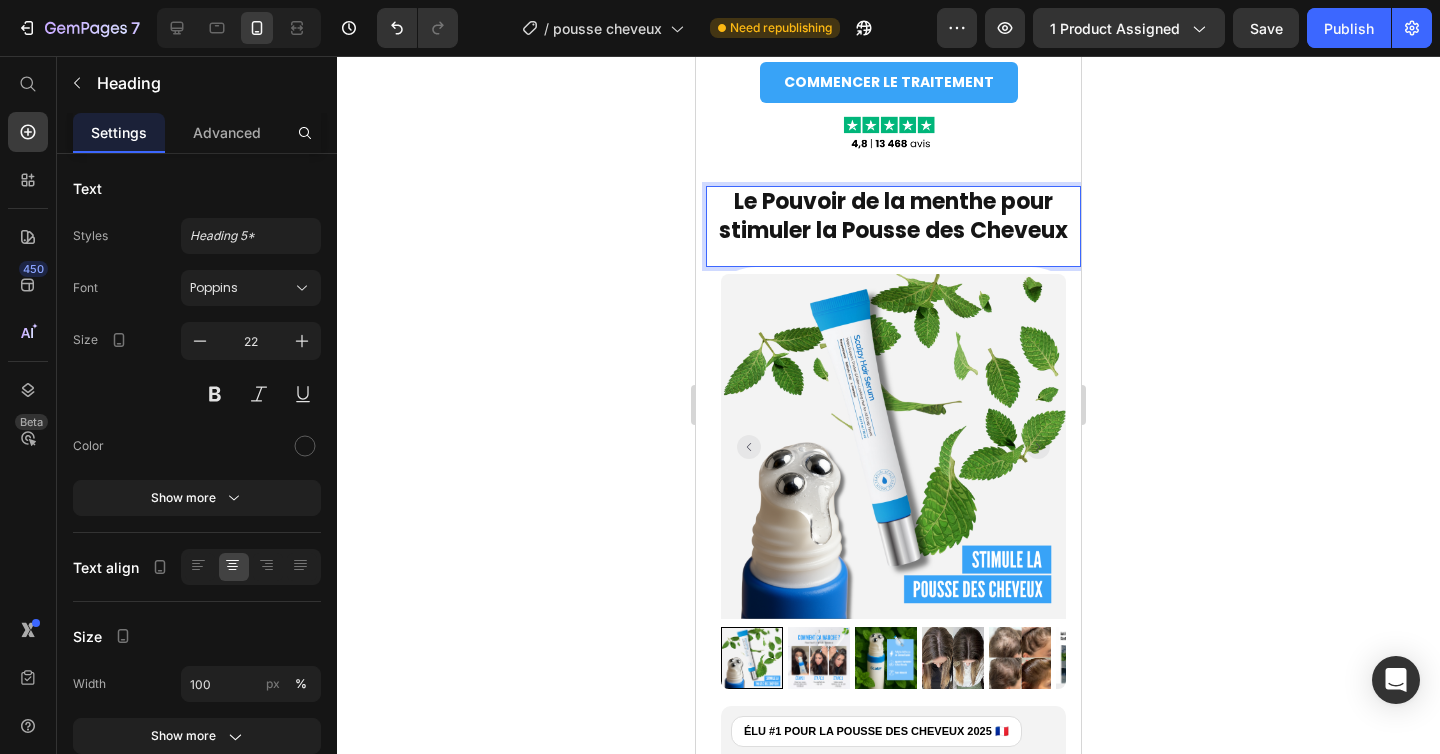 click on "Le Pouvoir de la menthe pour stimuler la Pousse des Cheveux" at bounding box center (893, 216) 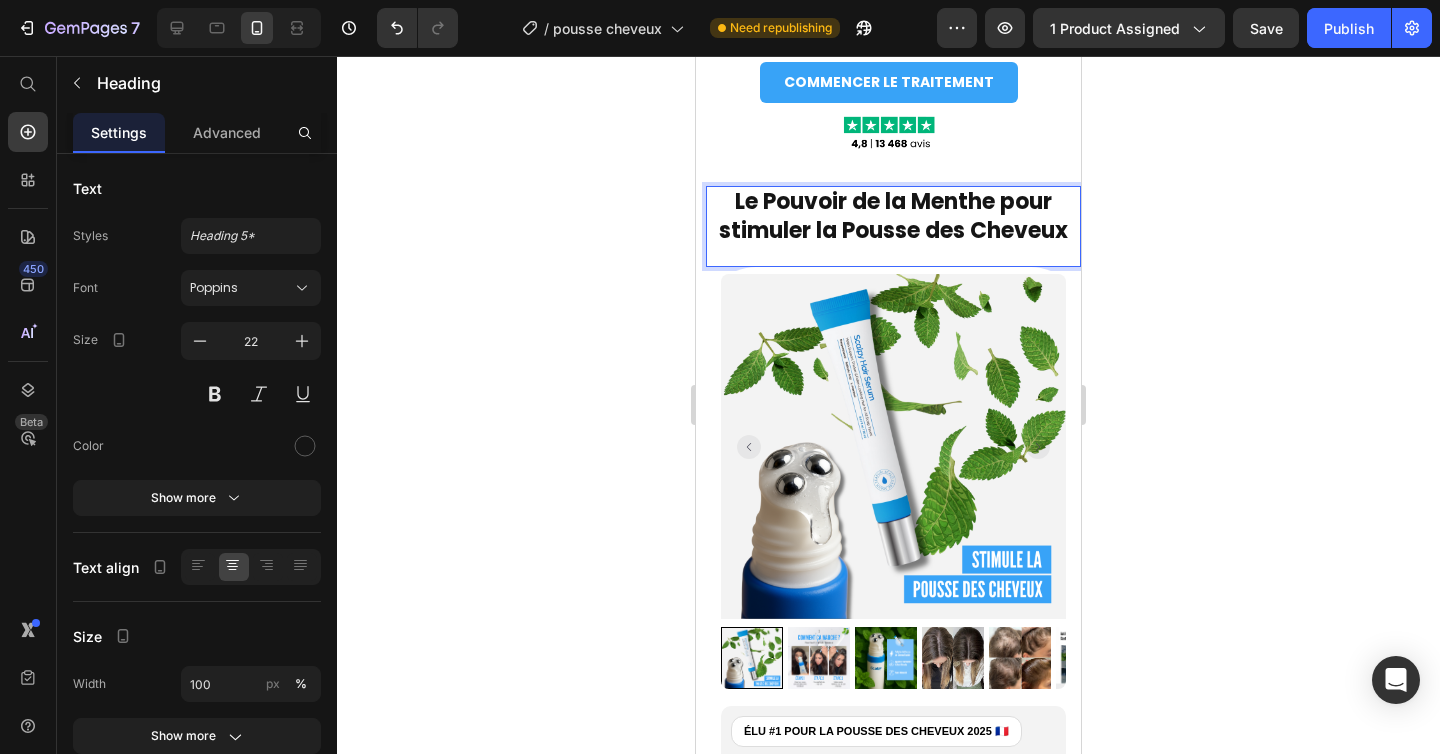 click on "Le Pouvoir de la Menthe pour stimuler la Pousse des Cheveux" at bounding box center [893, 216] 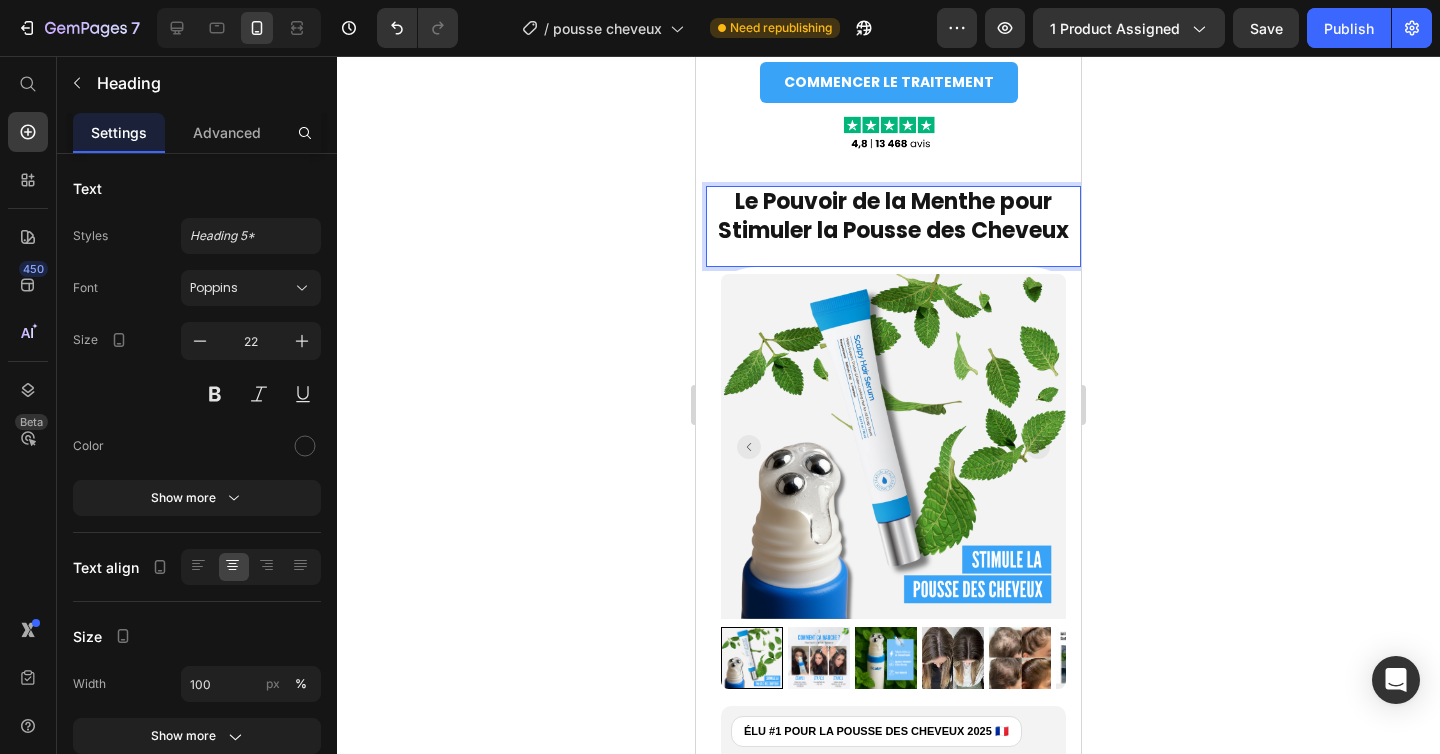 click 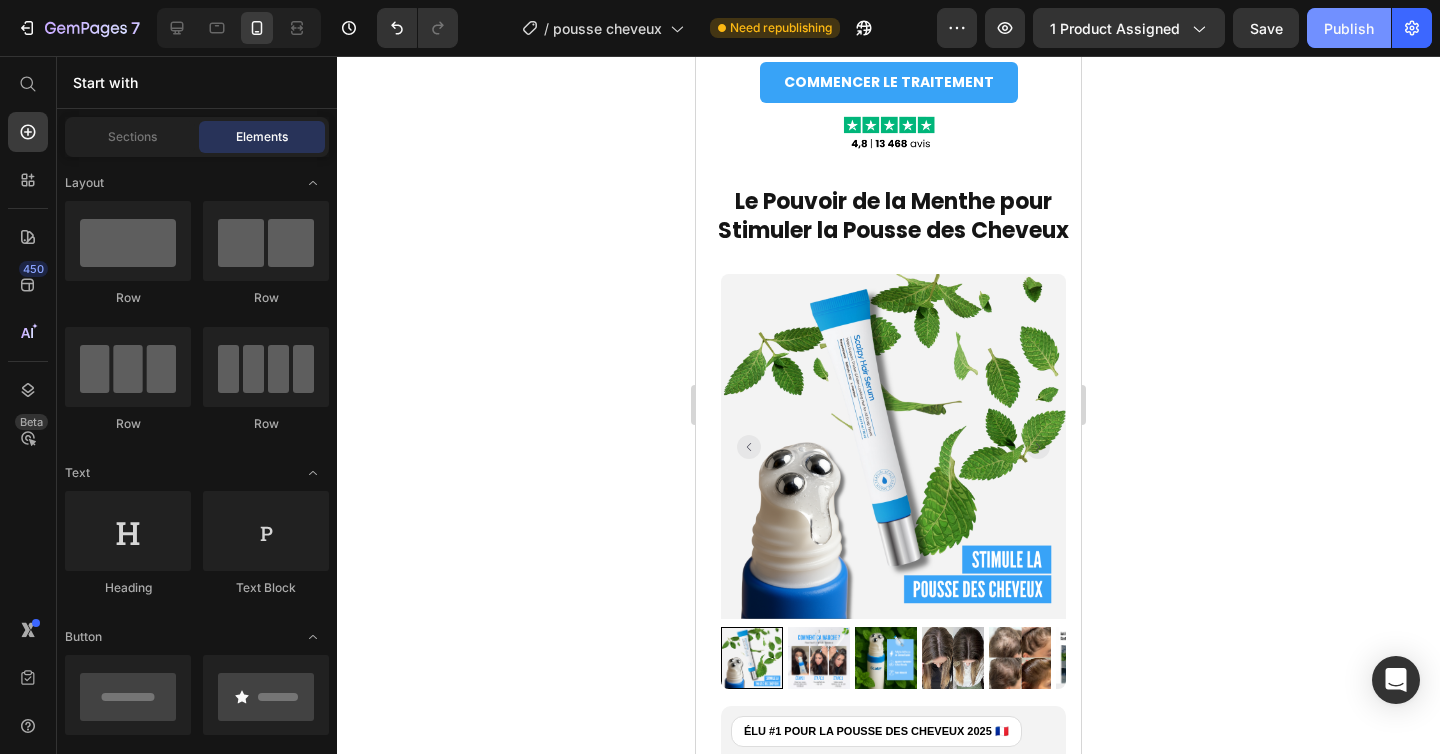 click on "Publish" at bounding box center [1349, 28] 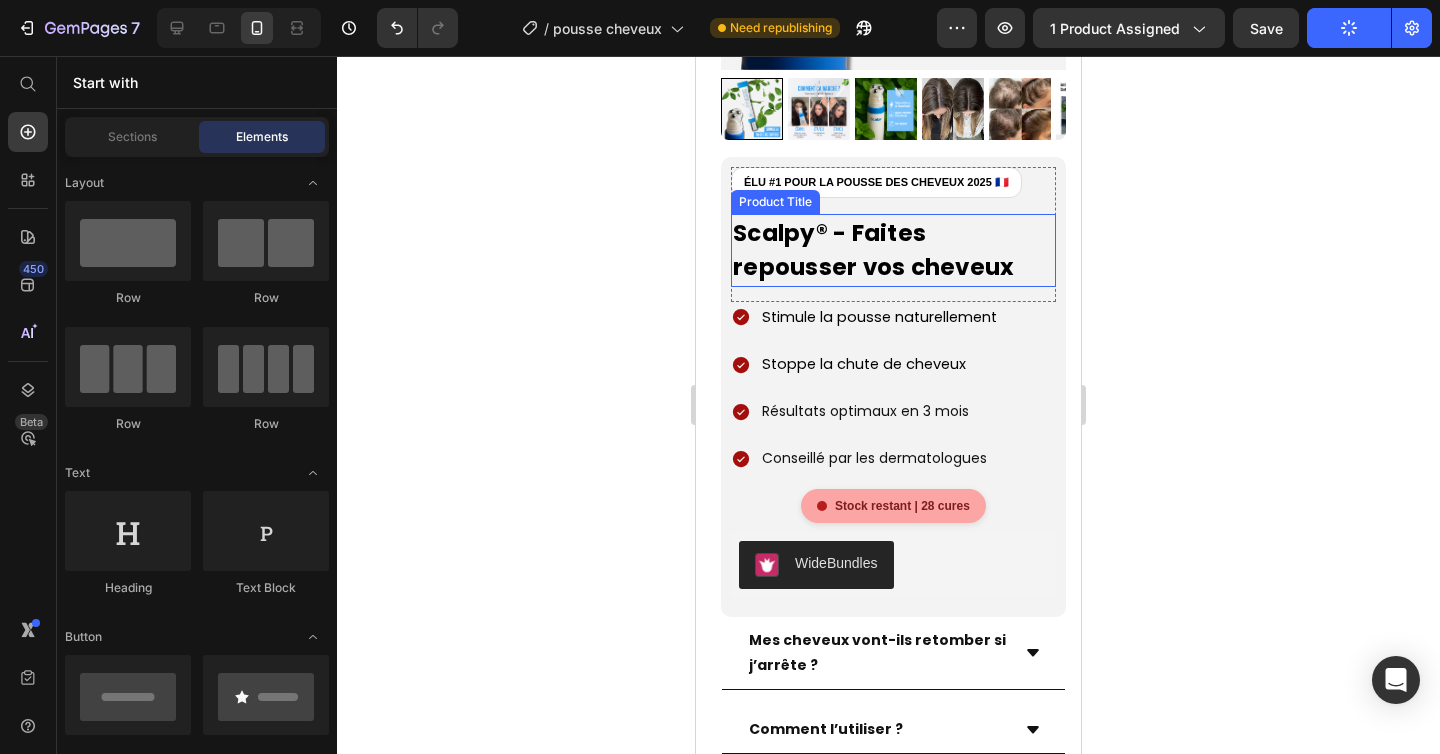 scroll, scrollTop: 2380, scrollLeft: 0, axis: vertical 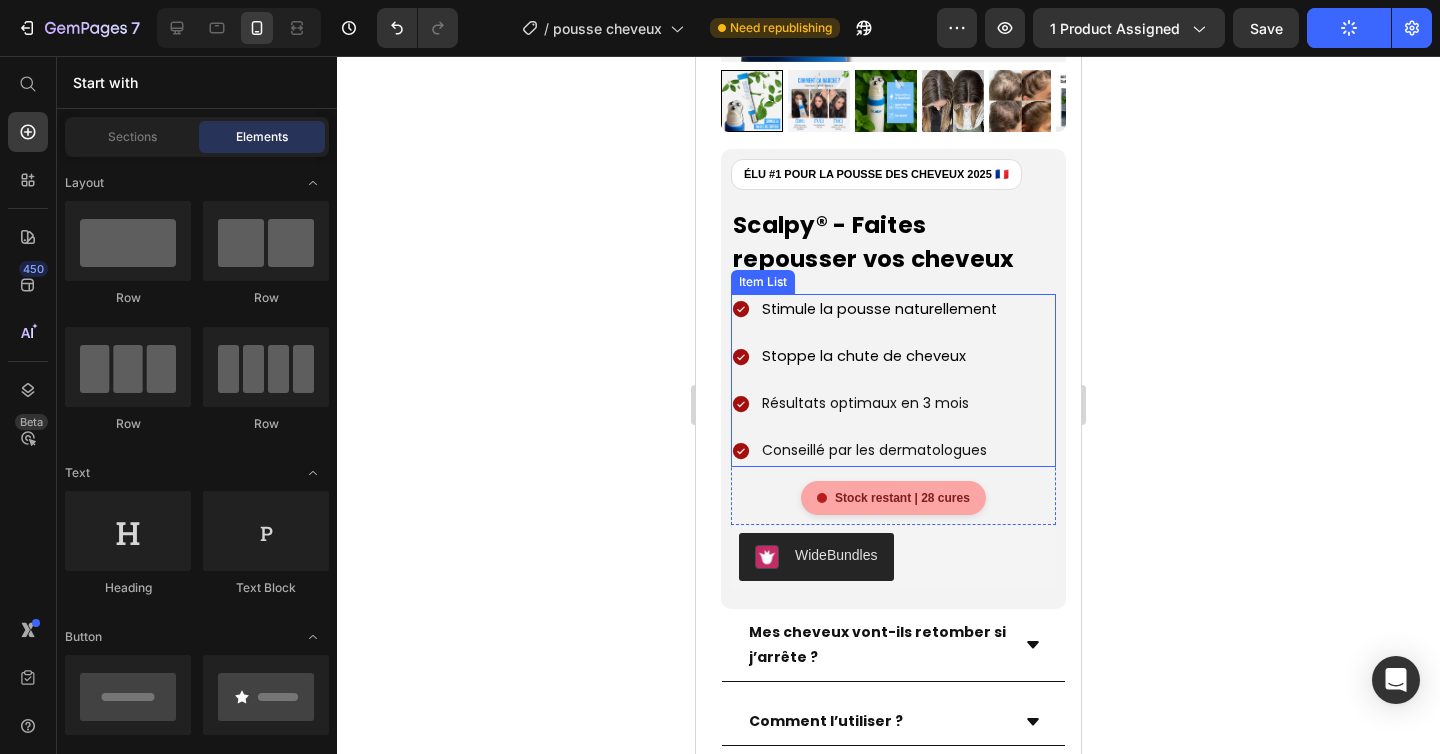 click 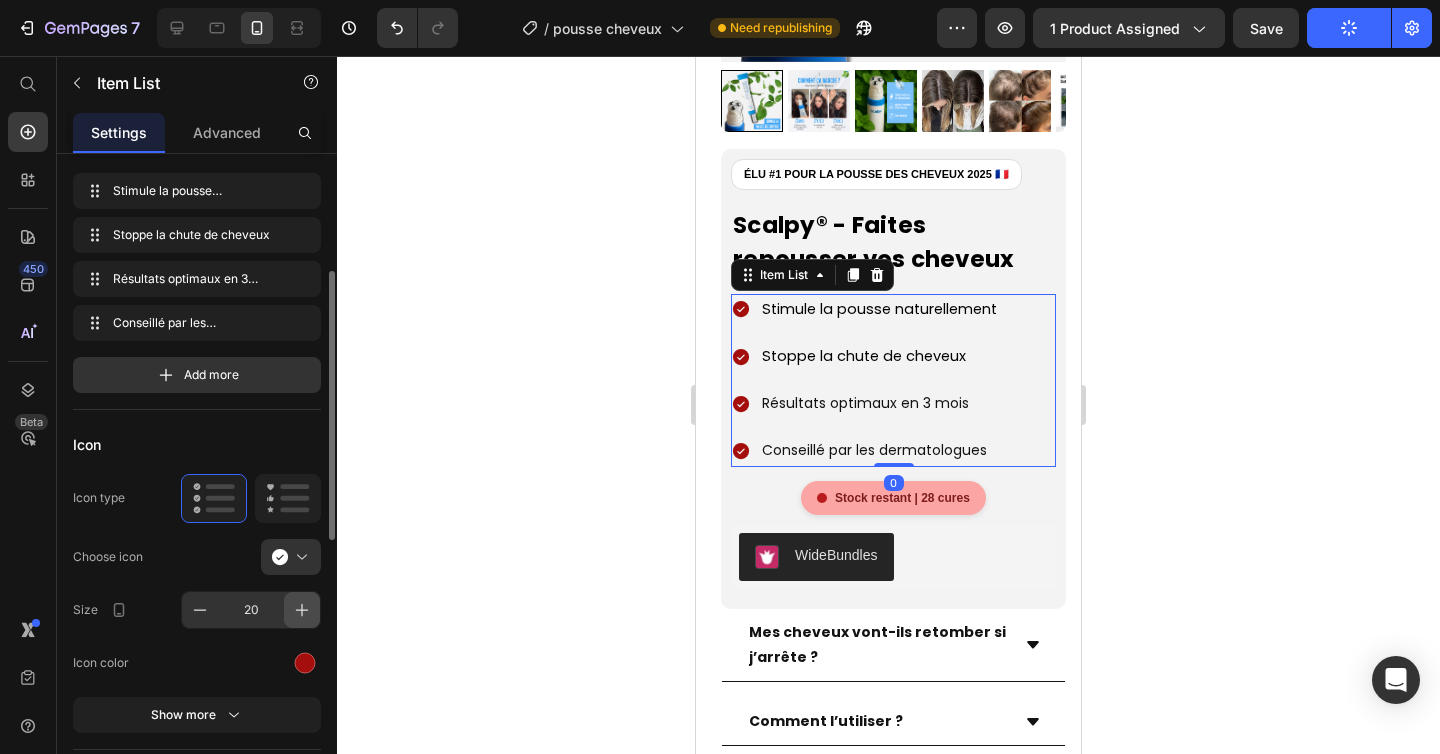 scroll, scrollTop: 115, scrollLeft: 0, axis: vertical 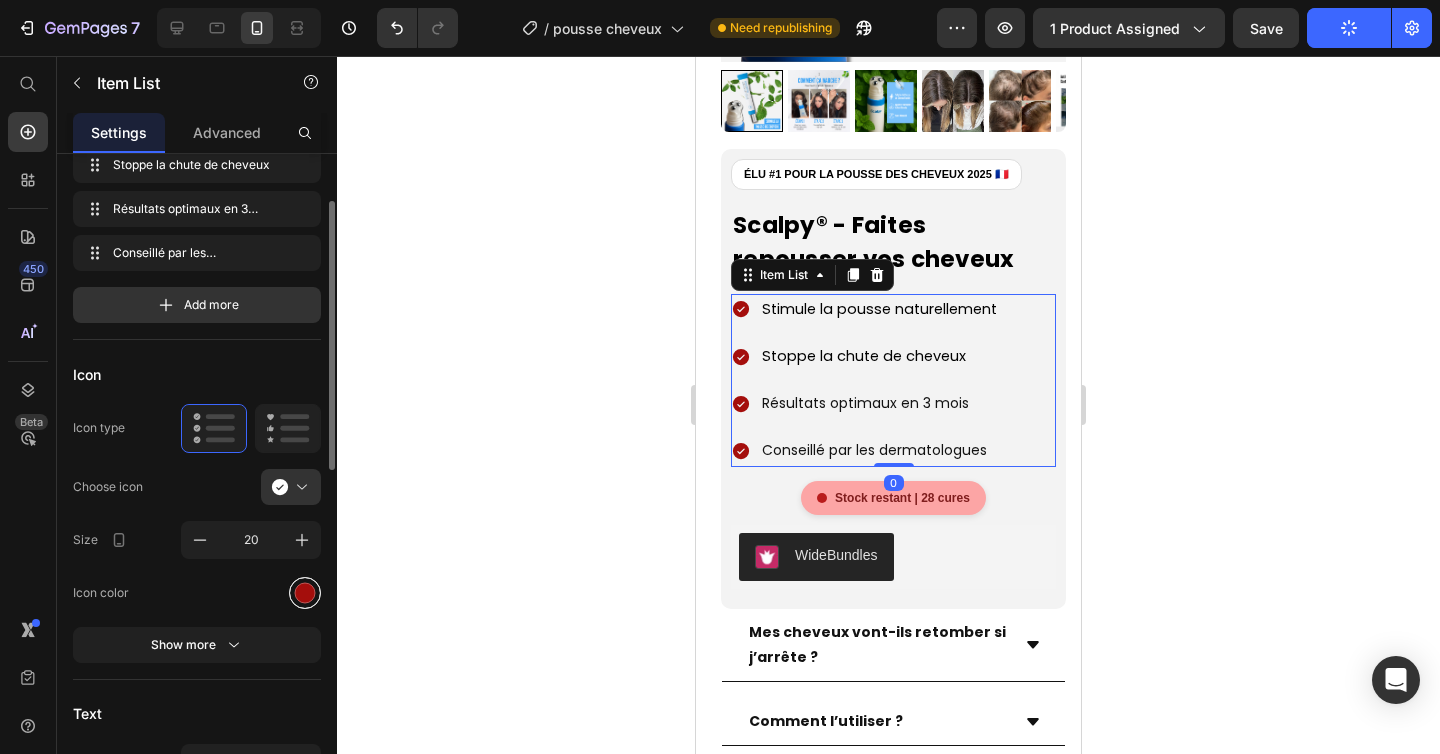 click at bounding box center (305, 592) 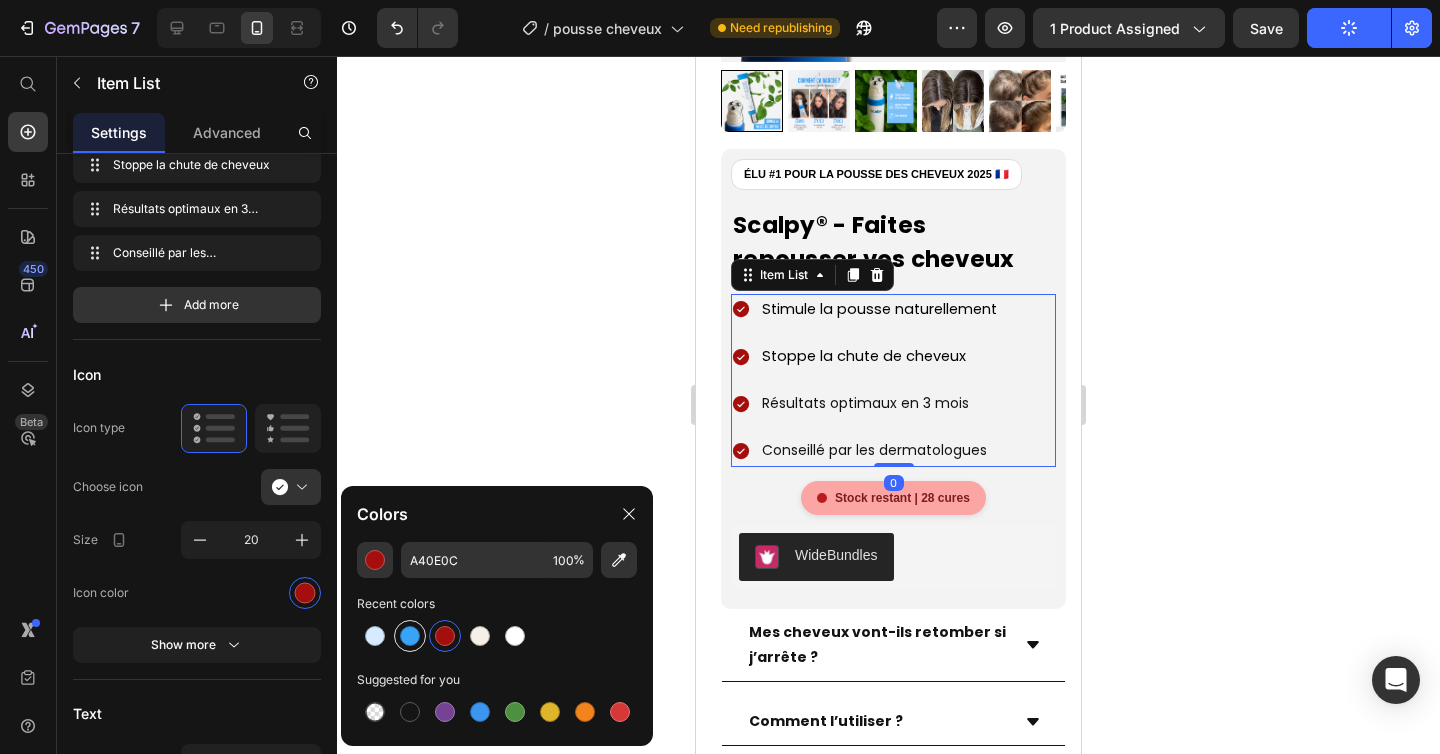 click at bounding box center (410, 636) 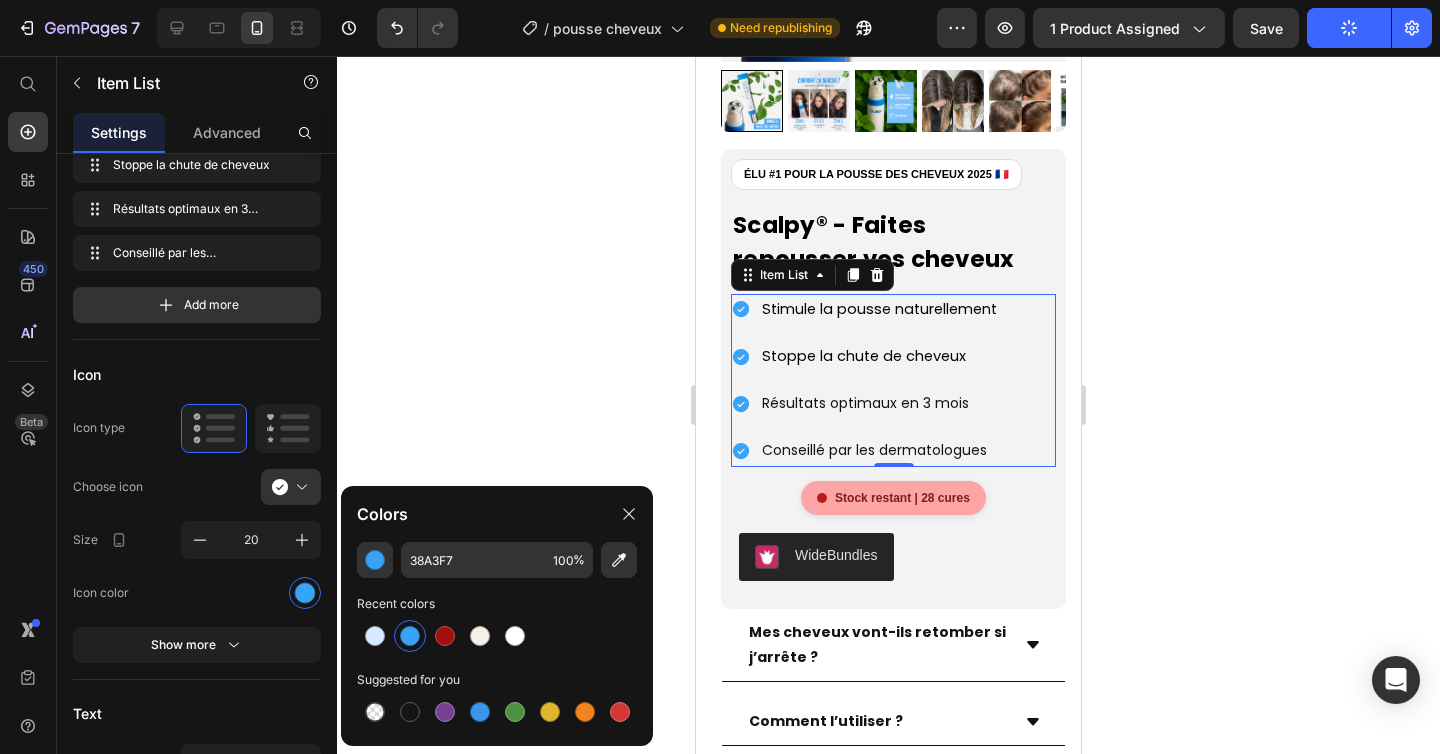click 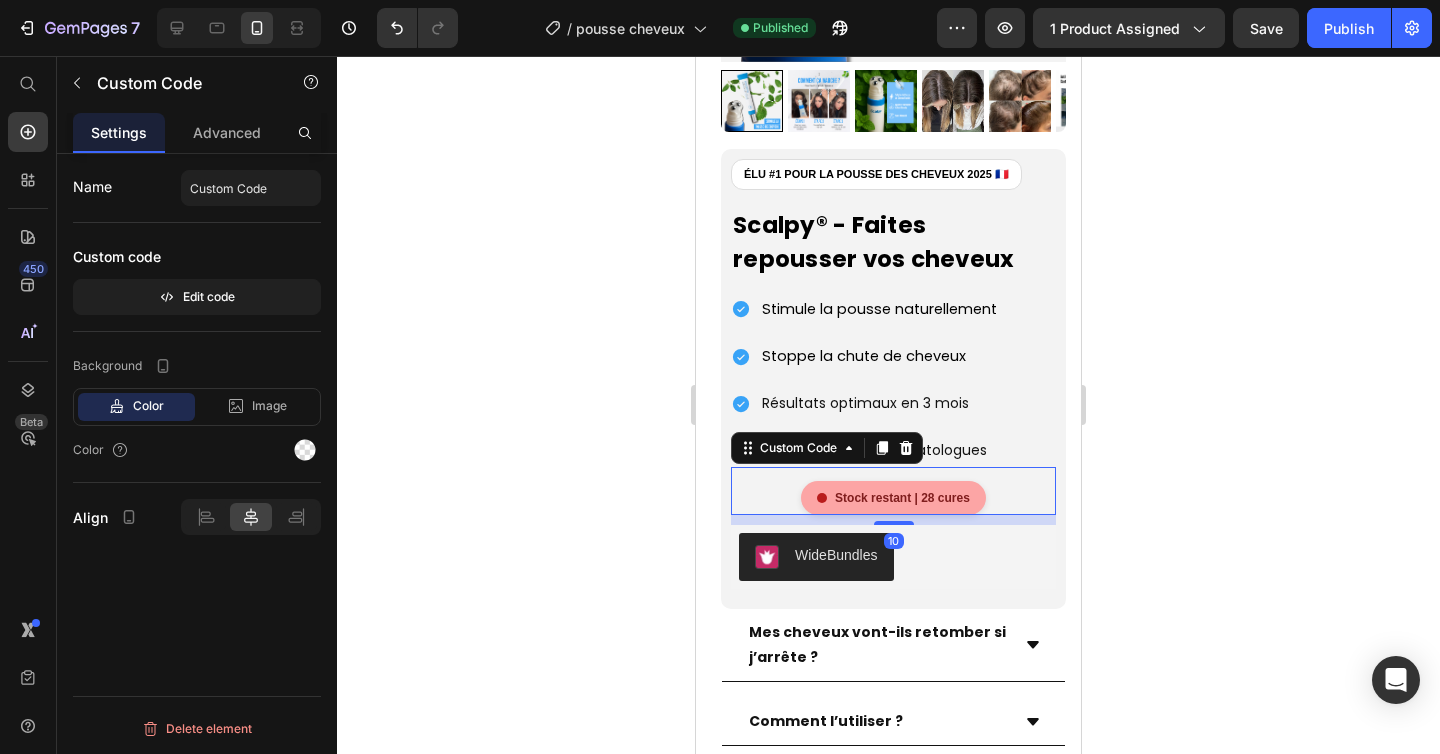 click on "Stock restant | 28 cures" at bounding box center [893, 498] 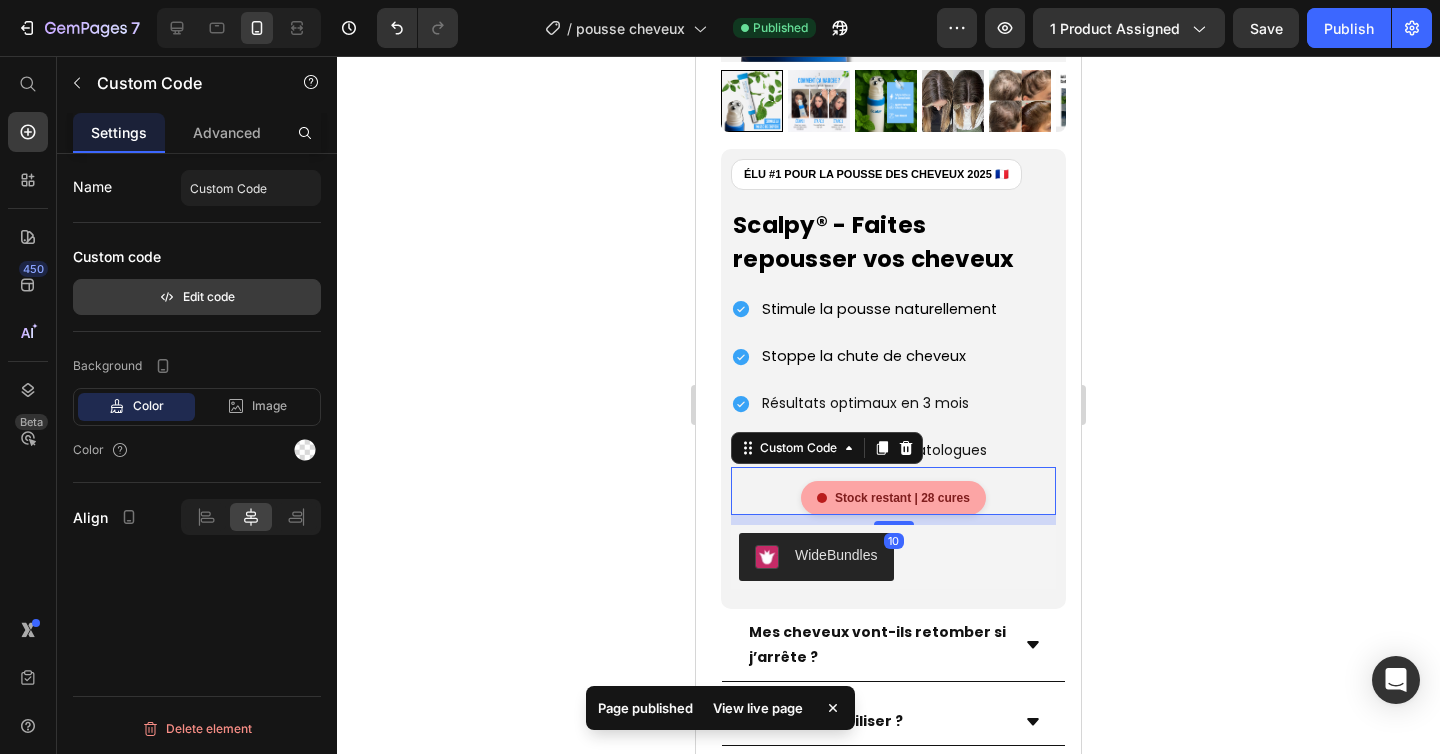 click 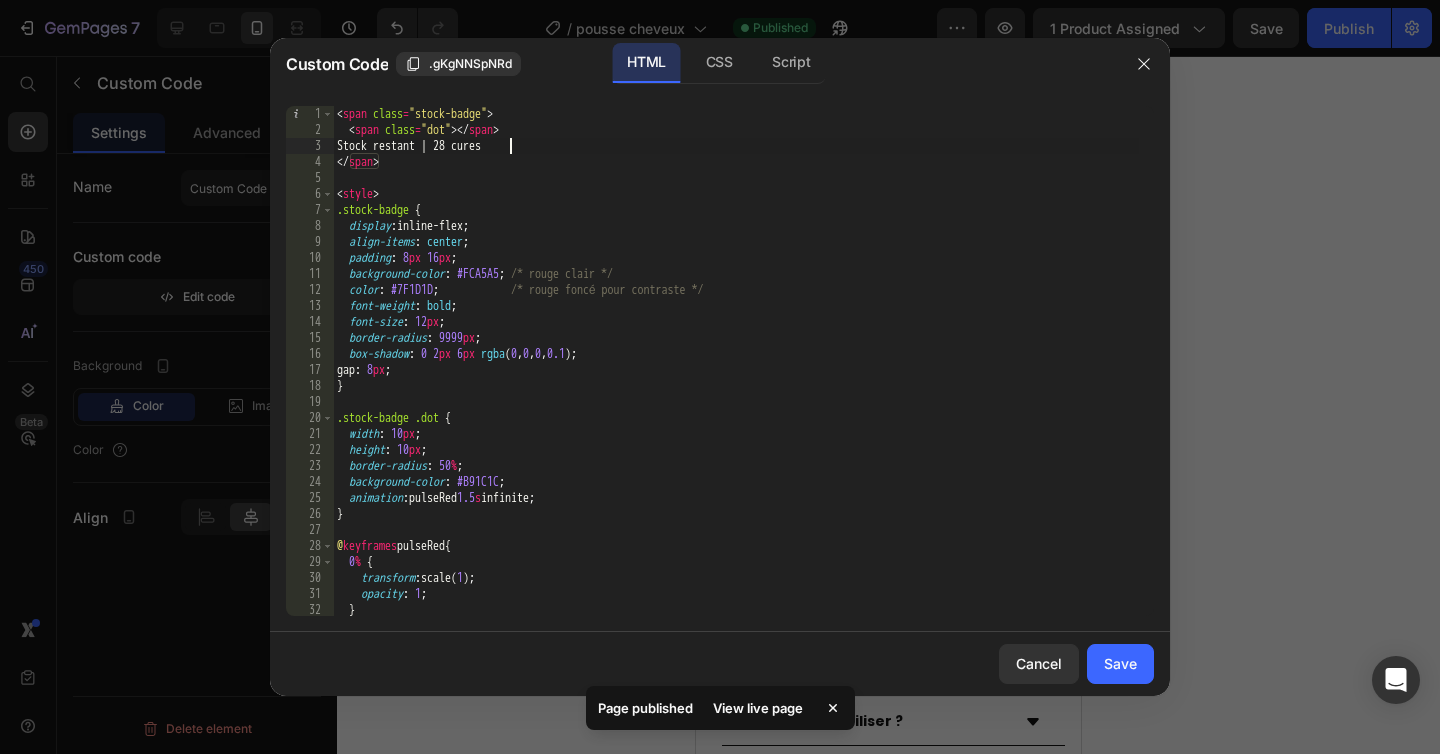 click on "< span   class = "stock-badge" >    < span   class = "dot" > </ span >   Stock restant | 28 cures </ span > < style > .stock-badge   {    display :  inline-flex ;    align-items :   center ;    padding :   8 px   16 px ;    background-color :   #FCA5A5 ;   /* rouge clair */    color :   #7F1D1D ;              /* rouge foncé pour contraste */    font-weight :   bold ;    font-size :   12 px ;    border-radius :   9999 px ;    box-shadow :   0   2 px   6 px   rgba ( 0 ,  0 ,  0 ,  0.1 ) ;   gap :   8 px ; } .stock-badge   .dot   {    width :   10 px ;    height :   10 px ;    border-radius :   50 % ;    background-color :   #B91C1C ;    animation :  pulseRed  1.5 s  infinite ; } @ keyframes  pulseRed  {    0 %   {      transform :  scale( 1 ) ;      opacity :   1 ;    }    50 %   {" at bounding box center (736, 377) 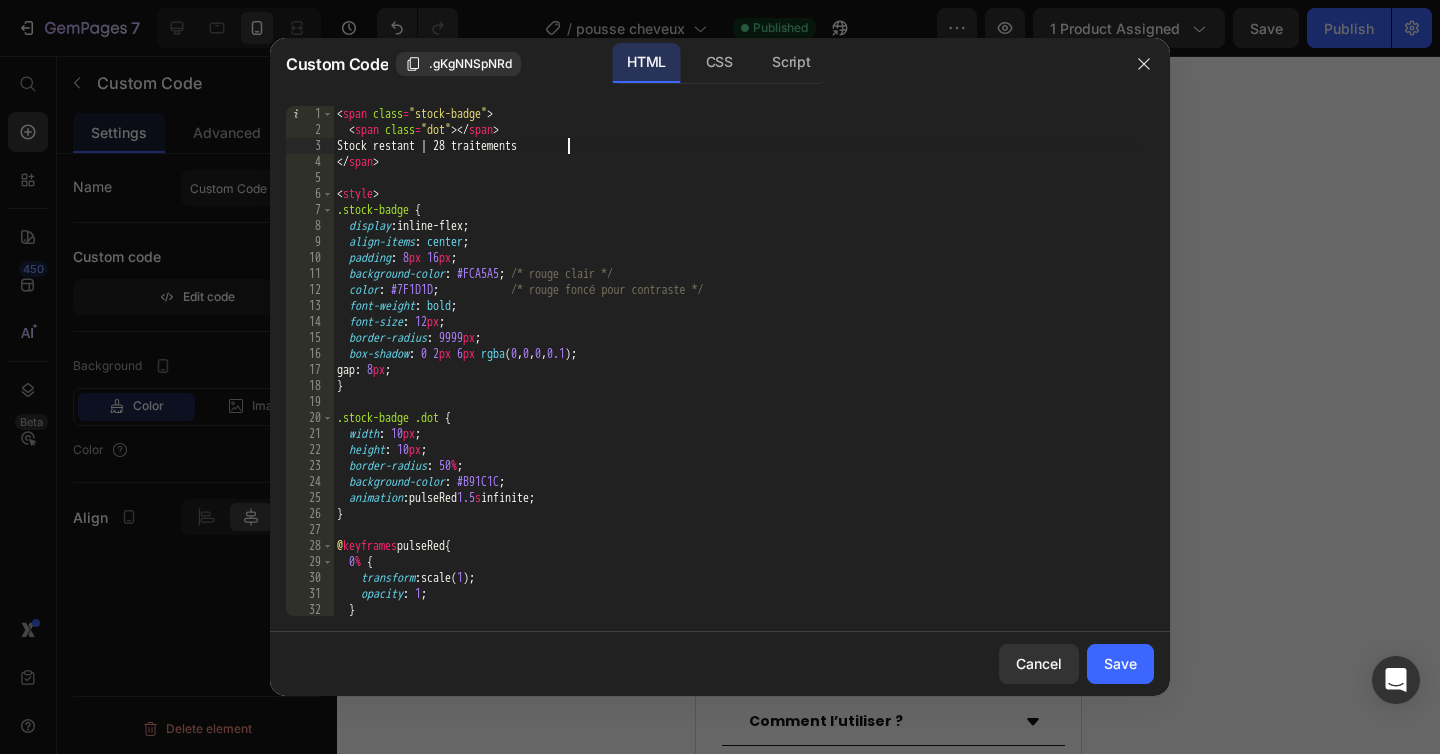 click on "< span   class = "stock-badge" >    < span   class = "dot" > </ span >   Stock restant | 28 traitements </ span > < style > .stock-badge   {    display :  inline-flex ;    align-items :   center ;    padding :   8 px   16 px ;    background-color :   #FCA5A5 ;   /* rouge clair */    color :   #7F1D1D ;              /* rouge foncé pour contraste */    font-weight :   bold ;    font-size :   12 px ;    border-radius :   9999 px ;    box-shadow :   0   2 px   6 px   rgba ( 0 ,  0 ,  0 ,  0.1 ) ;   gap :   8 px ; } .stock-badge   .dot   {    width :   10 px ;    height :   10 px ;    border-radius :   50 % ;    background-color :   #B91C1C ;    animation :  pulseRed  1.5 s  infinite ; } @ keyframes  pulseRed  {    0 %   {      transform :  scale( 1 ) ;      opacity :   1 ;    }    50 %   {" at bounding box center (736, 377) 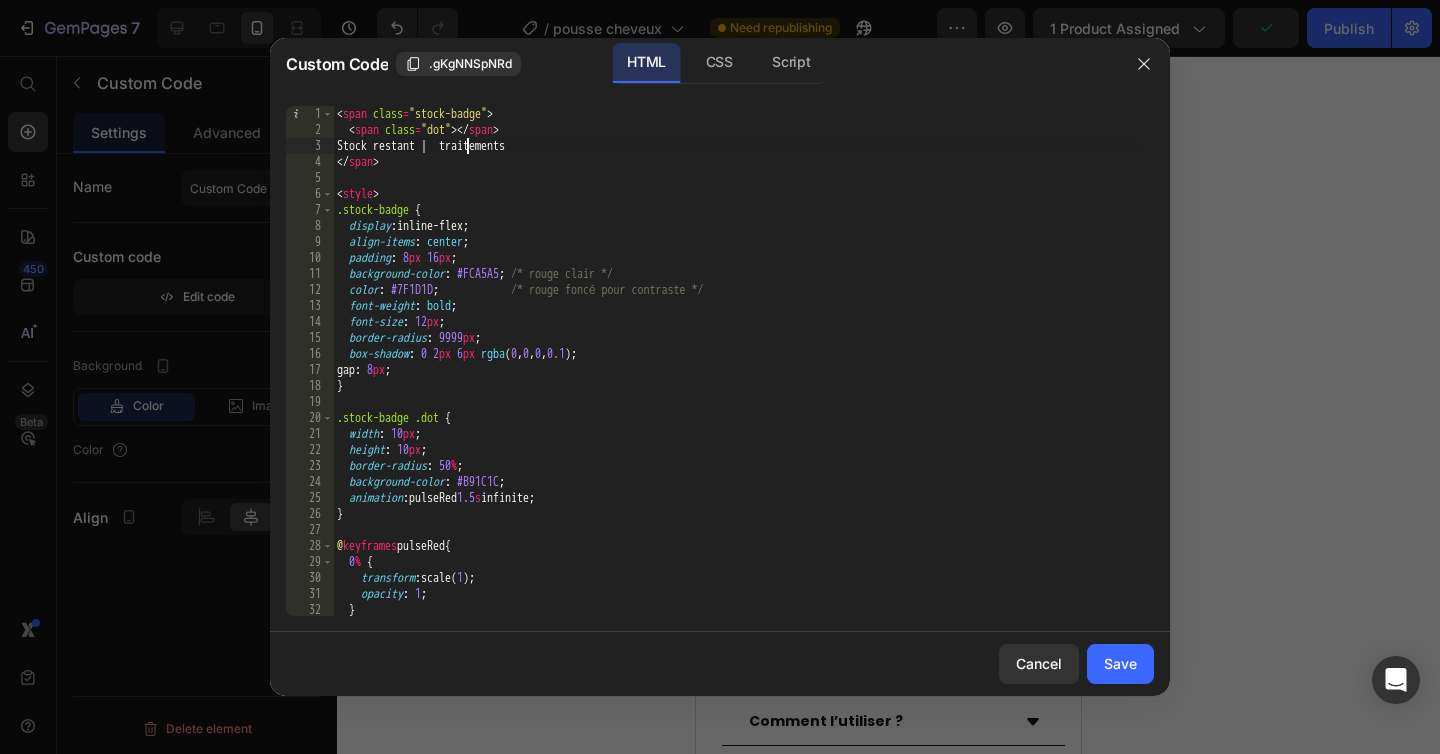 scroll, scrollTop: 0, scrollLeft: 12, axis: horizontal 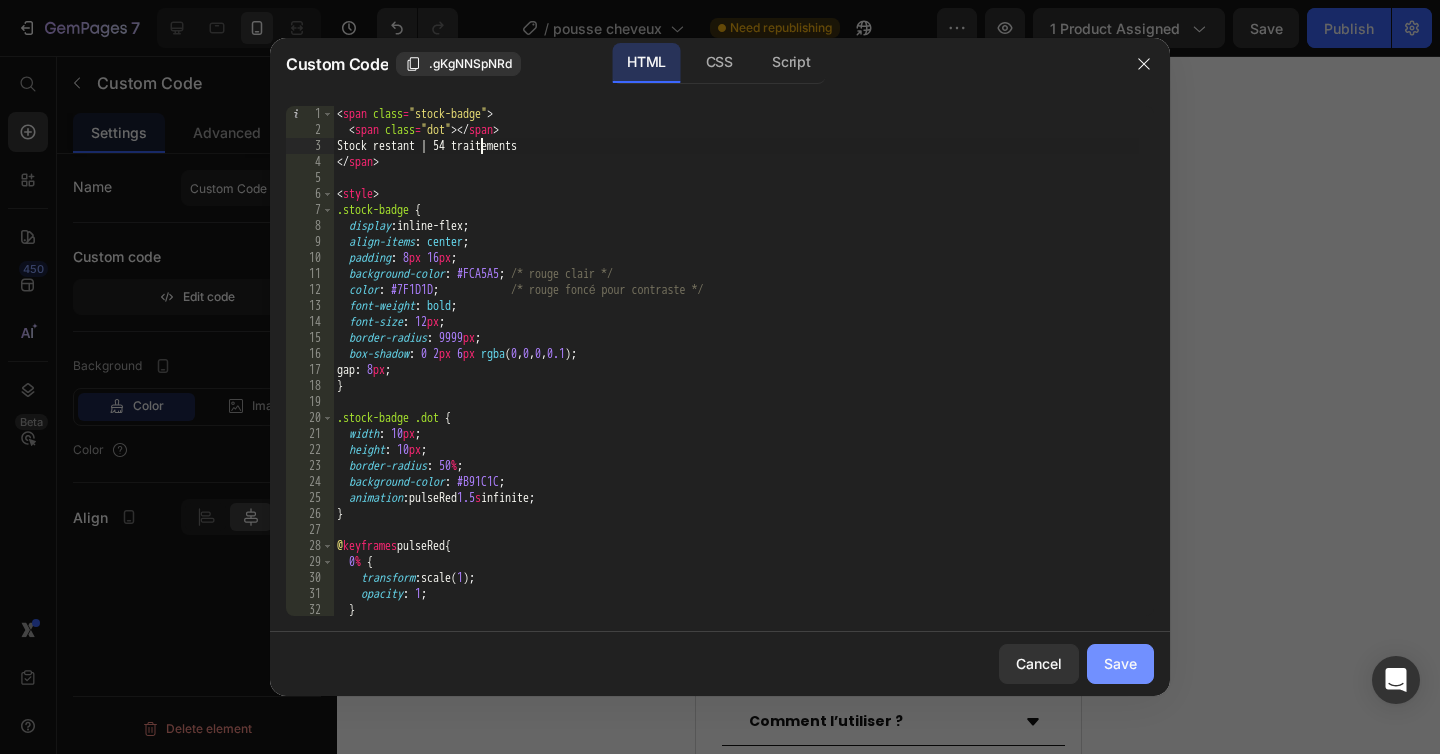 type on "Stock restant | 54 traitements" 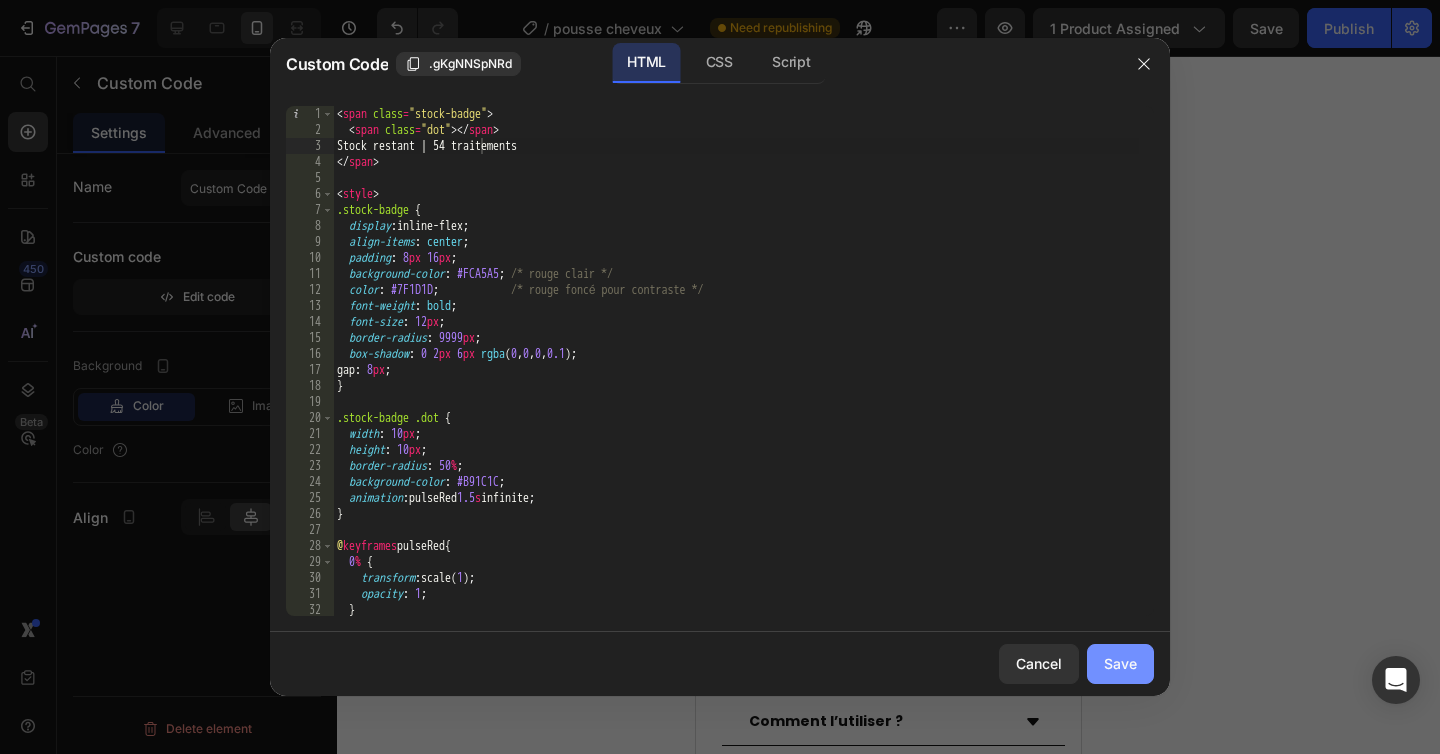 click on "Save" at bounding box center [1120, 663] 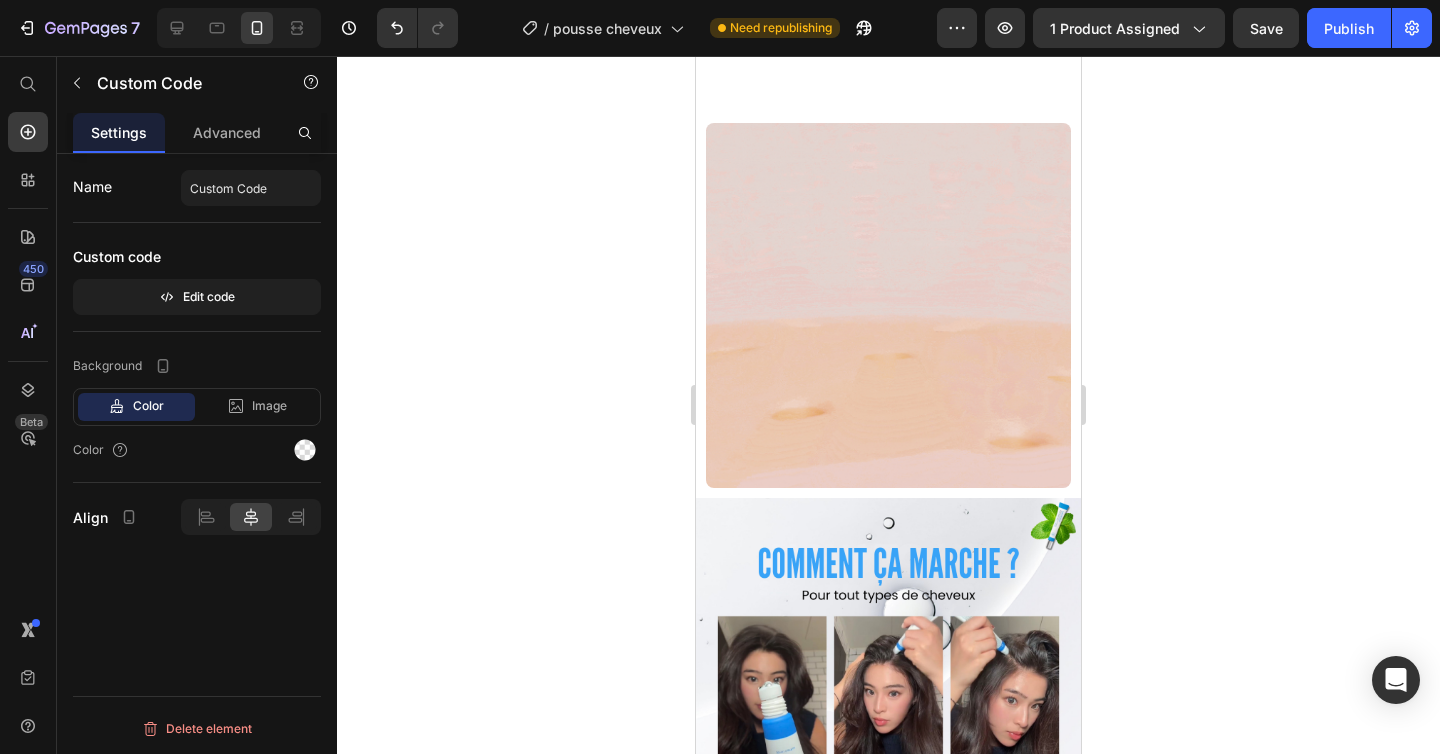 scroll, scrollTop: 3984, scrollLeft: 0, axis: vertical 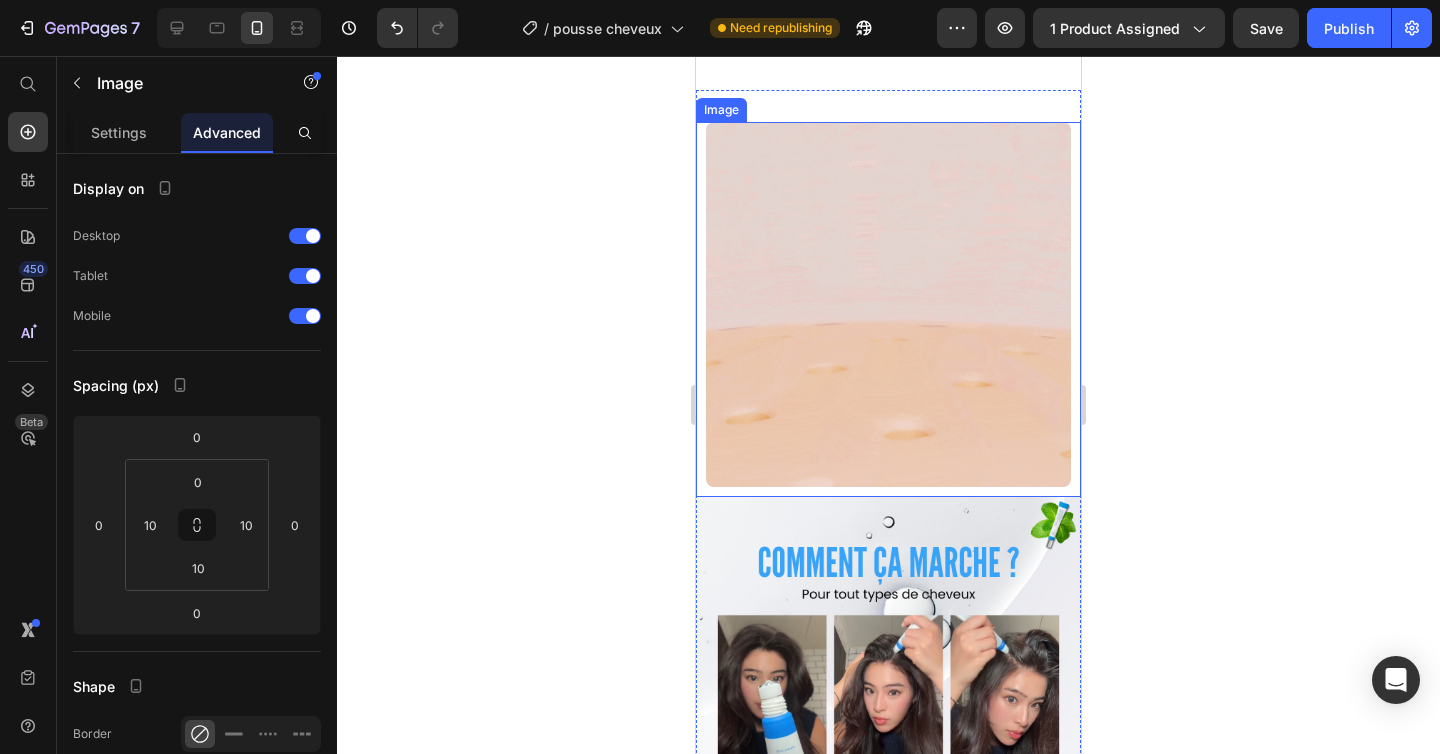 click at bounding box center (888, 309) 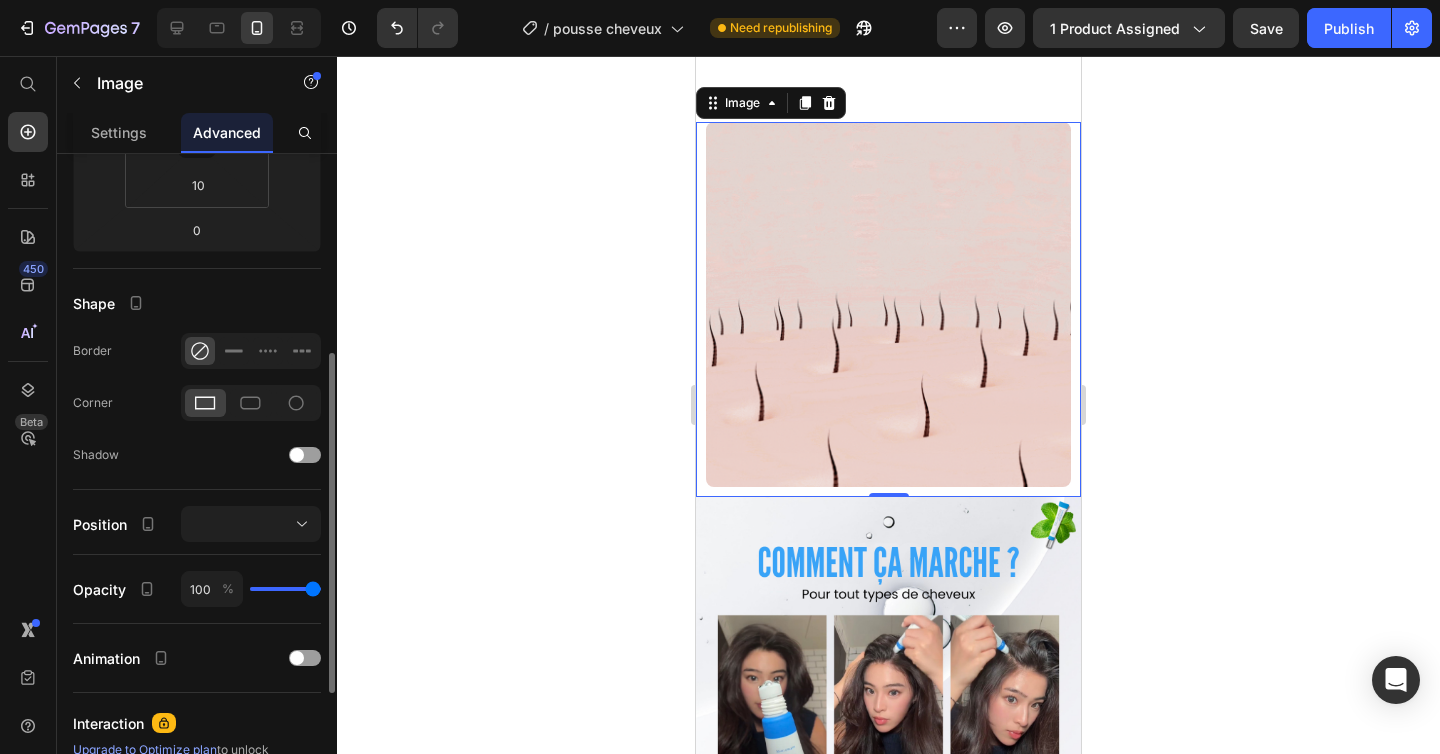 scroll, scrollTop: 384, scrollLeft: 0, axis: vertical 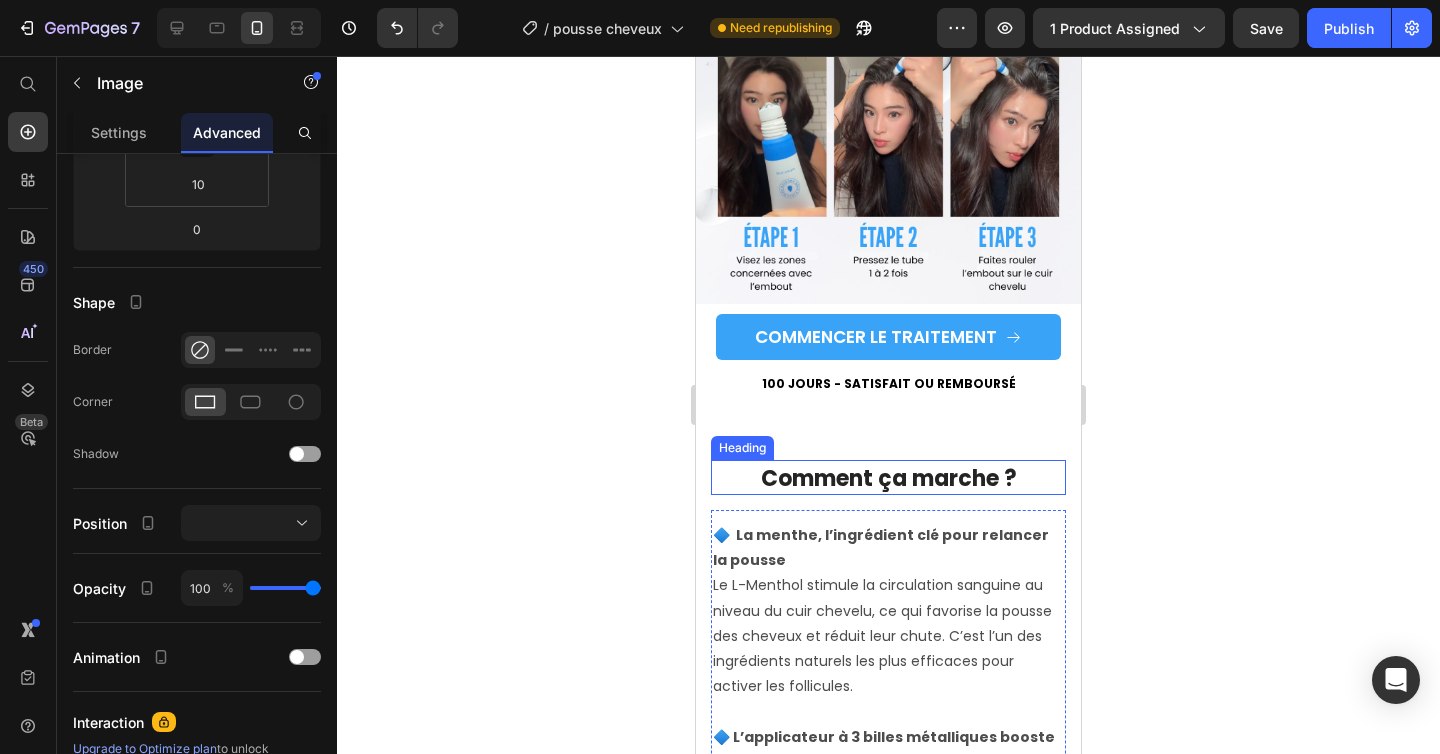 click on "Comment ça marche ?" at bounding box center [889, 478] 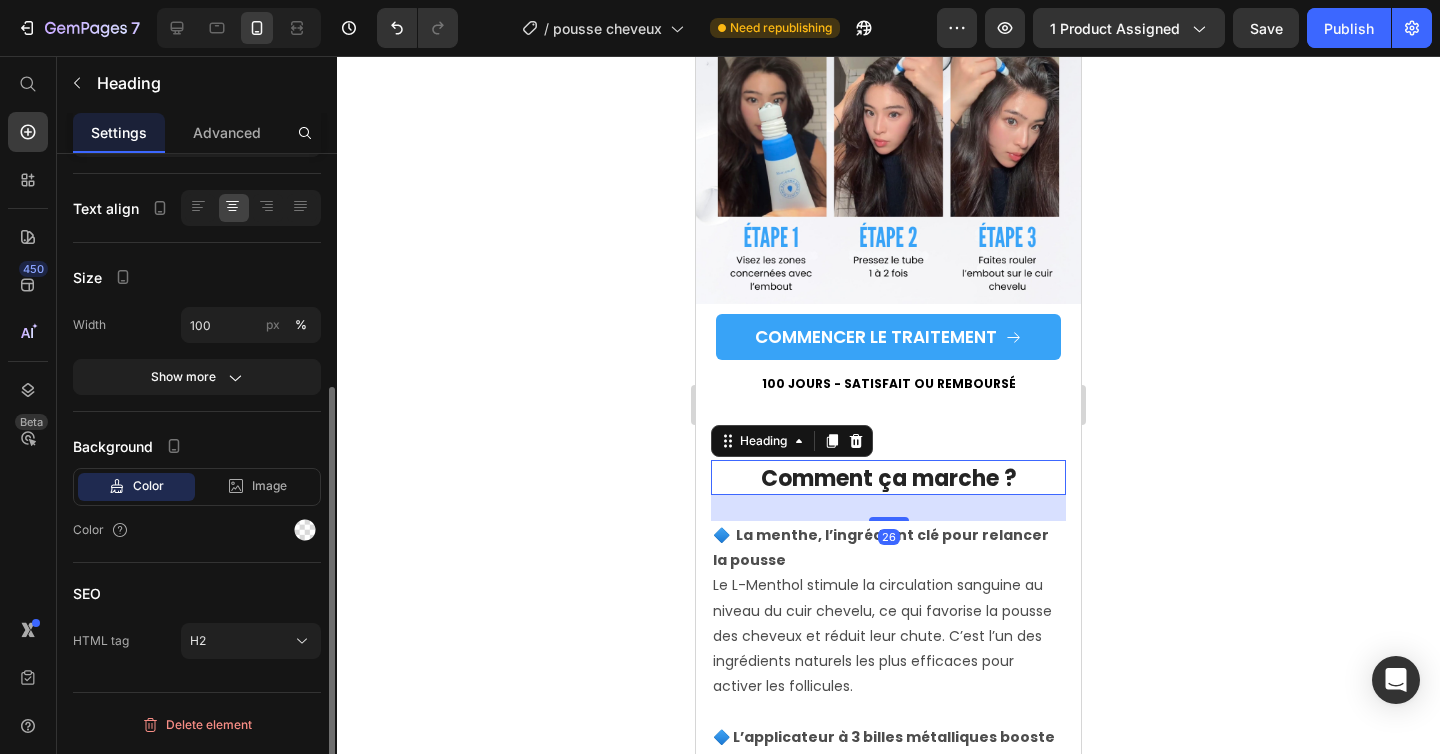 scroll, scrollTop: 0, scrollLeft: 0, axis: both 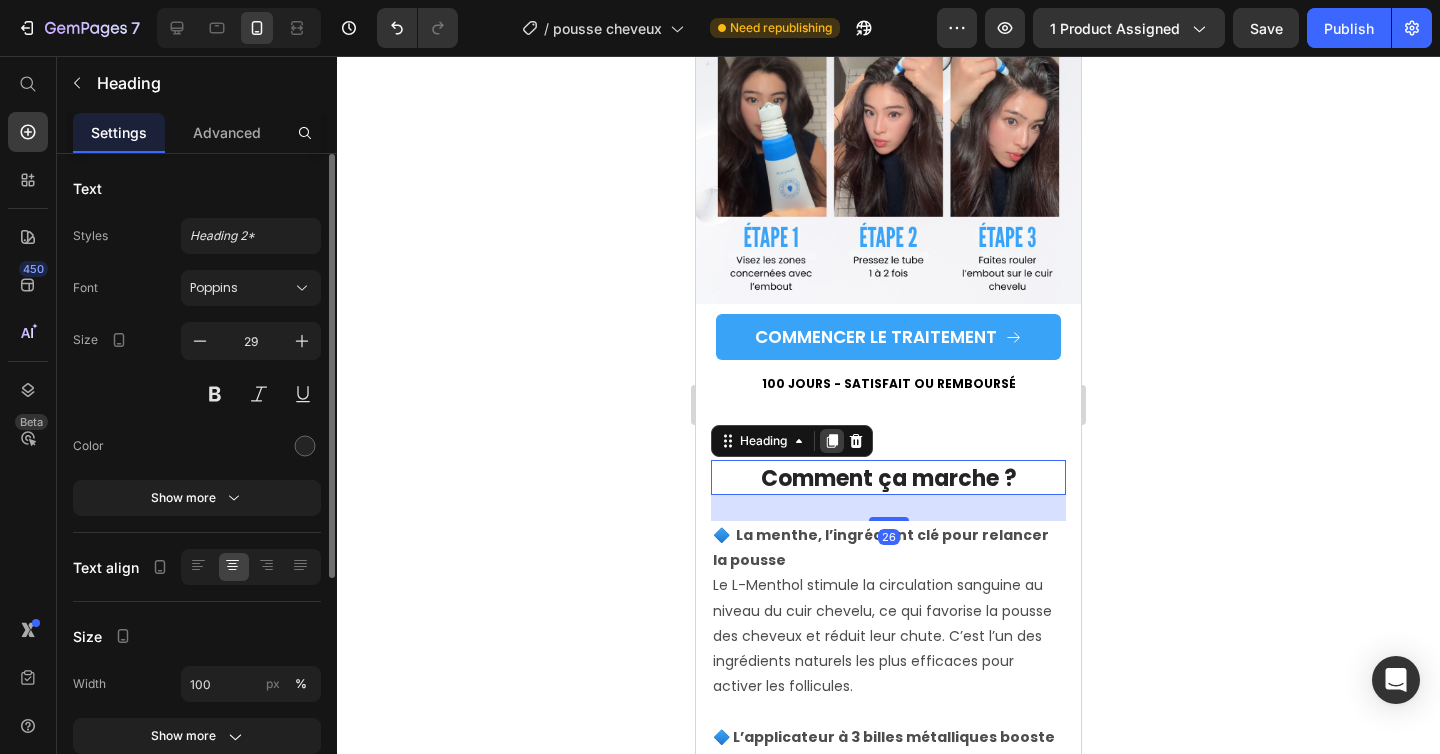 click 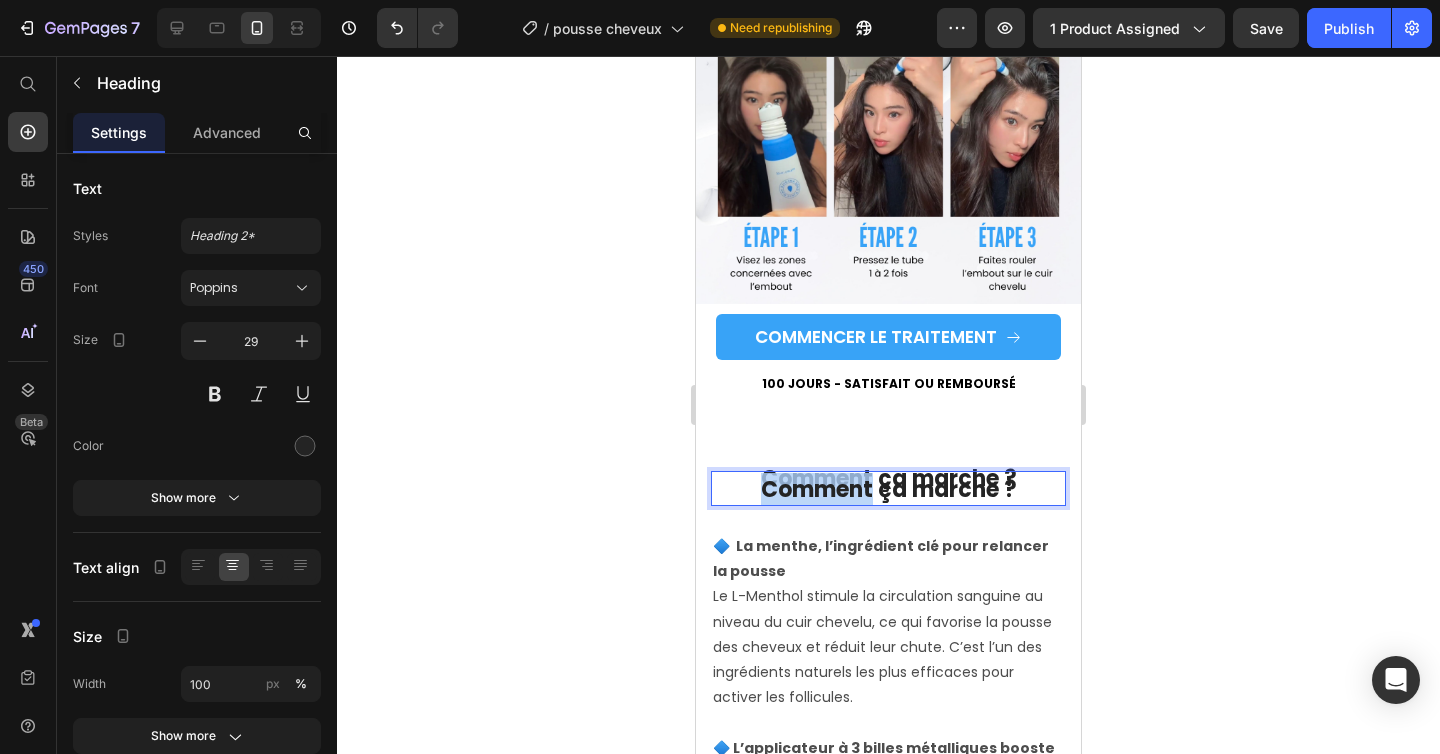 click on "Comment ça marche ?" at bounding box center (889, 489) 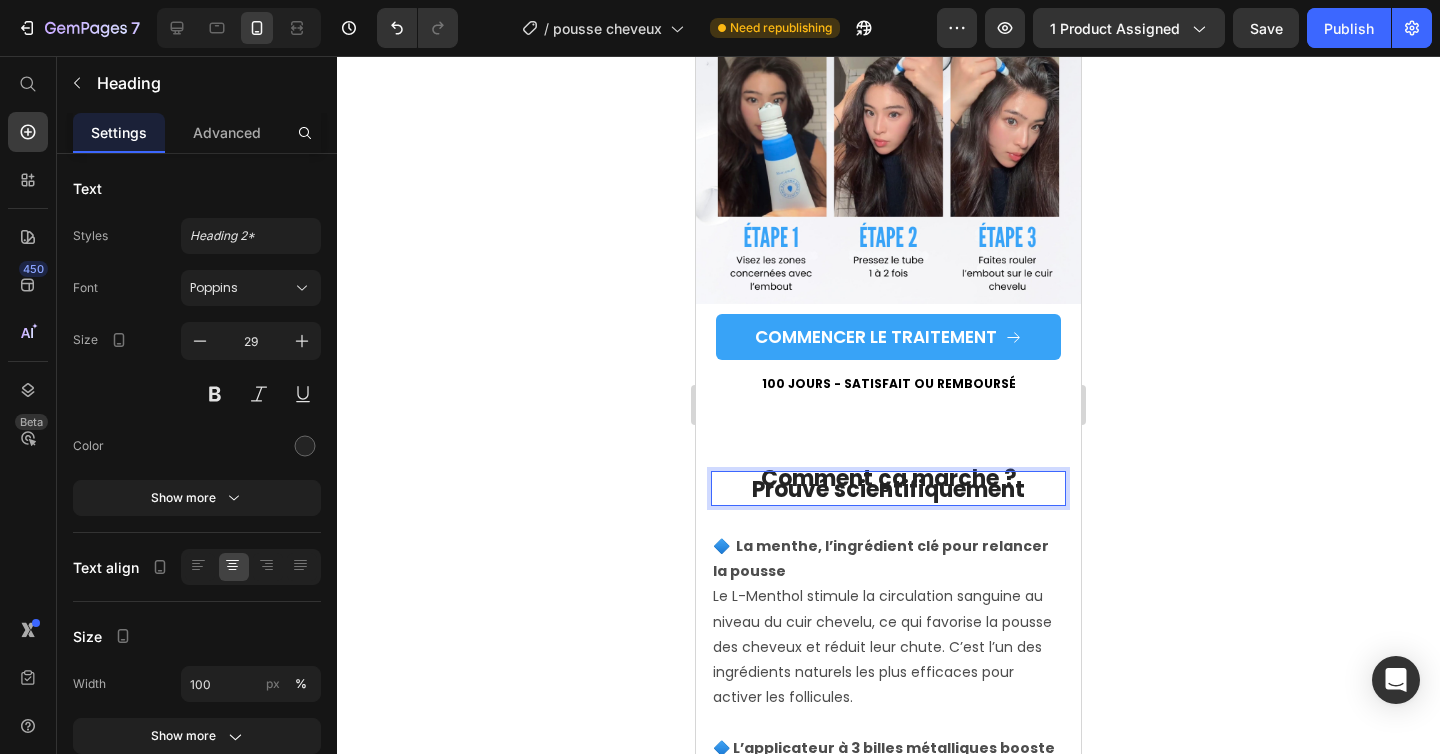 click on "Prouvé scientifiquement" at bounding box center (888, 489) 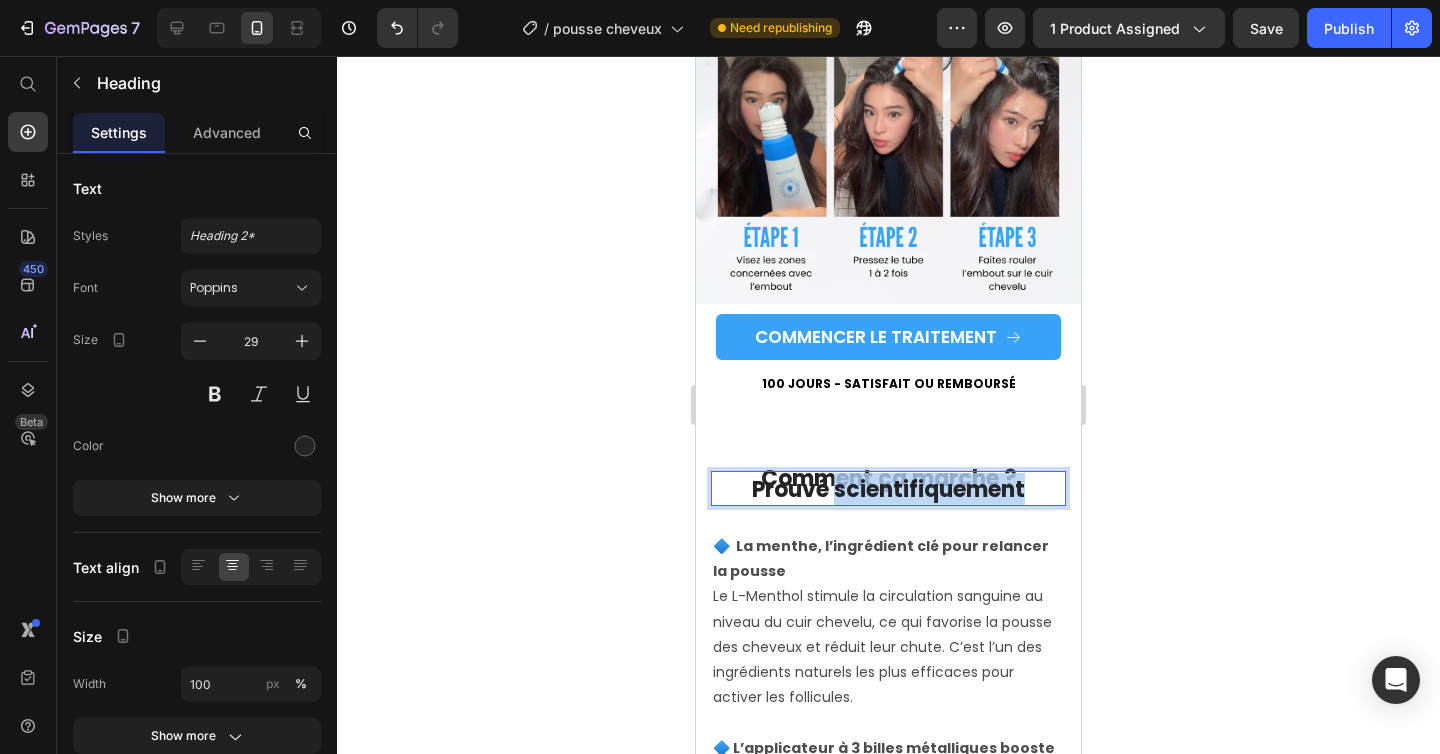 click on "Prouvé scientifiquement" at bounding box center [888, 489] 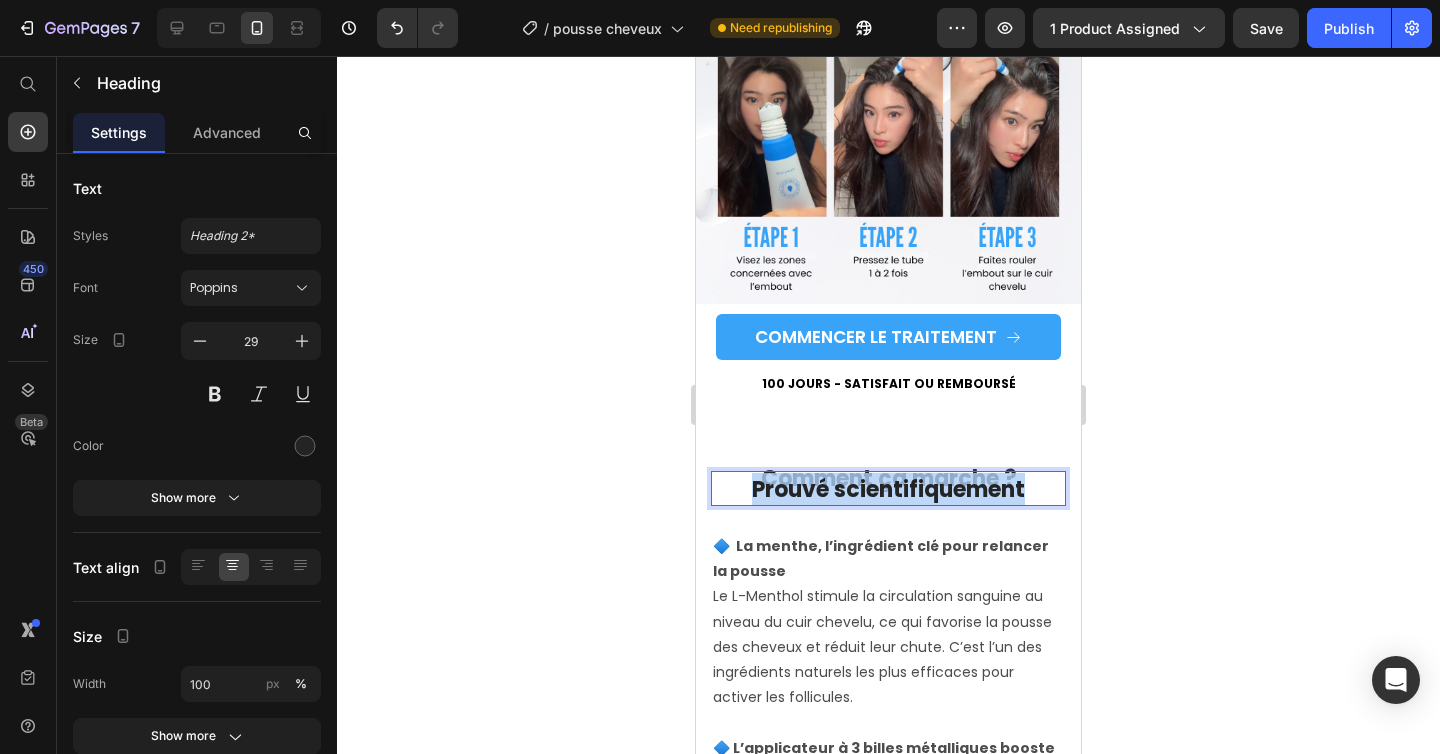 click on "Prouvé scientifiquement" at bounding box center (888, 489) 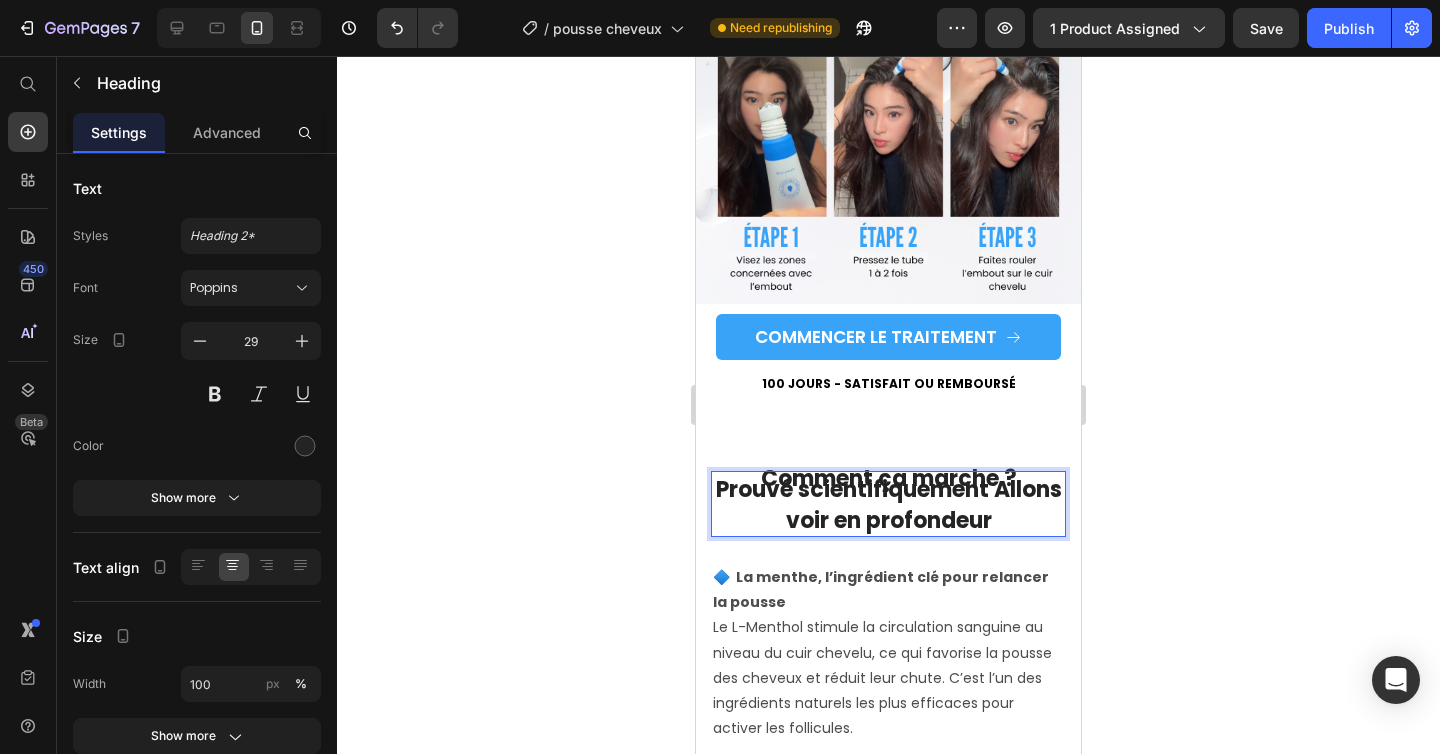click 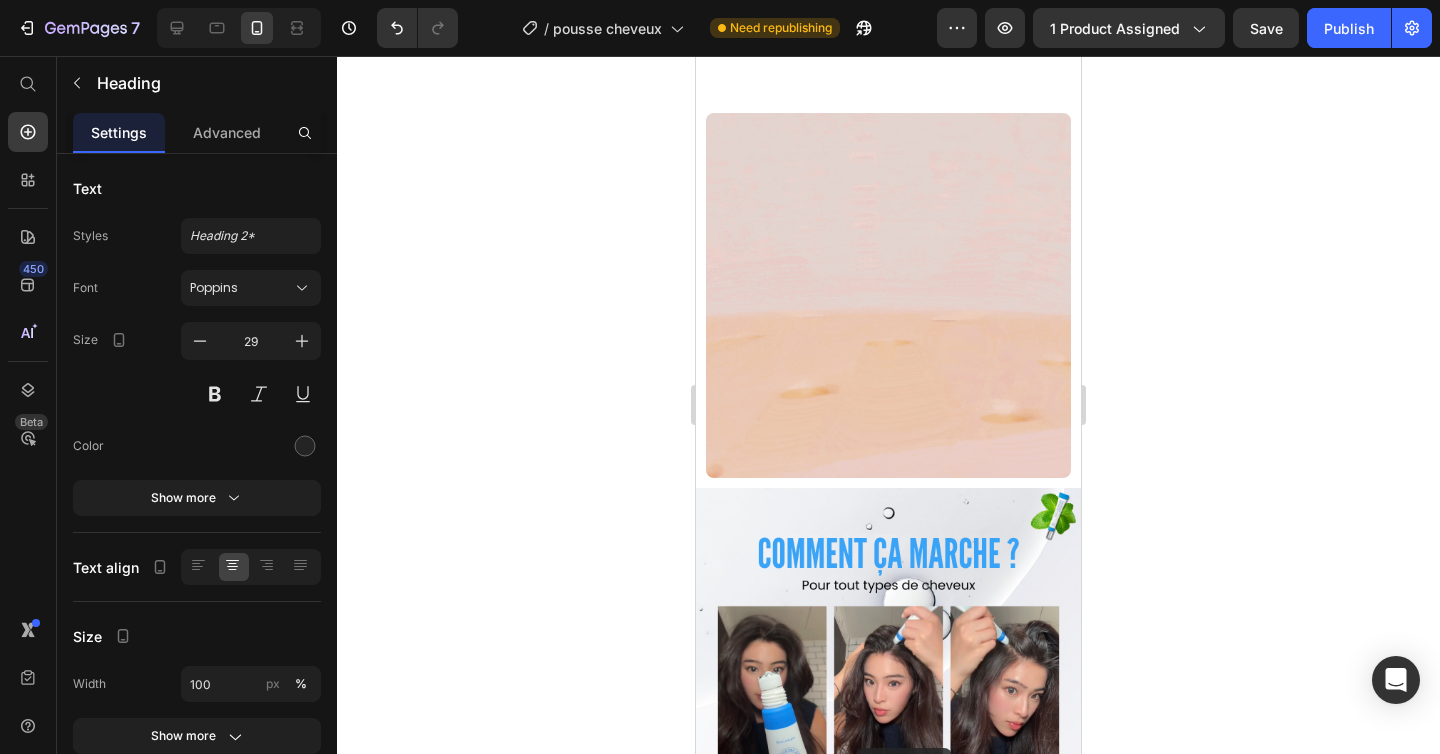 drag, startPoint x: 934, startPoint y: 476, endPoint x: 856, endPoint y: 748, distance: 282.9629 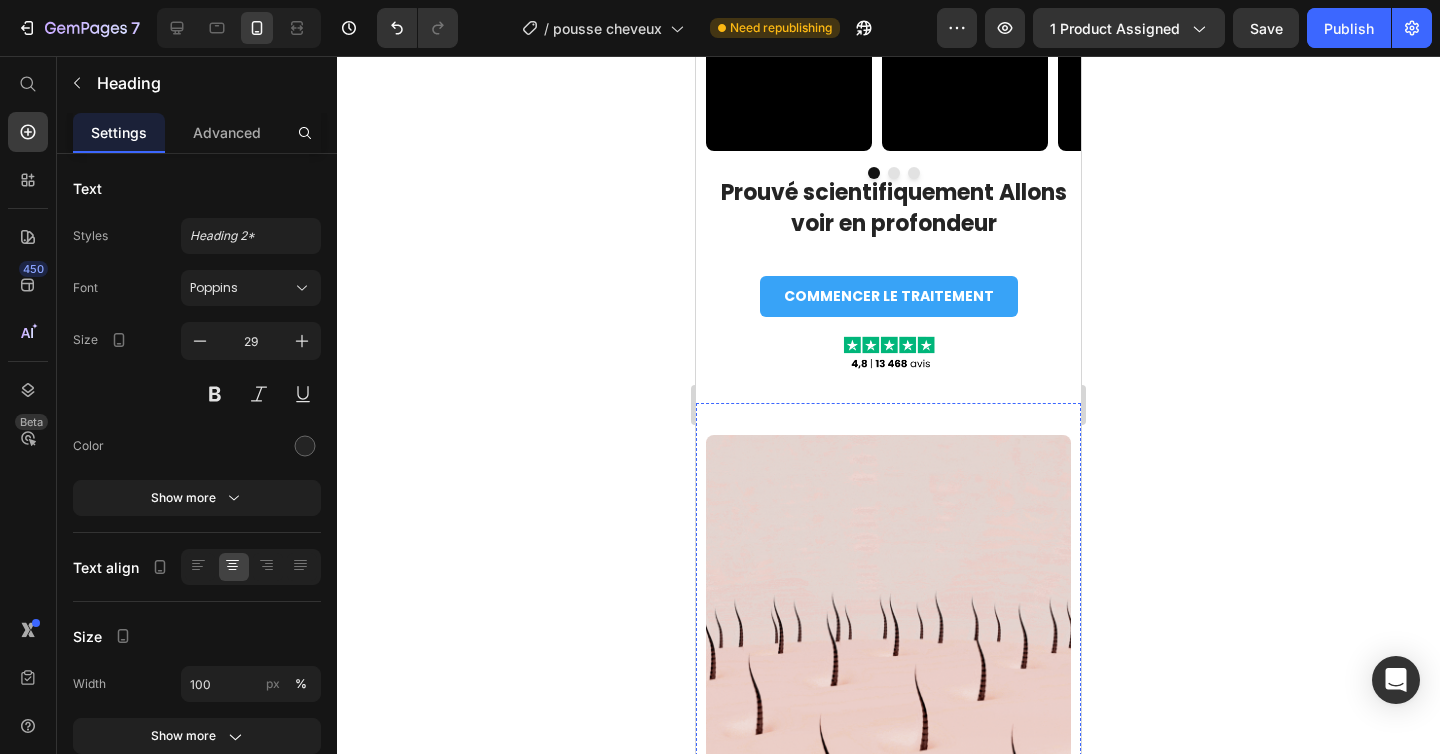 scroll, scrollTop: 3695, scrollLeft: 0, axis: vertical 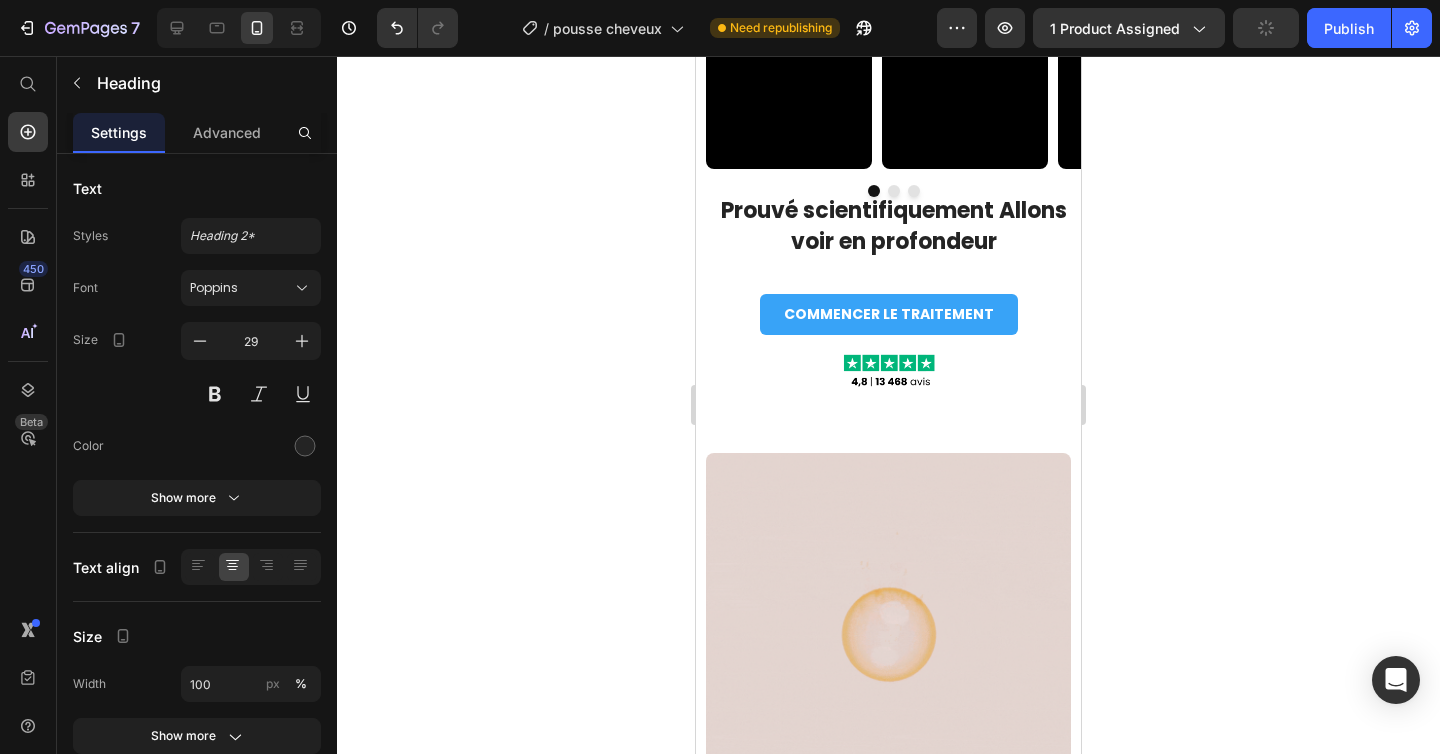 click on "Prouvé scientifiquement Allons voir en profondeur" at bounding box center [893, 225] 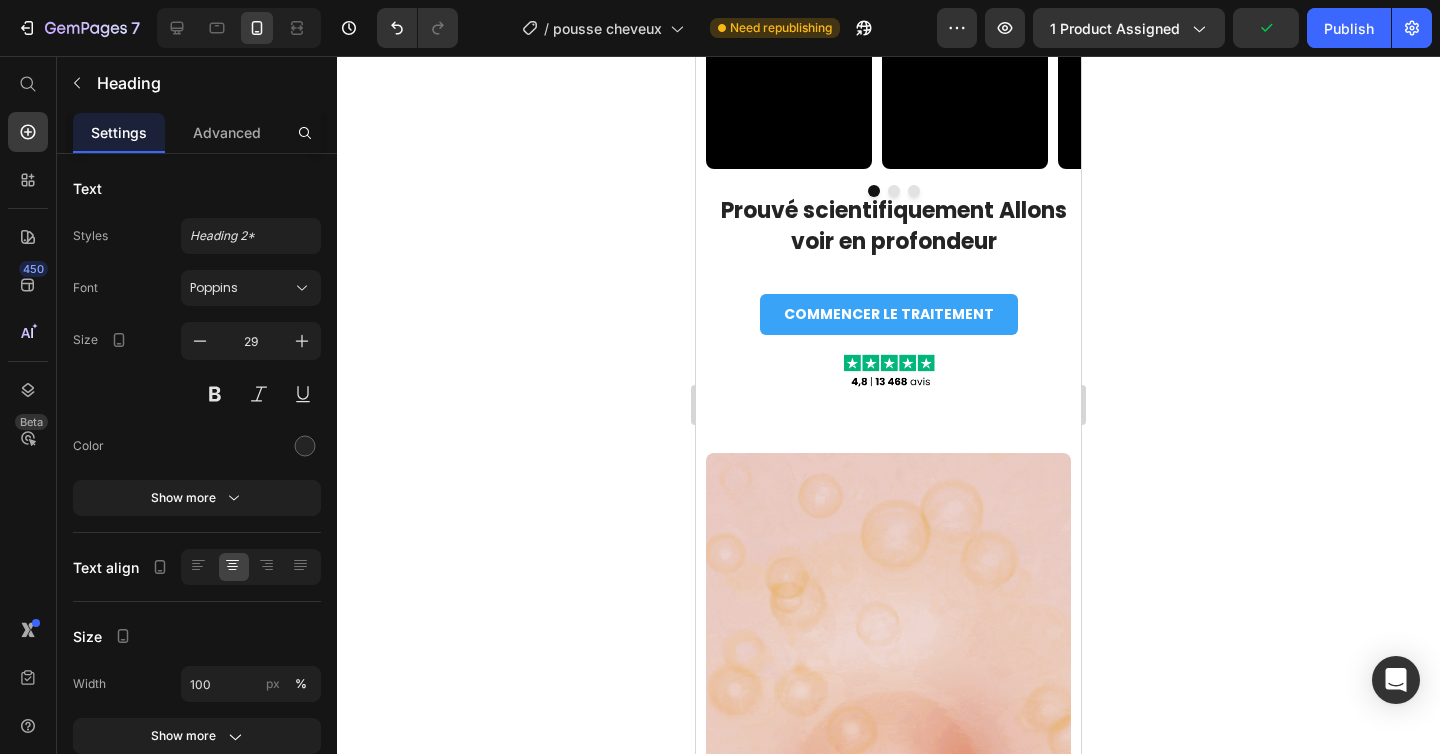 click on "Prouvé scientifiquement Allons voir en profondeur" at bounding box center (894, 226) 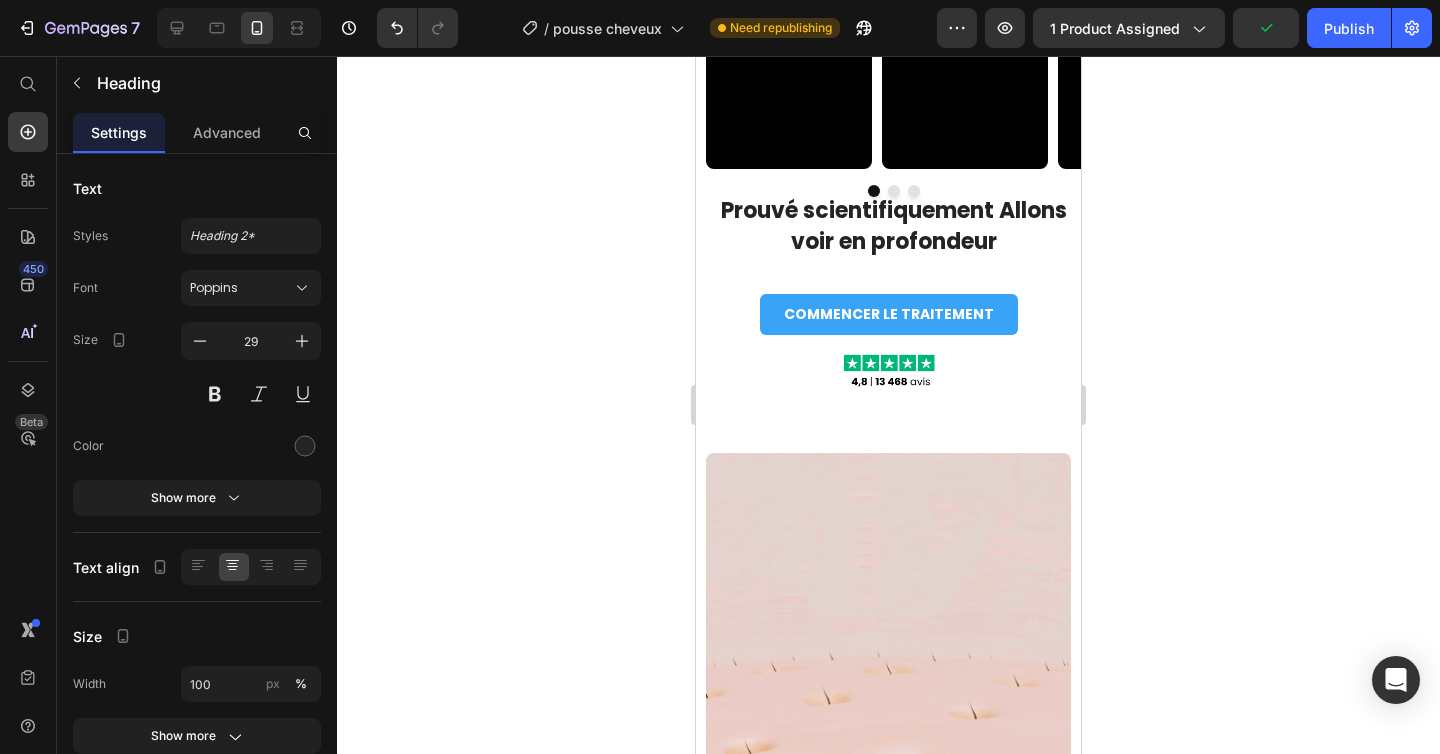 click 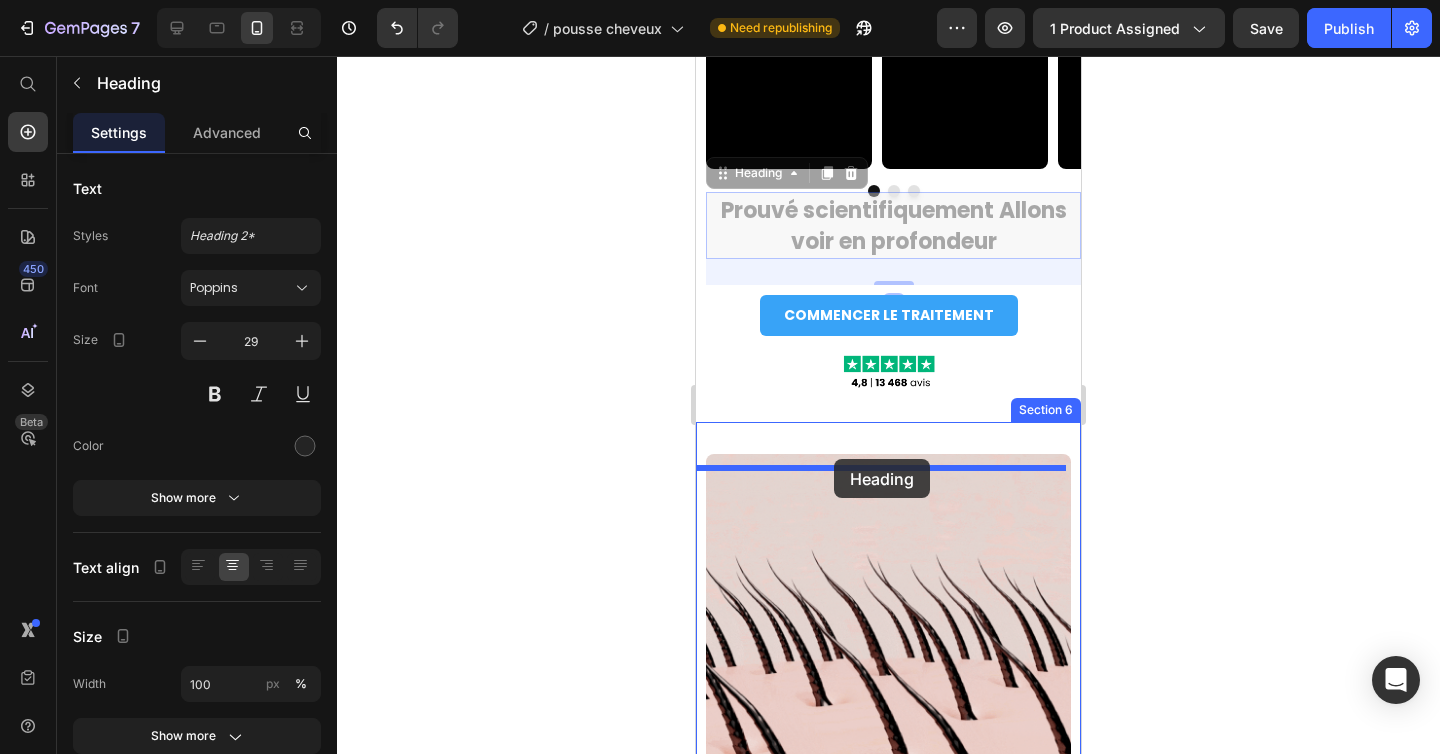 drag, startPoint x: 831, startPoint y: 244, endPoint x: 834, endPoint y: 459, distance: 215.02094 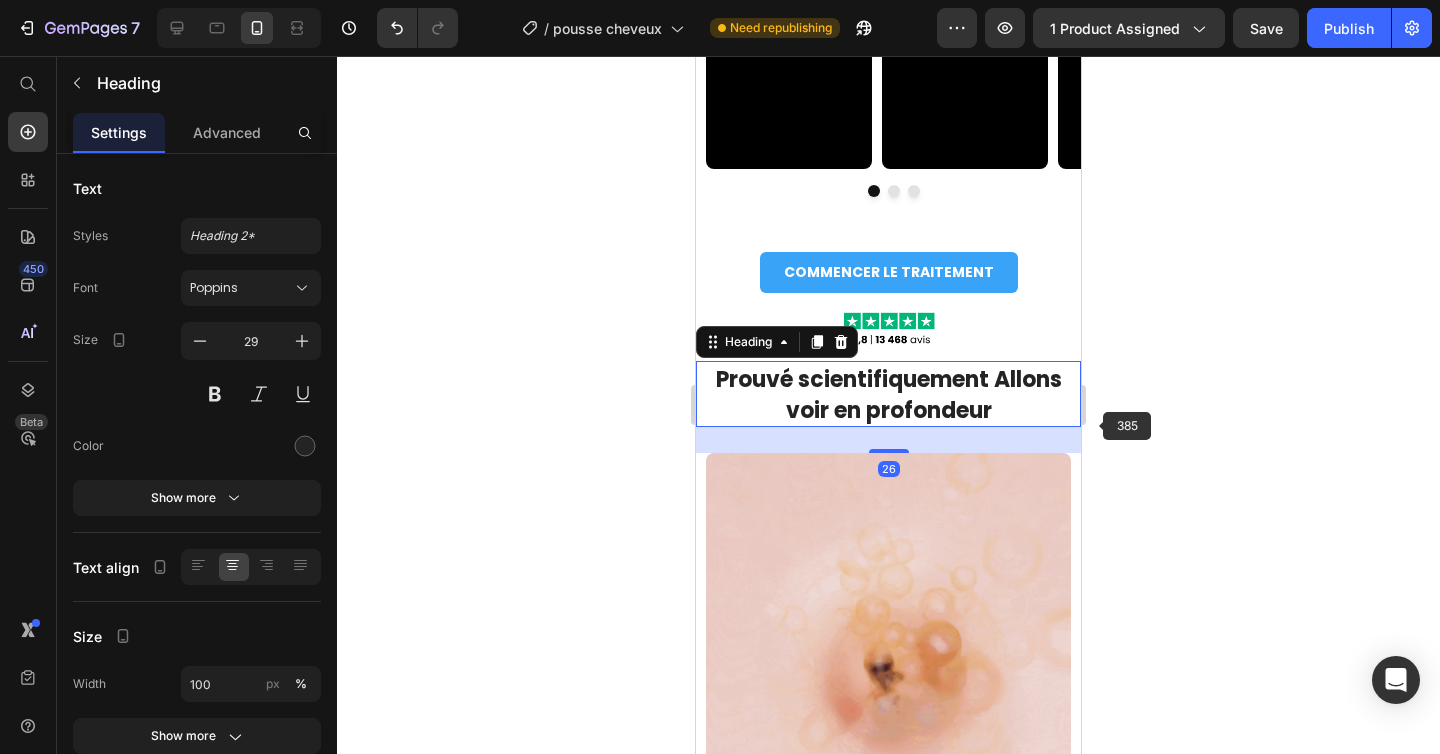 click 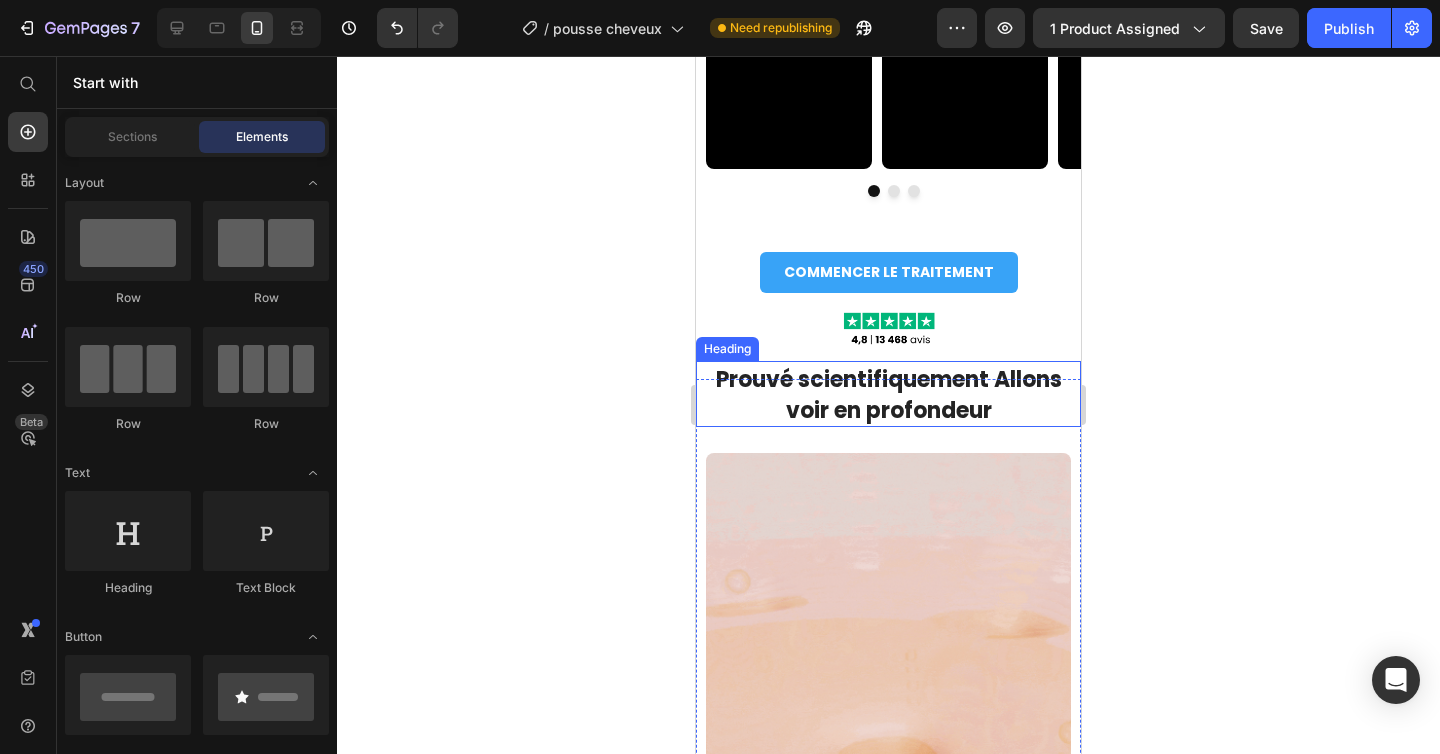 click on "Prouvé scientifiquement Allons voir en profondeur" at bounding box center [888, 394] 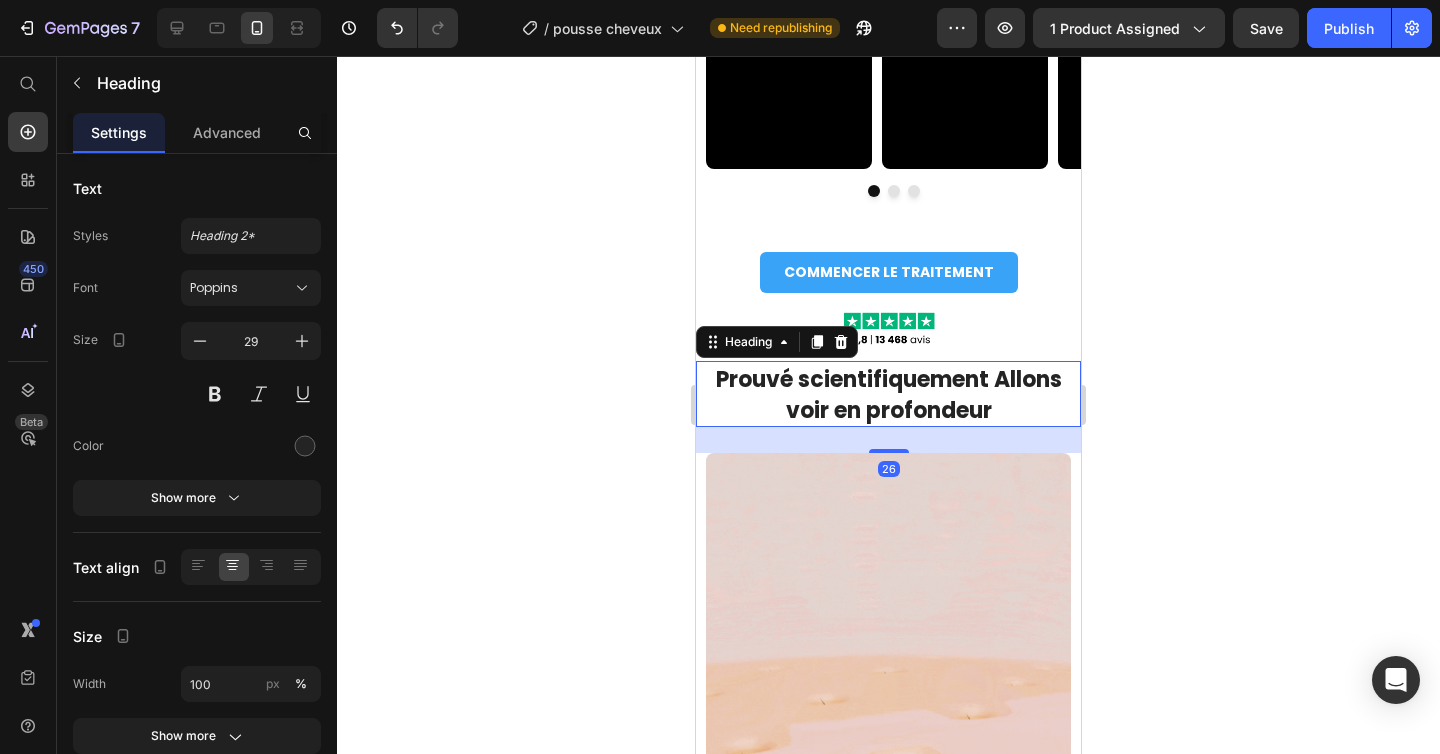 click on "Prouvé scientifiquement Allons voir en profondeur" at bounding box center [888, 394] 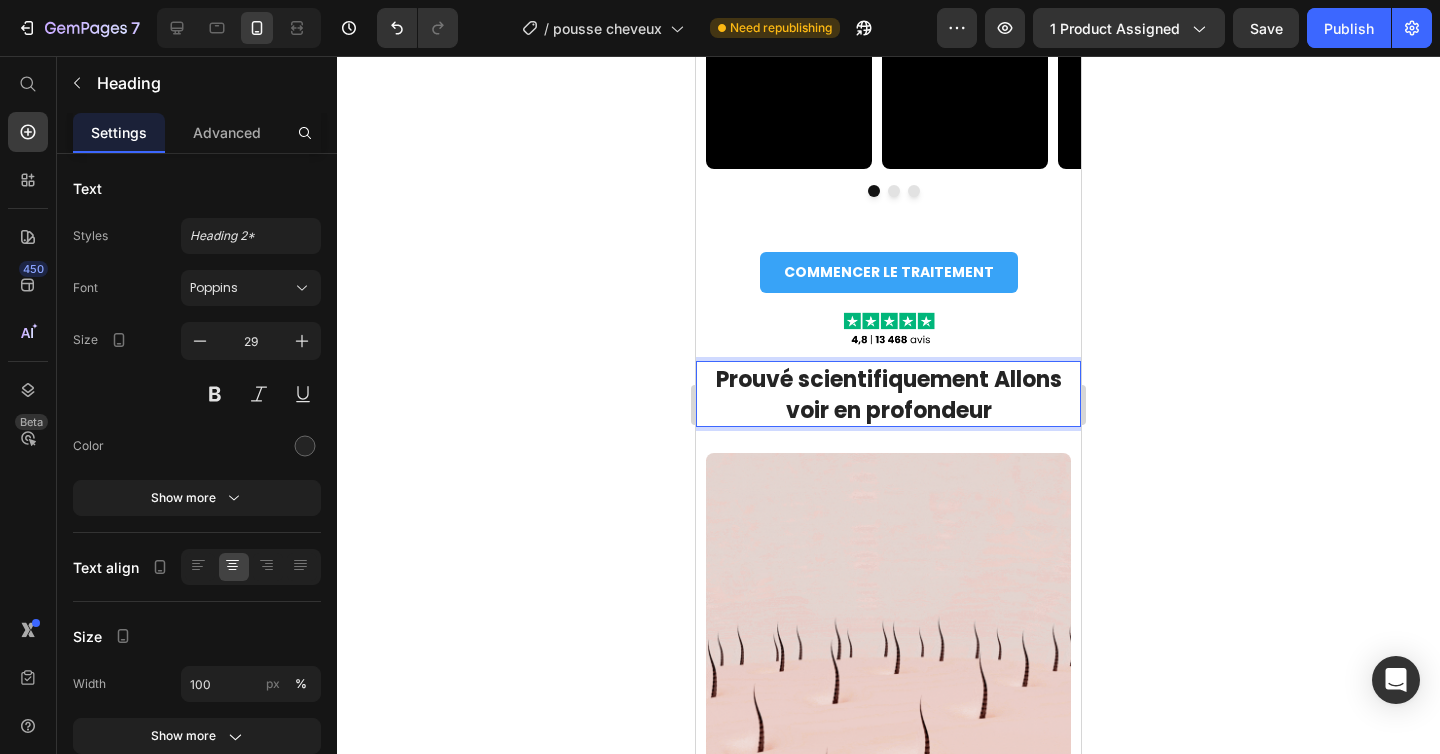 click on "Prouvé scientifiquement Allons voir en profondeur" at bounding box center (889, 395) 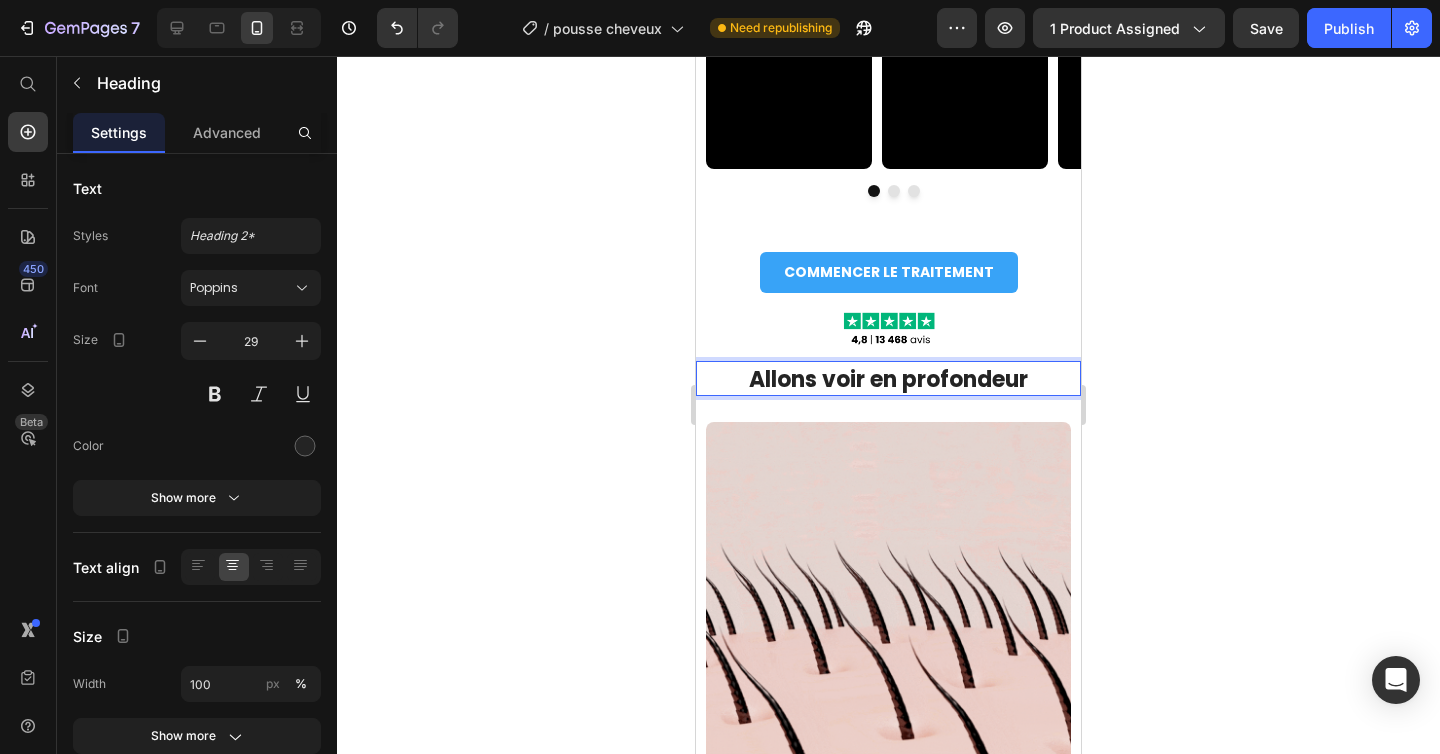 click 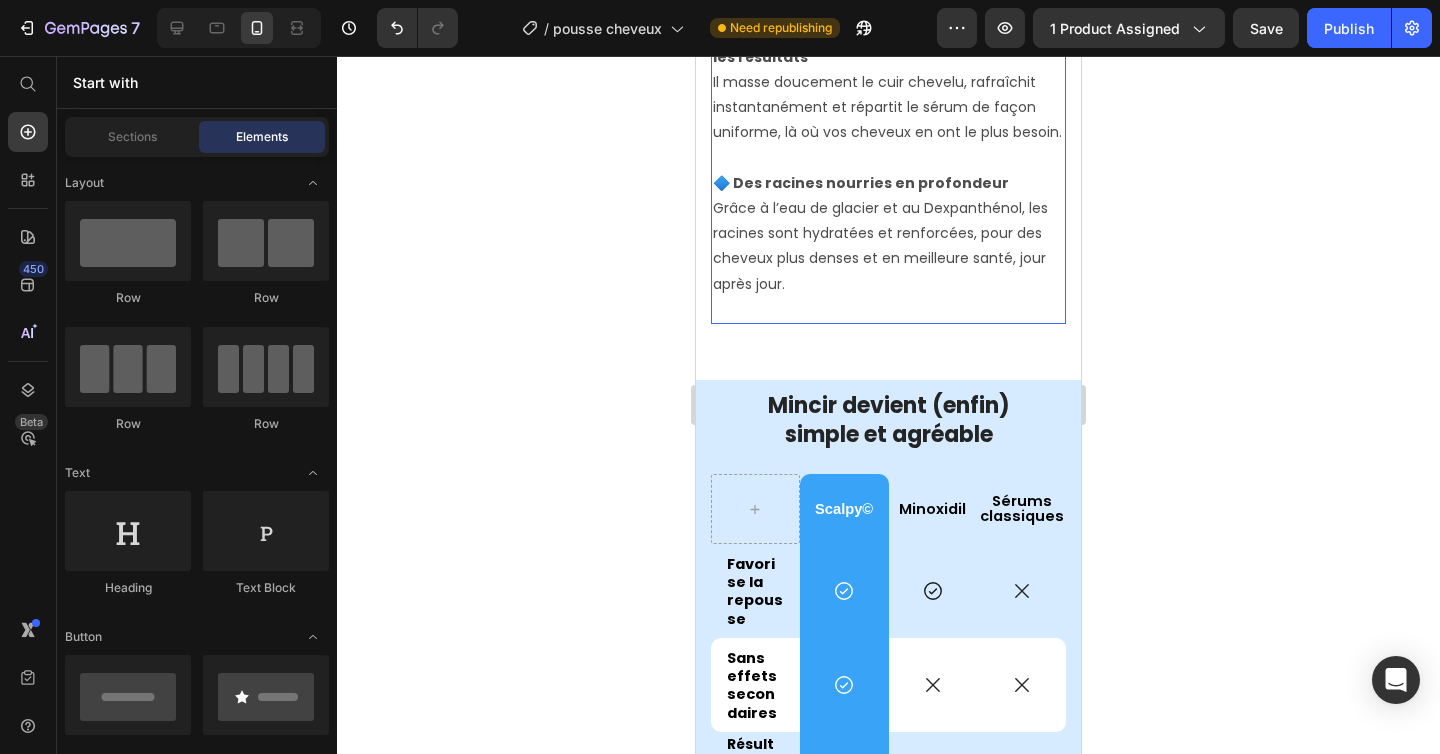 scroll, scrollTop: 5336, scrollLeft: 0, axis: vertical 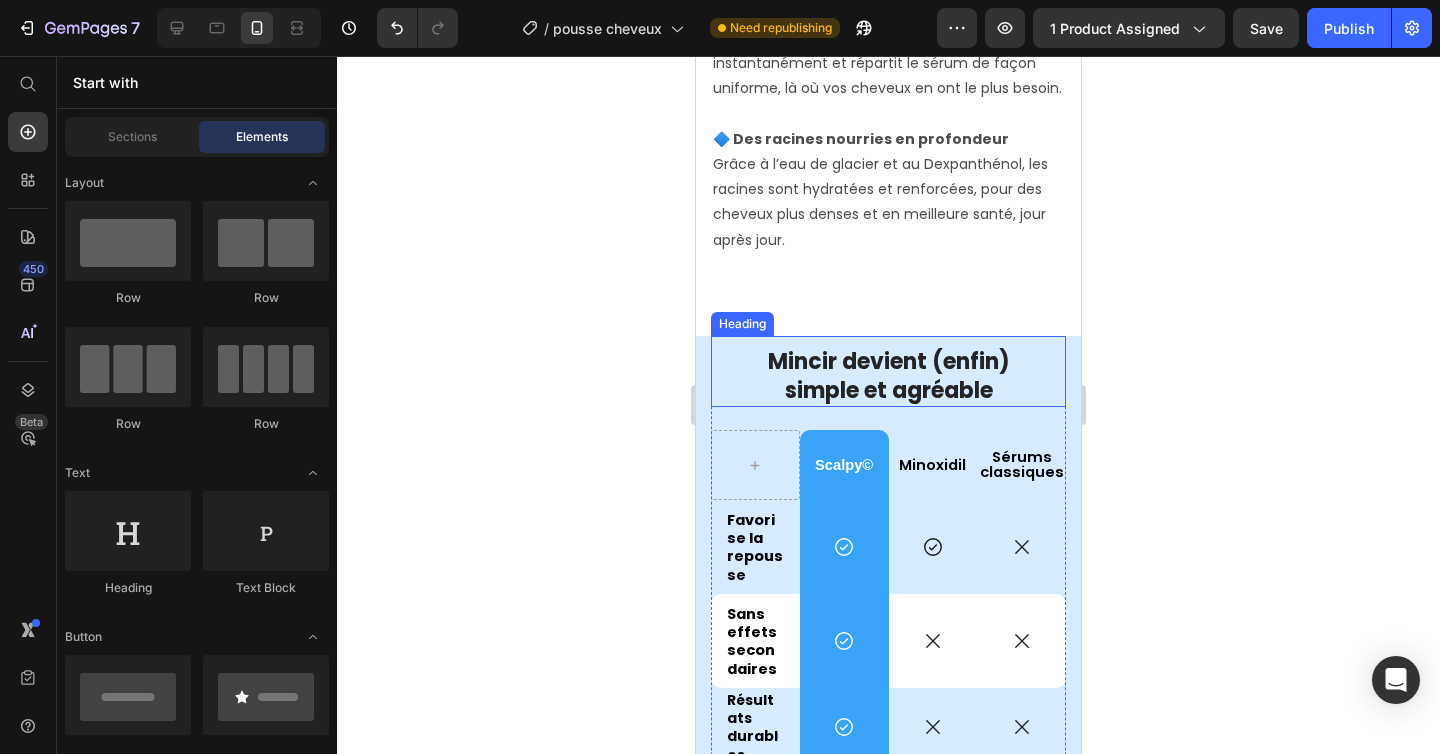 click on "Mincir devient (enfin)" at bounding box center (889, 361) 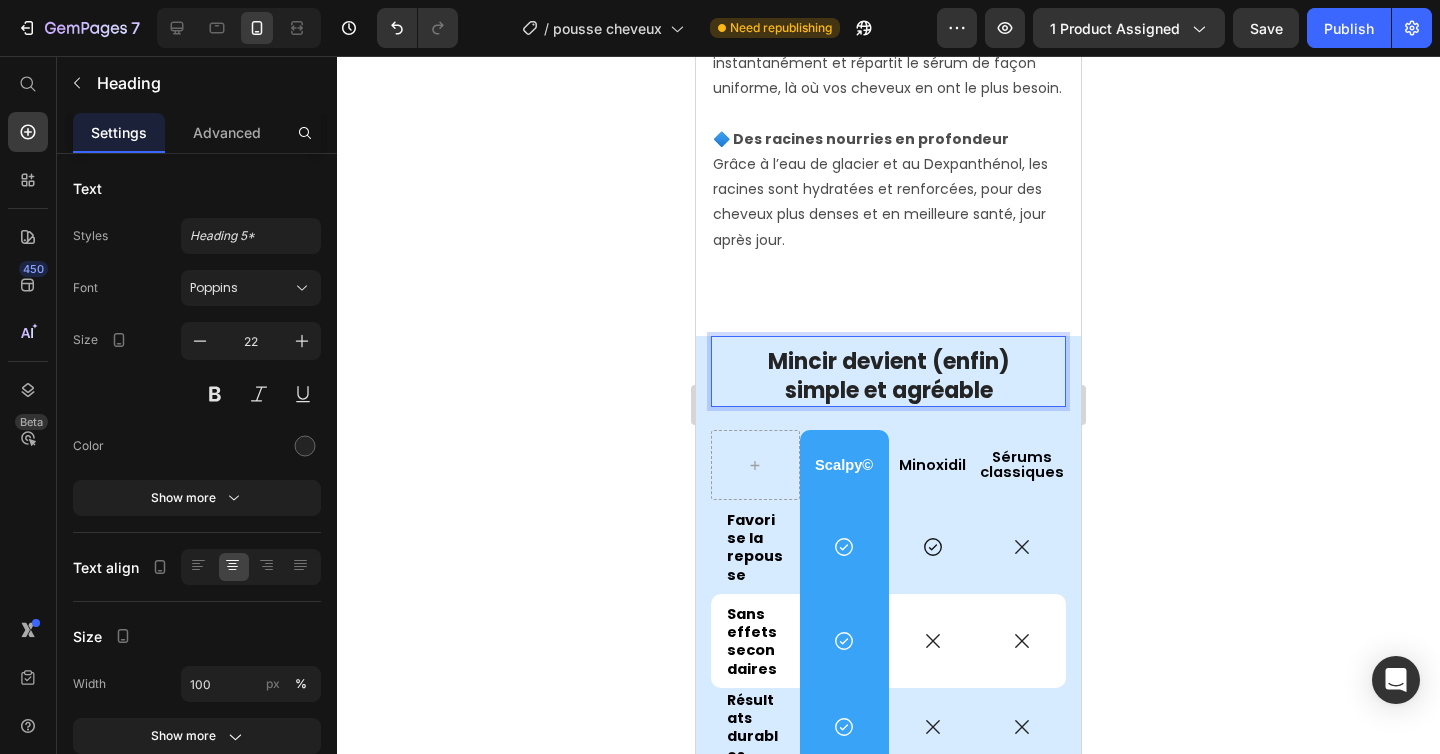 click on "Mincir devient (enfin) simple et agréable" at bounding box center (888, 376) 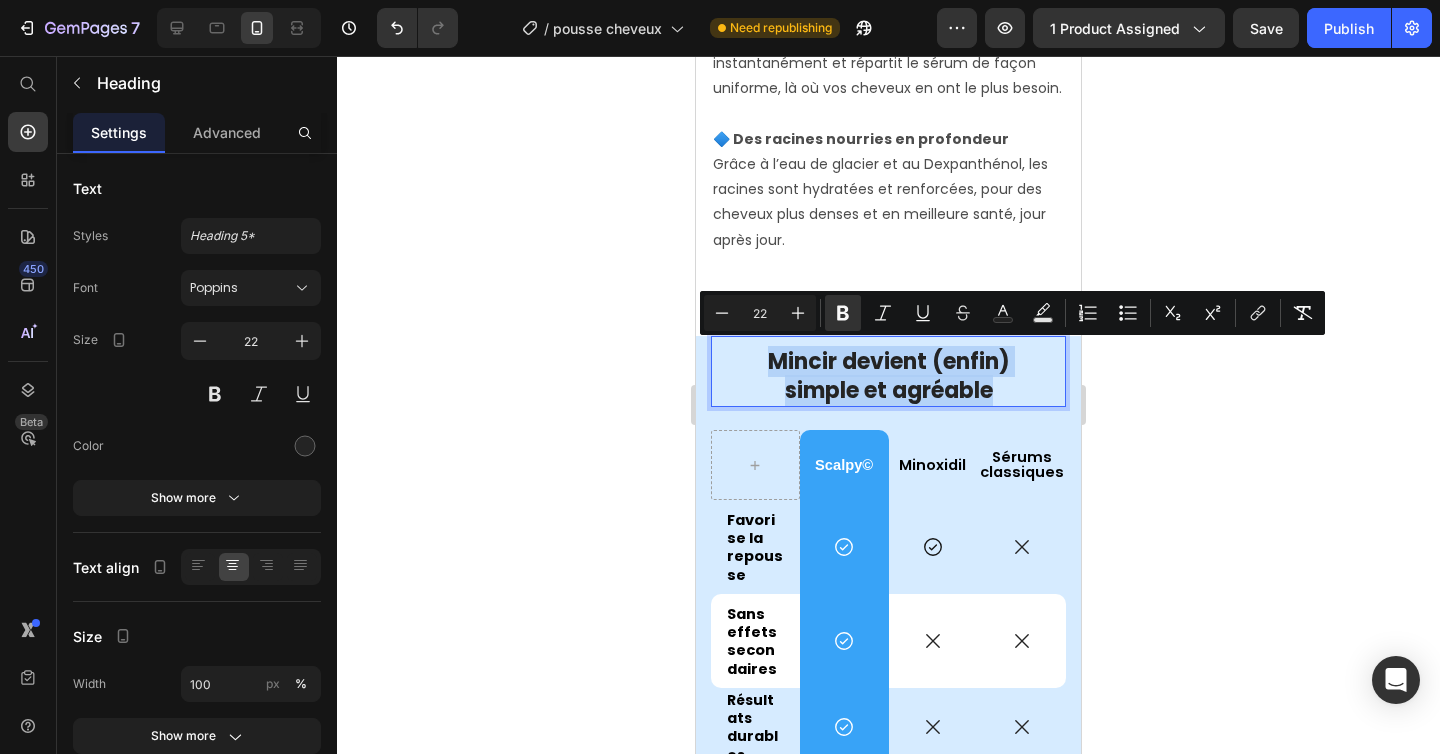 drag, startPoint x: 988, startPoint y: 385, endPoint x: 768, endPoint y: 362, distance: 221.199 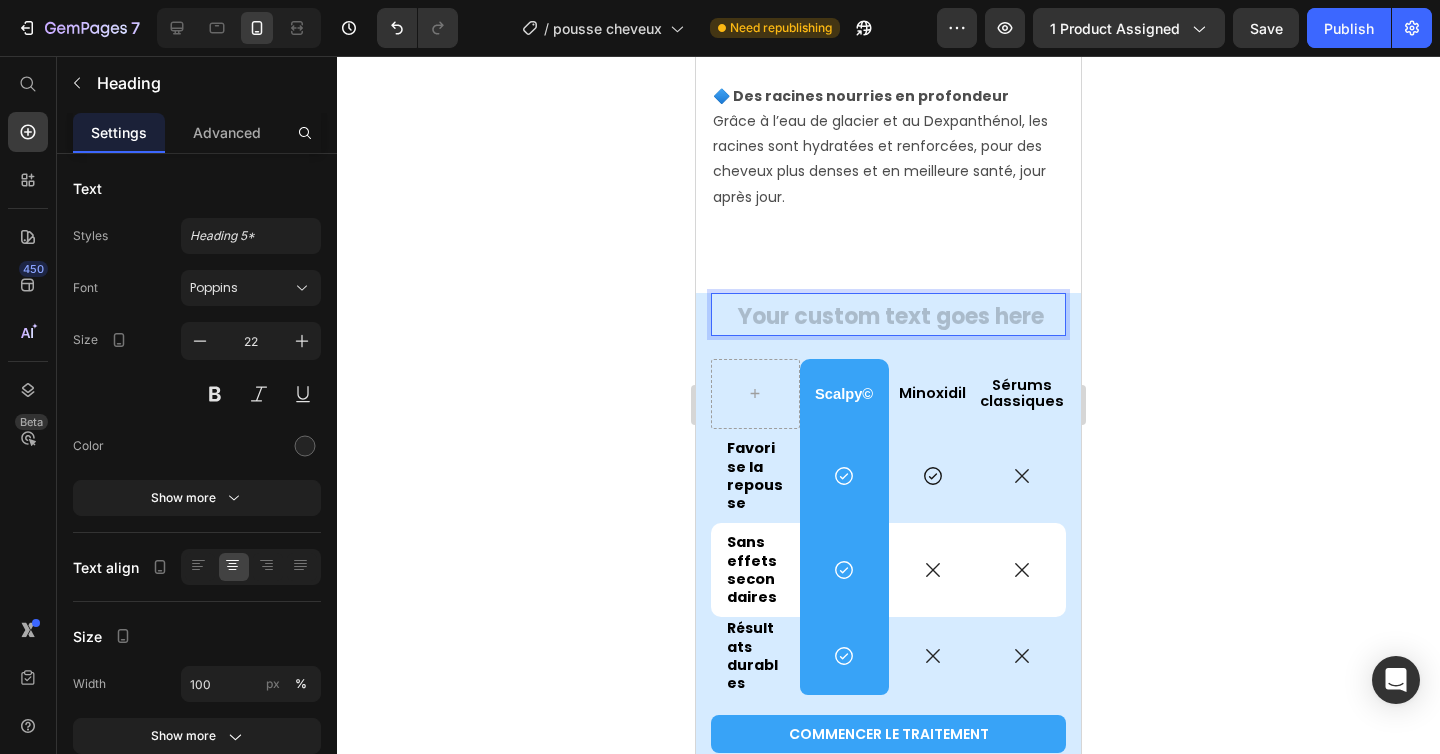 scroll, scrollTop: 5387, scrollLeft: 0, axis: vertical 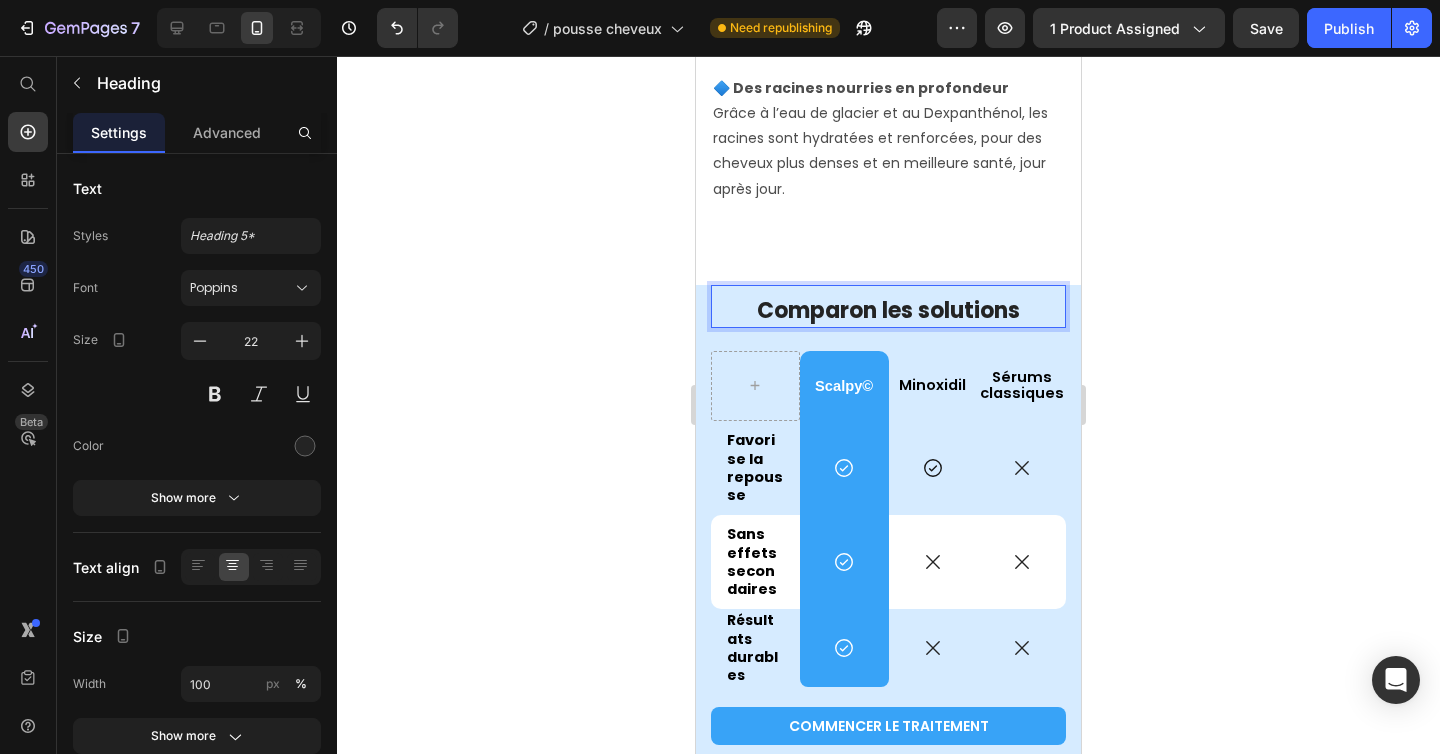 click on "Comparon les solutions" at bounding box center [888, 311] 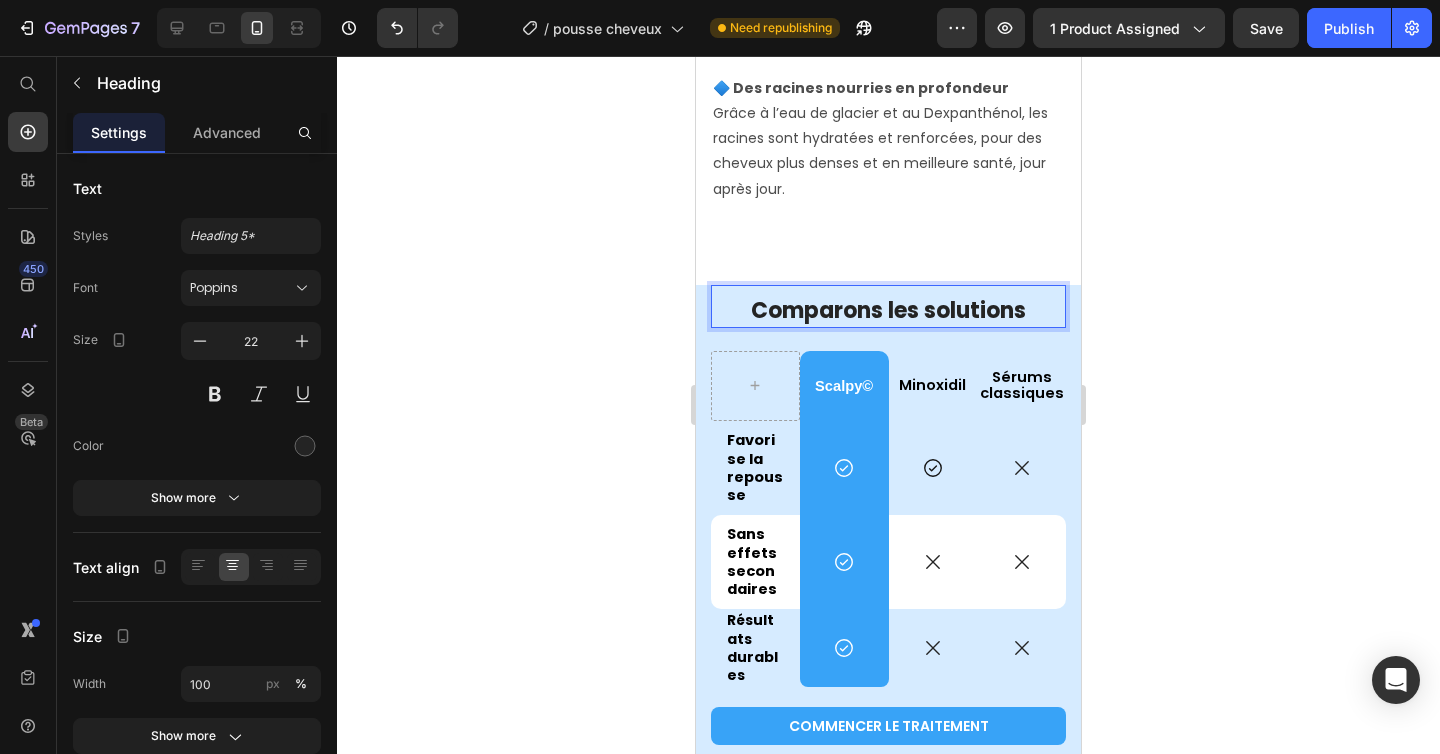 click 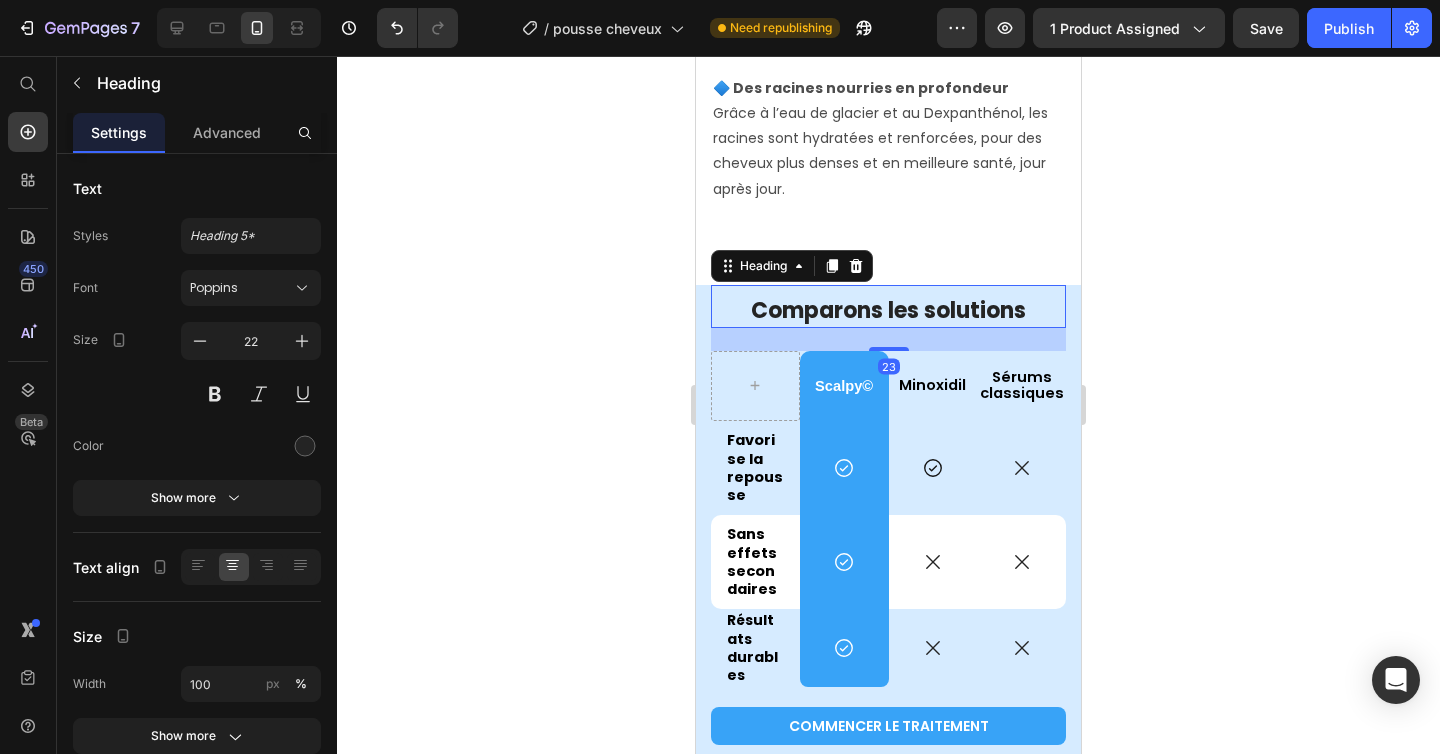 click on "Comparons les solutions Heading   23" at bounding box center [888, 306] 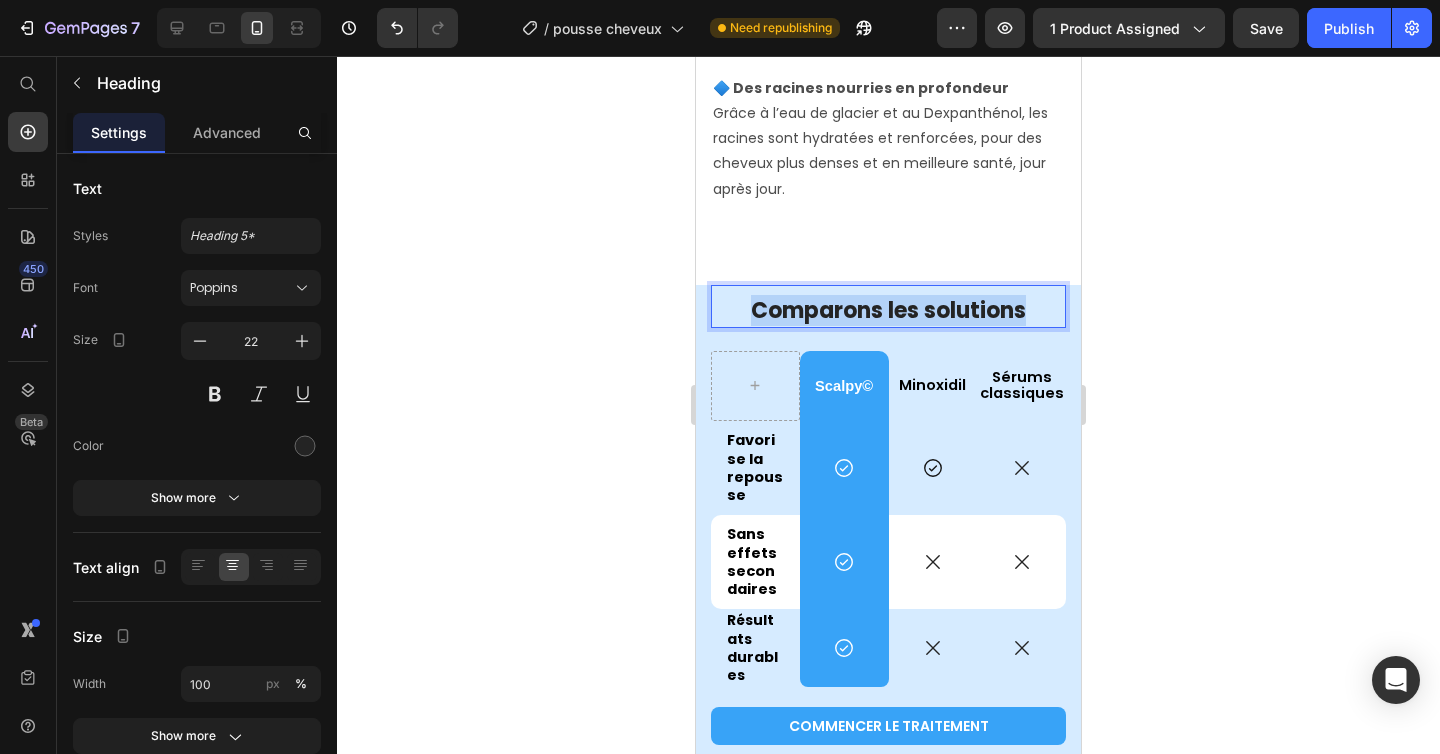 click on "Comparons les solutions" at bounding box center (888, 311) 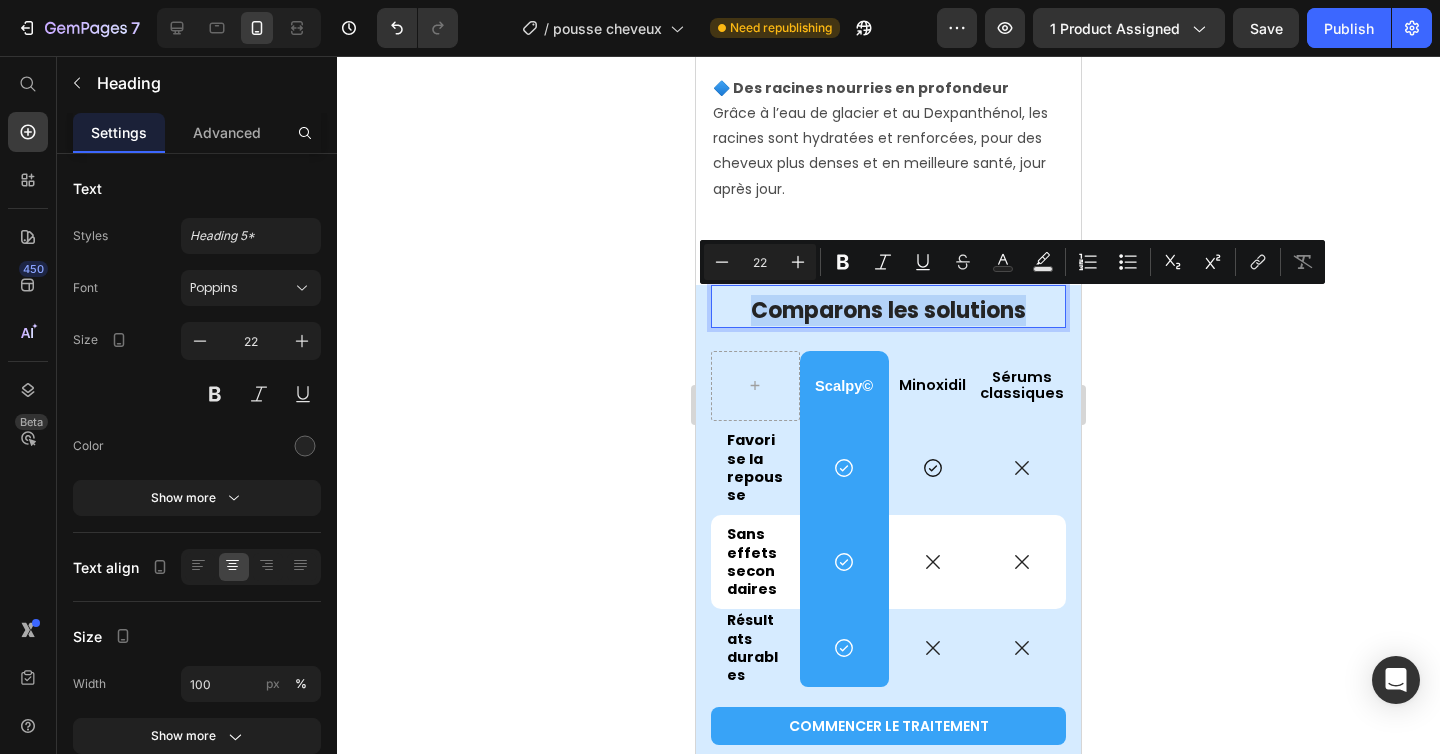 click on "Comparons les solutions" at bounding box center [888, 311] 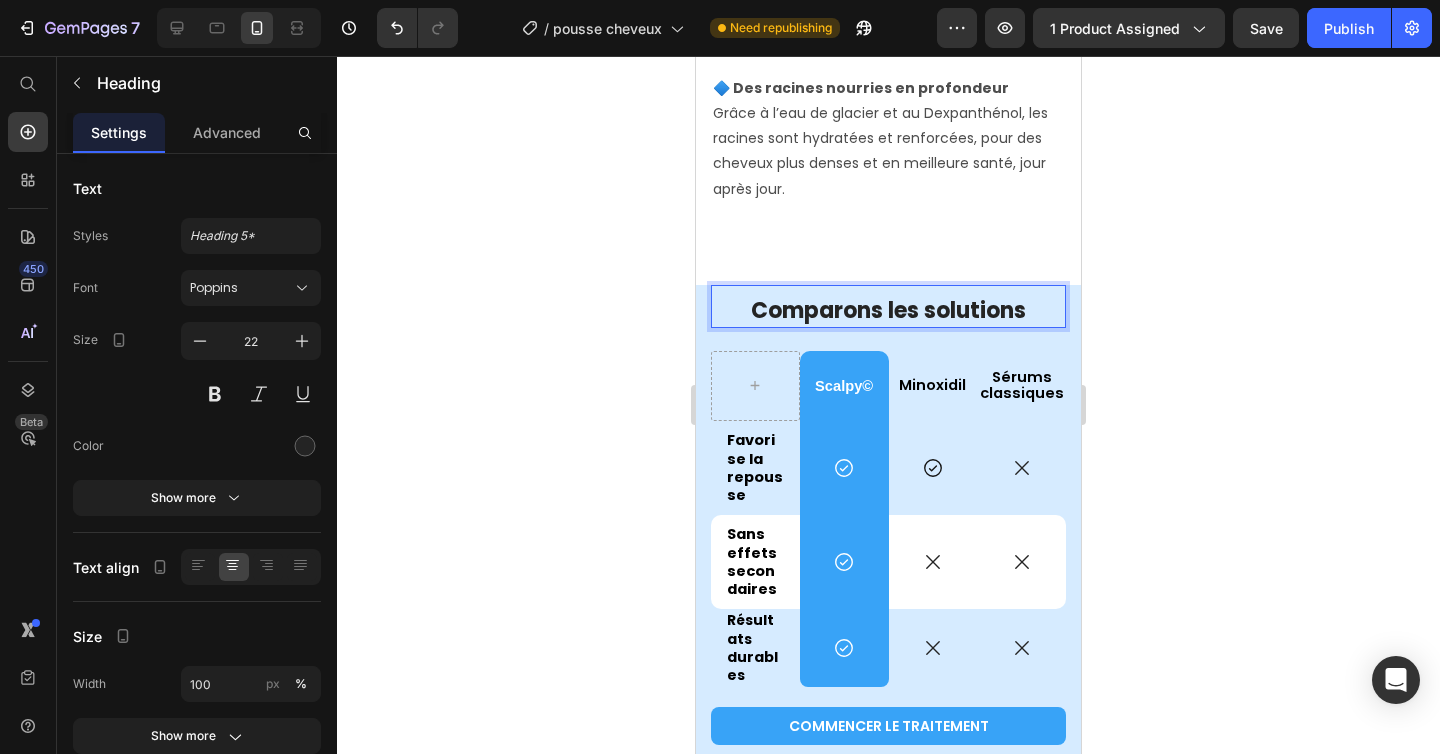 click 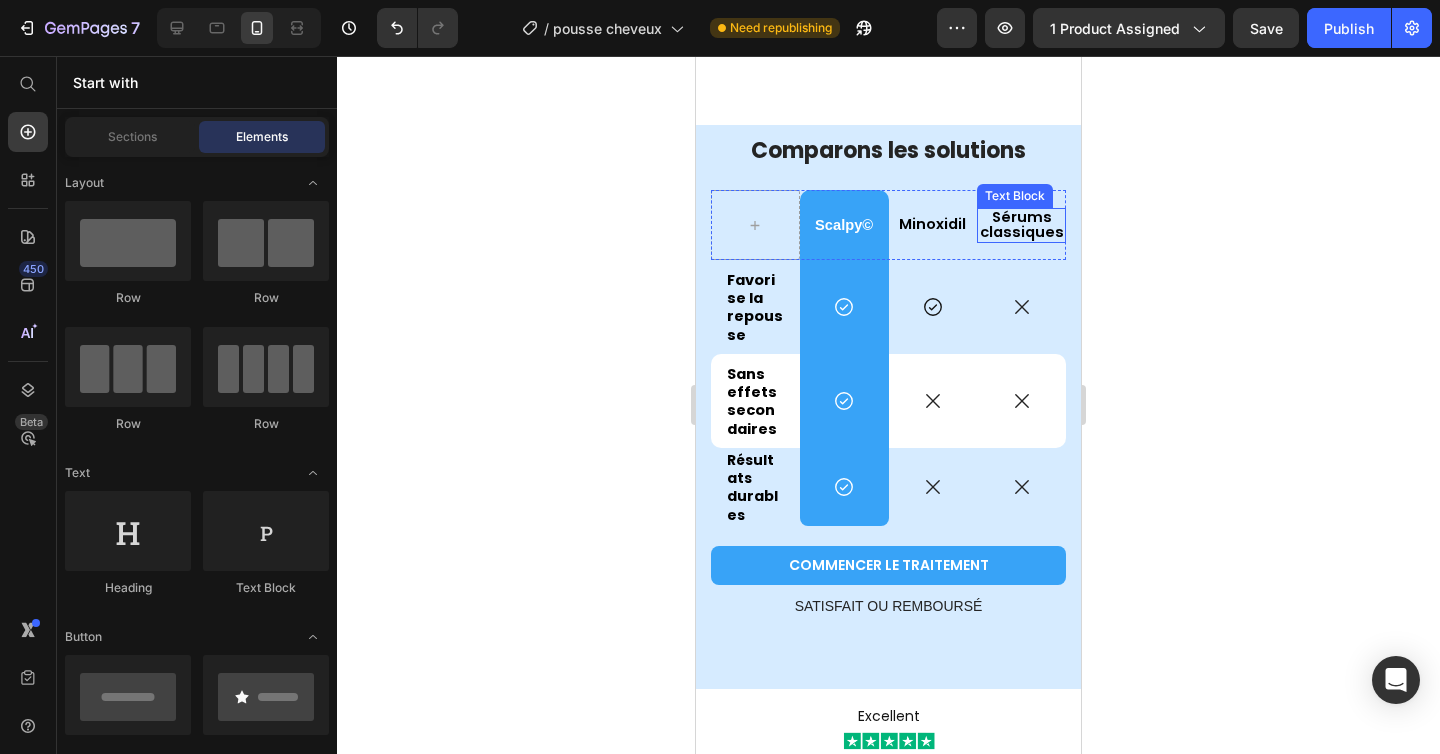 scroll, scrollTop: 5623, scrollLeft: 0, axis: vertical 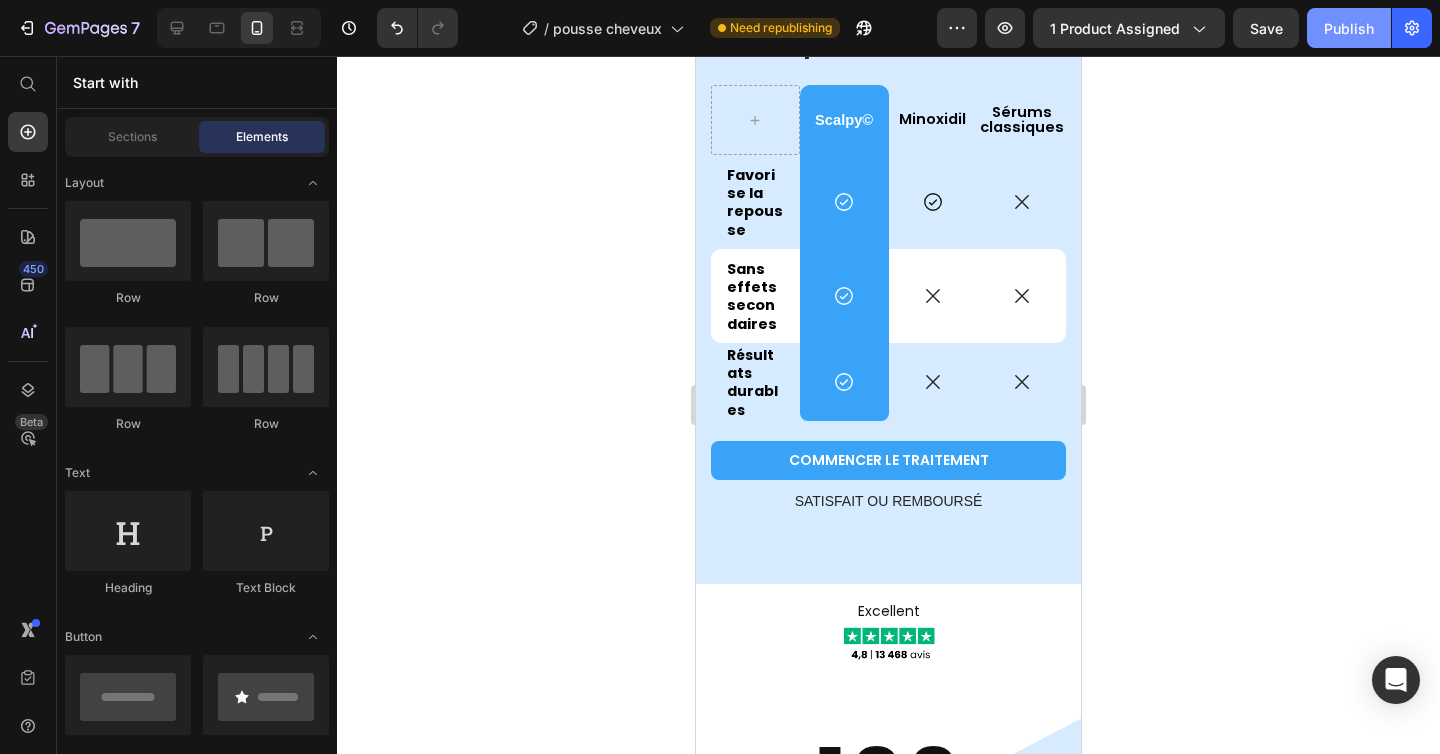 click on "Publish" 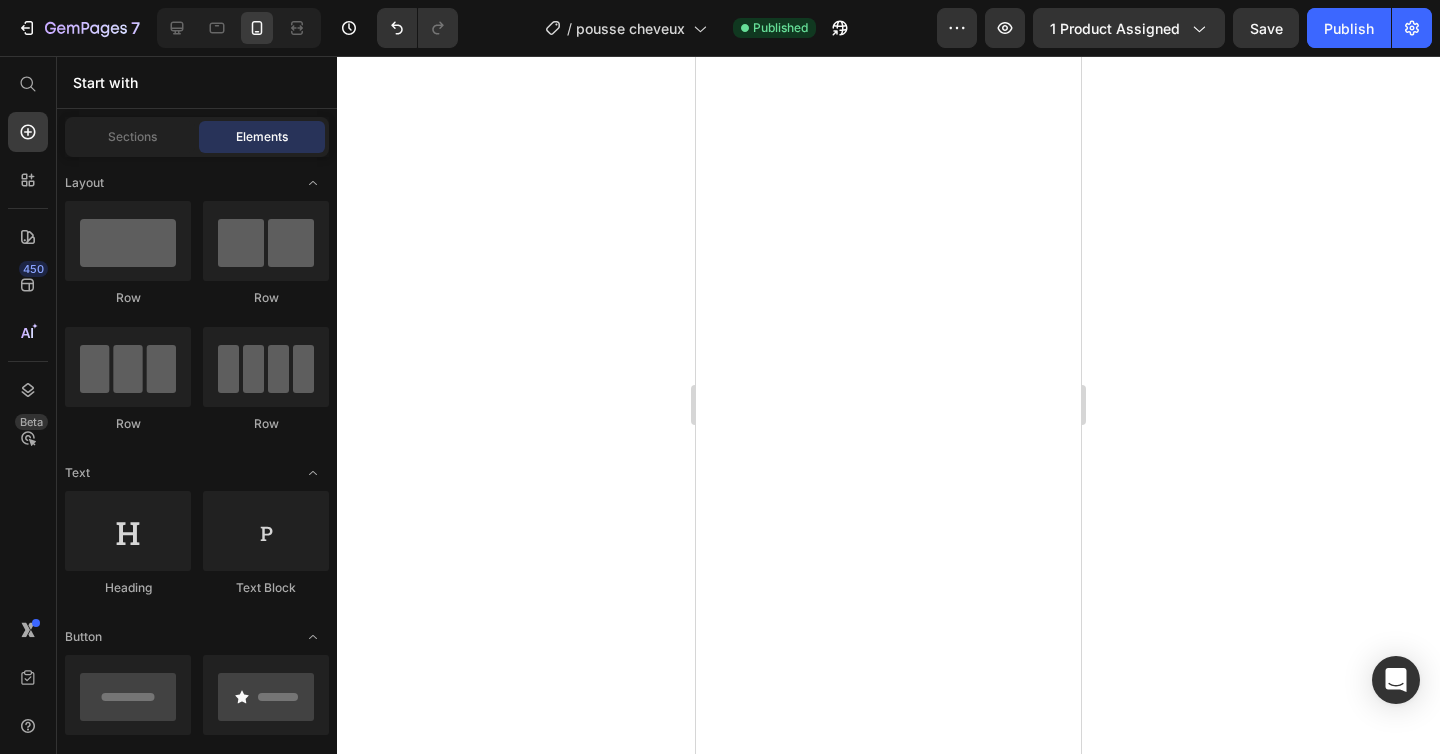 scroll, scrollTop: 0, scrollLeft: 0, axis: both 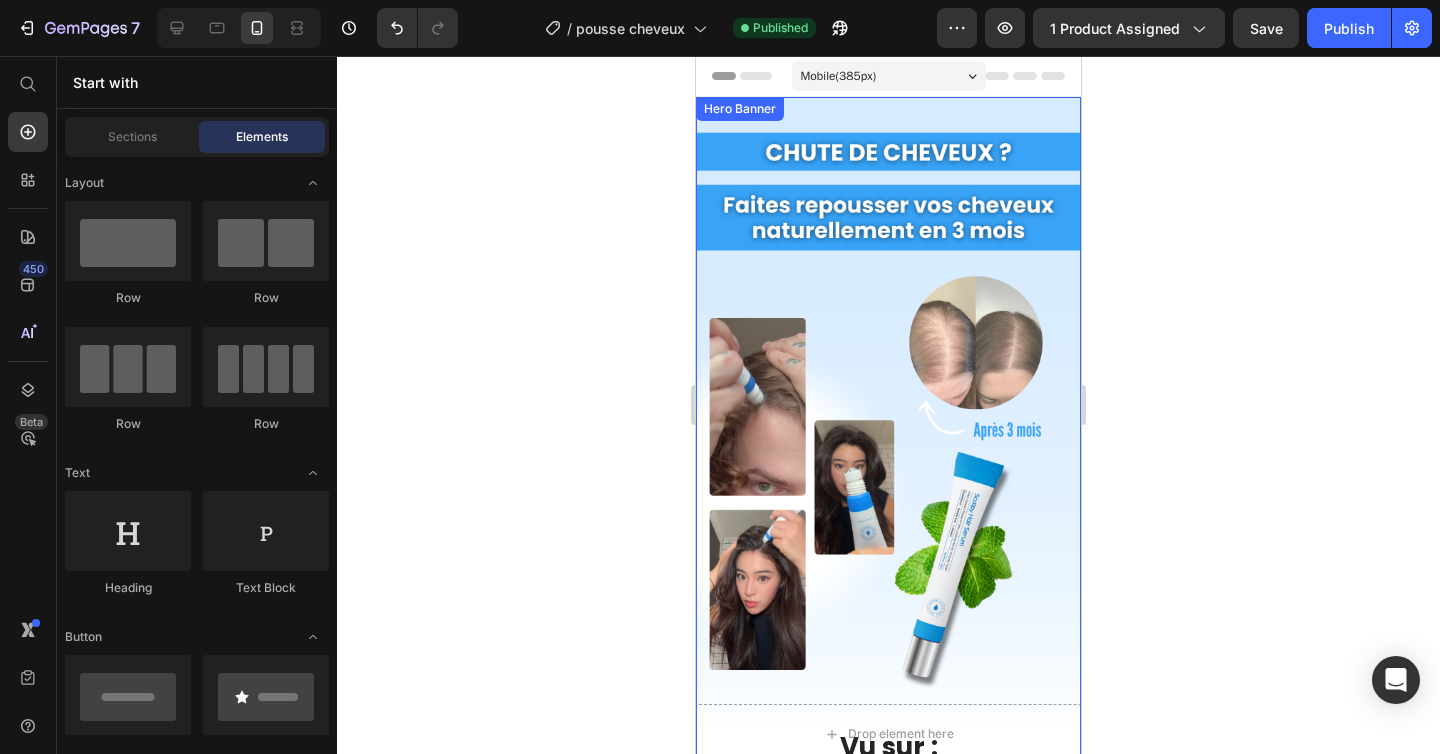 click at bounding box center (888, 430) 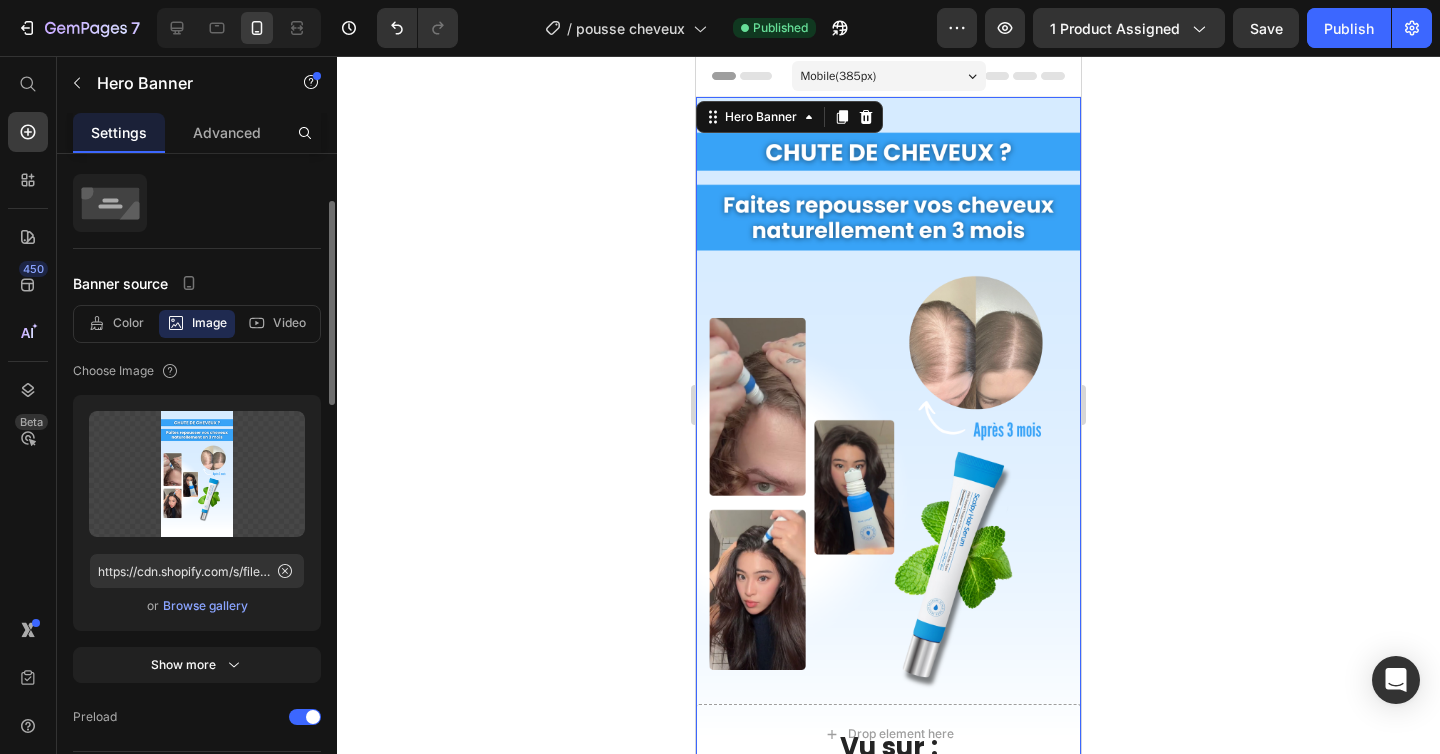 scroll, scrollTop: 96, scrollLeft: 0, axis: vertical 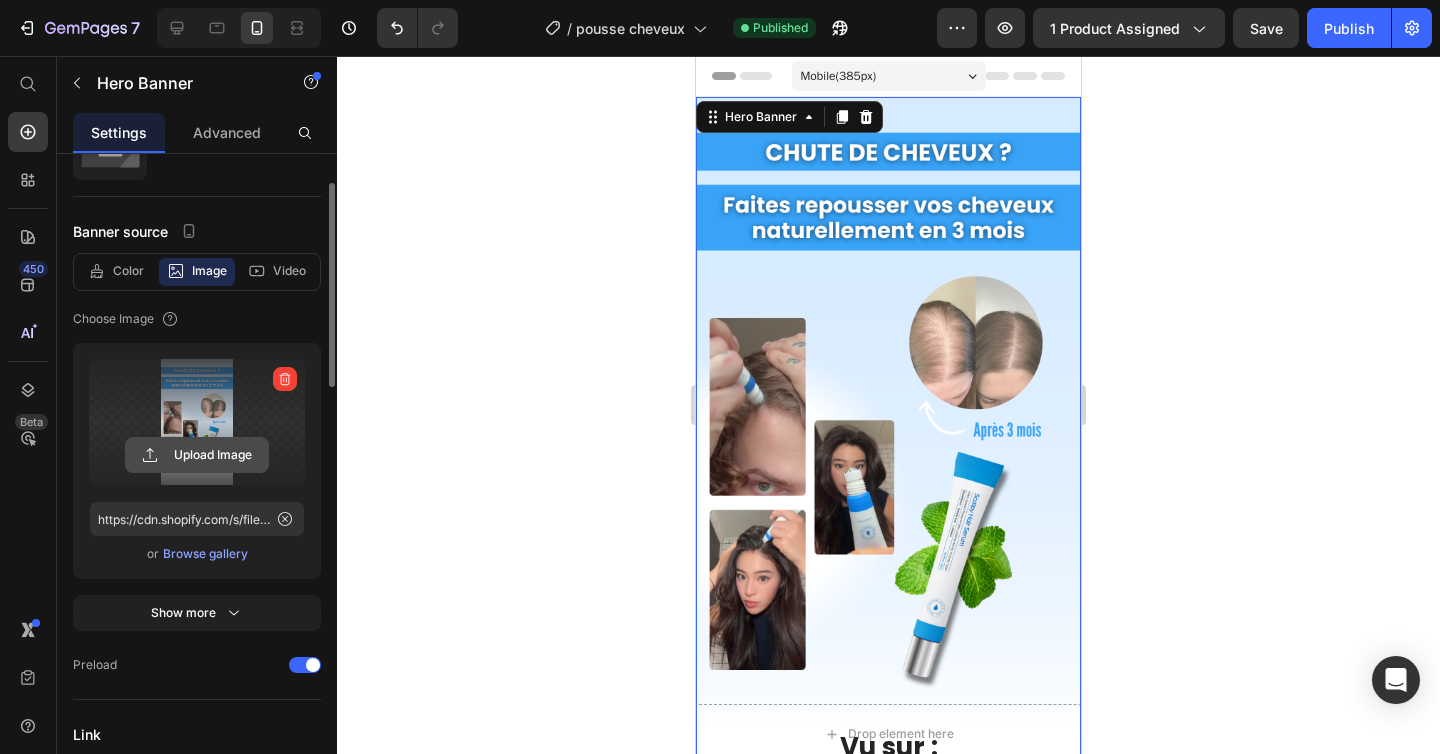 click 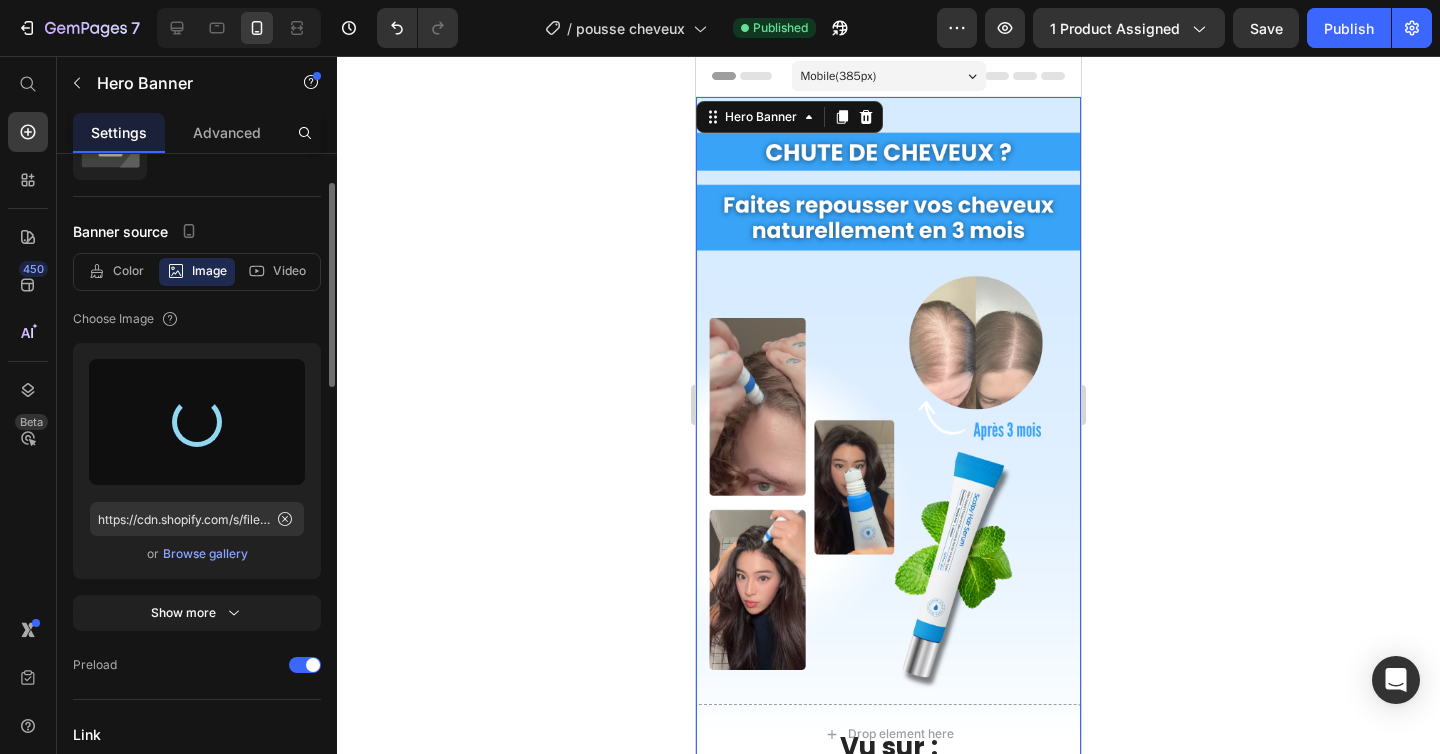 type on "https://cdn.shopify.com/s/files/1/0696/9353/8503/files/gempages_560741977759417125-ebcfdefb-6410-4ac2-93aa-88e9d5110ae6.png" 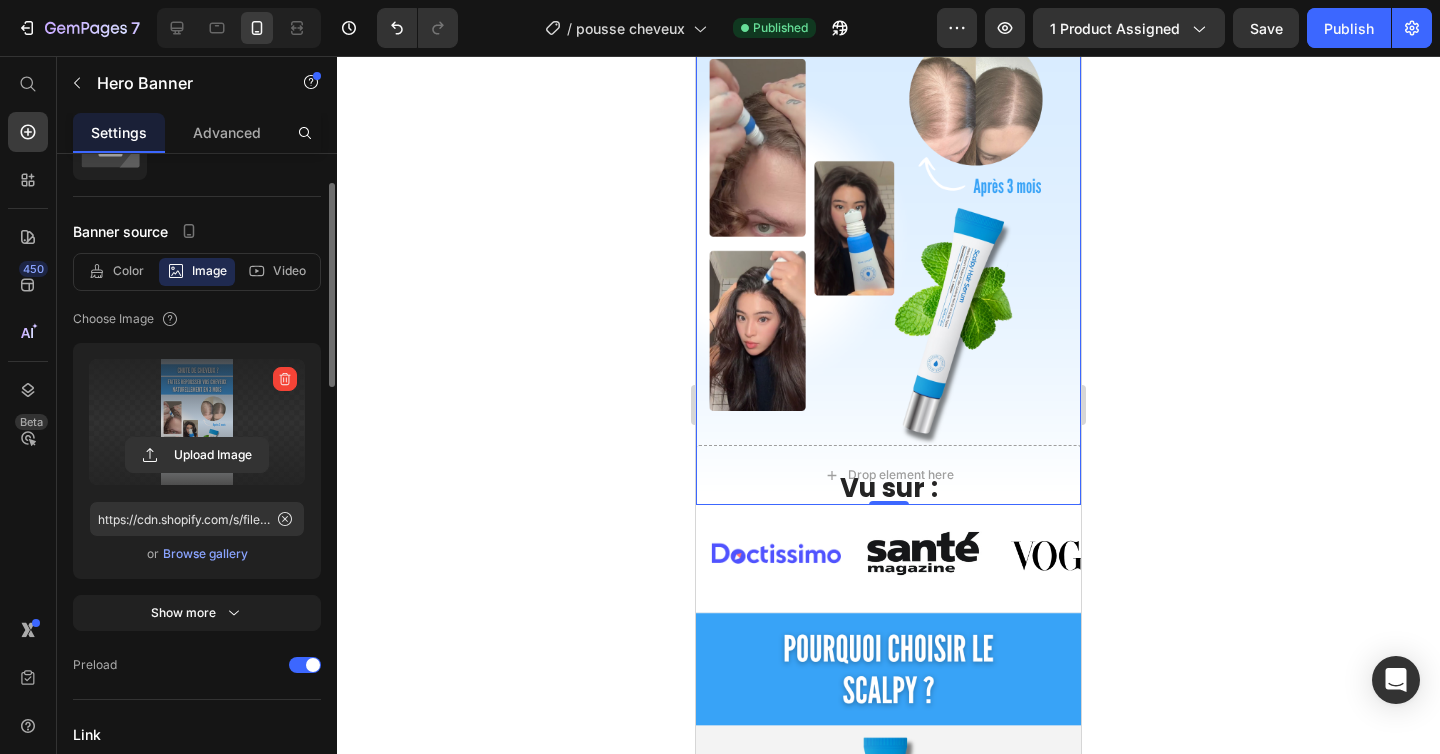 scroll, scrollTop: 327, scrollLeft: 0, axis: vertical 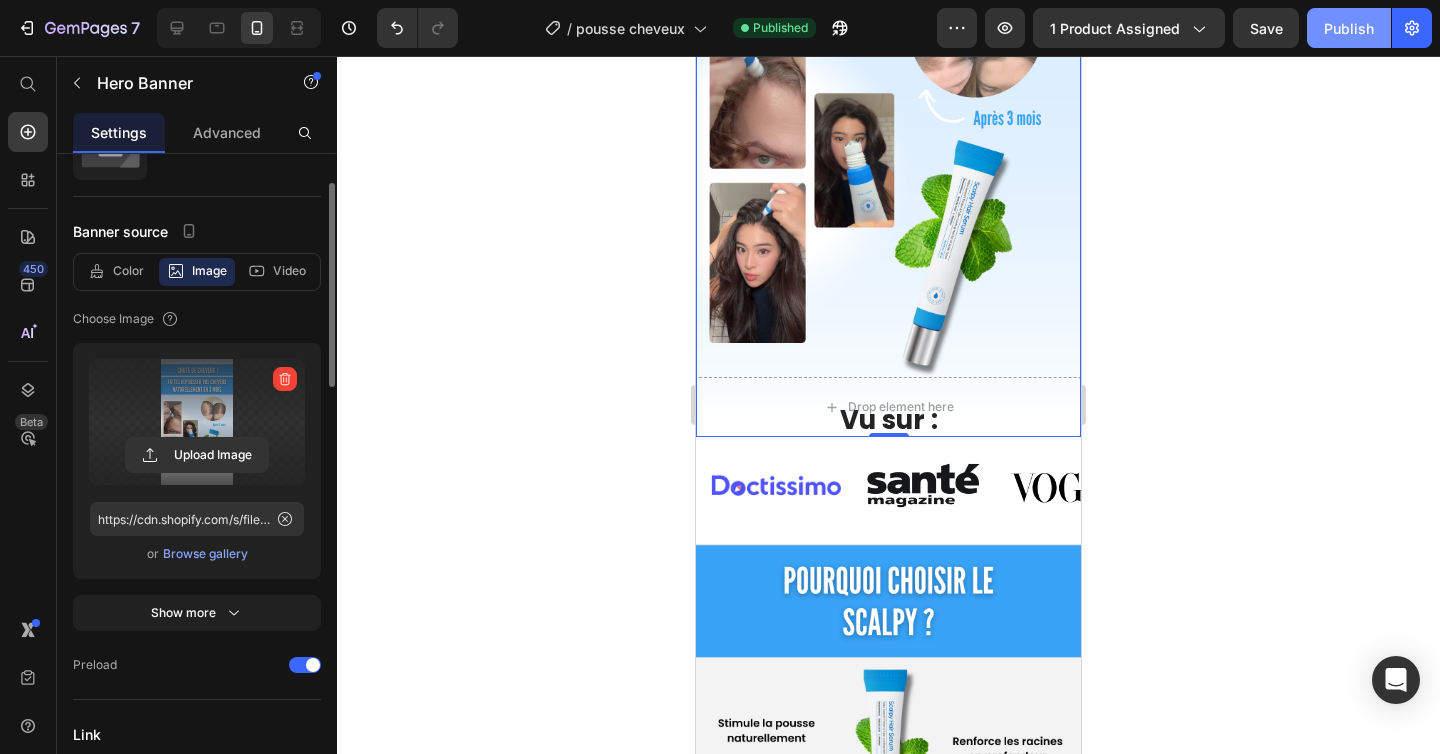 click on "Publish" at bounding box center [1349, 28] 